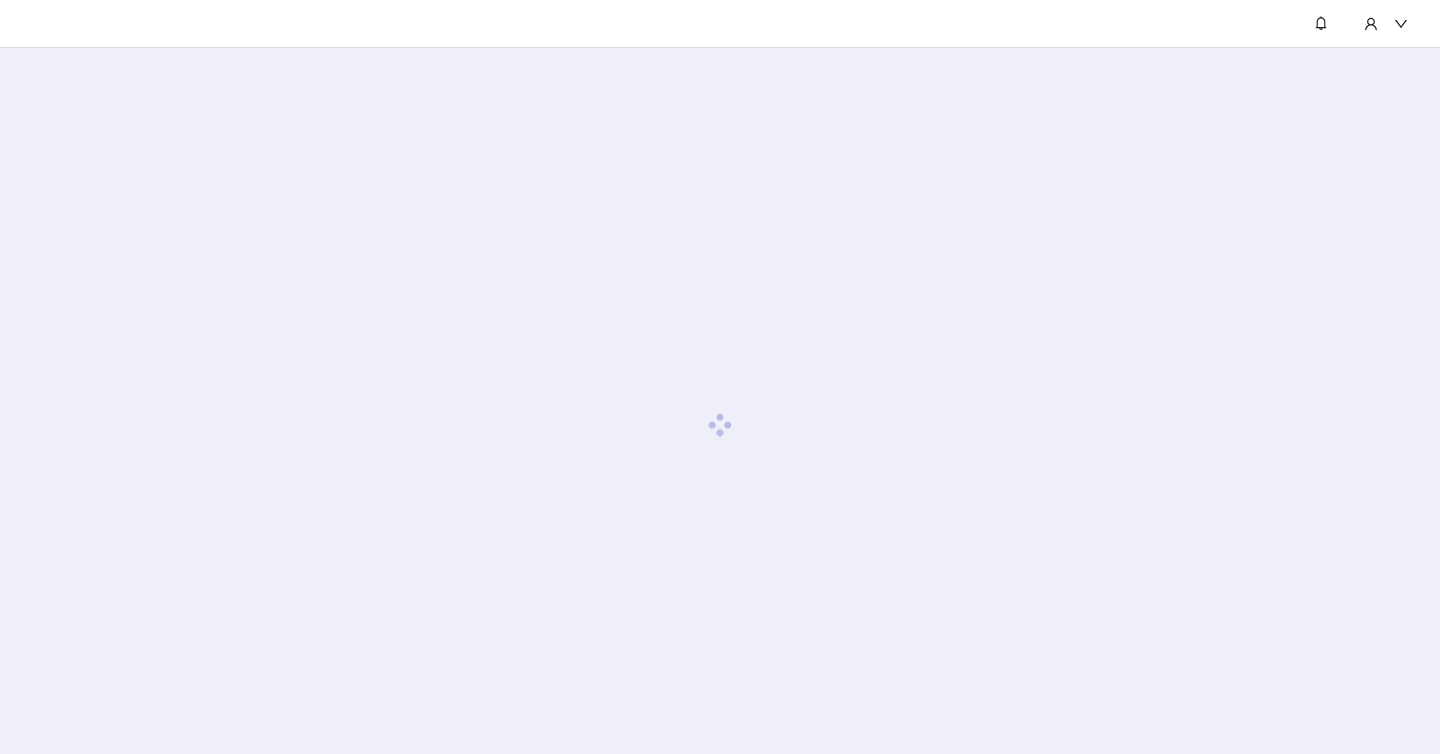 scroll, scrollTop: 0, scrollLeft: 0, axis: both 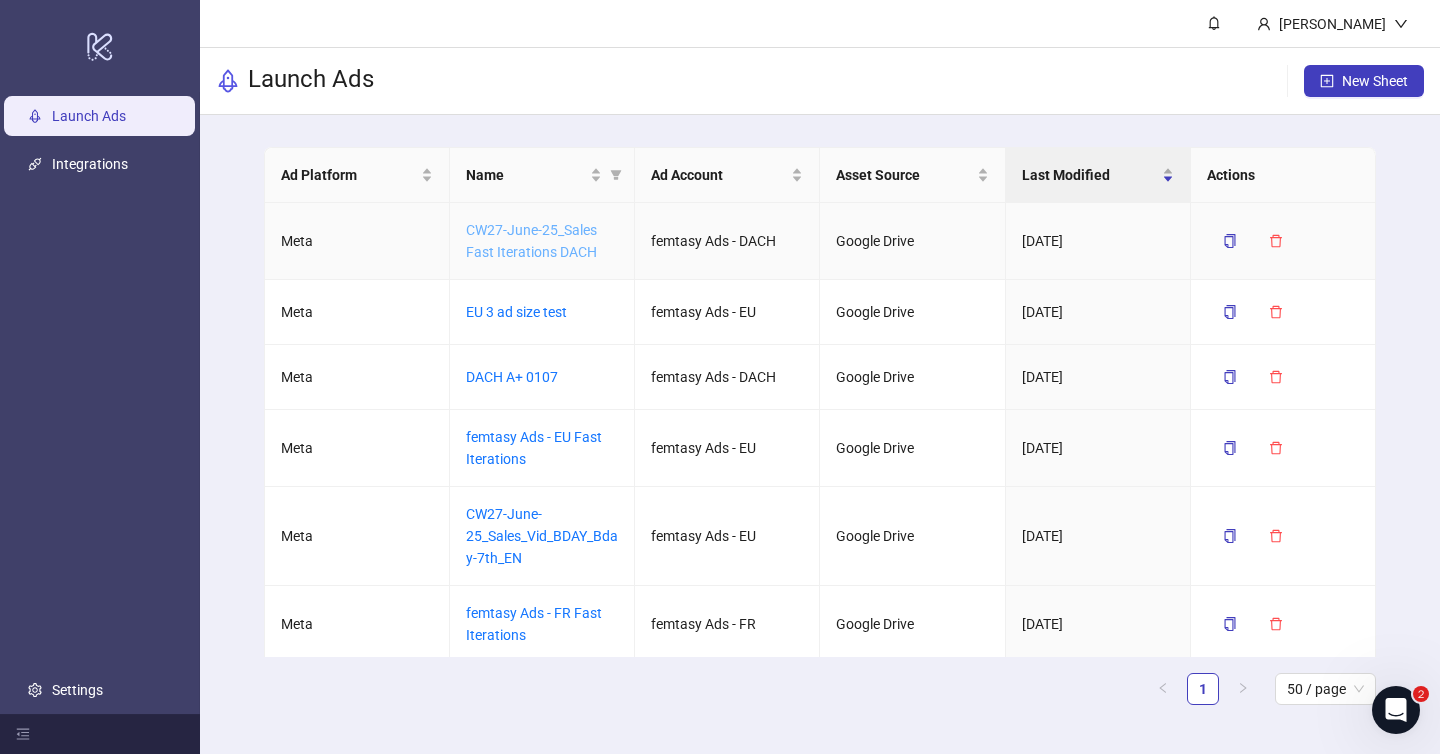 click on "CW27-June-25_Sales Fast Iterations DACH" at bounding box center [531, 241] 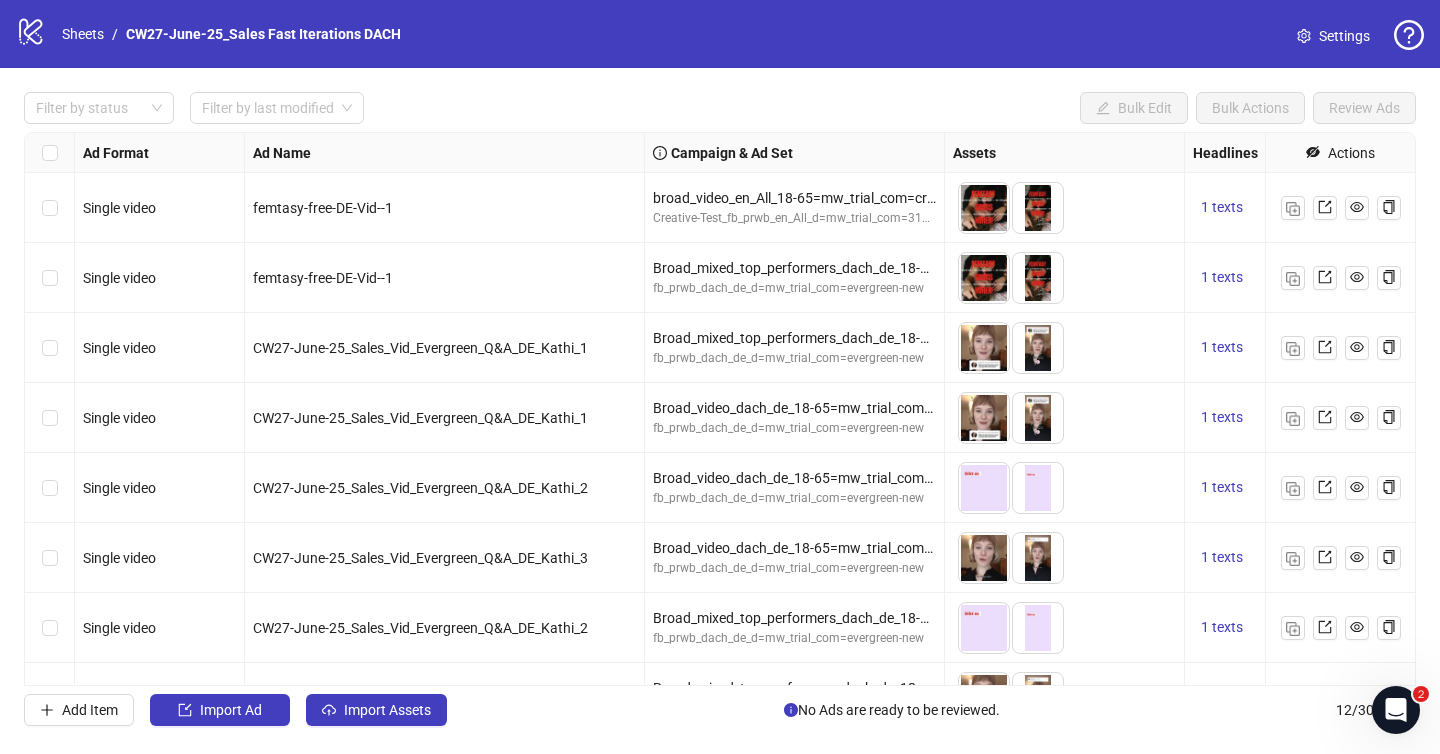 scroll, scrollTop: 328, scrollLeft: 0, axis: vertical 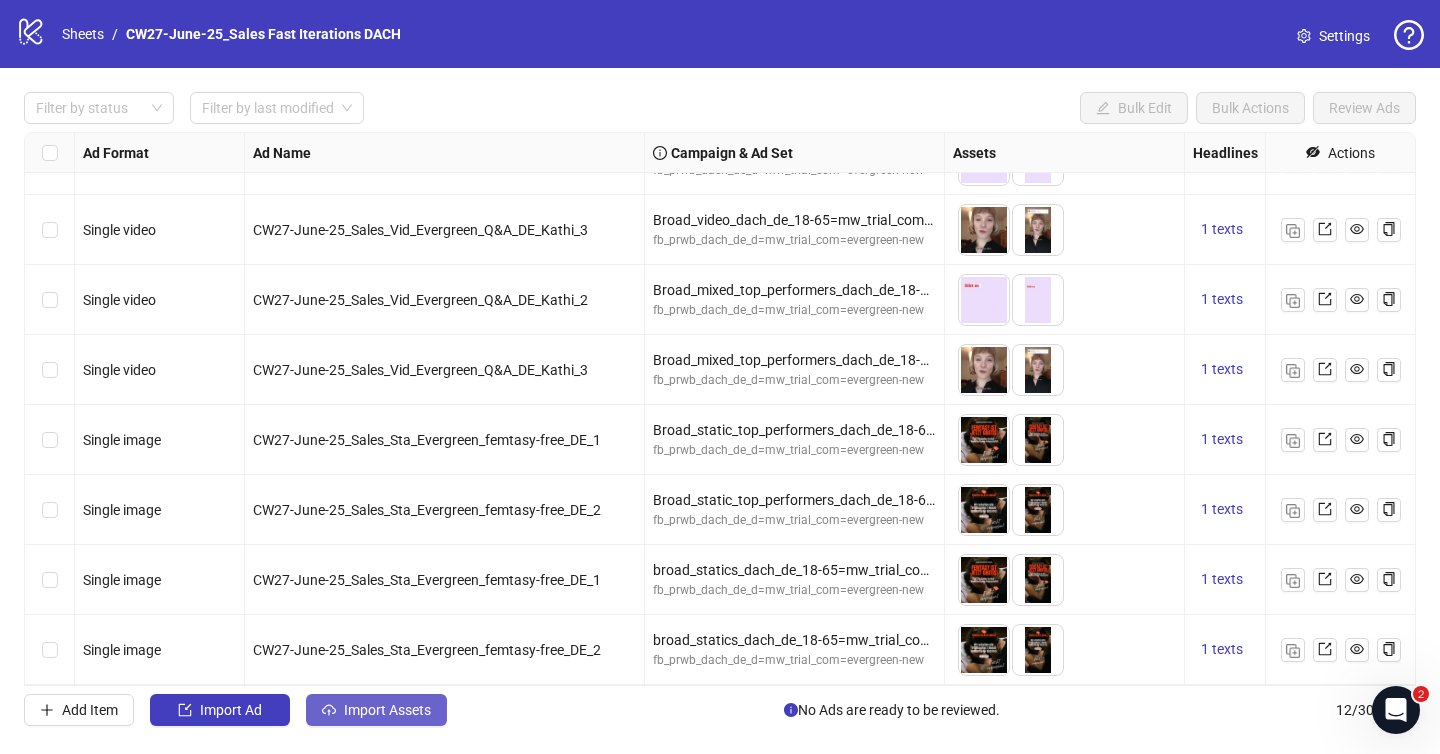 click on "Import Assets" at bounding box center [387, 710] 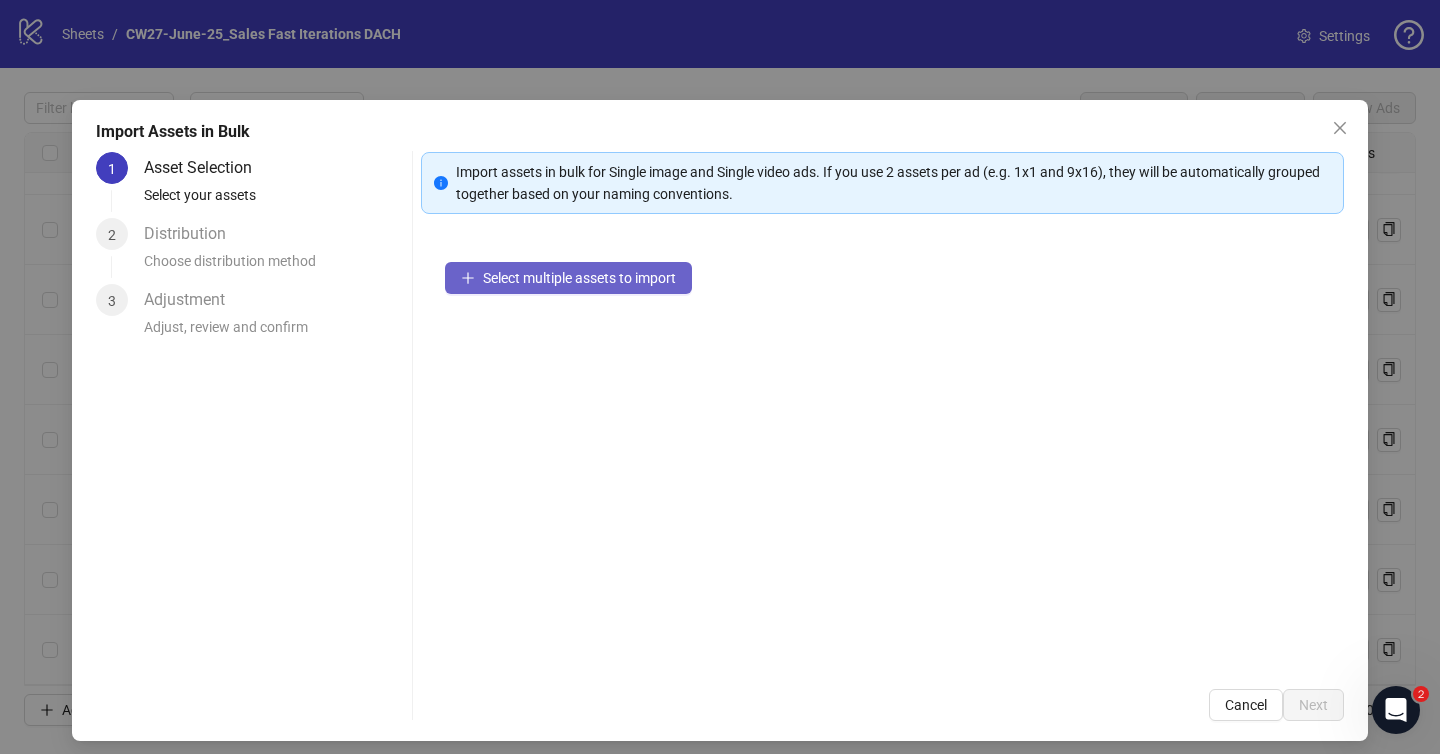 click on "Select multiple assets to import" at bounding box center [568, 278] 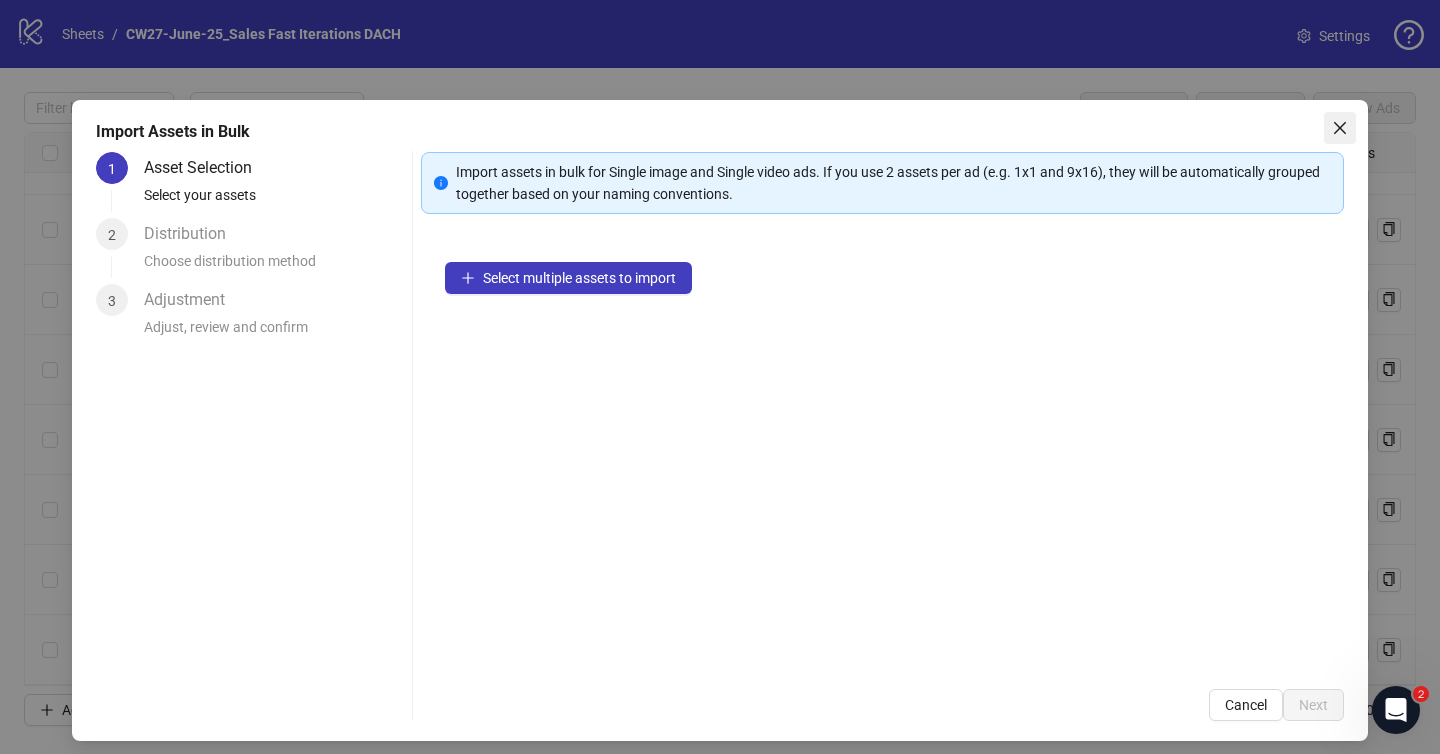 click 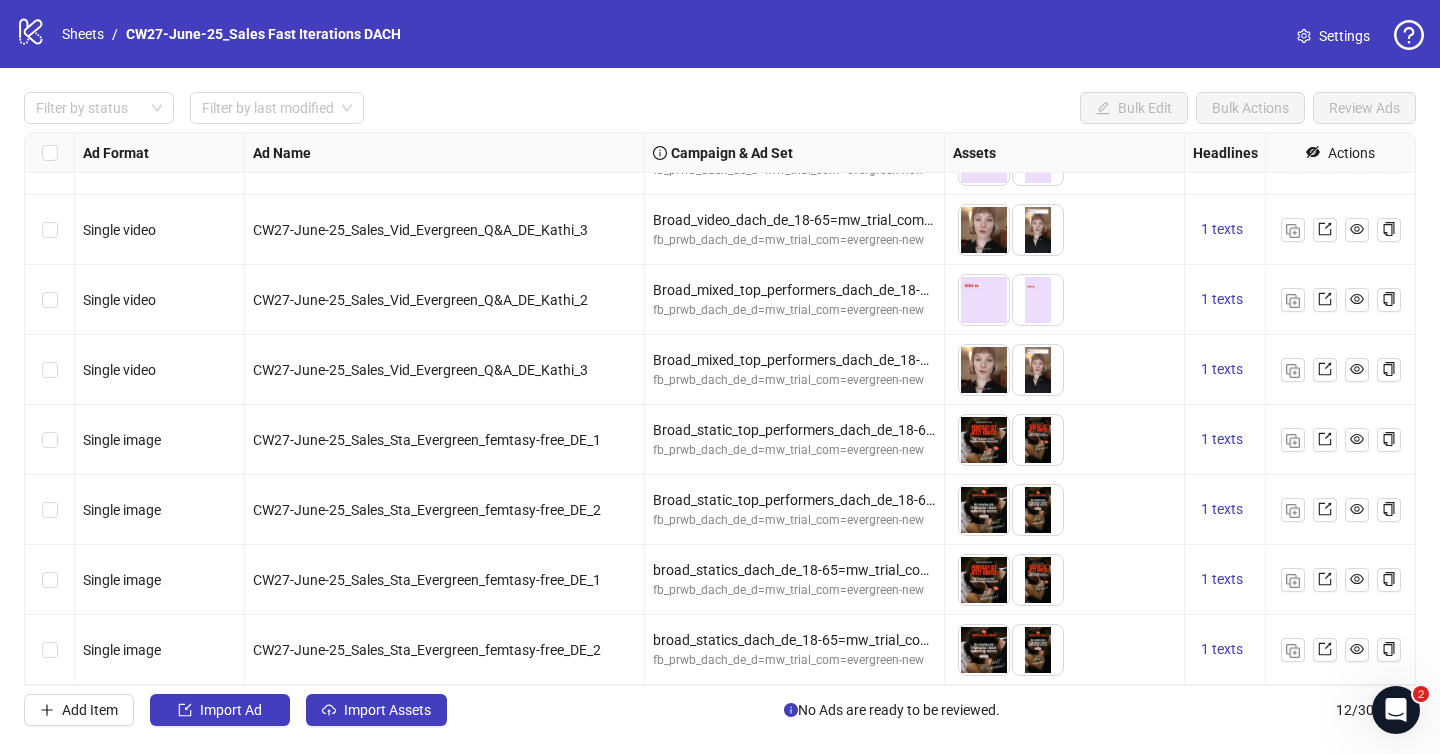 click on "Settings" at bounding box center (1344, 36) 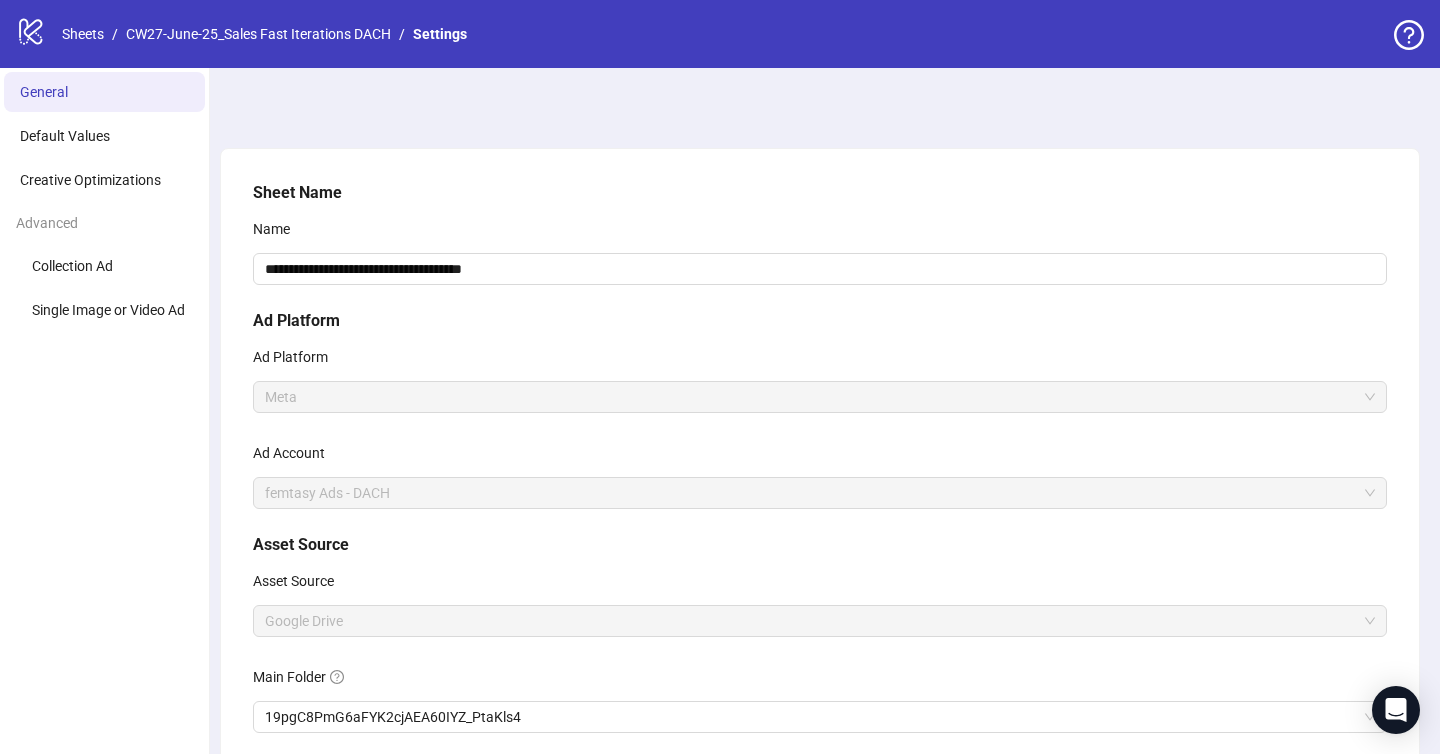 scroll, scrollTop: 172, scrollLeft: 0, axis: vertical 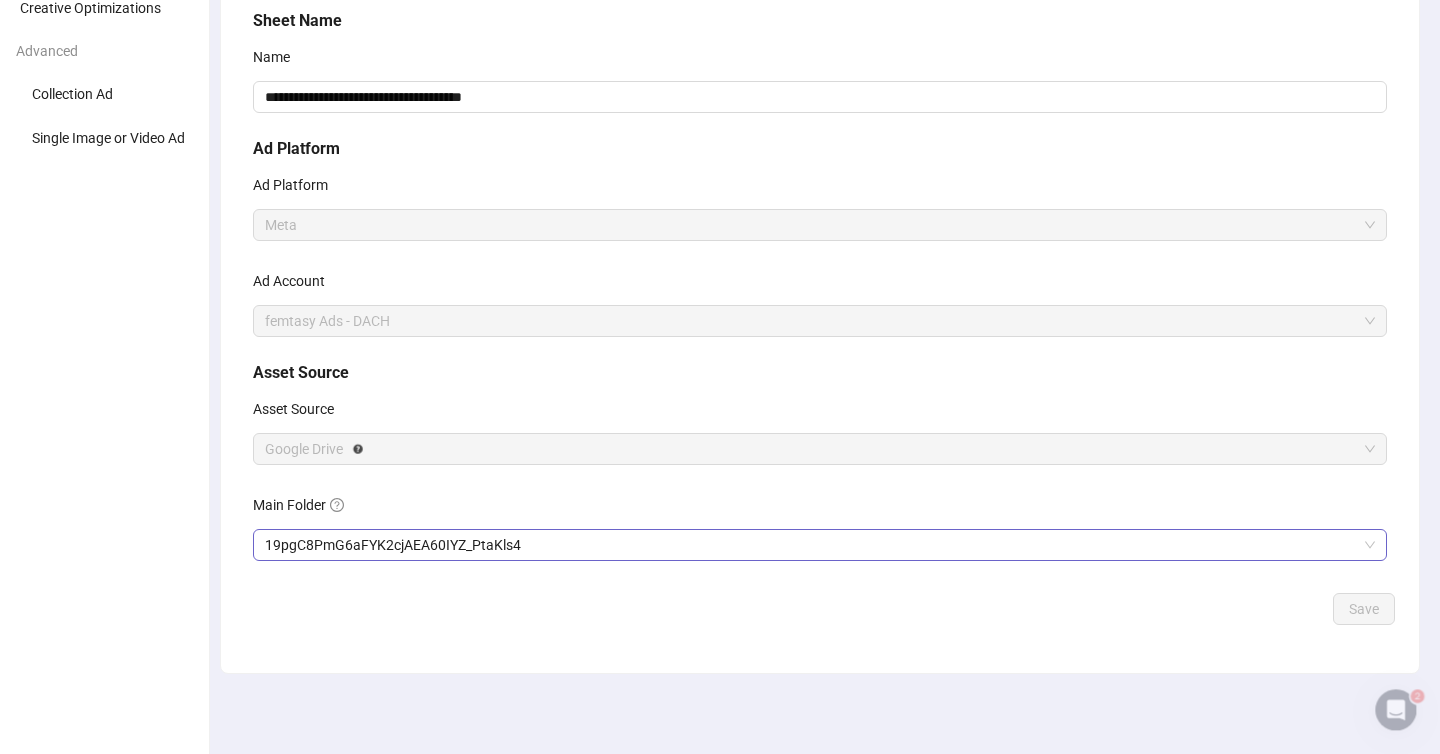 click on "19pgC8PmG6aFYK2cjAEA60IYZ_PtaKls4" at bounding box center (820, 545) 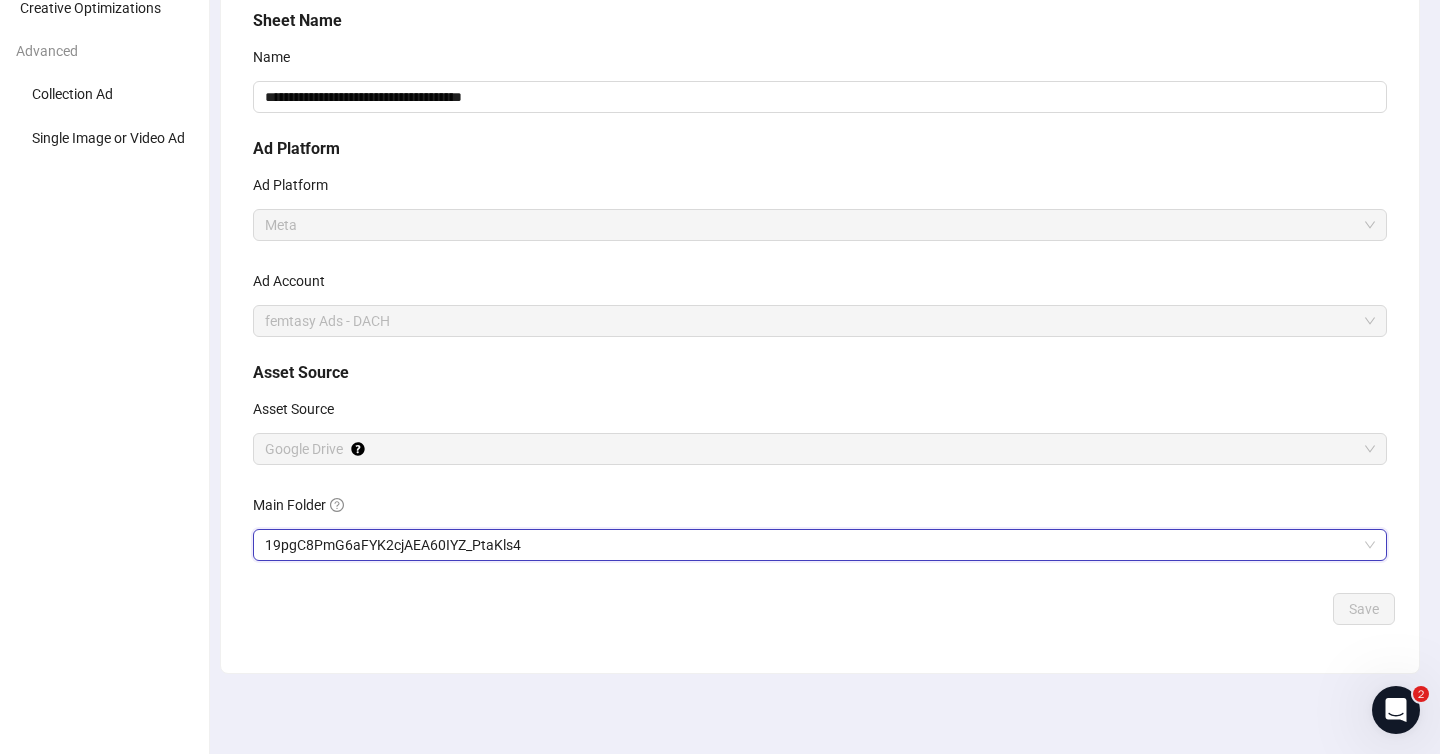click on "19pgC8PmG6aFYK2cjAEA60IYZ_PtaKls4" at bounding box center [820, 545] 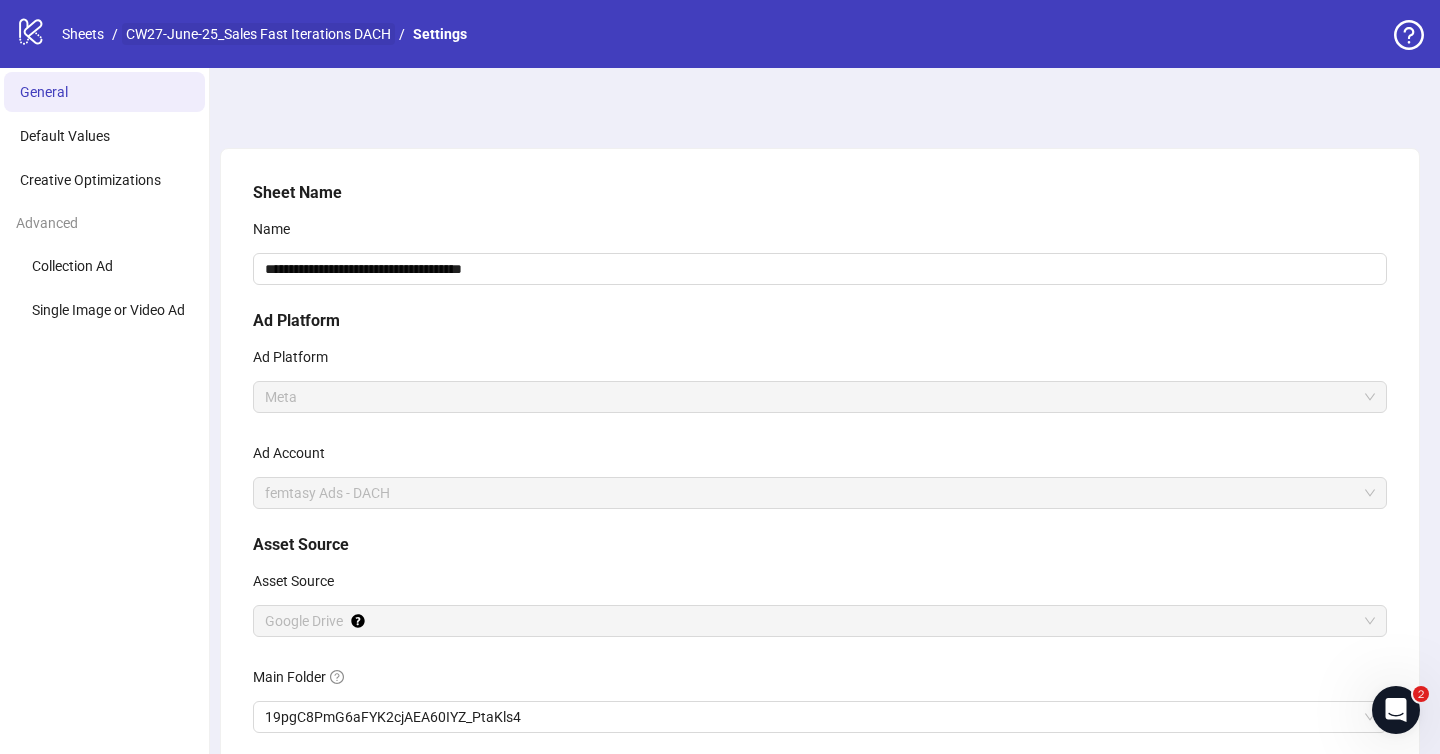 click on "CW27-June-25_Sales Fast Iterations DACH" at bounding box center (258, 34) 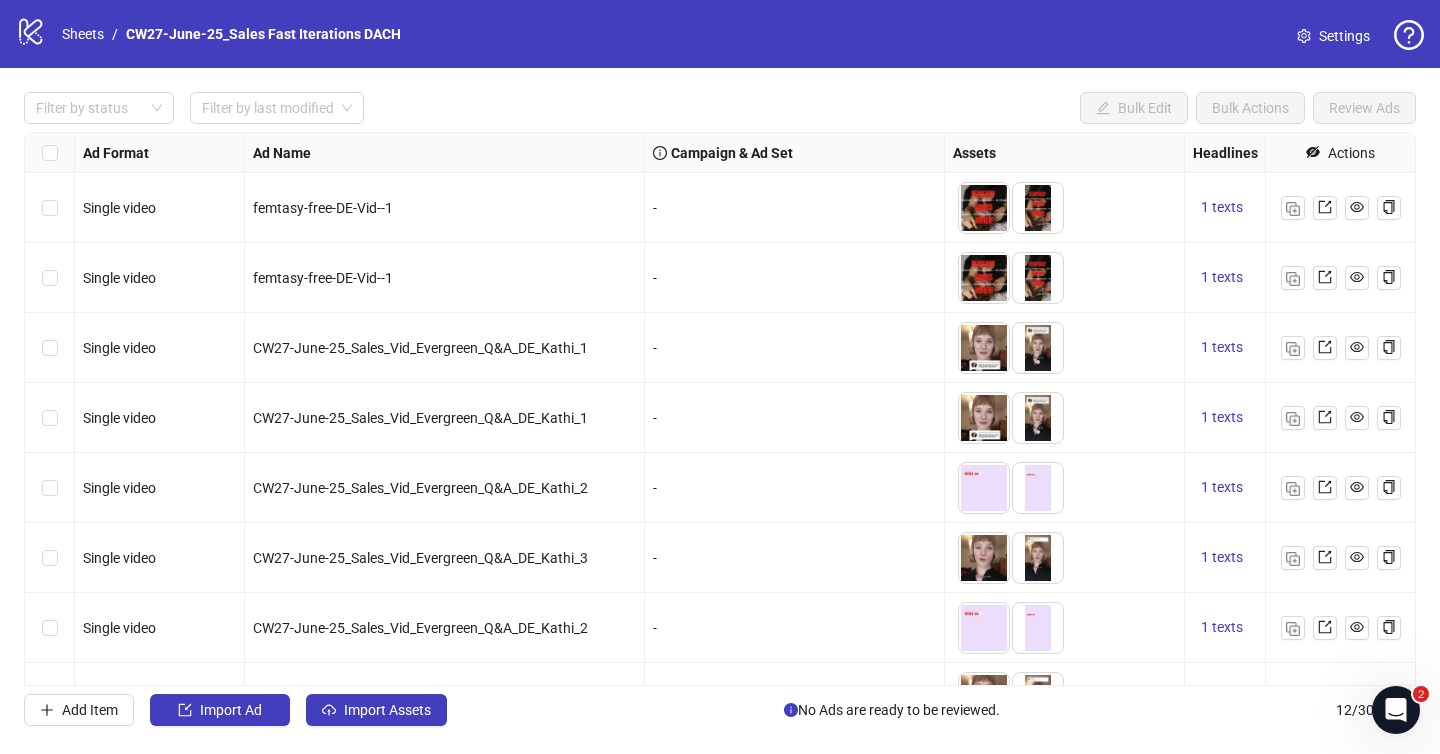 click on "Settings" at bounding box center [1344, 36] 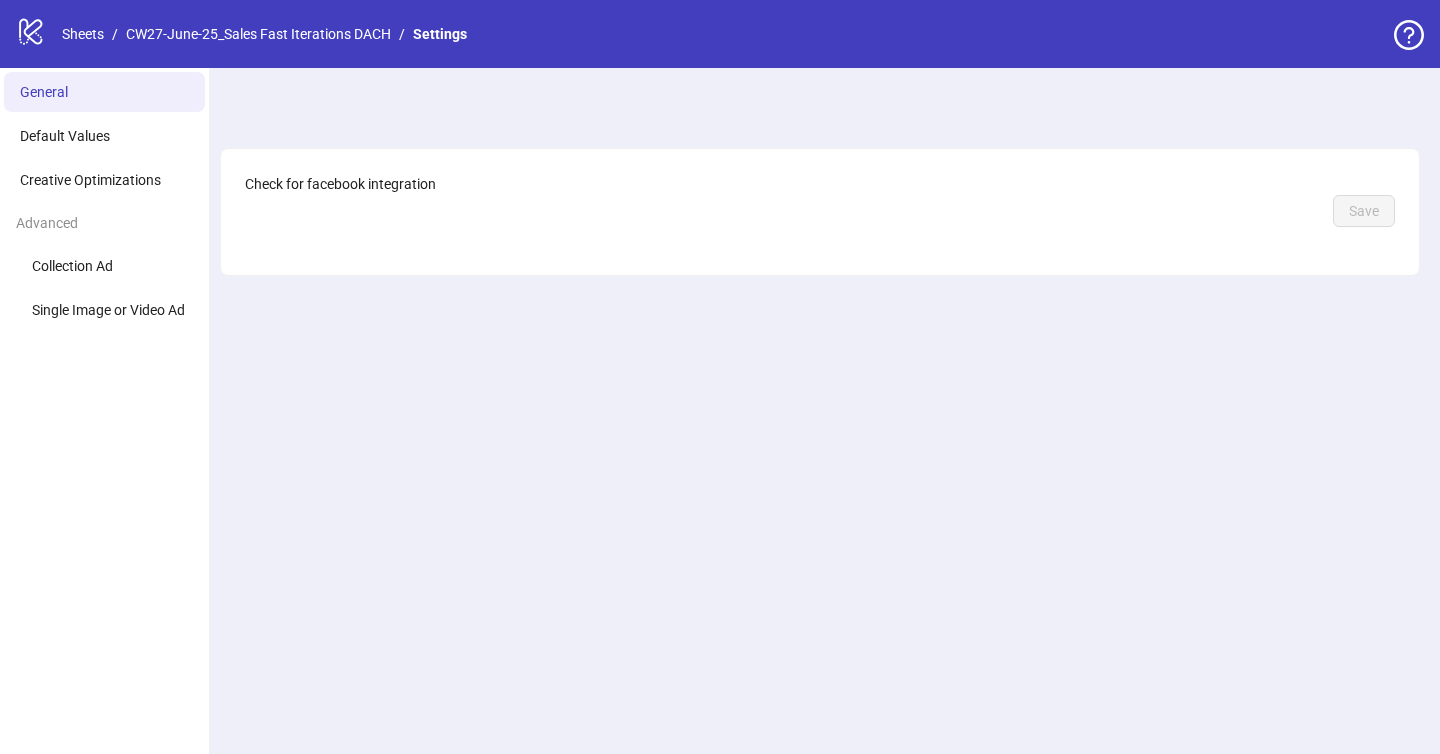 scroll, scrollTop: 0, scrollLeft: 0, axis: both 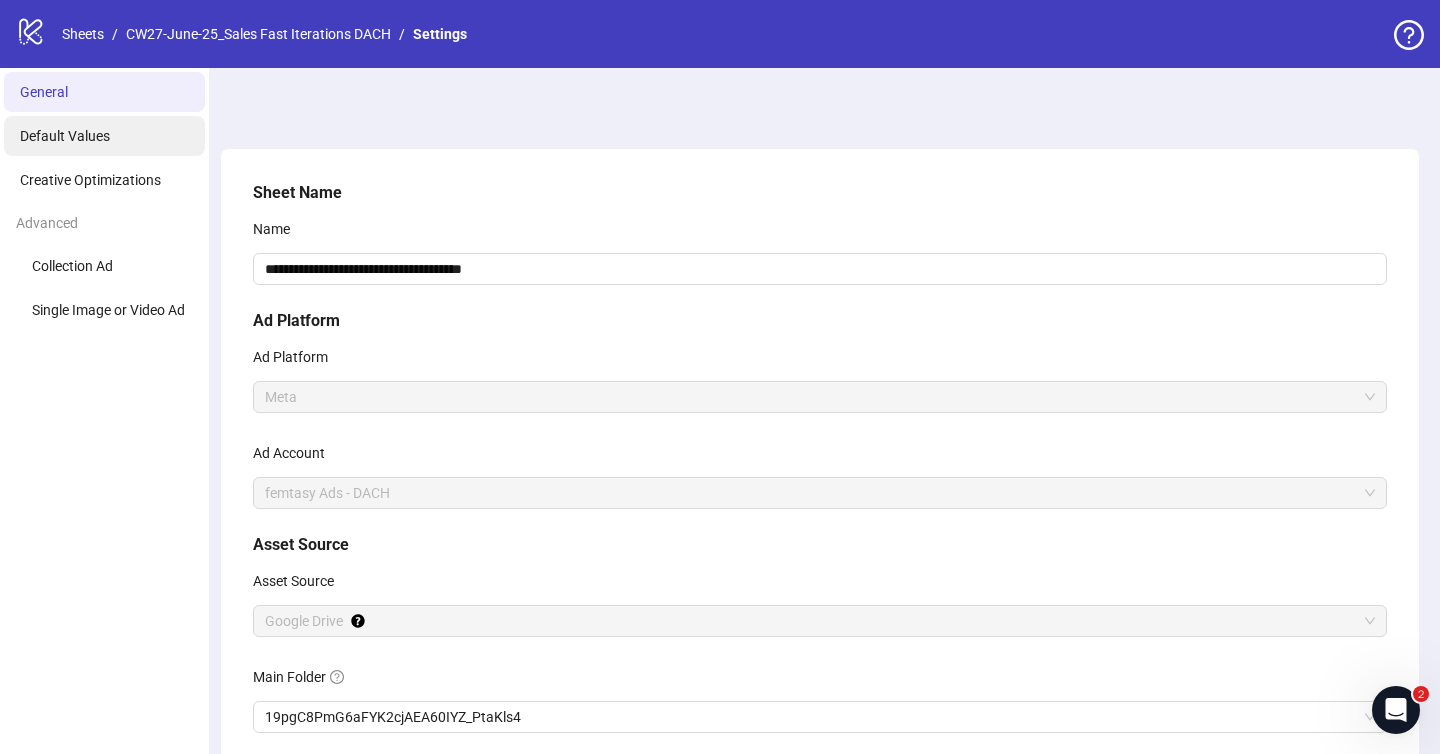 click on "Default Values" at bounding box center [104, 136] 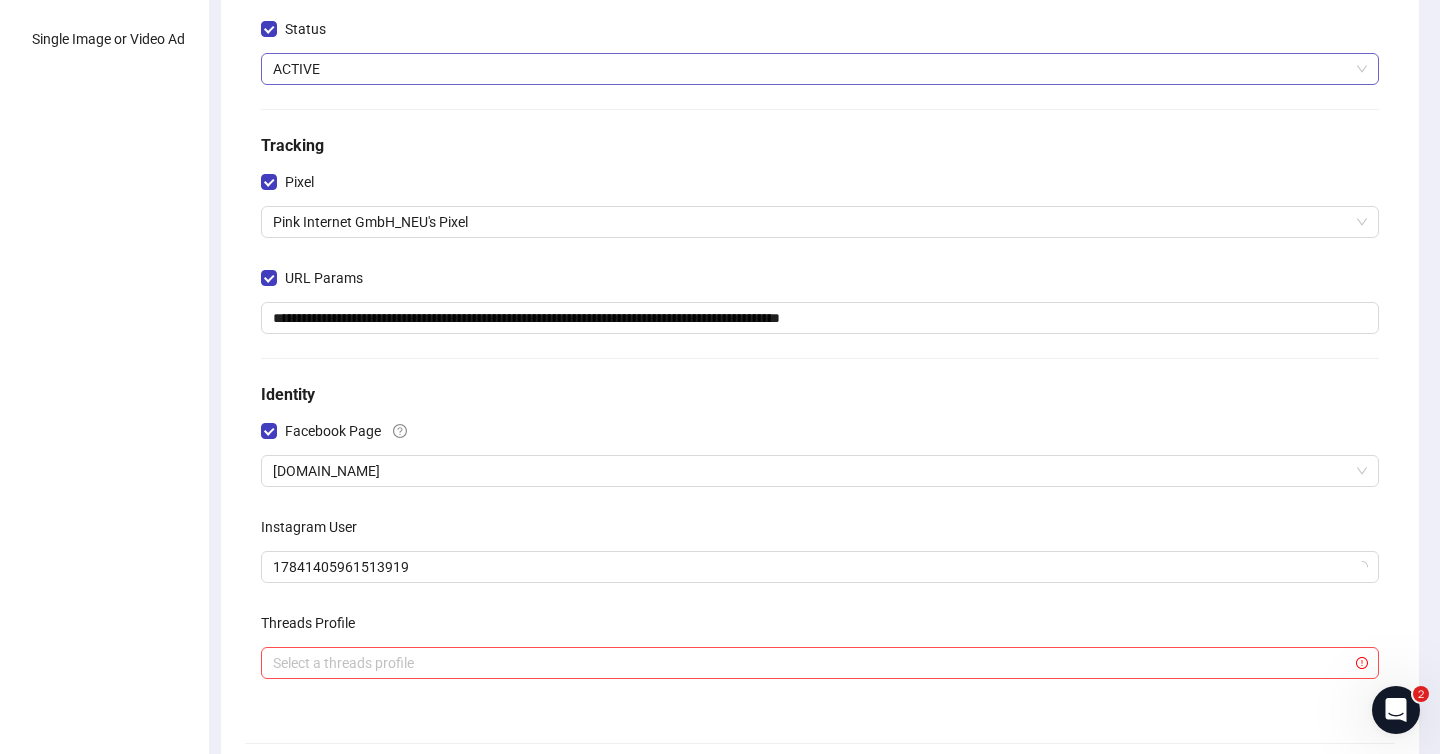 scroll, scrollTop: 156, scrollLeft: 0, axis: vertical 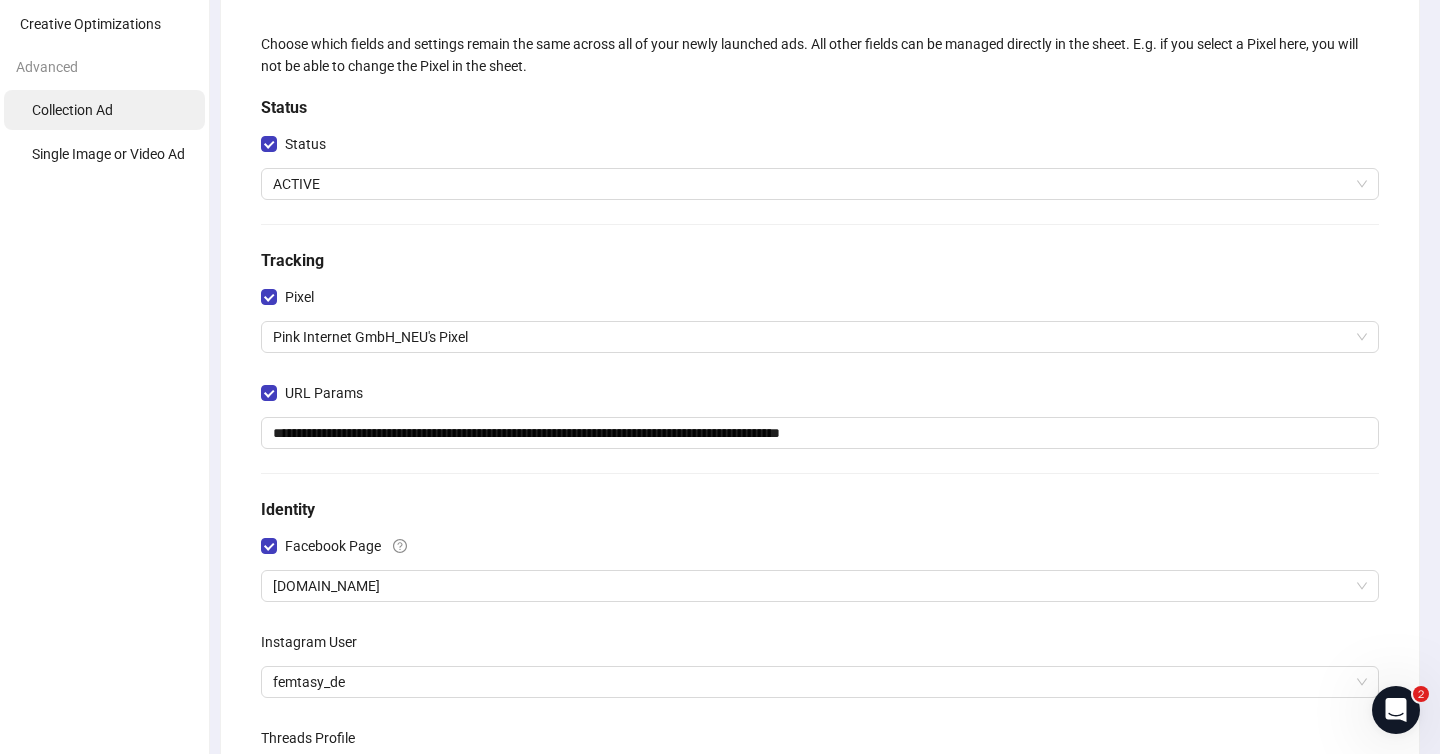 click on "Collection Ad" at bounding box center (104, 110) 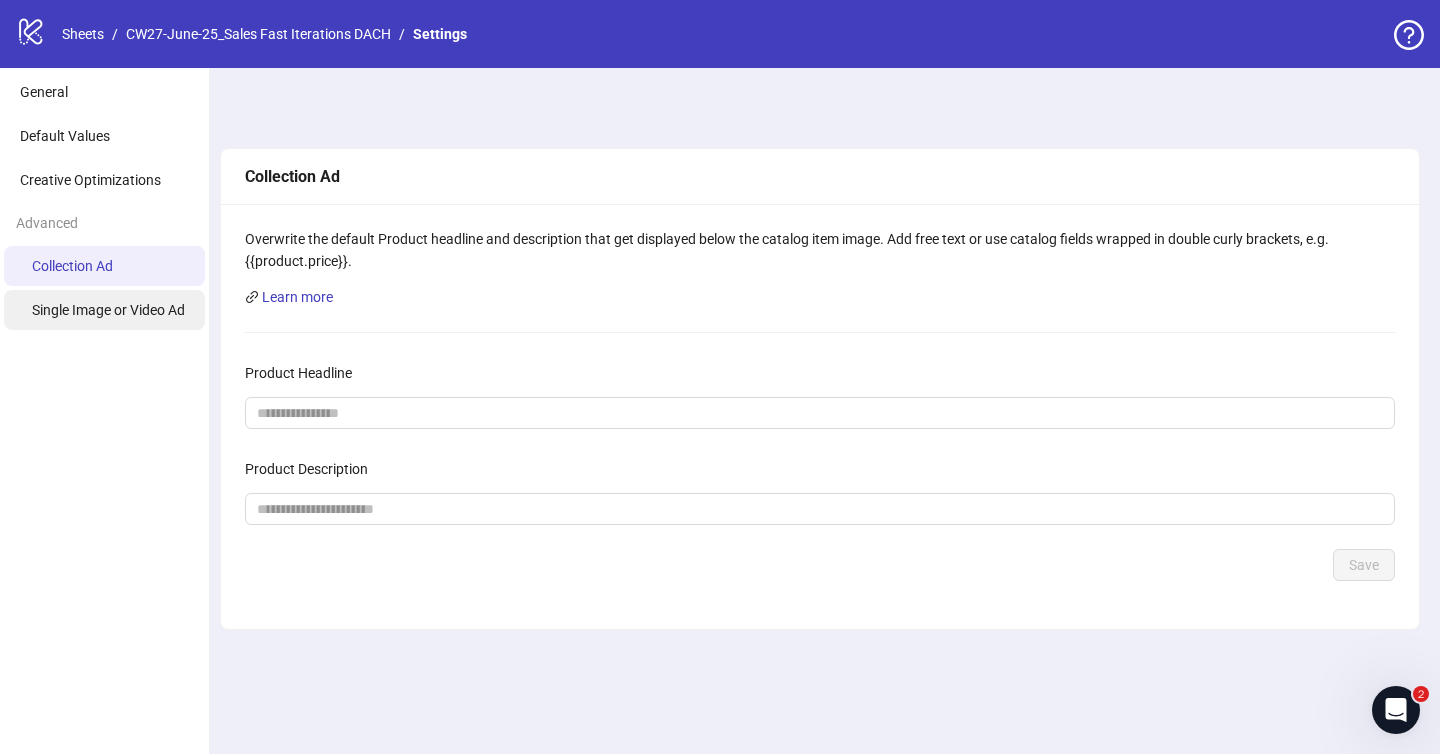 click on "Single Image or Video Ad" at bounding box center (108, 310) 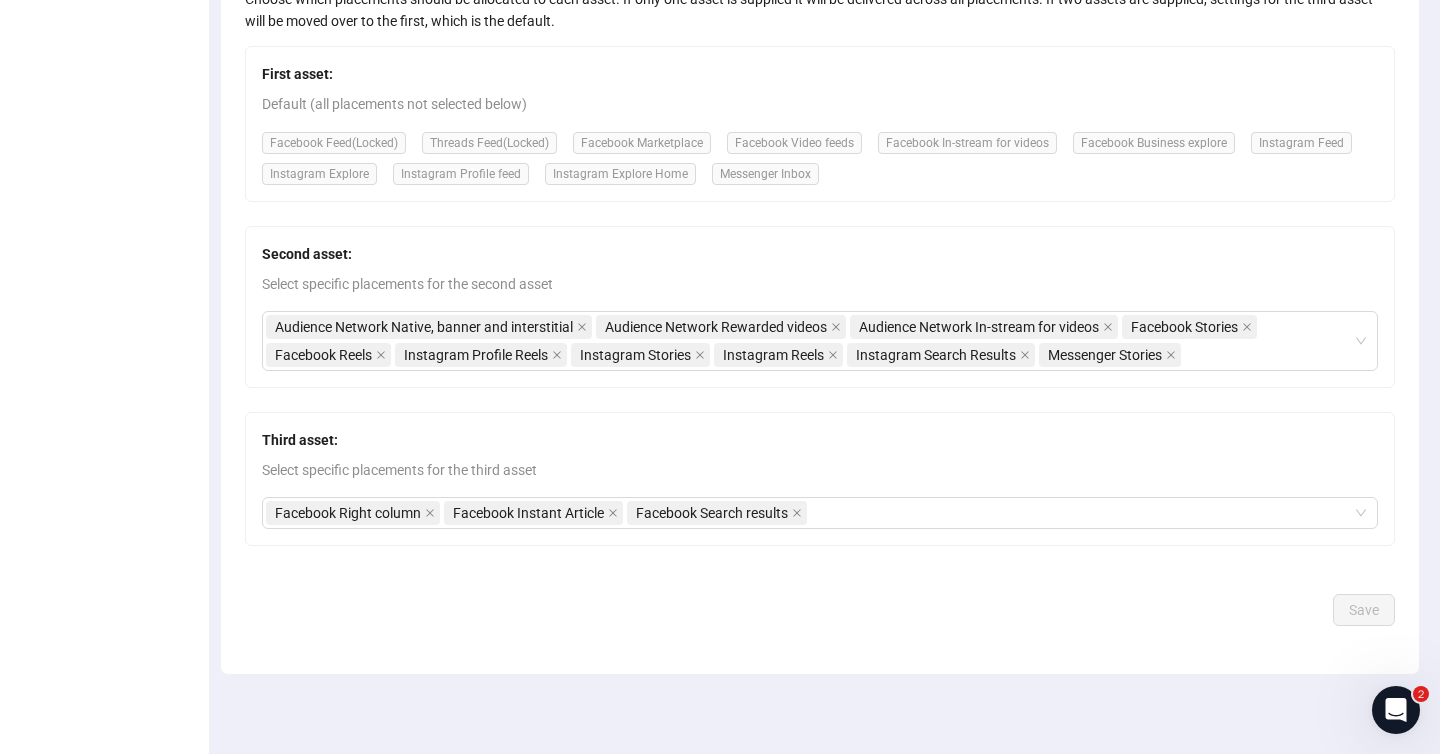 scroll, scrollTop: 0, scrollLeft: 0, axis: both 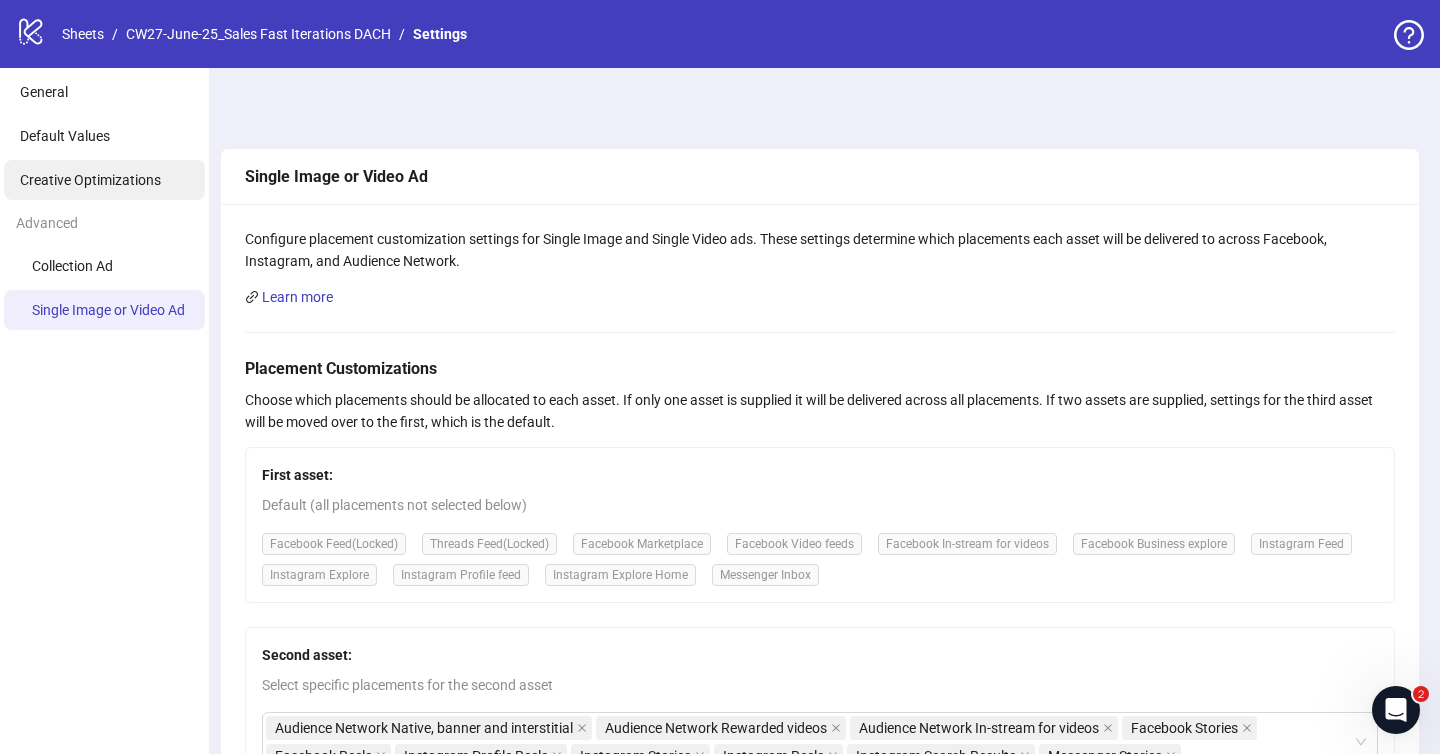 click on "Creative Optimizations" at bounding box center [90, 180] 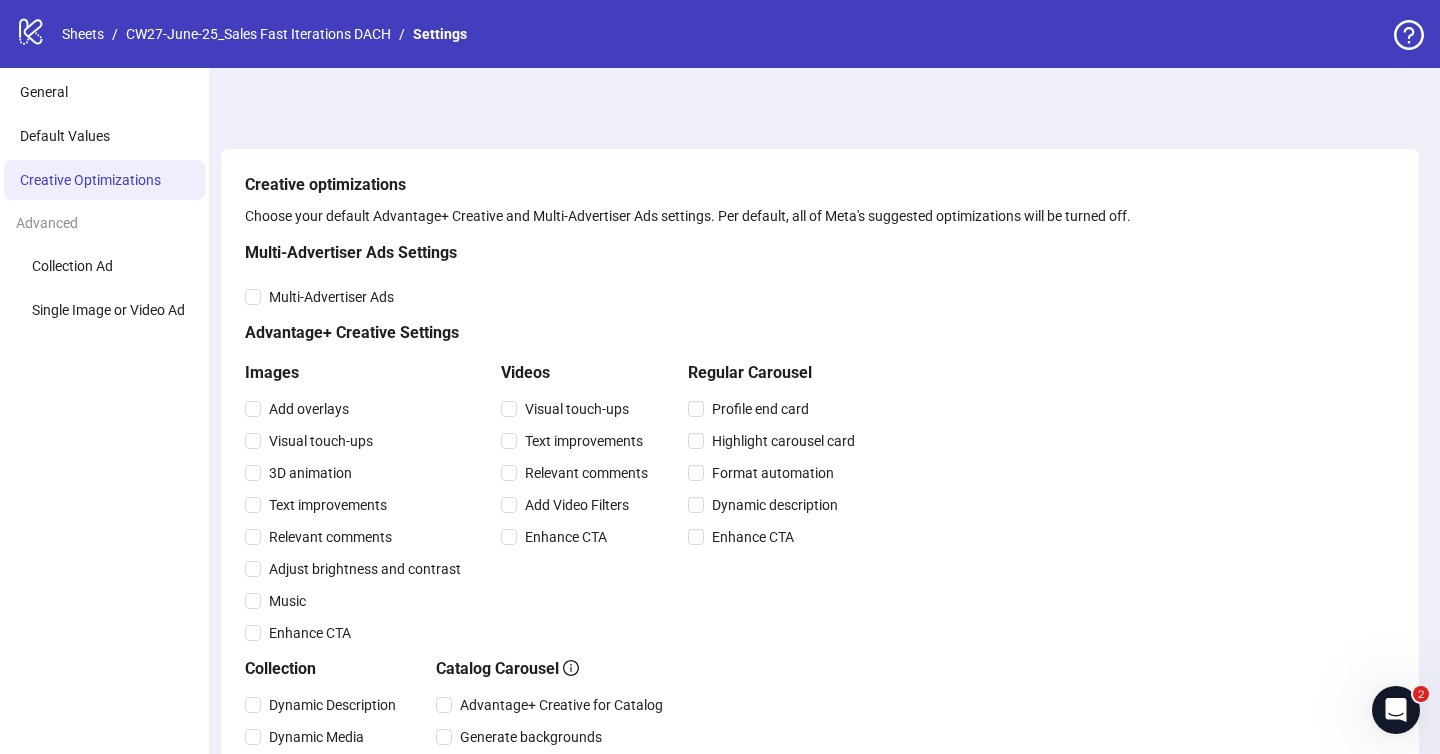 click on "Collection Ad Single Image or Video Ad" at bounding box center (104, 288) 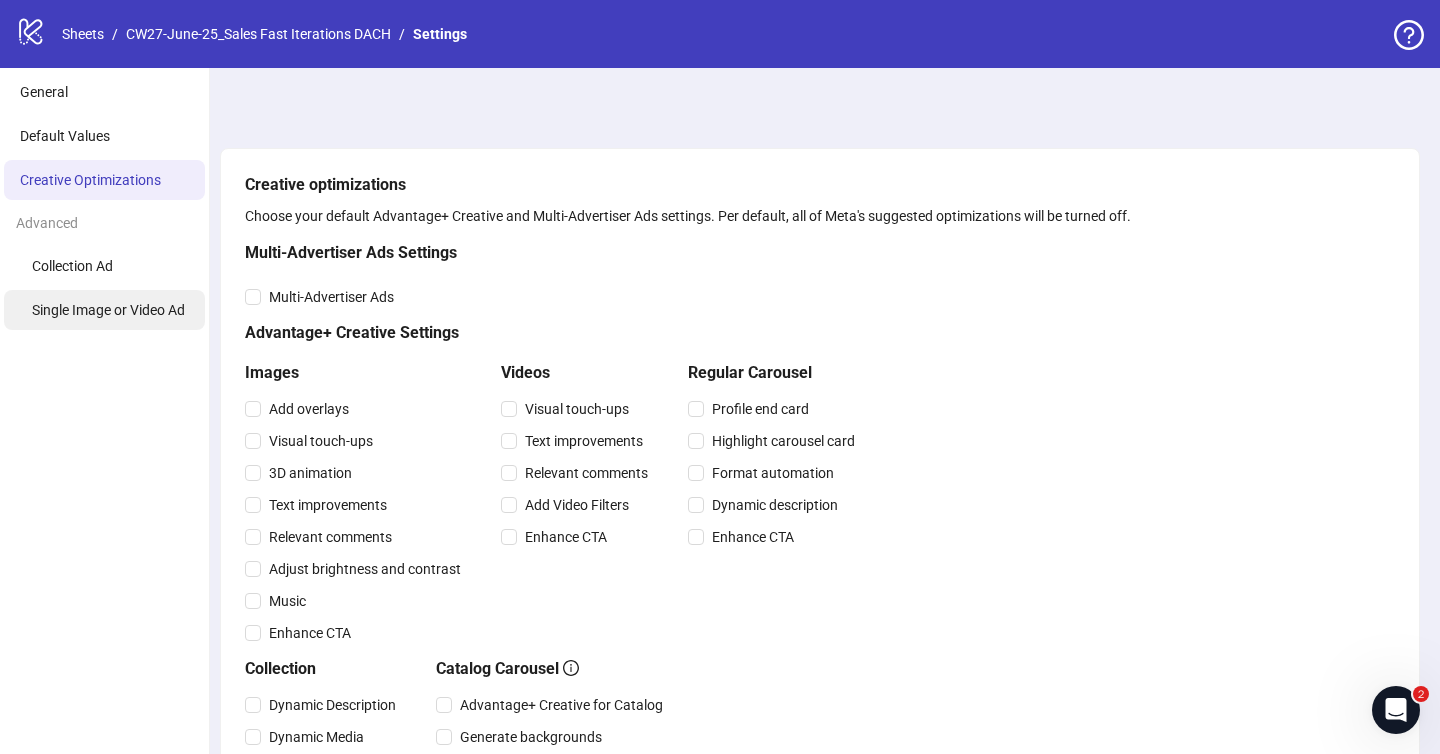 click on "Single Image or Video Ad" at bounding box center [108, 310] 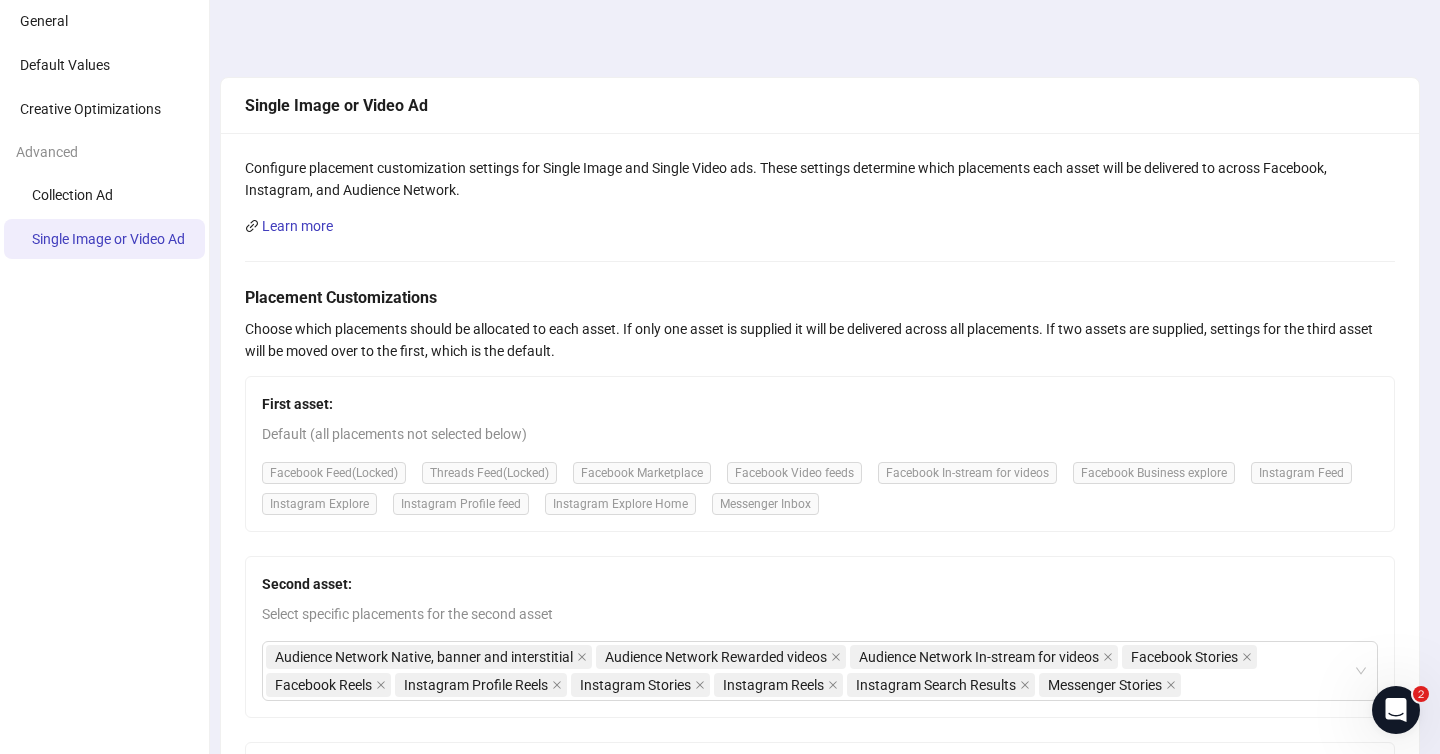 scroll, scrollTop: 0, scrollLeft: 0, axis: both 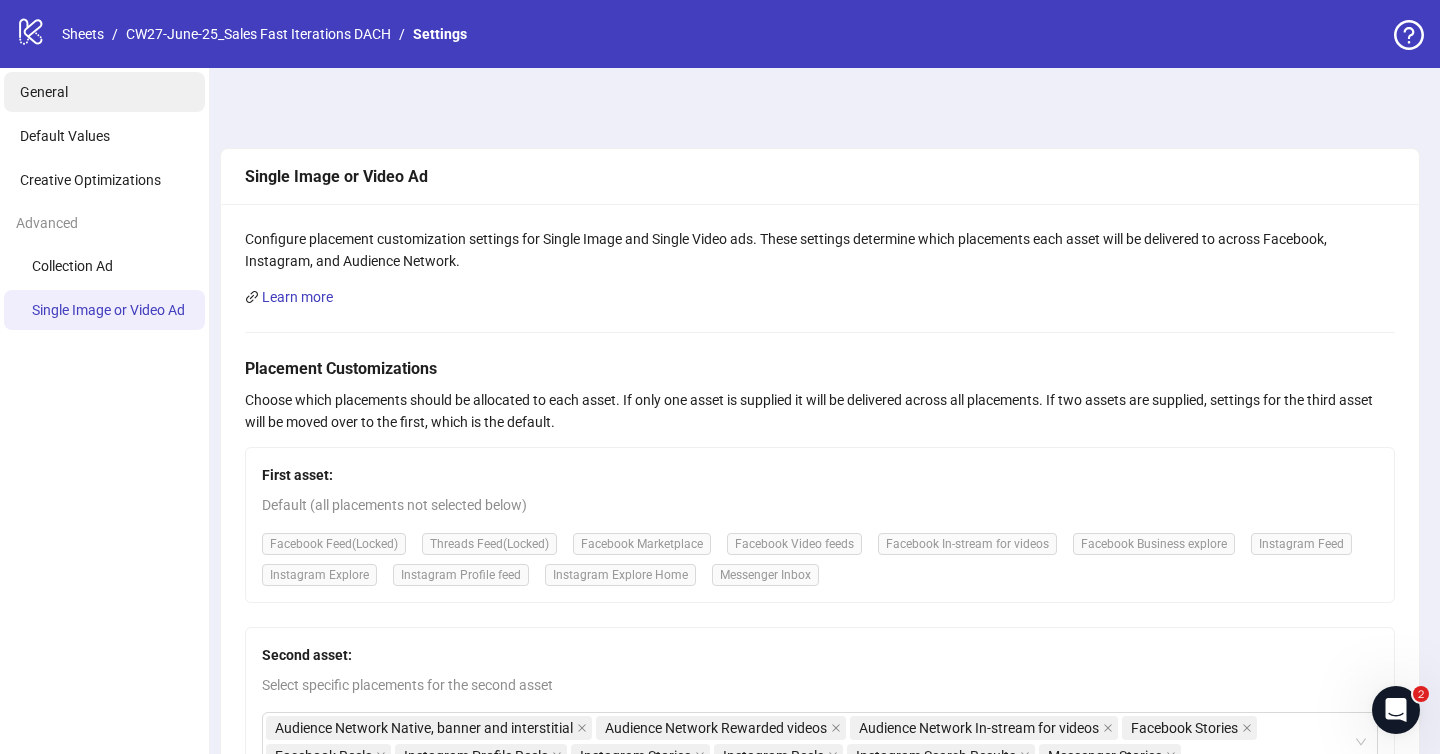 click on "General" at bounding box center (104, 92) 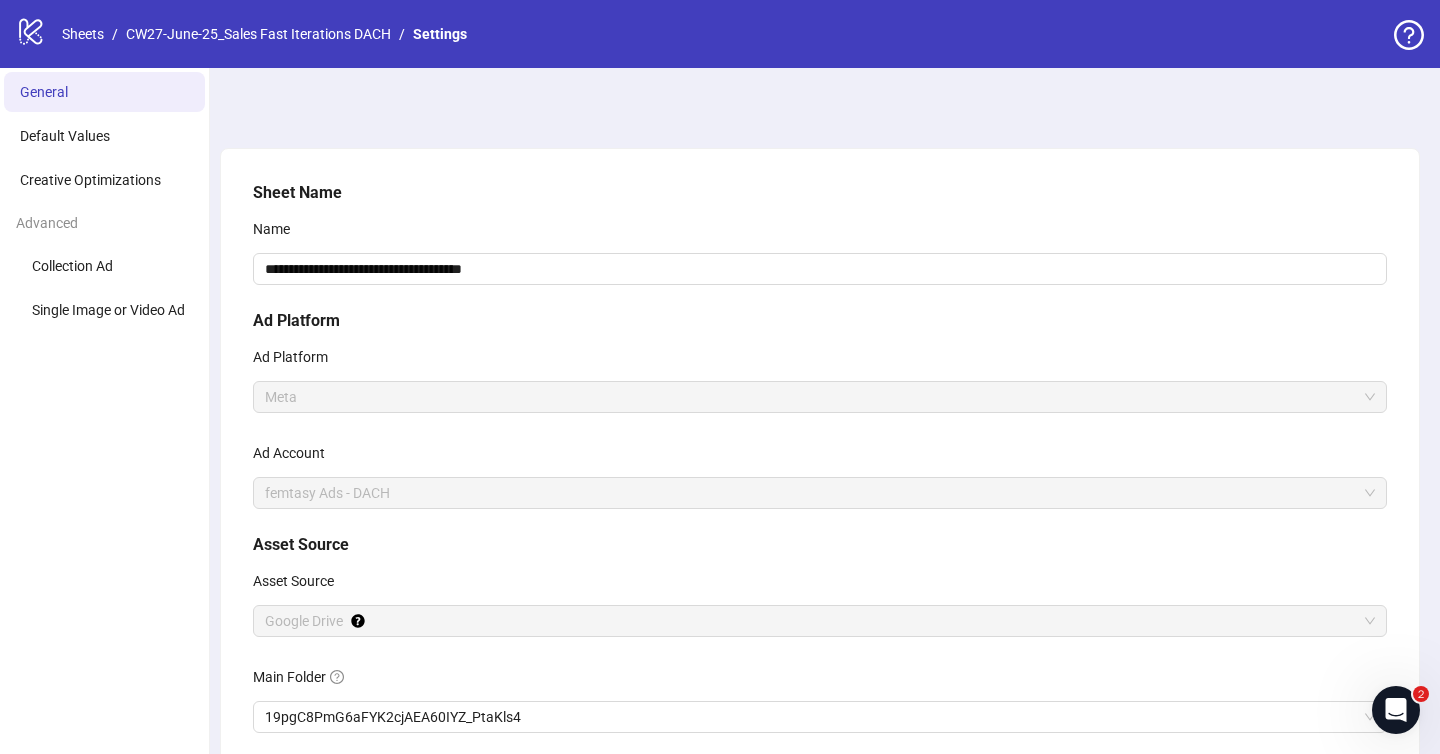 scroll, scrollTop: 172, scrollLeft: 0, axis: vertical 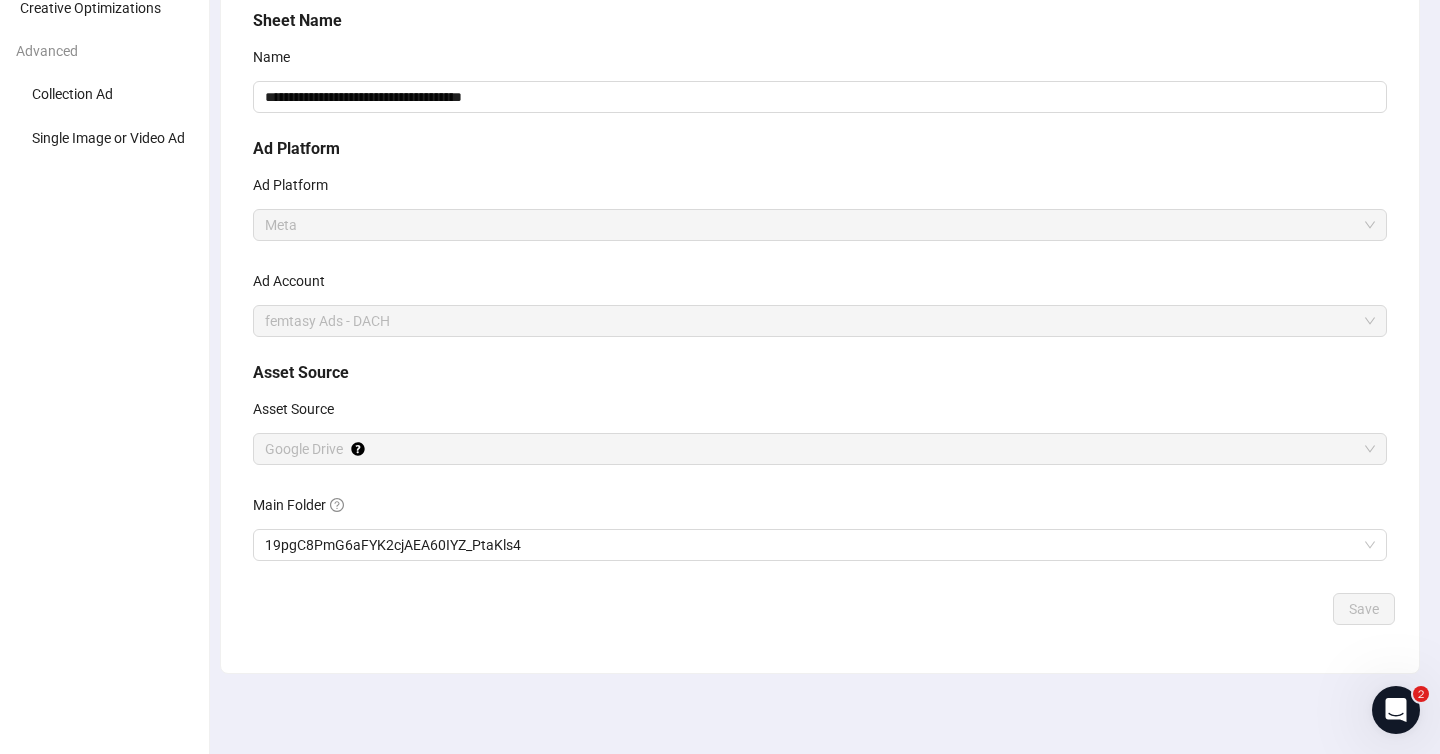click on "**********" at bounding box center (820, 297) 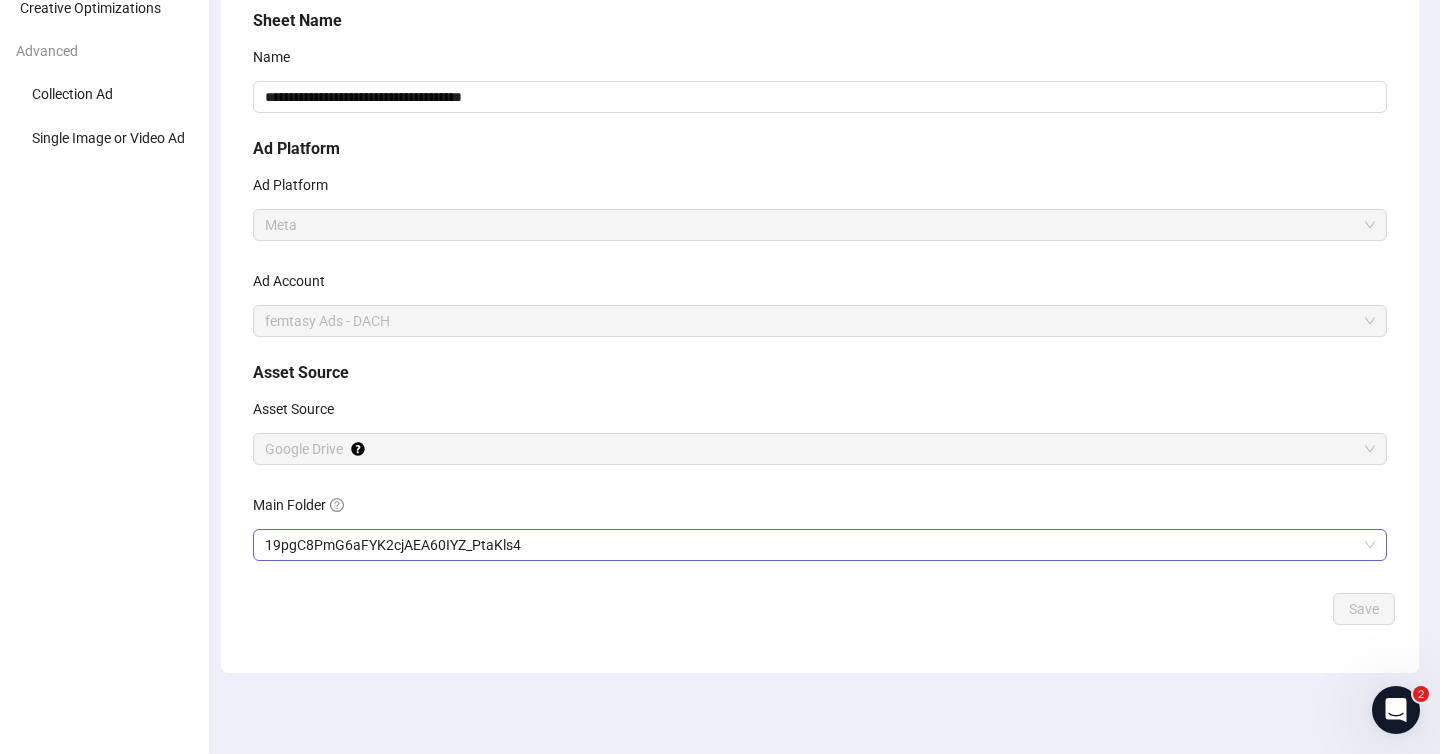 click on "19pgC8PmG6aFYK2cjAEA60IYZ_PtaKls4" at bounding box center (820, 545) 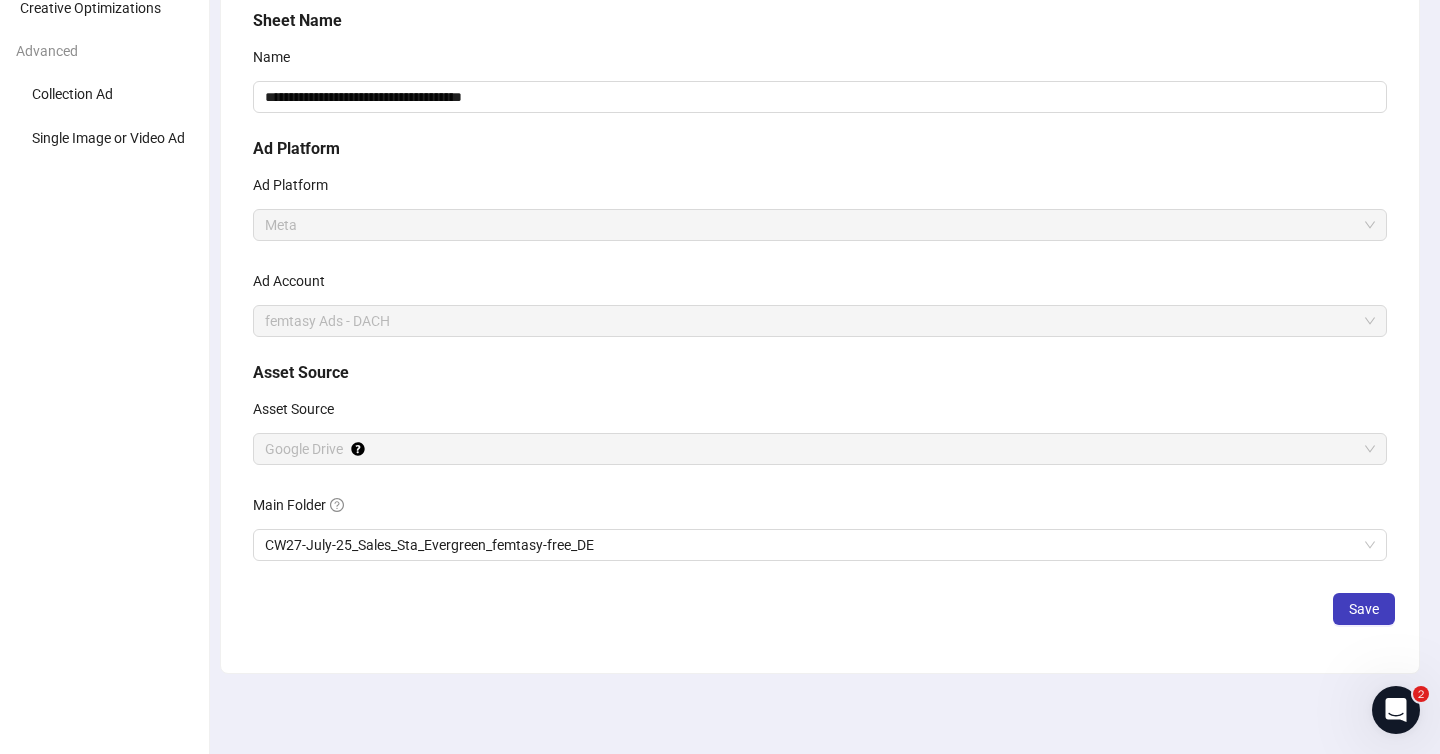 click on "**********" at bounding box center [820, 297] 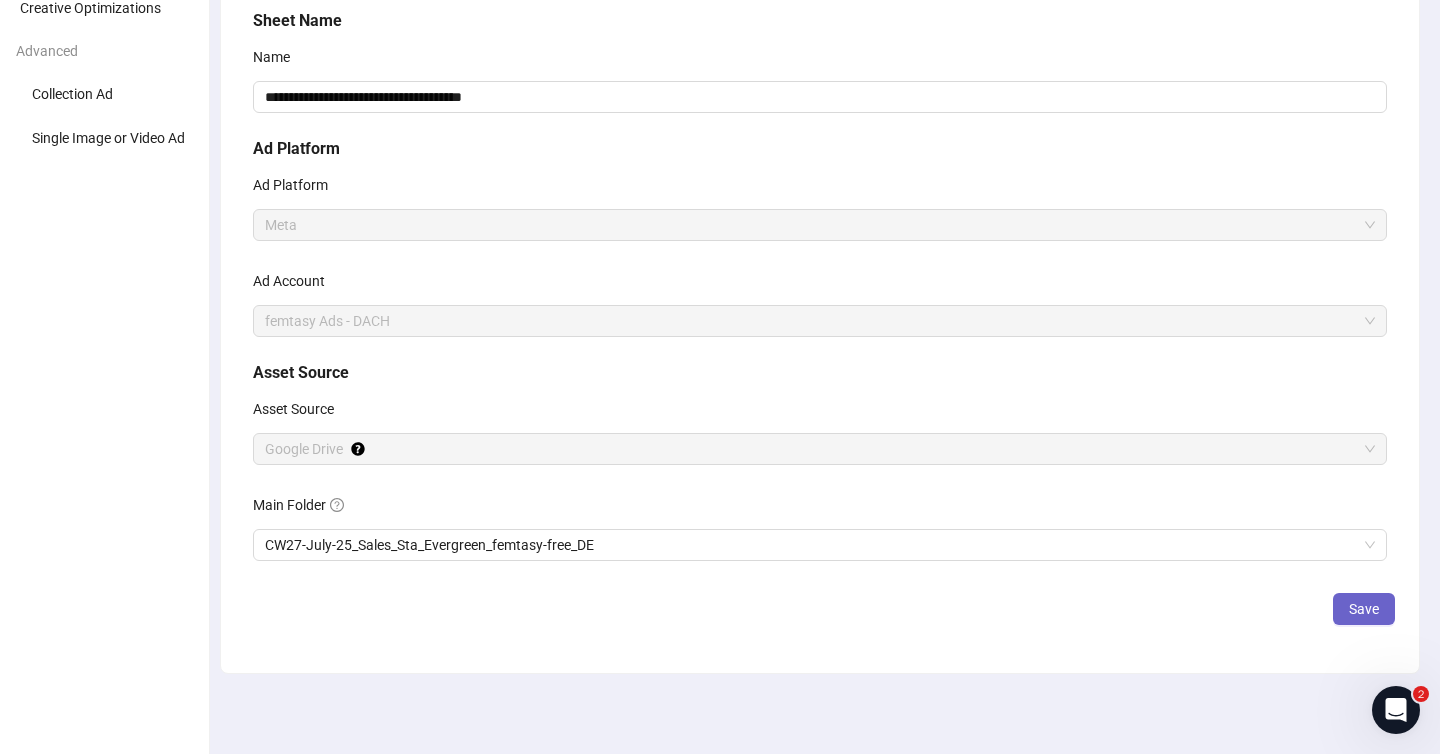 click on "Save" at bounding box center (1364, 609) 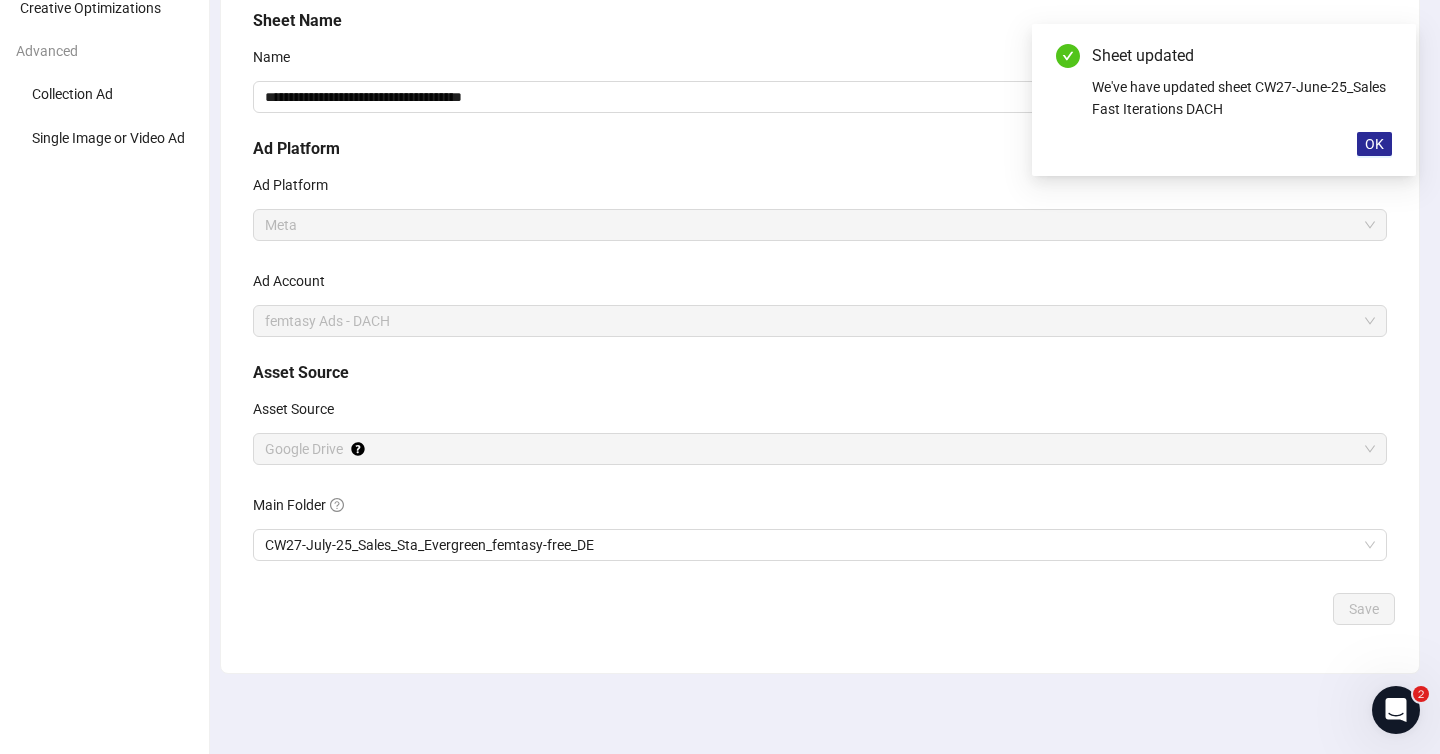 click on "OK" at bounding box center [1374, 144] 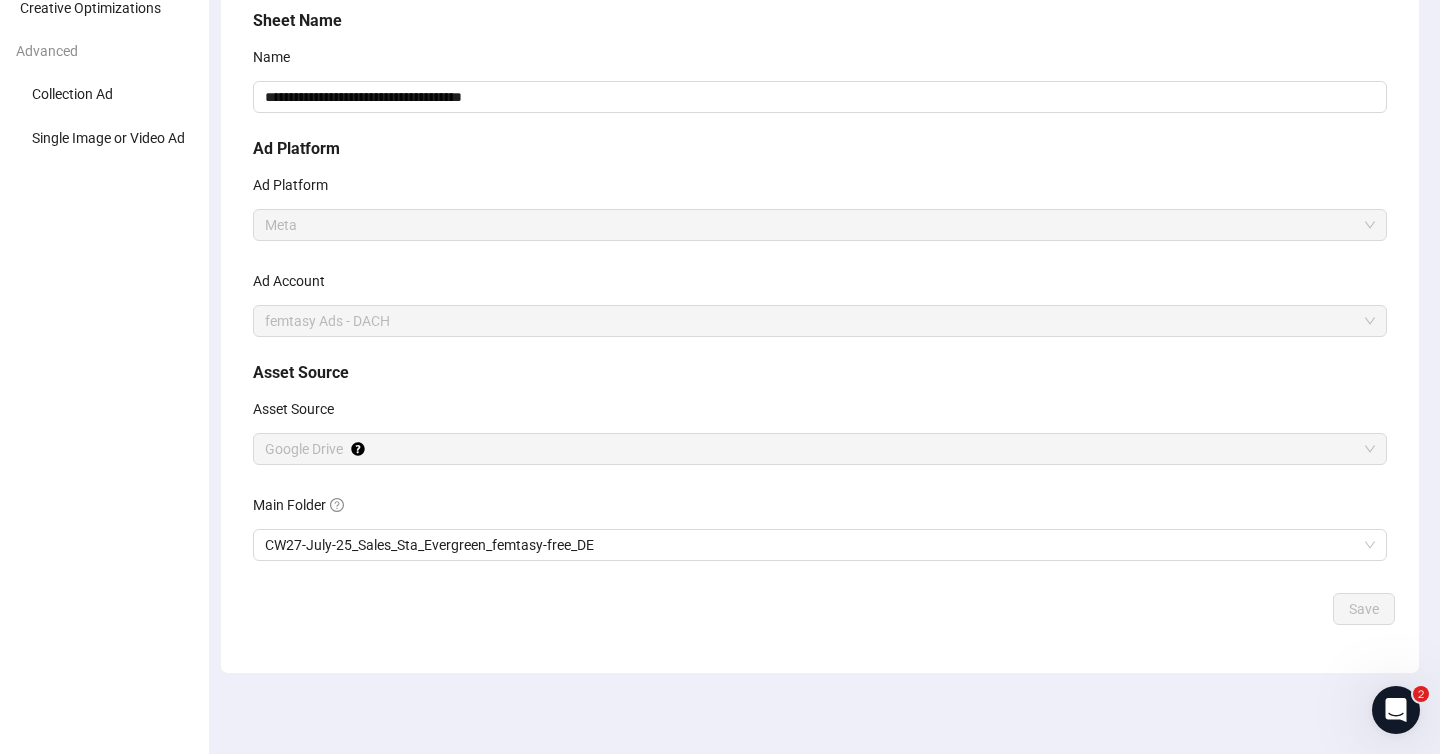 scroll, scrollTop: 0, scrollLeft: 0, axis: both 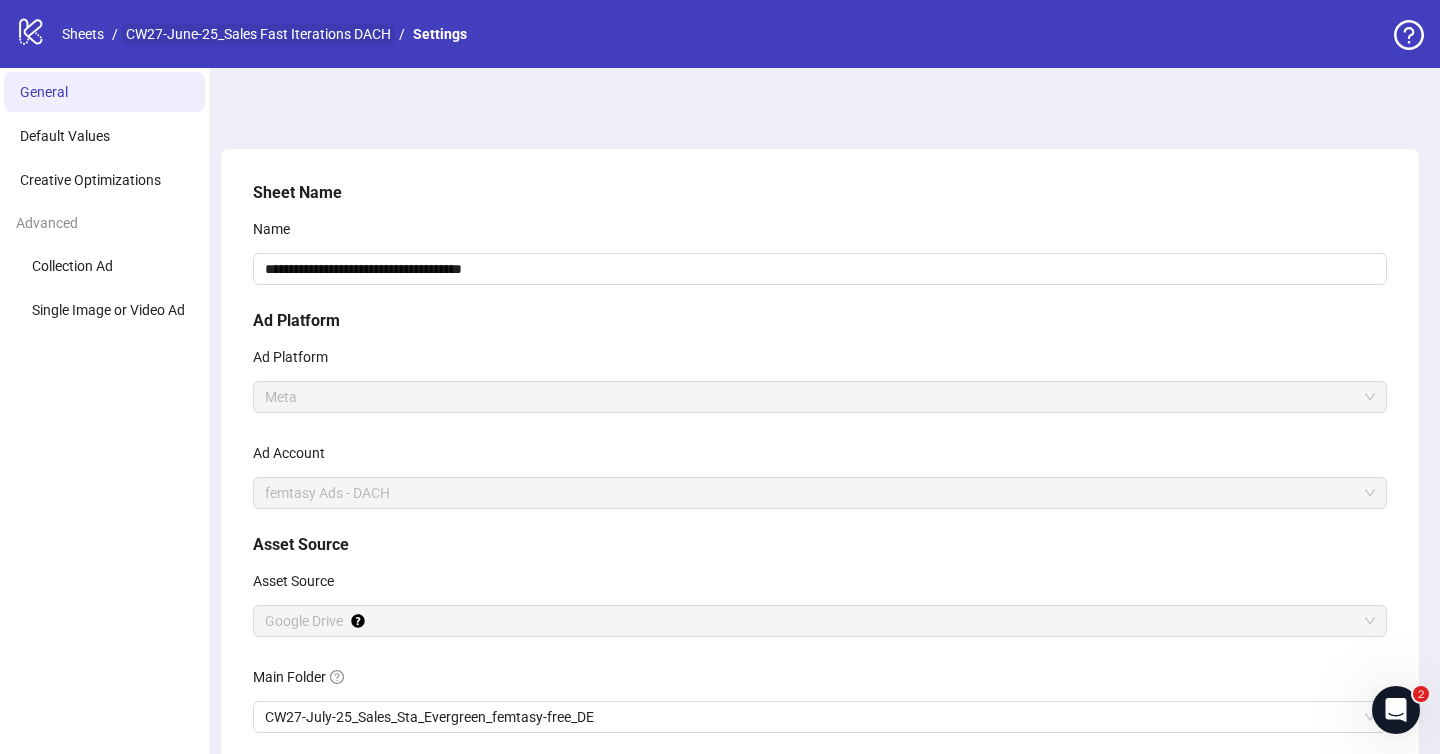 click on "CW27-June-25_Sales Fast Iterations DACH" at bounding box center [258, 34] 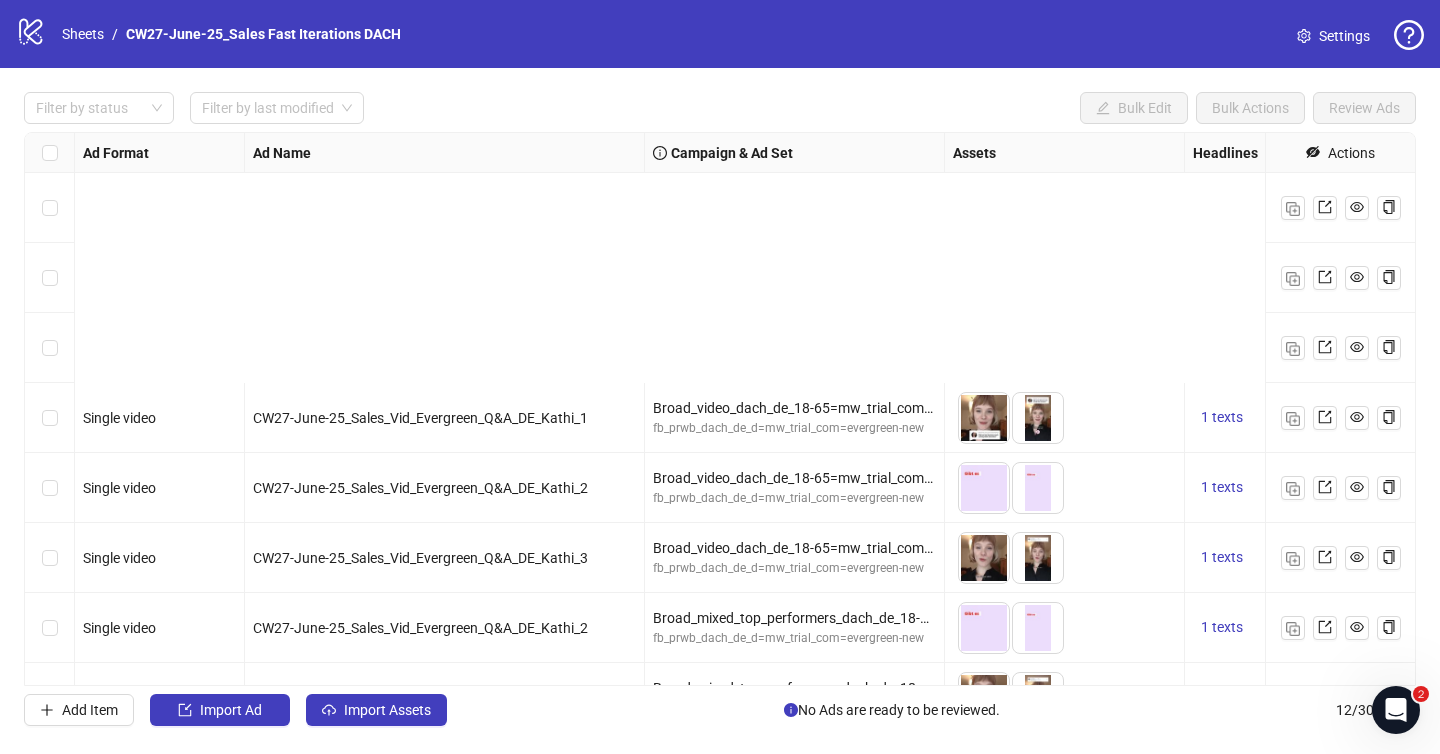 scroll, scrollTop: 328, scrollLeft: 0, axis: vertical 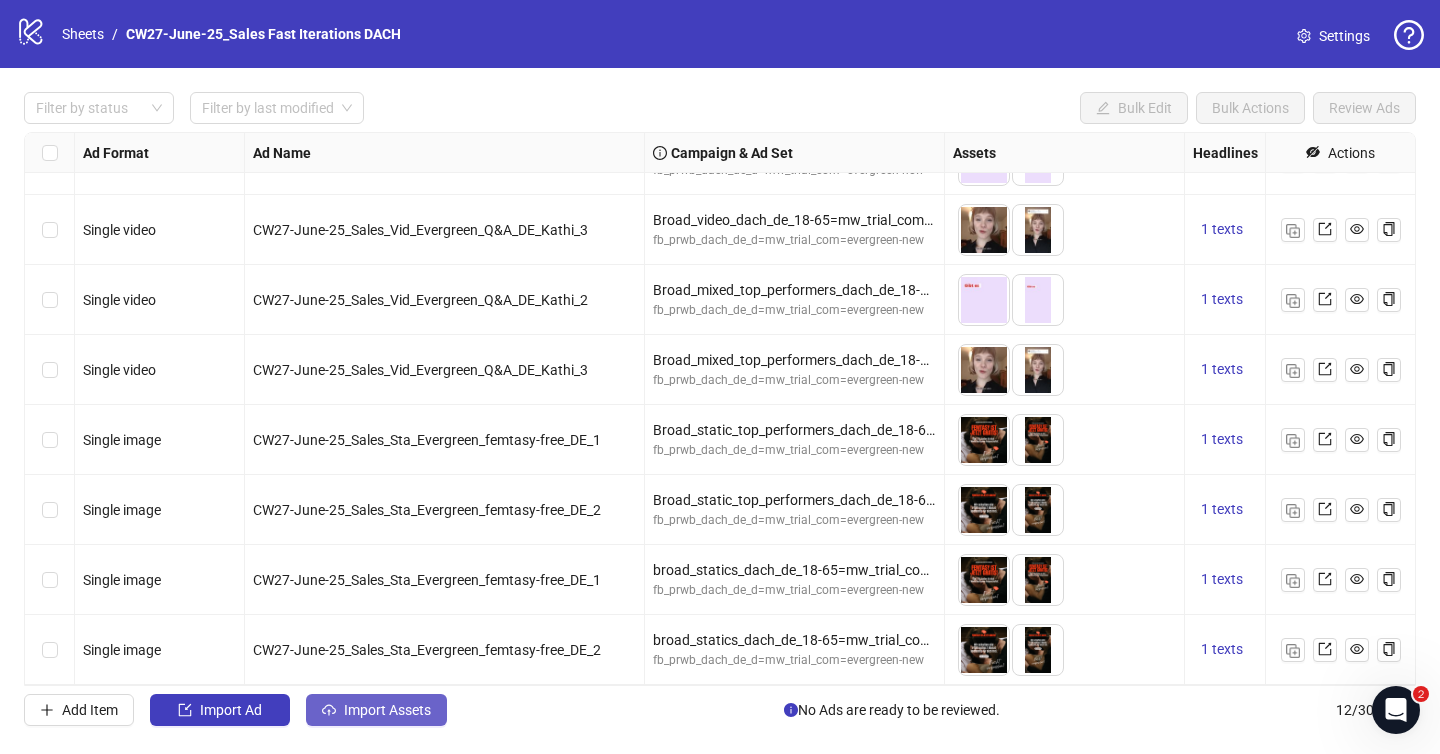 click on "Import Assets" at bounding box center [387, 710] 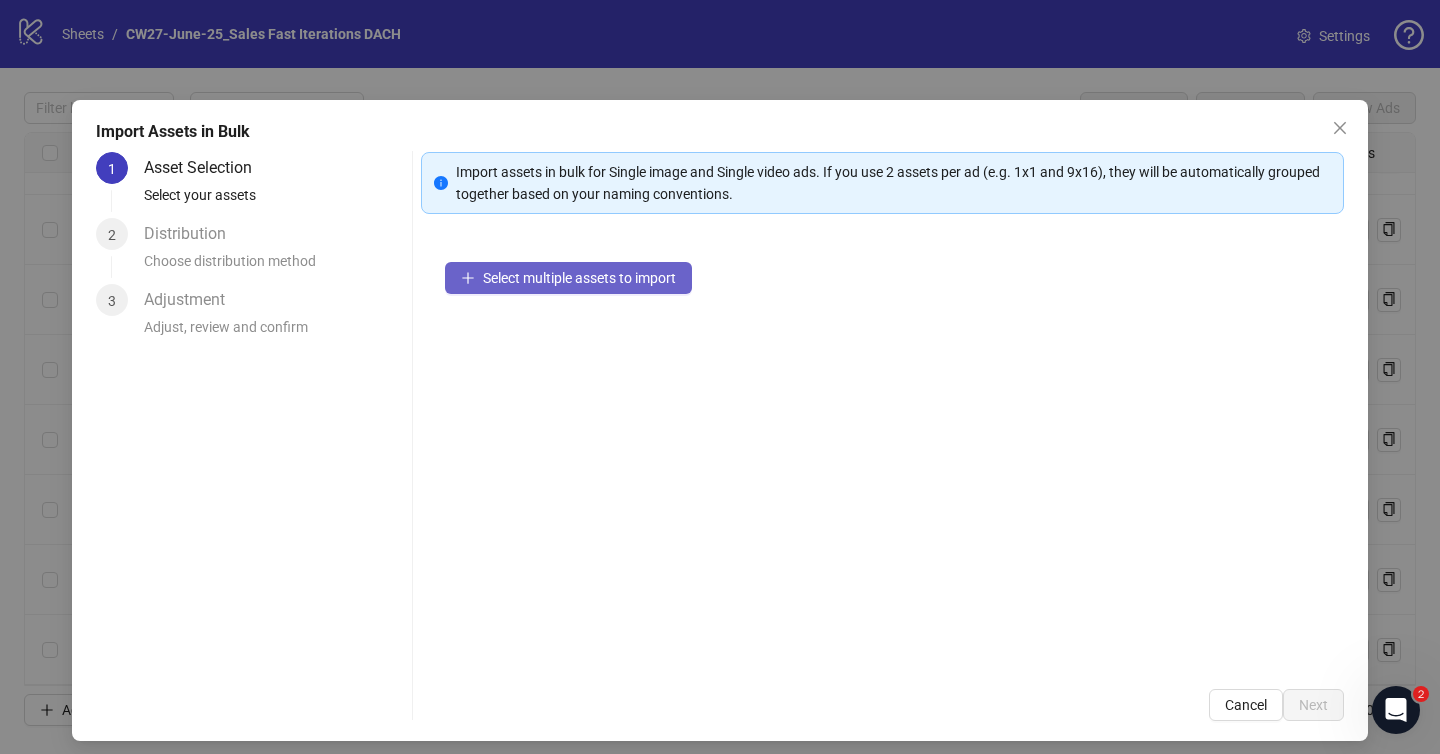 click on "Select multiple assets to import" at bounding box center (579, 278) 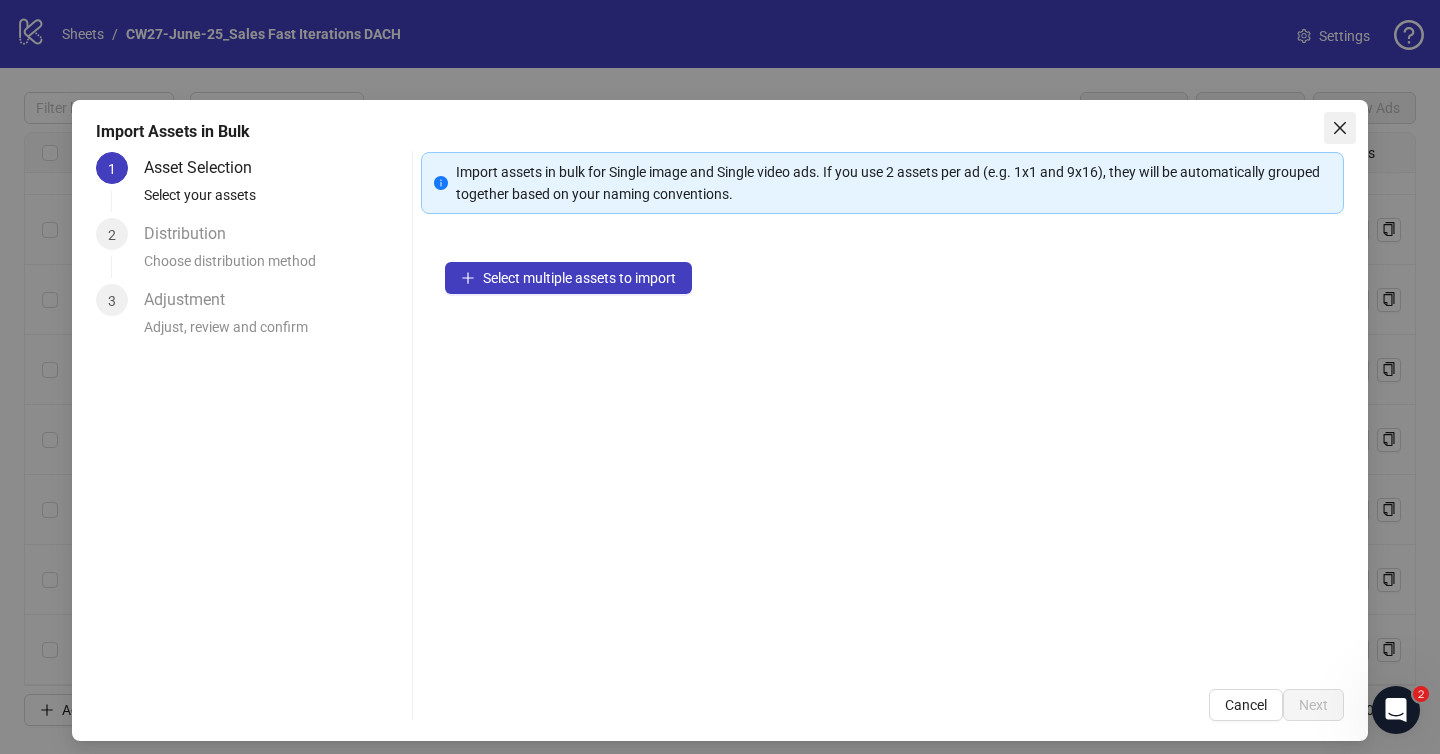 click at bounding box center [1340, 128] 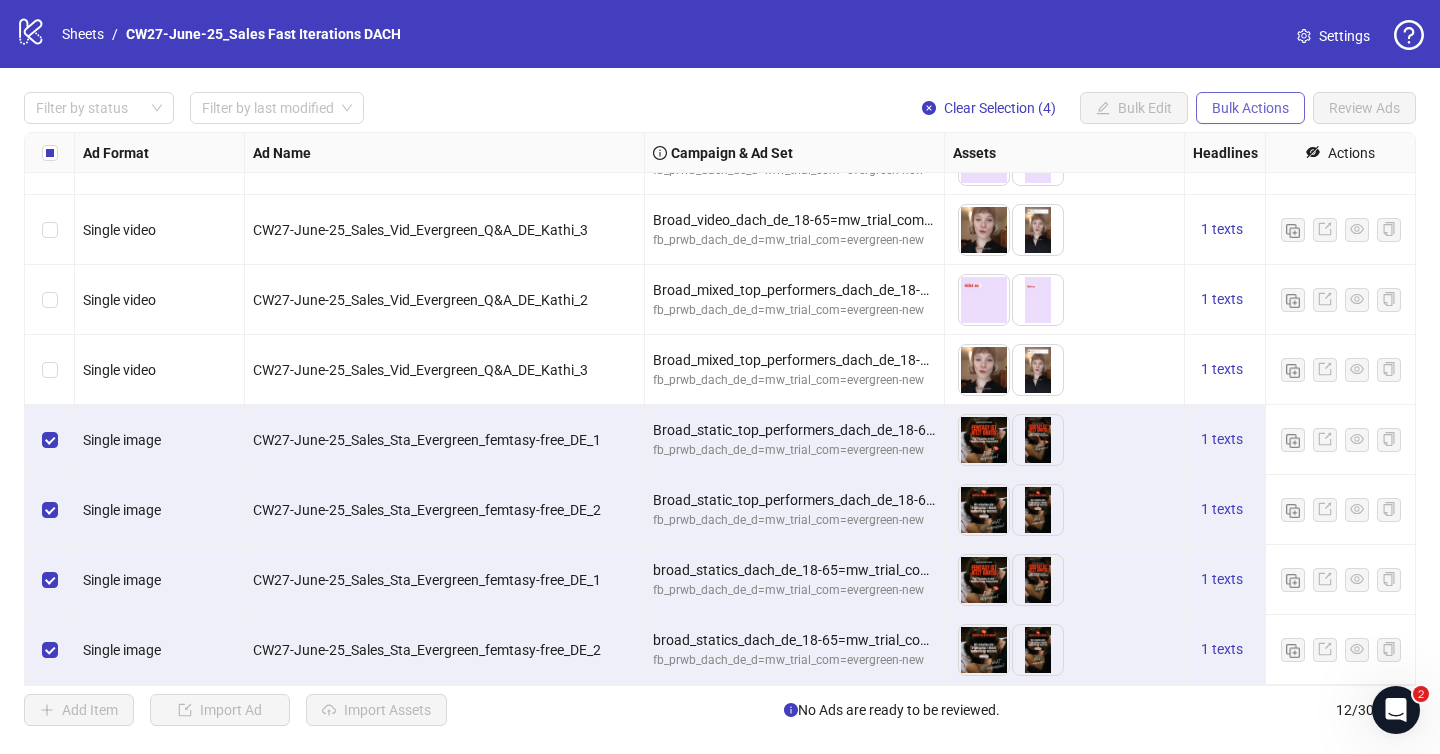 click on "Bulk Actions" at bounding box center [1250, 108] 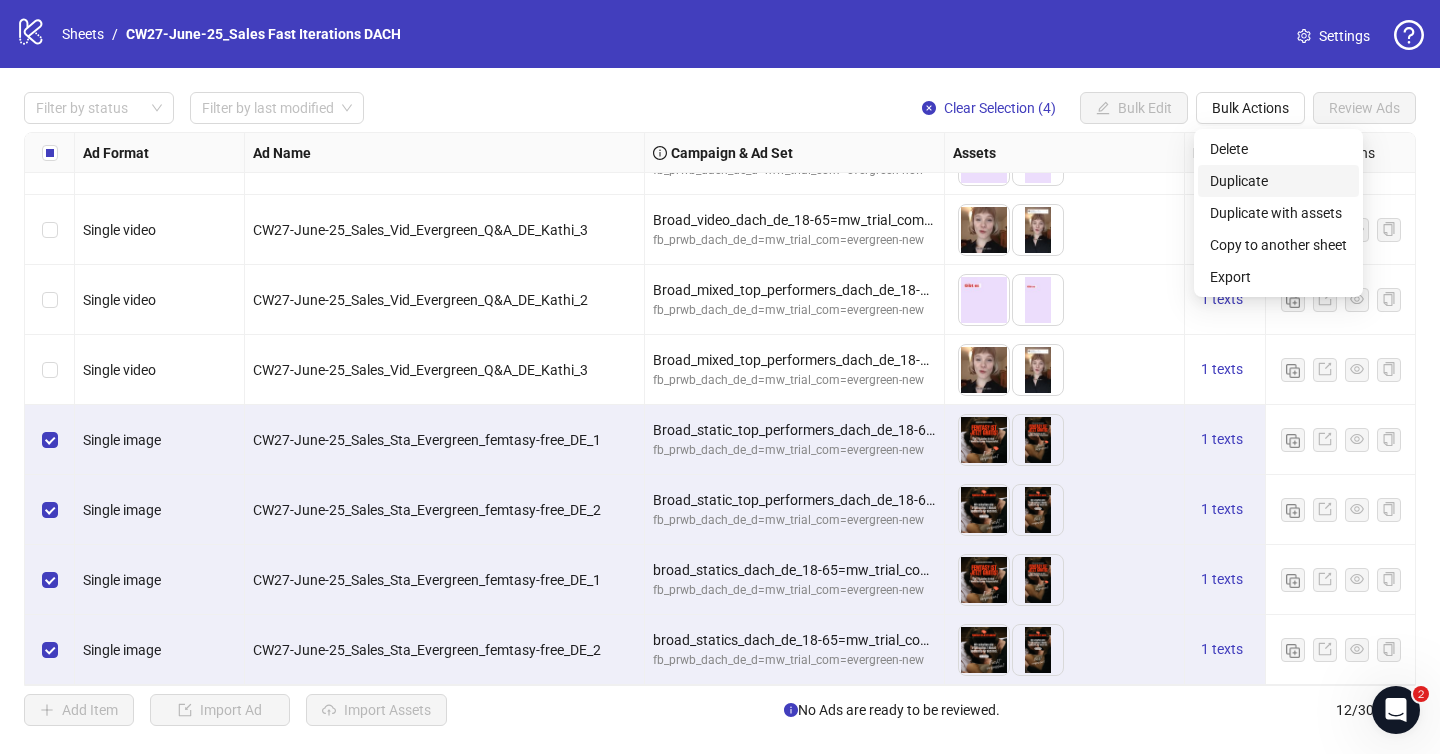 click on "Duplicate" at bounding box center (1278, 181) 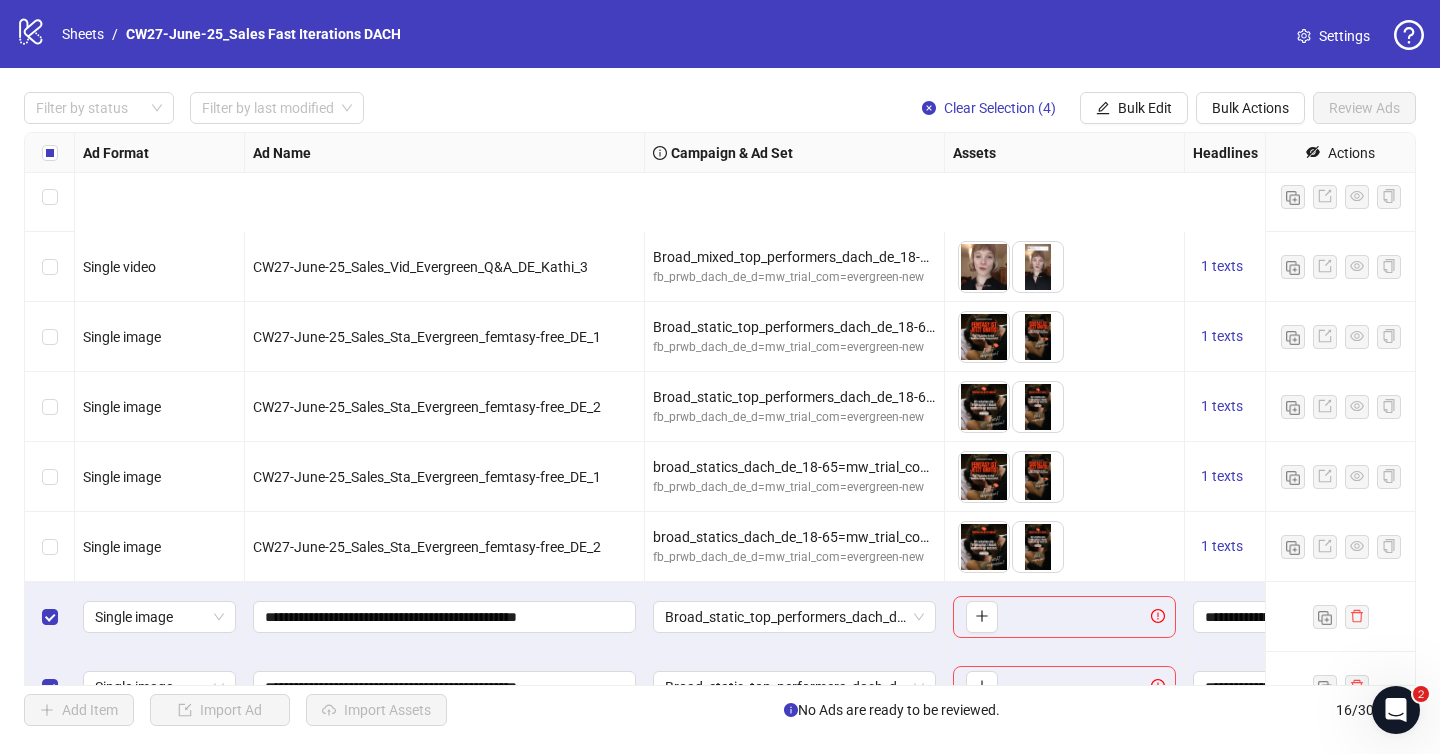 scroll, scrollTop: 608, scrollLeft: 0, axis: vertical 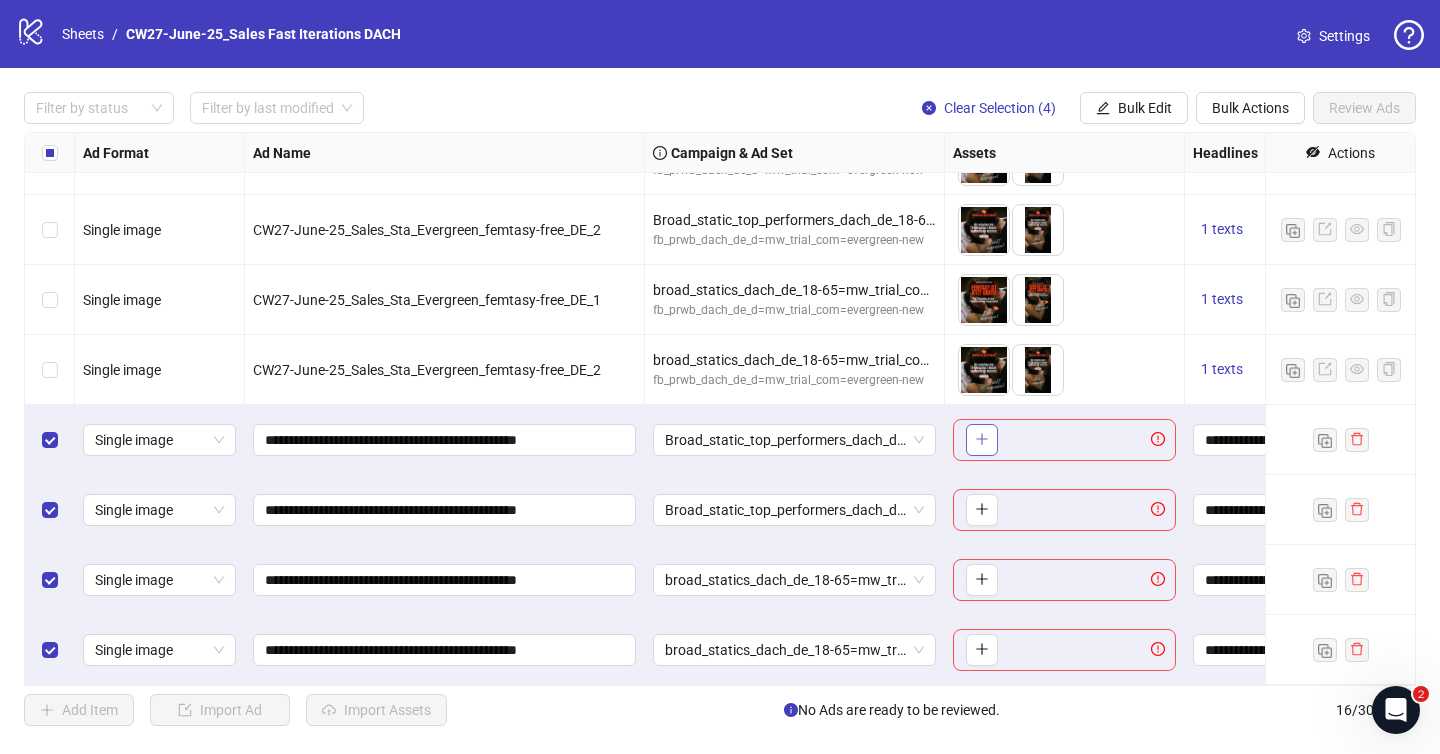 click 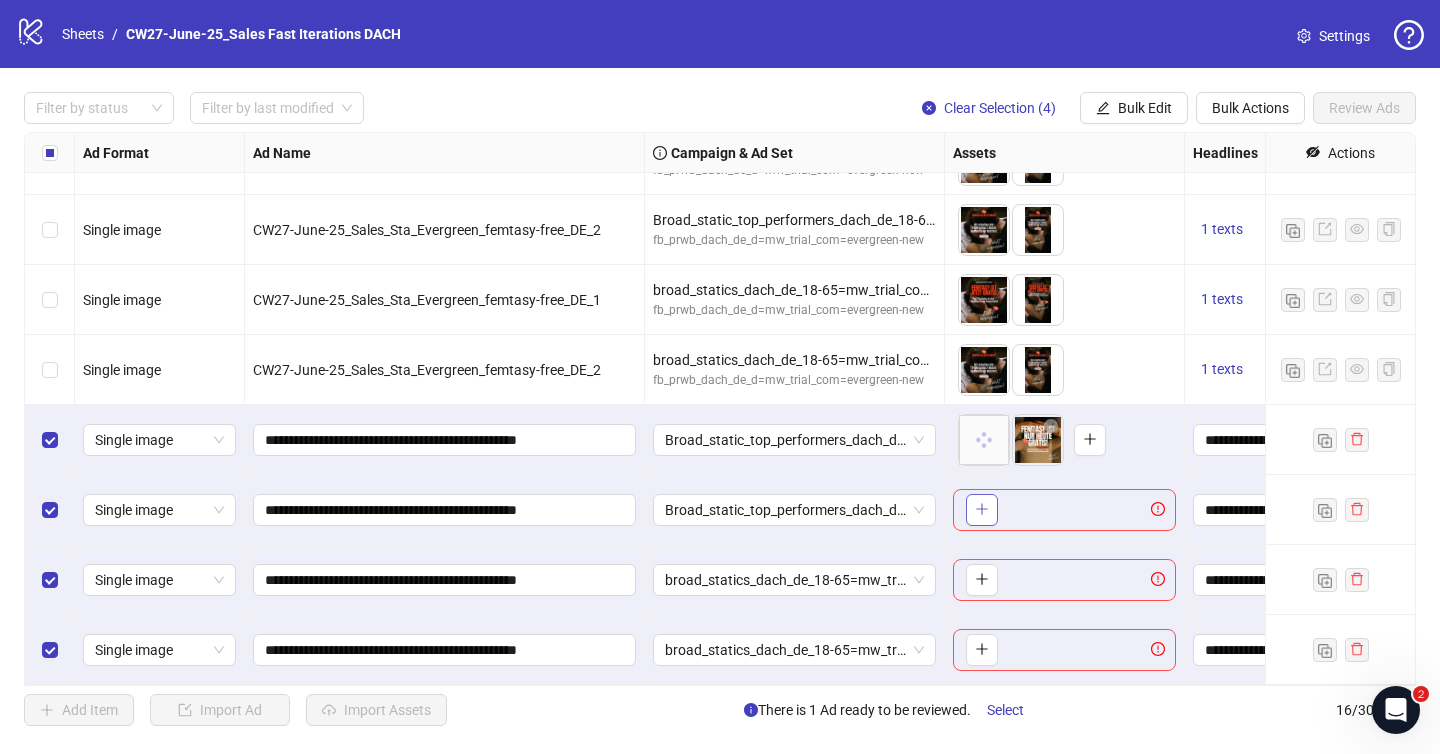 click 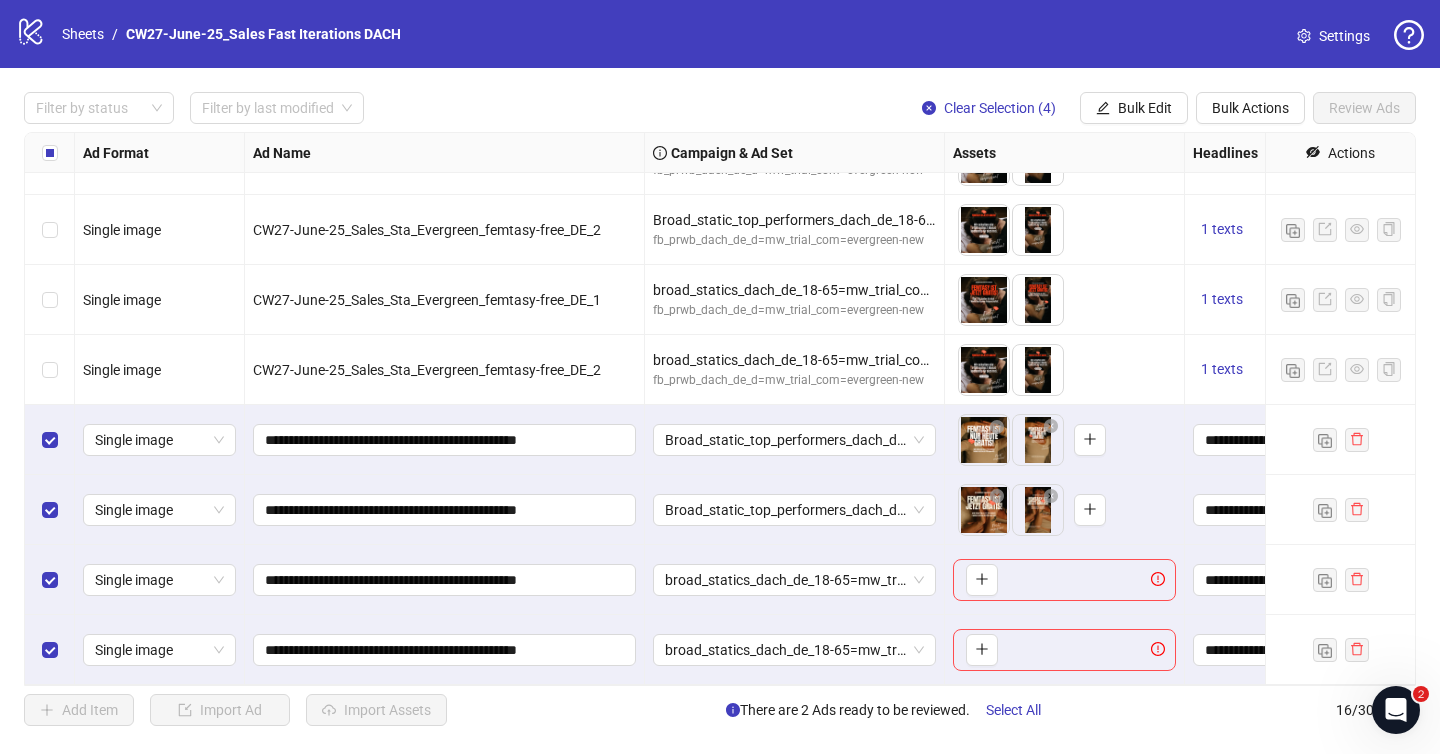 drag, startPoint x: 1047, startPoint y: 444, endPoint x: 998, endPoint y: 445, distance: 49.010204 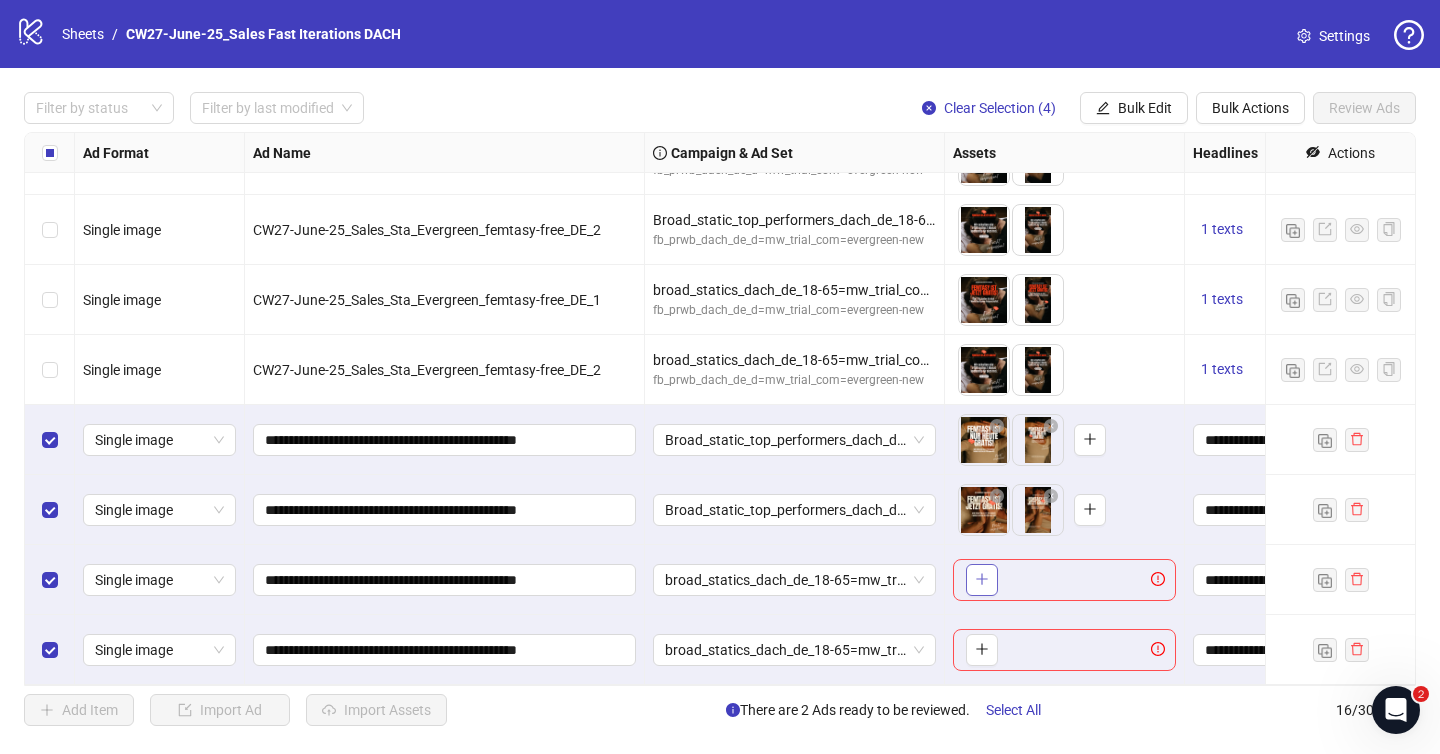 click 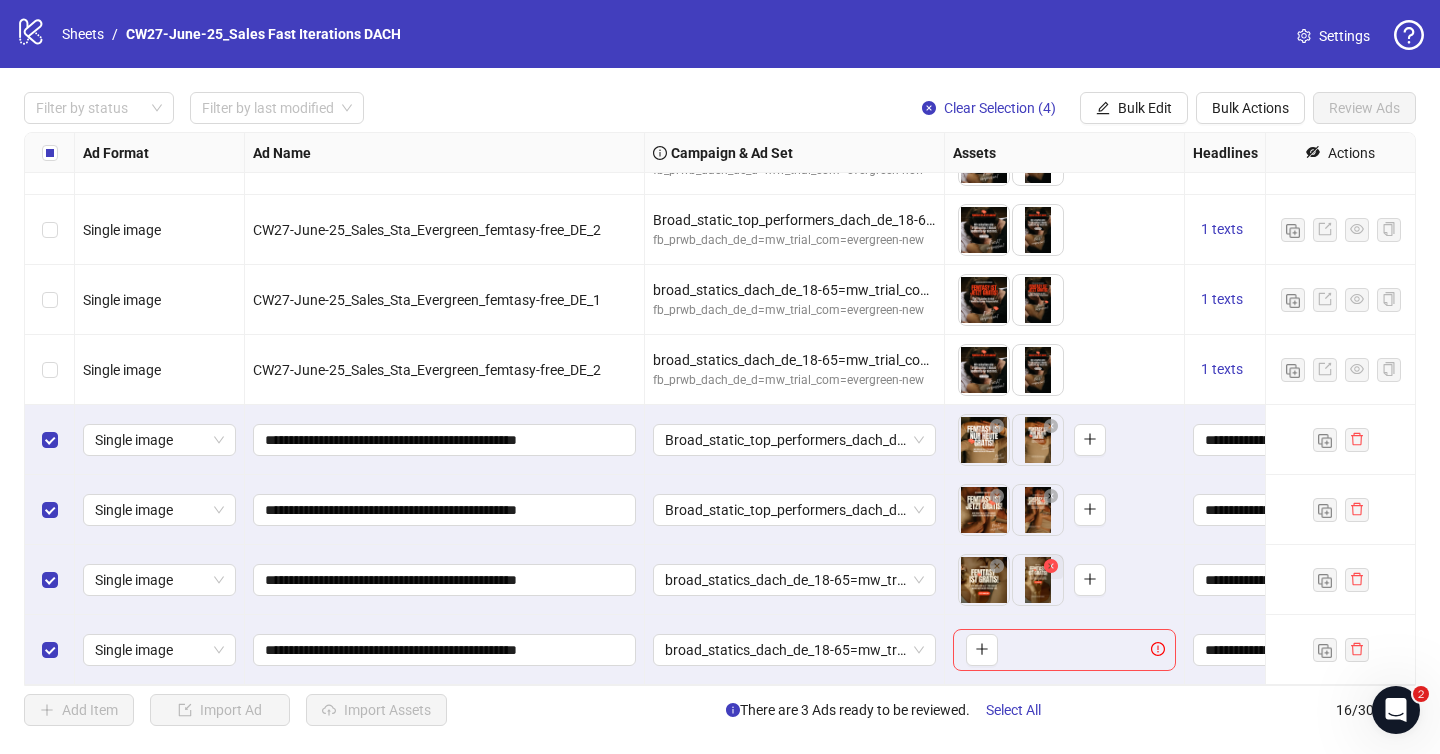 click at bounding box center (1051, 567) 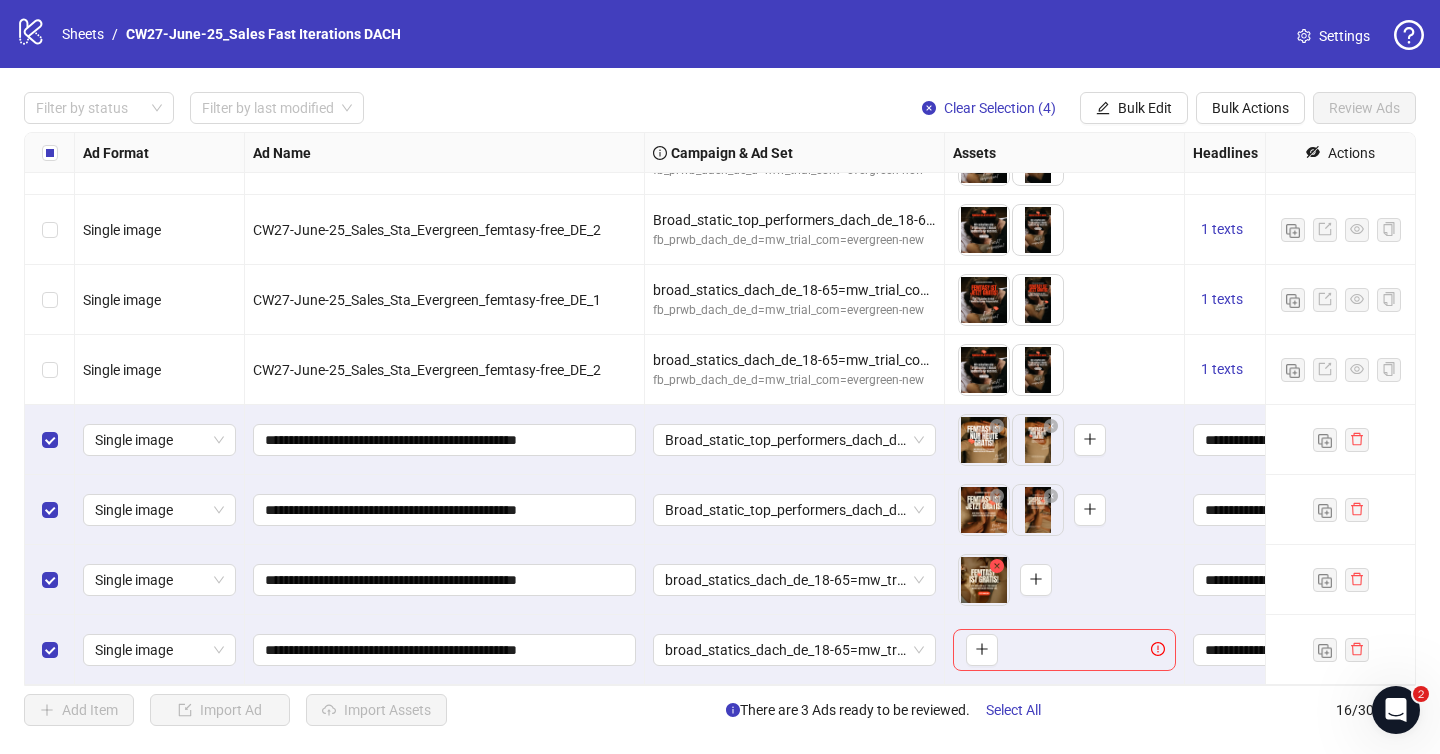 click 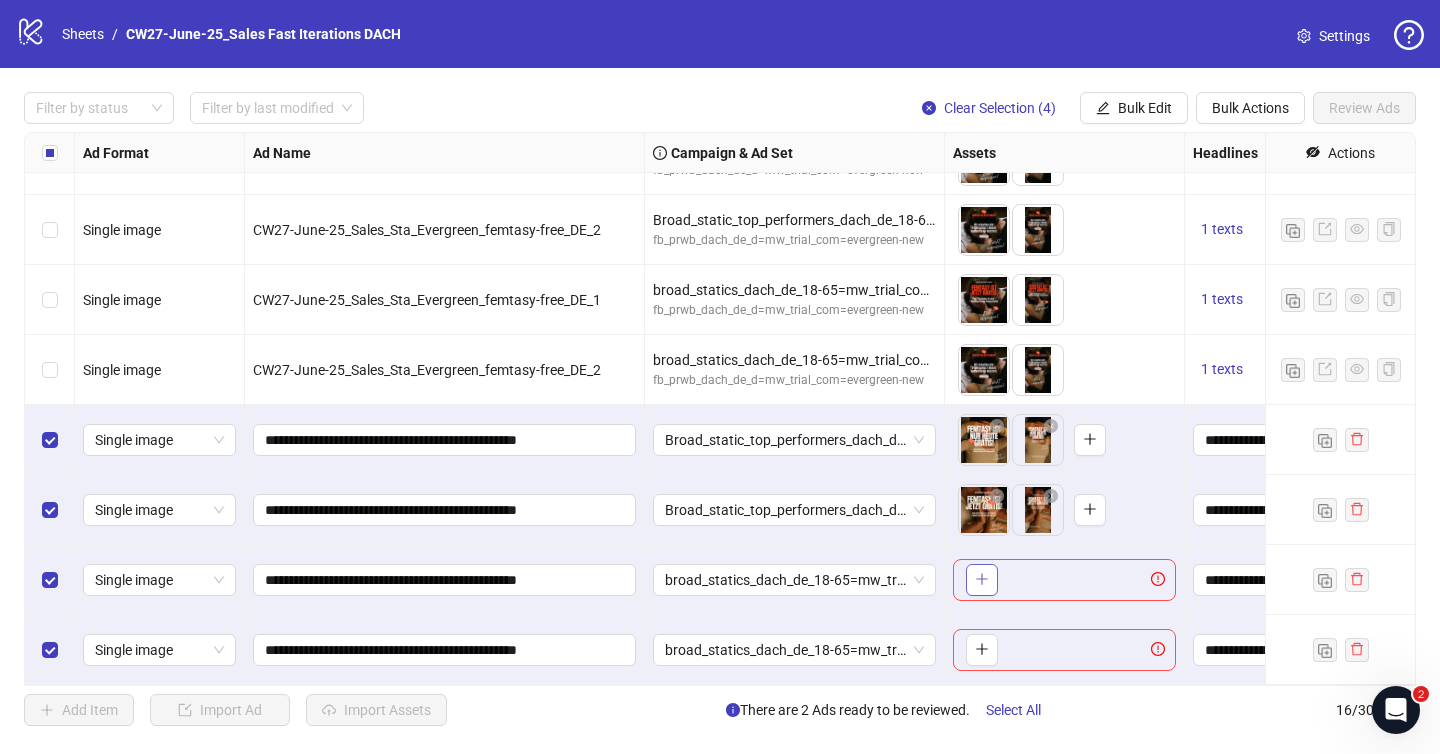 click 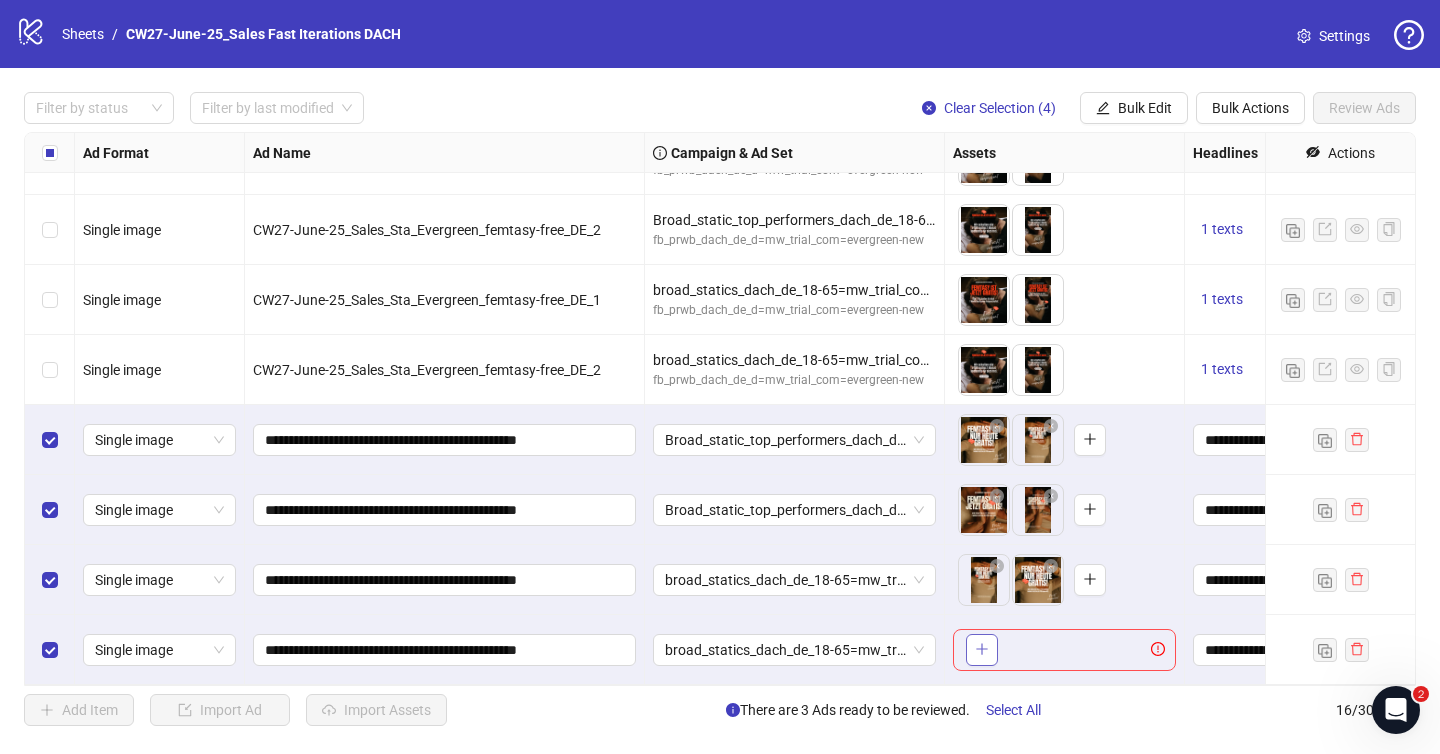 click at bounding box center [982, 650] 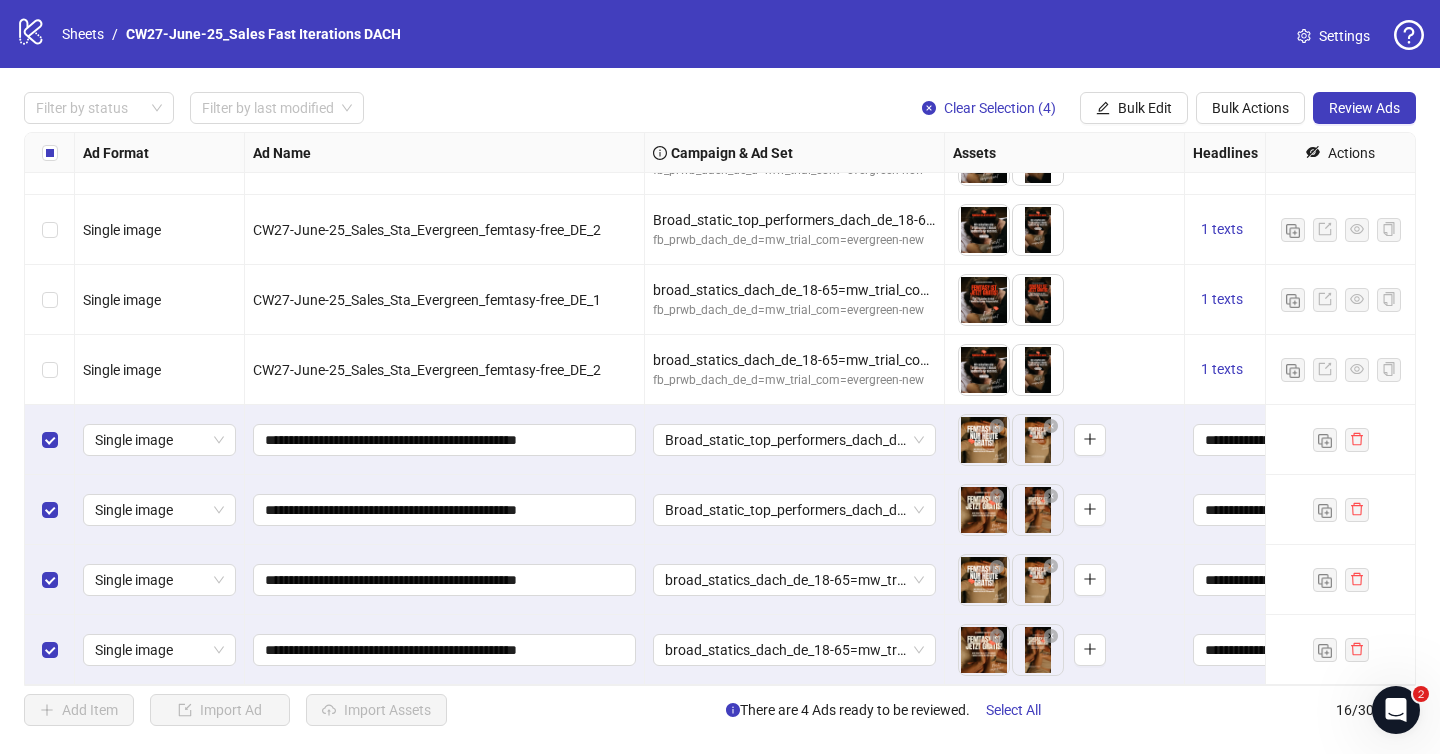 drag, startPoint x: 1031, startPoint y: 585, endPoint x: 969, endPoint y: 586, distance: 62.008064 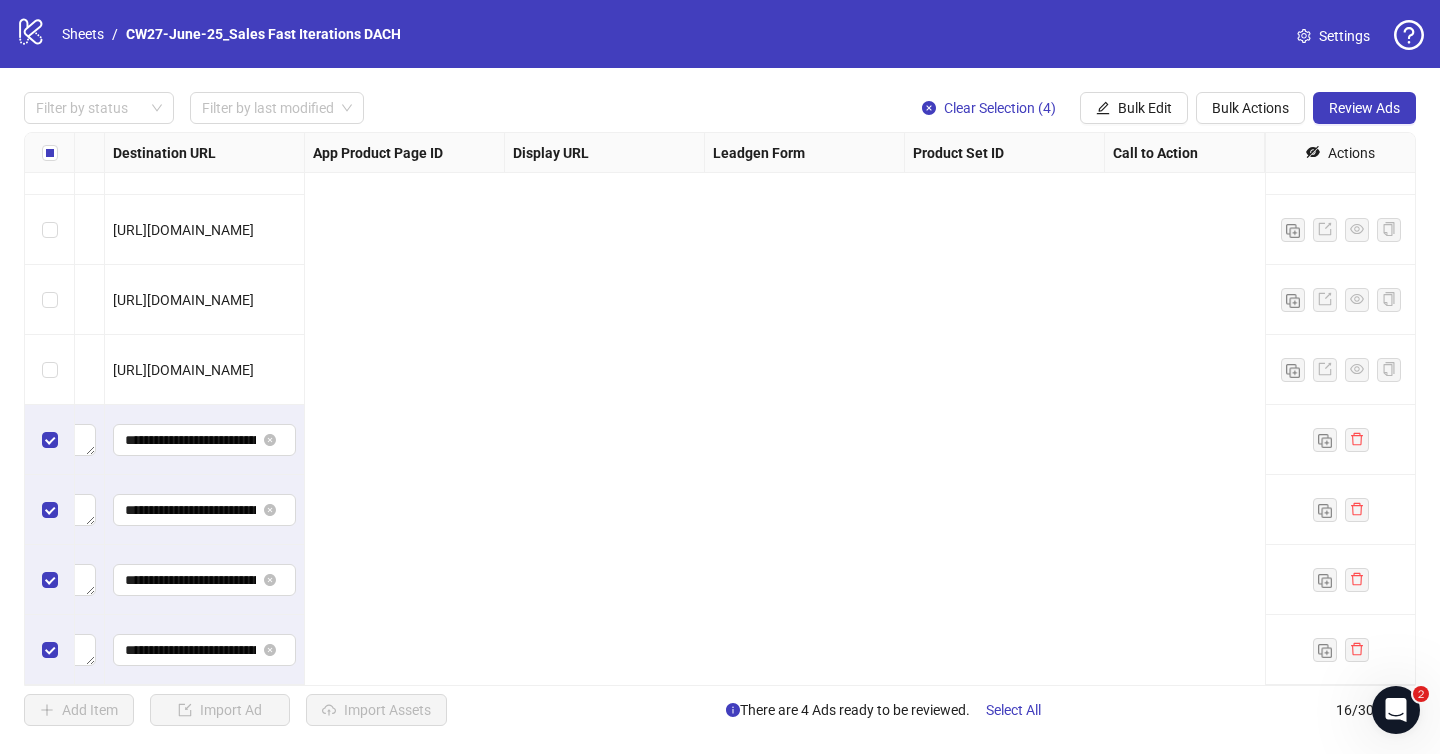 scroll, scrollTop: 608, scrollLeft: 0, axis: vertical 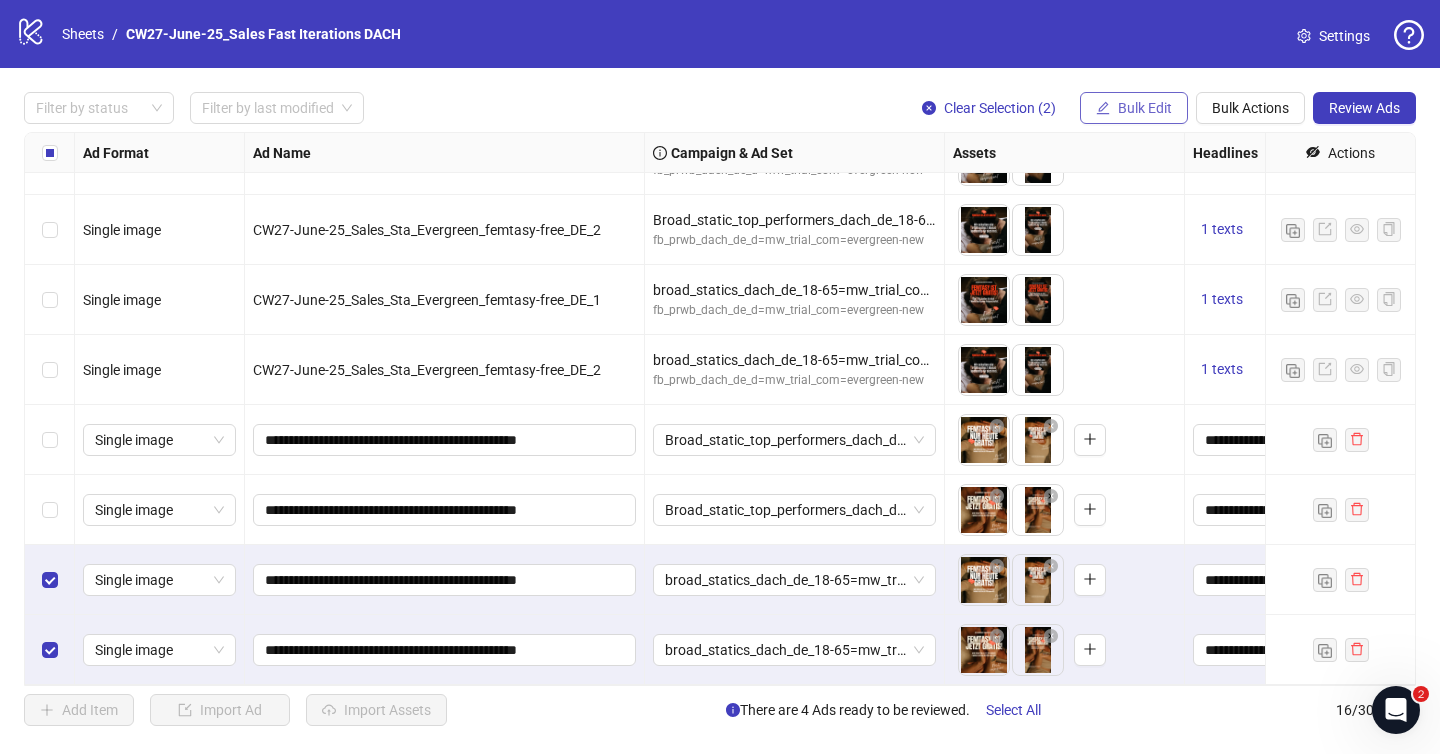 click on "Bulk Edit" at bounding box center [1145, 108] 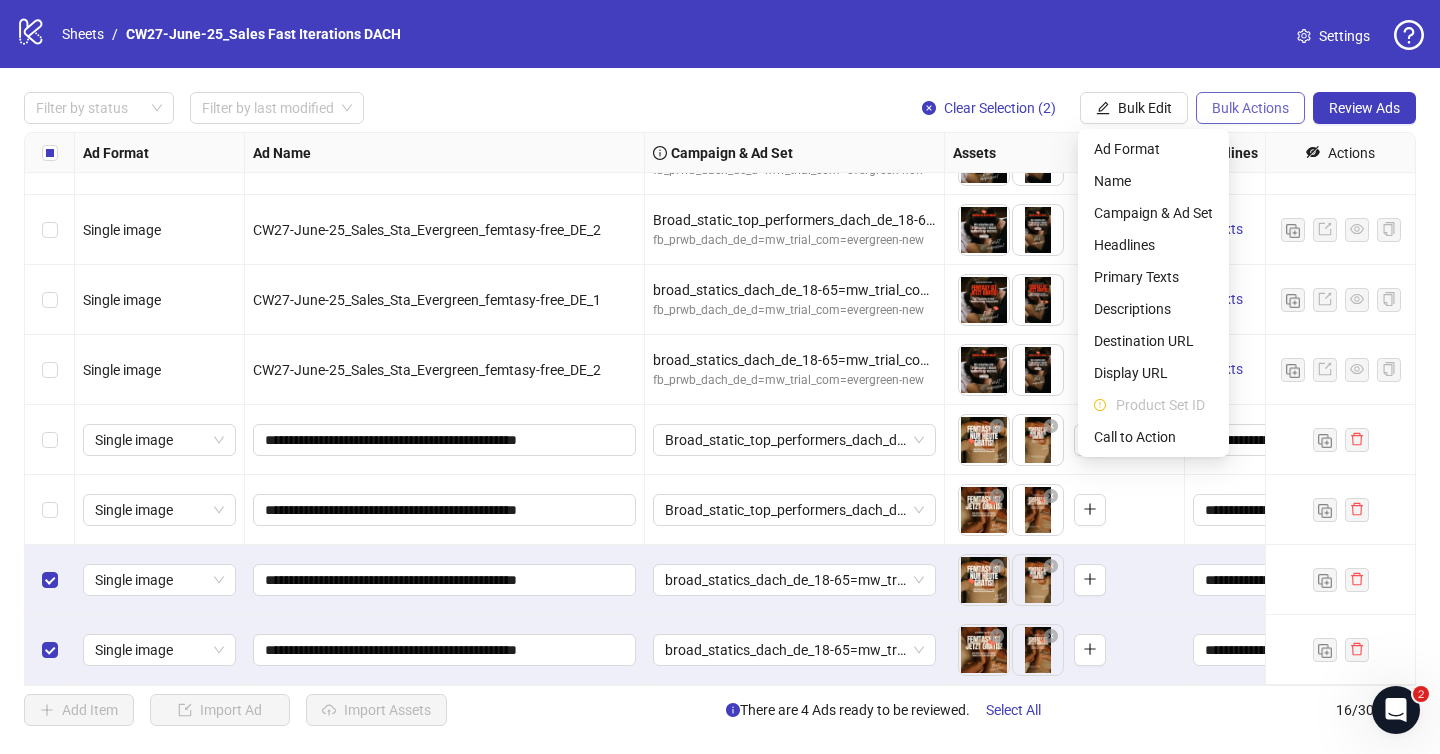 click on "Bulk Actions" at bounding box center (1250, 108) 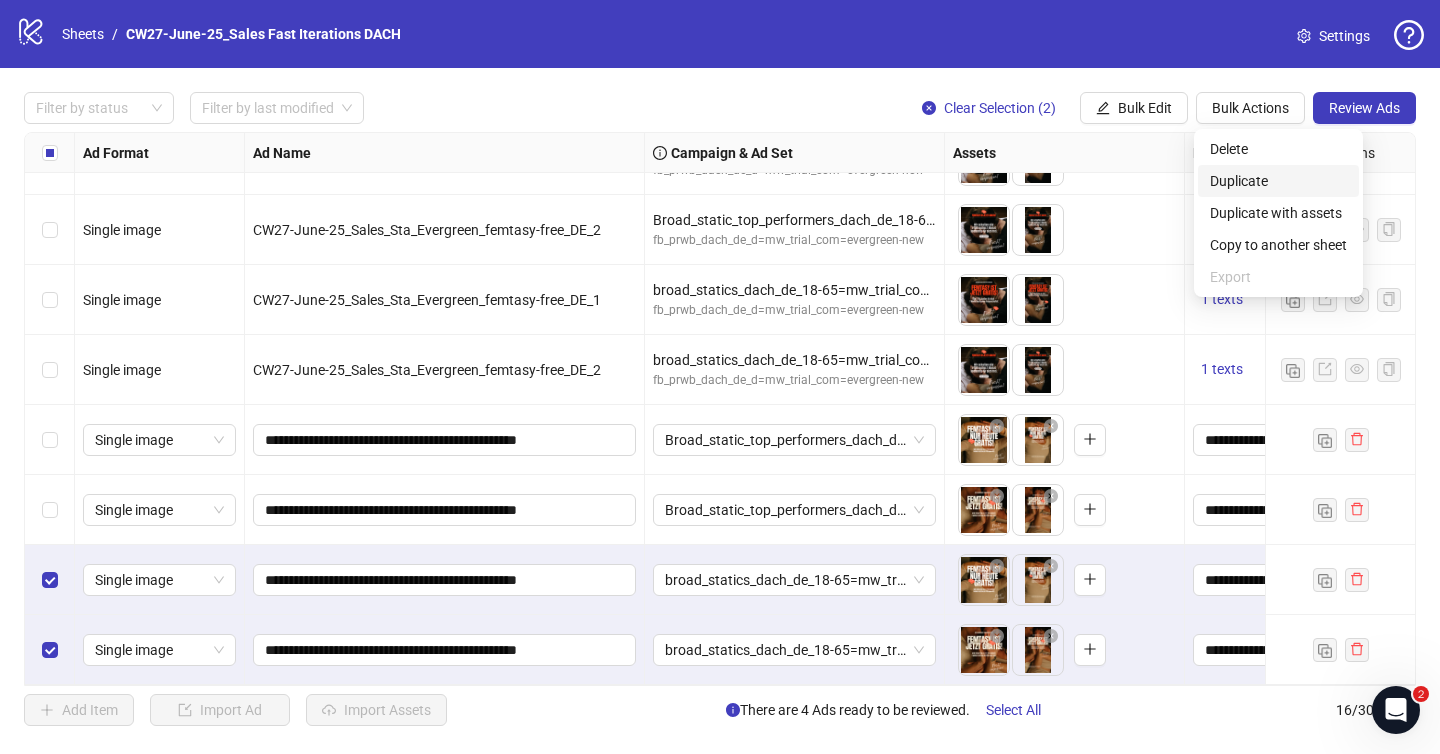 click on "Duplicate" at bounding box center (1278, 181) 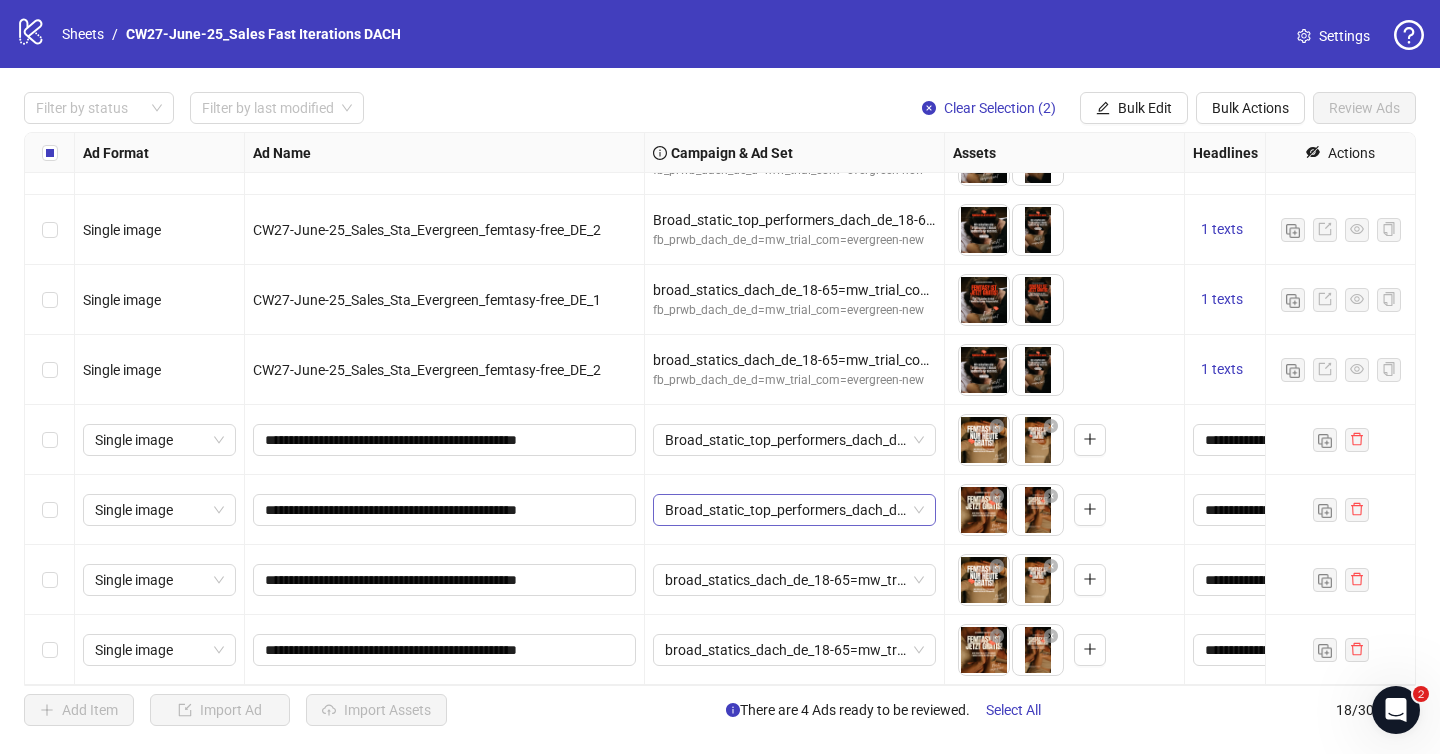 scroll, scrollTop: 748, scrollLeft: 0, axis: vertical 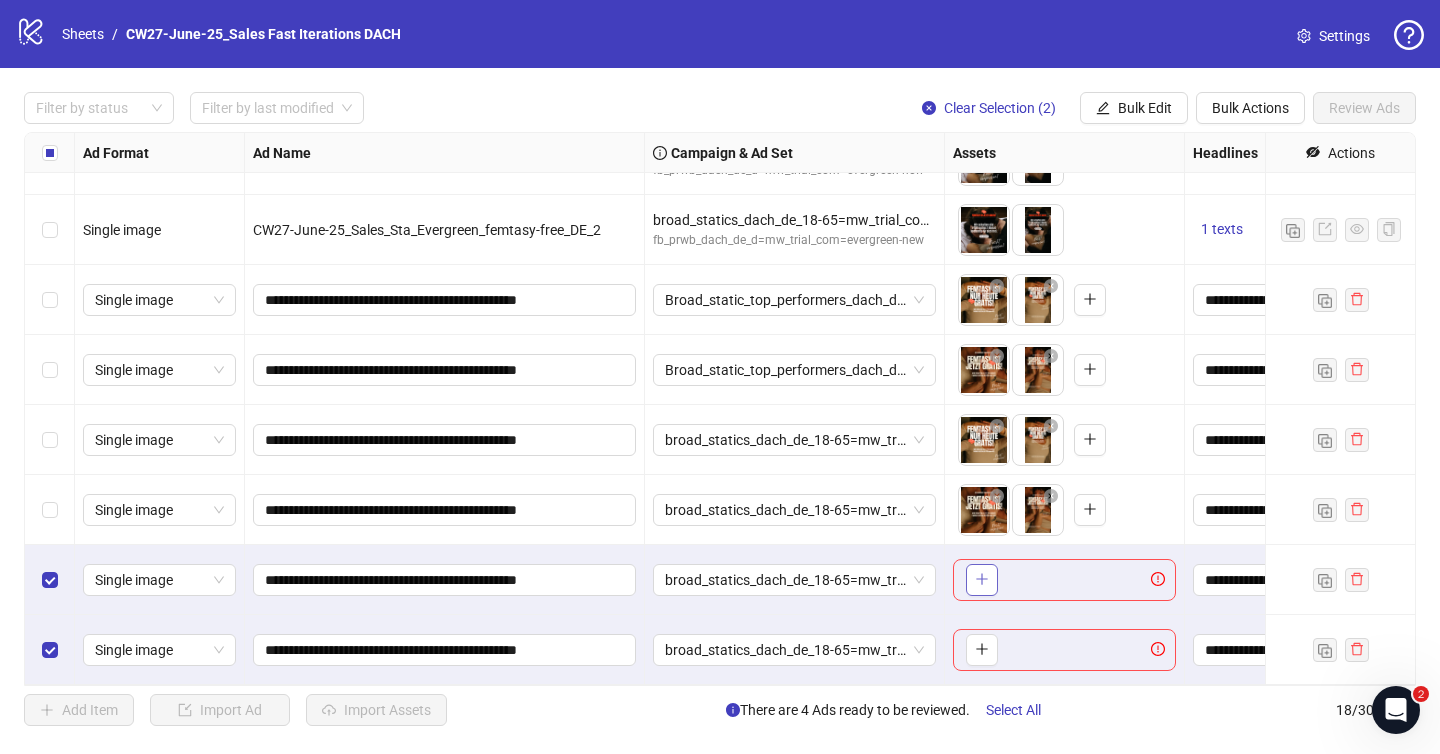 click at bounding box center (982, 580) 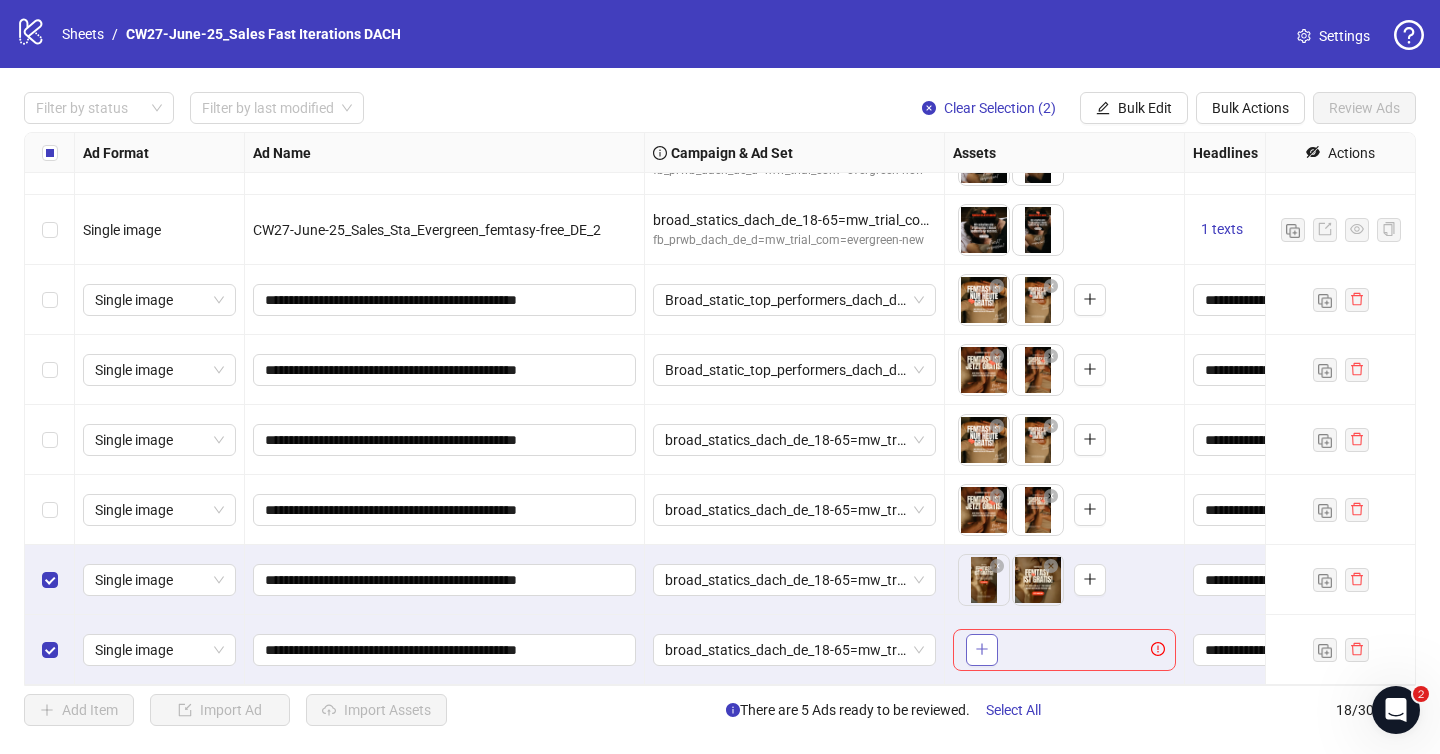 click at bounding box center [982, 650] 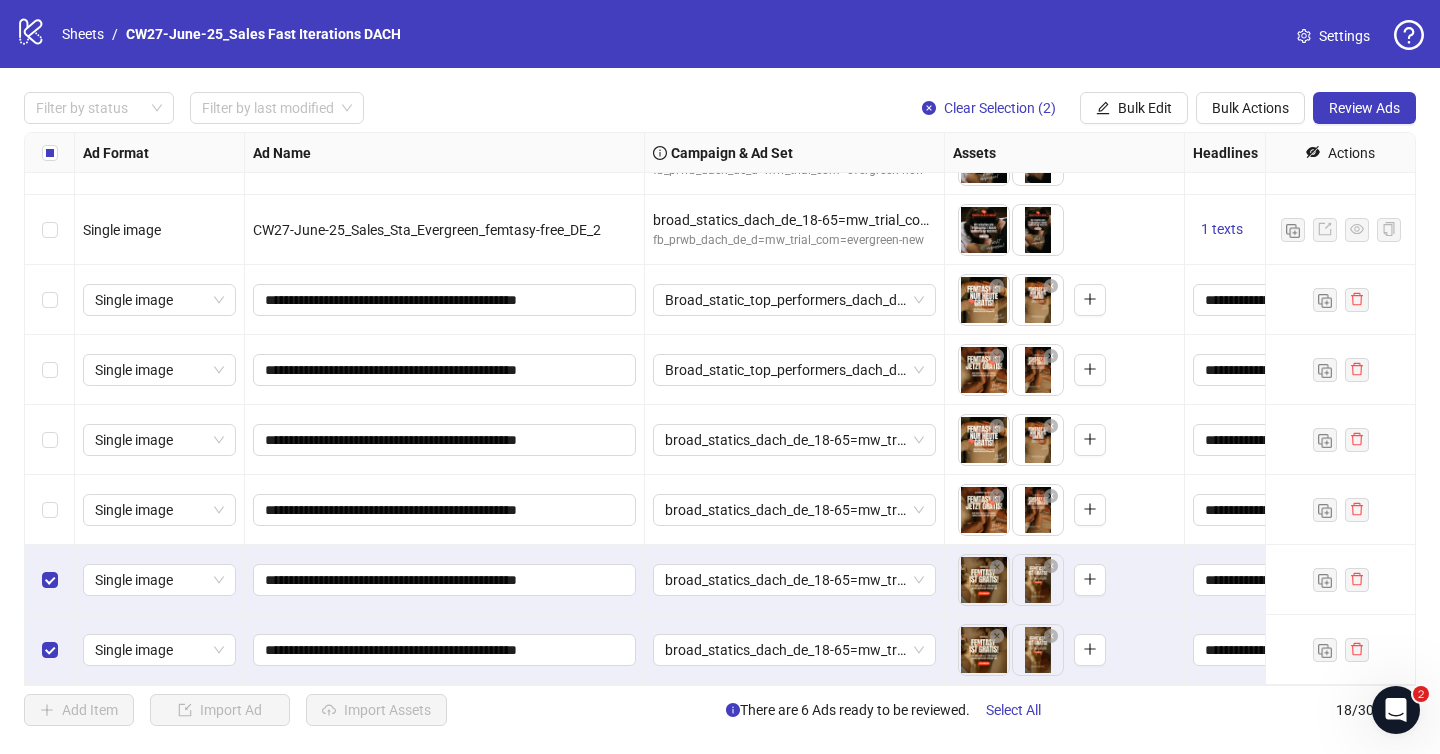 drag, startPoint x: 1032, startPoint y: 601, endPoint x: 983, endPoint y: 600, distance: 49.010204 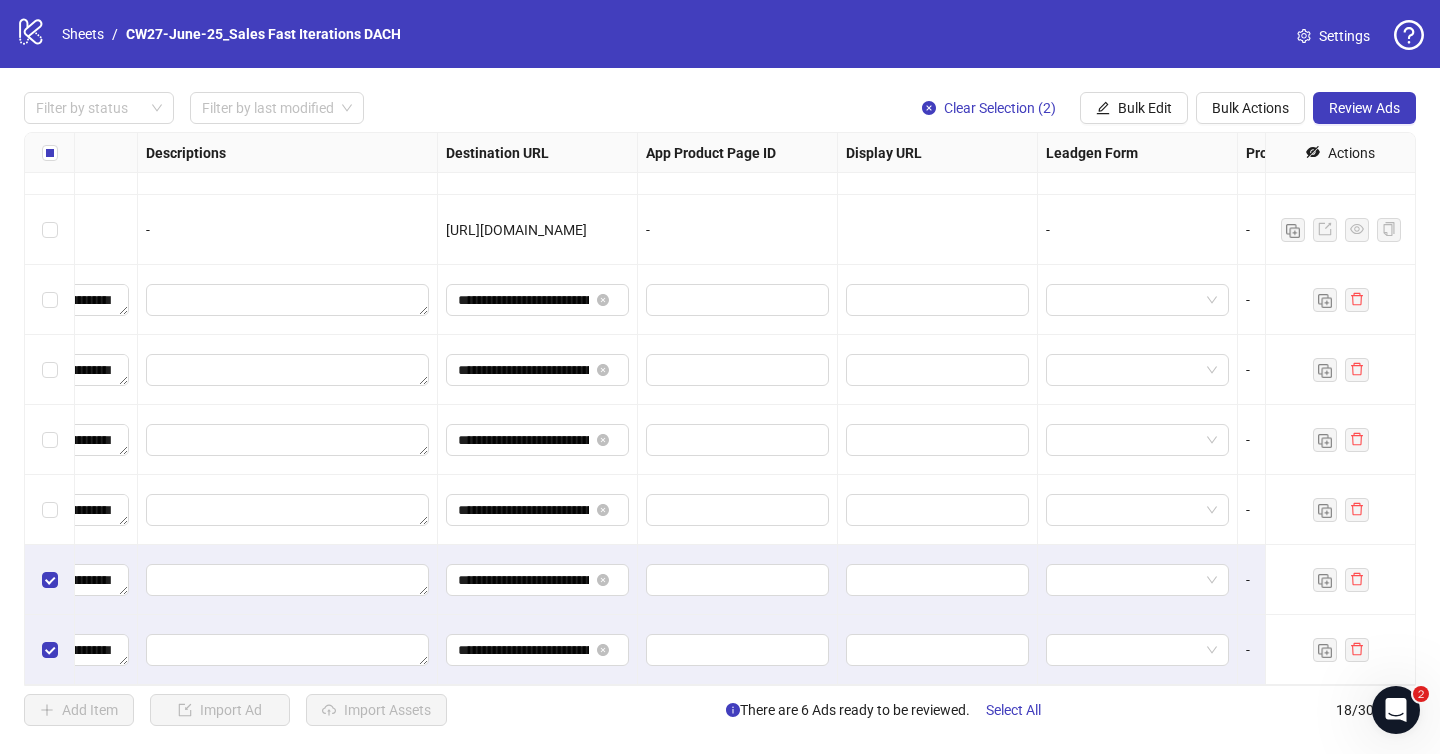 scroll, scrollTop: 748, scrollLeft: 1562, axis: both 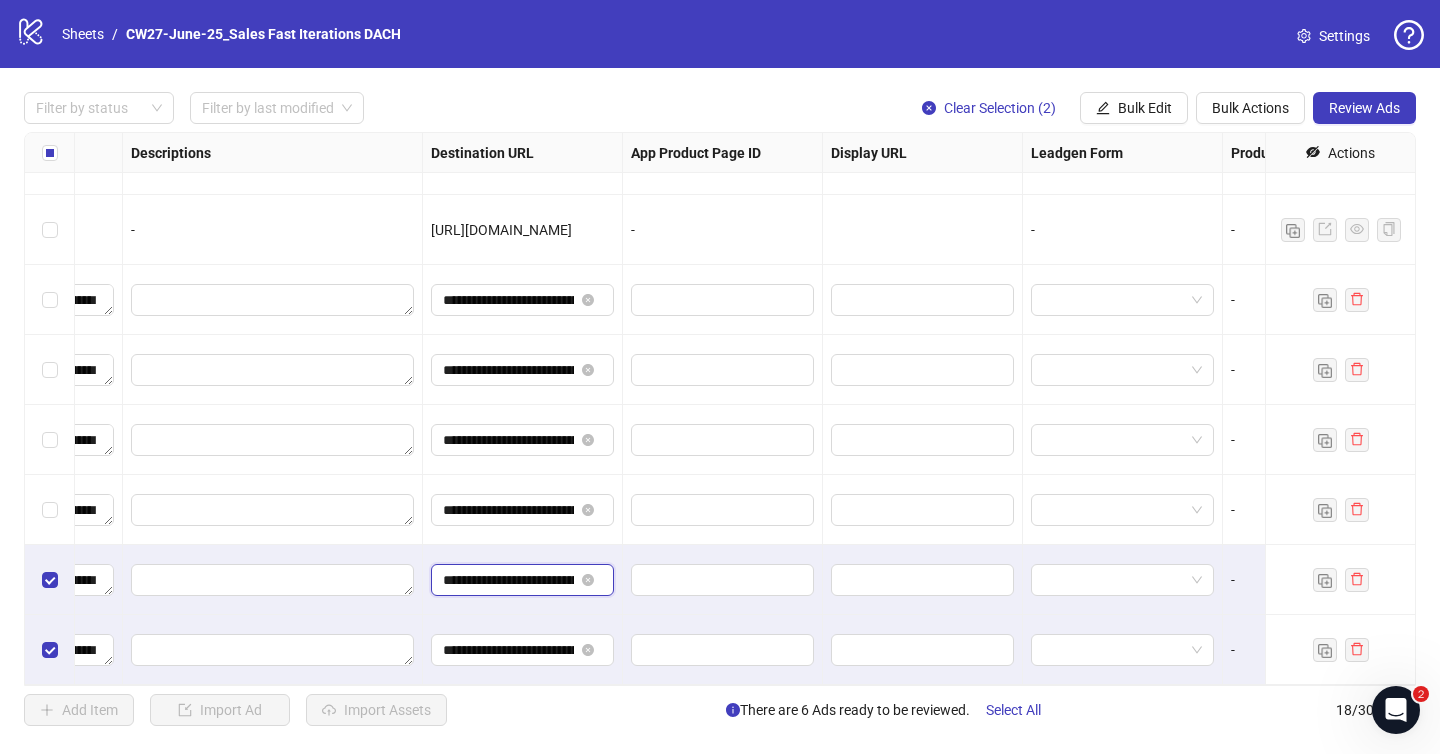 click on "**********" at bounding box center (508, 580) 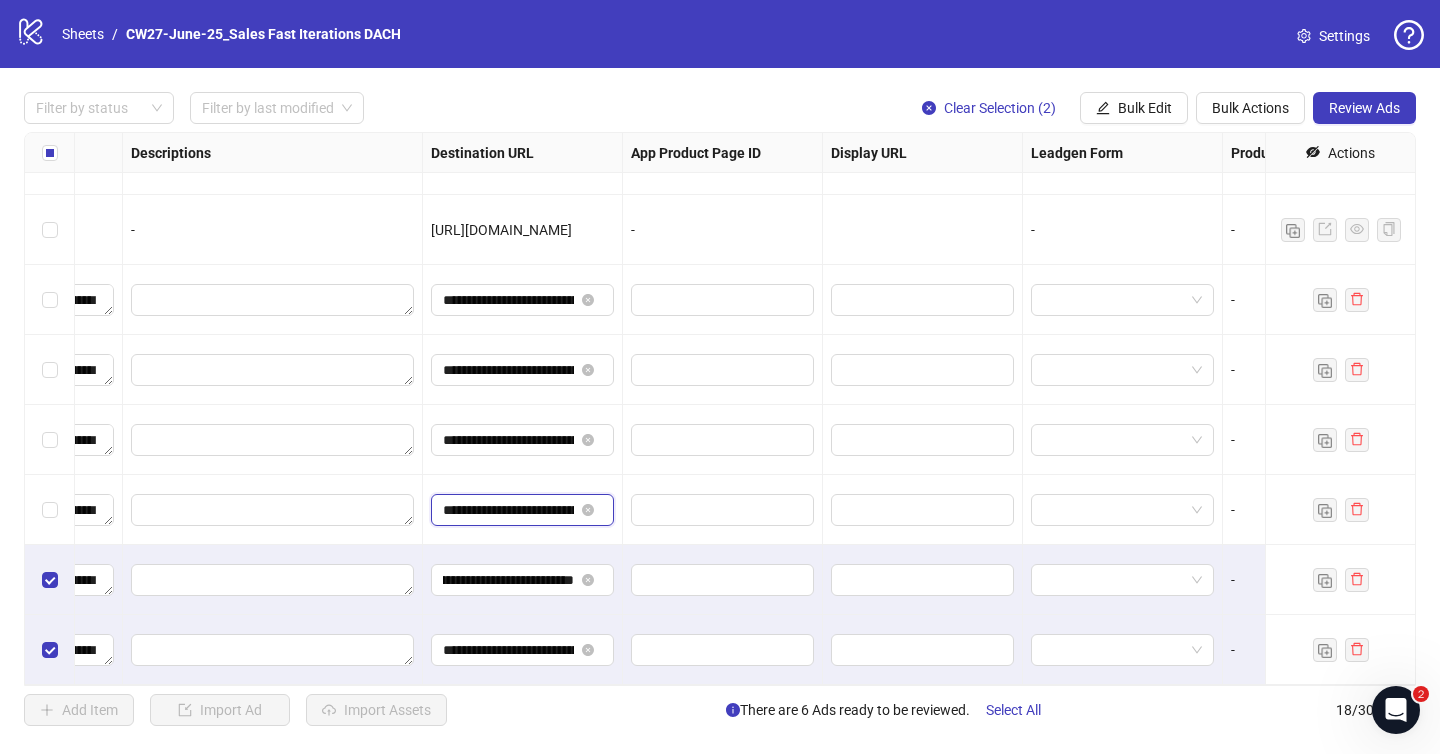 click on "**********" at bounding box center (508, 510) 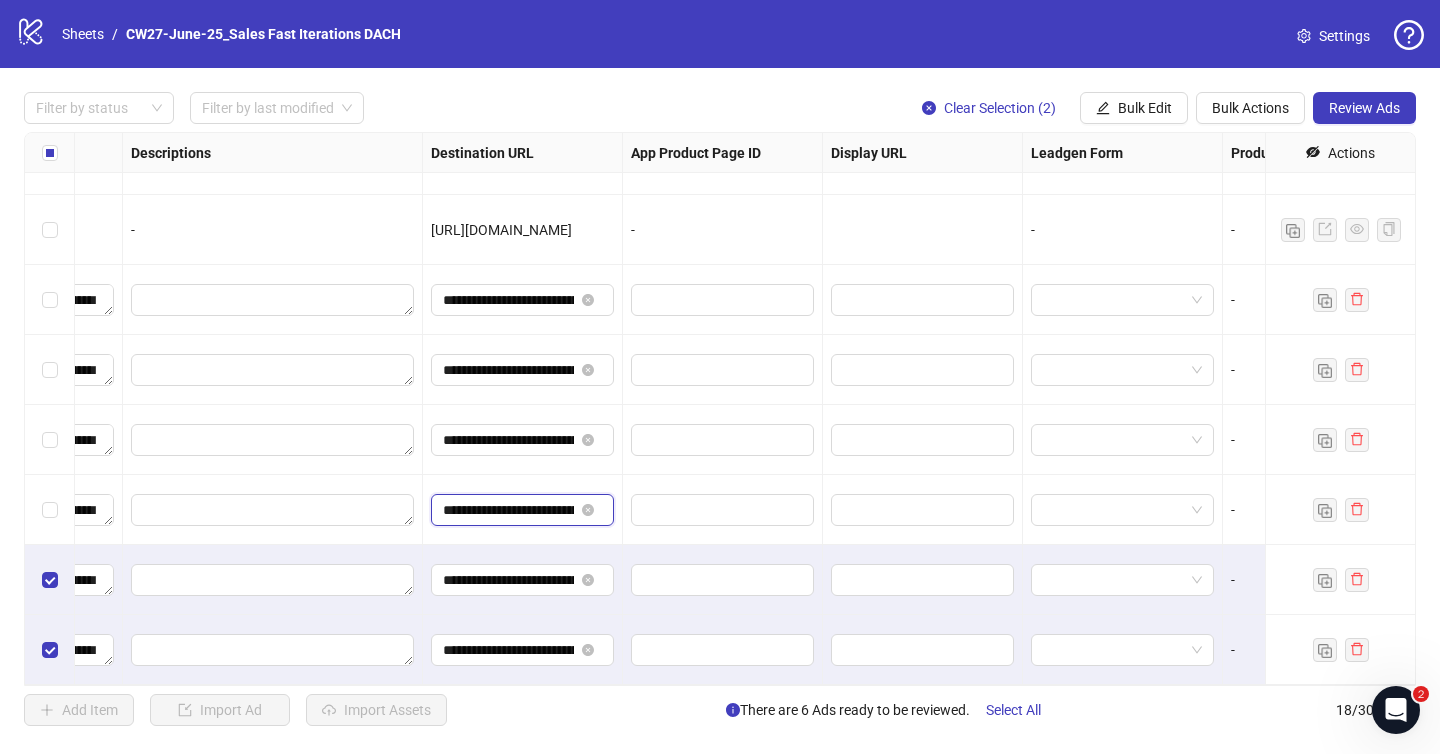 scroll, scrollTop: 0, scrollLeft: 197, axis: horizontal 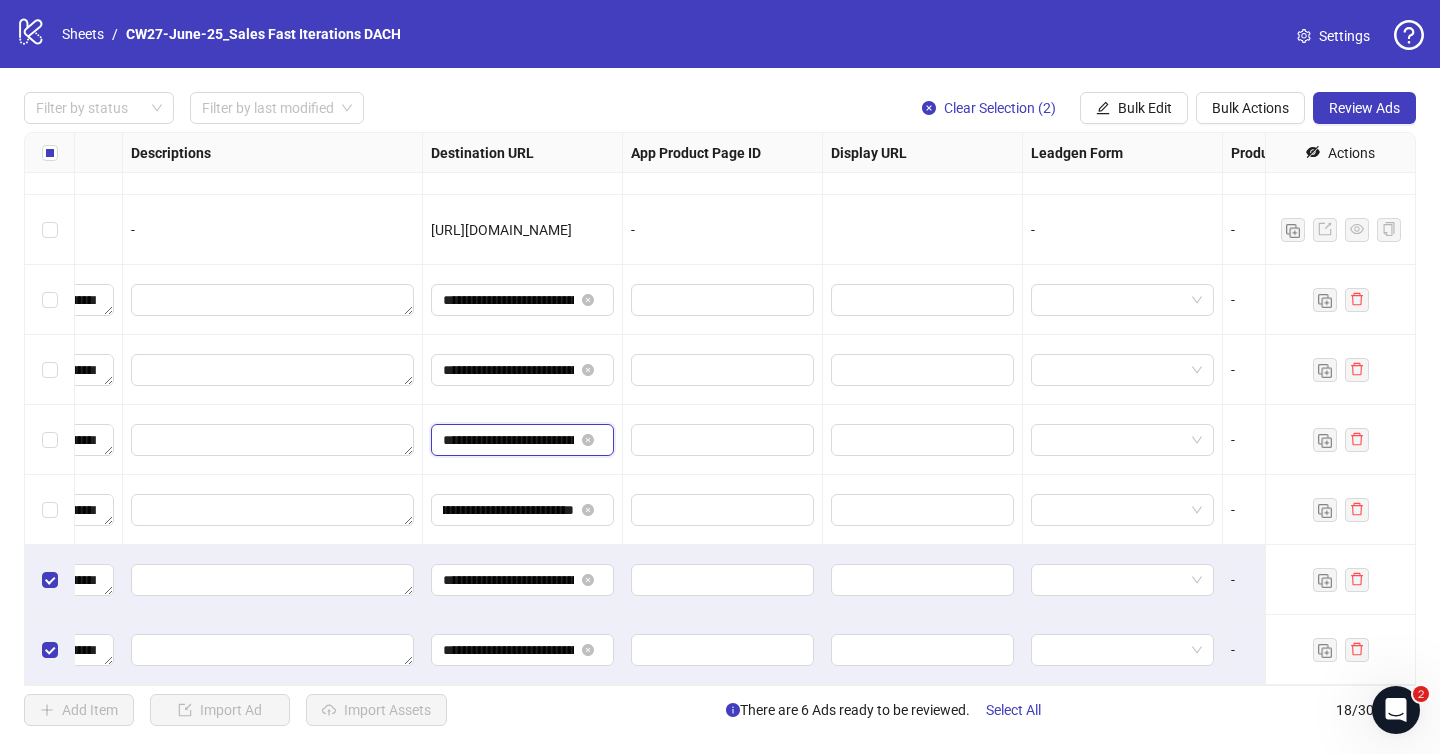 click on "**********" at bounding box center [508, 440] 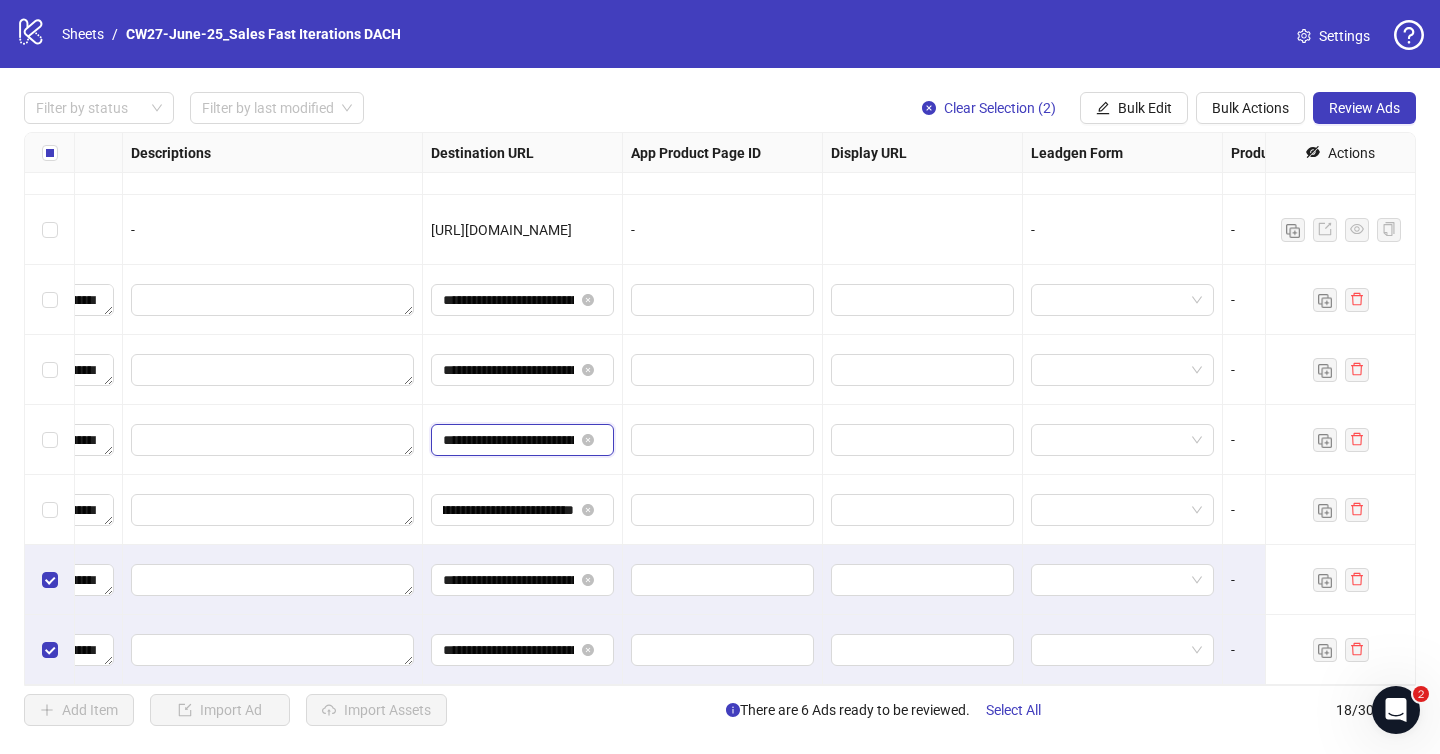 scroll, scrollTop: 0, scrollLeft: 0, axis: both 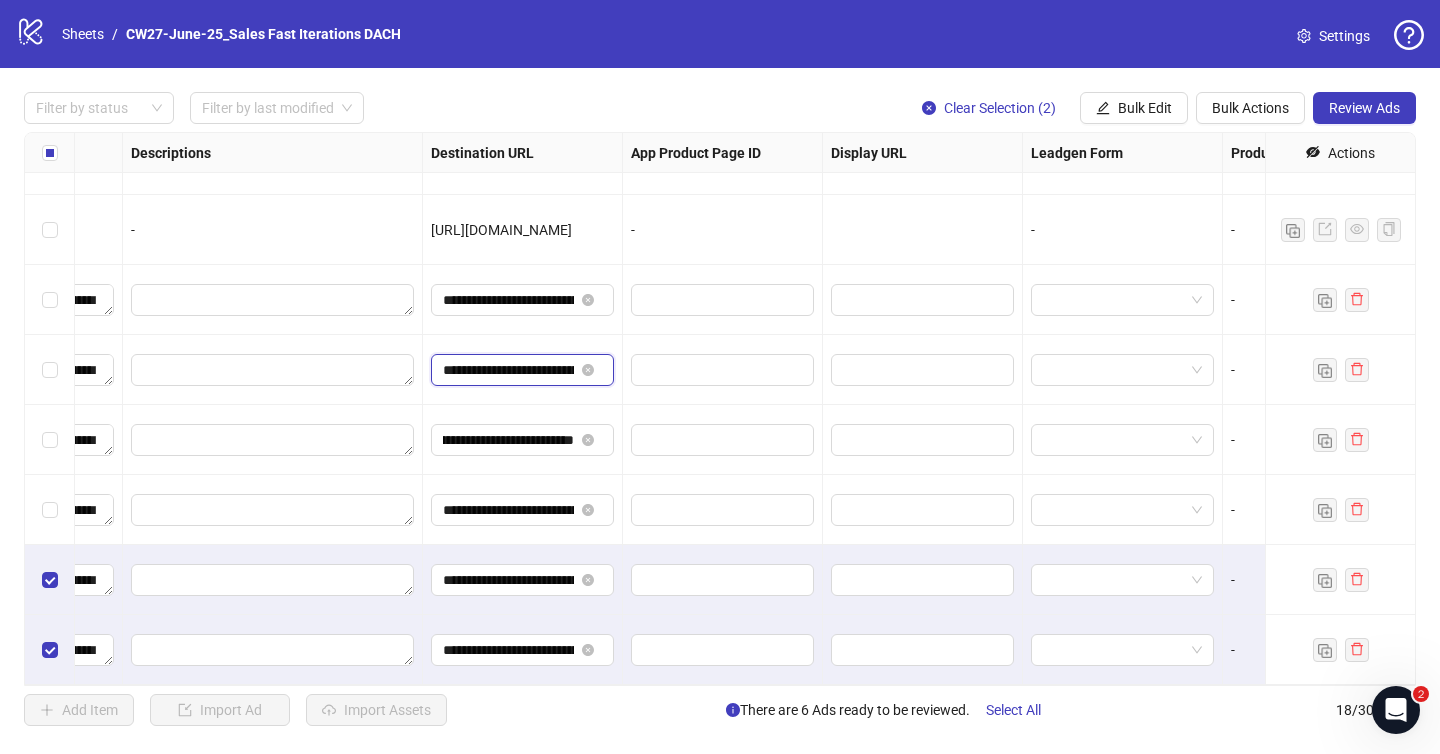 click on "**********" at bounding box center [508, 370] 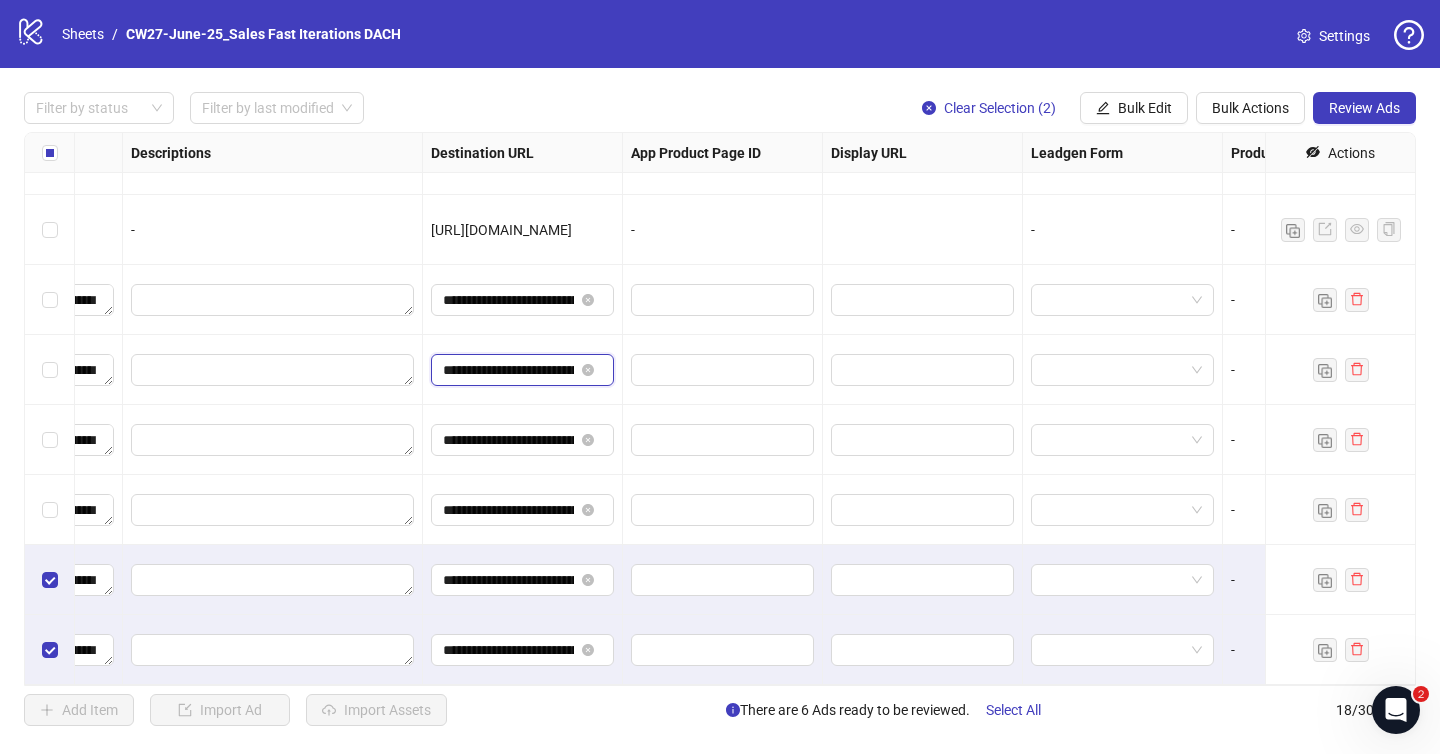 scroll, scrollTop: 0, scrollLeft: 197, axis: horizontal 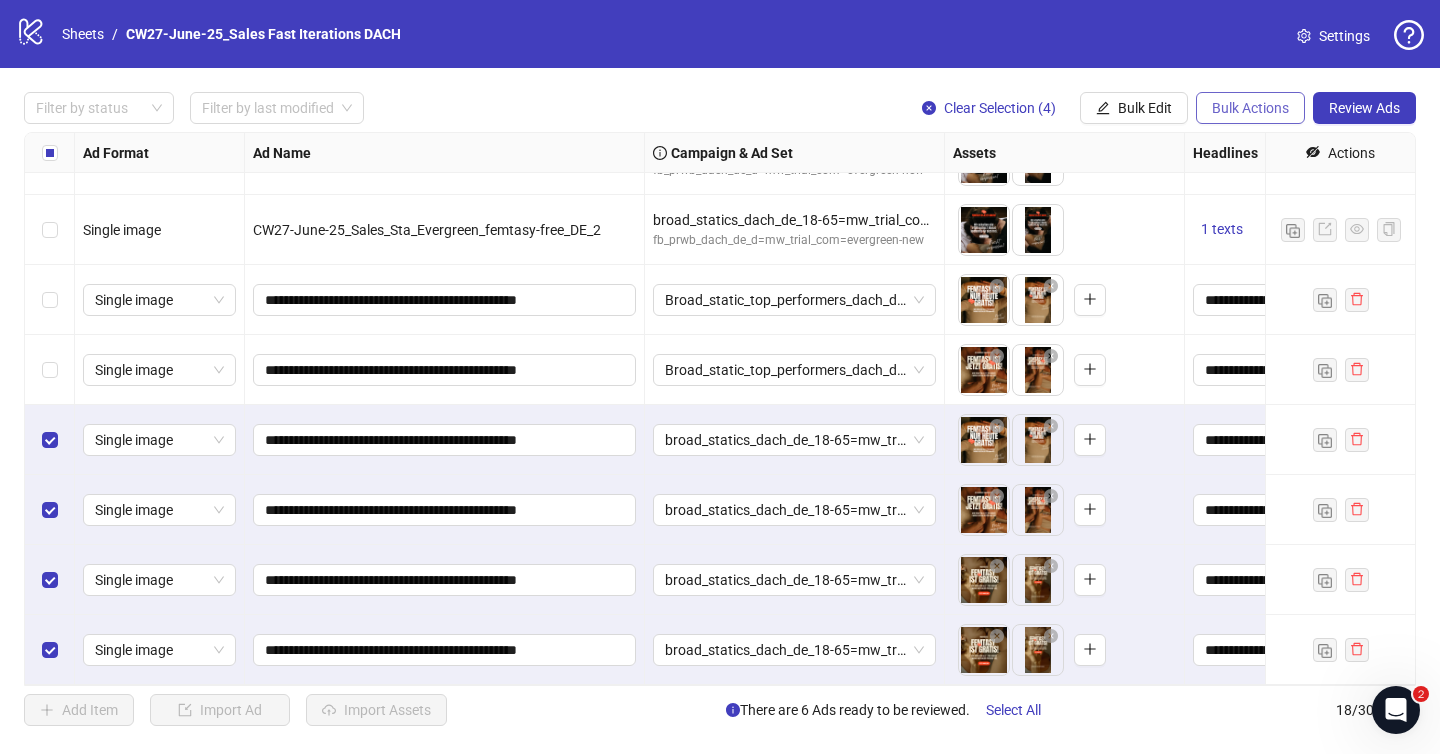 click on "Bulk Actions" at bounding box center (1250, 108) 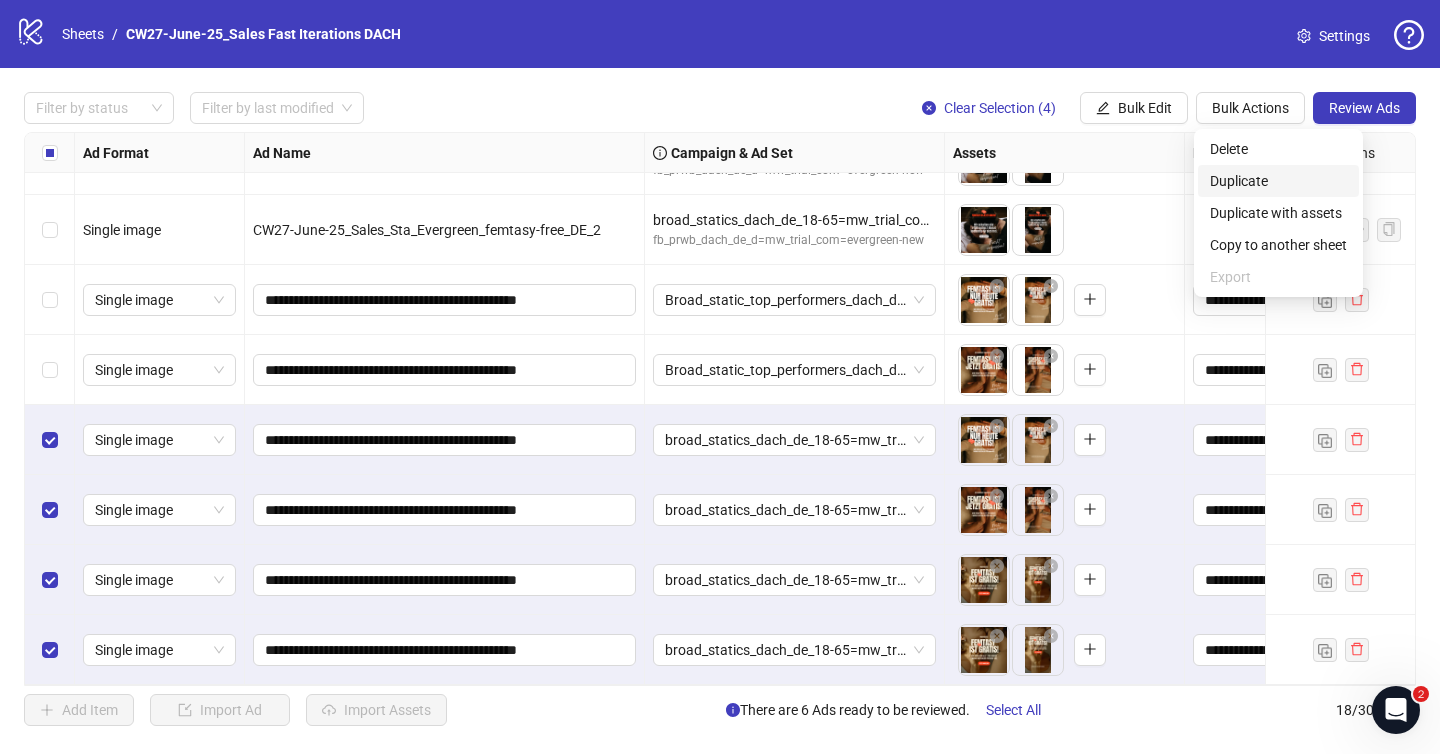 click on "Duplicate" at bounding box center (1278, 181) 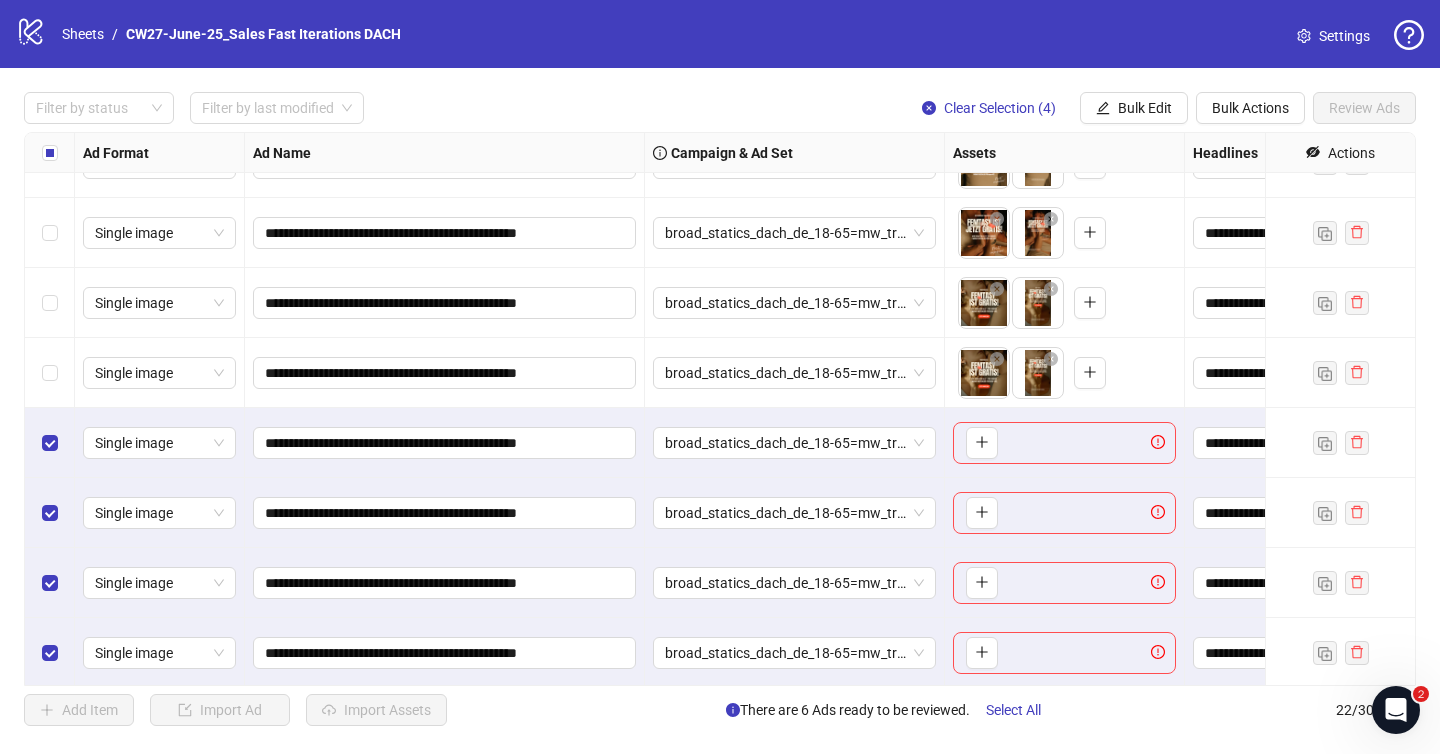 scroll, scrollTop: 1028, scrollLeft: 0, axis: vertical 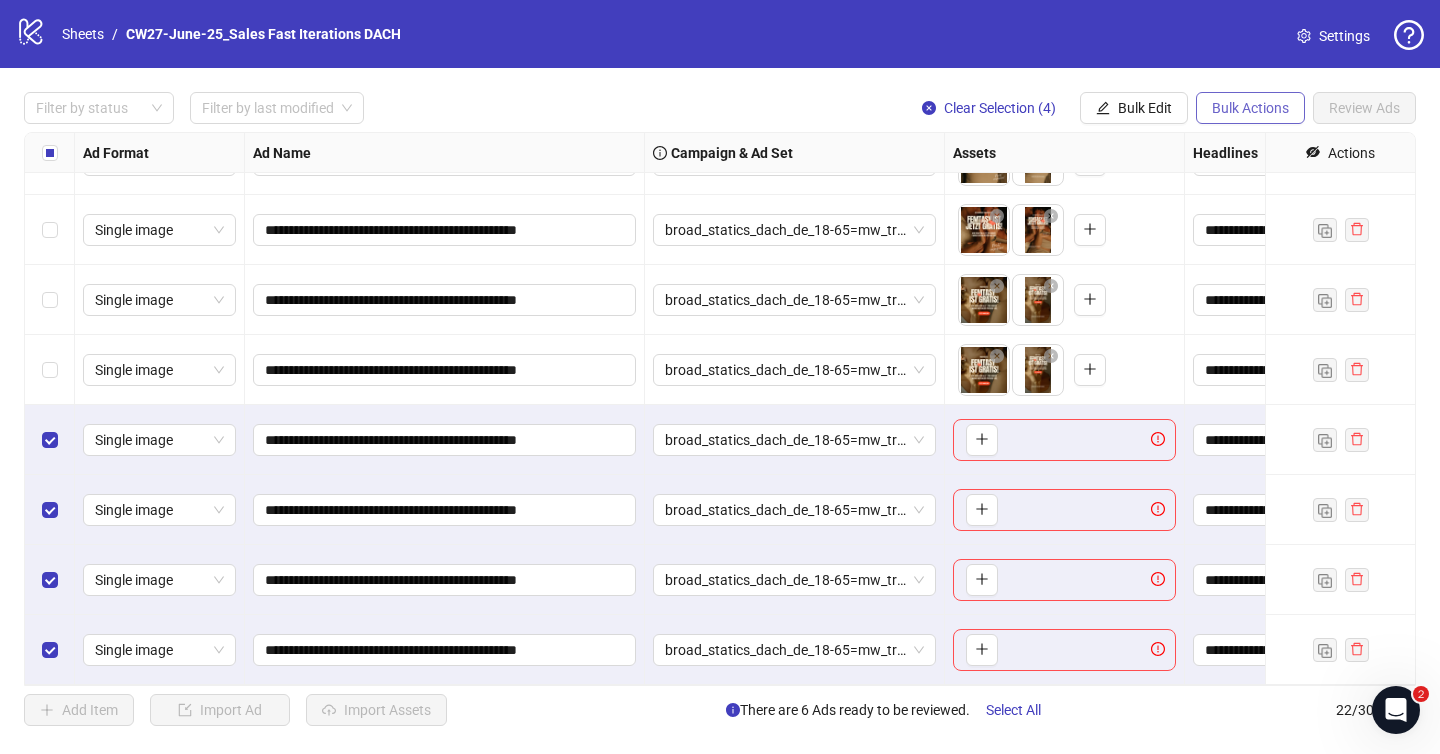 click on "Bulk Actions" at bounding box center (1250, 108) 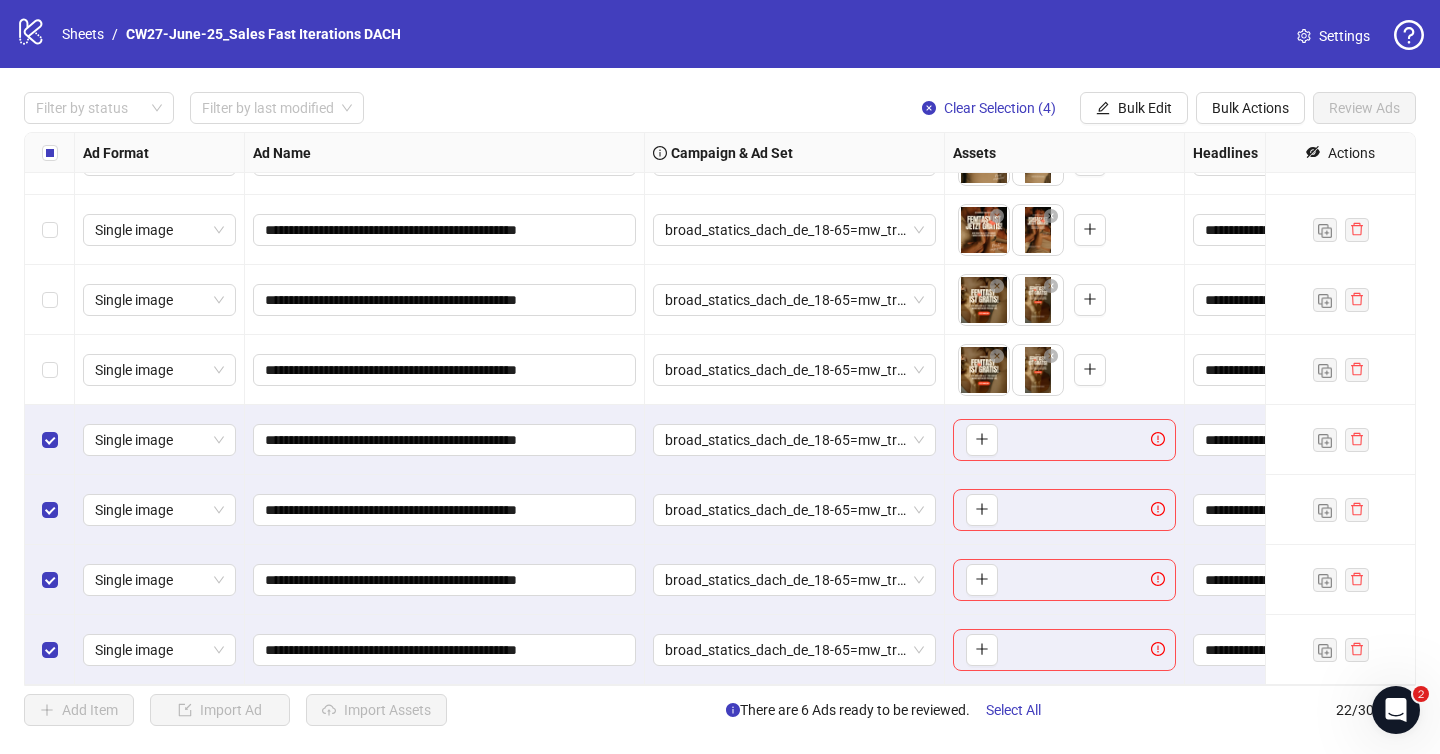 click on "To pick up a draggable item, press the space bar.
While dragging, use the arrow keys to move the item.
Press space again to drop the item in its new position, or press escape to cancel." at bounding box center (1064, 440) 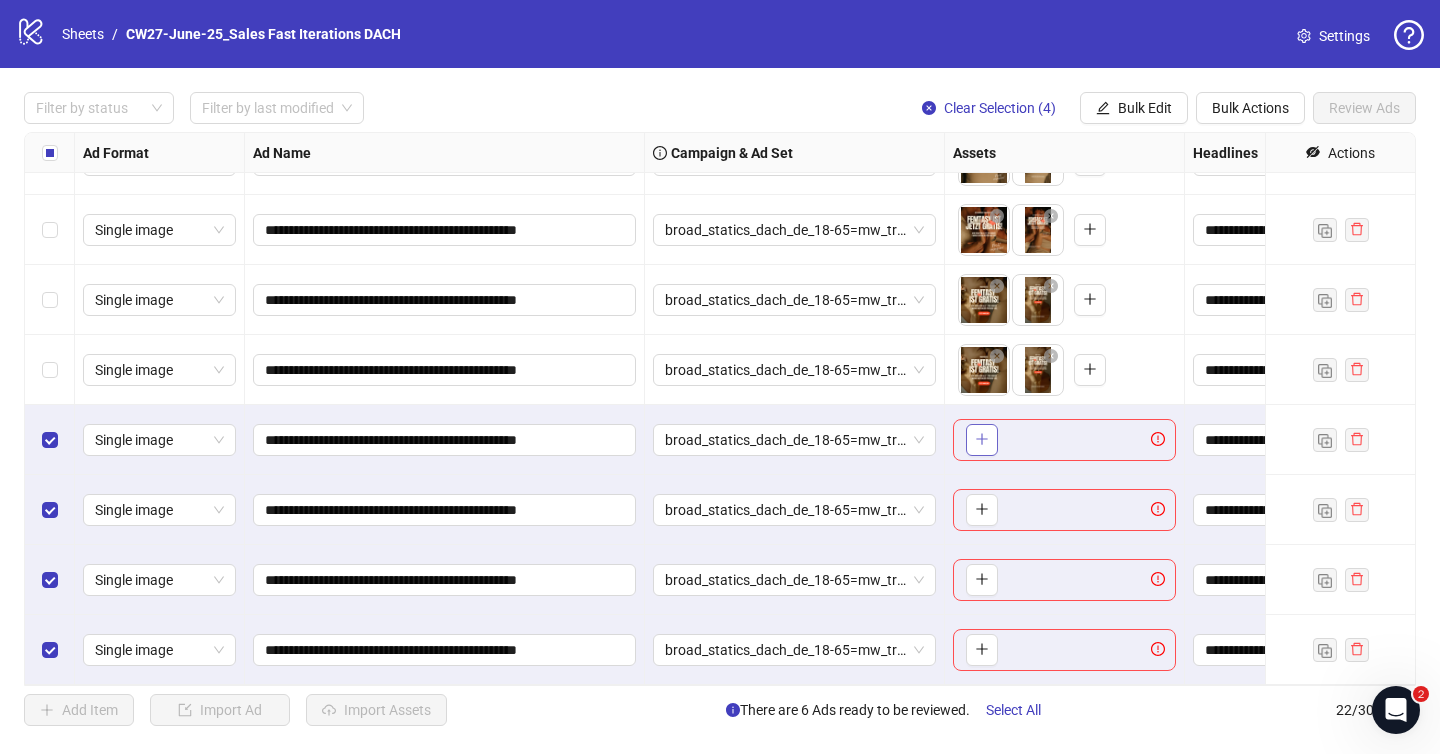 click 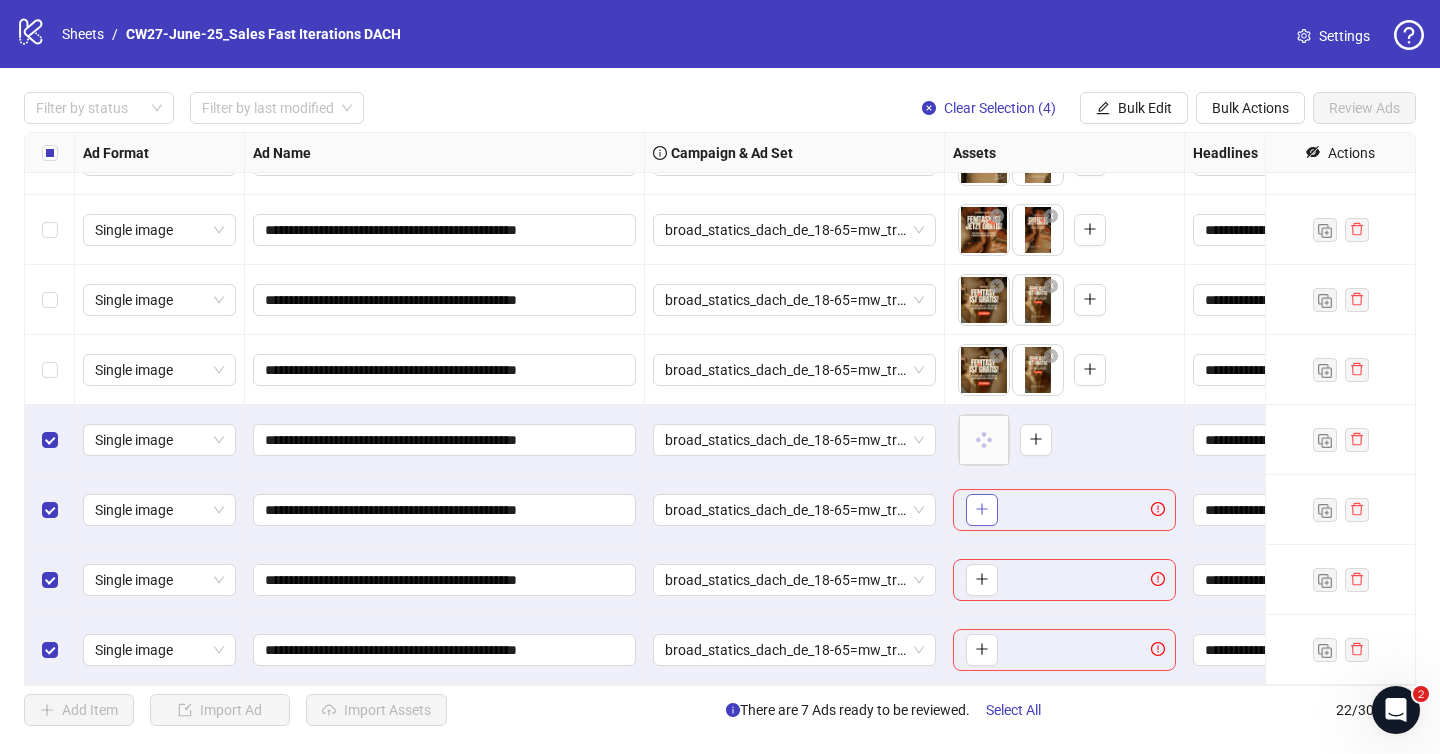 click 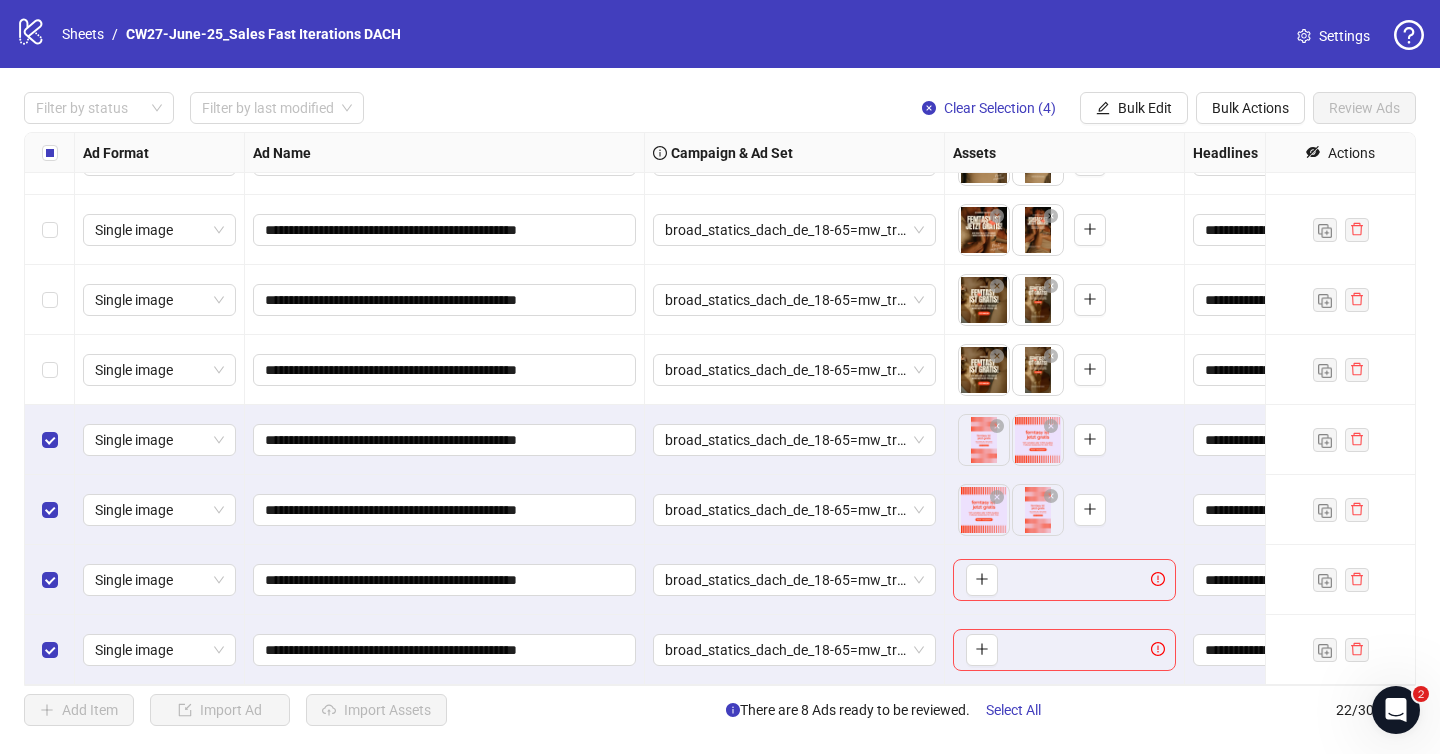 drag, startPoint x: 1044, startPoint y: 521, endPoint x: 986, endPoint y: 521, distance: 58 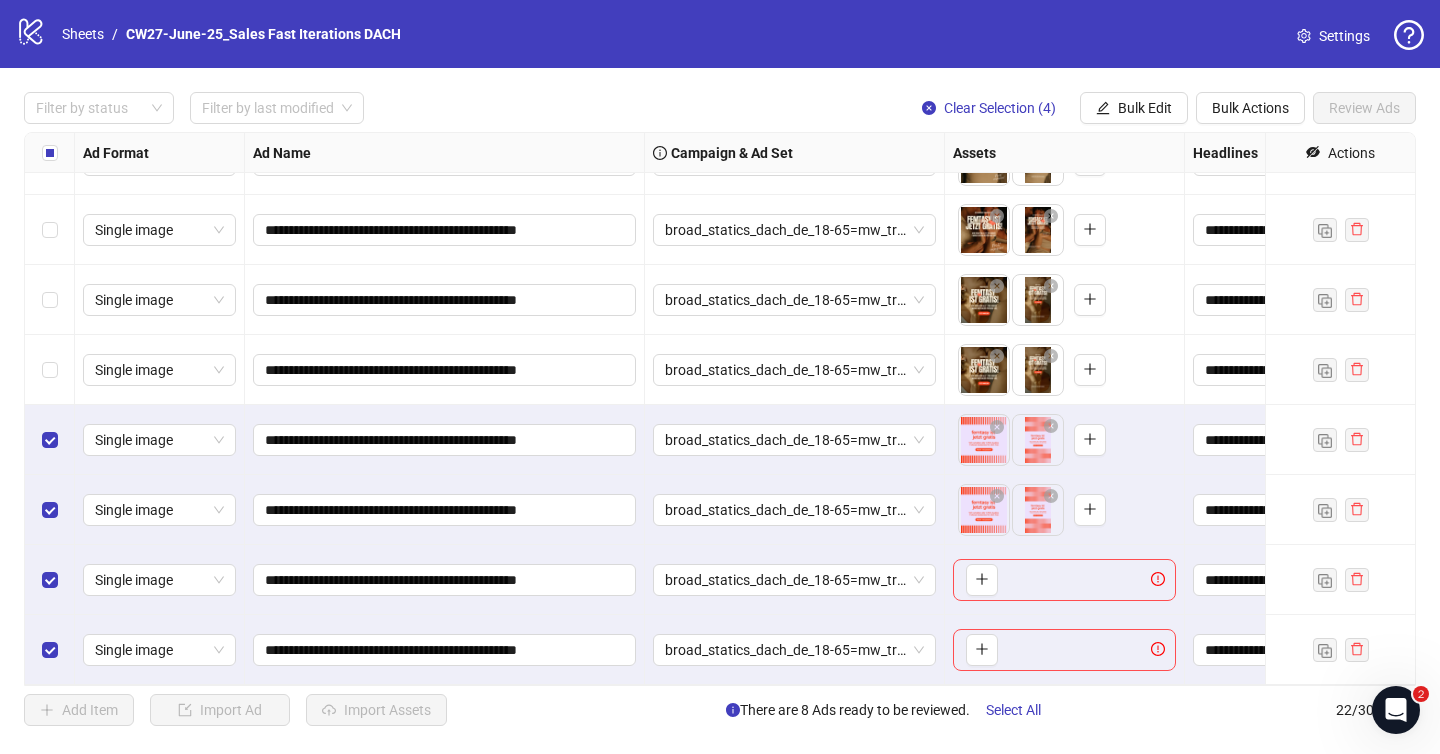 click on "**********" at bounding box center [720, 377] 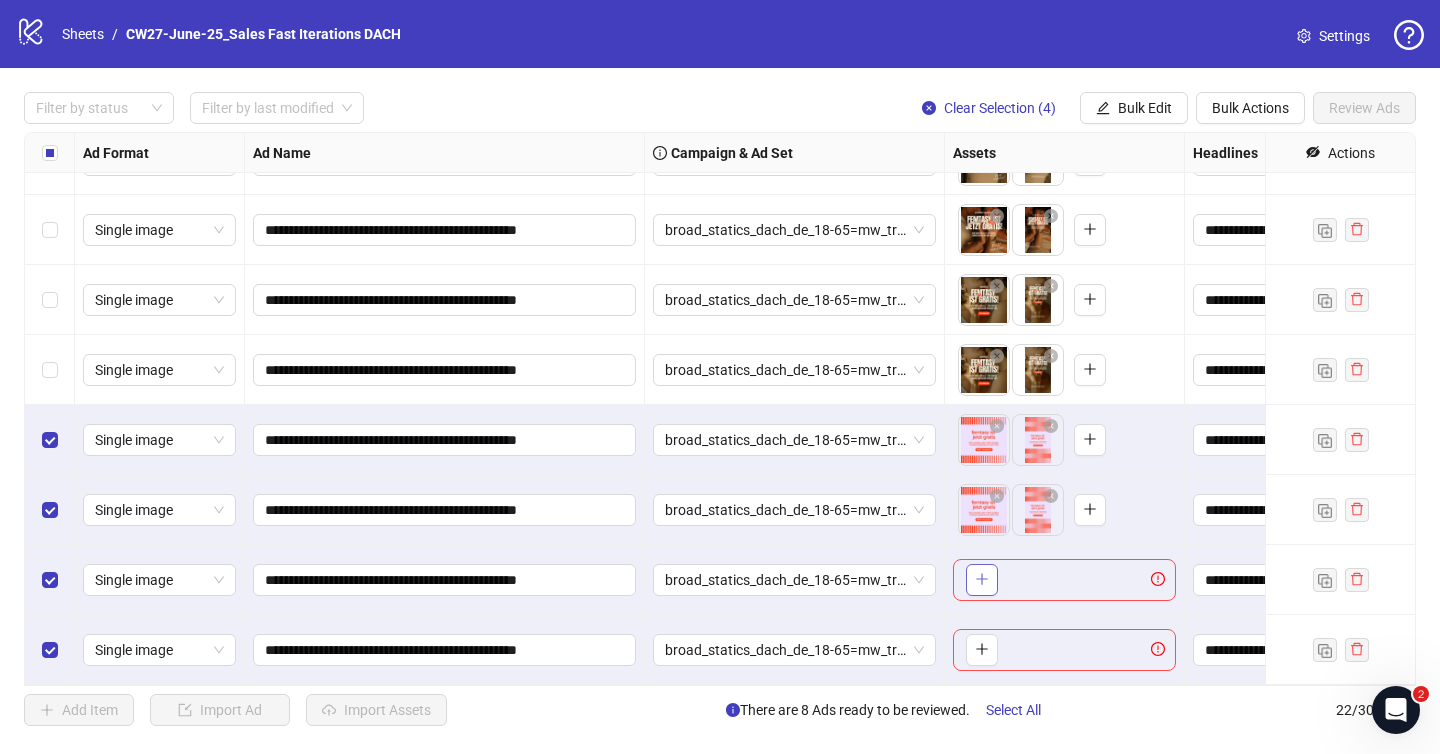 click 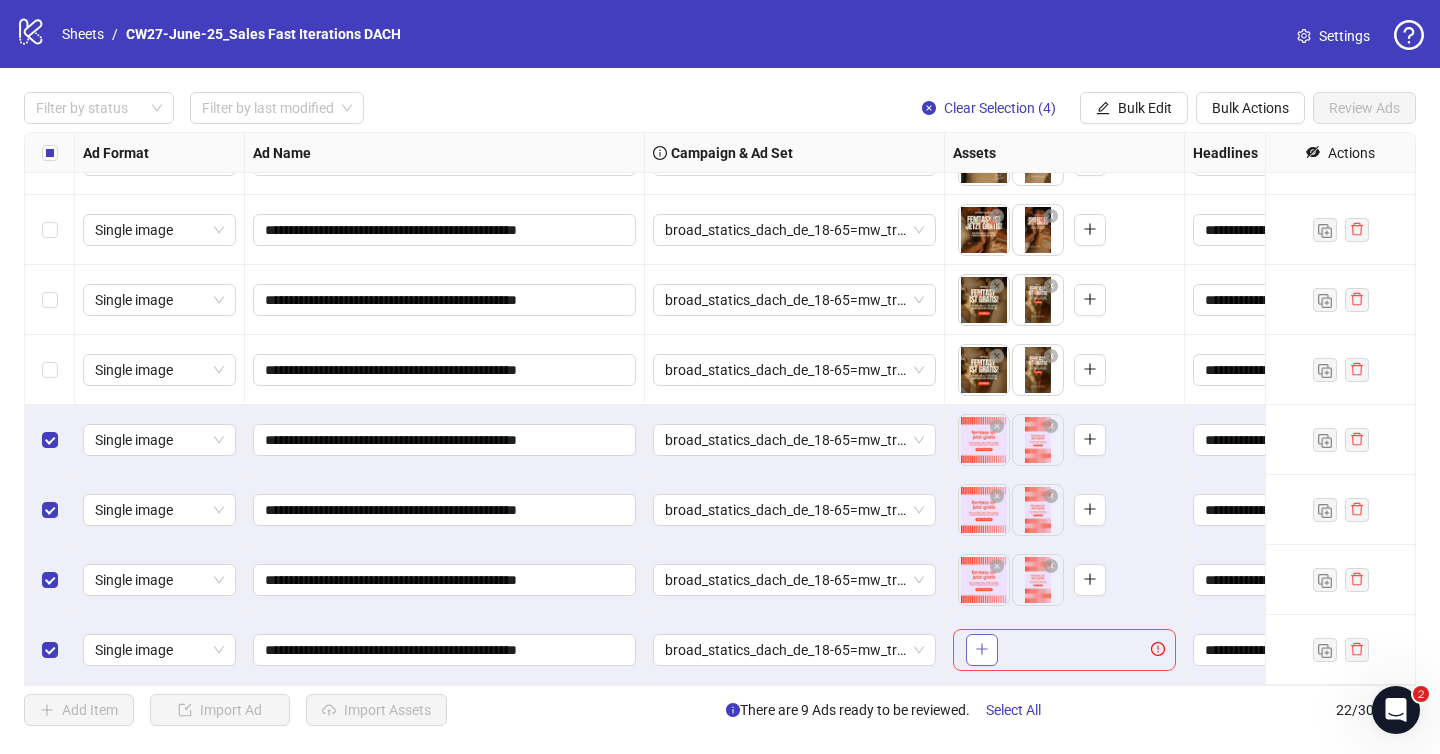 click at bounding box center [982, 650] 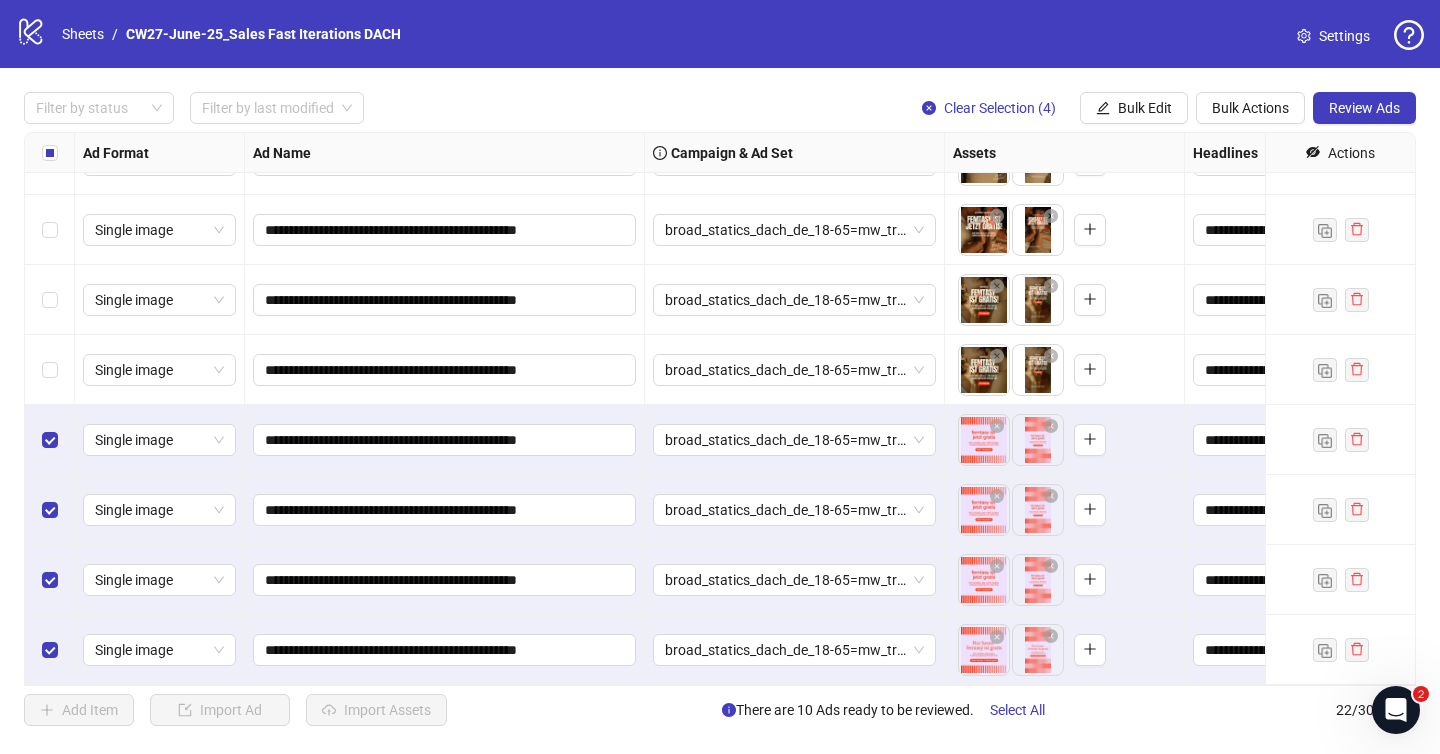 drag, startPoint x: 1050, startPoint y: 668, endPoint x: 988, endPoint y: 668, distance: 62 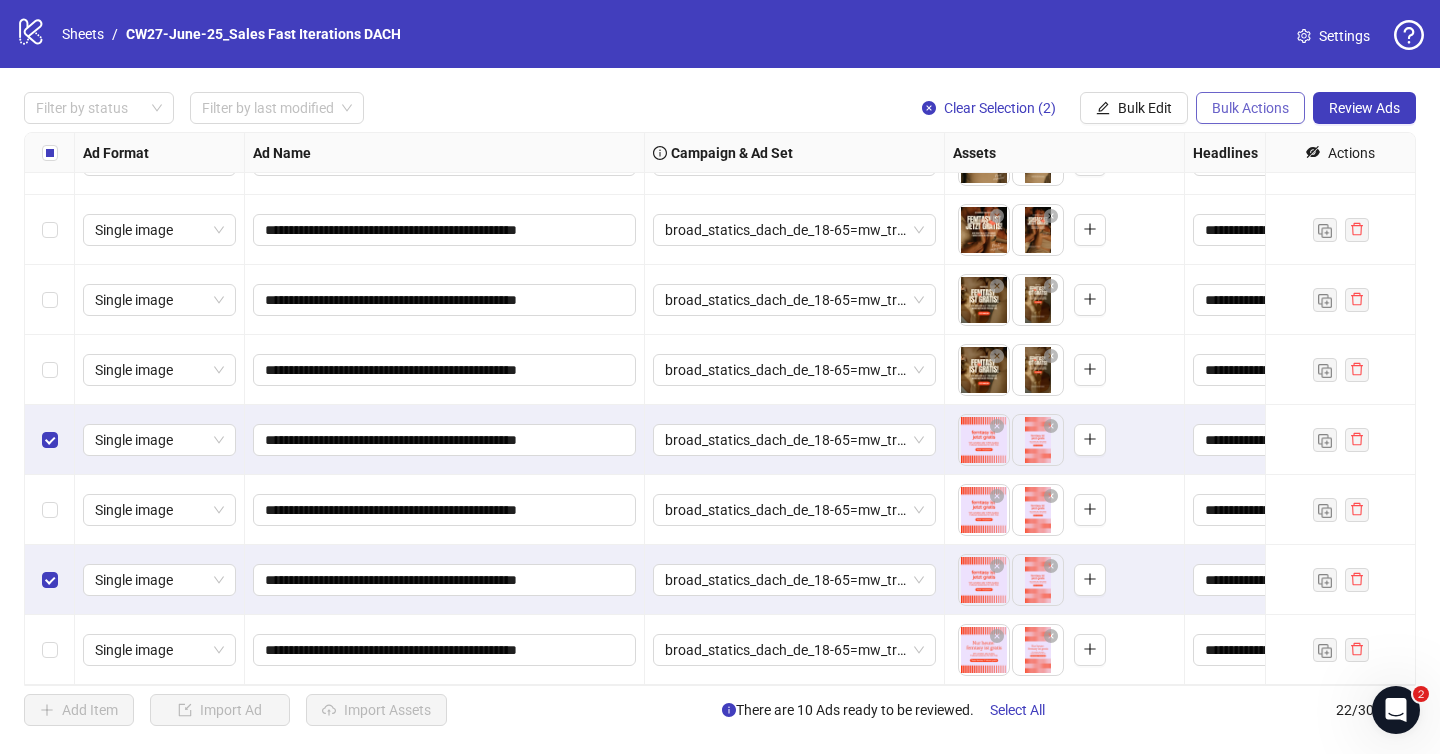 click on "Bulk Actions" at bounding box center [1250, 108] 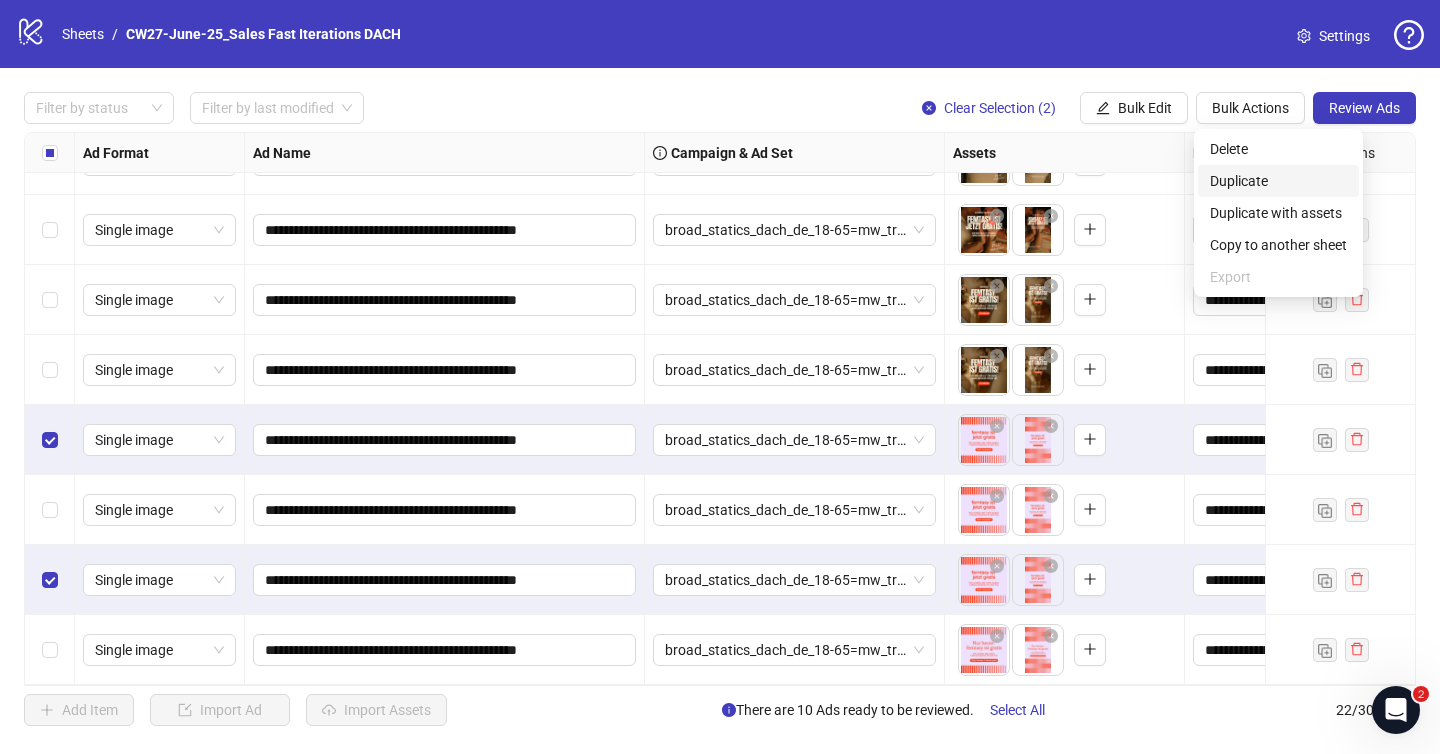 click on "Duplicate" at bounding box center (1278, 181) 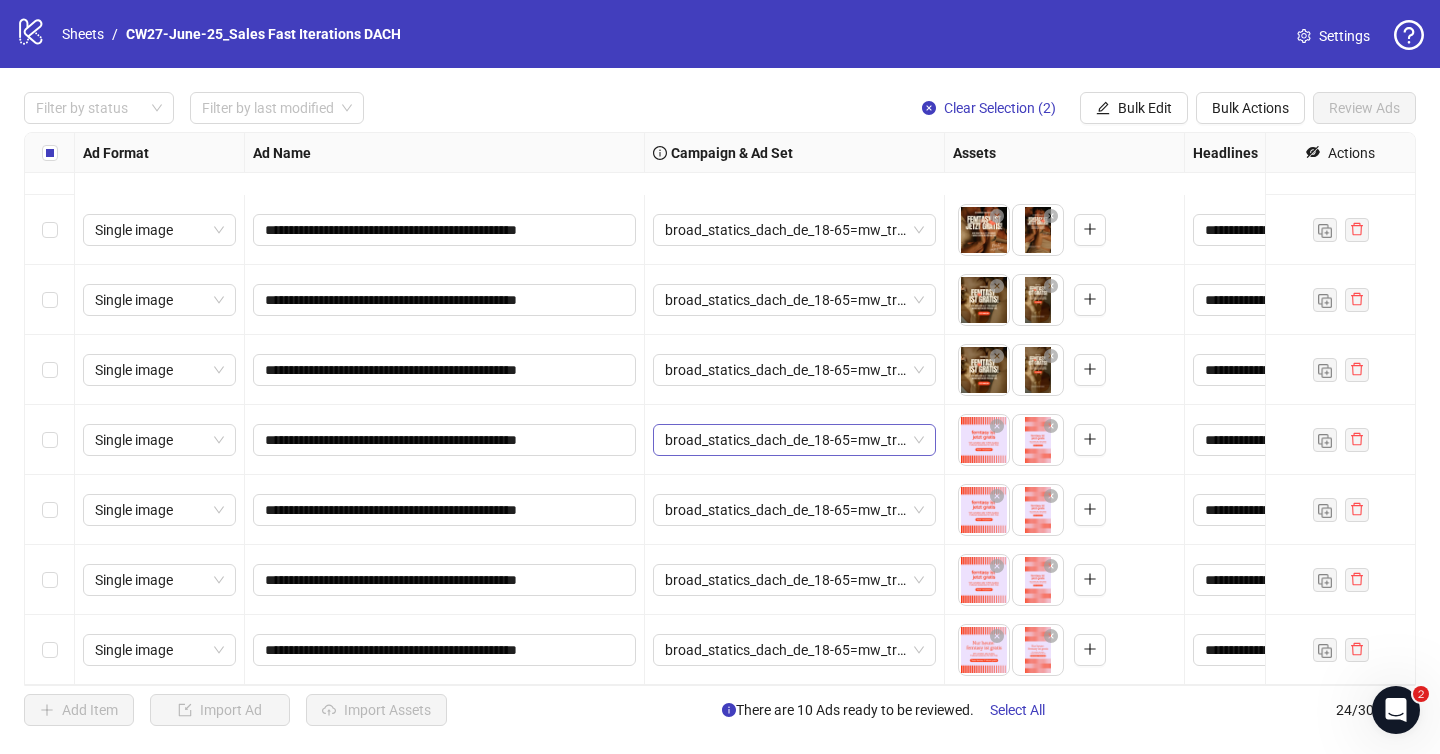 scroll, scrollTop: 1168, scrollLeft: 0, axis: vertical 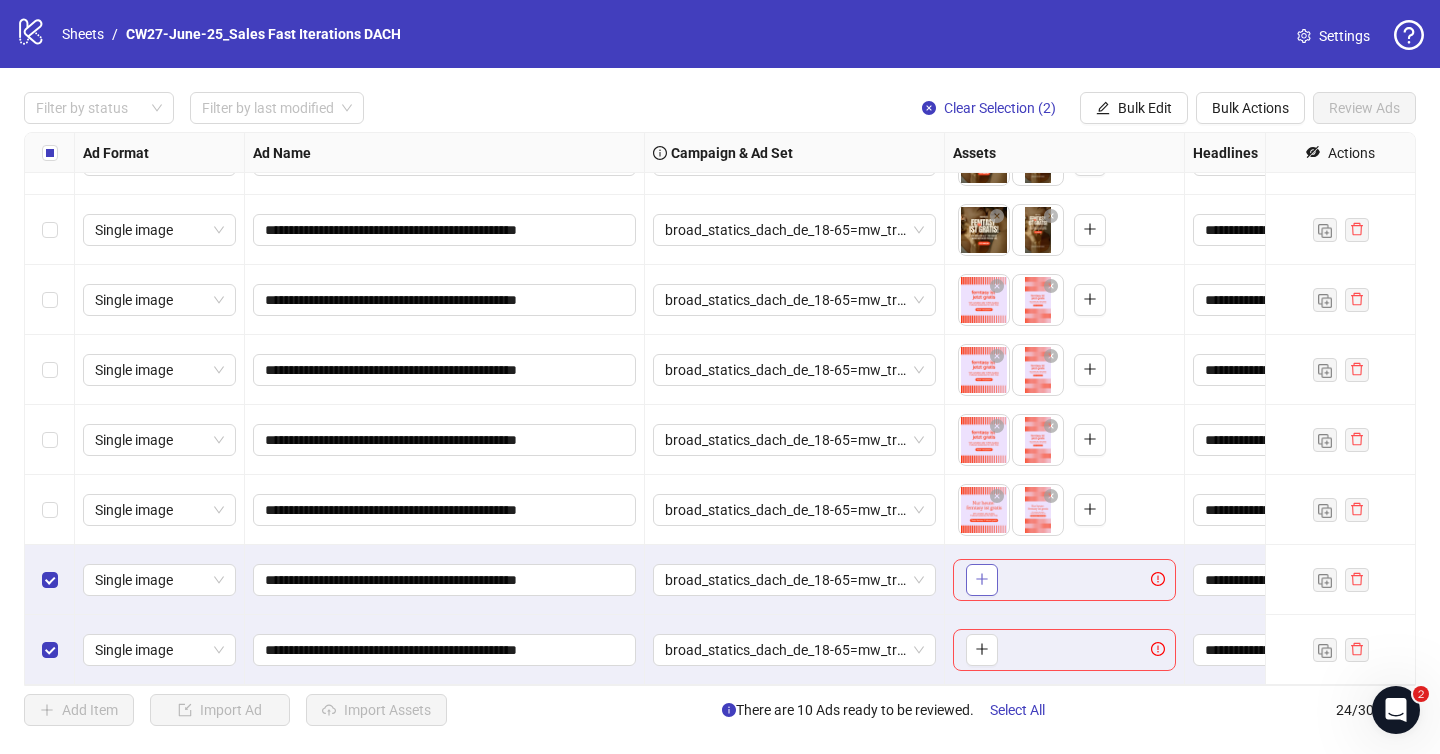 click 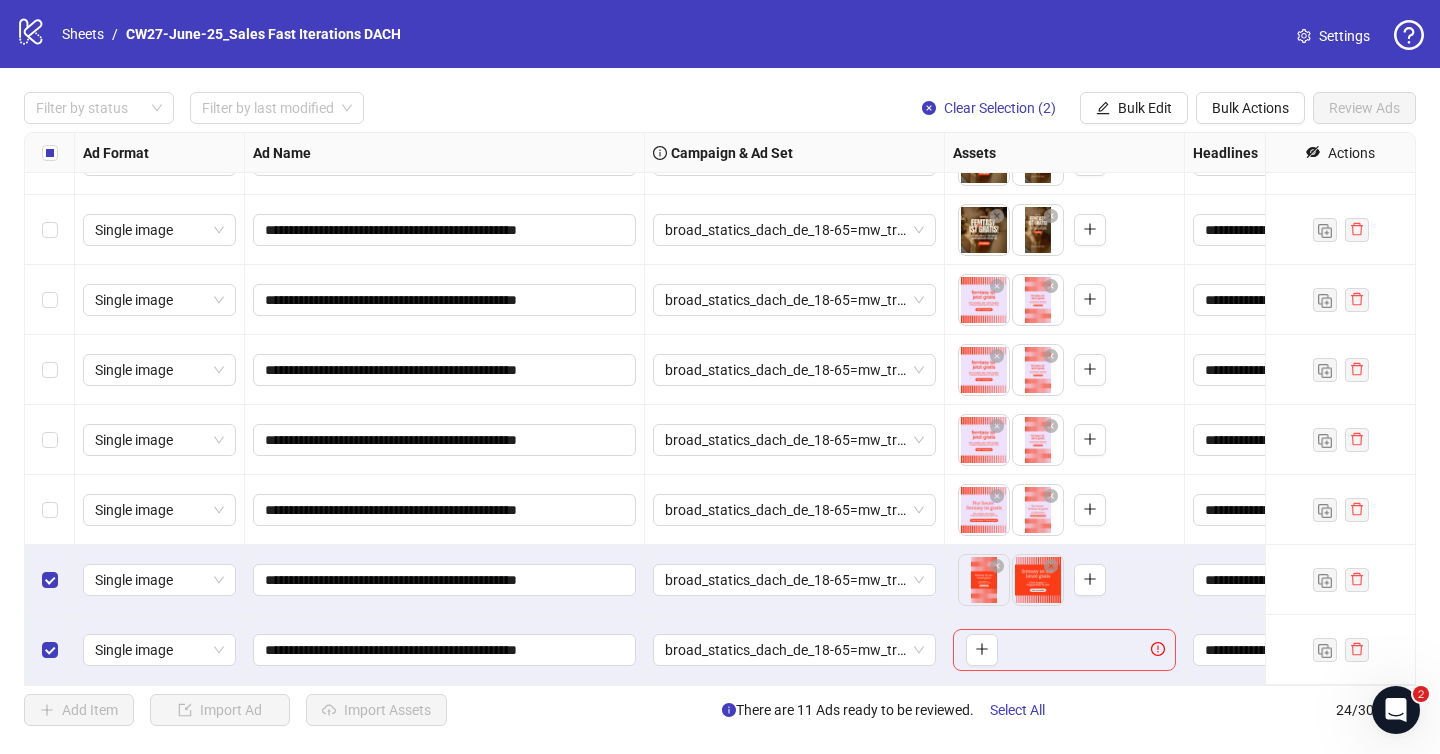 drag, startPoint x: 1044, startPoint y: 570, endPoint x: 971, endPoint y: 575, distance: 73.171036 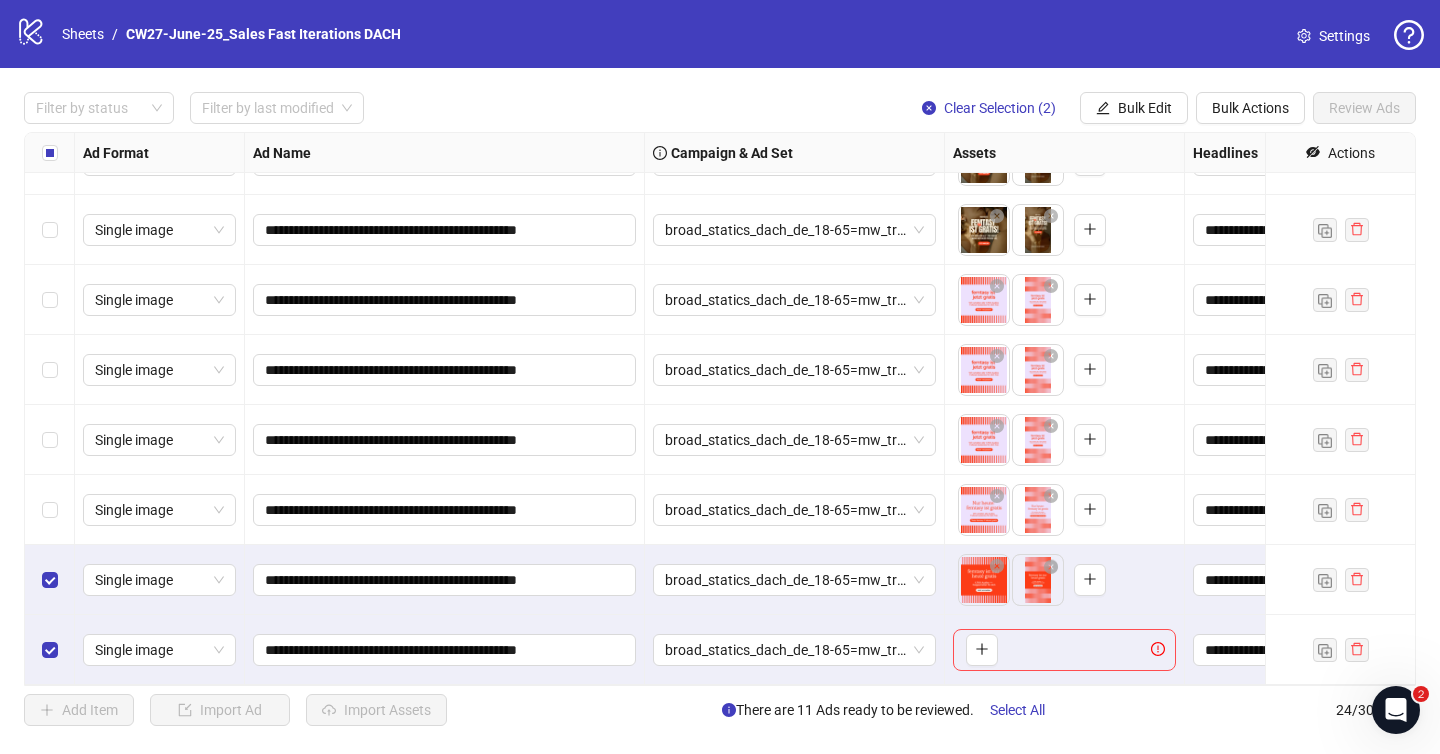 drag, startPoint x: 980, startPoint y: 592, endPoint x: 1047, endPoint y: 592, distance: 67 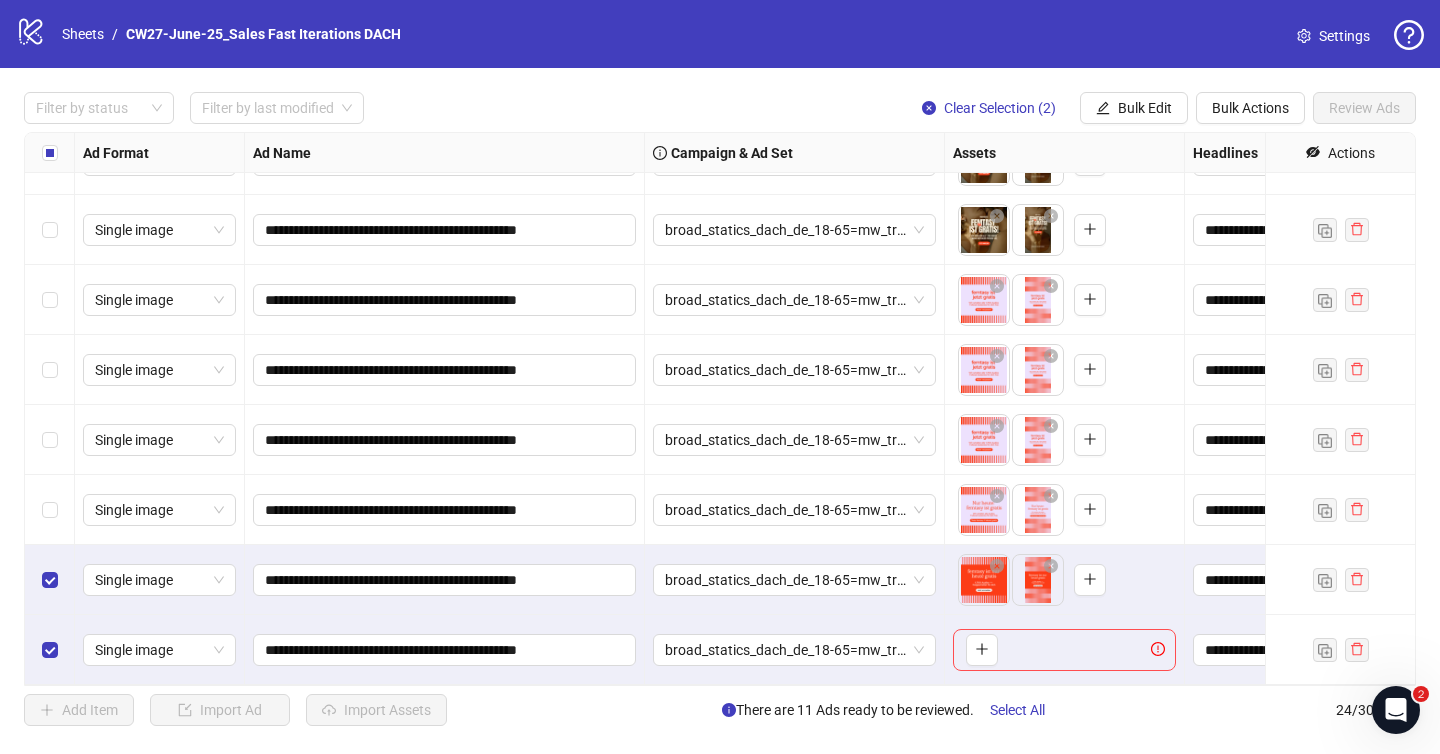 click on "To pick up a draggable item, press the space bar.
While dragging, use the arrow keys to move the item.
Press space again to drop the item in its new position, or press escape to cancel." at bounding box center [1064, 650] 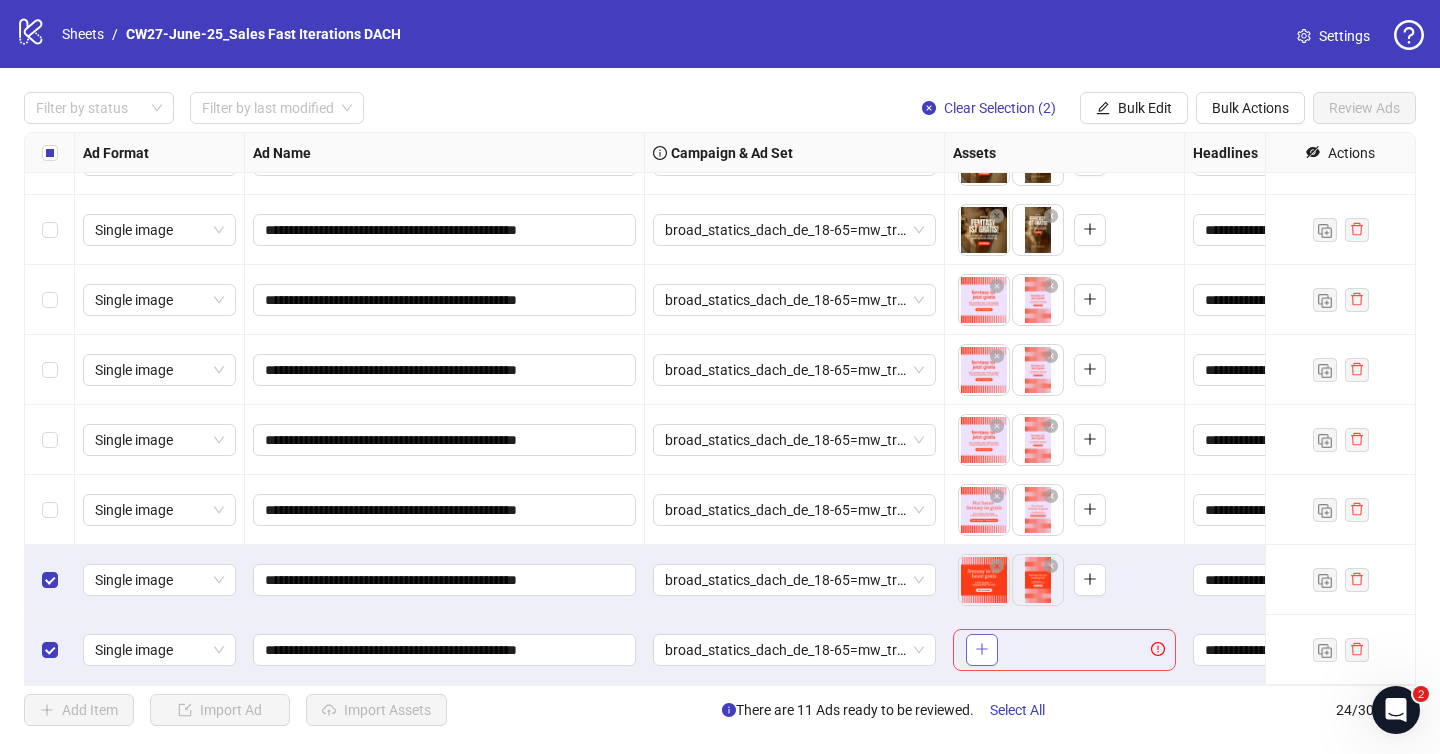 click 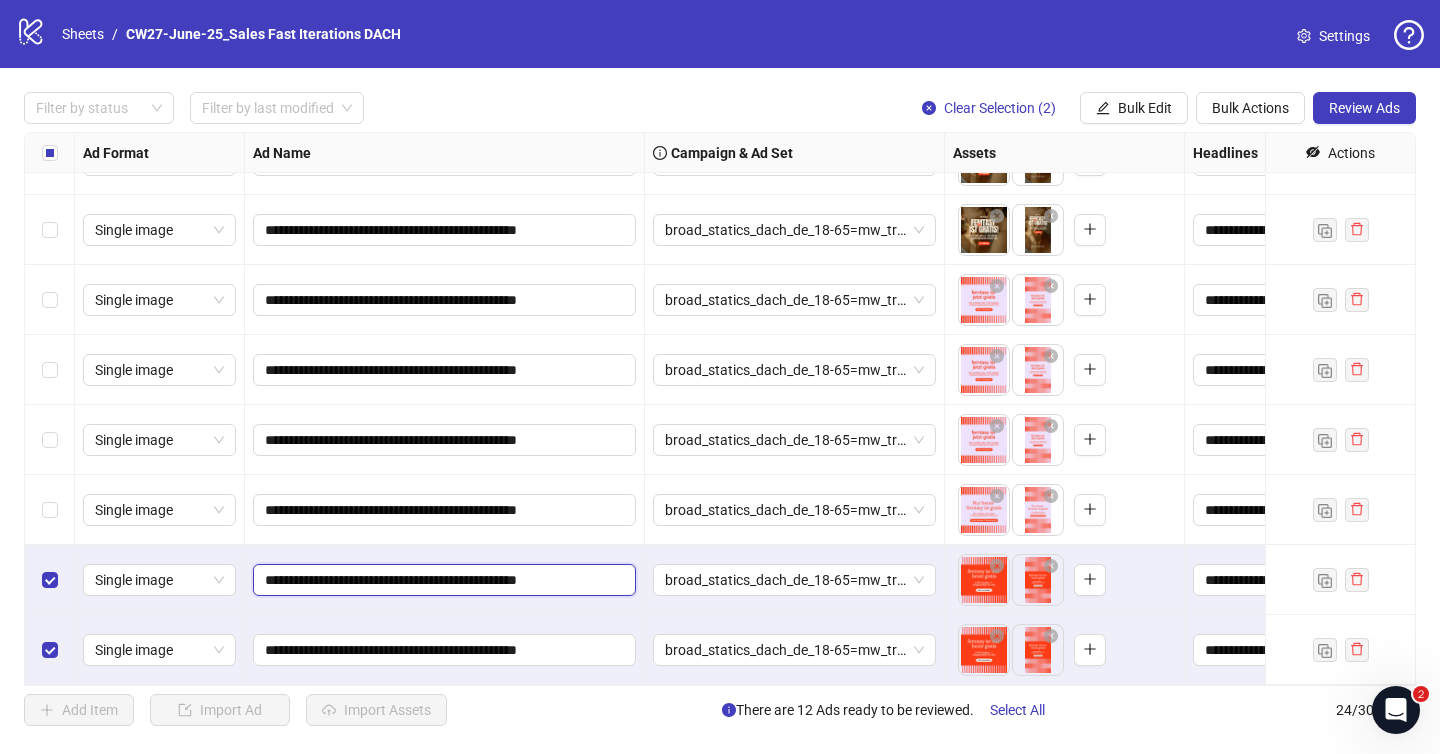 click on "**********" at bounding box center (442, 580) 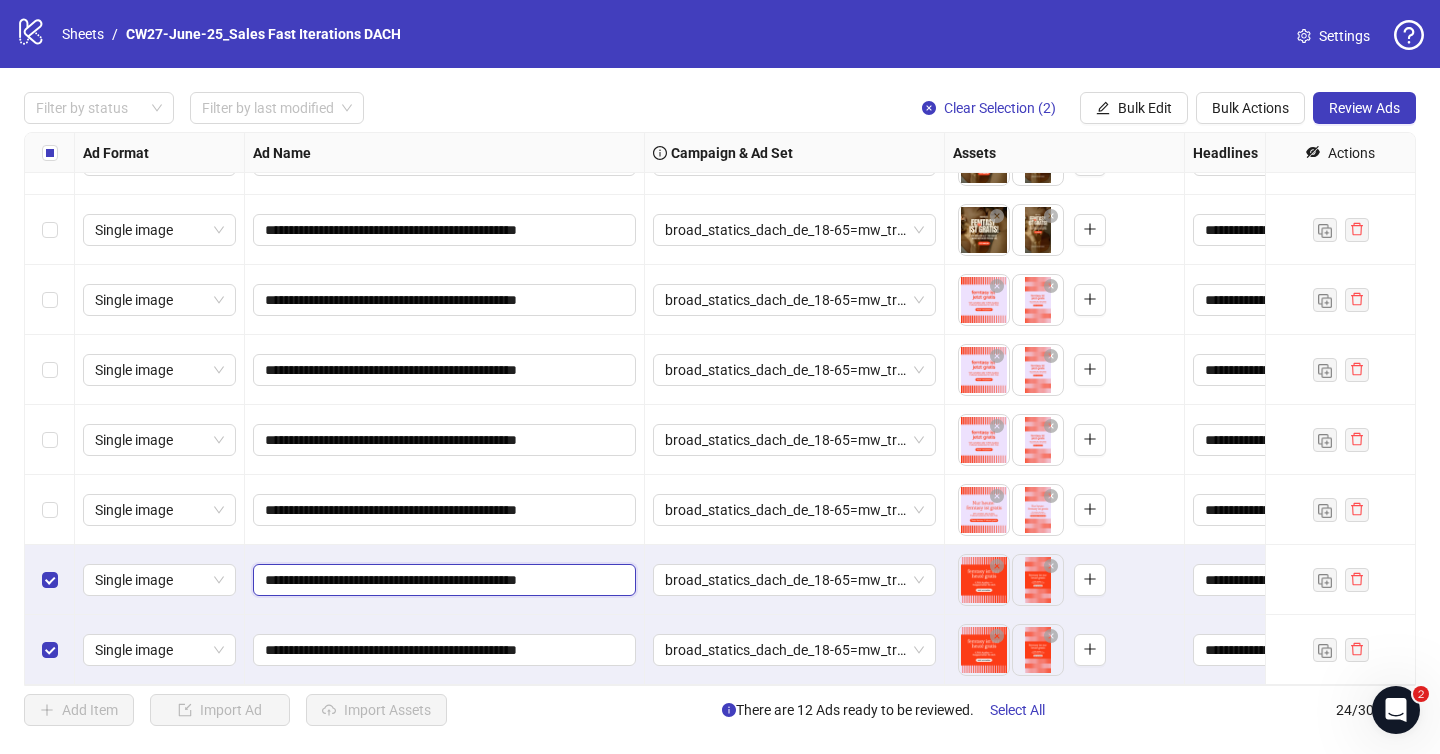 click on "**********" at bounding box center [442, 580] 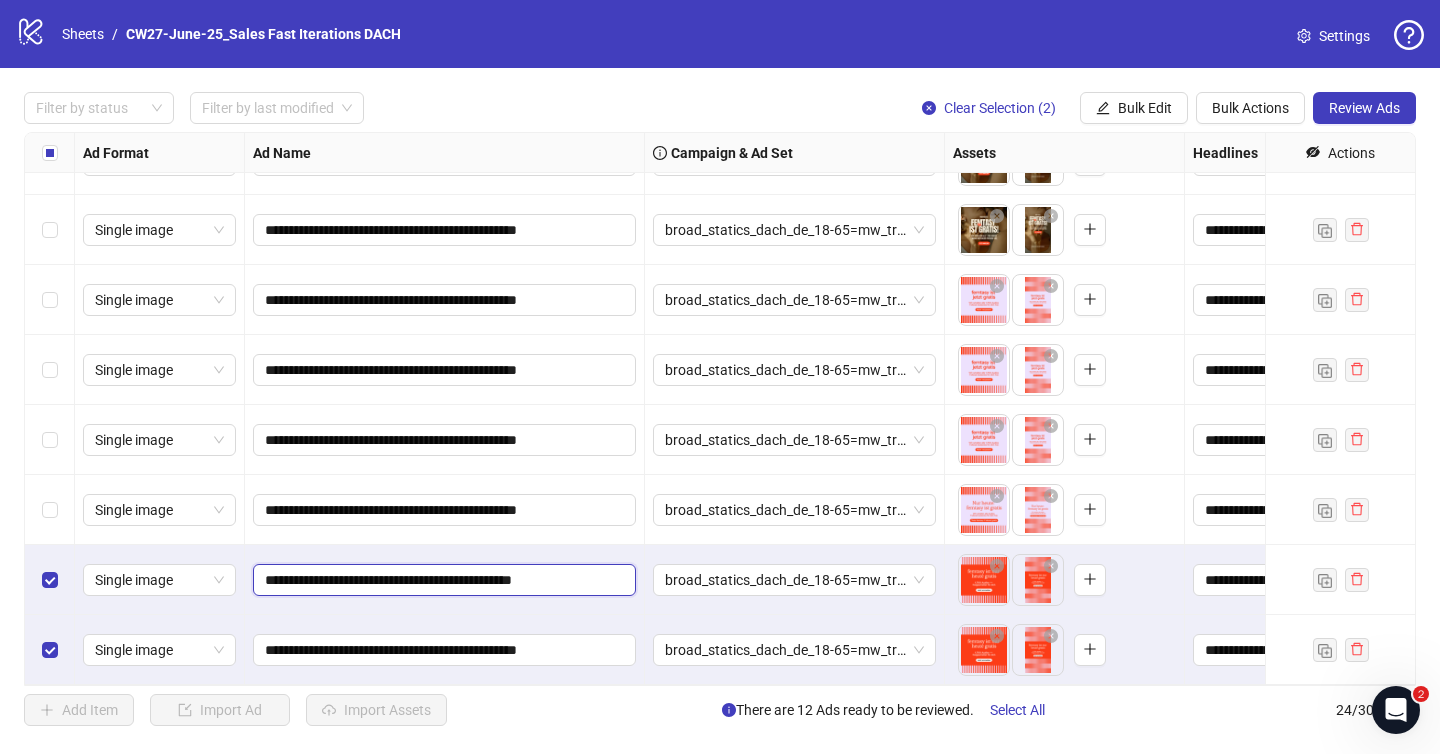 type on "**********" 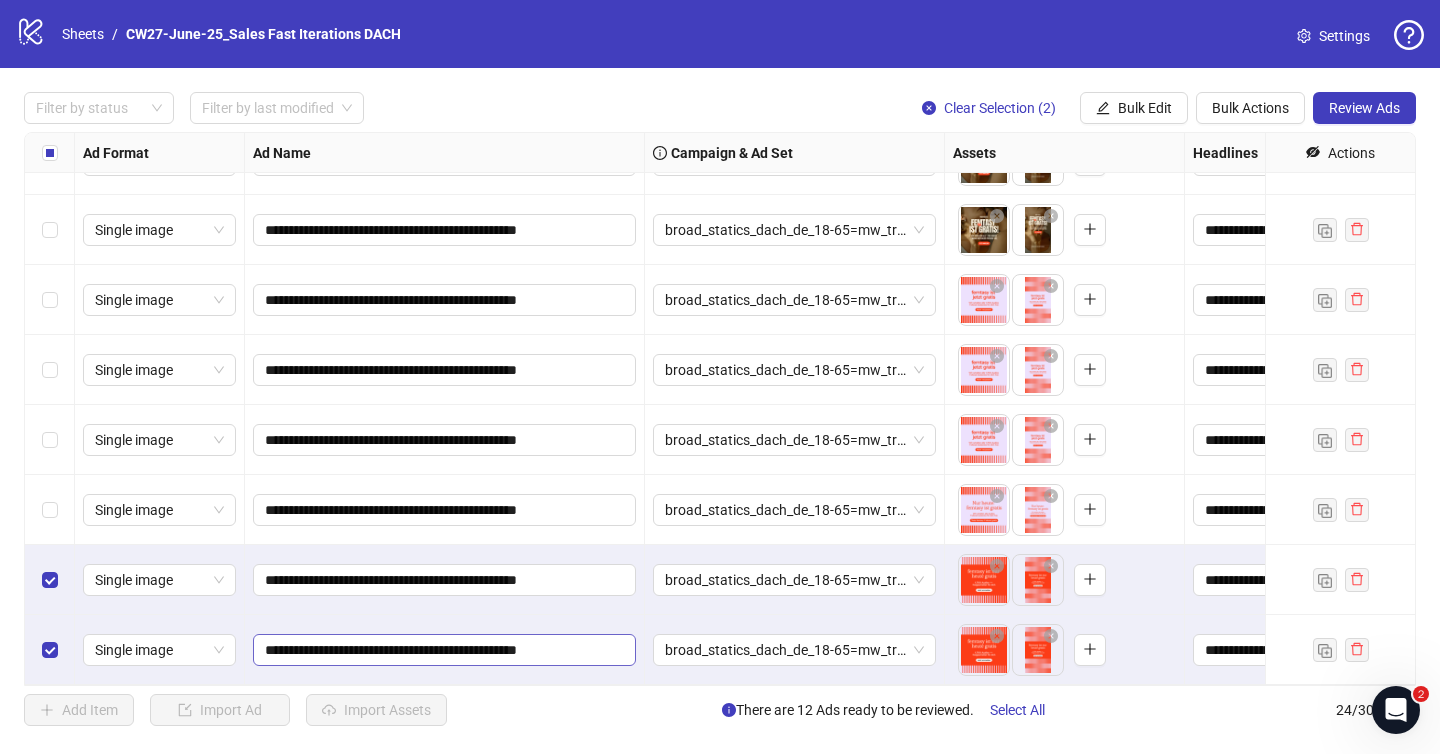 click on "**********" at bounding box center [444, 650] 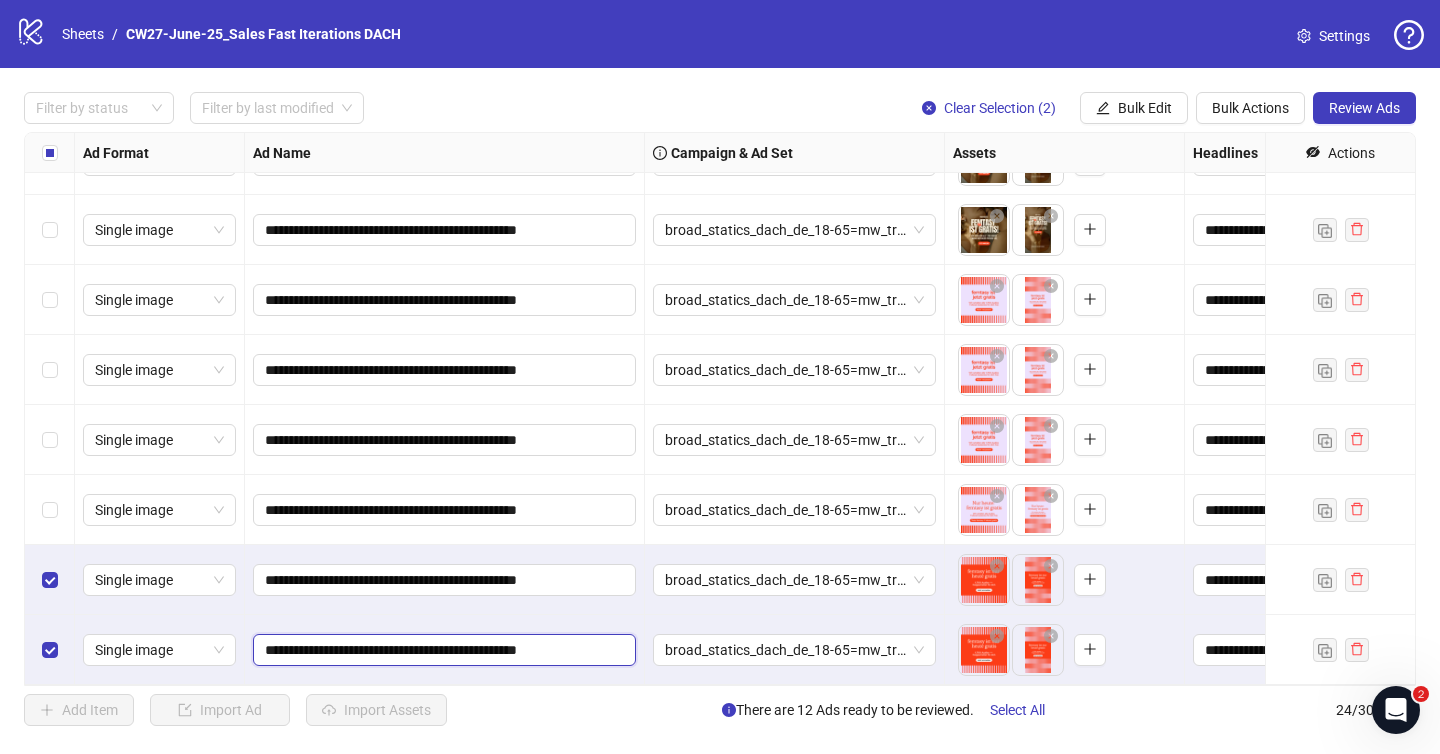click on "**********" at bounding box center [442, 650] 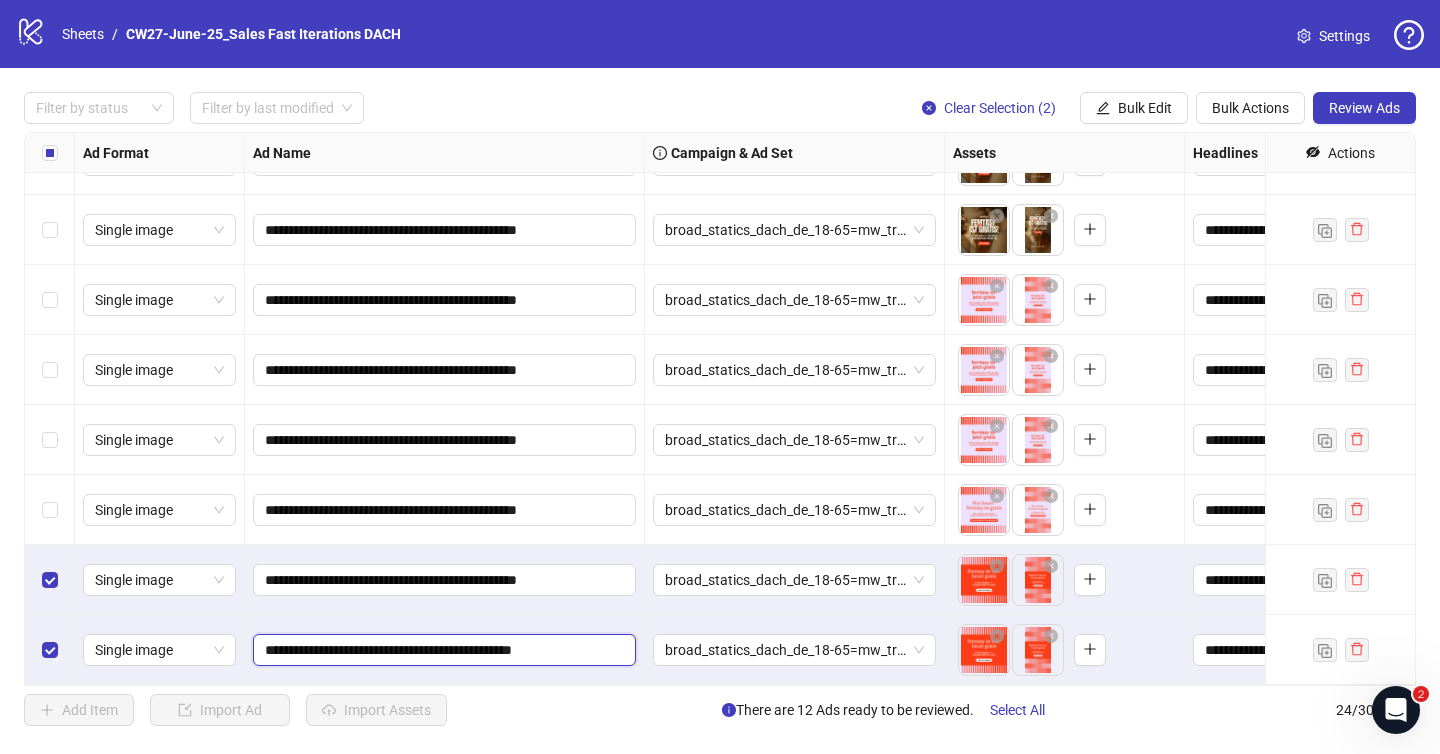type on "**********" 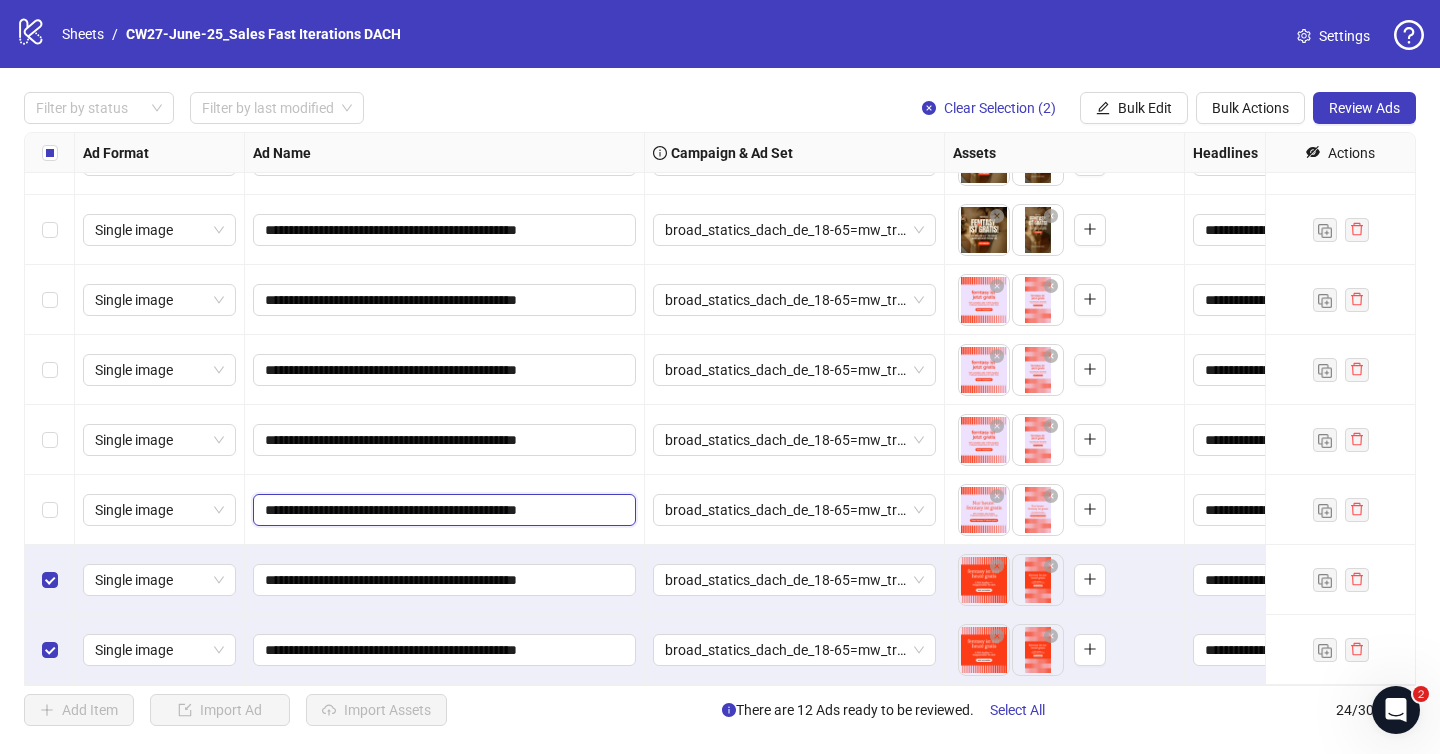 click on "**********" at bounding box center [442, 510] 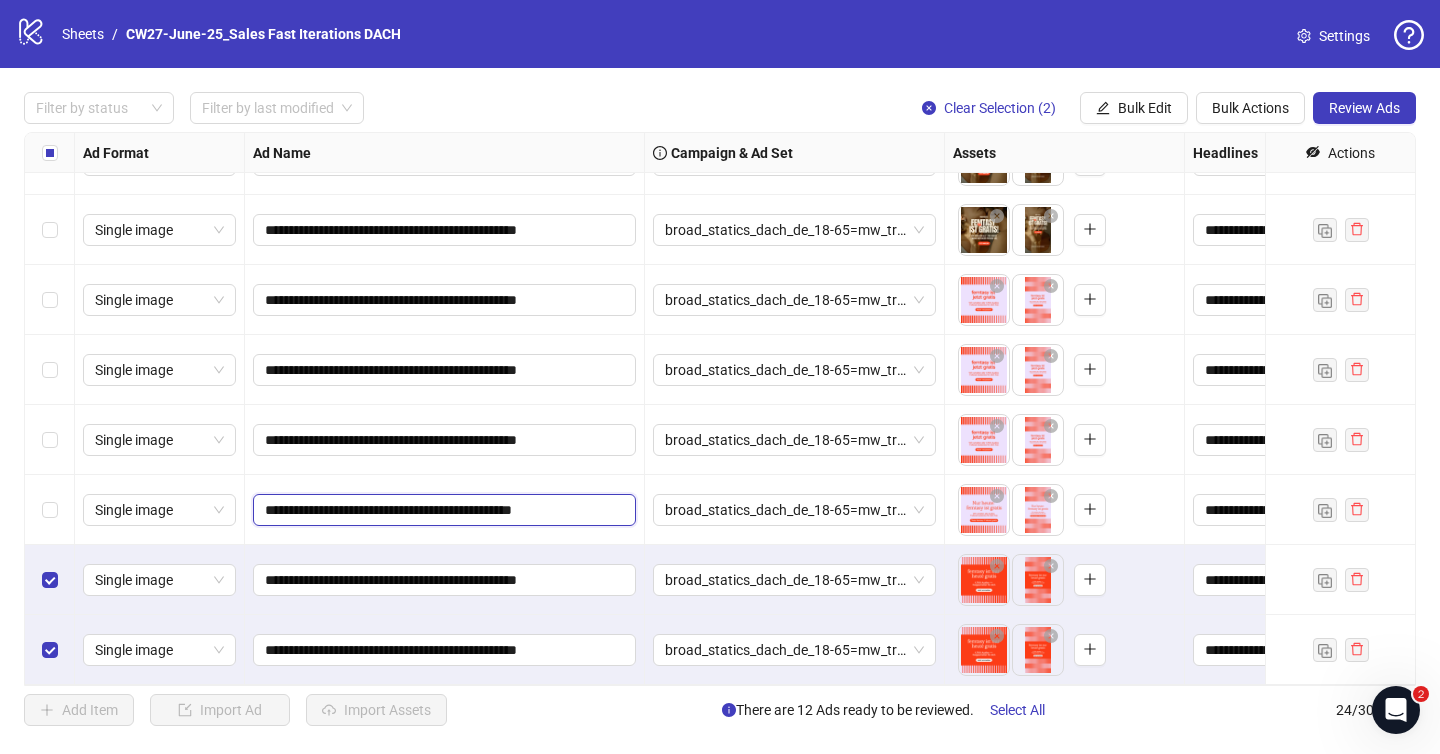 type on "**********" 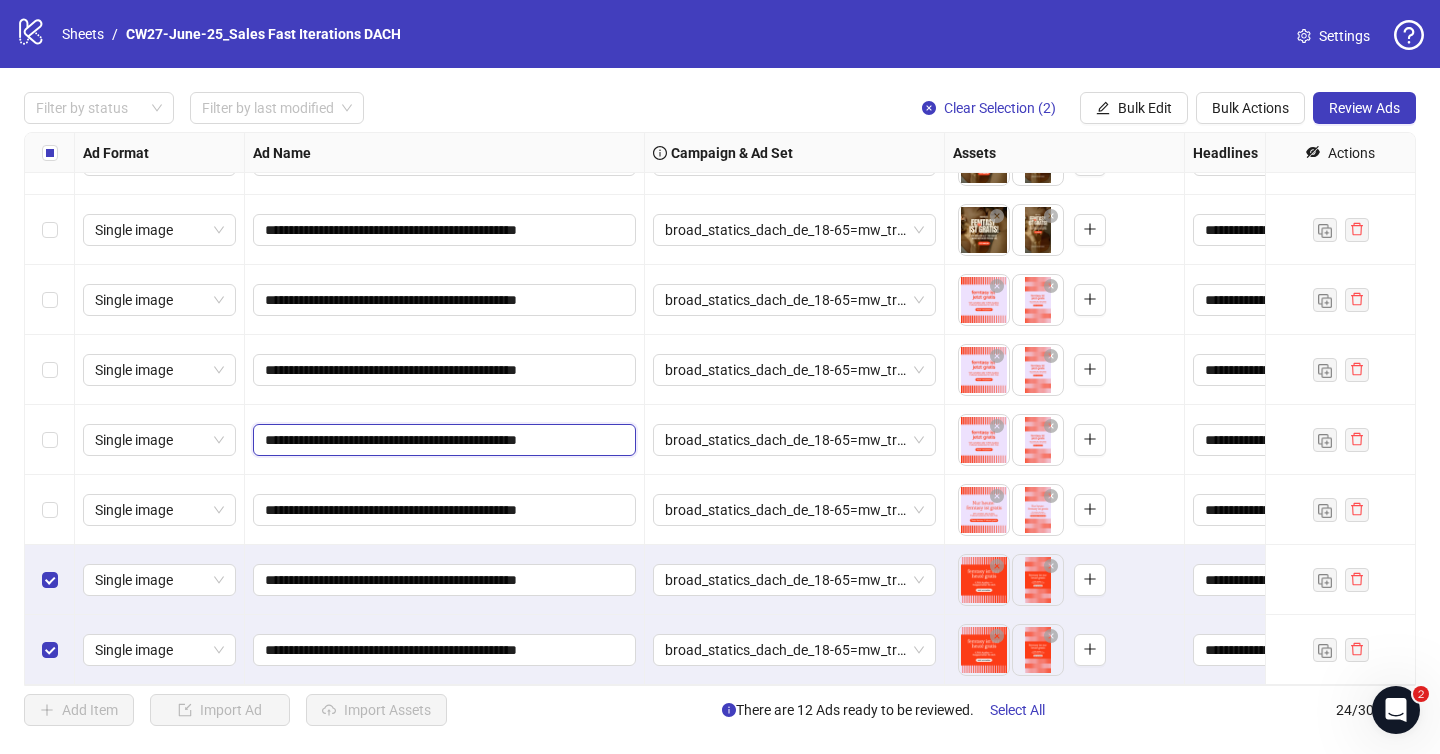 click on "**********" at bounding box center (442, 440) 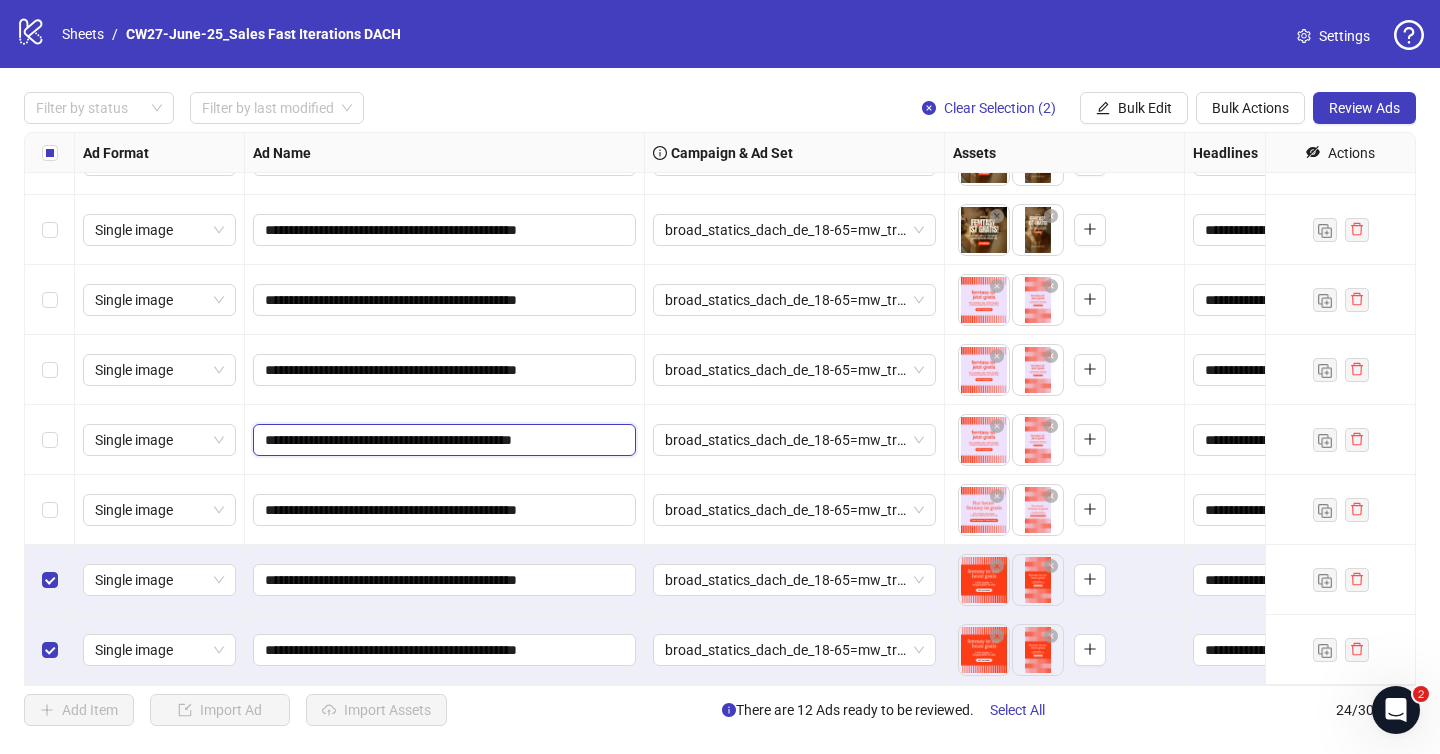 type on "**********" 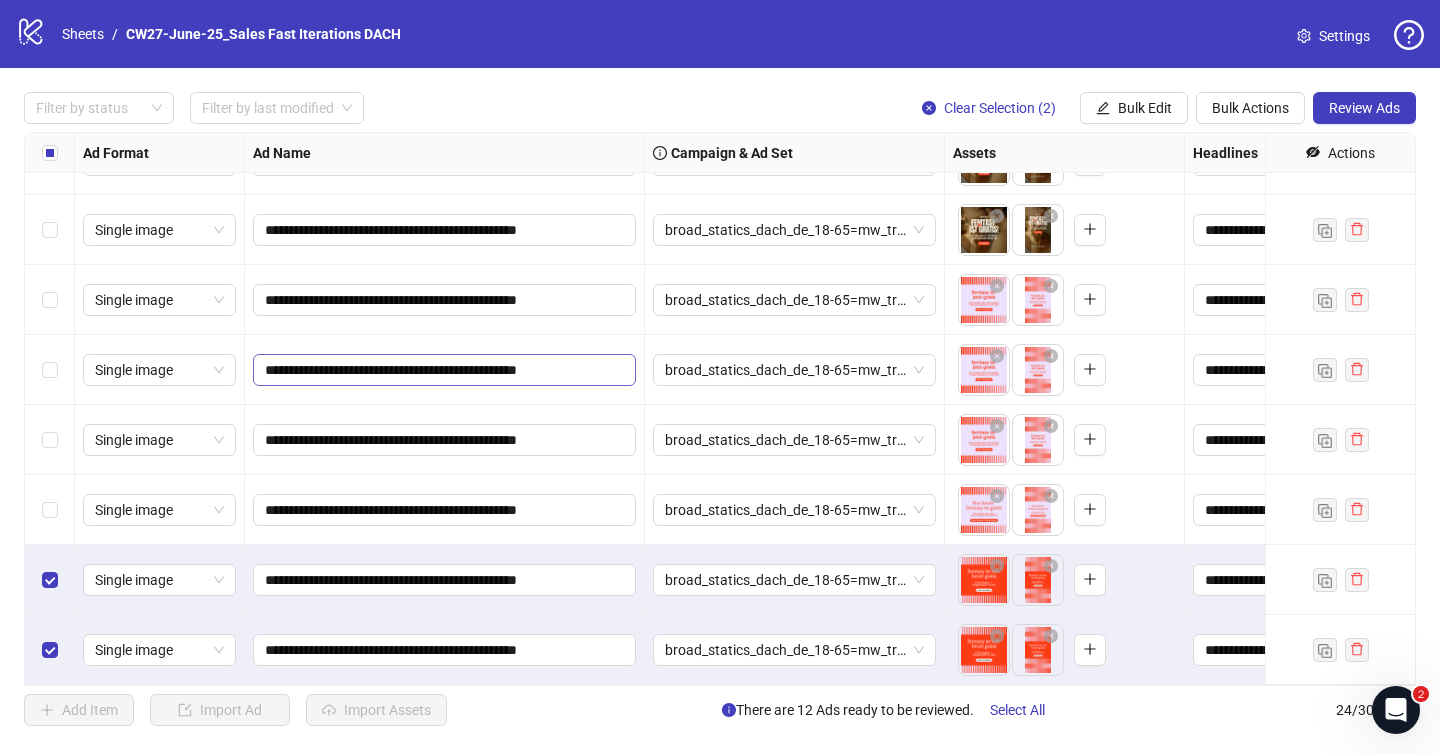 click on "**********" at bounding box center (444, 370) 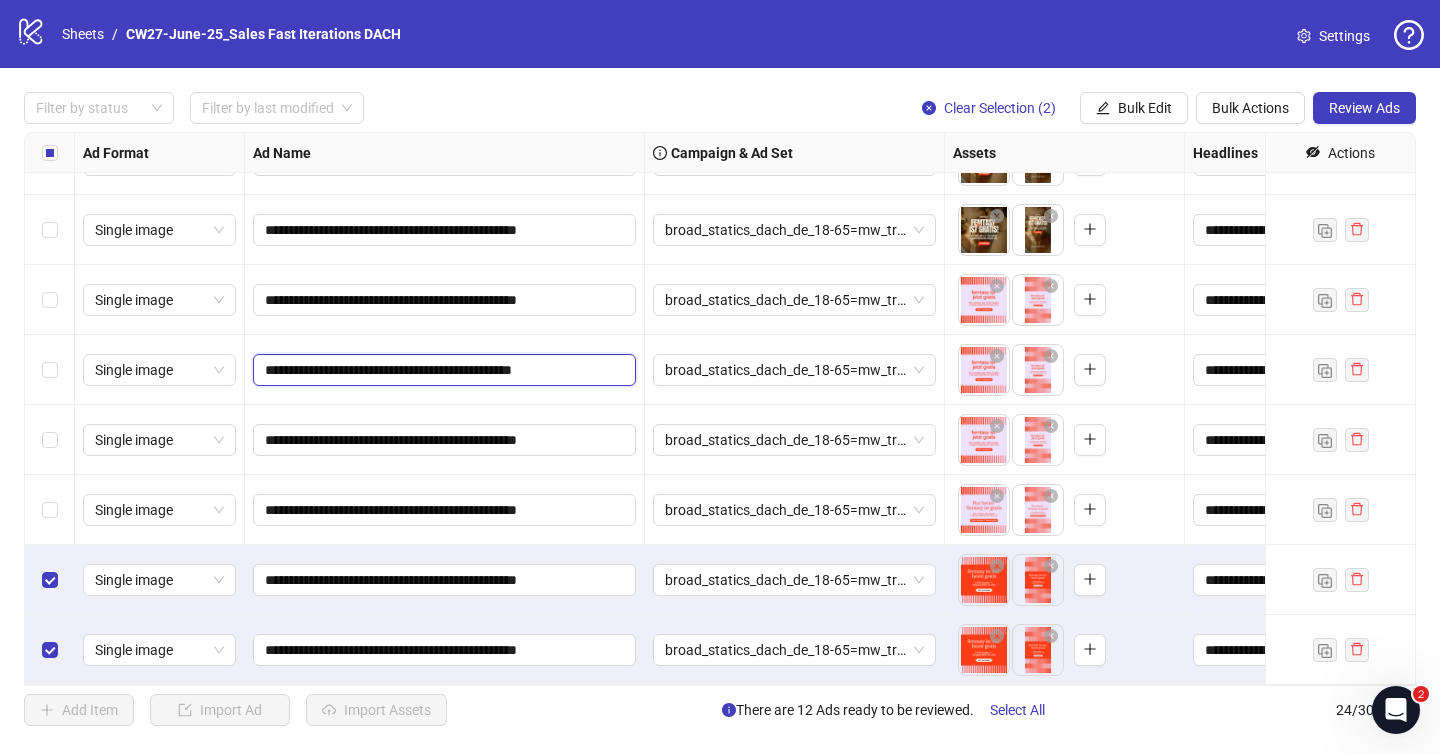 type on "**********" 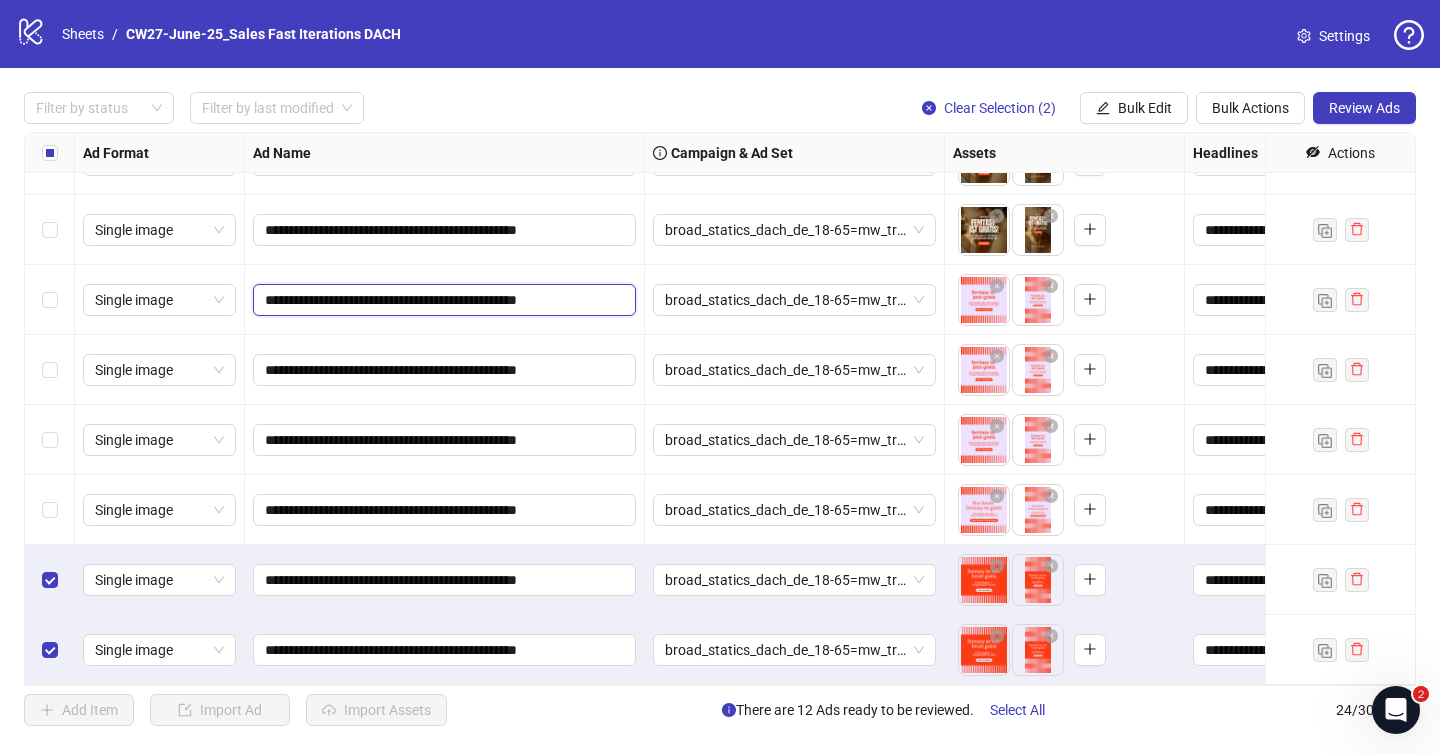 click on "**********" at bounding box center (442, 300) 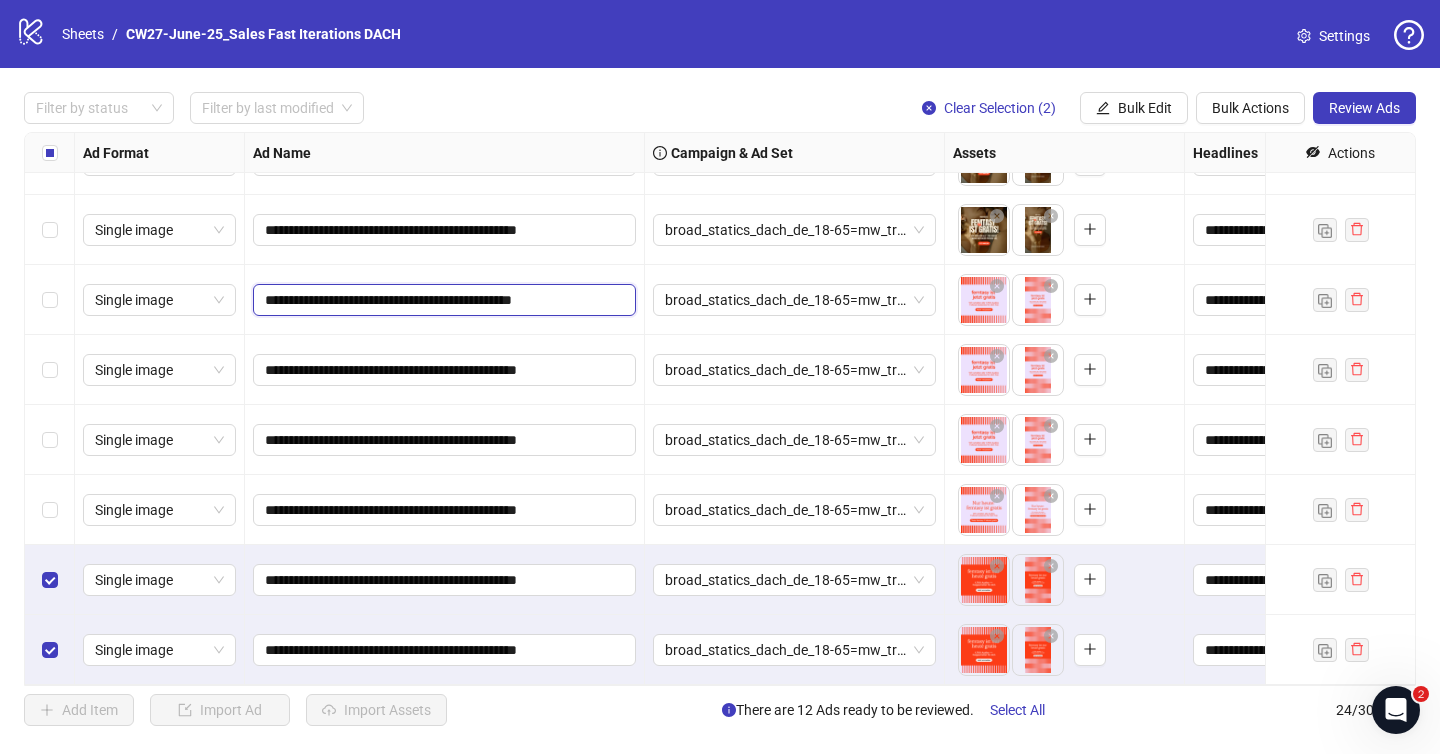 type on "**********" 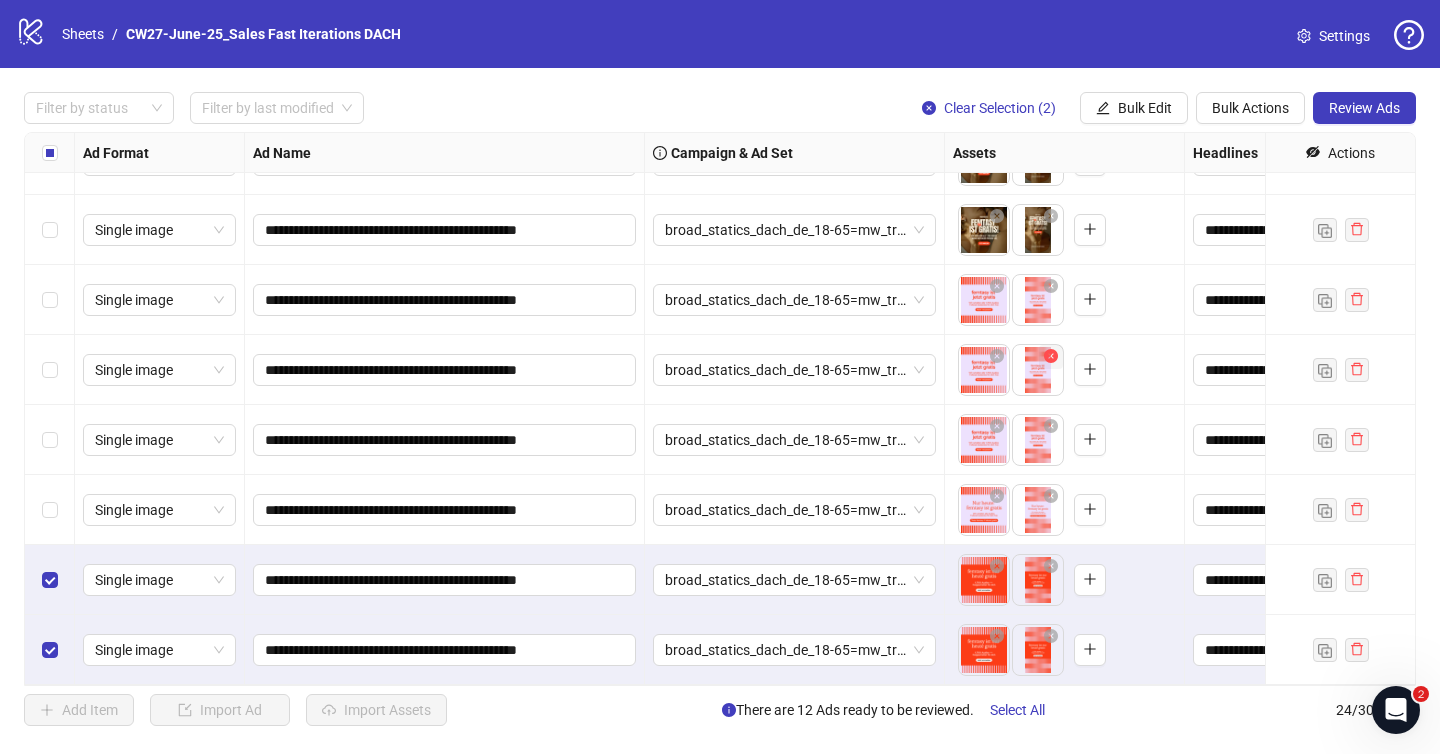 click 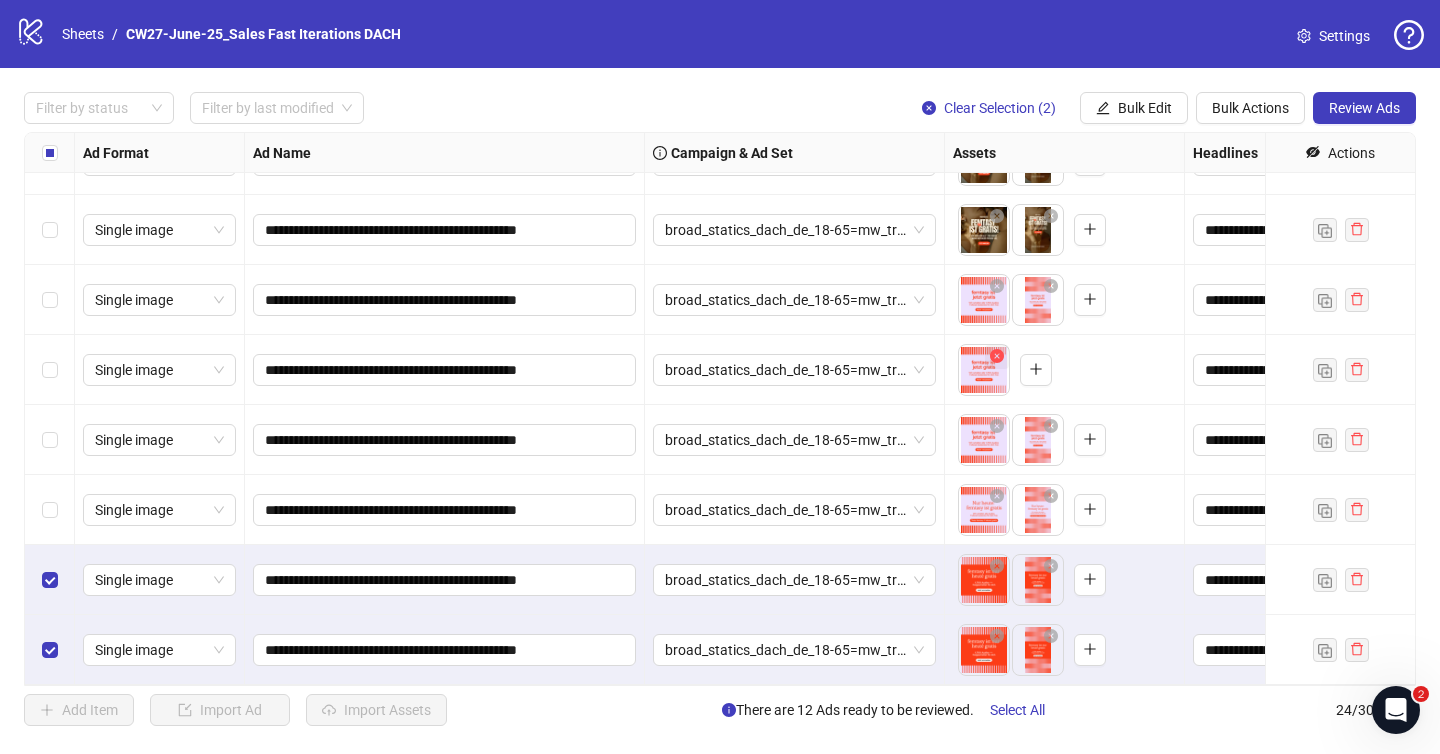 click 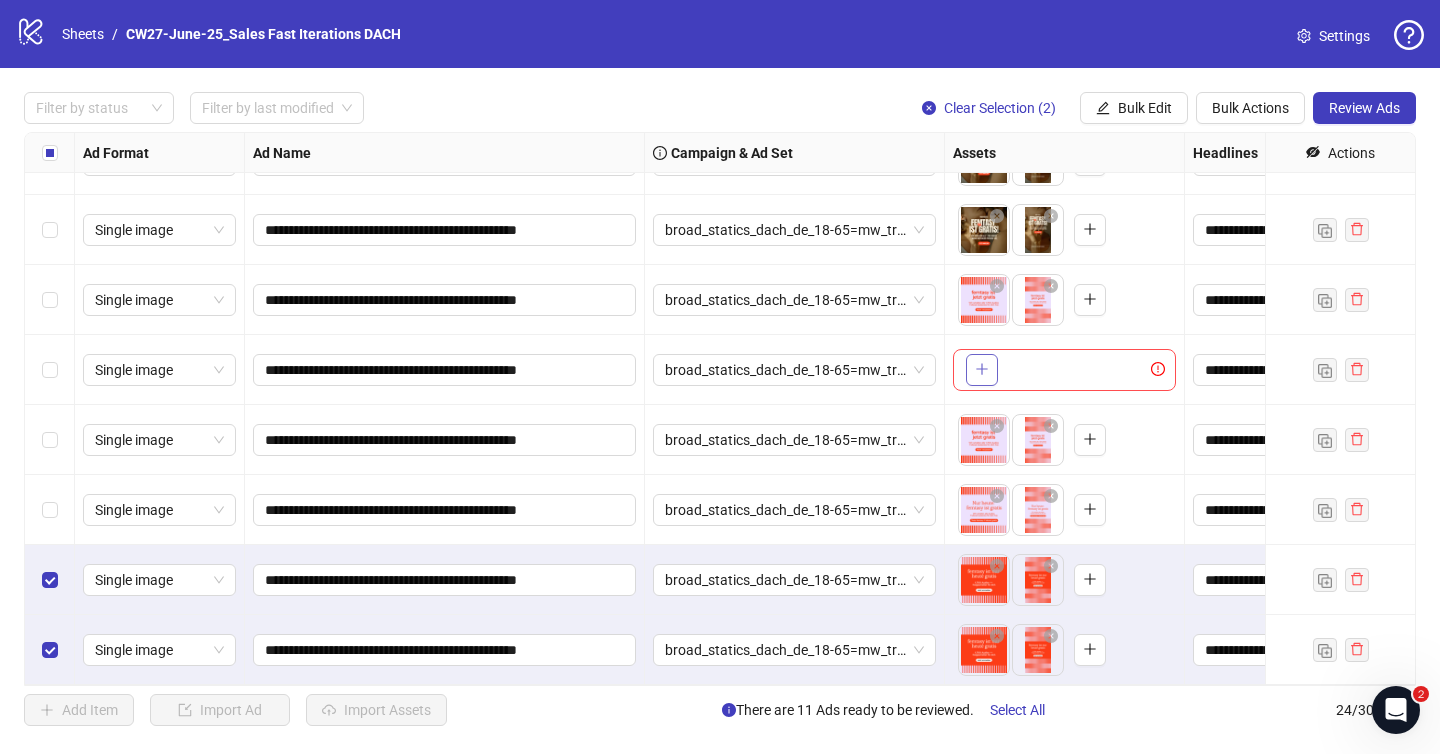 click 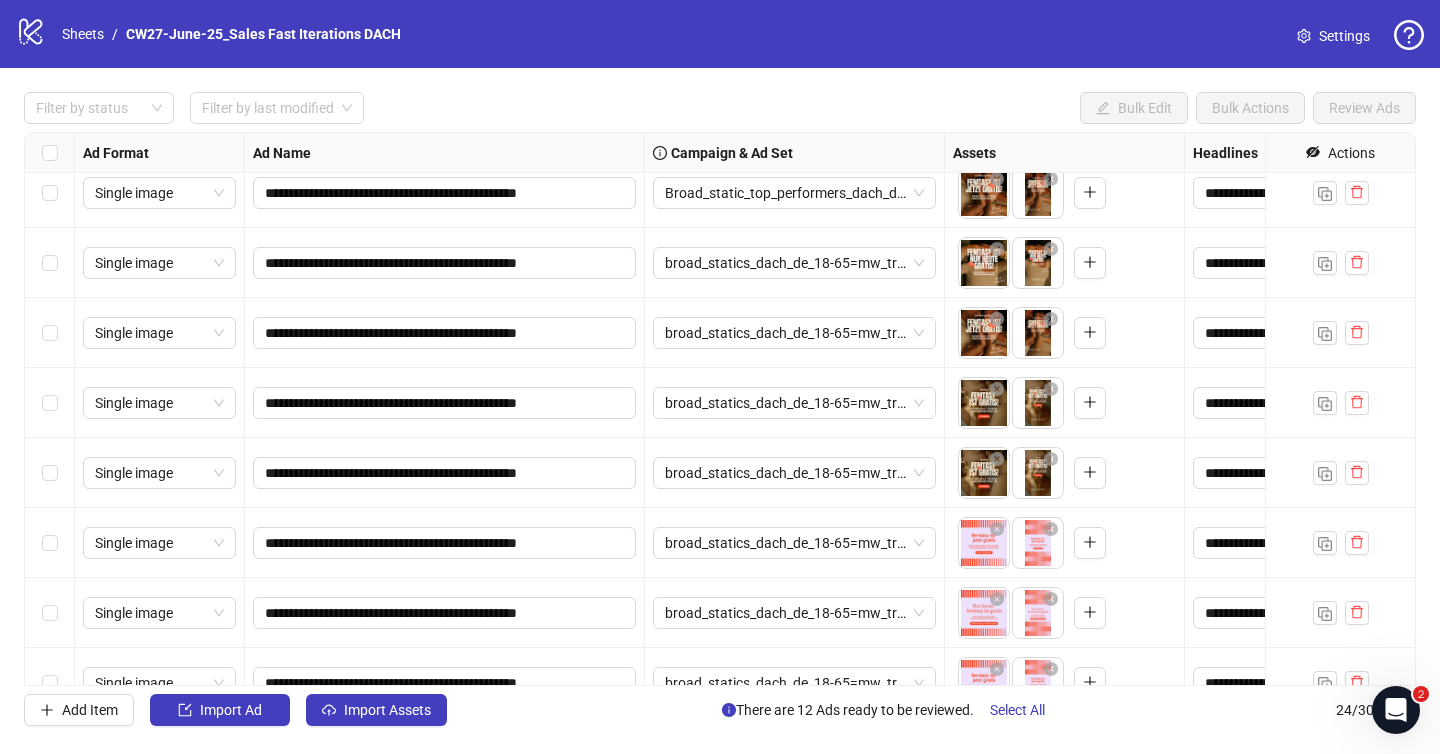 scroll, scrollTop: 916, scrollLeft: 0, axis: vertical 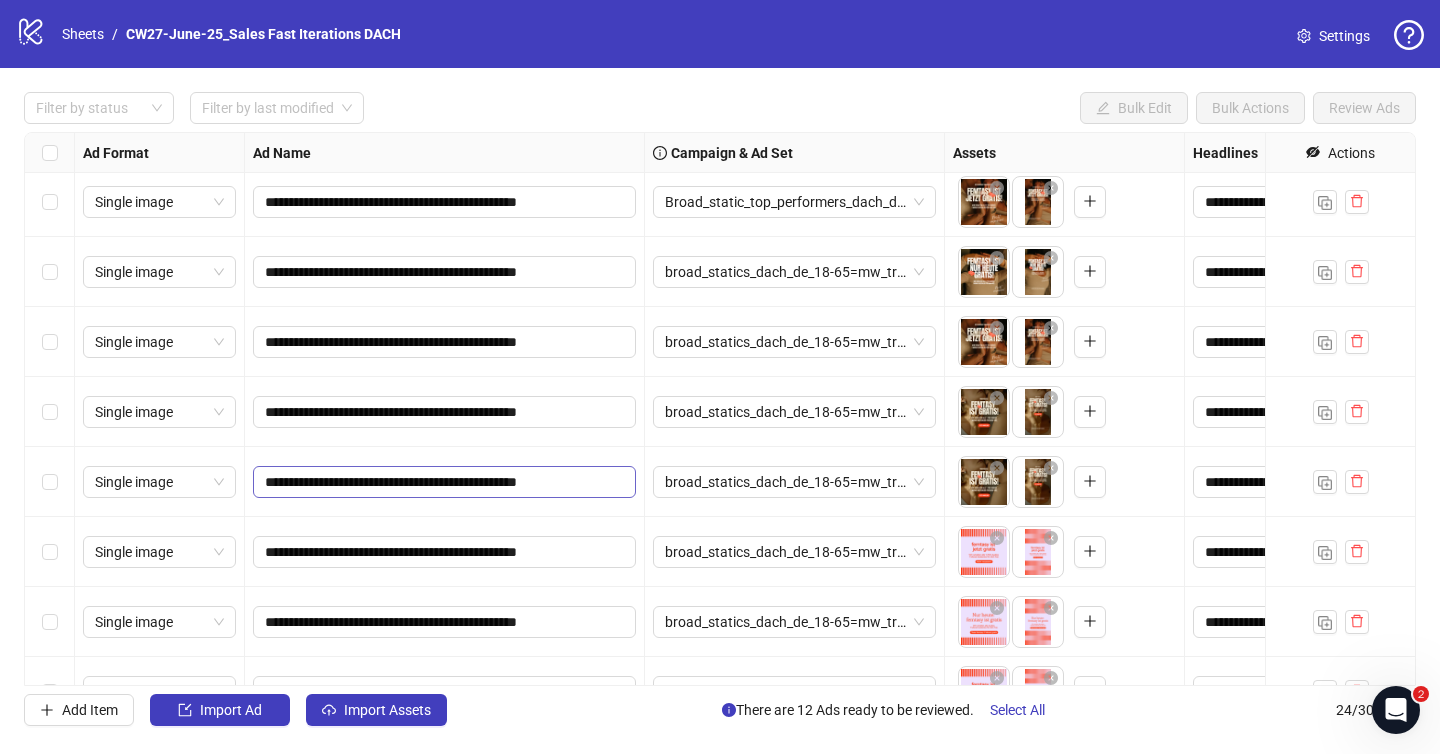 click on "**********" at bounding box center (444, 482) 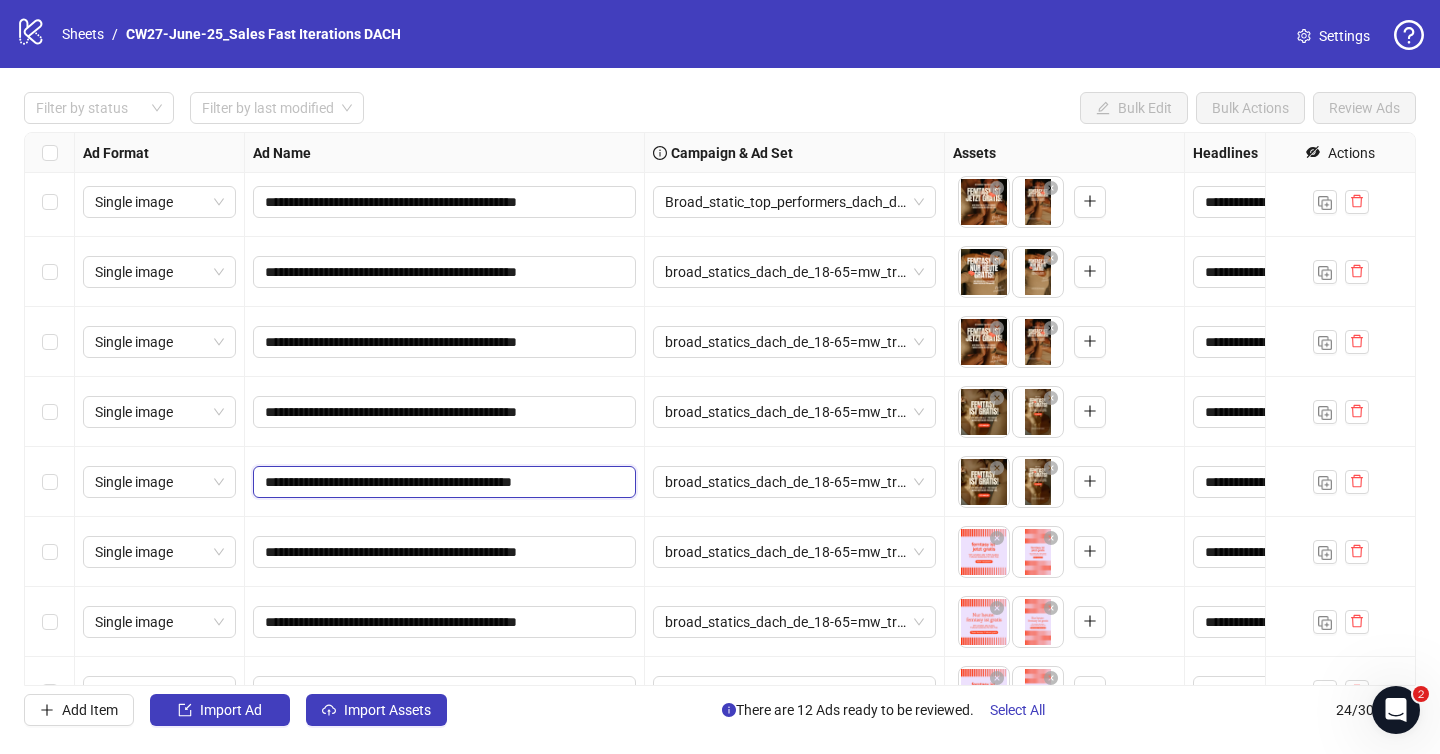 type on "**********" 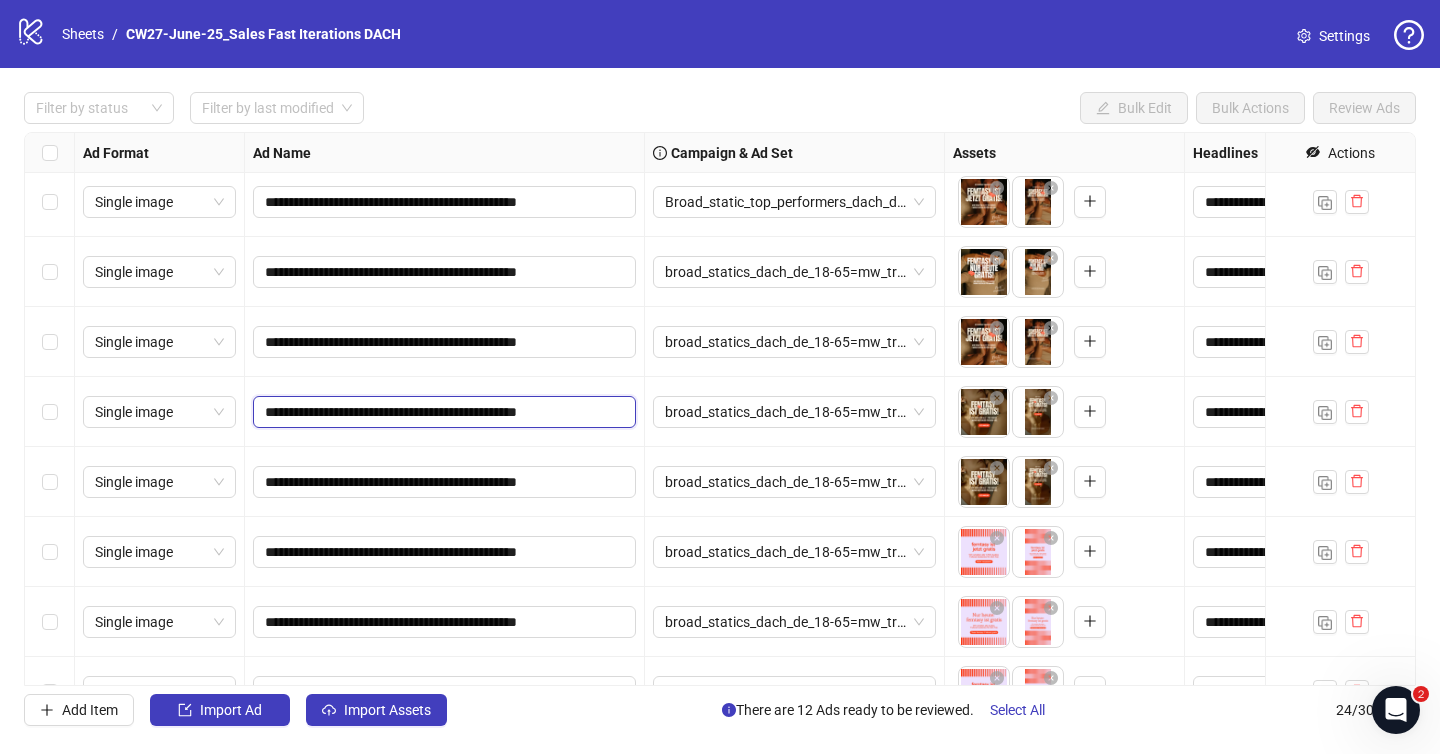 click on "**********" at bounding box center (442, 412) 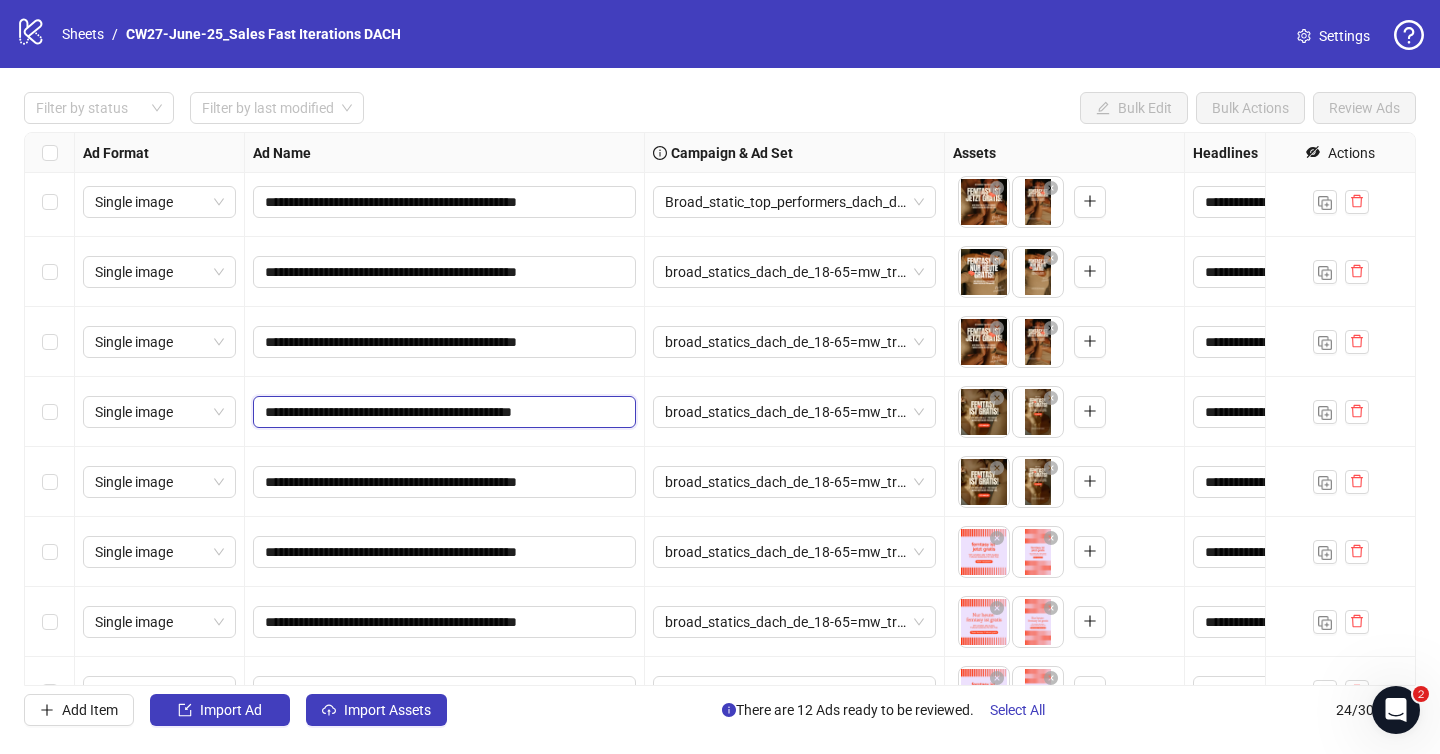 type on "**********" 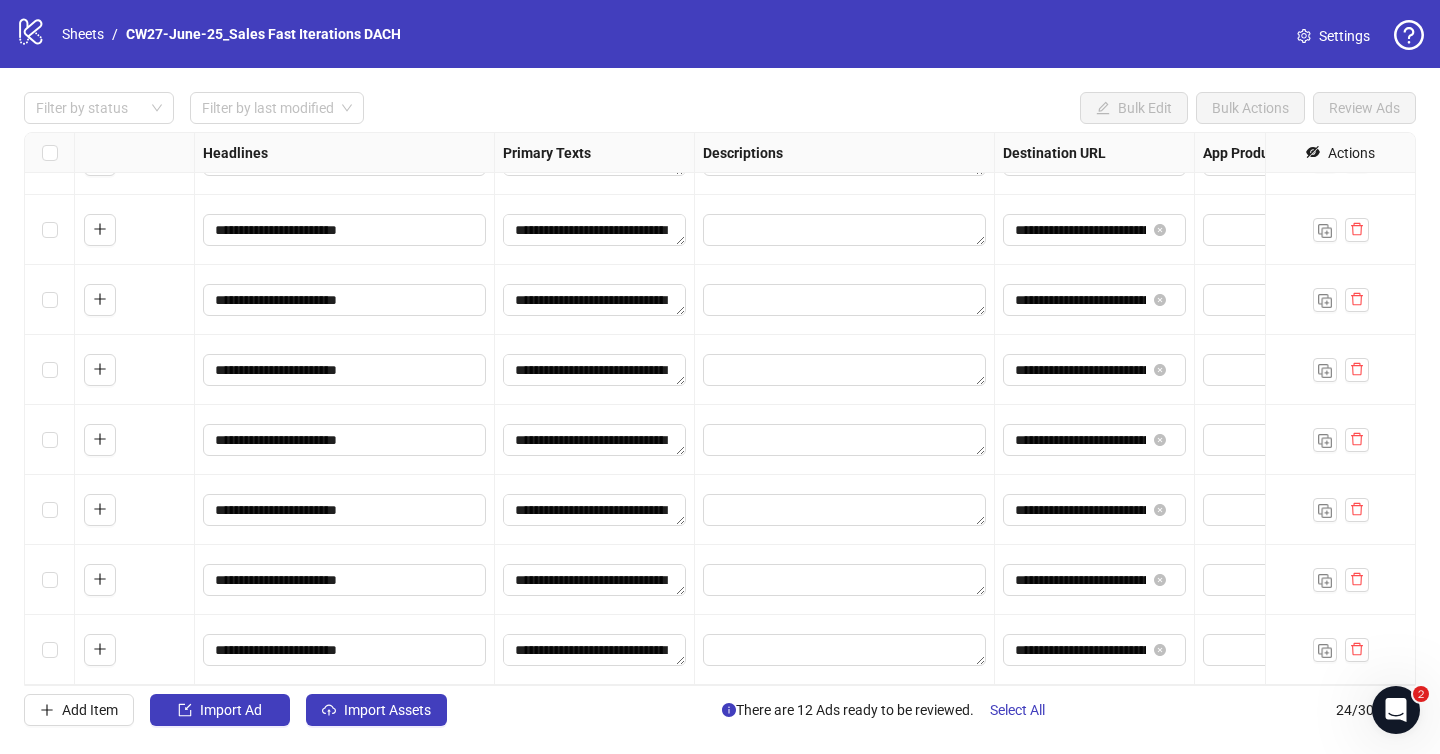 scroll, scrollTop: 1168, scrollLeft: 1008, axis: both 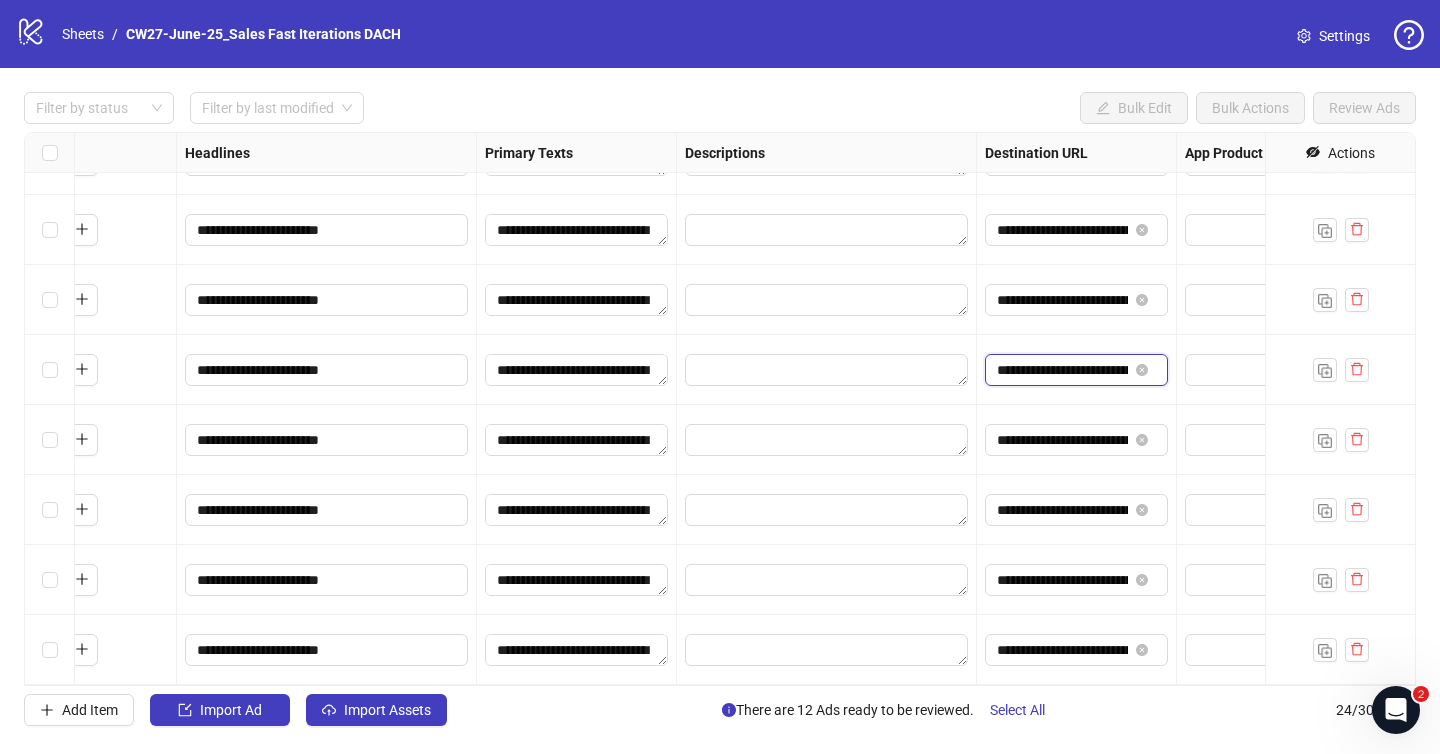 click on "**********" at bounding box center [1062, 370] 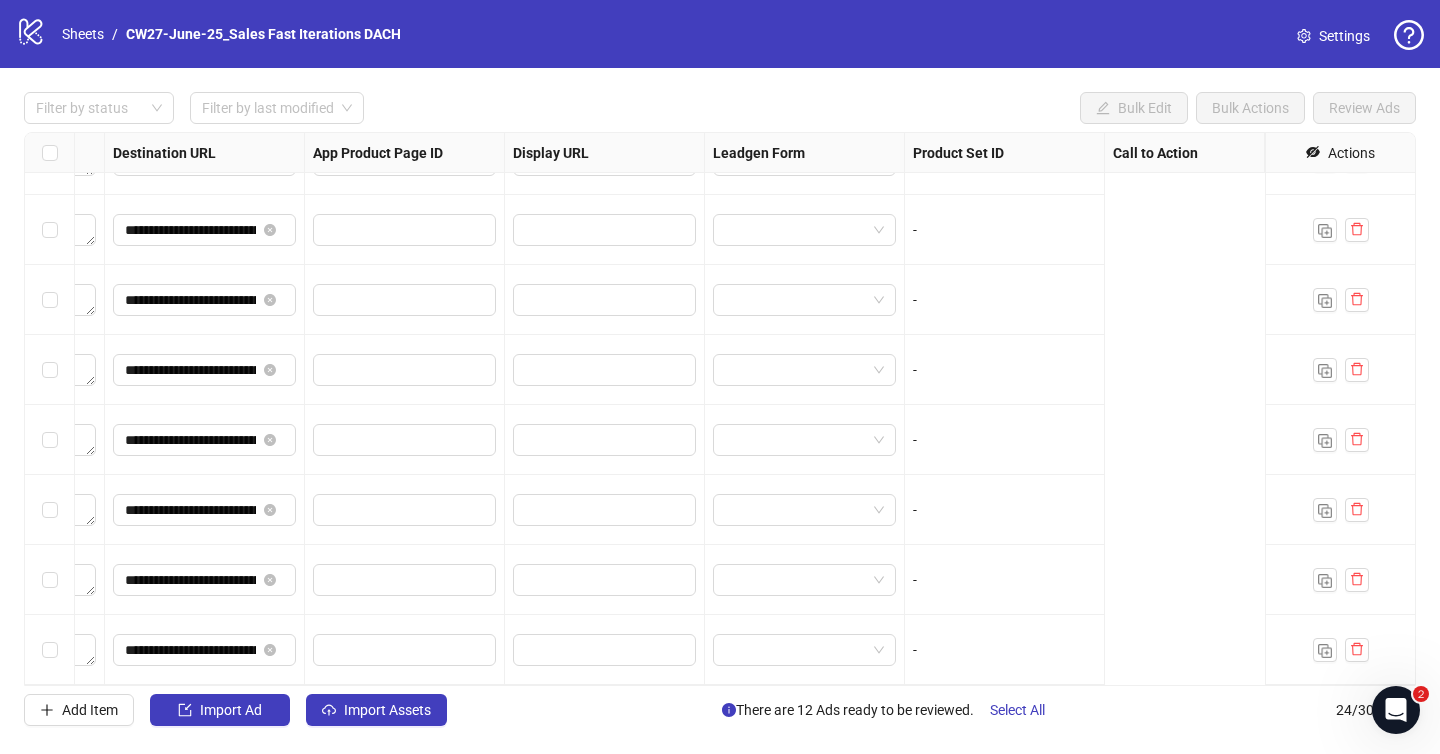 scroll, scrollTop: 1168, scrollLeft: 1184, axis: both 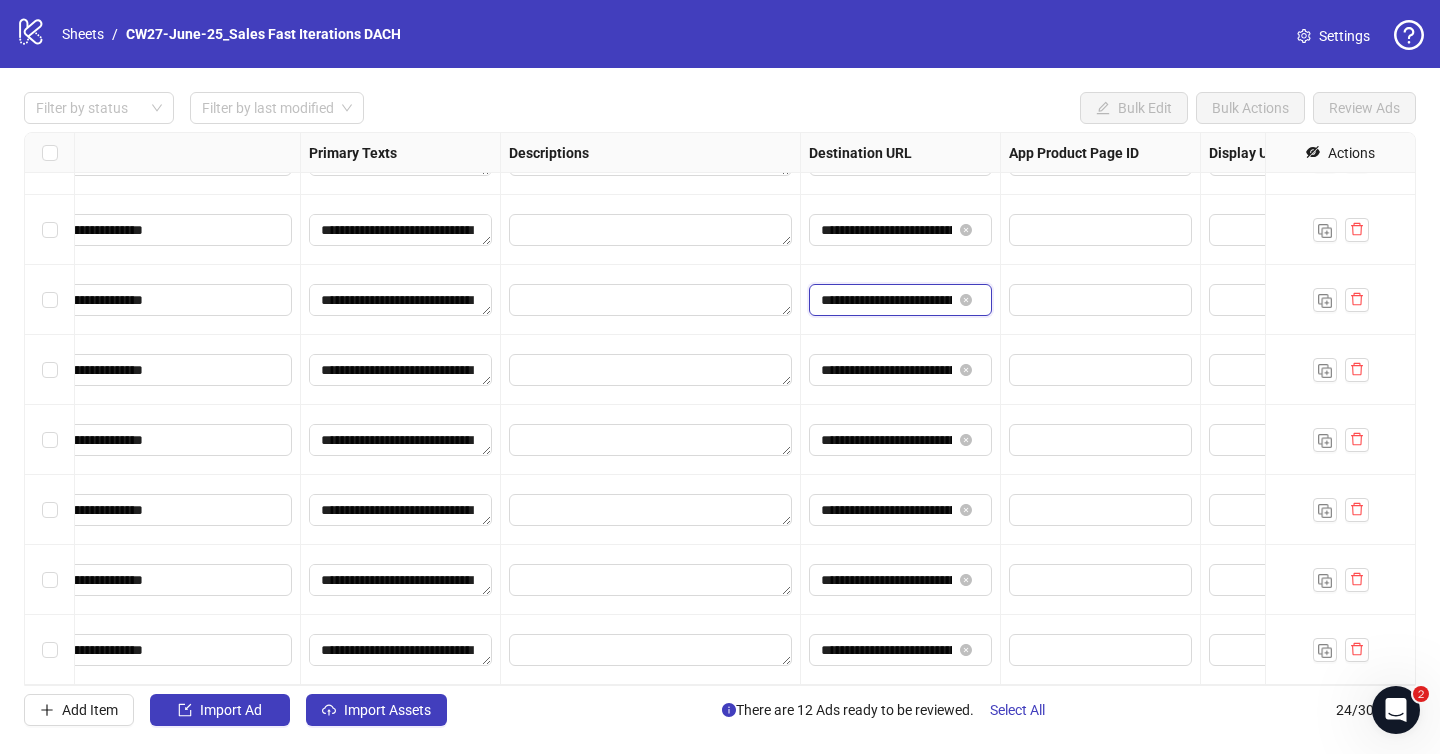 click on "**********" at bounding box center (886, 300) 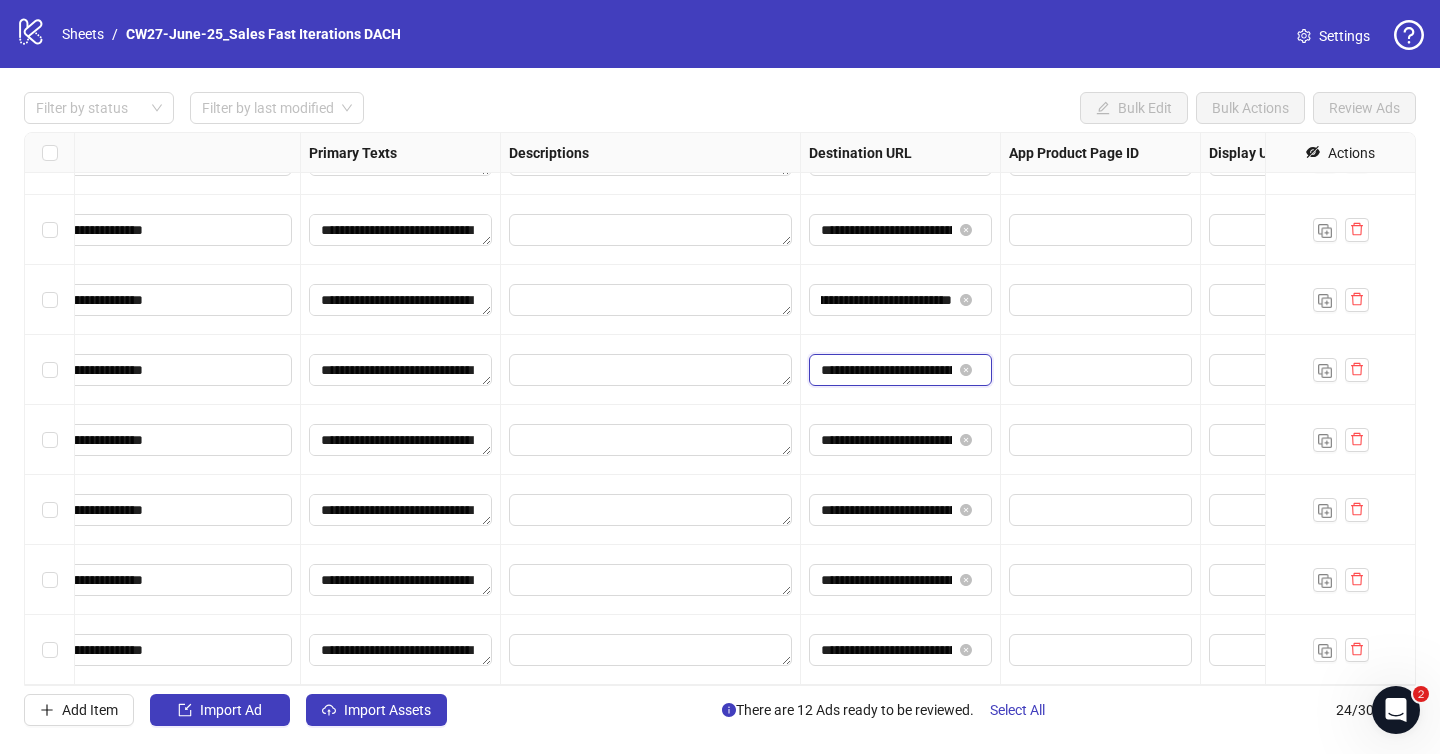 click on "**********" at bounding box center [886, 370] 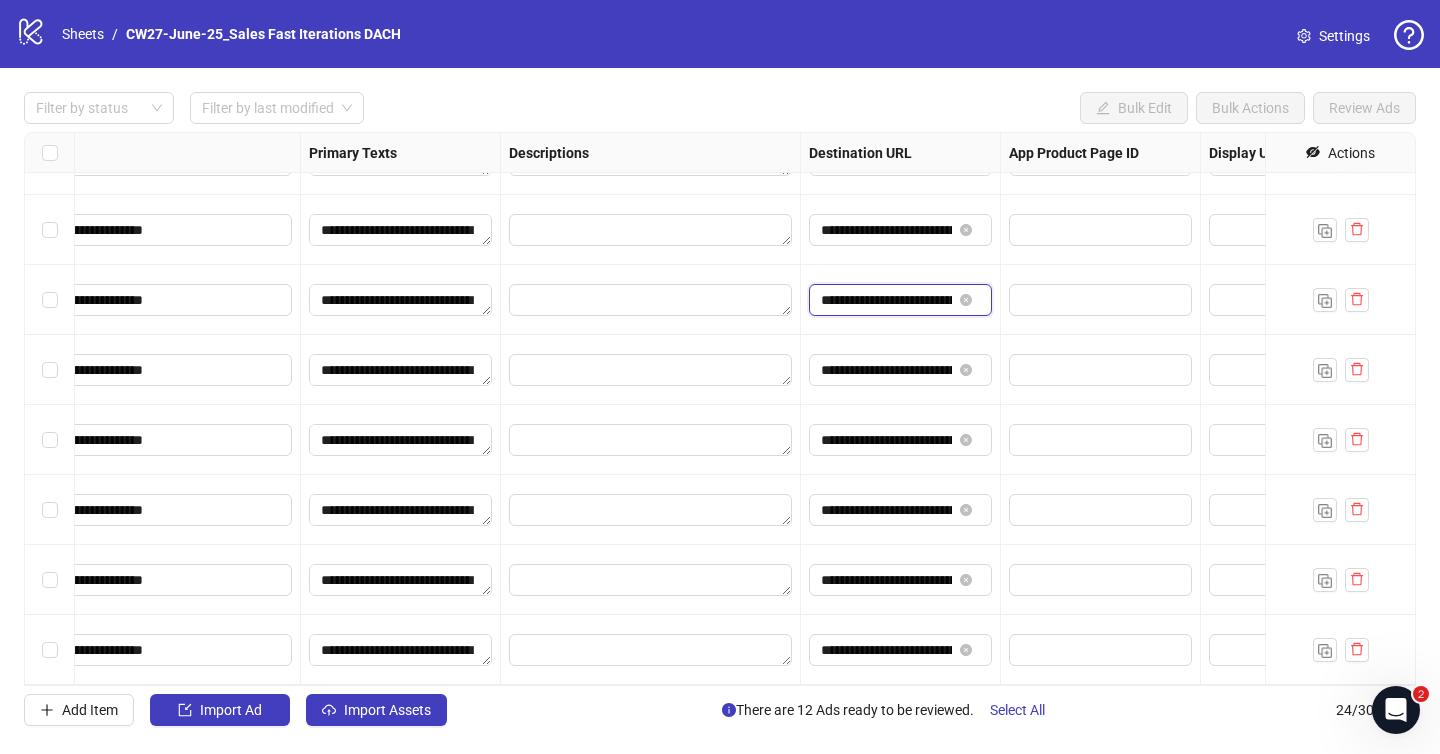 click on "**********" at bounding box center [886, 300] 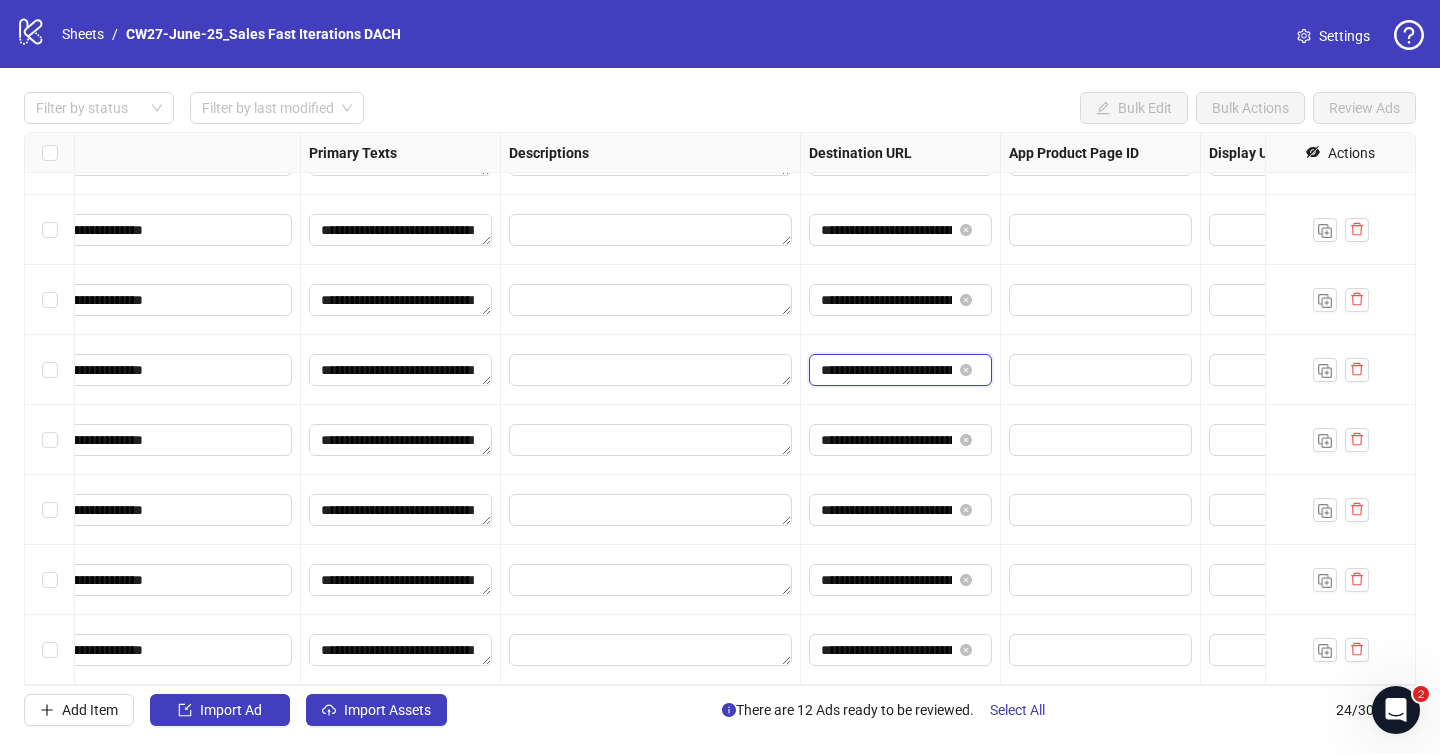 click on "**********" at bounding box center [886, 370] 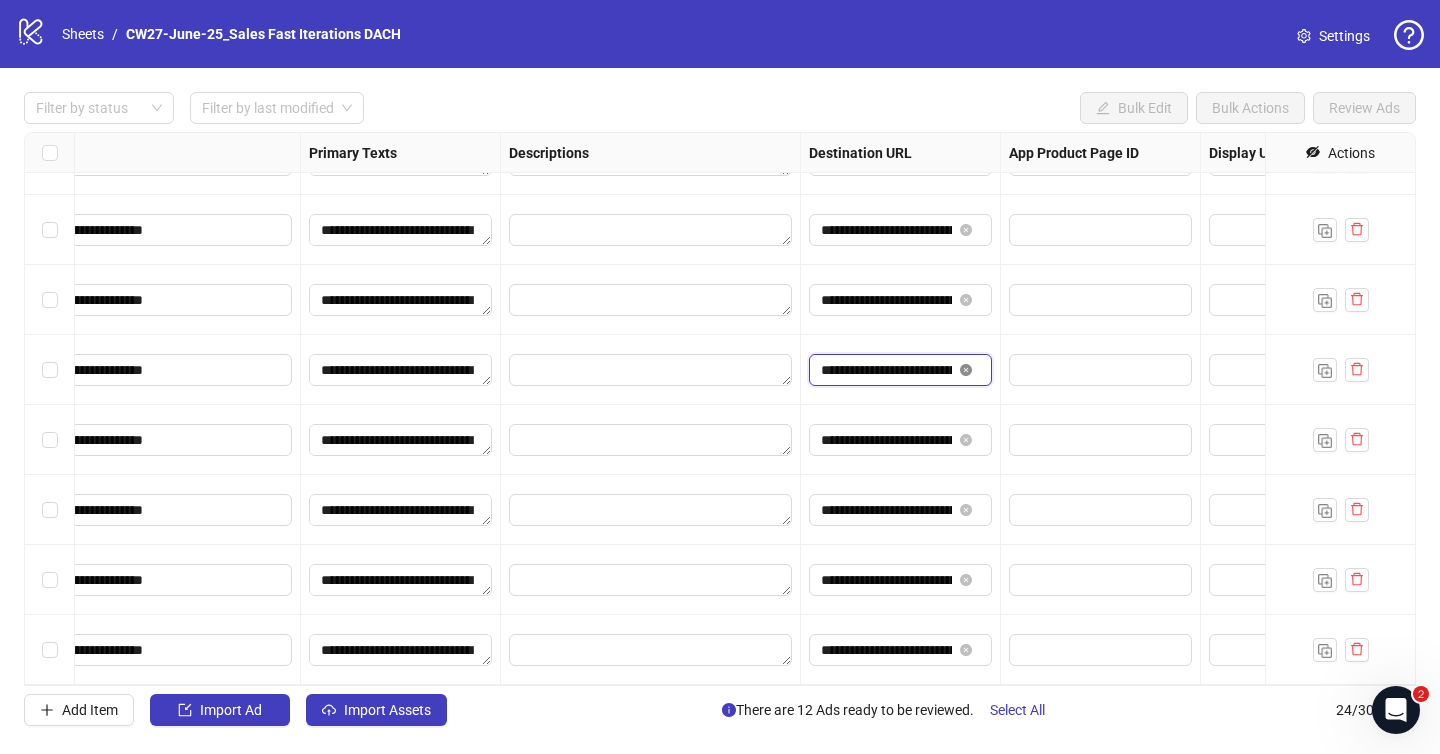 click 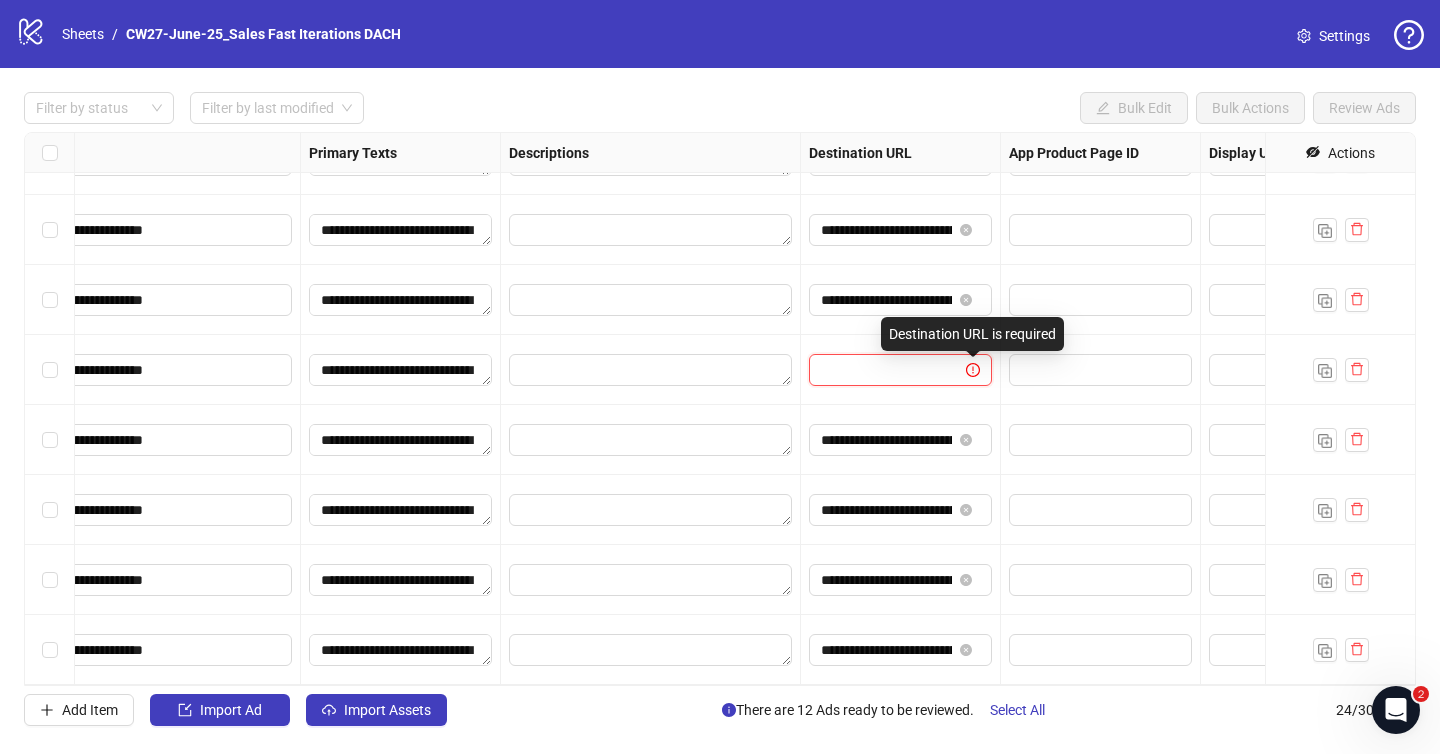 paste on "**********" 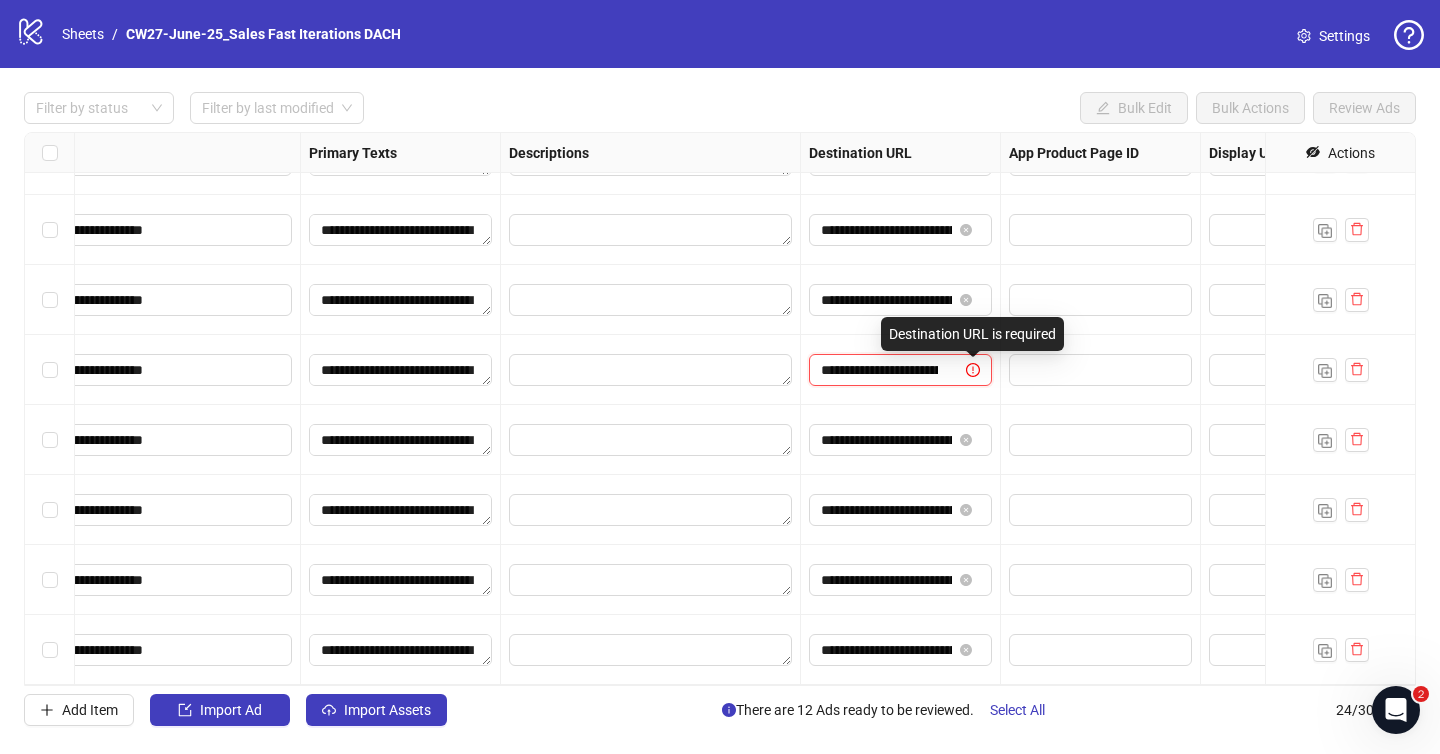 scroll, scrollTop: 0, scrollLeft: 188, axis: horizontal 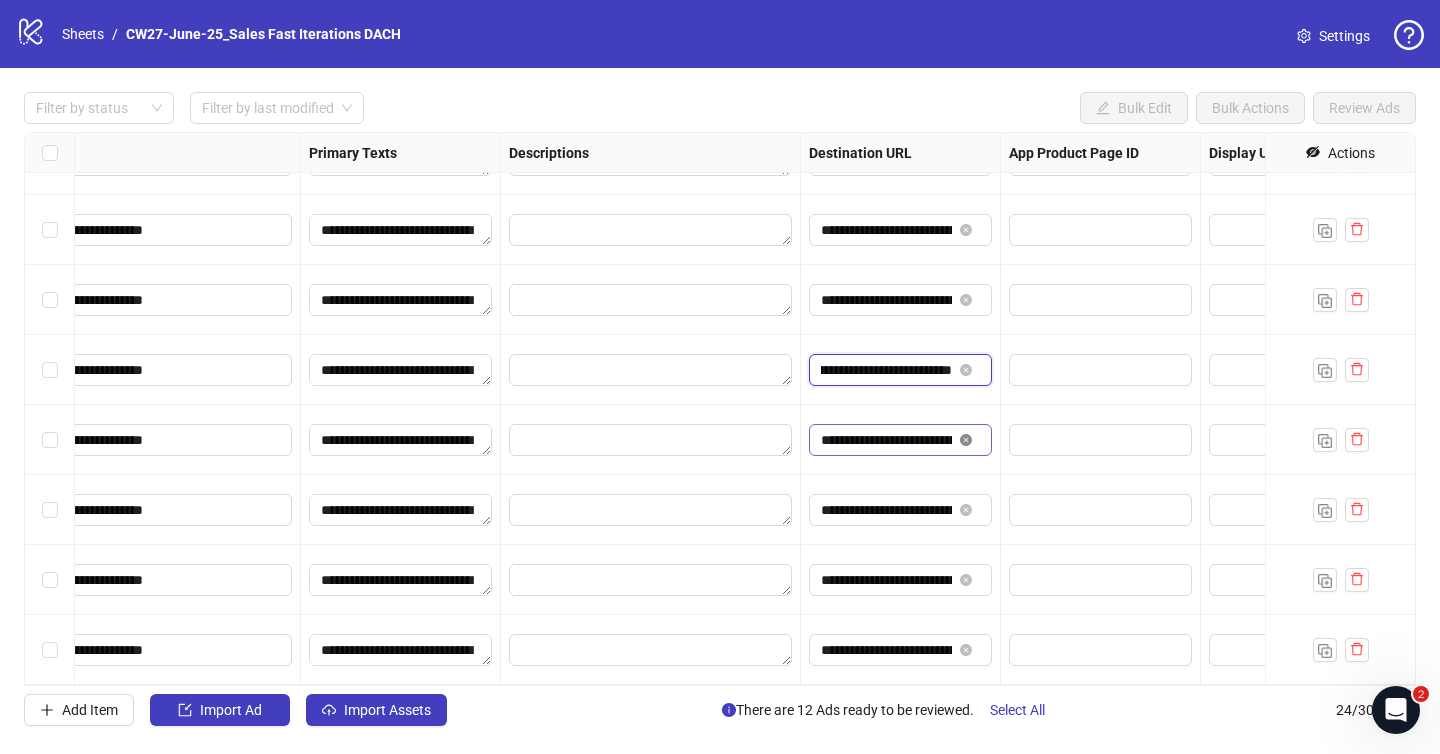 click 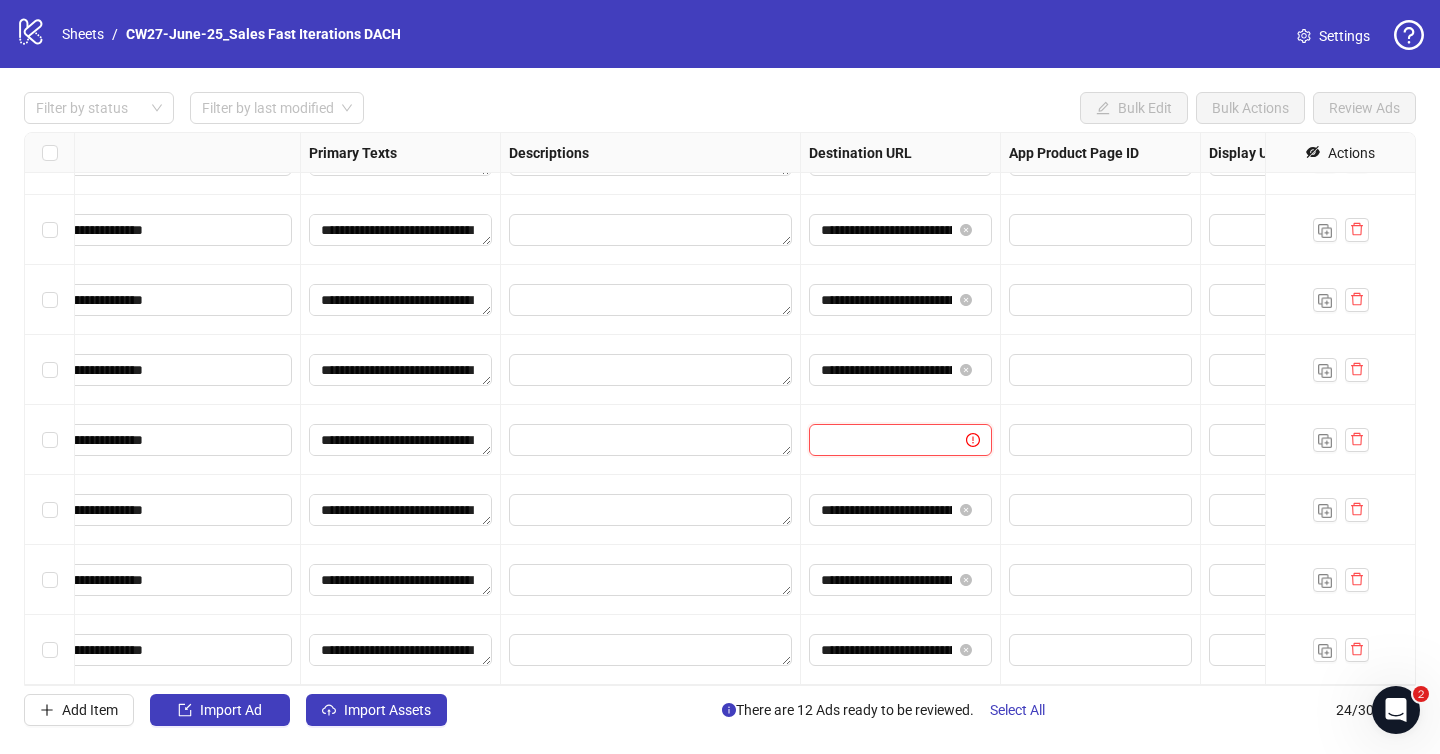 scroll, scrollTop: 0, scrollLeft: 0, axis: both 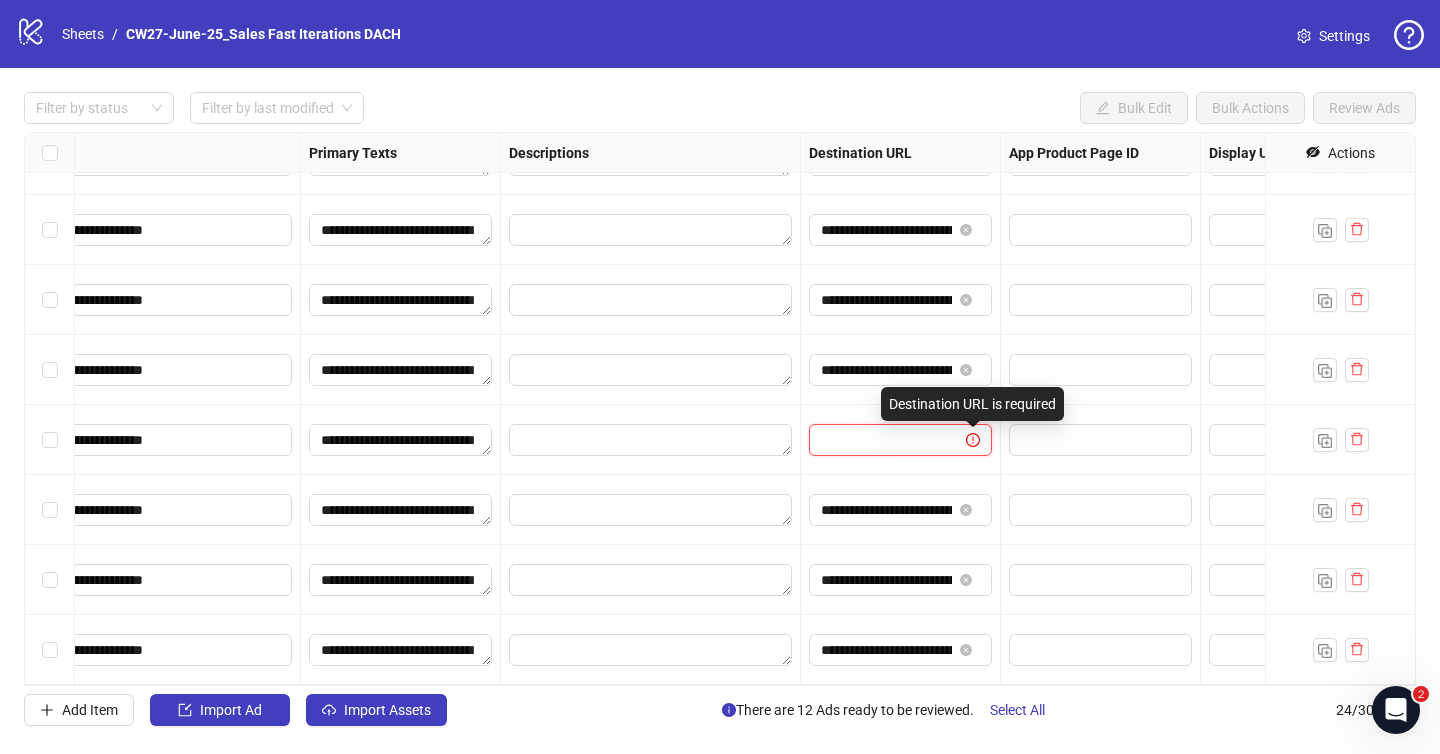 paste on "**********" 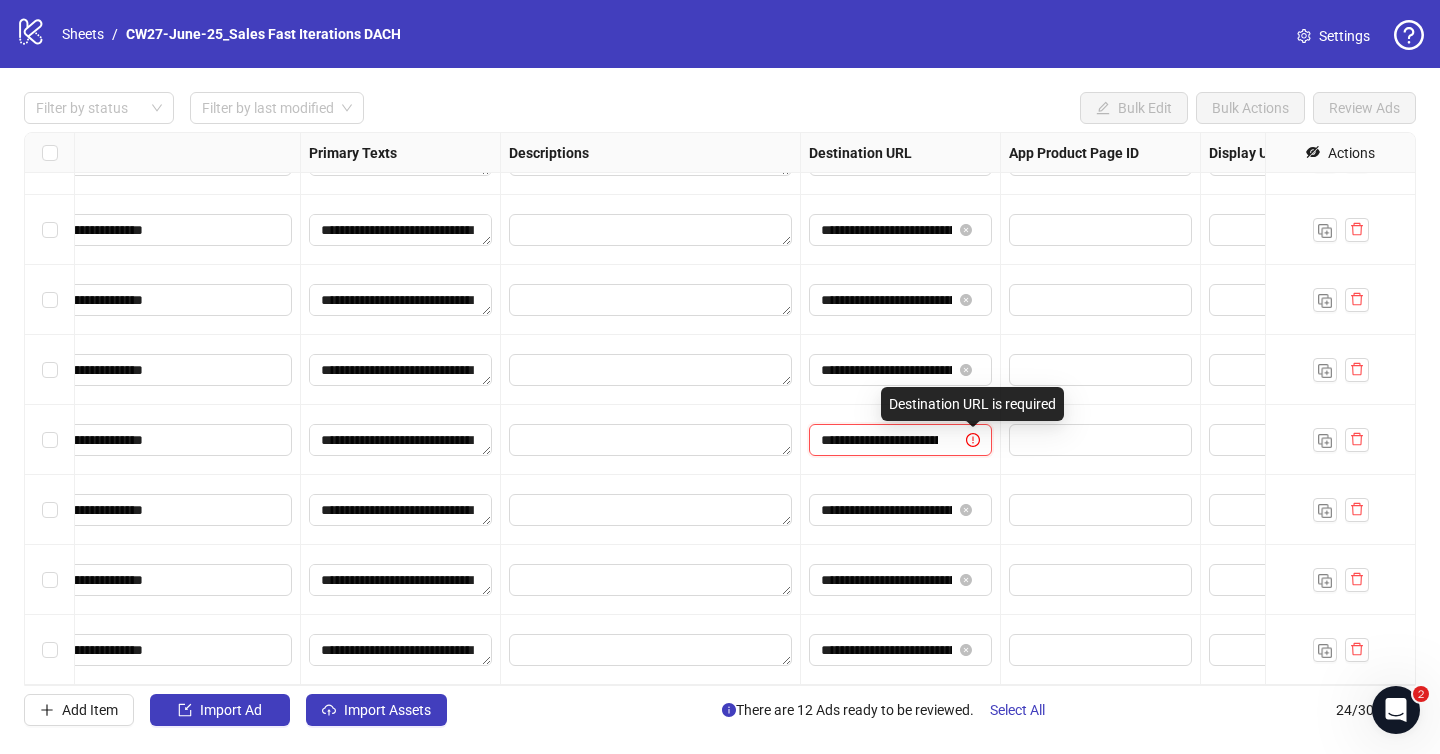 scroll, scrollTop: 0, scrollLeft: 188, axis: horizontal 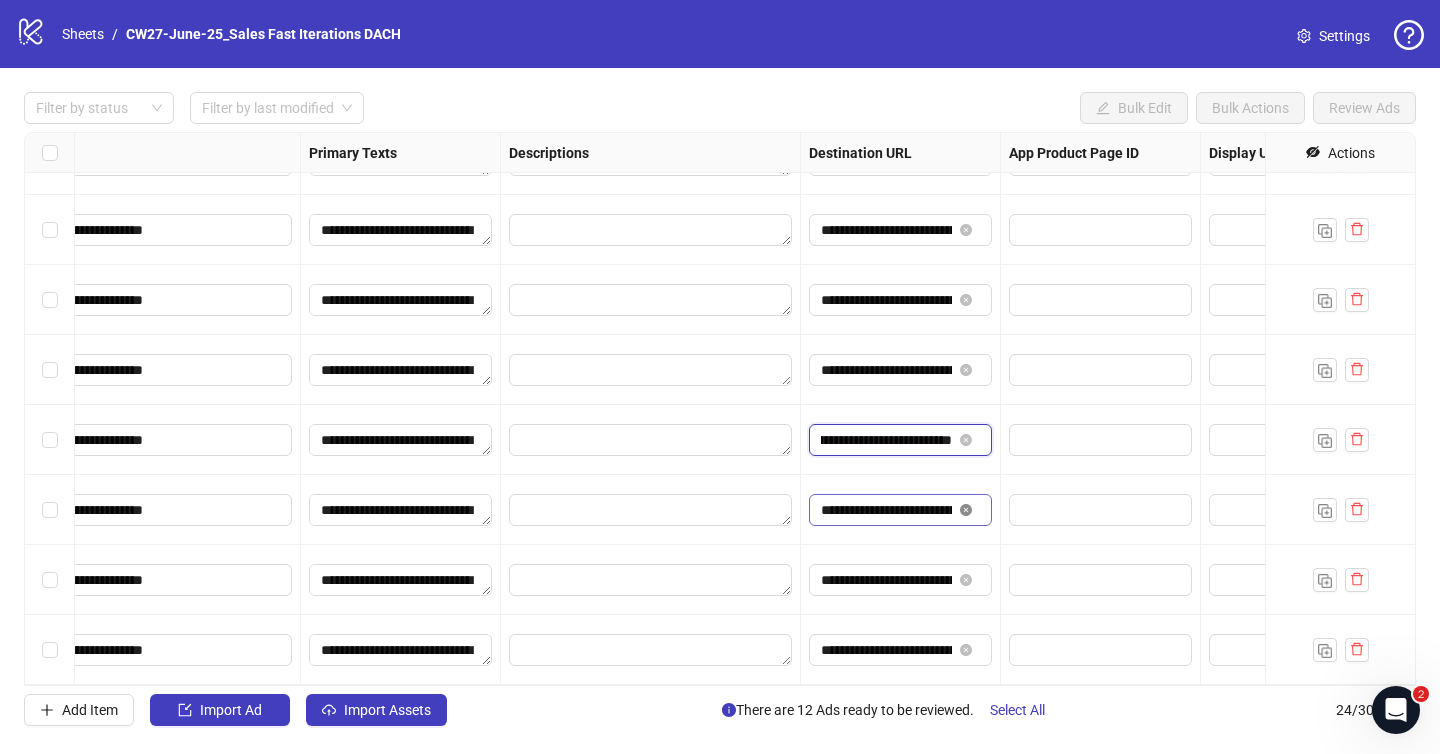 click 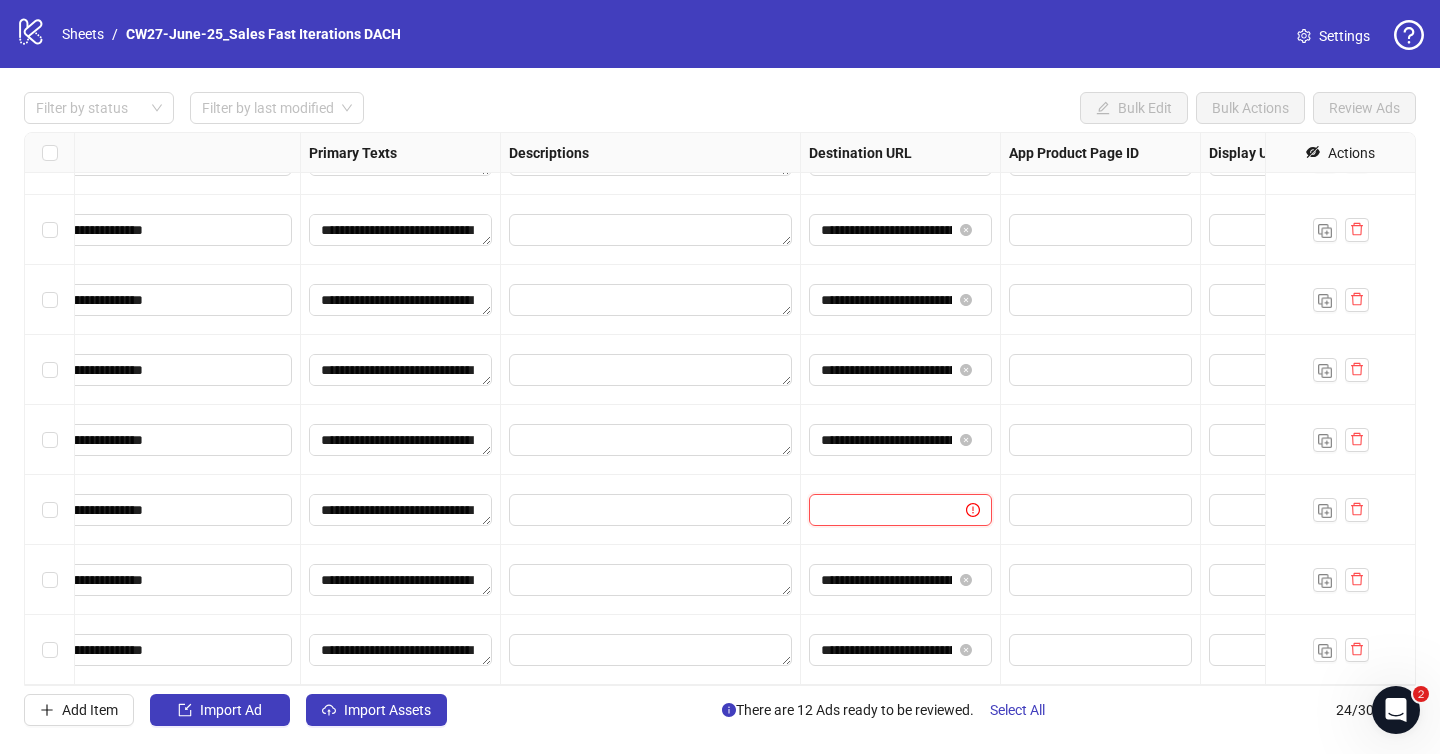 scroll, scrollTop: 0, scrollLeft: 0, axis: both 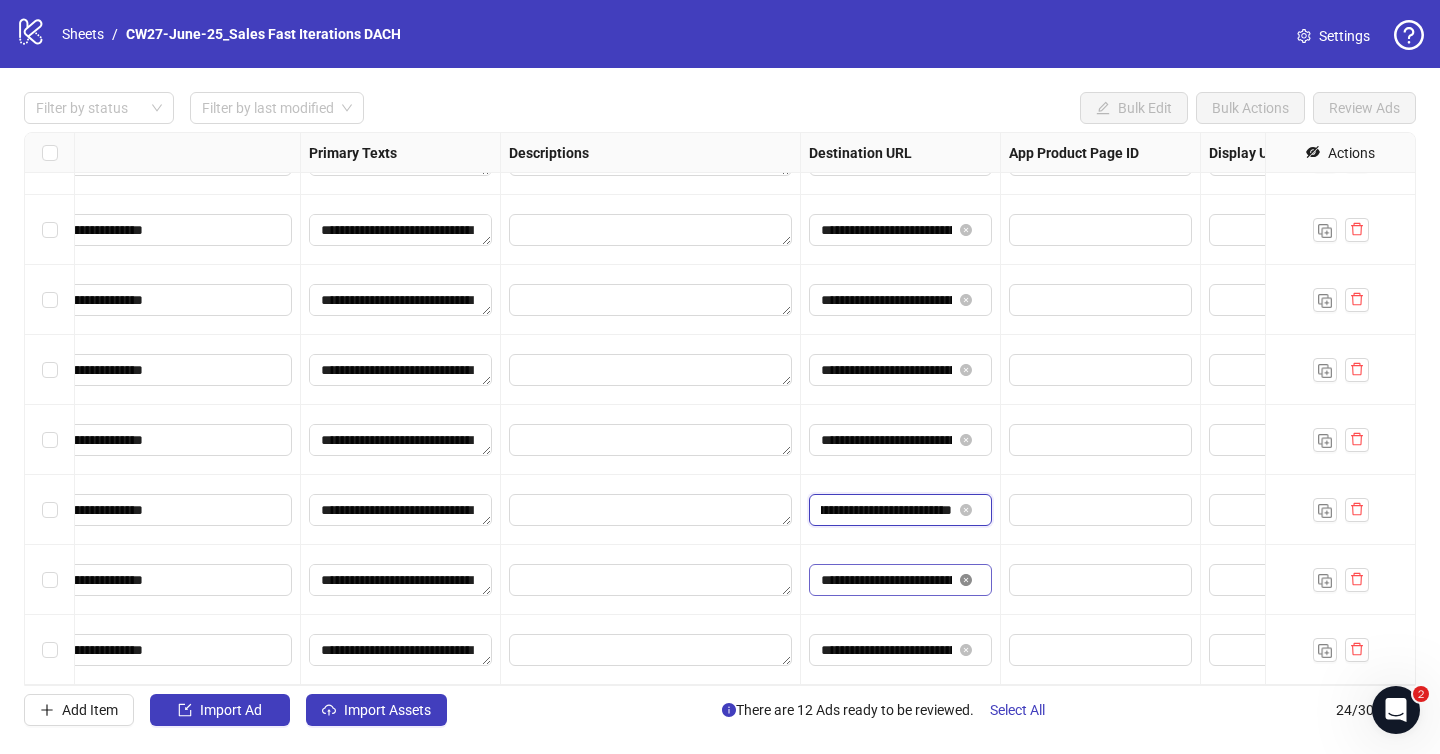 click 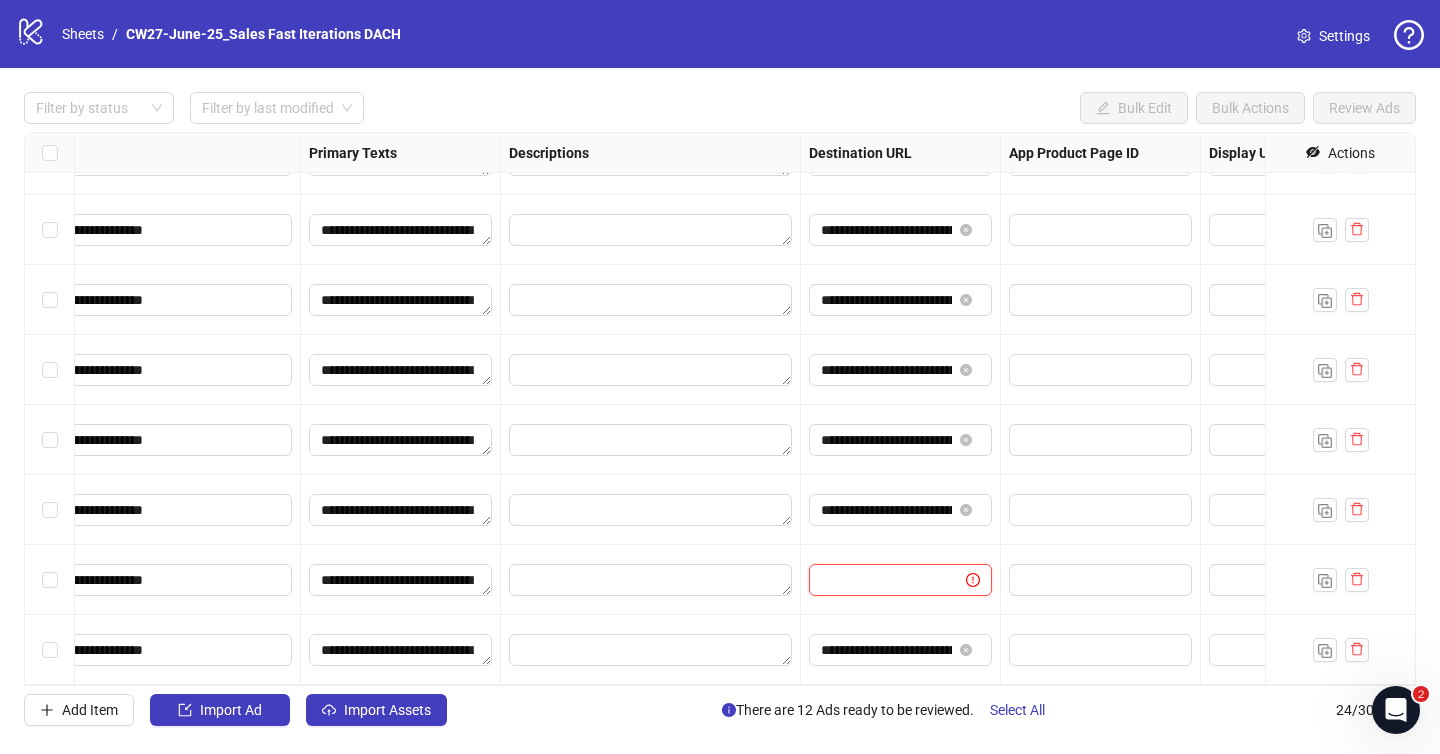 paste on "**********" 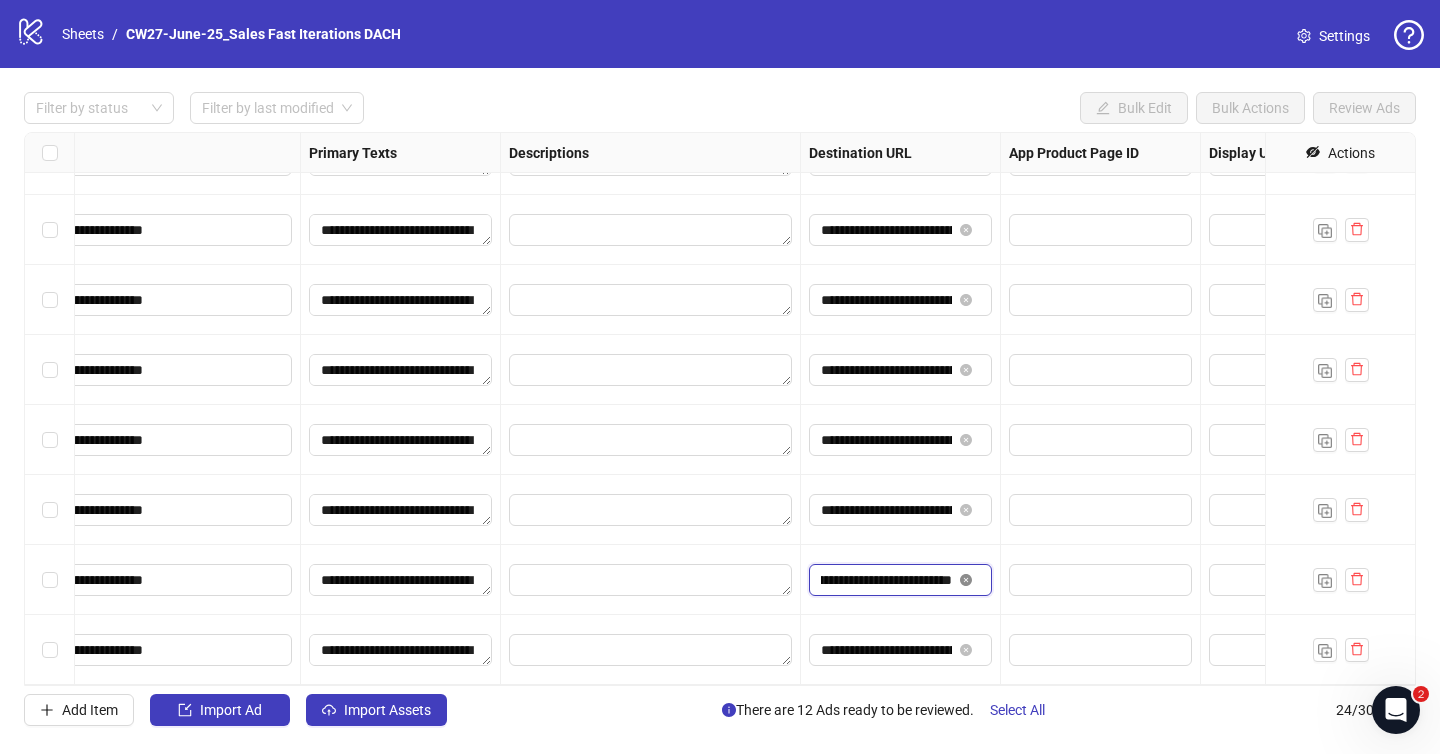 scroll, scrollTop: 0, scrollLeft: 188, axis: horizontal 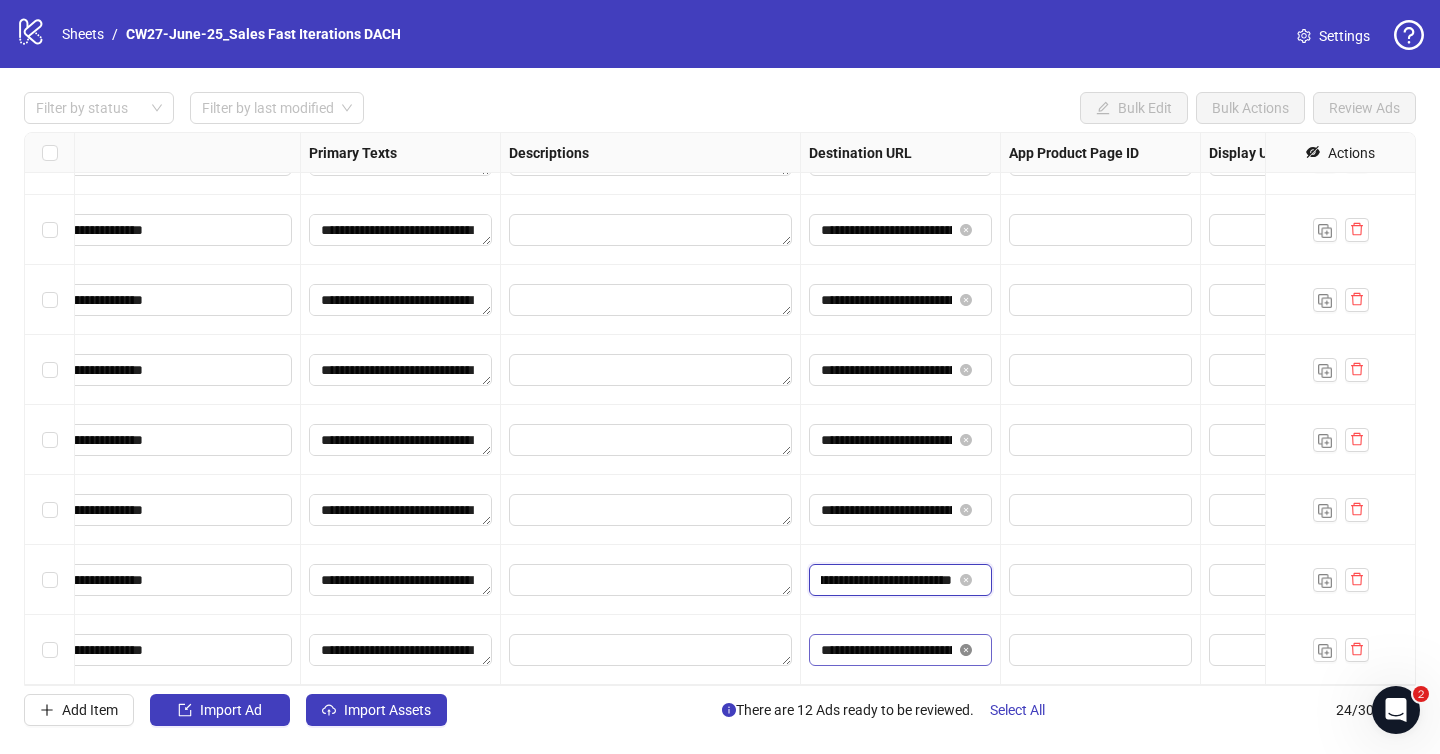 click 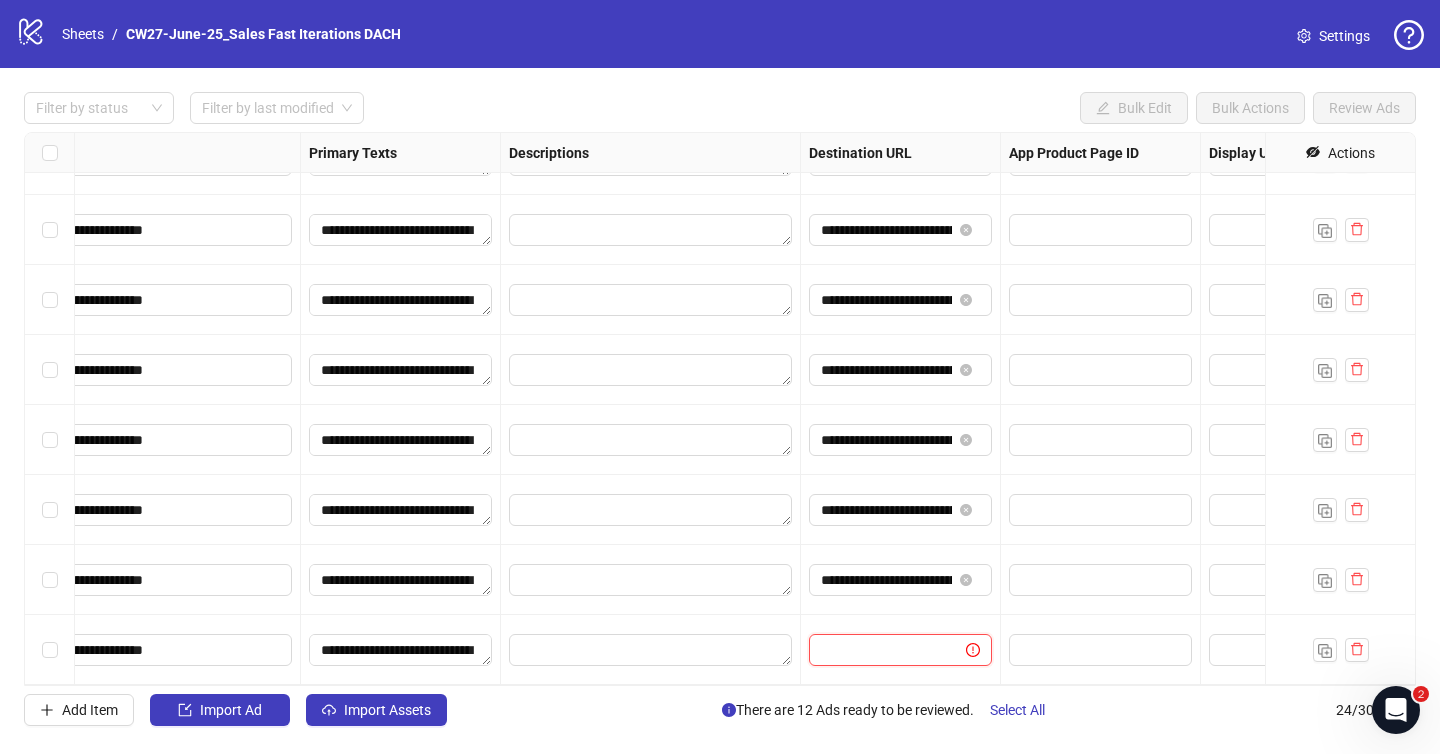 scroll, scrollTop: 0, scrollLeft: 0, axis: both 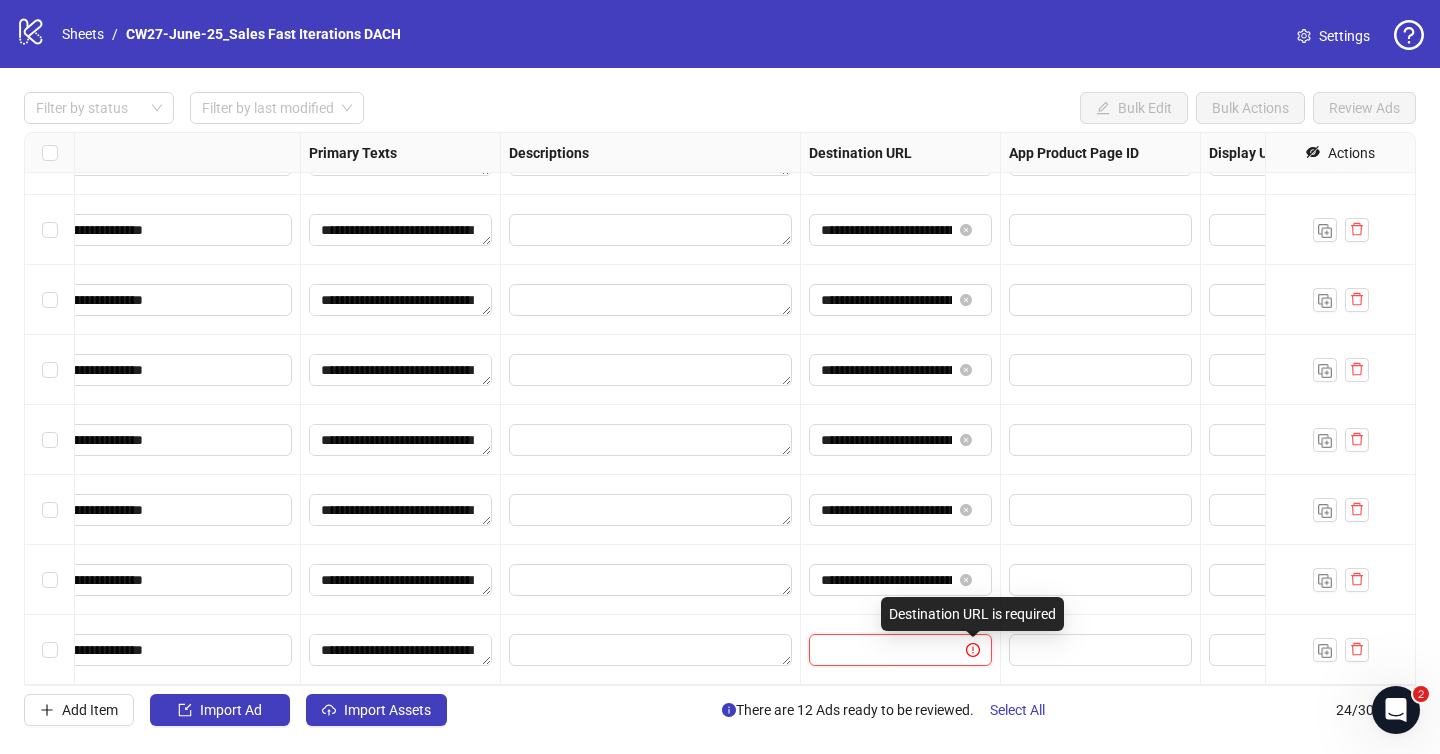 paste on "**********" 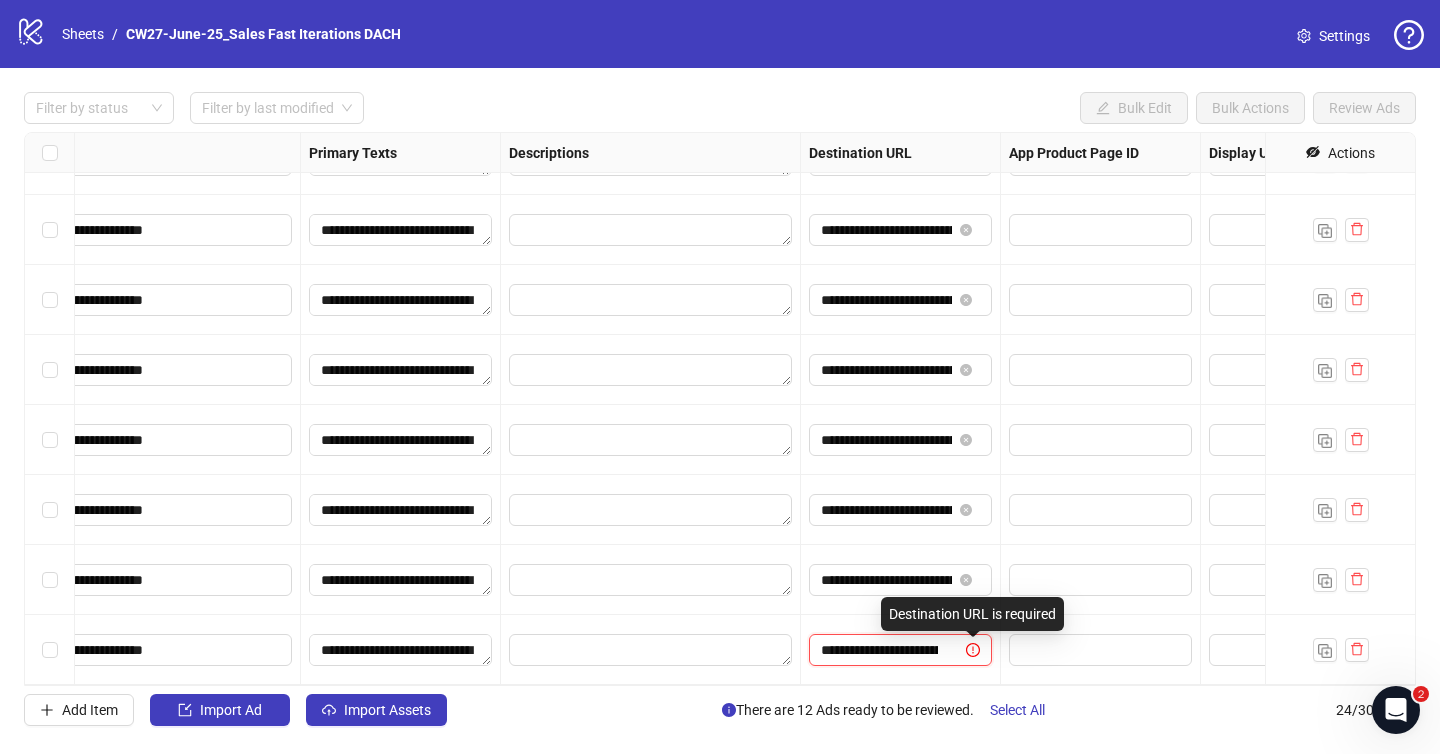 scroll, scrollTop: 0, scrollLeft: 188, axis: horizontal 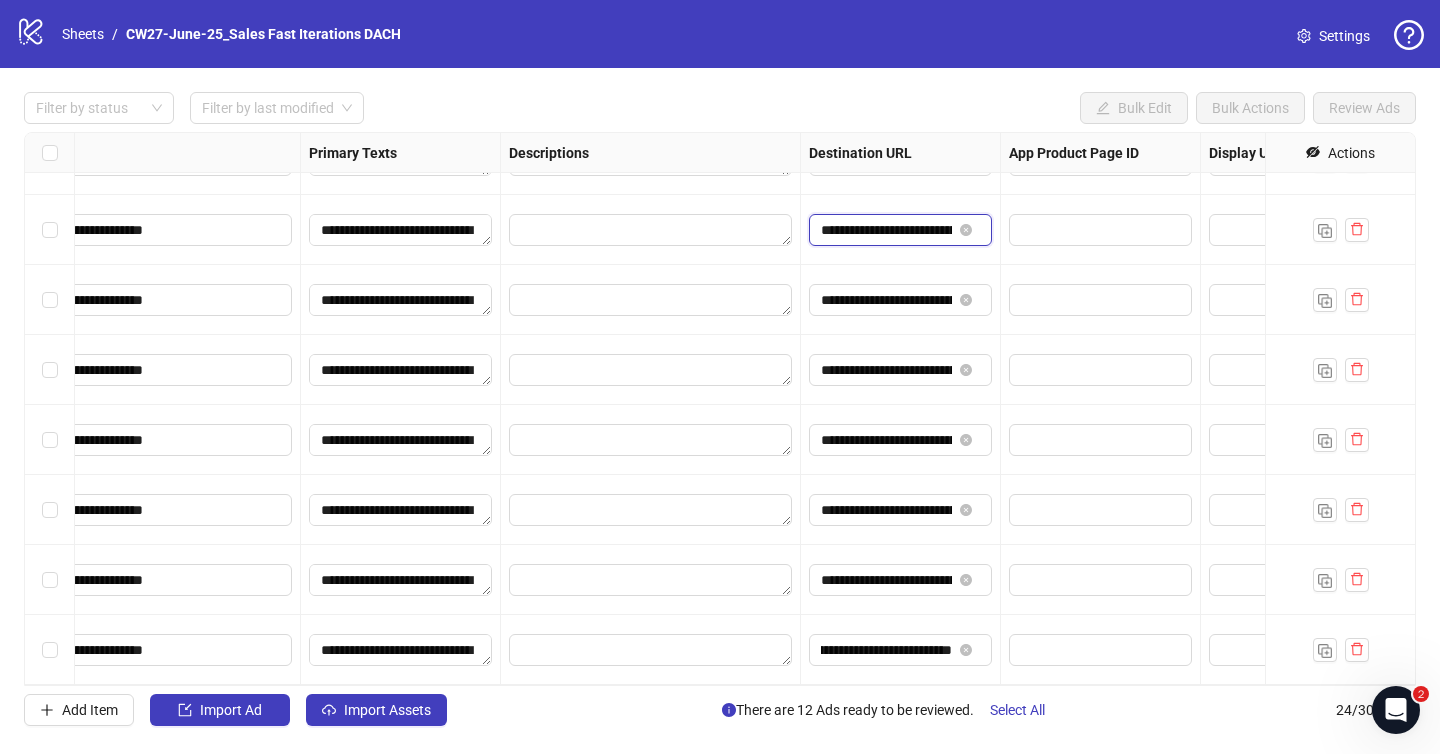click on "**********" at bounding box center [886, 230] 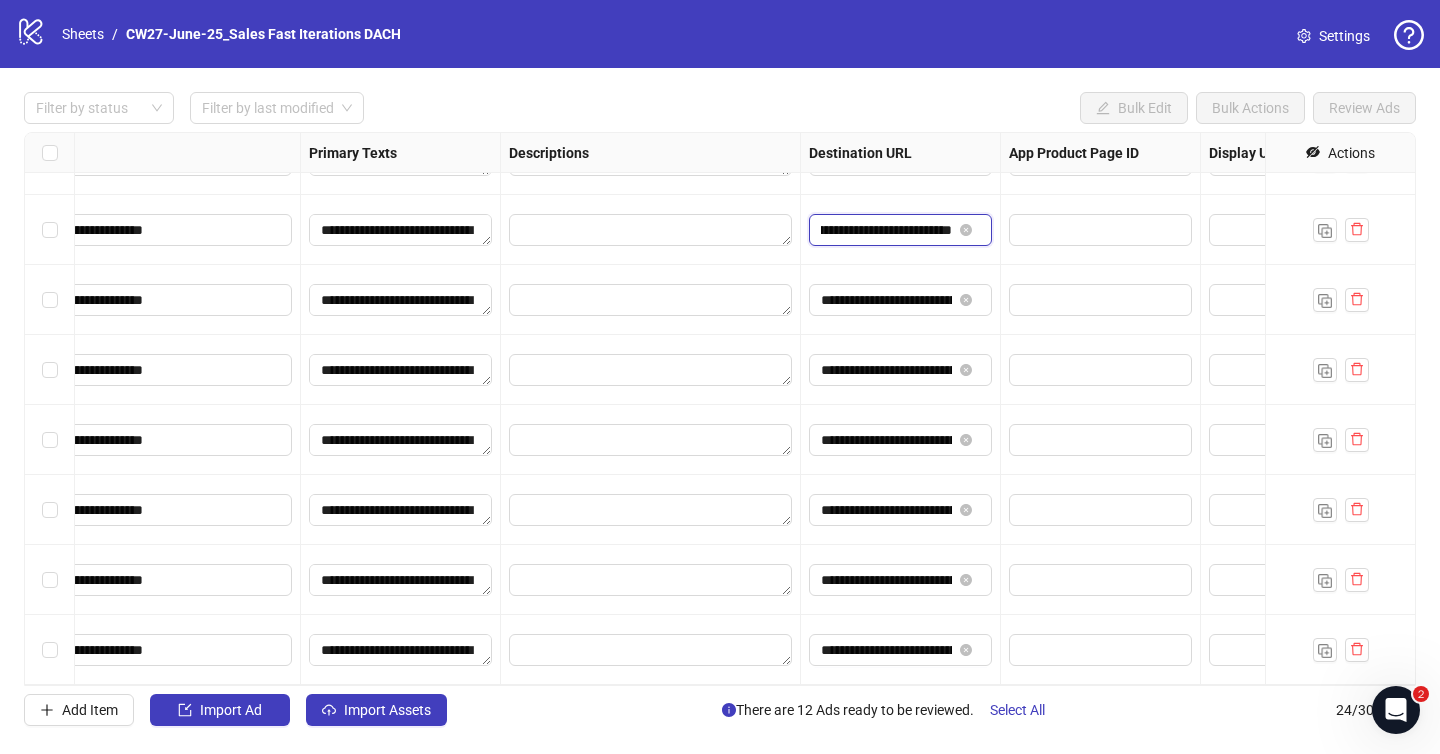 scroll, scrollTop: 0, scrollLeft: 197, axis: horizontal 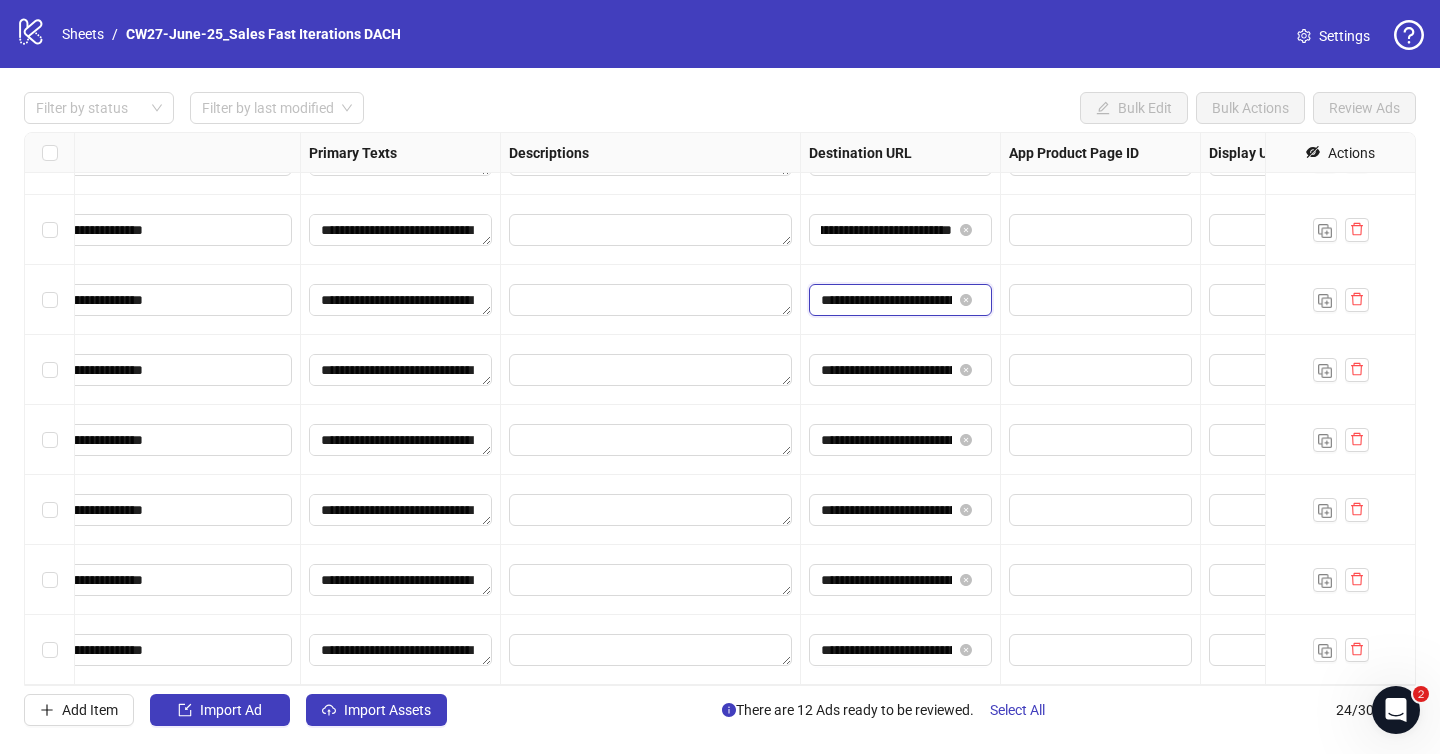 click on "**********" at bounding box center [886, 300] 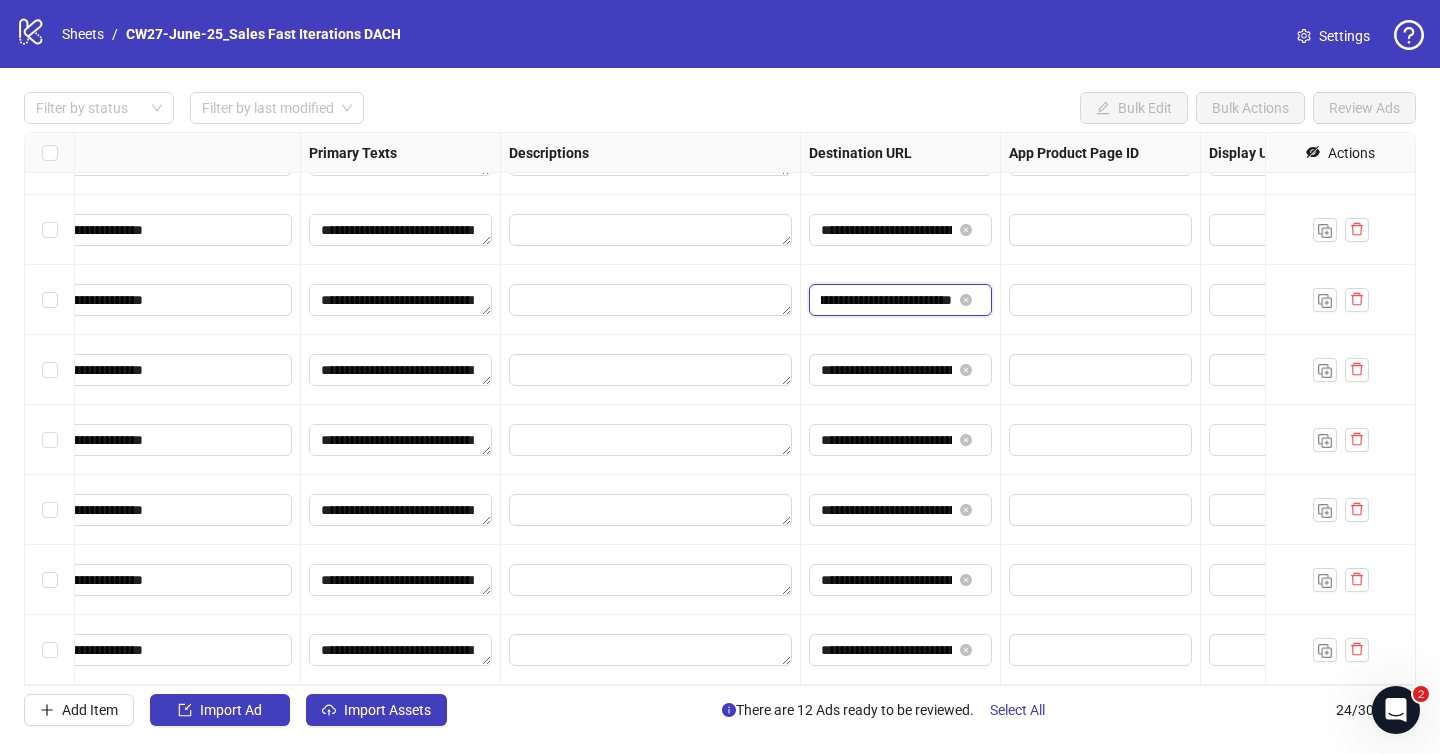 scroll, scrollTop: 0, scrollLeft: 188, axis: horizontal 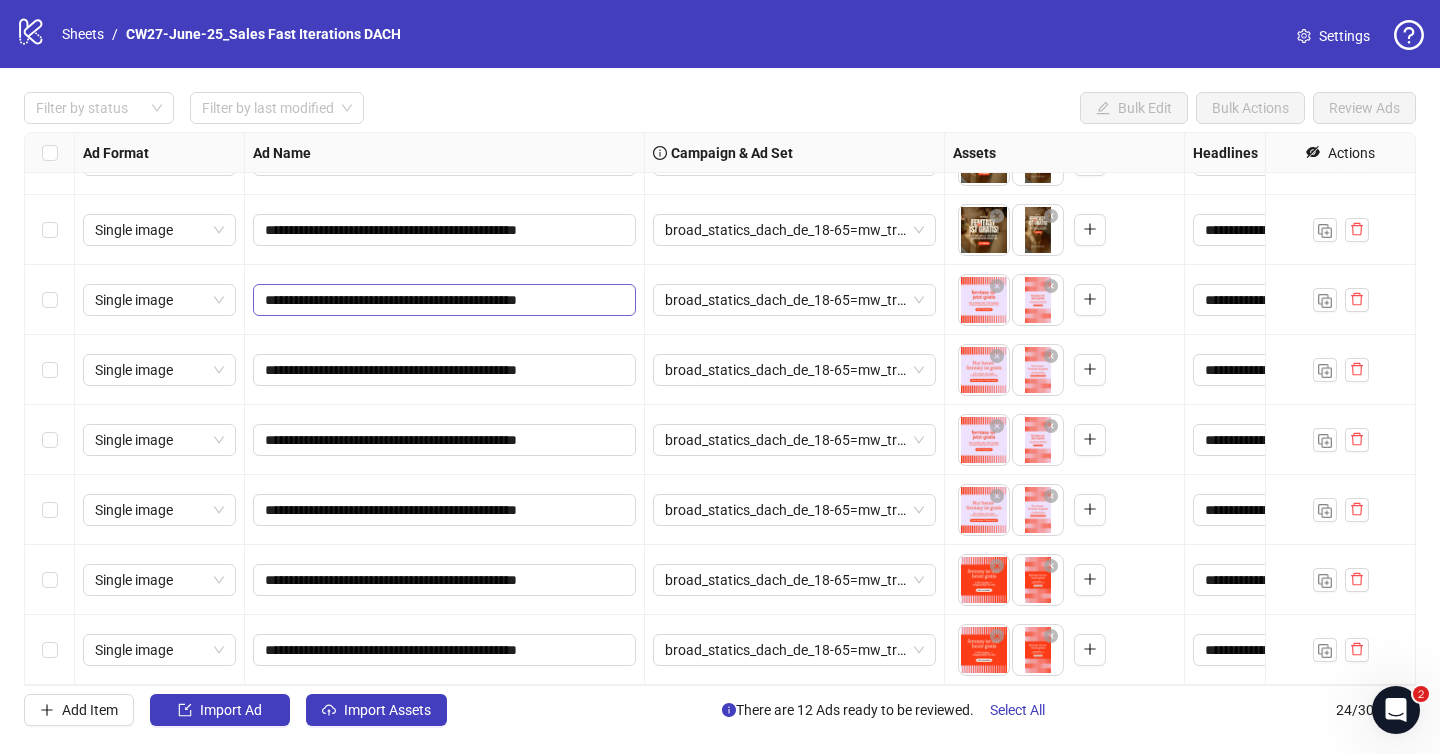 click on "**********" at bounding box center [444, 300] 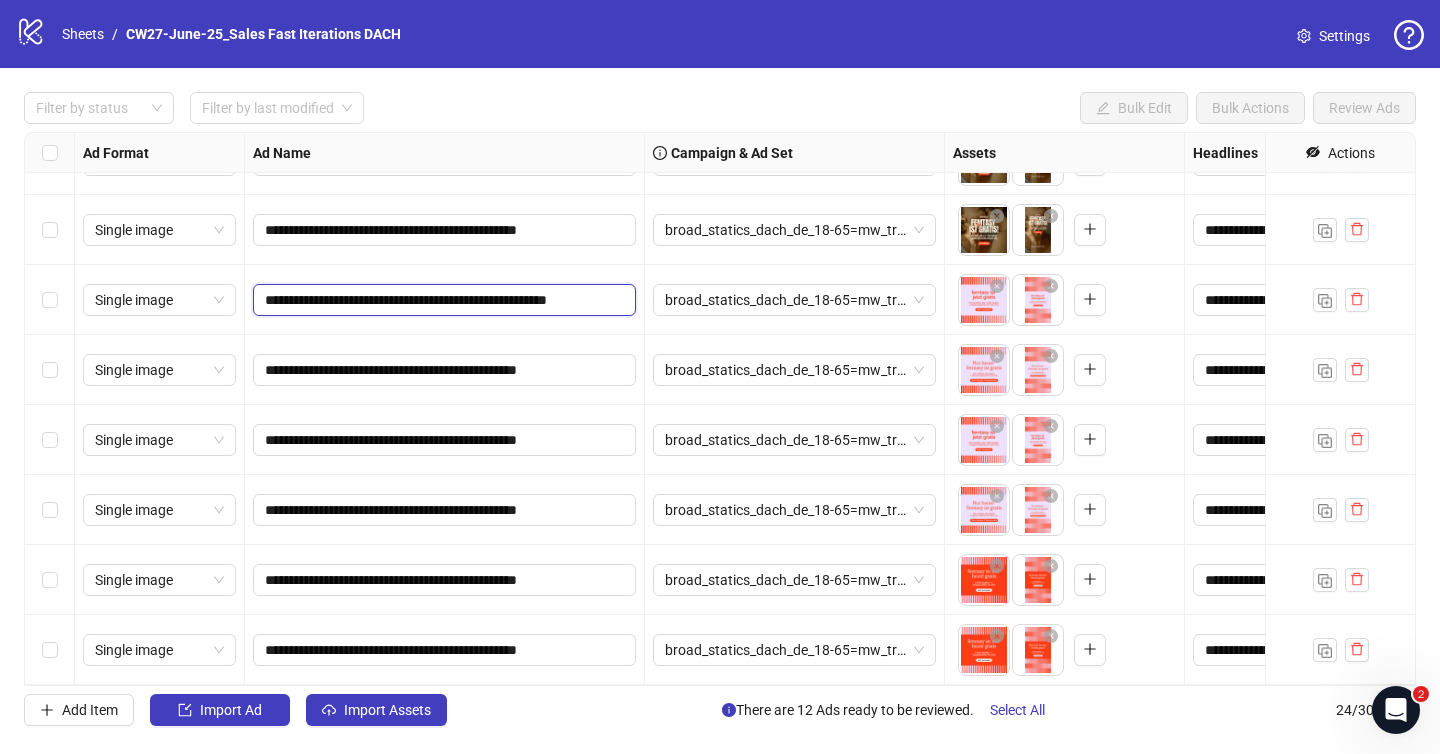 type on "**********" 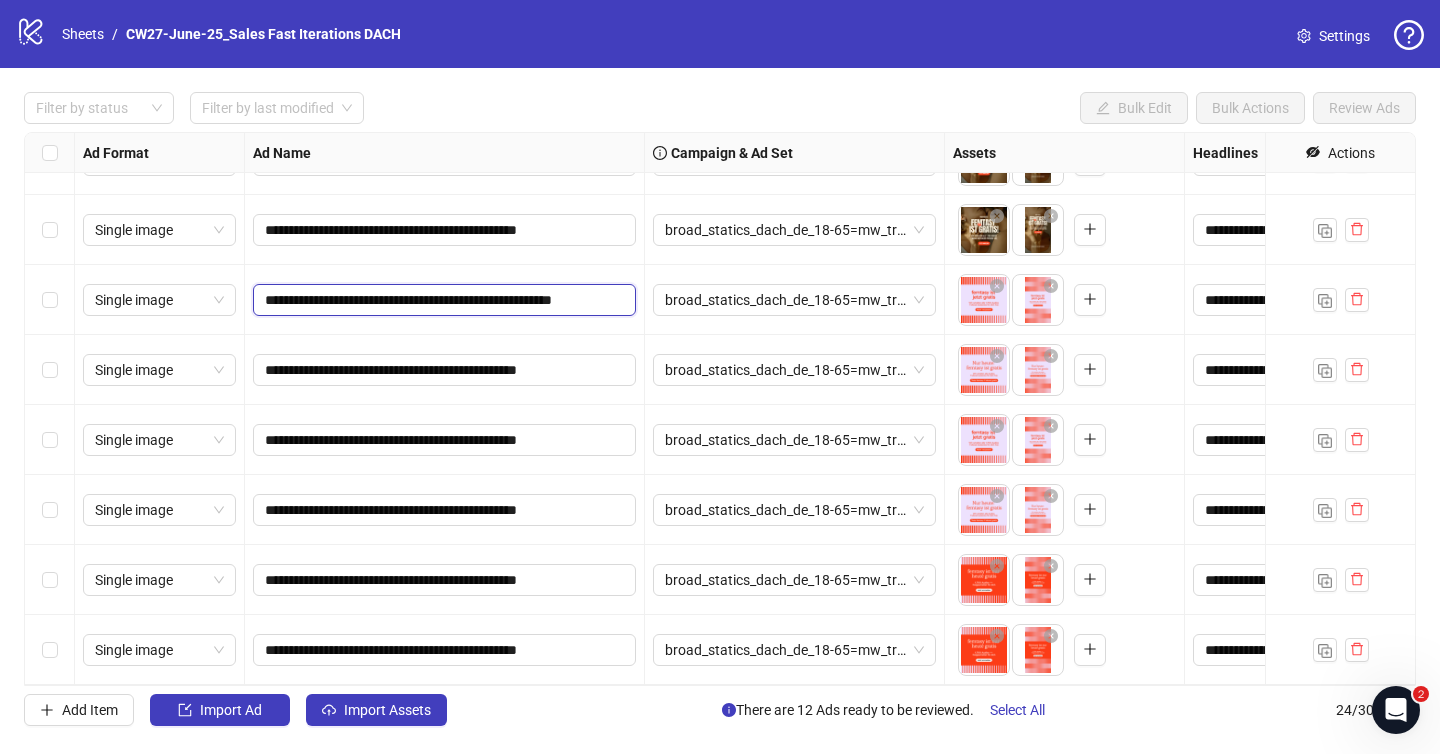 scroll, scrollTop: 0, scrollLeft: 49, axis: horizontal 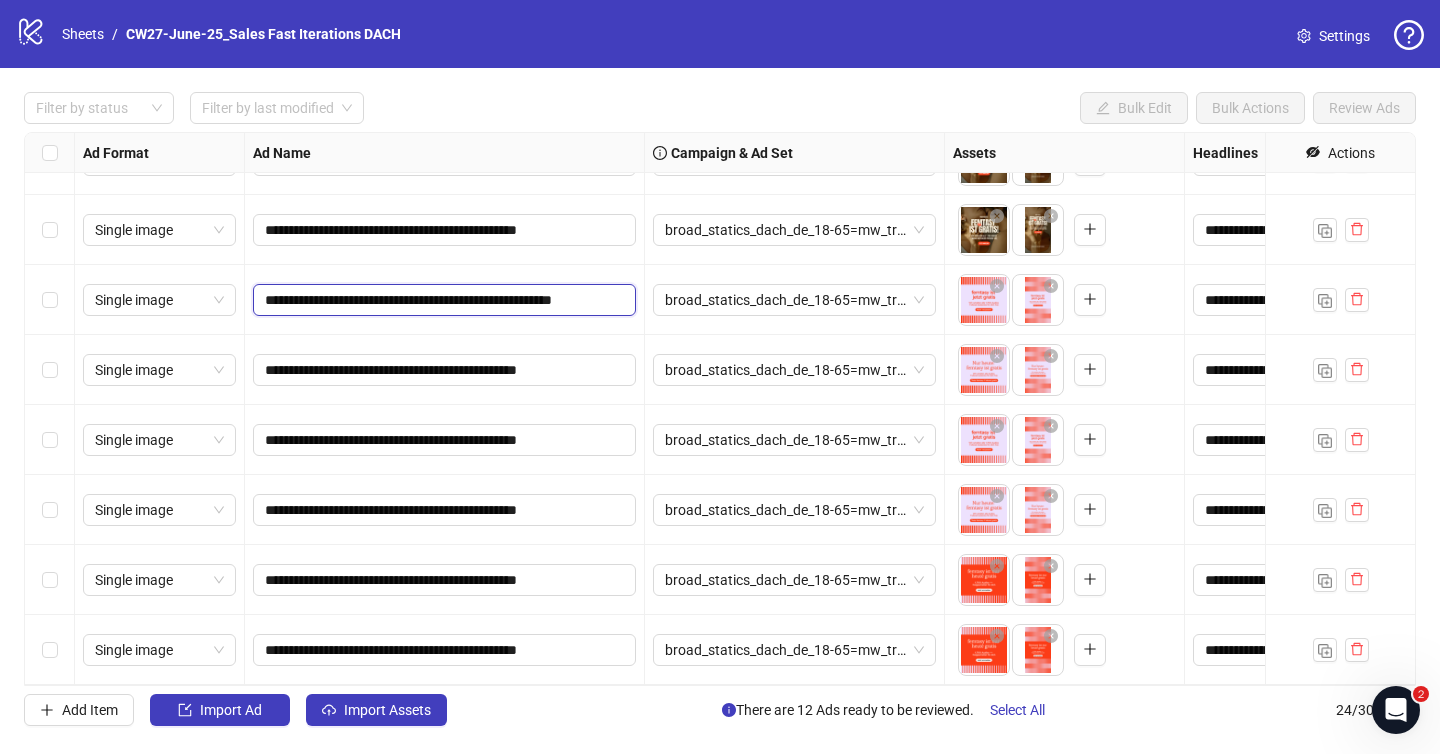 click on "**********" at bounding box center [442, 300] 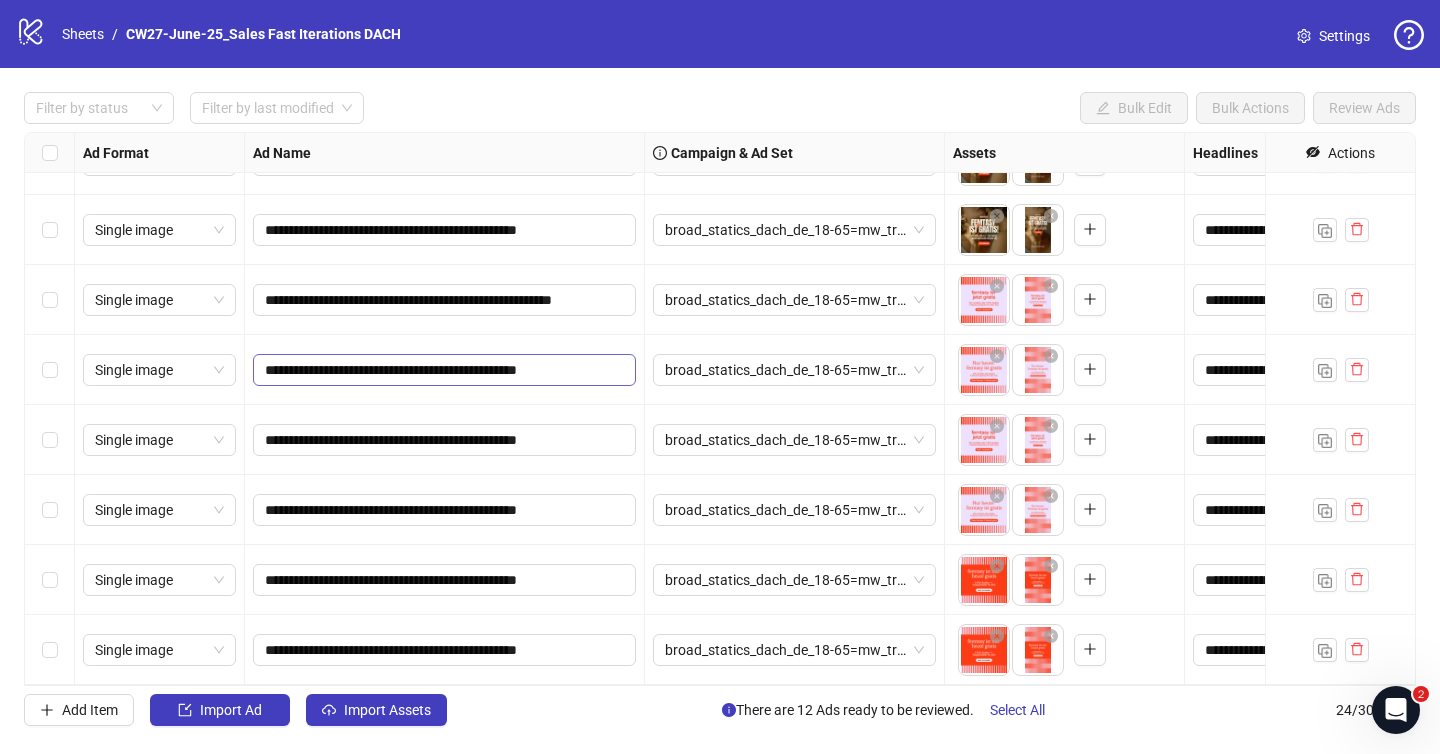 click on "**********" at bounding box center (444, 370) 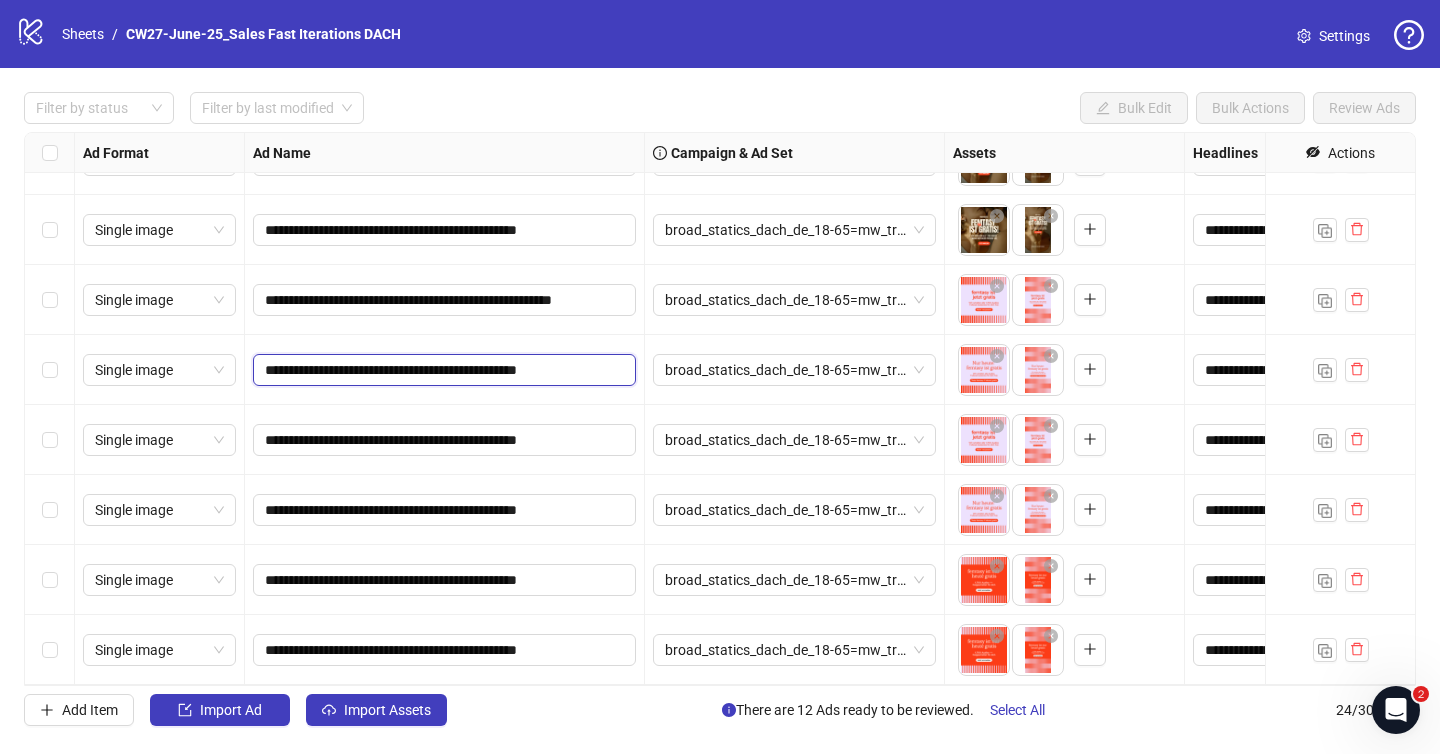 paste on "*******" 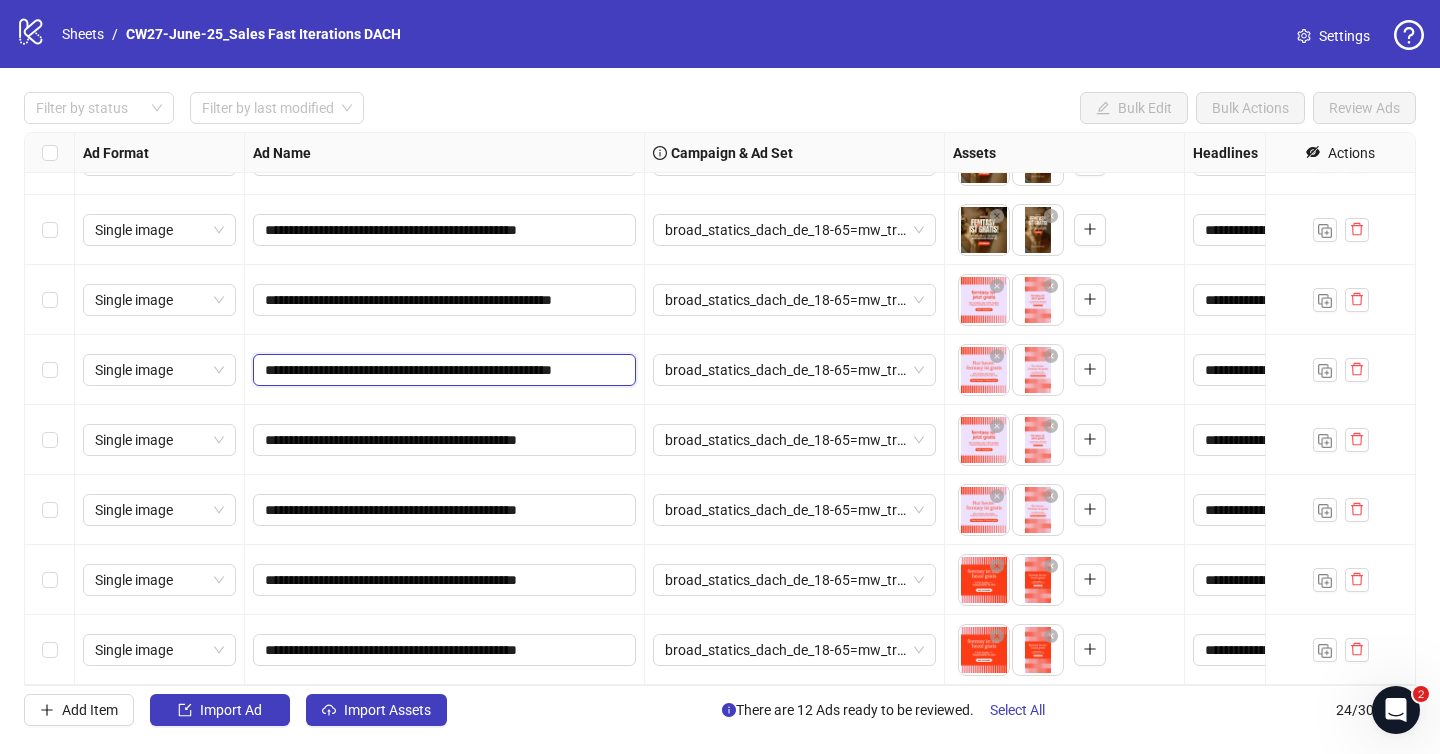 scroll, scrollTop: 0, scrollLeft: 49, axis: horizontal 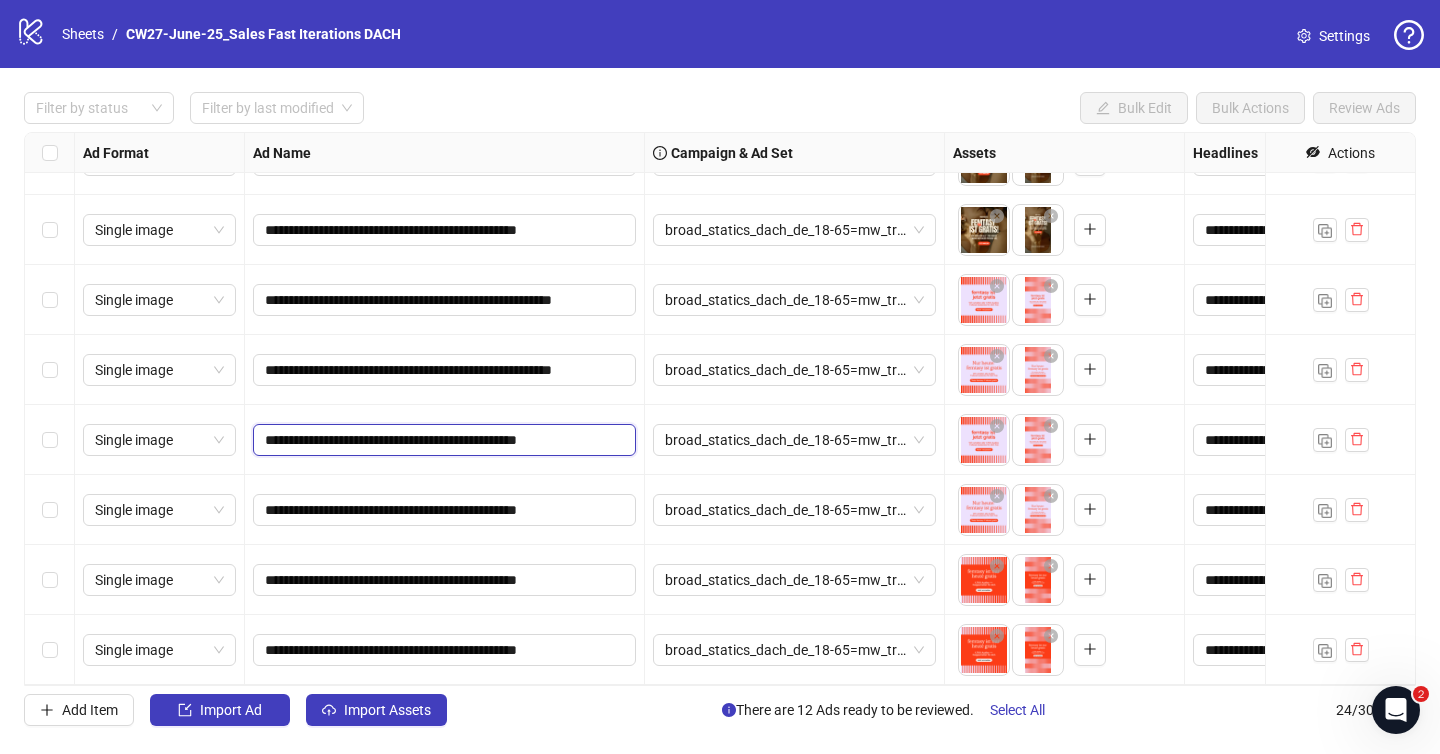 click on "**********" at bounding box center [442, 440] 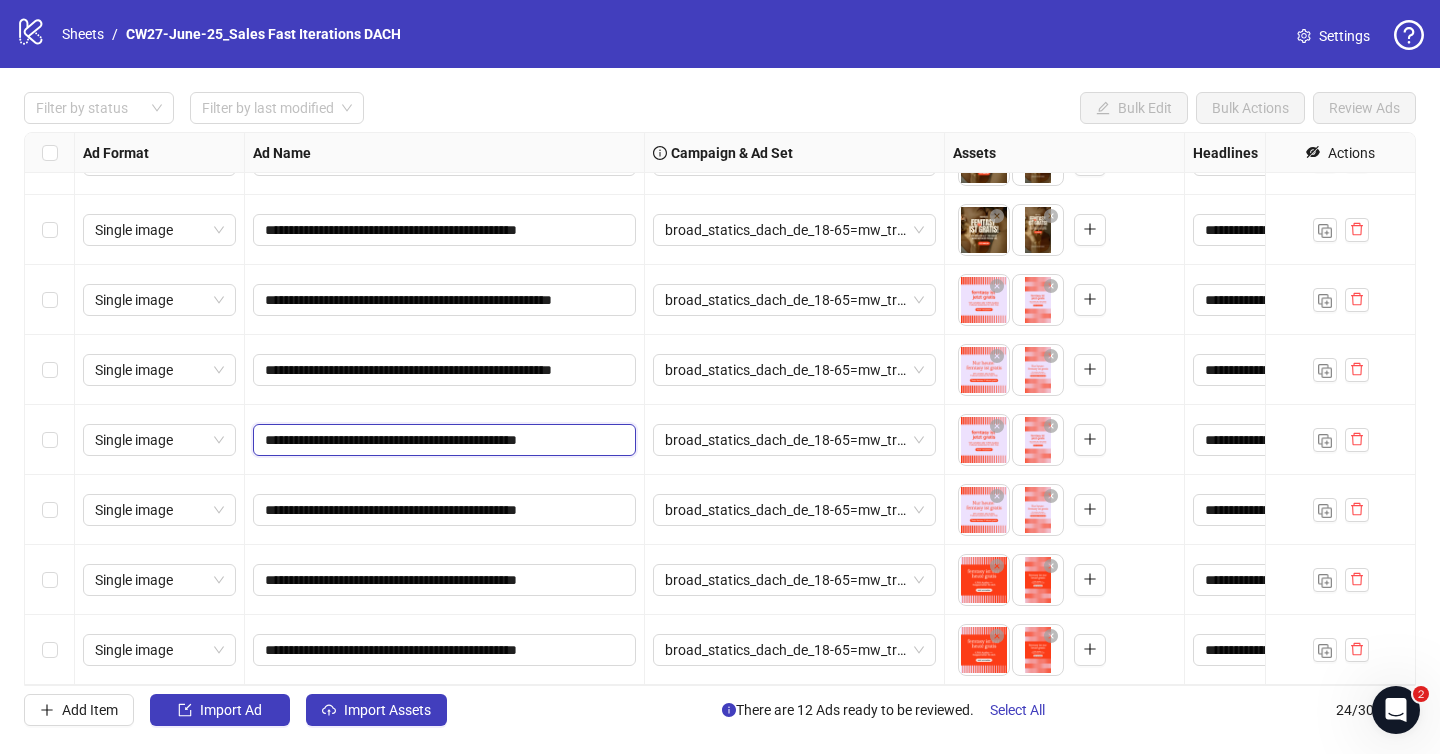 paste on "*******" 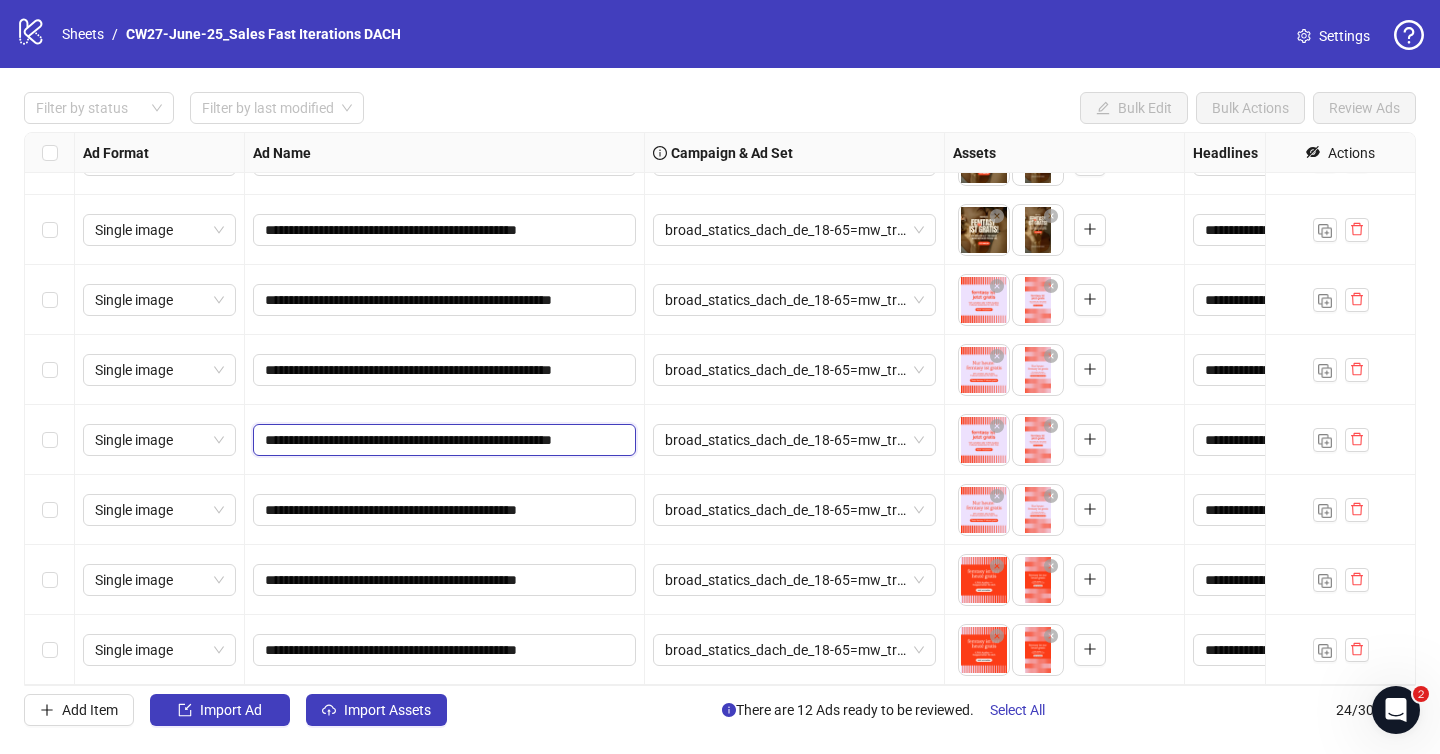 scroll, scrollTop: 0, scrollLeft: 49, axis: horizontal 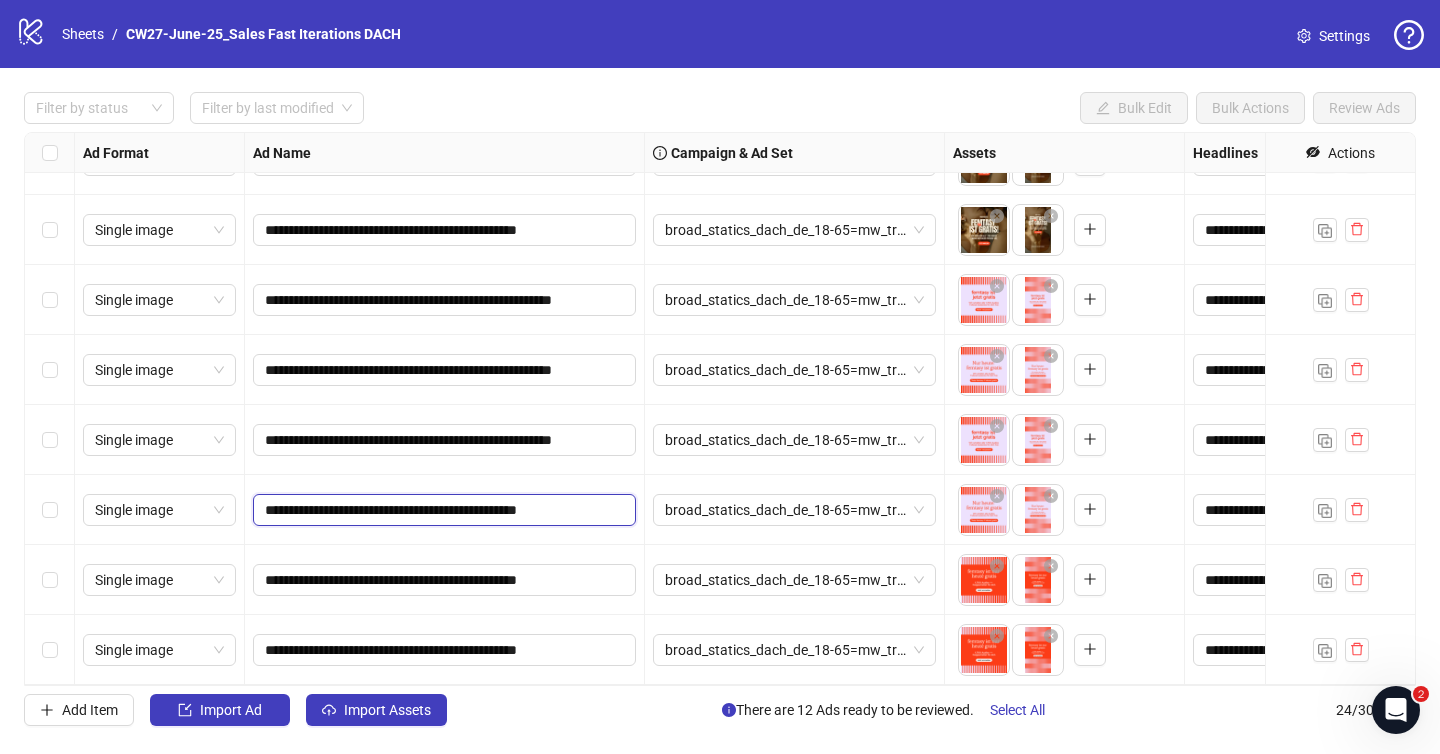 click on "**********" at bounding box center [442, 510] 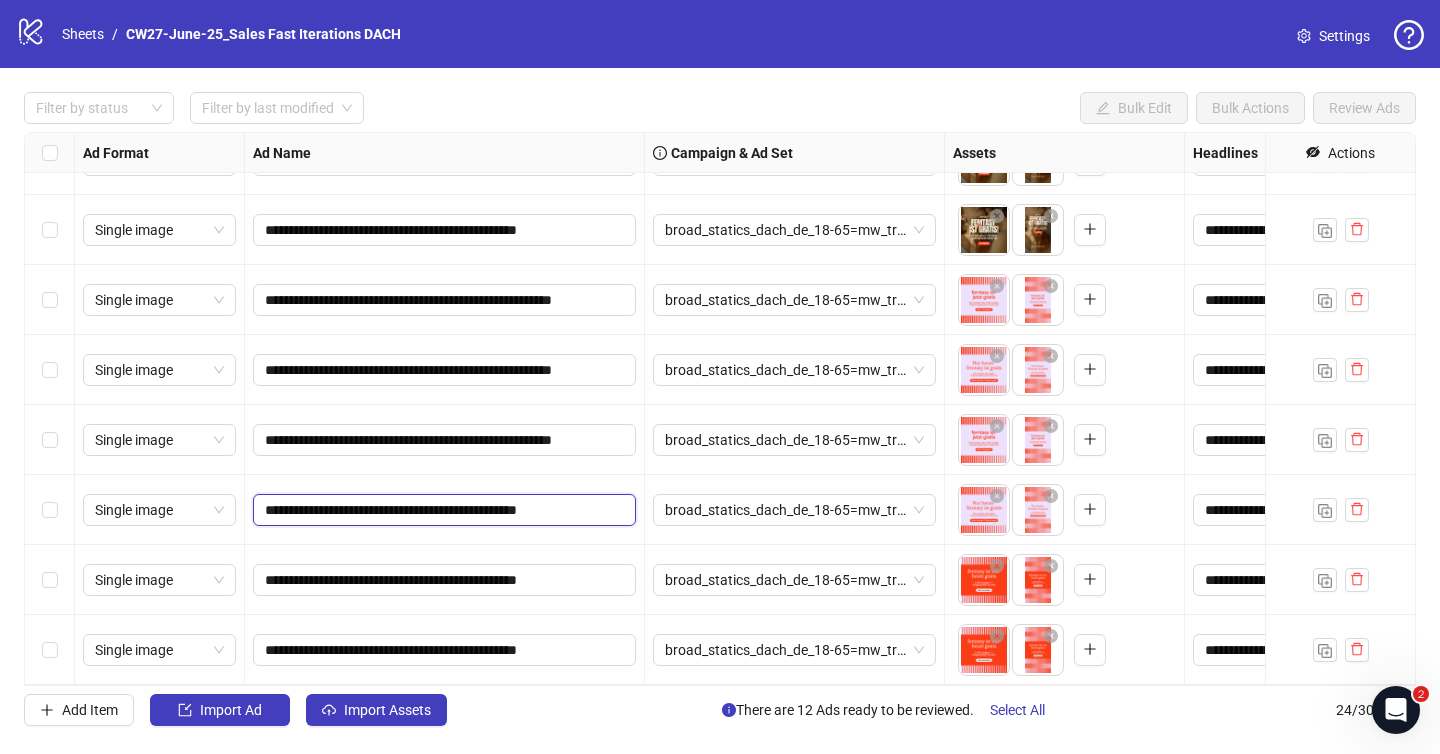 paste on "*******" 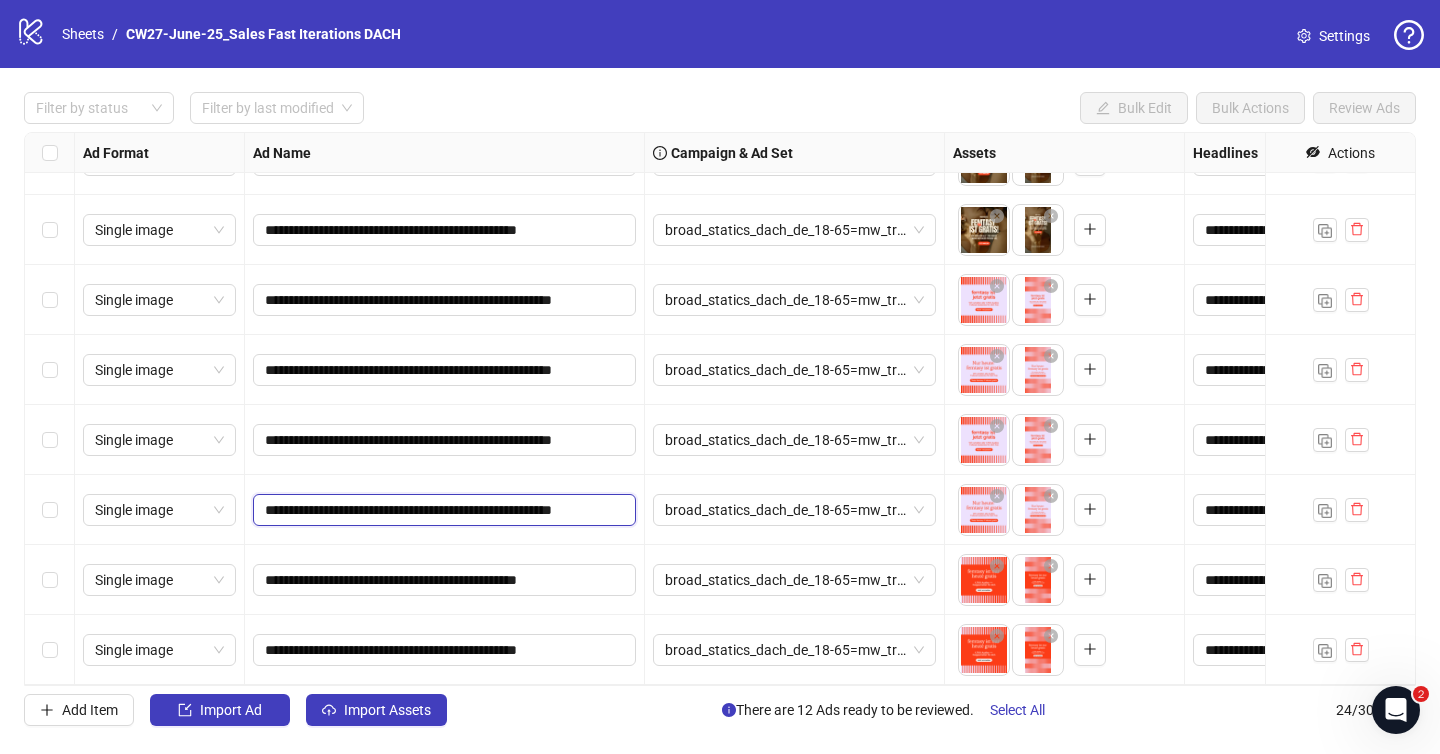 scroll, scrollTop: 0, scrollLeft: 49, axis: horizontal 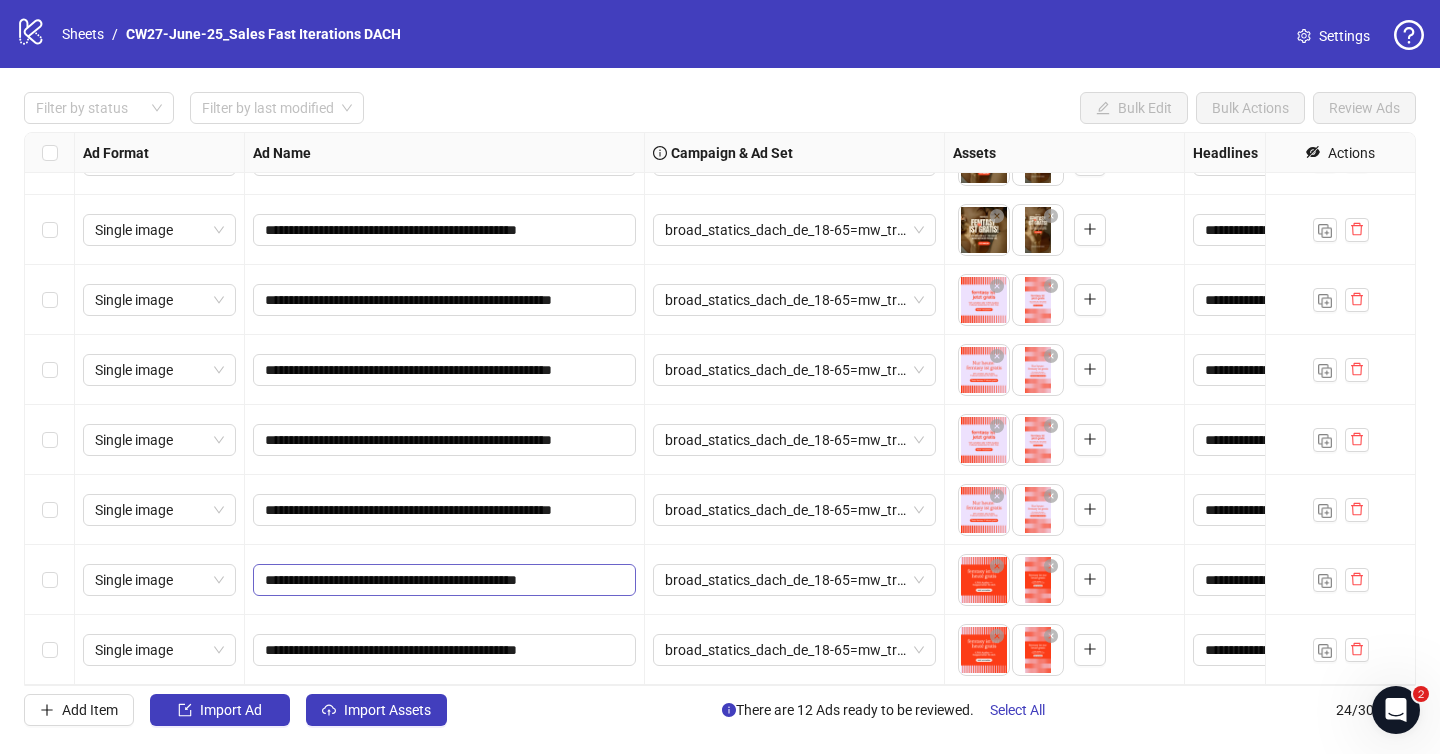 click on "**********" at bounding box center (444, 580) 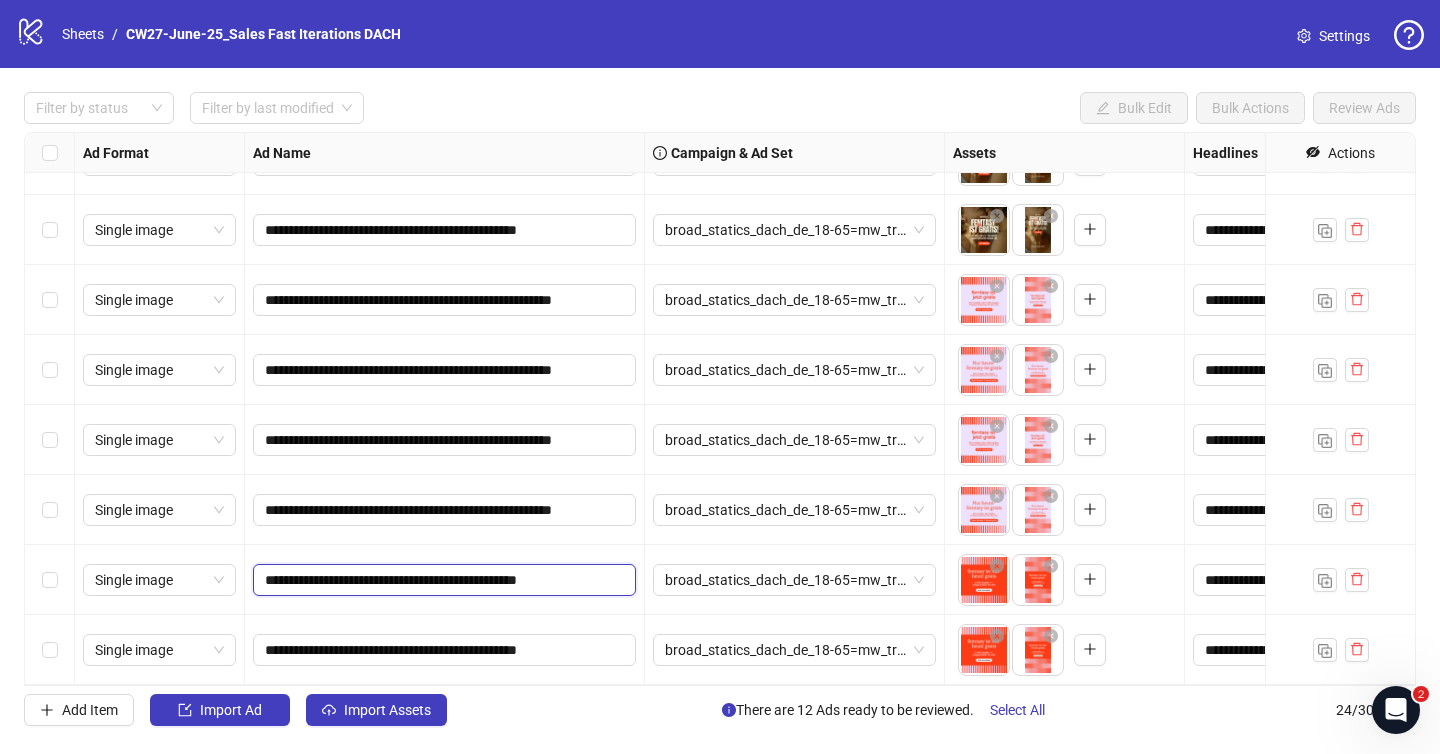paste on "*******" 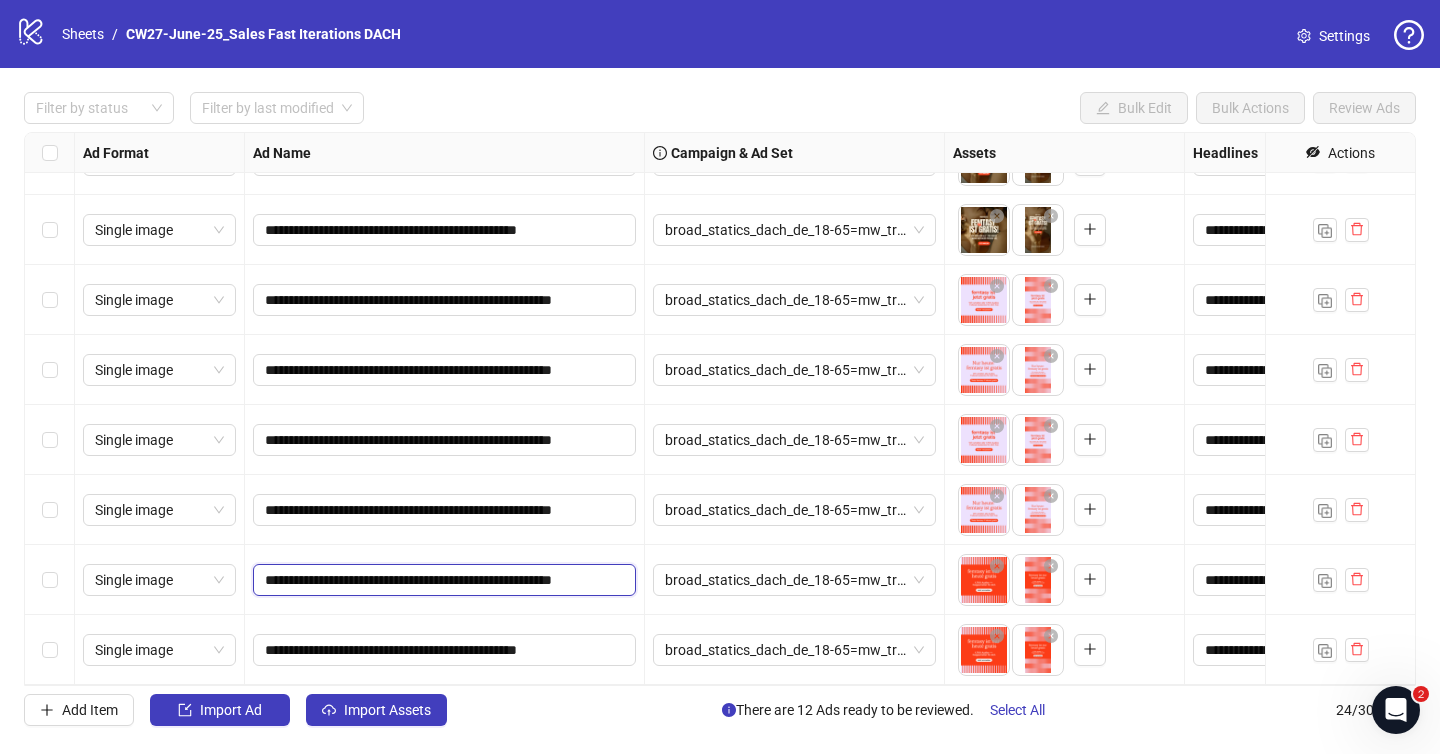 scroll, scrollTop: 0, scrollLeft: 49, axis: horizontal 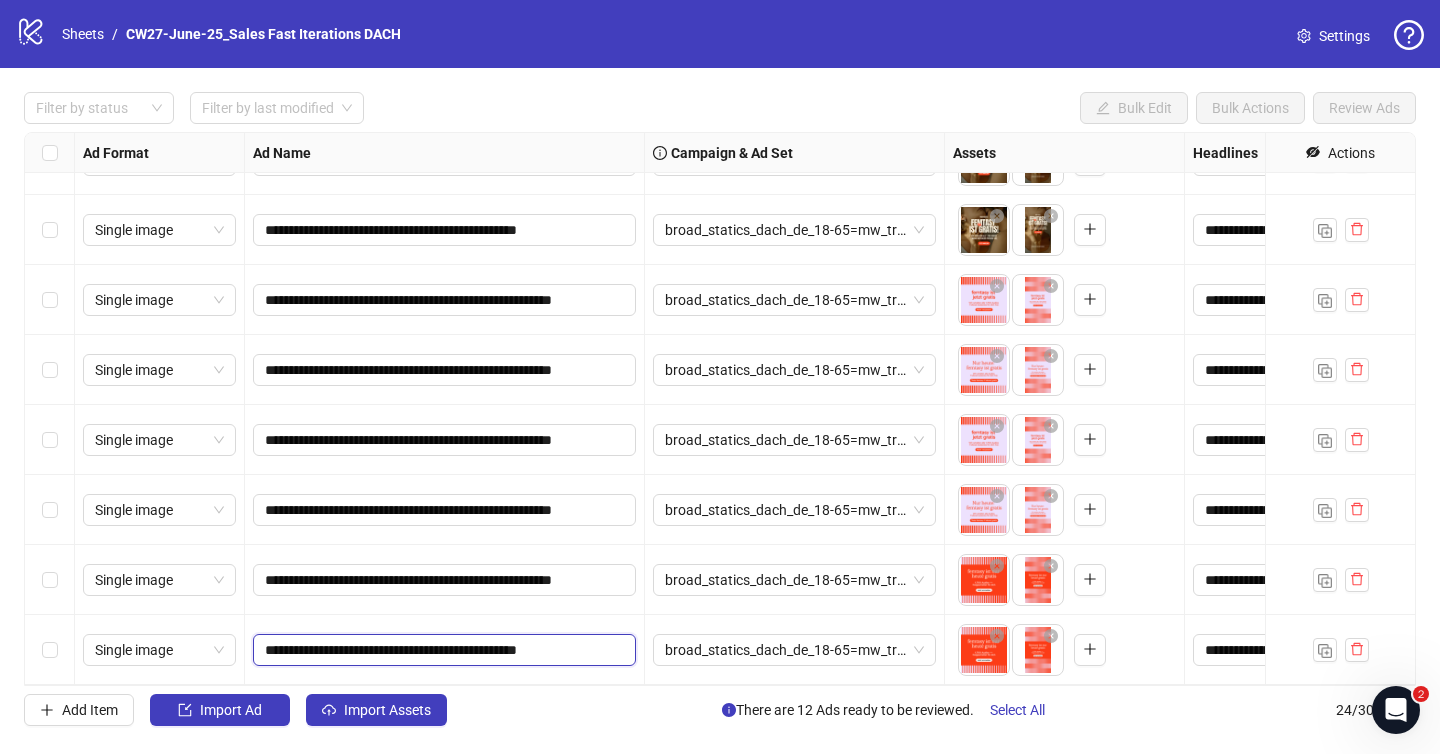click on "**********" at bounding box center (442, 650) 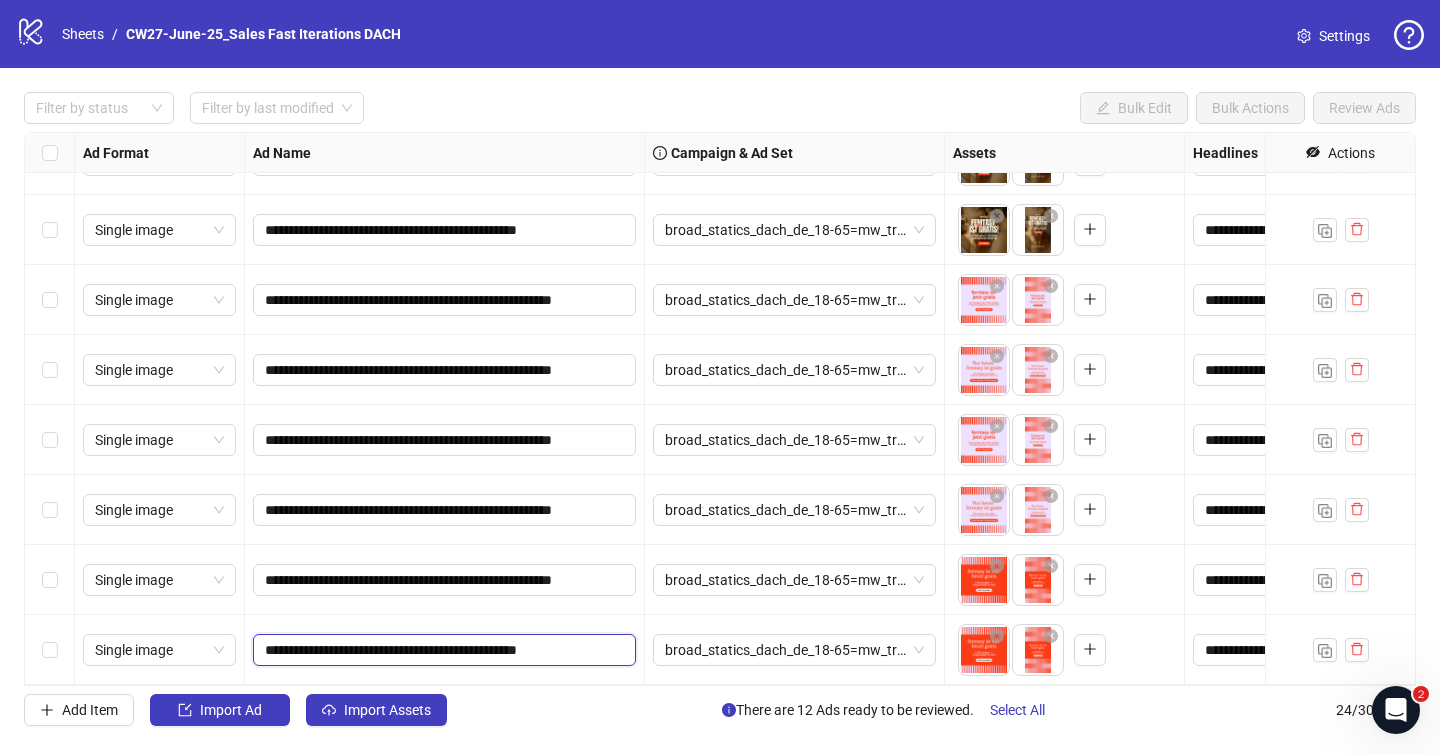 paste on "*******" 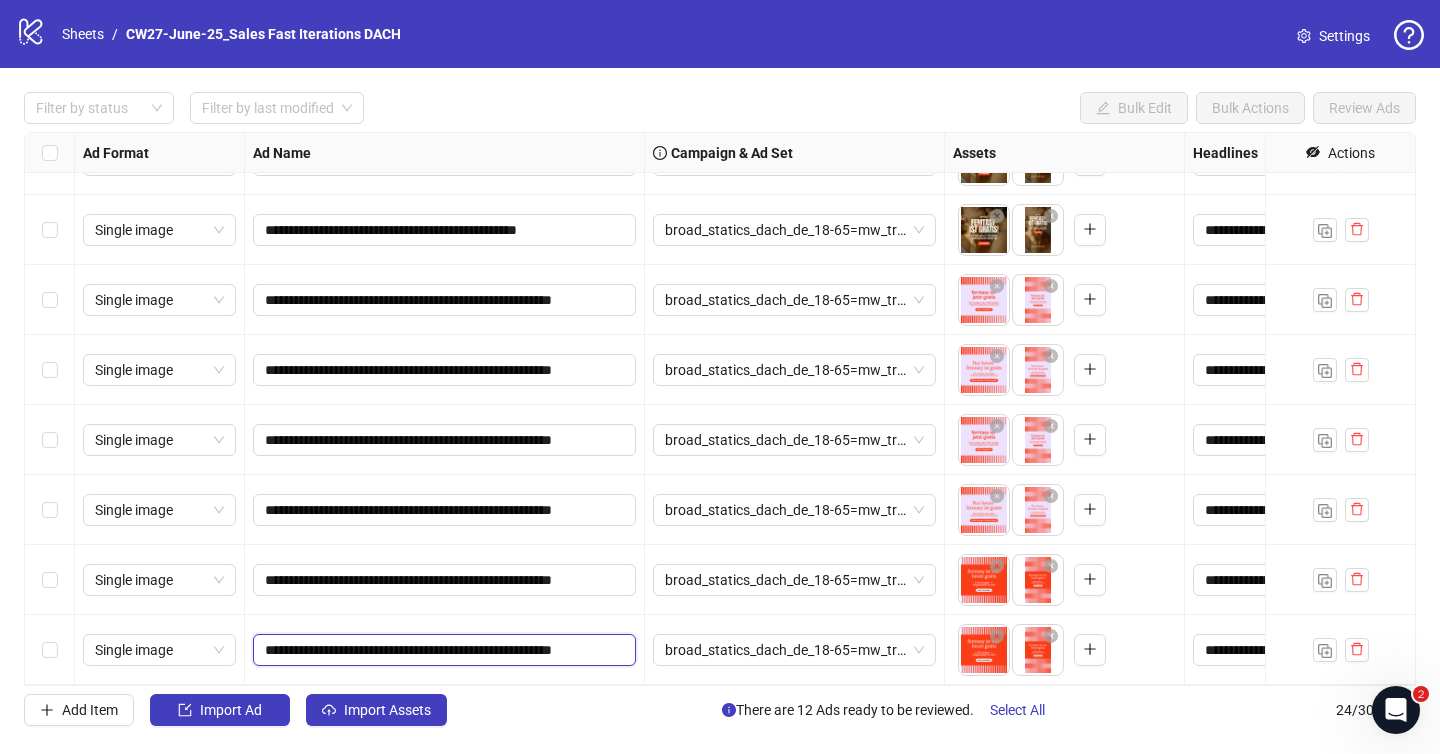 scroll, scrollTop: 0, scrollLeft: 49, axis: horizontal 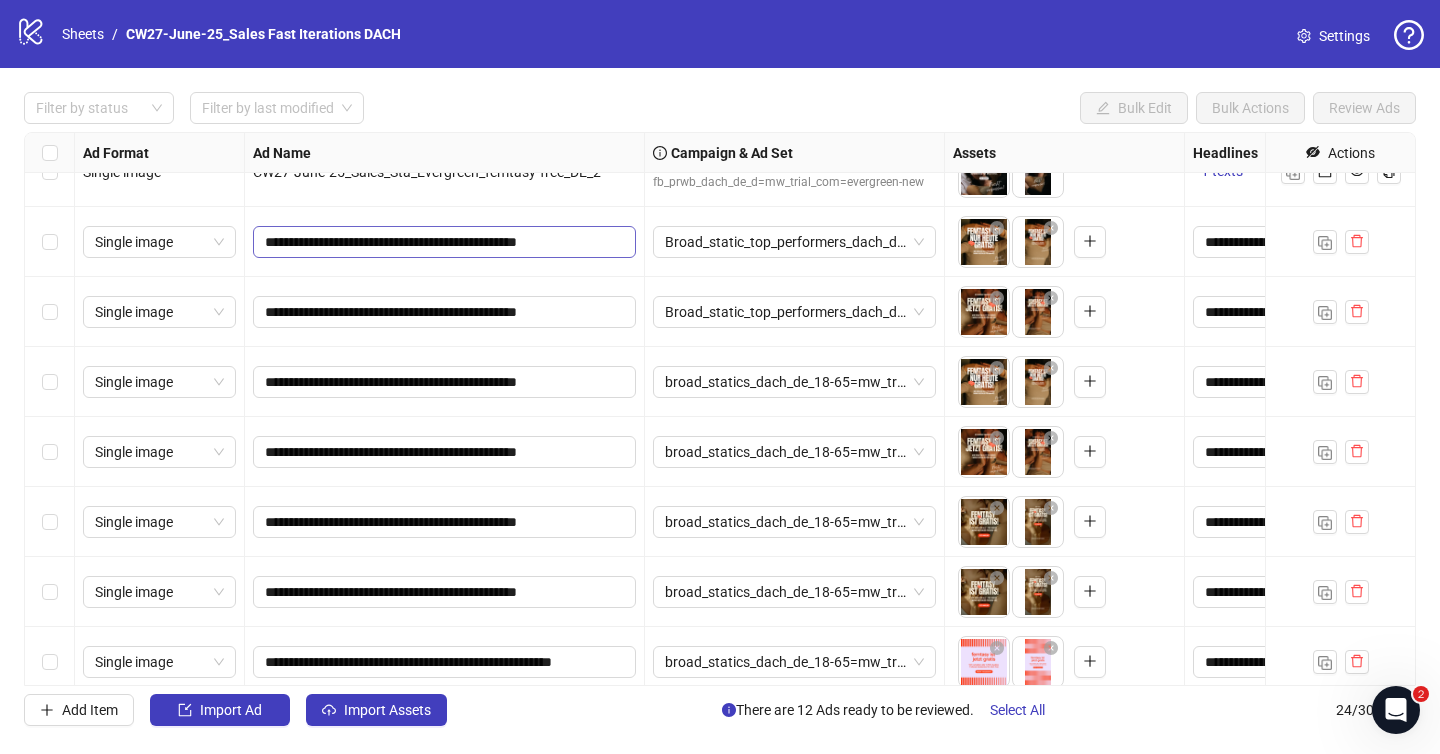 click on "**********" at bounding box center [444, 242] 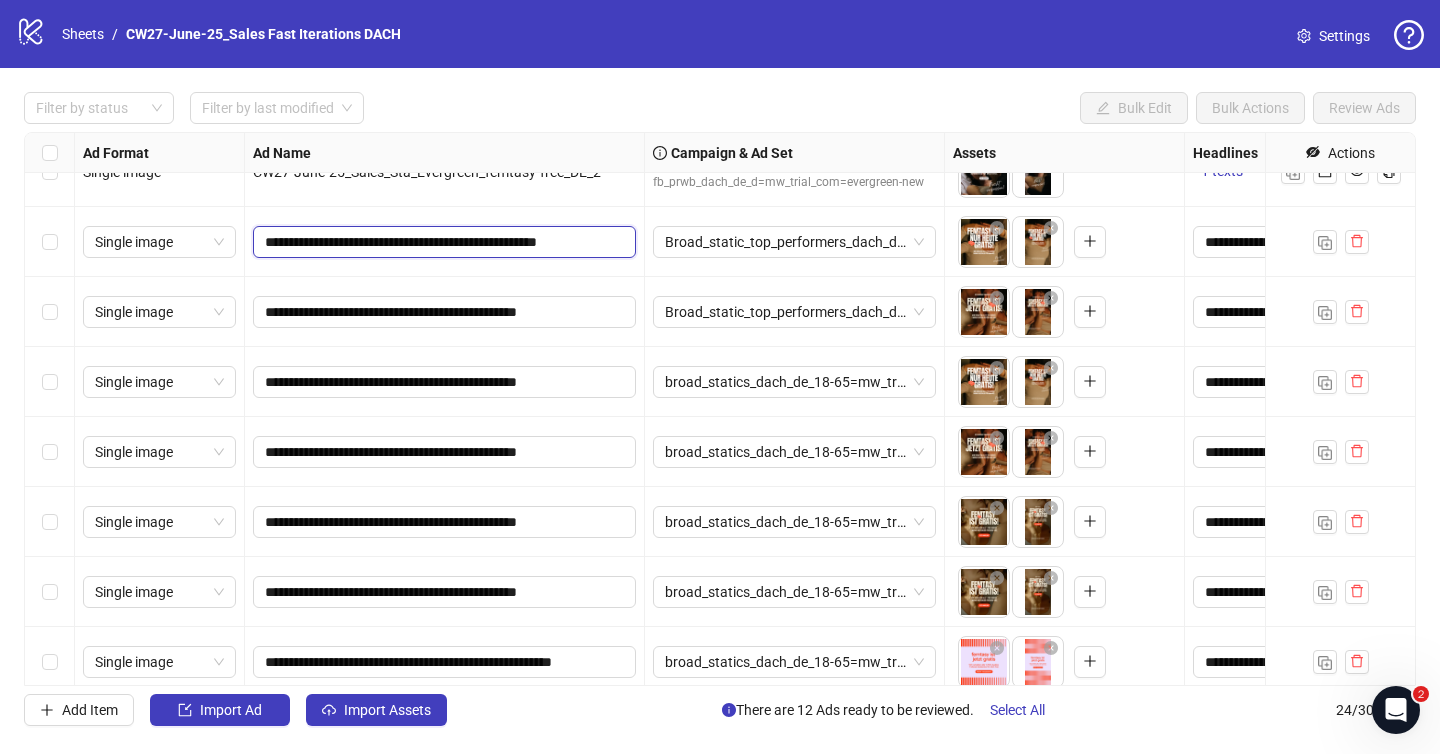 scroll, scrollTop: 0, scrollLeft: 20, axis: horizontal 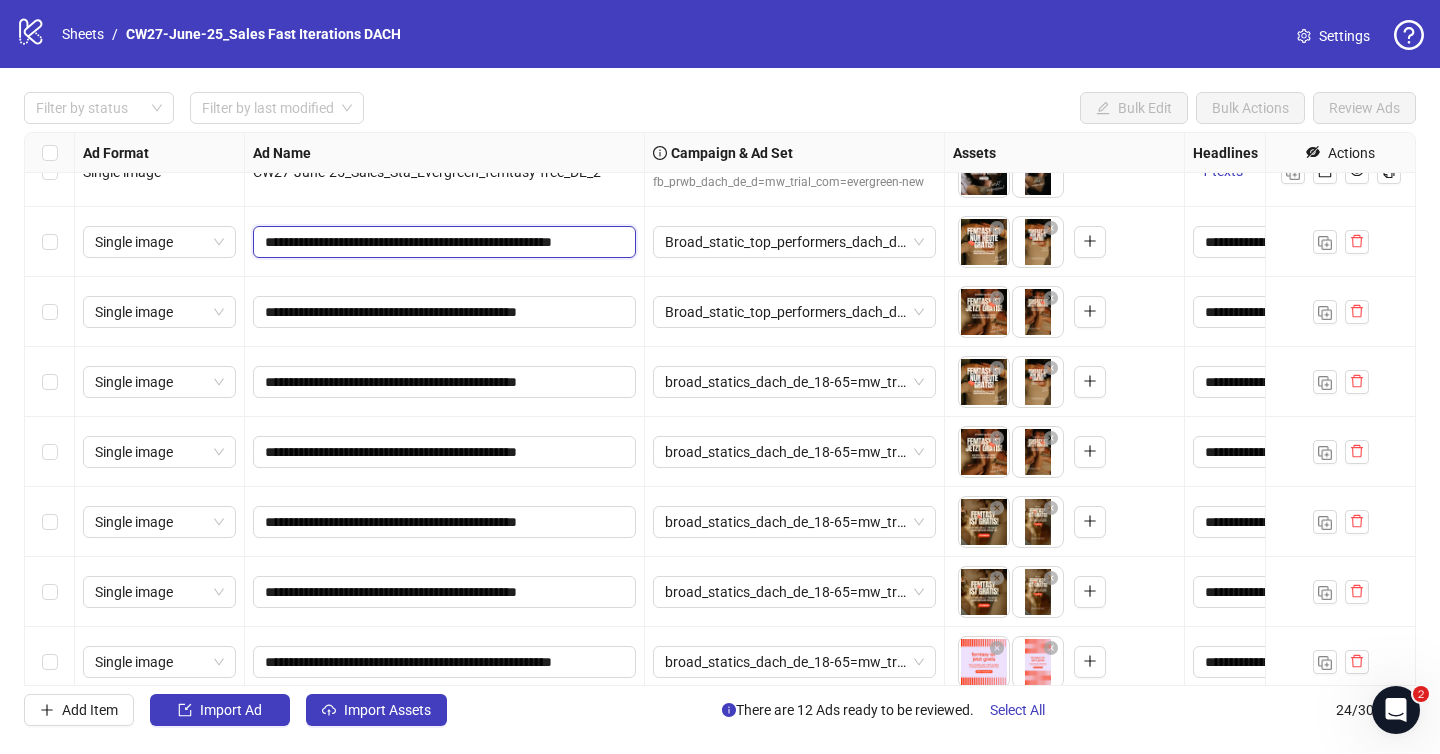 type on "**********" 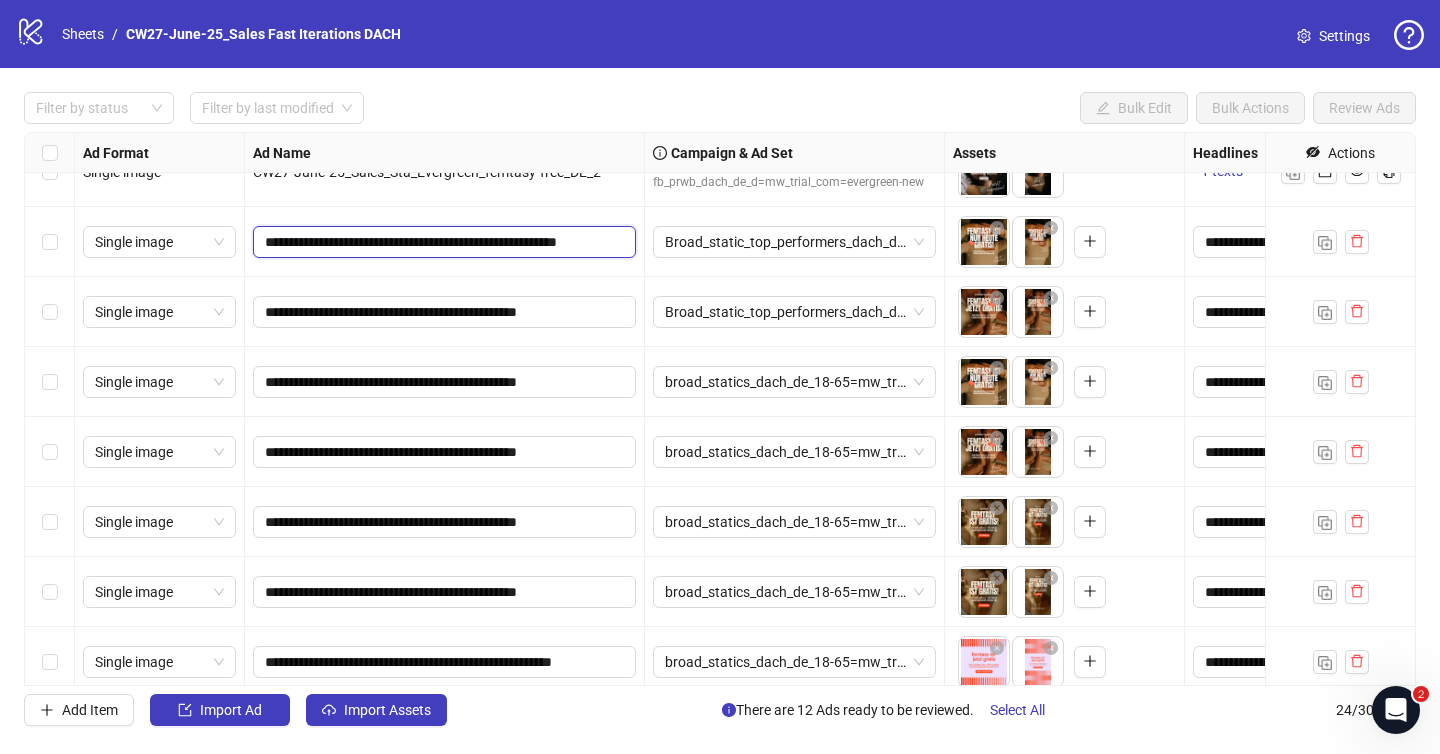 scroll, scrollTop: 0, scrollLeft: 48, axis: horizontal 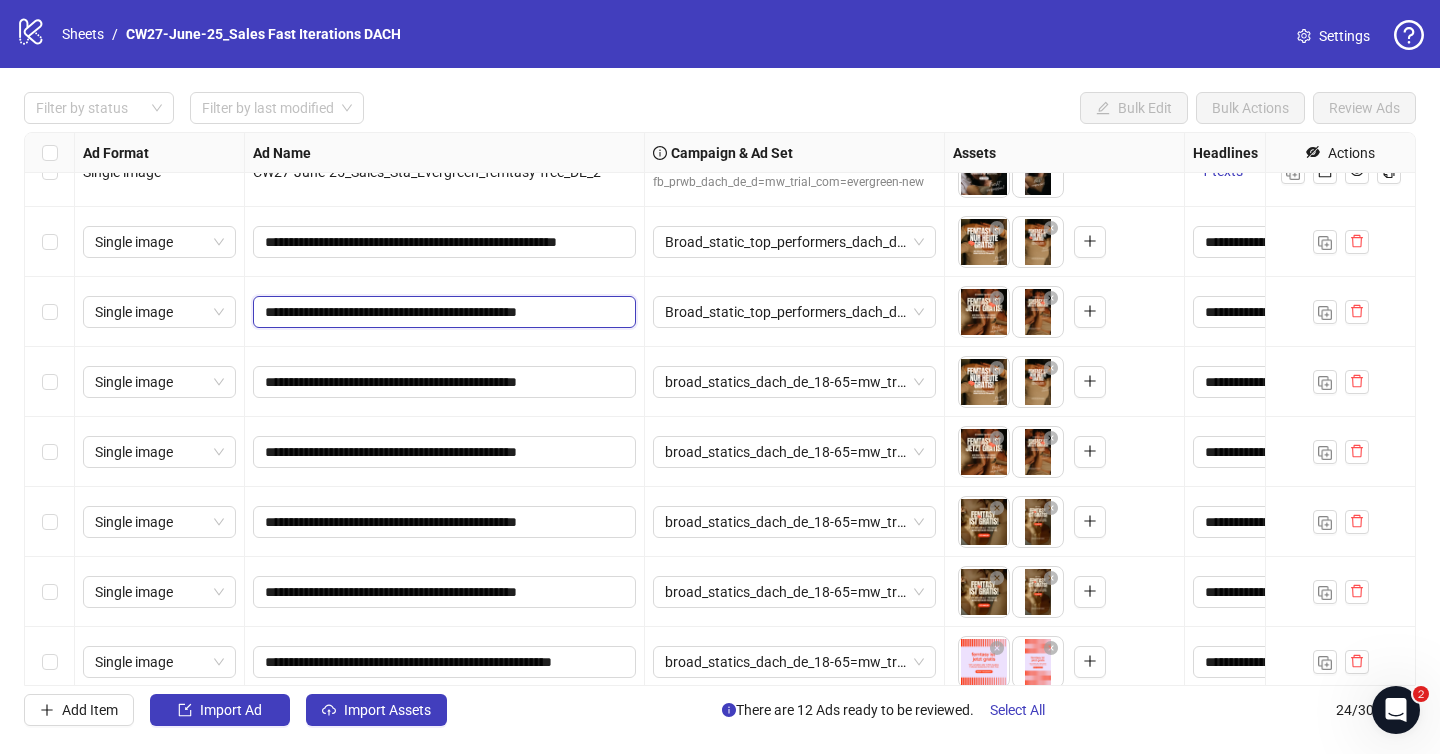 click on "**********" at bounding box center [442, 312] 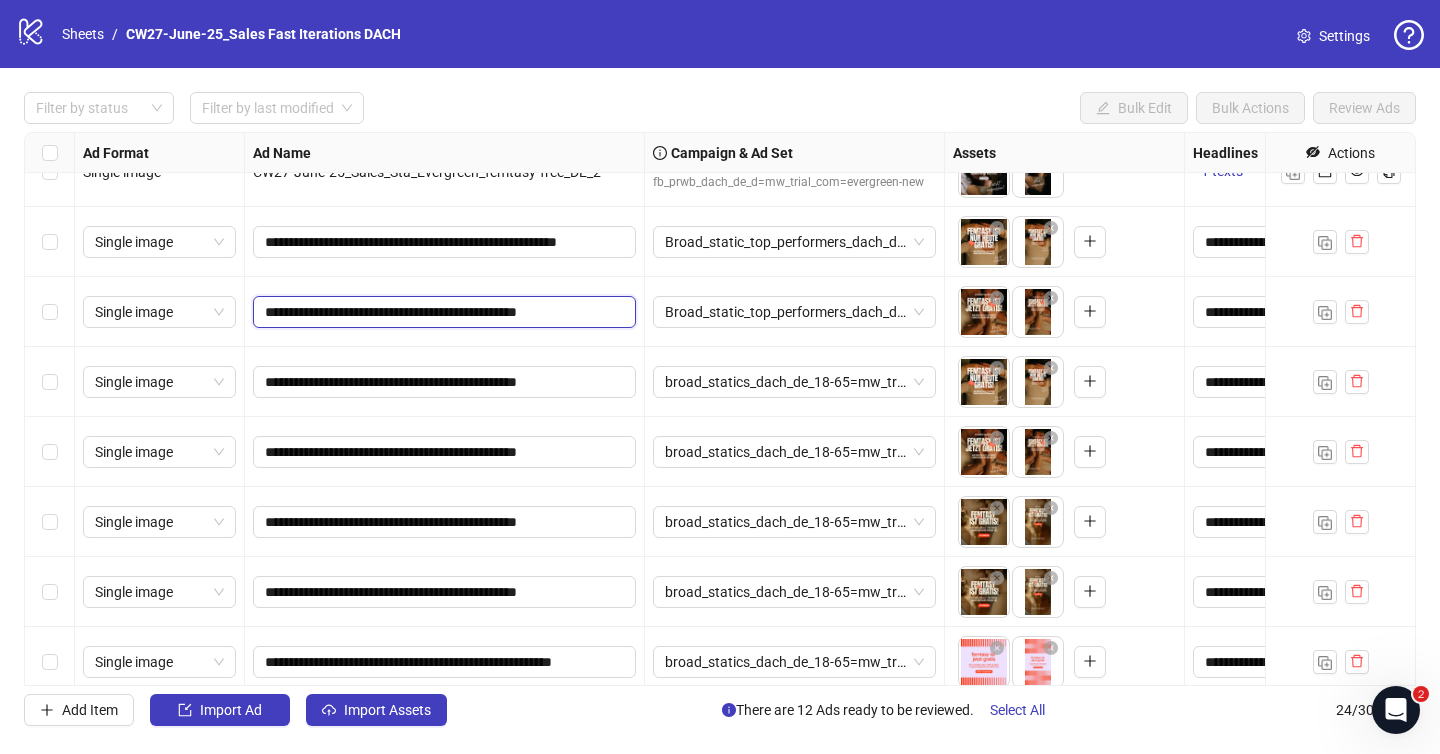 paste on "********" 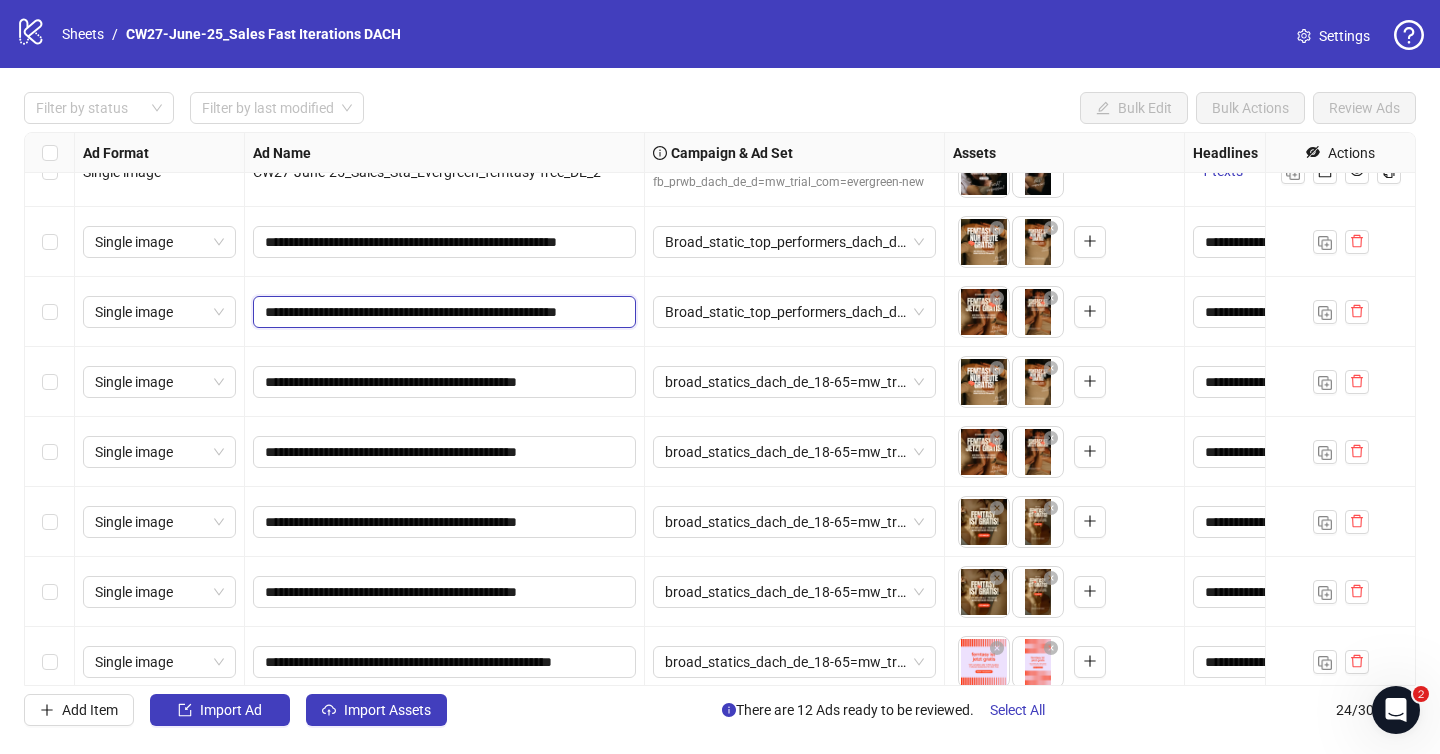 scroll 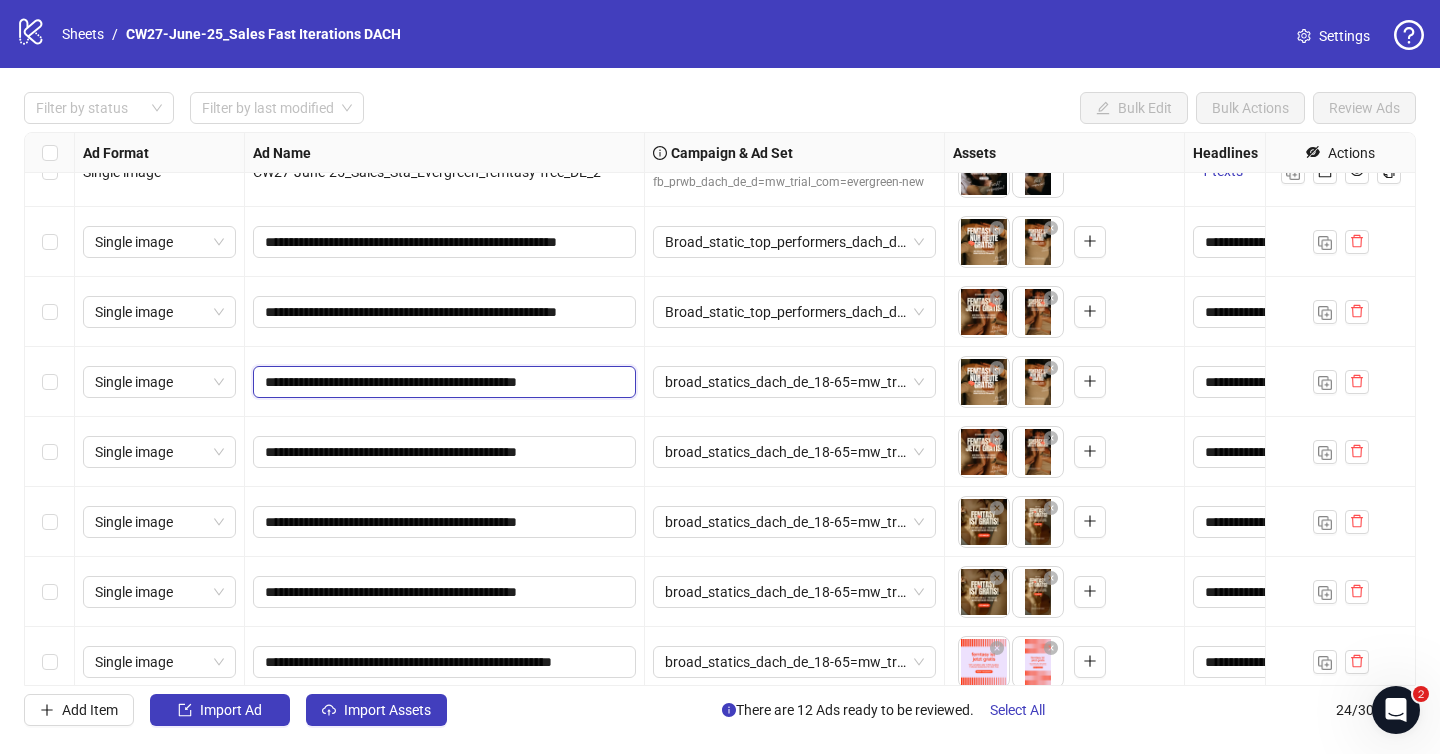 click on "**********" at bounding box center [442, 382] 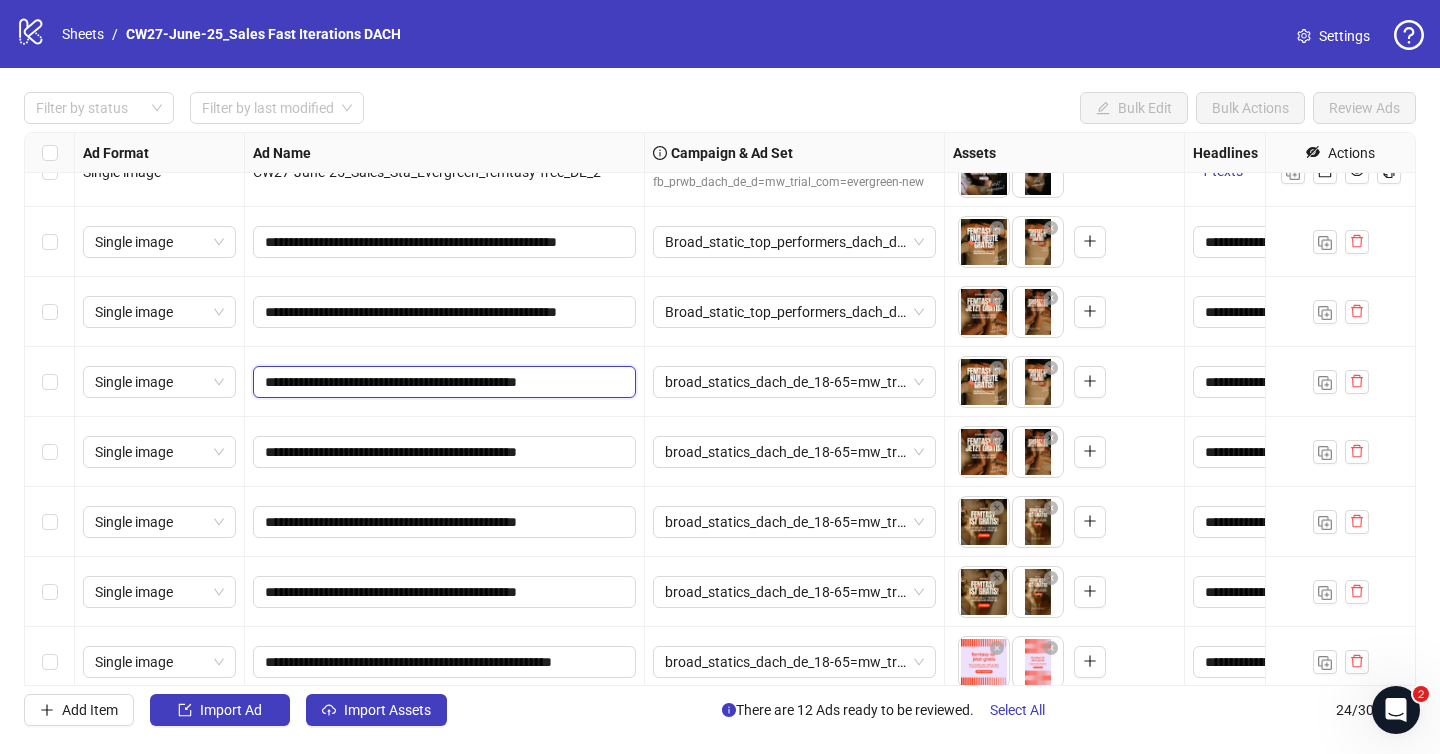 paste on "********" 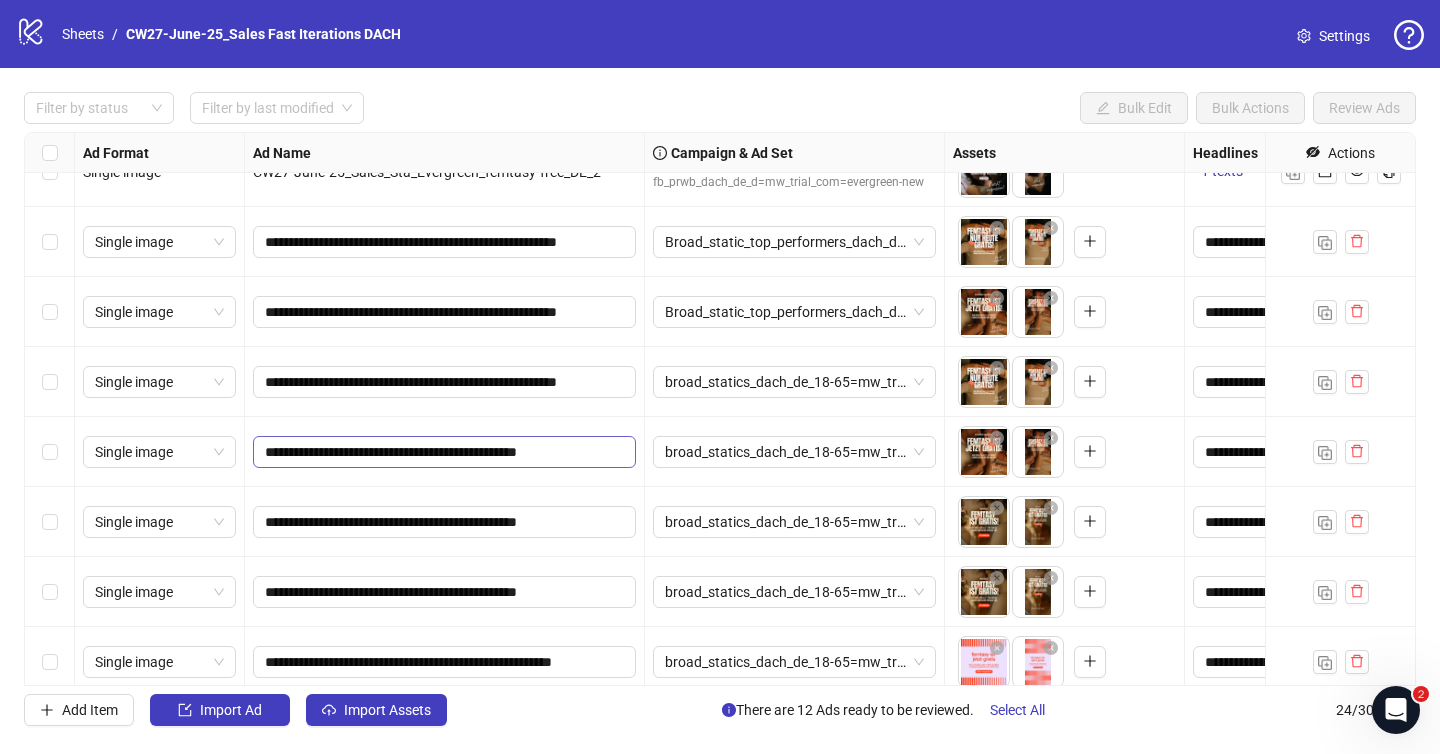 click on "**********" at bounding box center [444, 452] 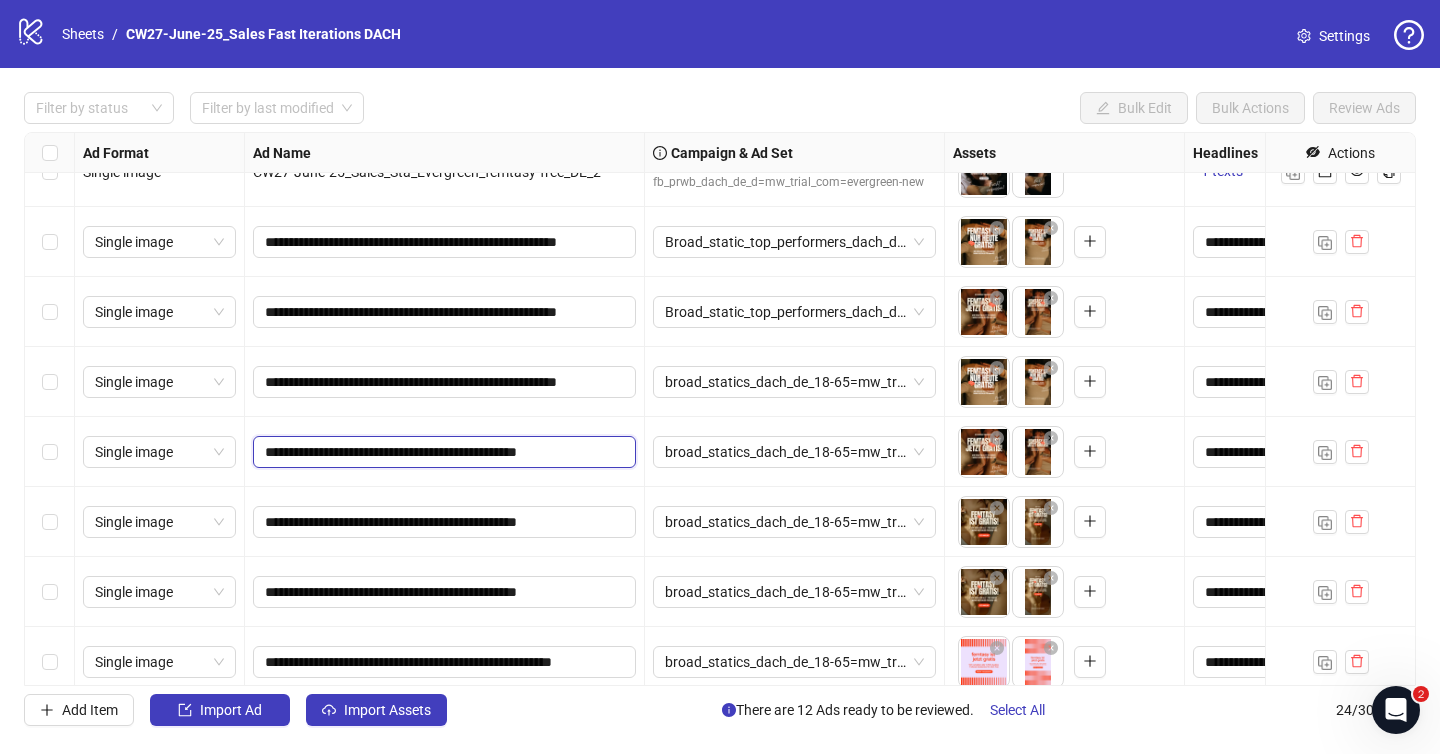 paste on "********" 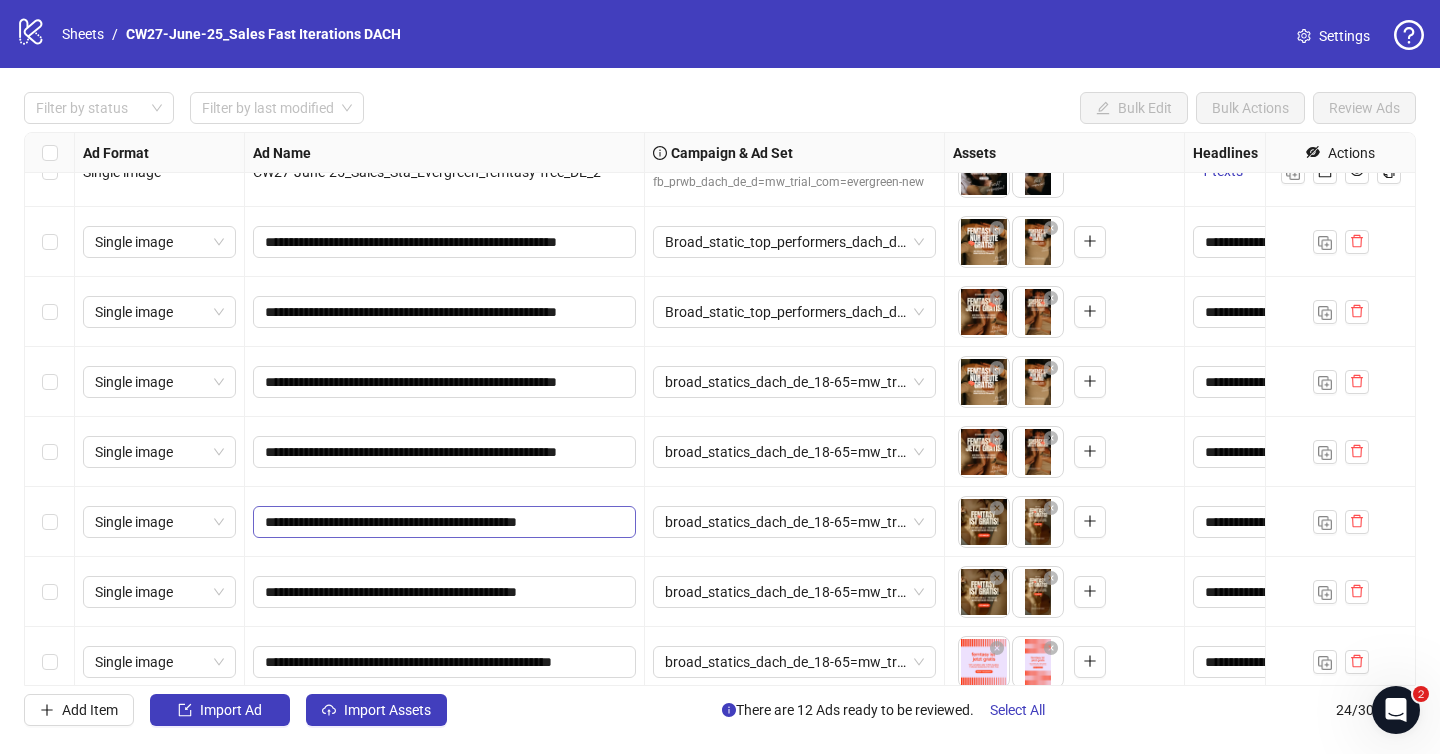 click on "**********" at bounding box center (444, 522) 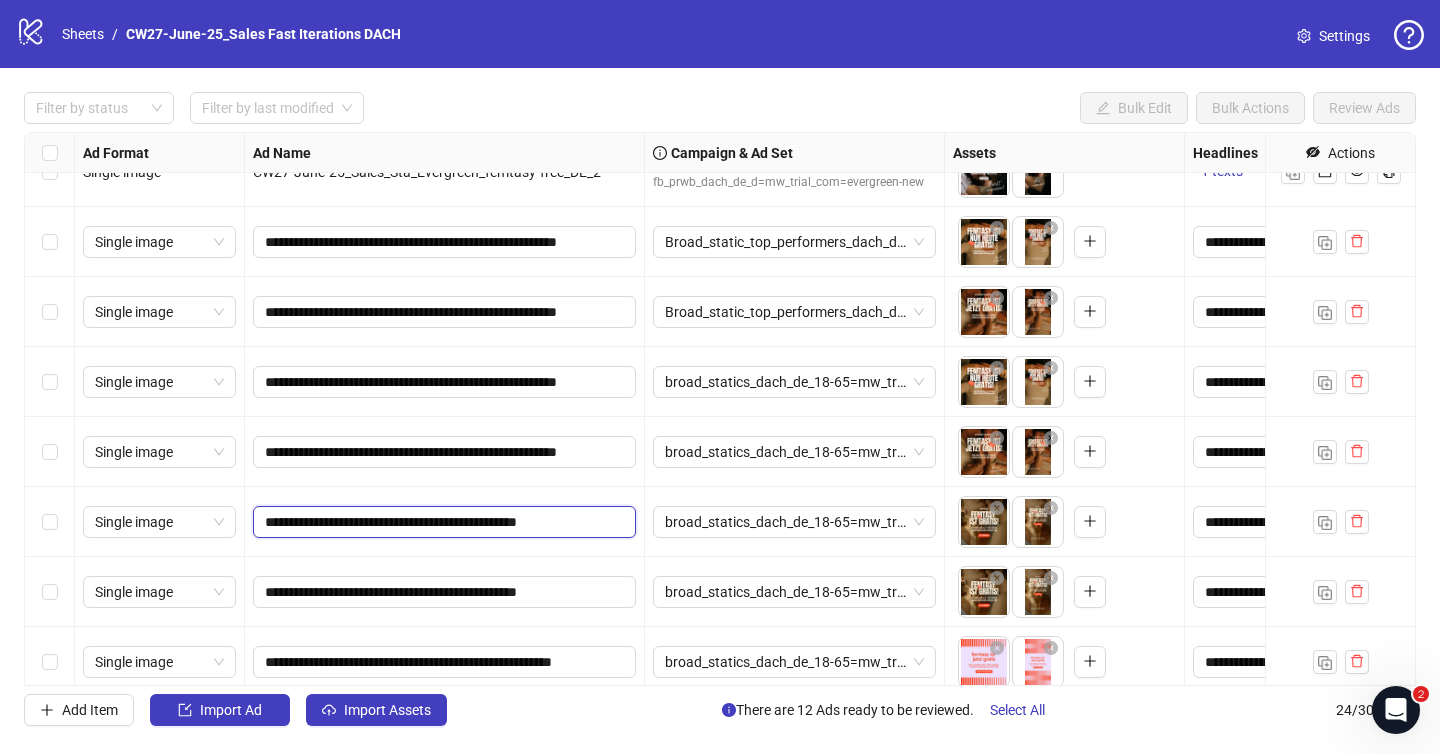 paste on "********" 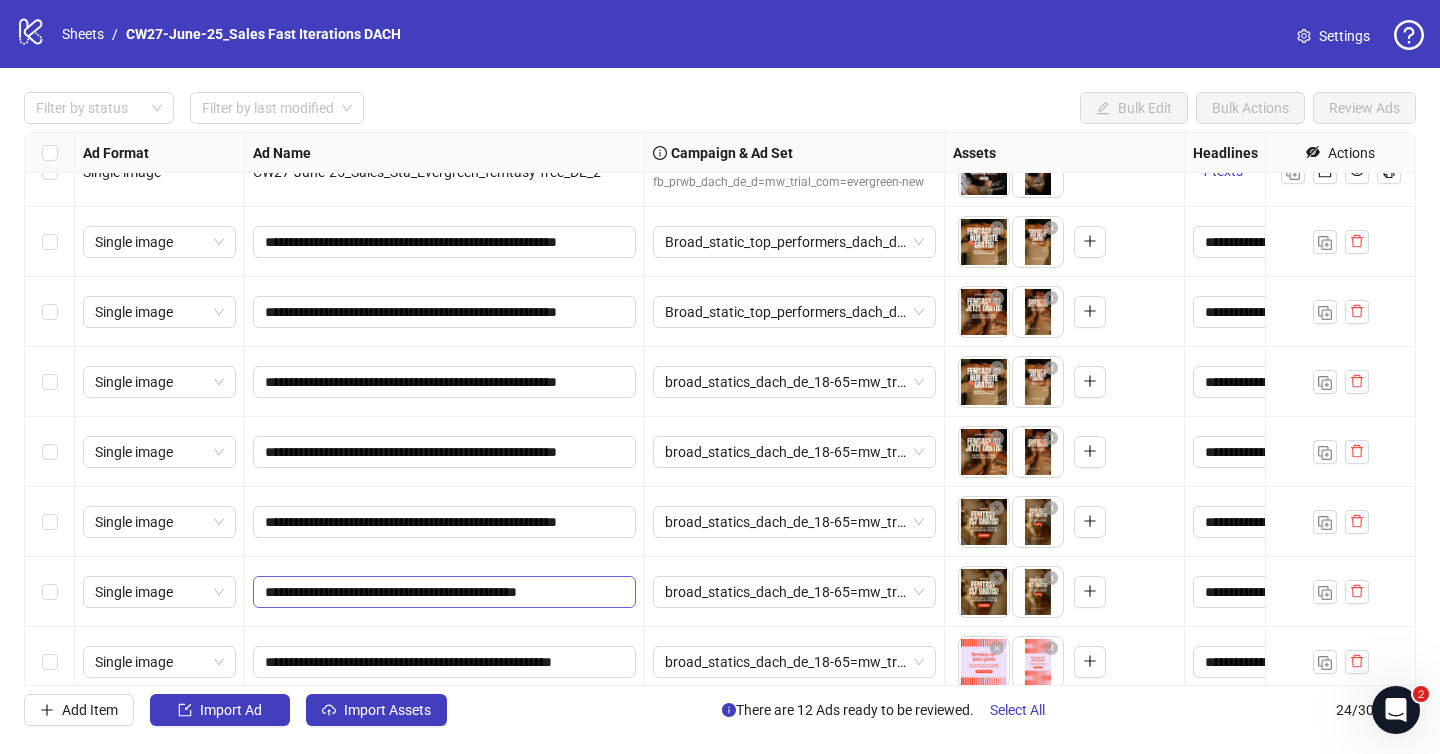 click on "**********" at bounding box center [444, 592] 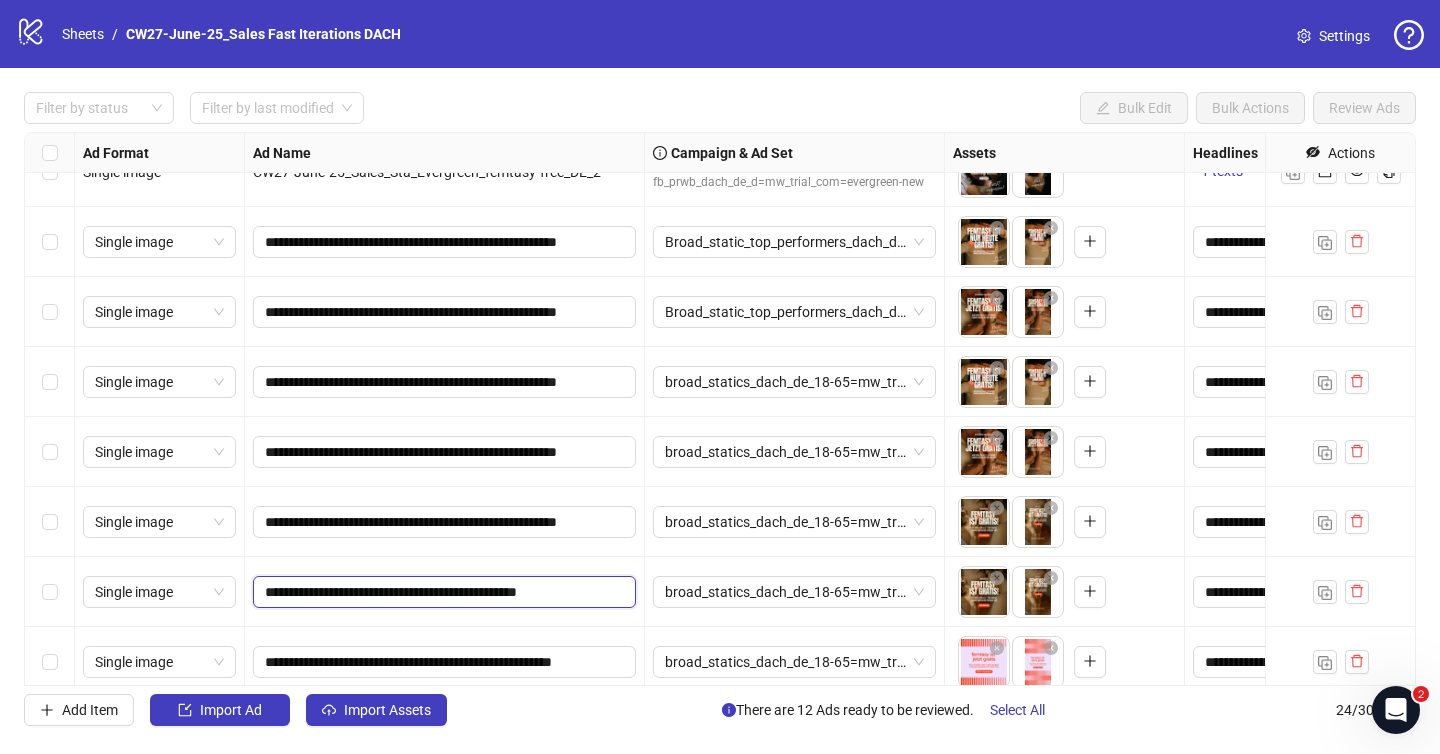 paste on "********" 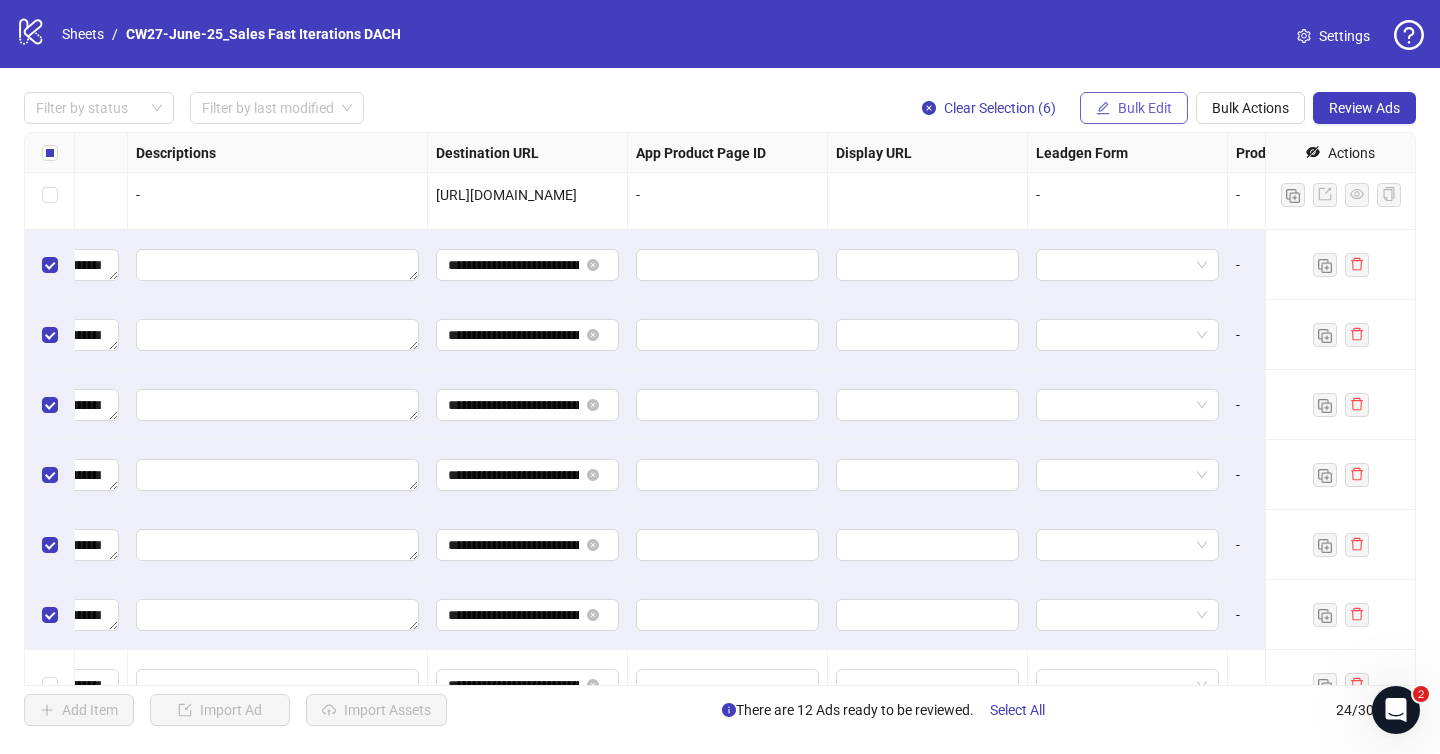 click on "Bulk Edit" at bounding box center (1134, 108) 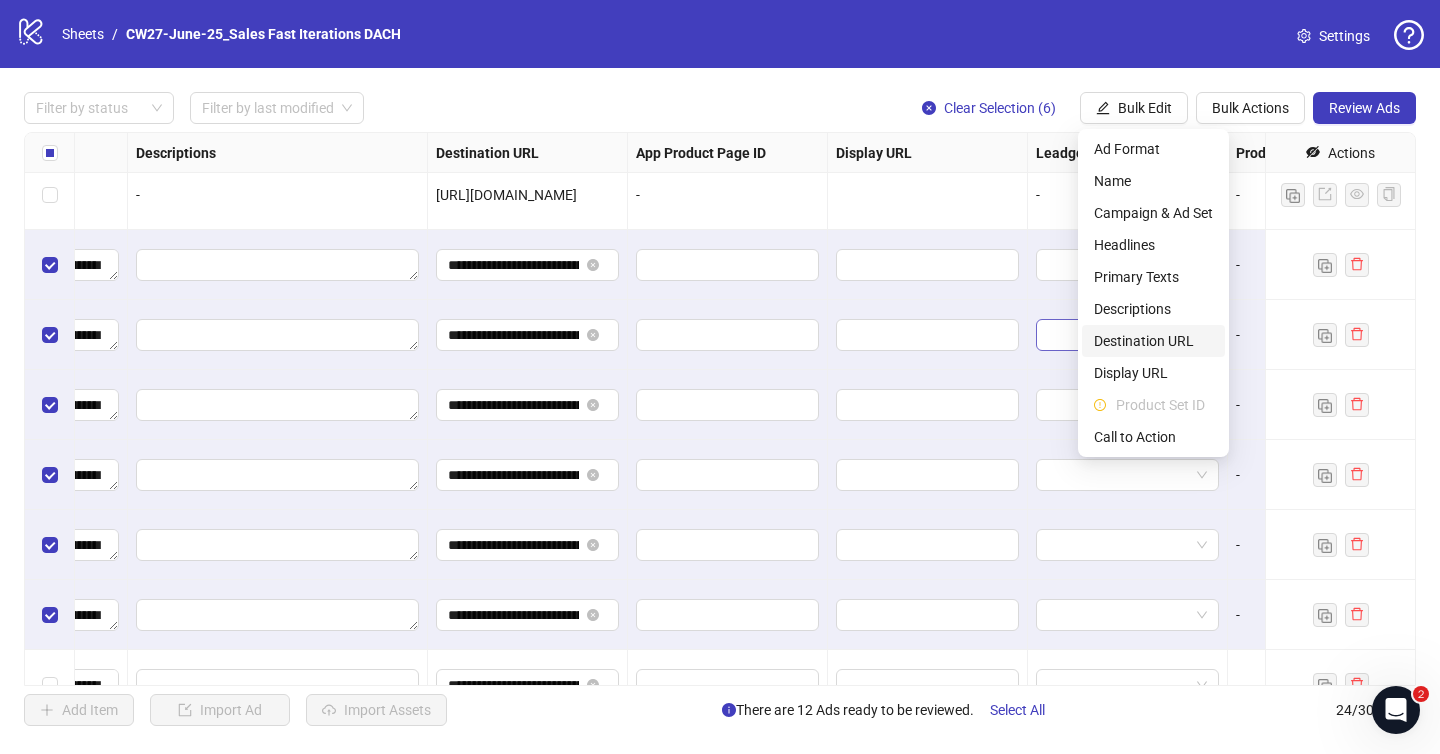 click on "Destination URL" at bounding box center (1153, 341) 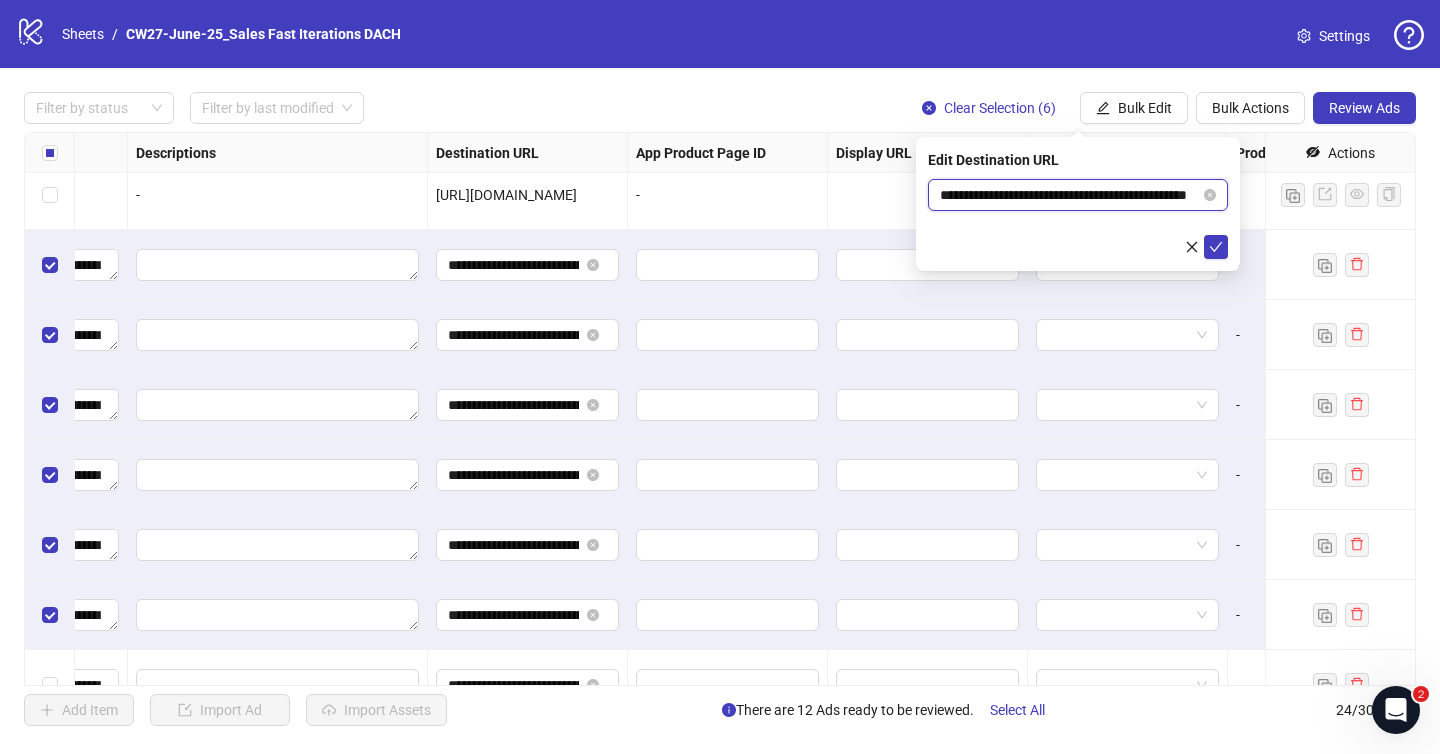 click on "**********" at bounding box center (1070, 195) 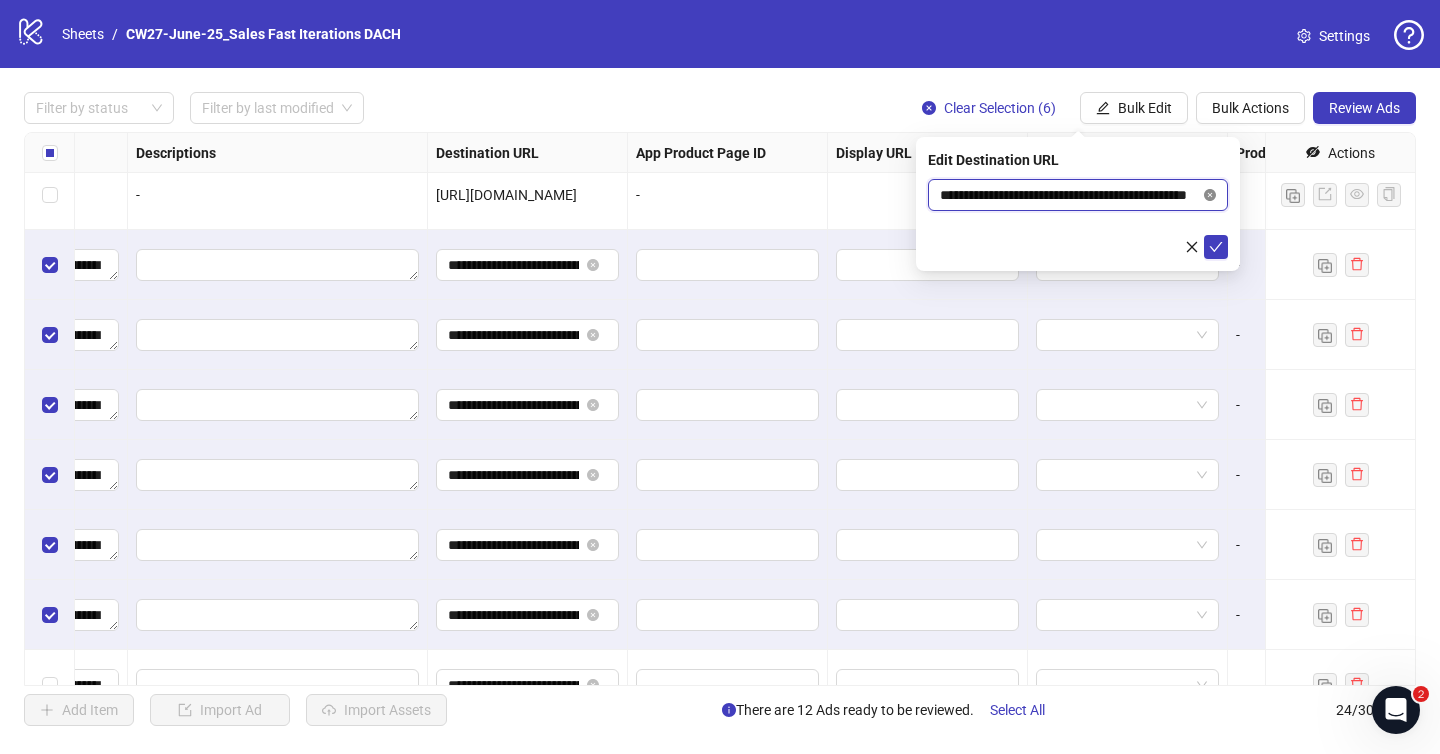 click 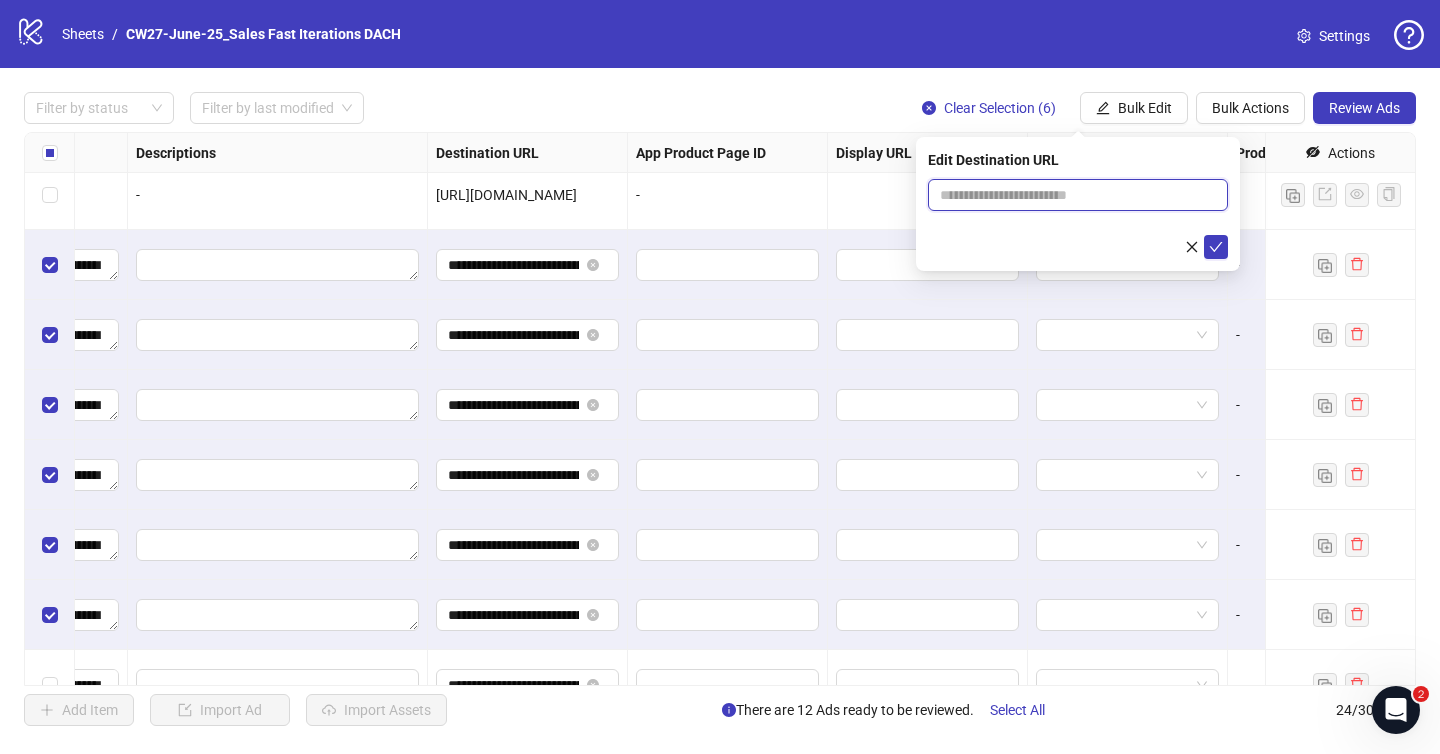 click at bounding box center (1070, 195) 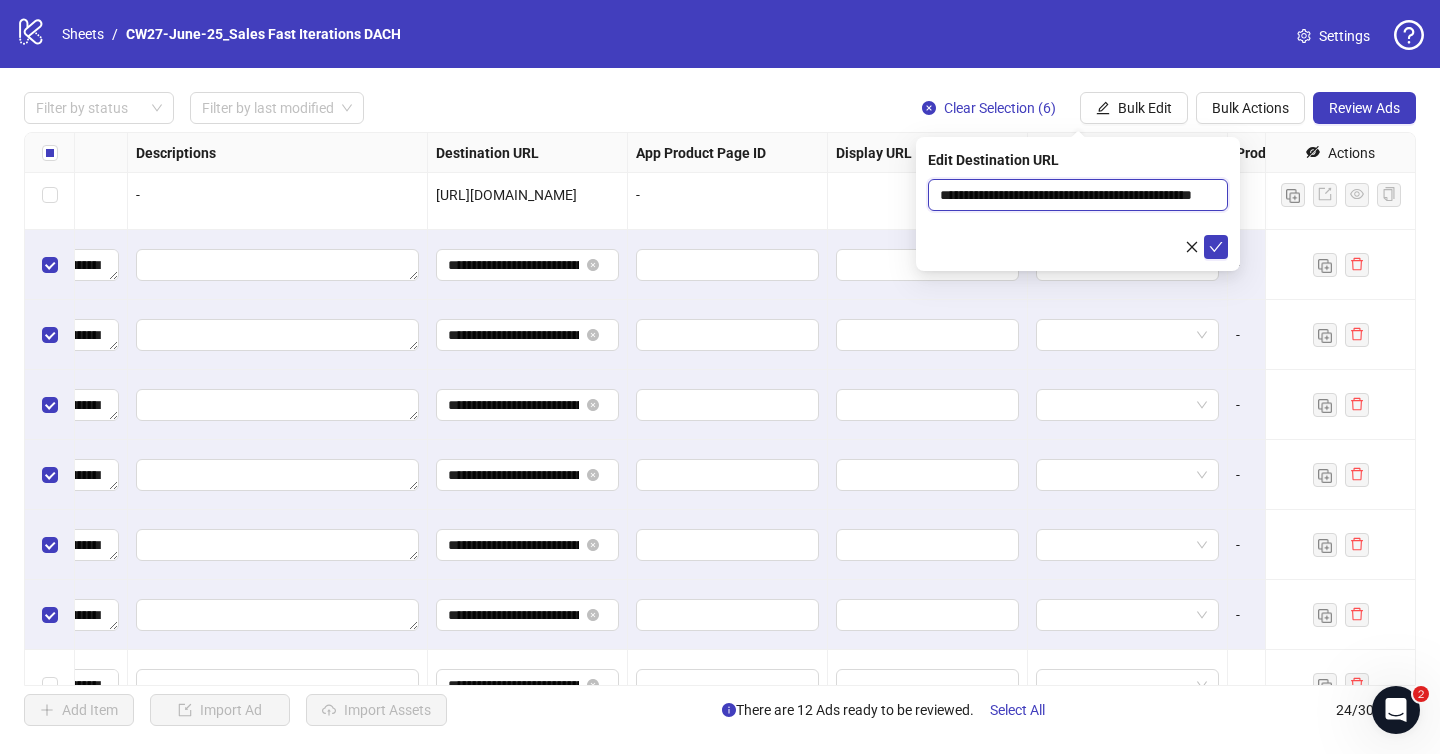 scroll, scrollTop: 0, scrollLeft: 68, axis: horizontal 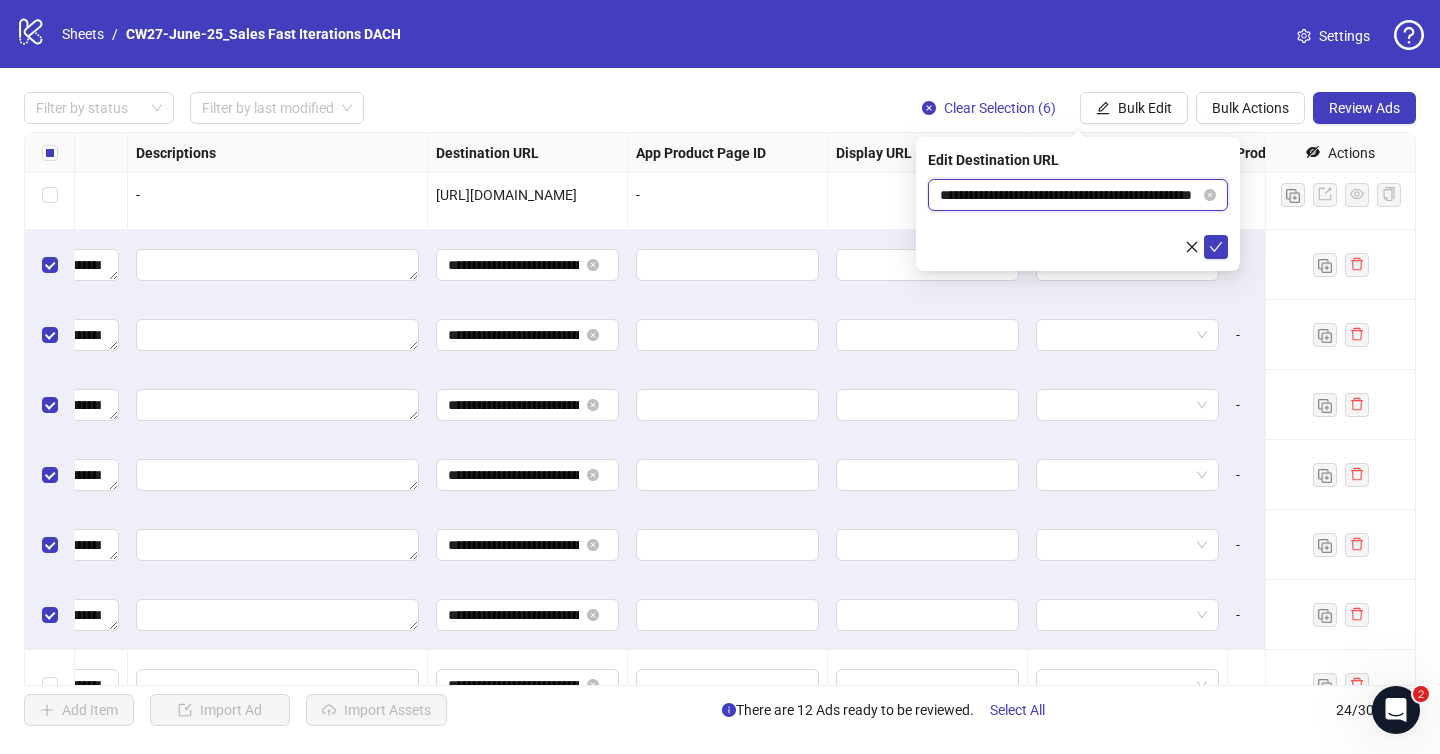type on "**********" 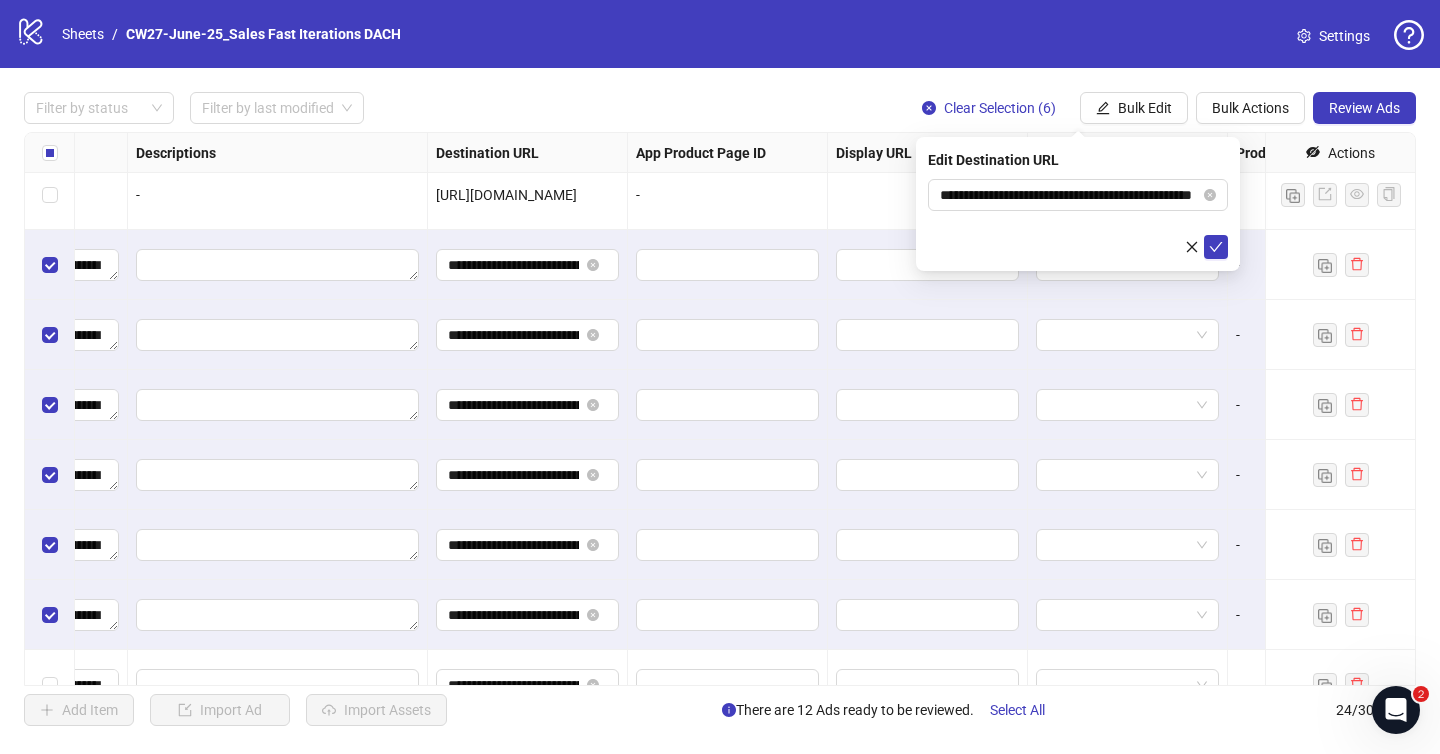 scroll, scrollTop: 0, scrollLeft: 0, axis: both 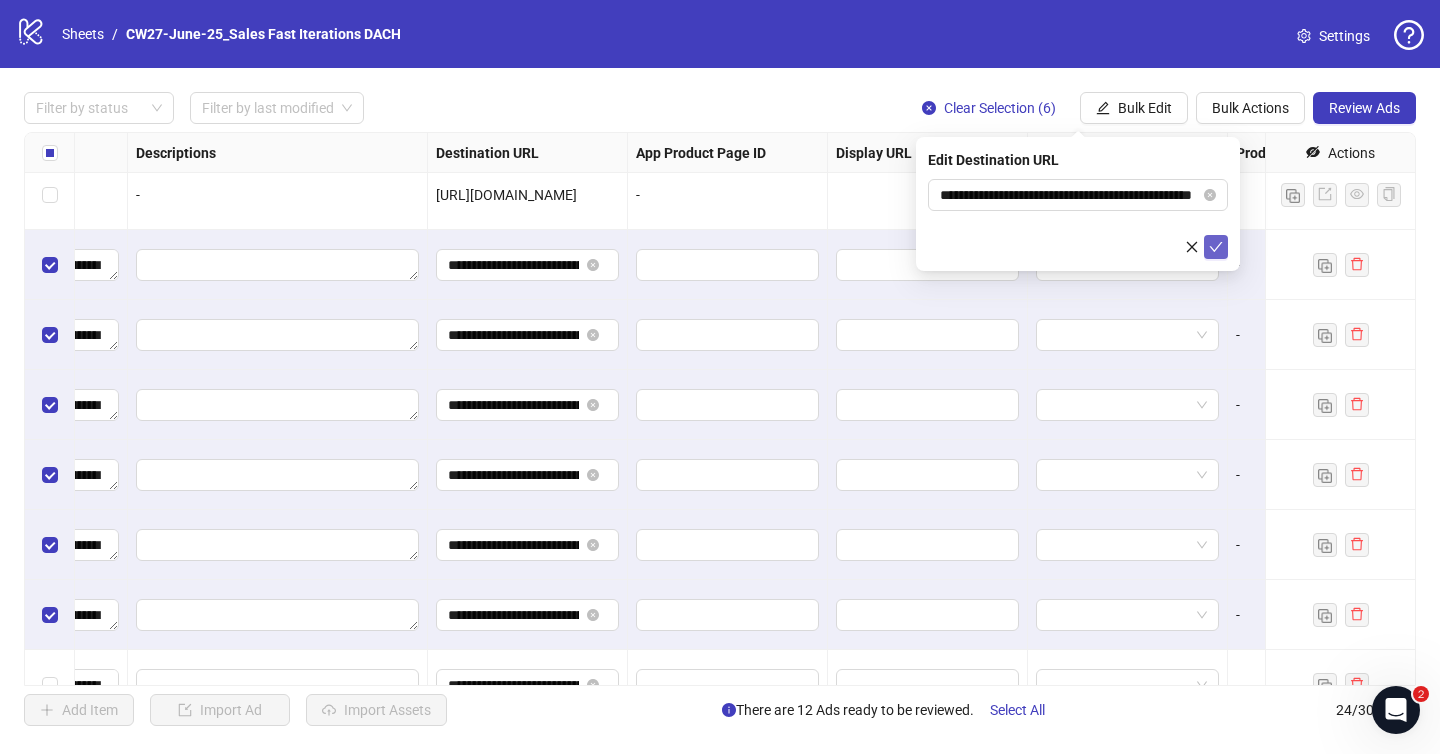 click 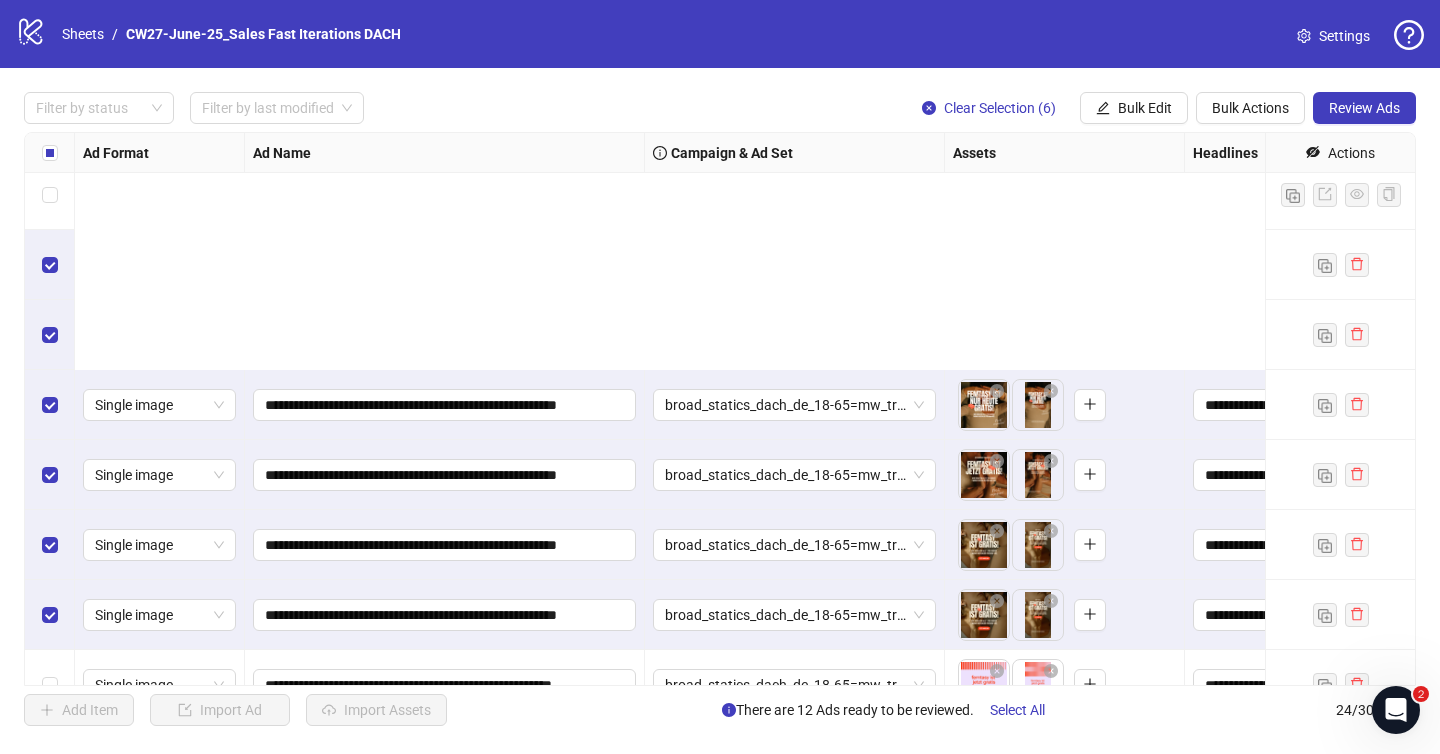 scroll, scrollTop: 1168, scrollLeft: 0, axis: vertical 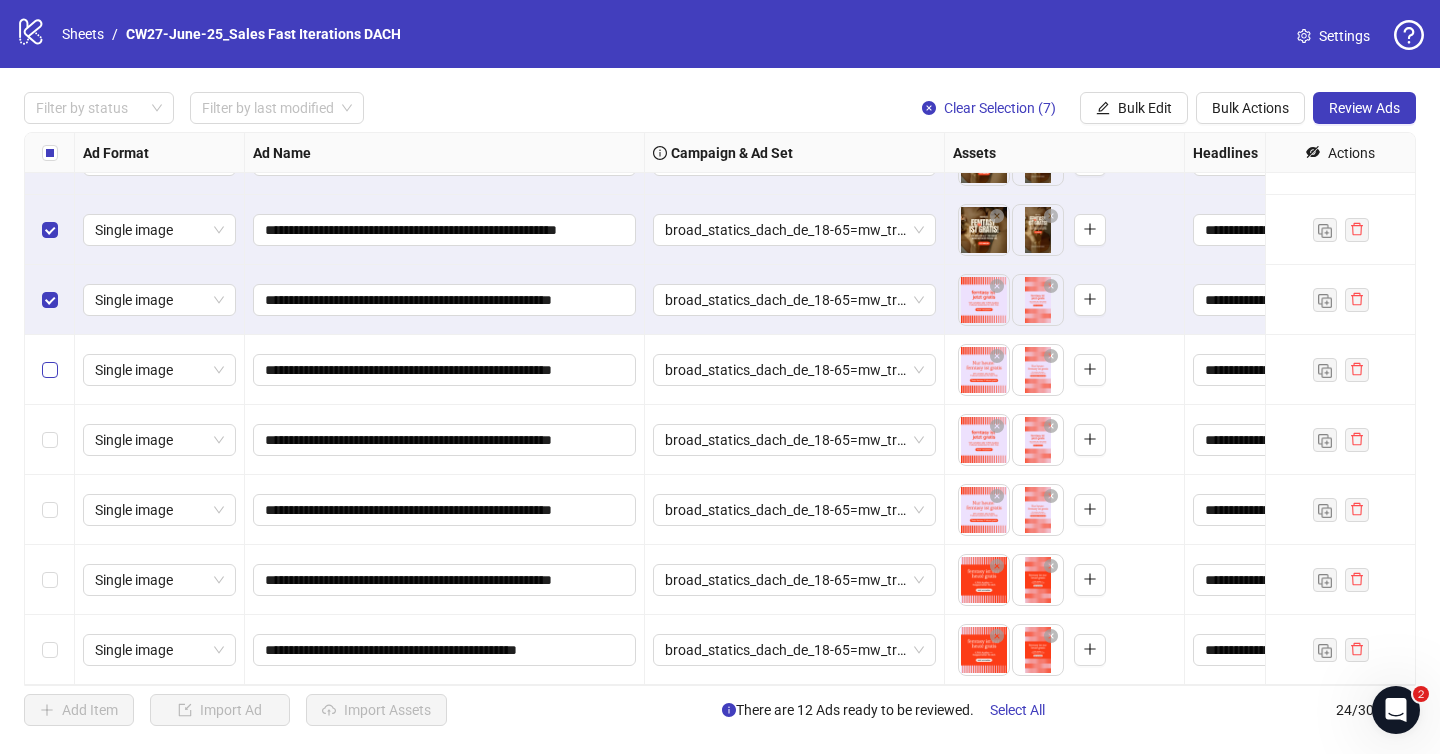 click at bounding box center (50, 370) 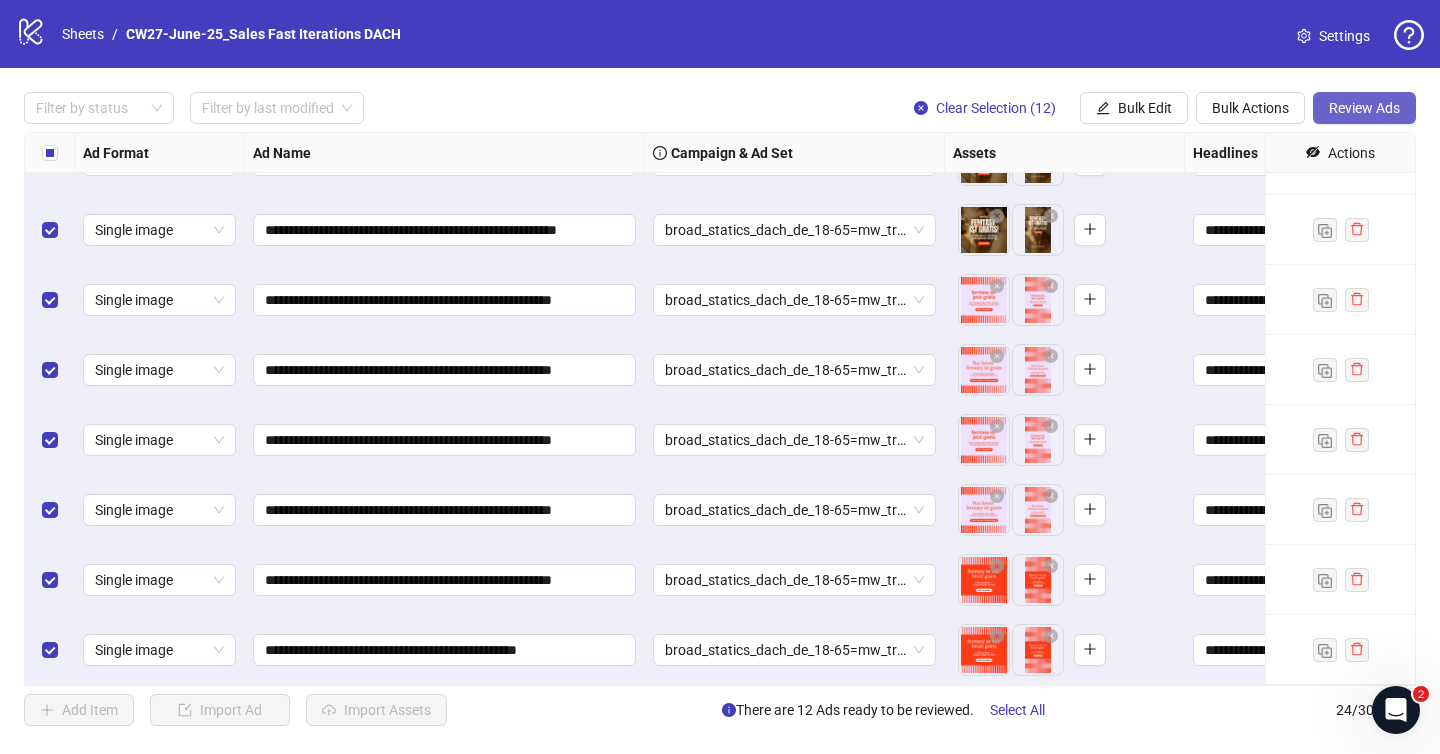 click on "Review Ads" at bounding box center [1364, 108] 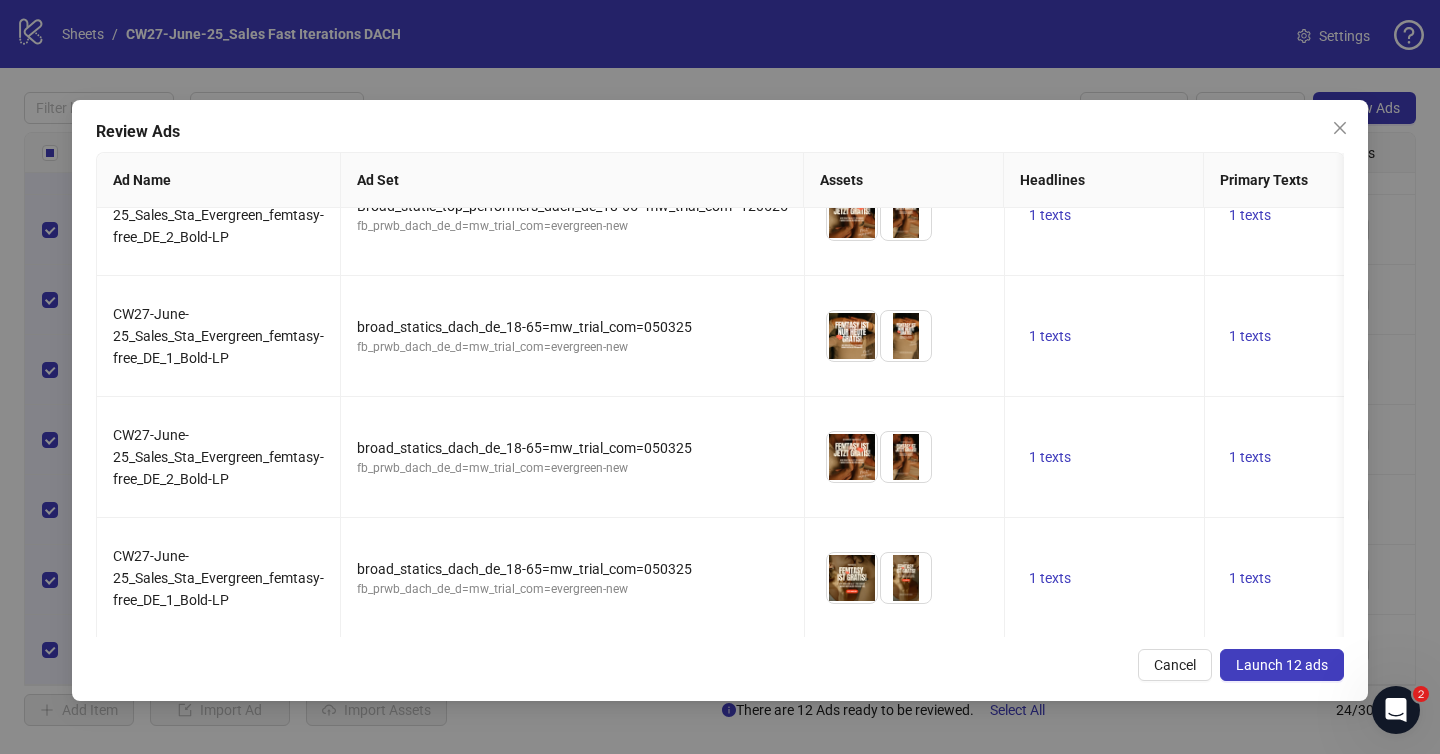 scroll, scrollTop: 0, scrollLeft: 0, axis: both 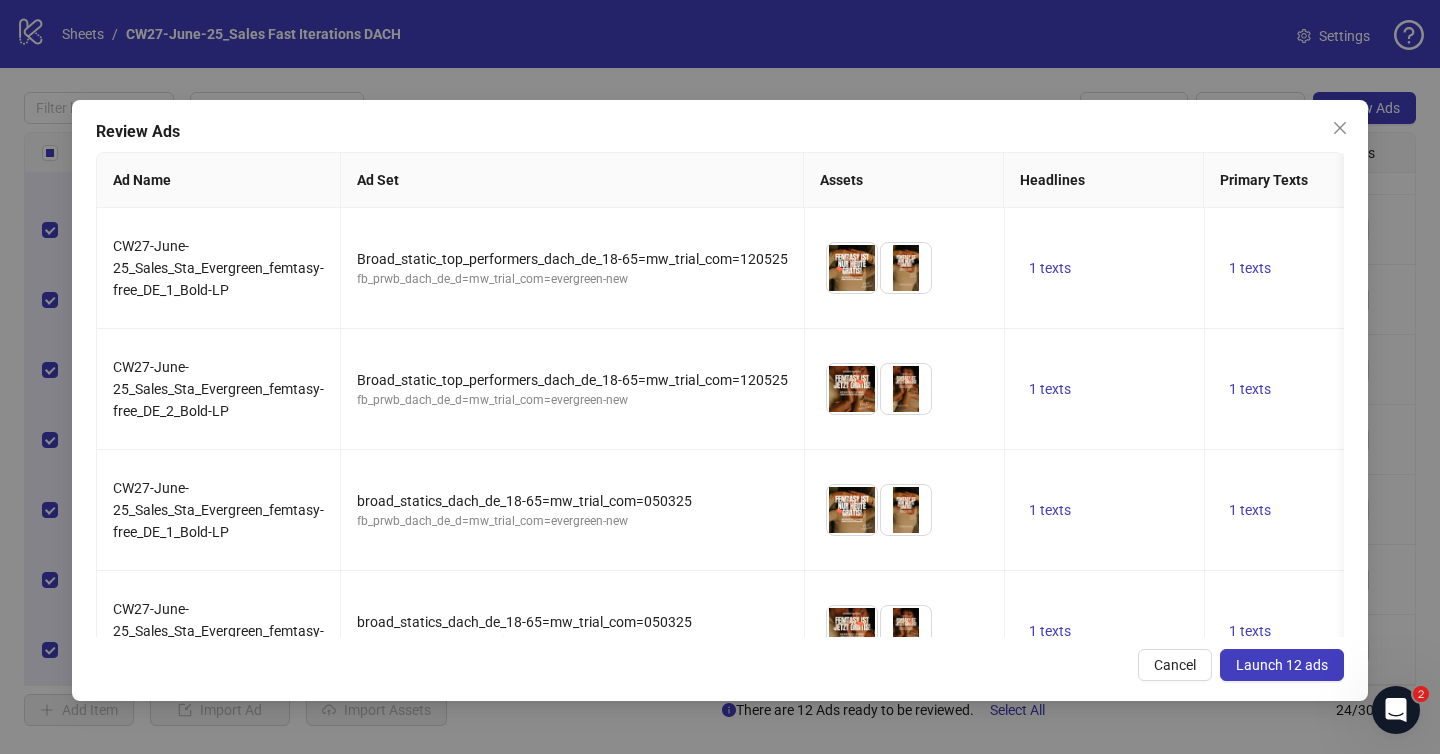 click on "Launch 12 ads" at bounding box center [1282, 665] 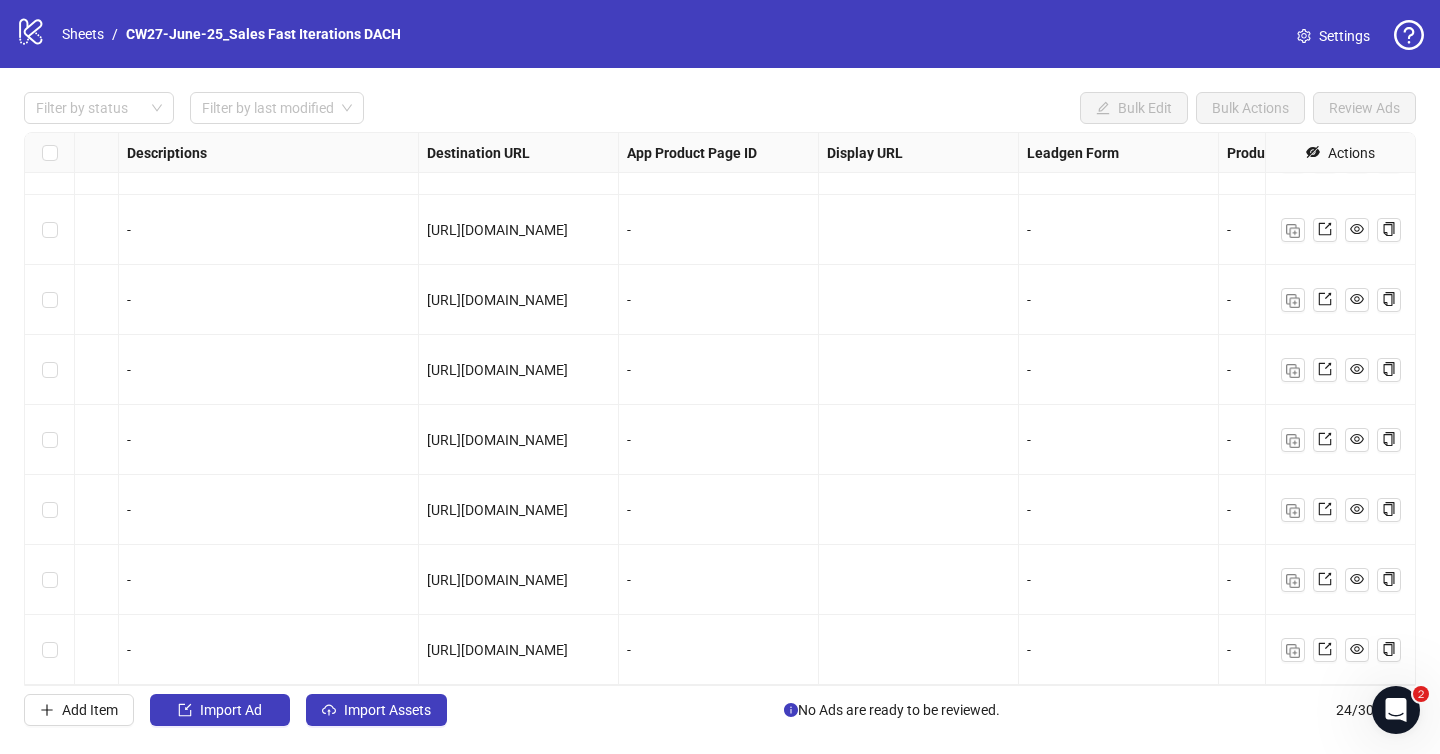 scroll, scrollTop: 1168, scrollLeft: 1880, axis: both 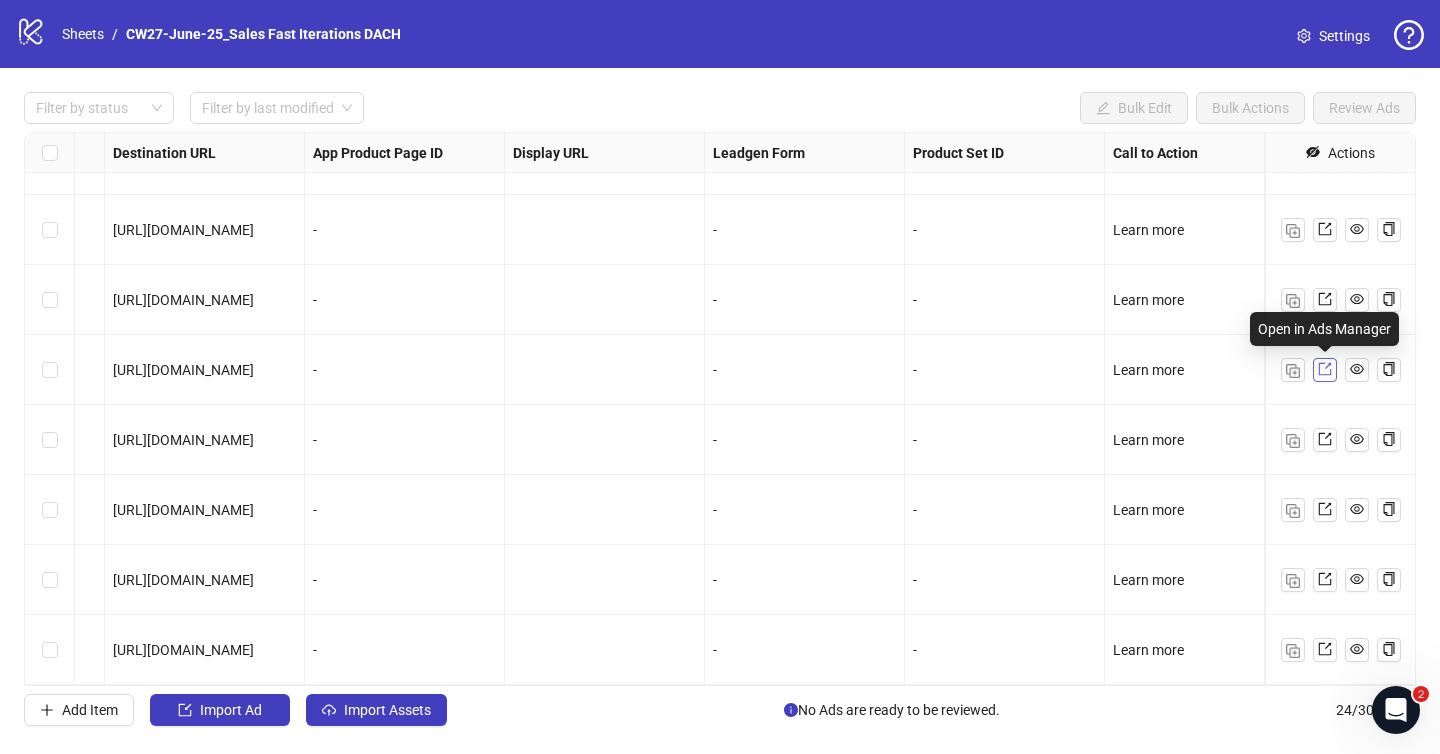 click 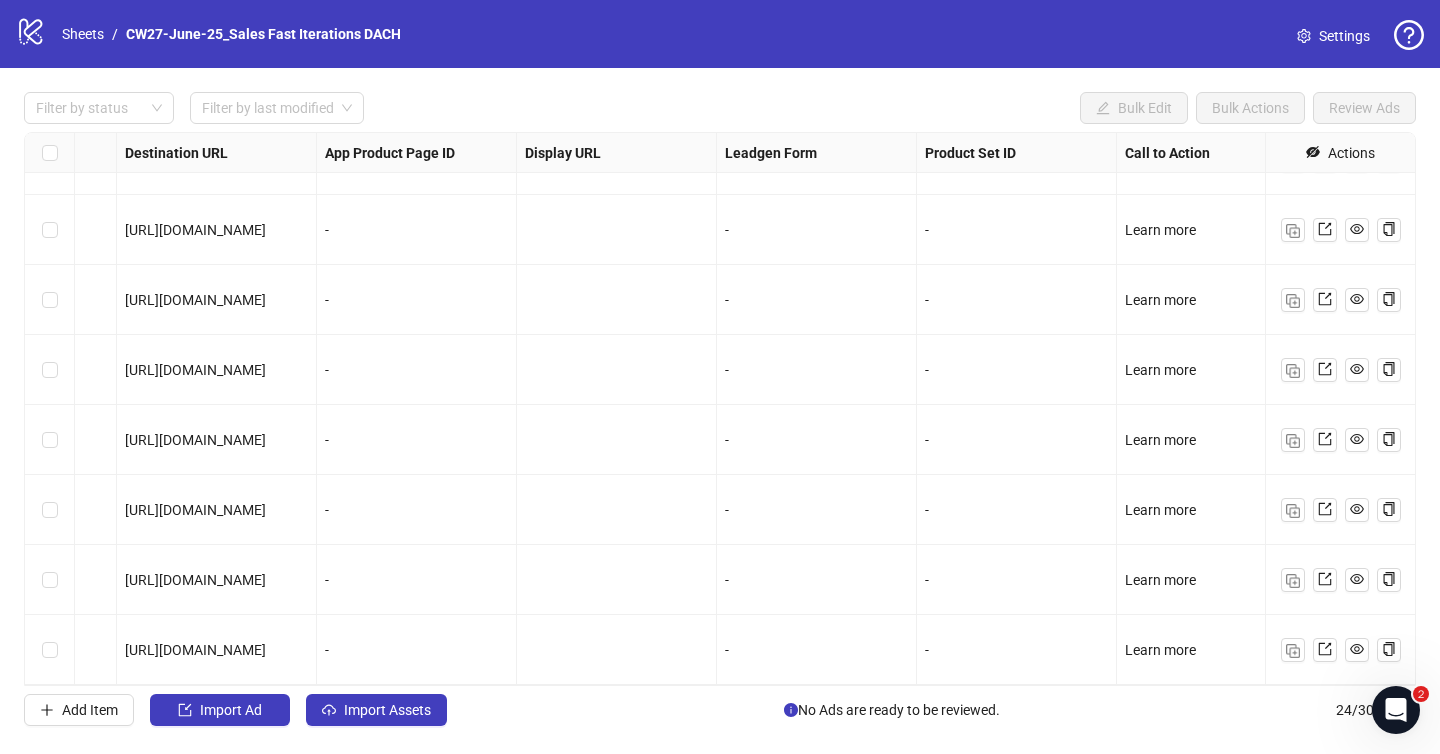 scroll, scrollTop: 1168, scrollLeft: 1880, axis: both 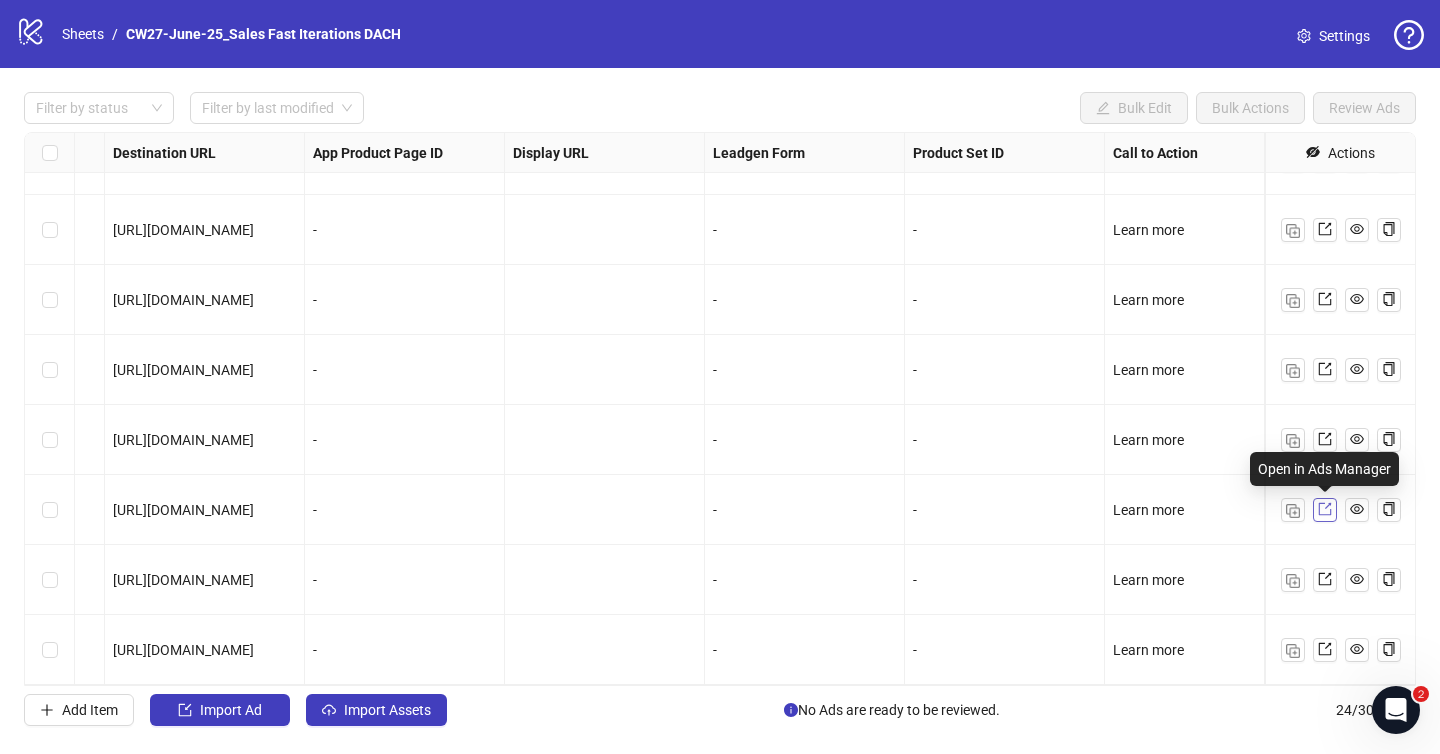 click 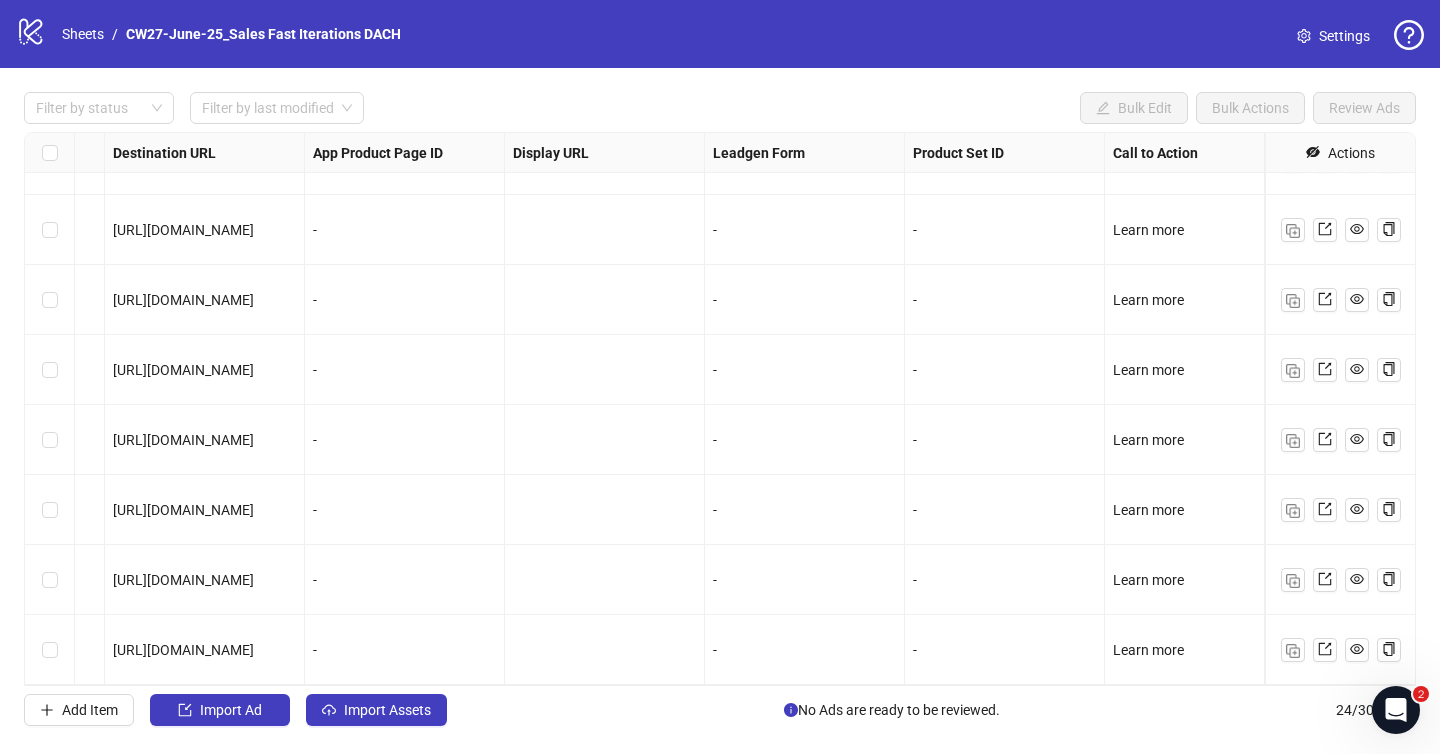 click at bounding box center [605, 440] 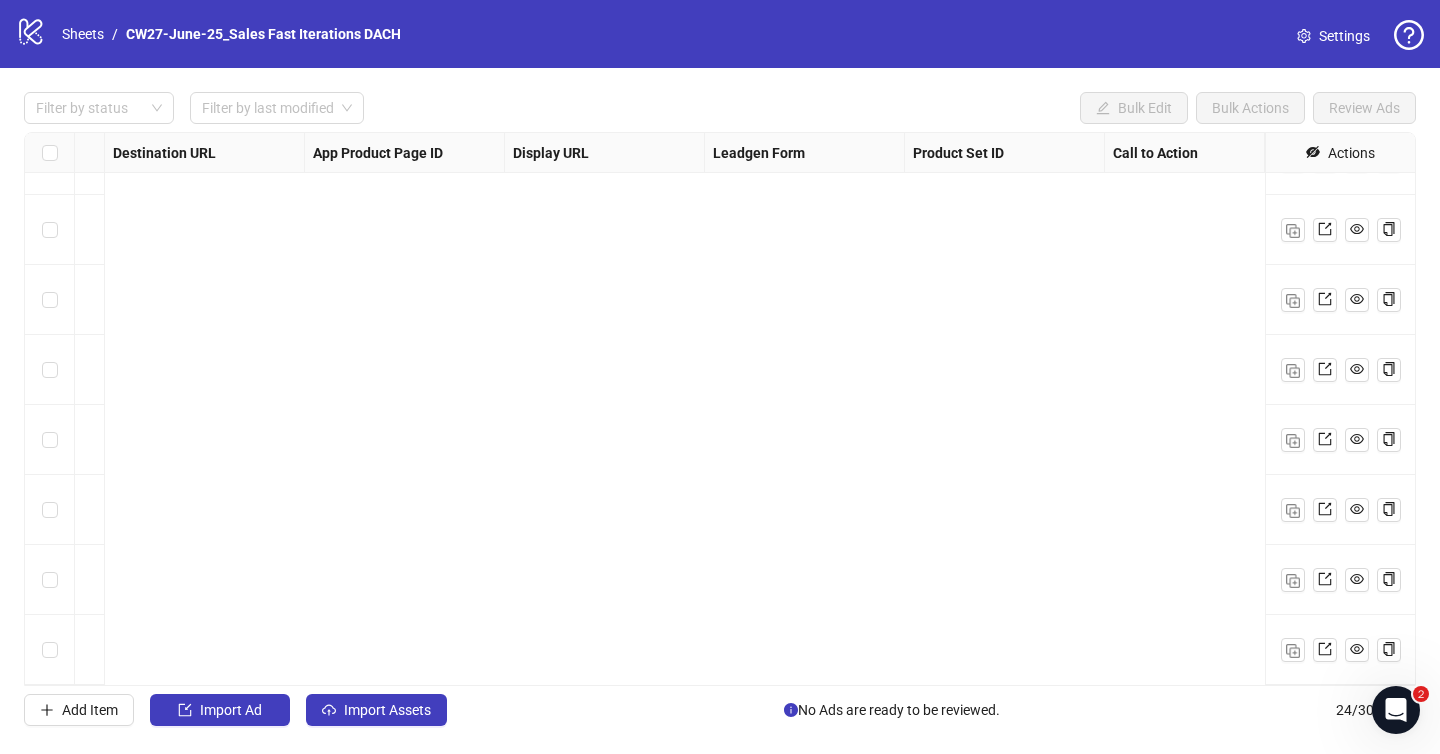 scroll, scrollTop: 1168, scrollLeft: 0, axis: vertical 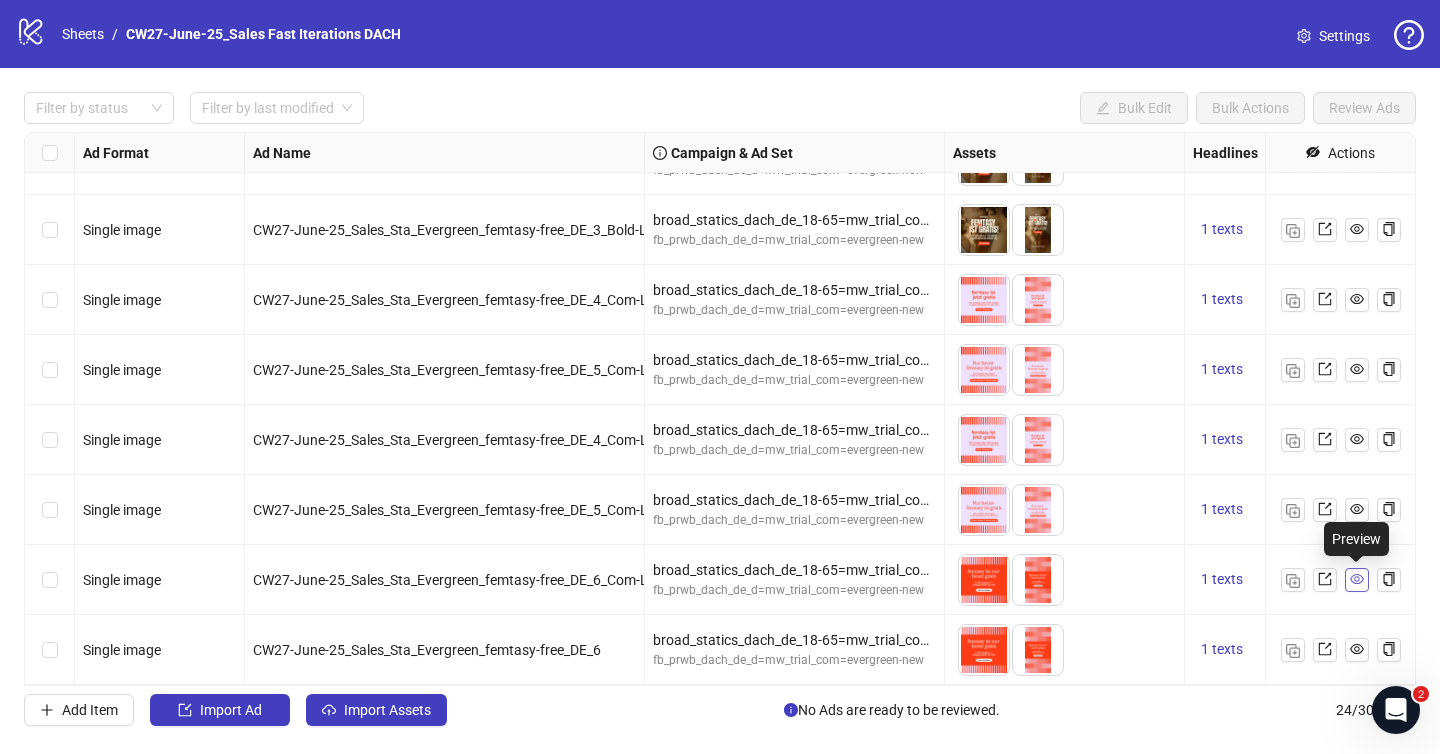 click 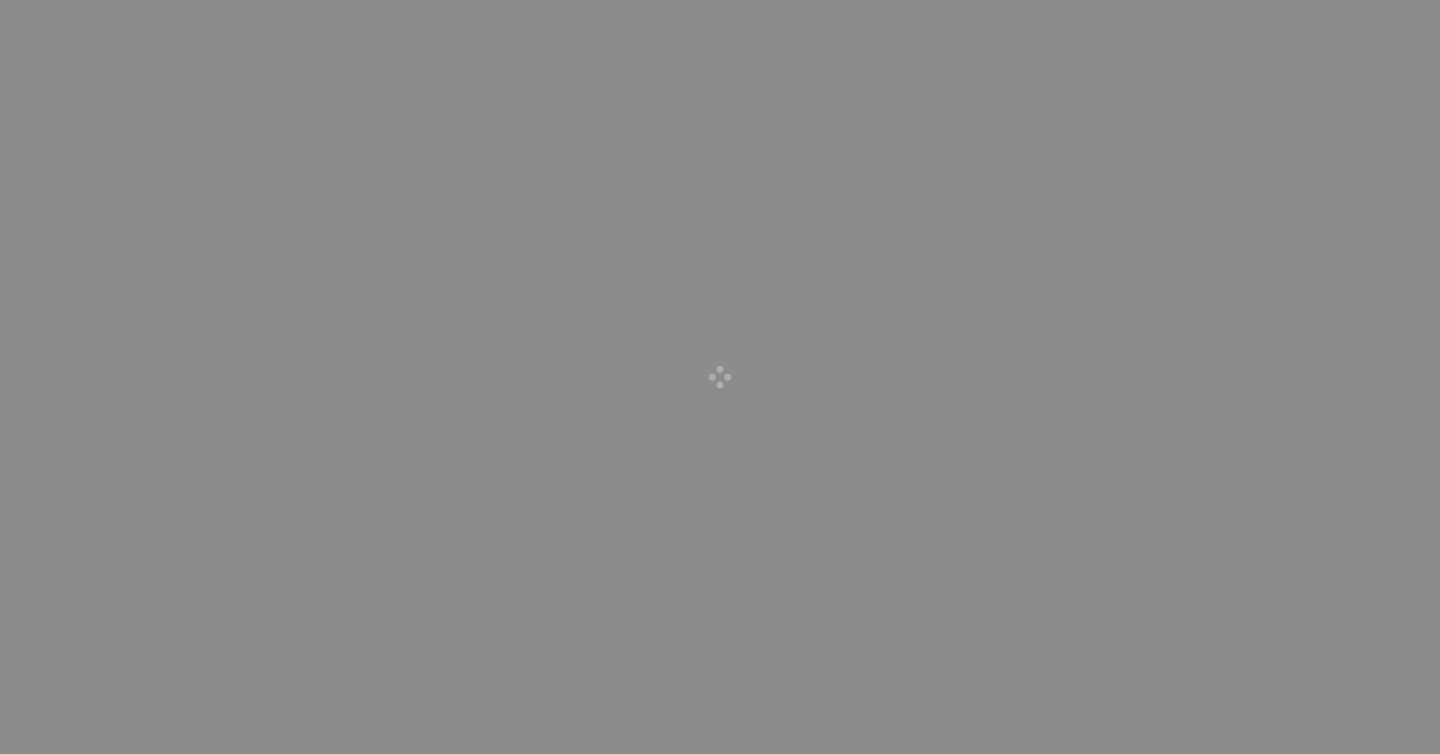 scroll, scrollTop: 0, scrollLeft: 0, axis: both 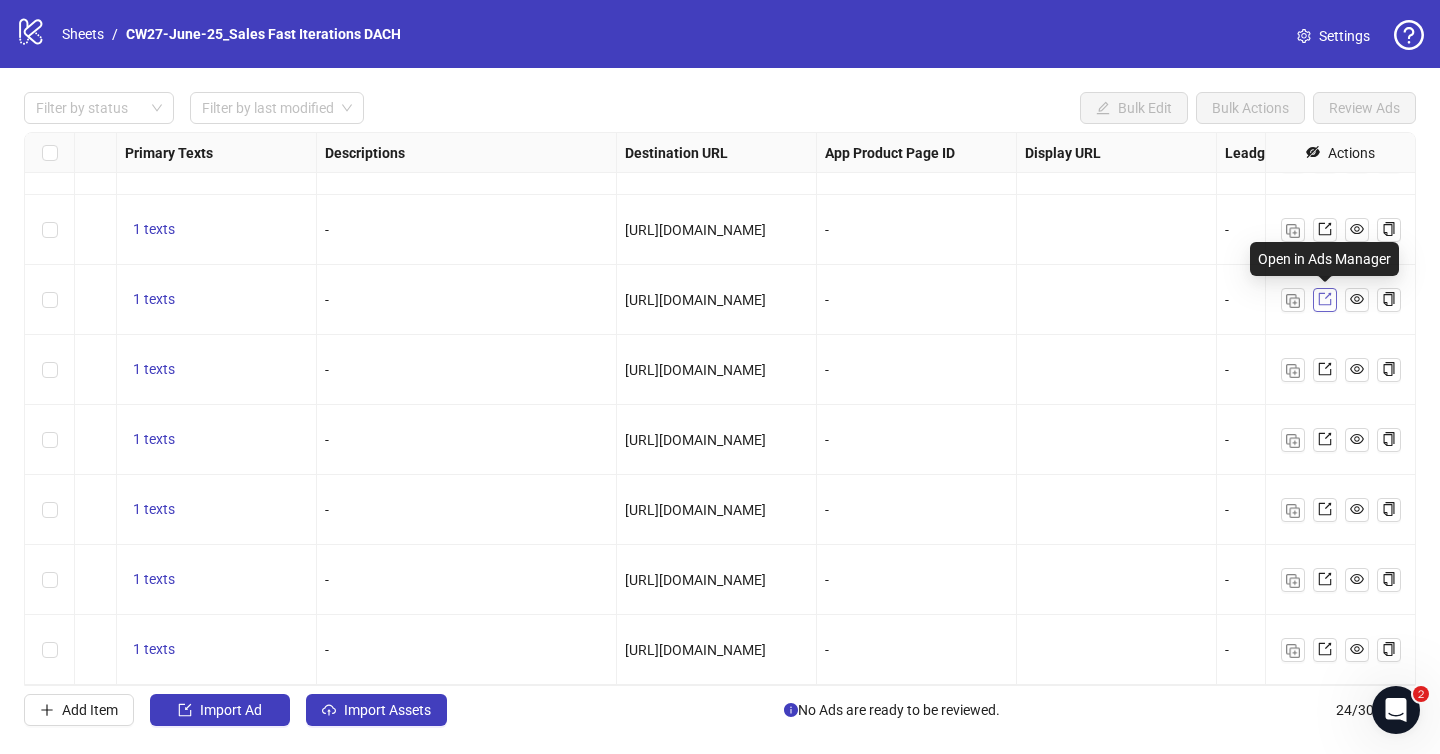 click 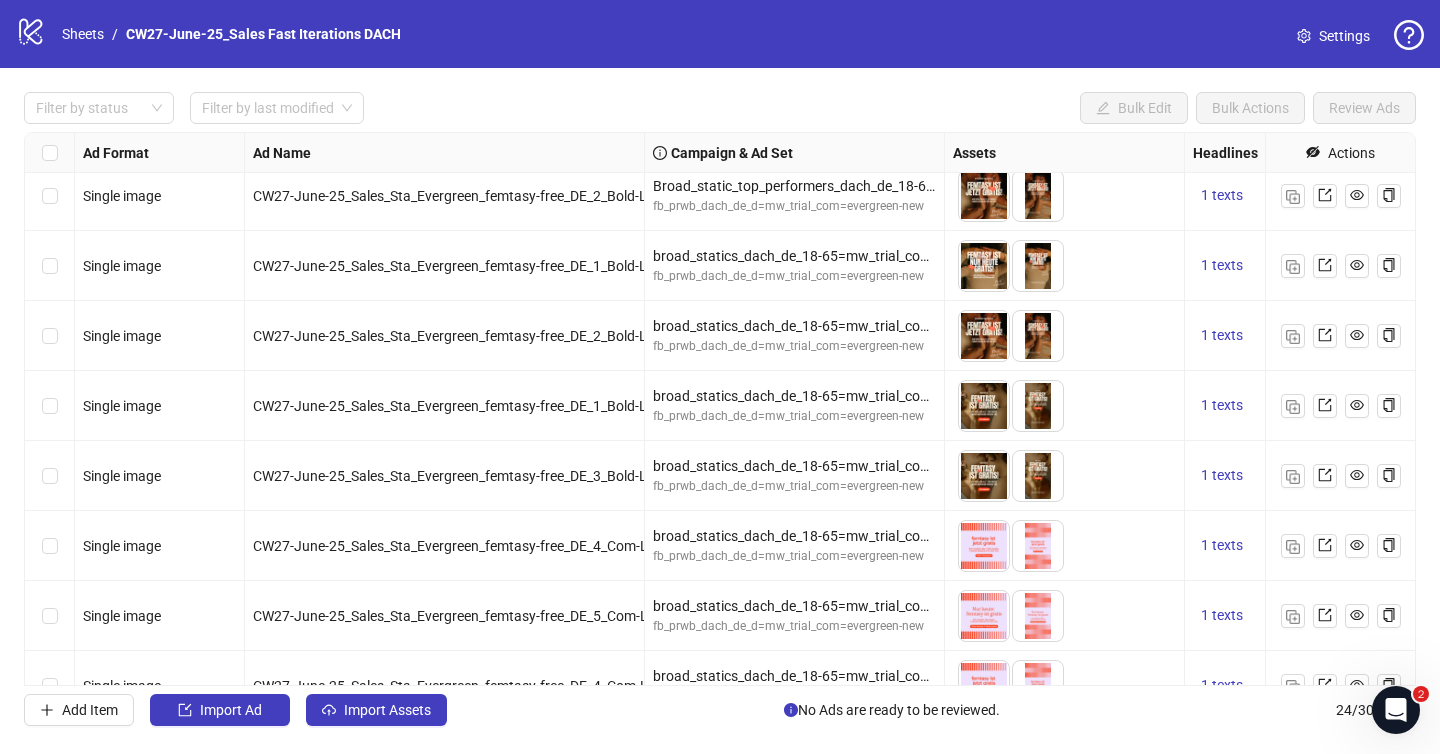 scroll, scrollTop: 1168, scrollLeft: 0, axis: vertical 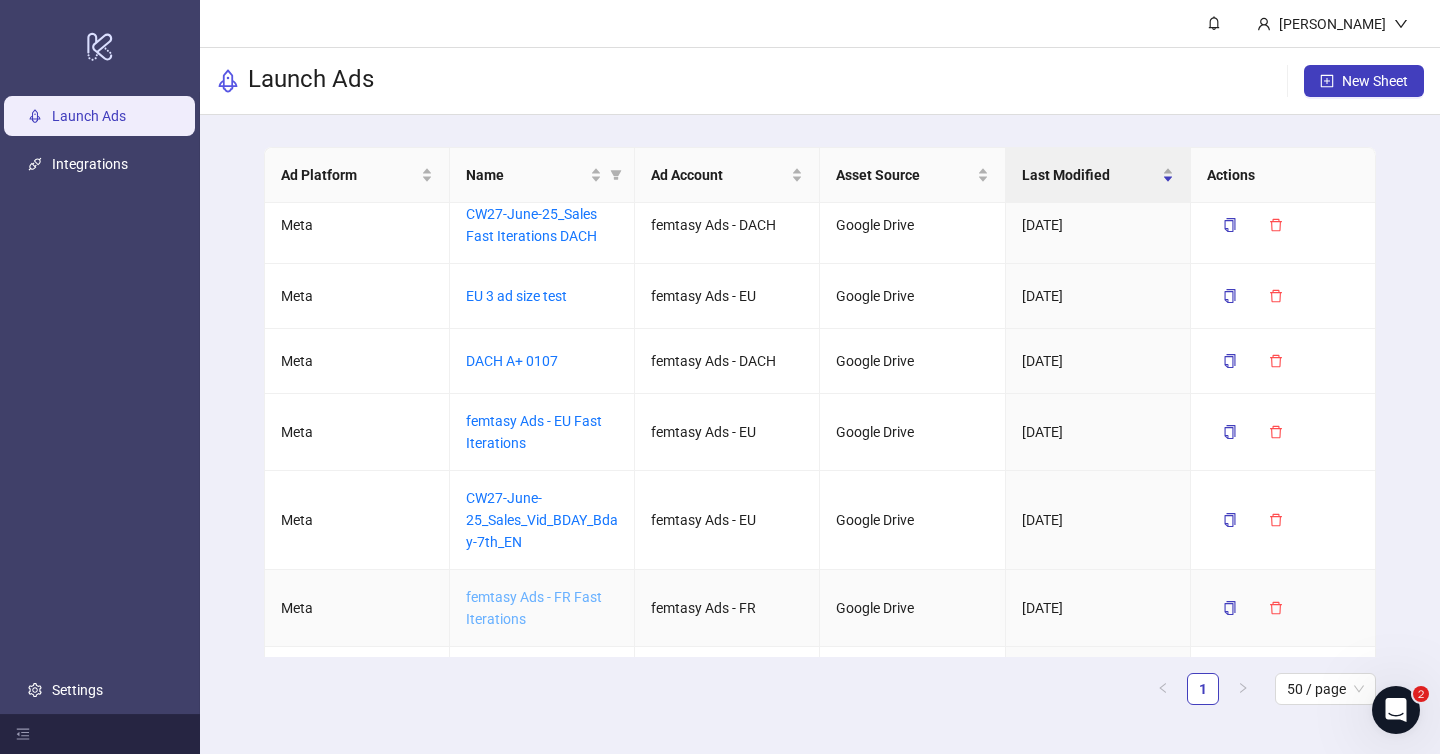 click on "femtasy Ads - FR Fast Iterations" at bounding box center [534, 608] 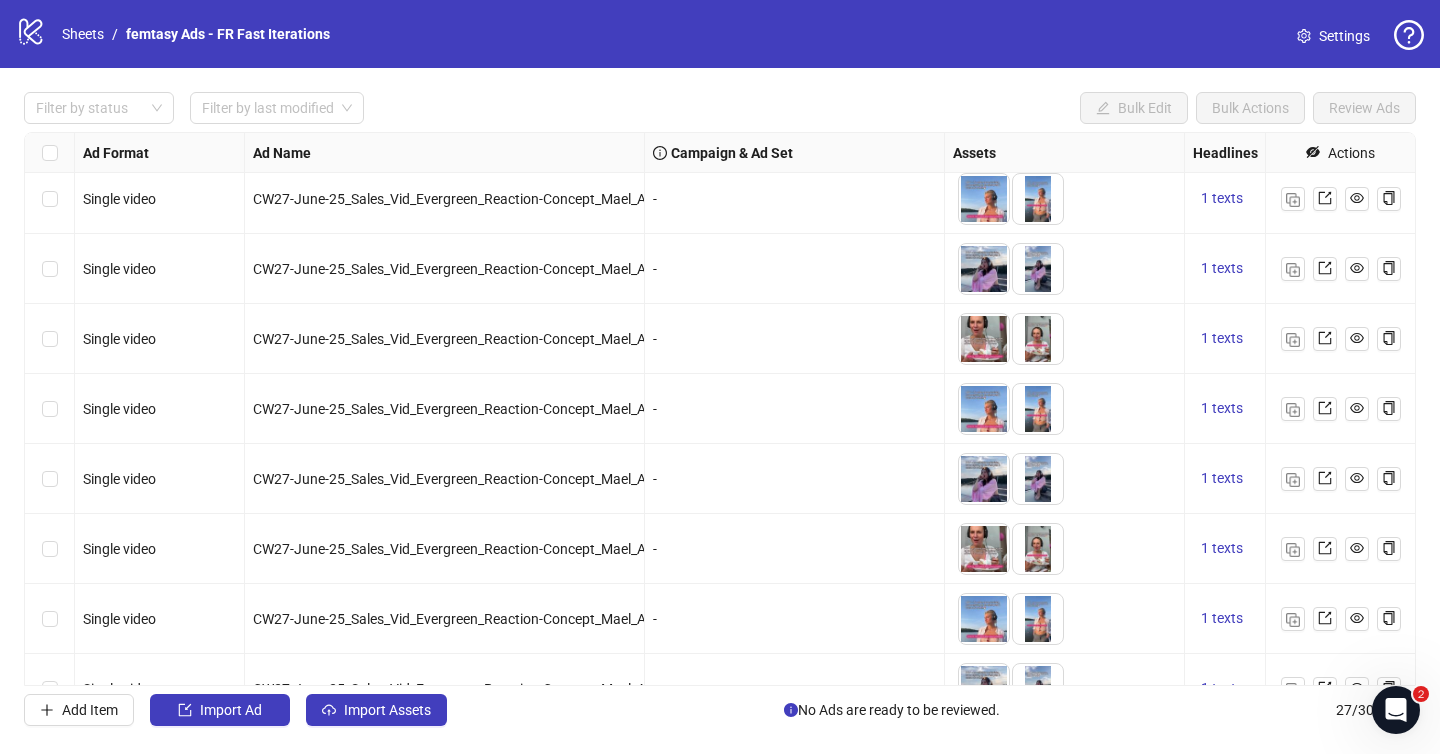 scroll, scrollTop: 1378, scrollLeft: 0, axis: vertical 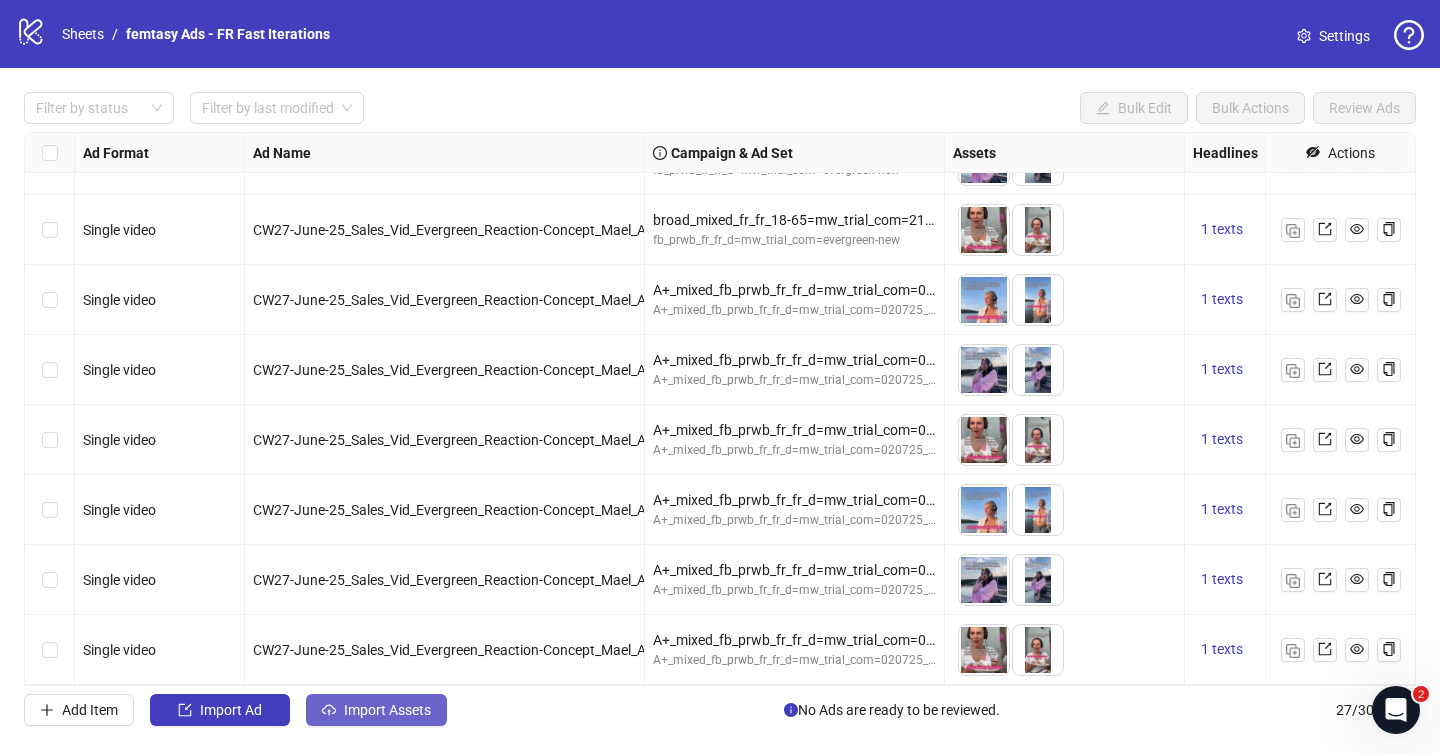 click on "Import Assets" at bounding box center [387, 710] 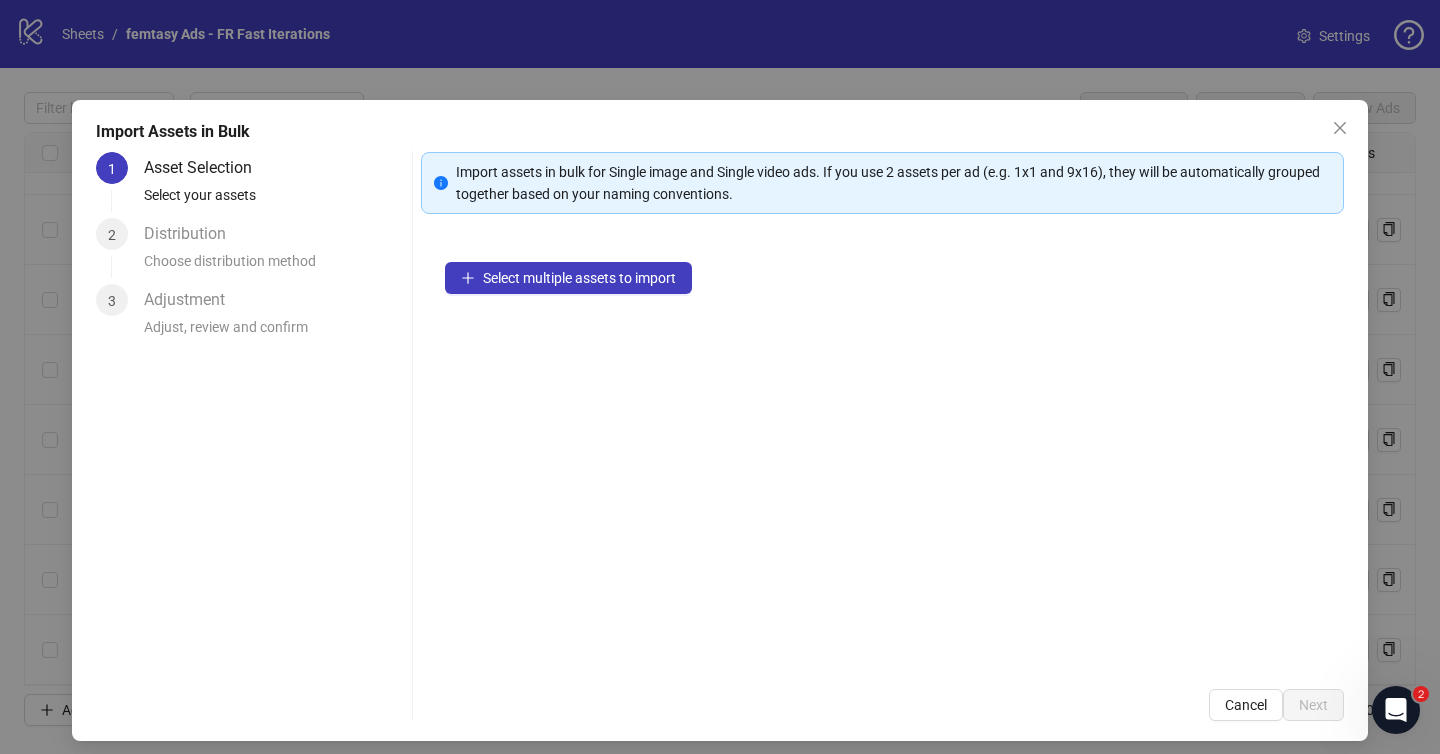 click on "Import Assets in Bulk 1 Asset Selection Select your assets 2 Distribution Choose distribution method 3 Adjustment Adjust, review and confirm Import assets in bulk for Single image and Single video ads. If you use 2 assets per ad (e.g. 1x1 and 9x16), they will be automatically grouped together based on your naming conventions. Select multiple assets to import Cancel Next" at bounding box center (720, 420) 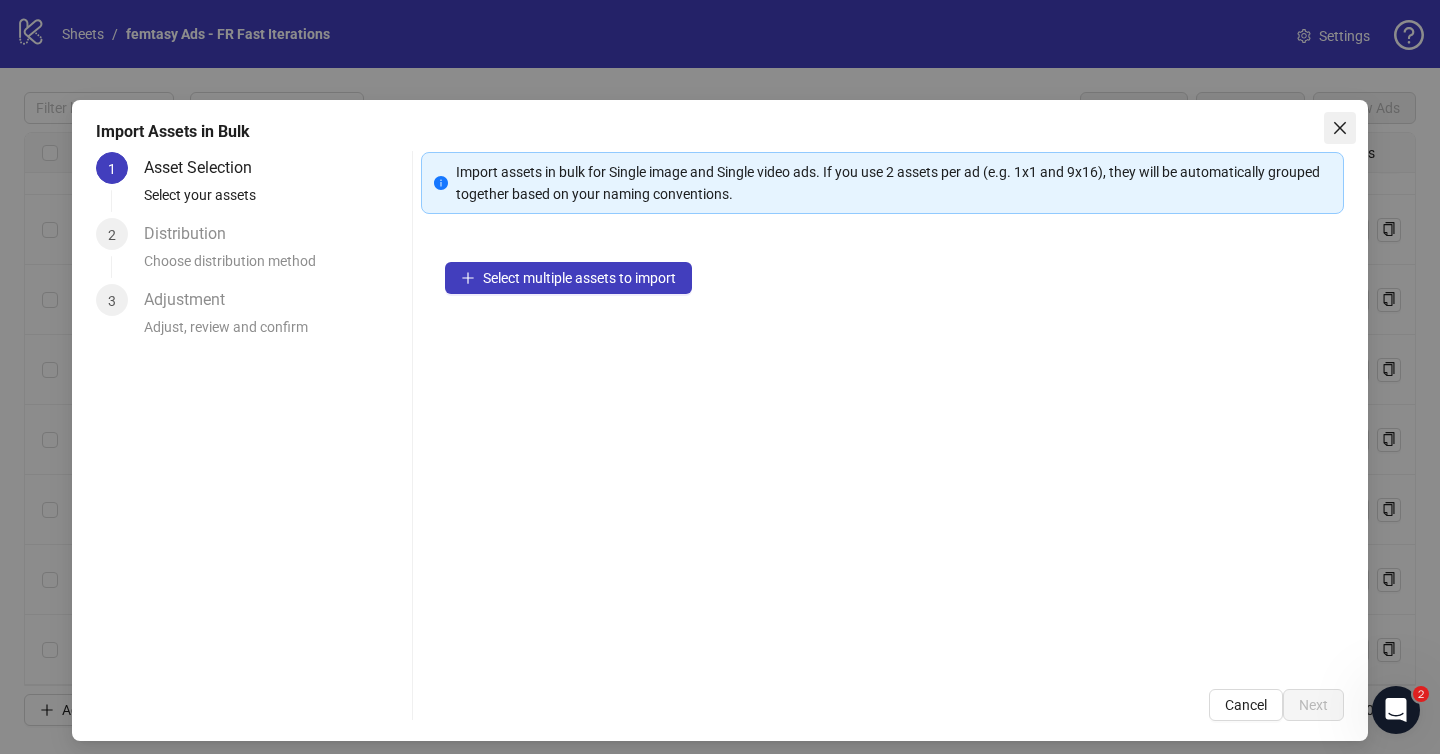 click 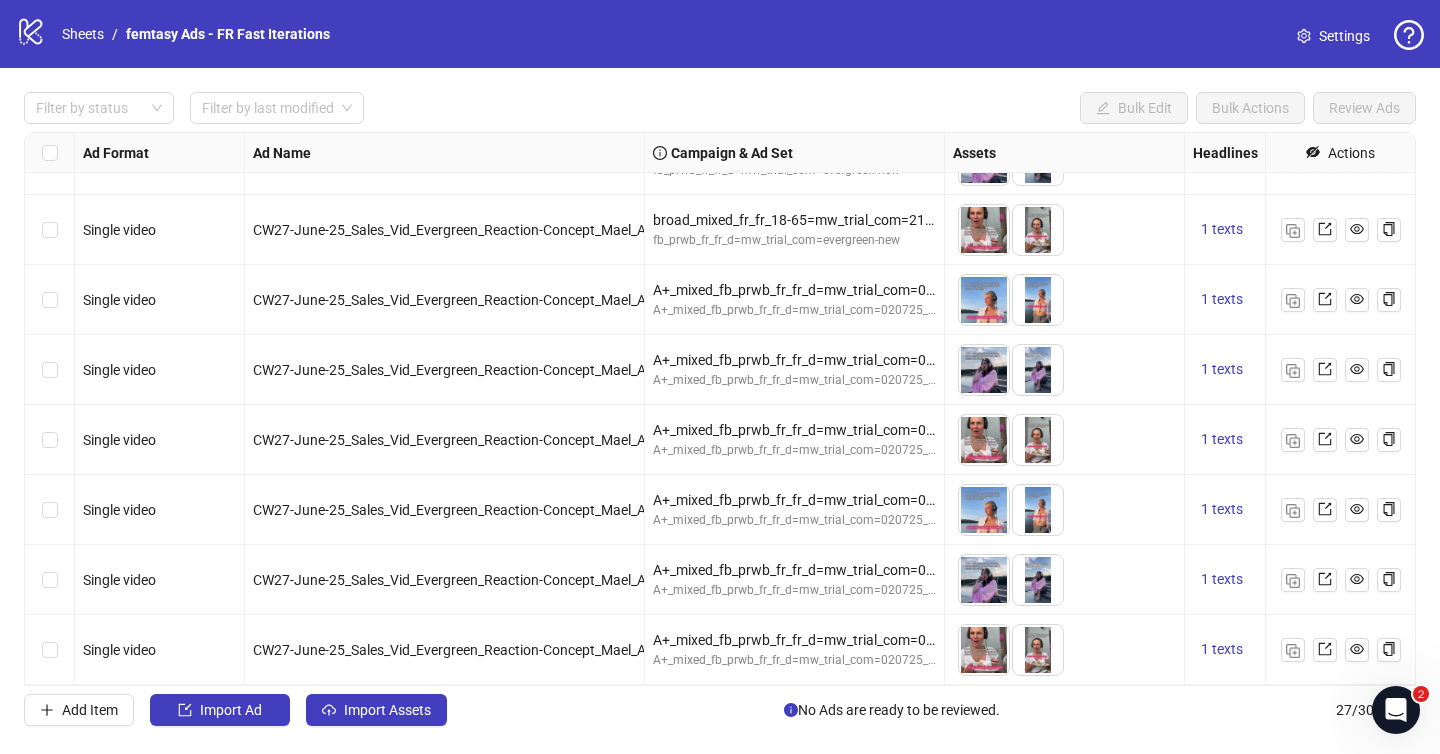 click on "Settings" at bounding box center [1344, 36] 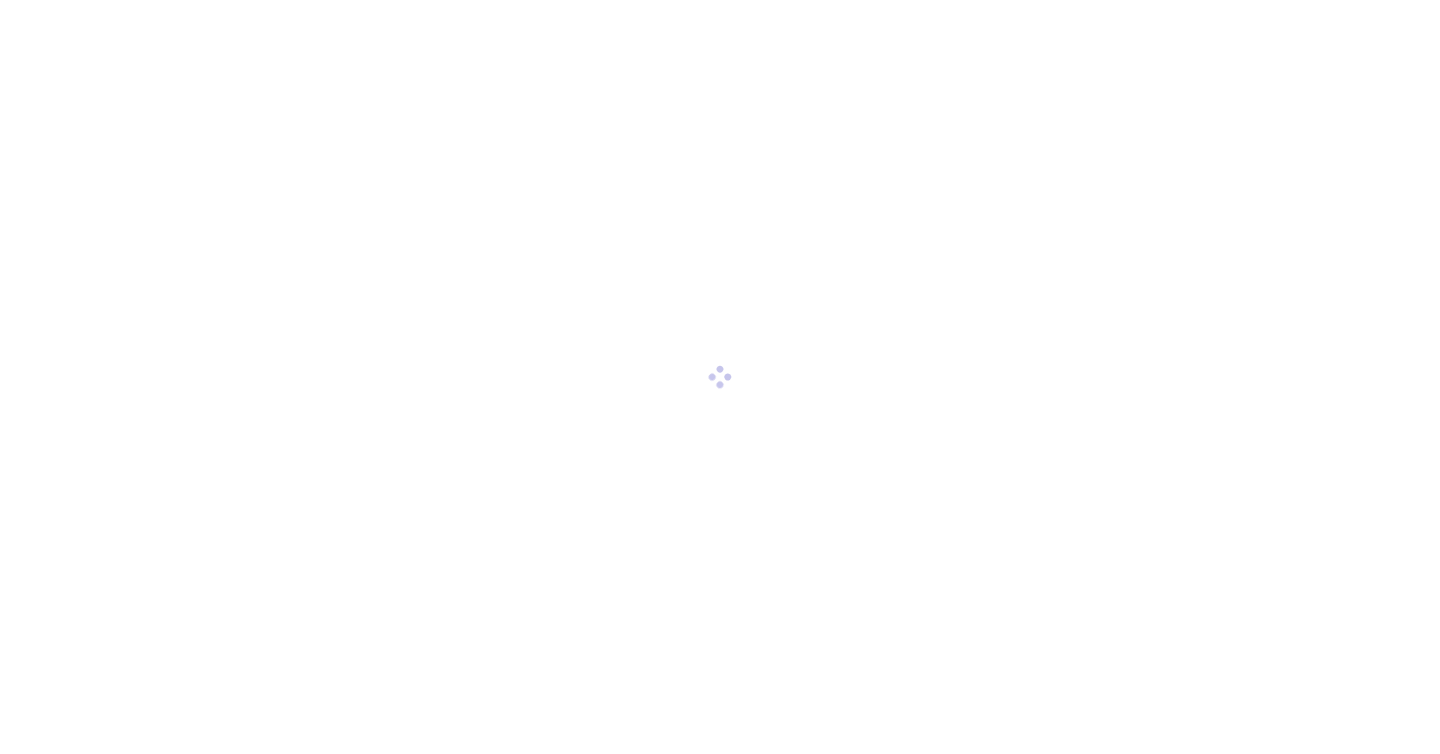 scroll, scrollTop: 0, scrollLeft: 0, axis: both 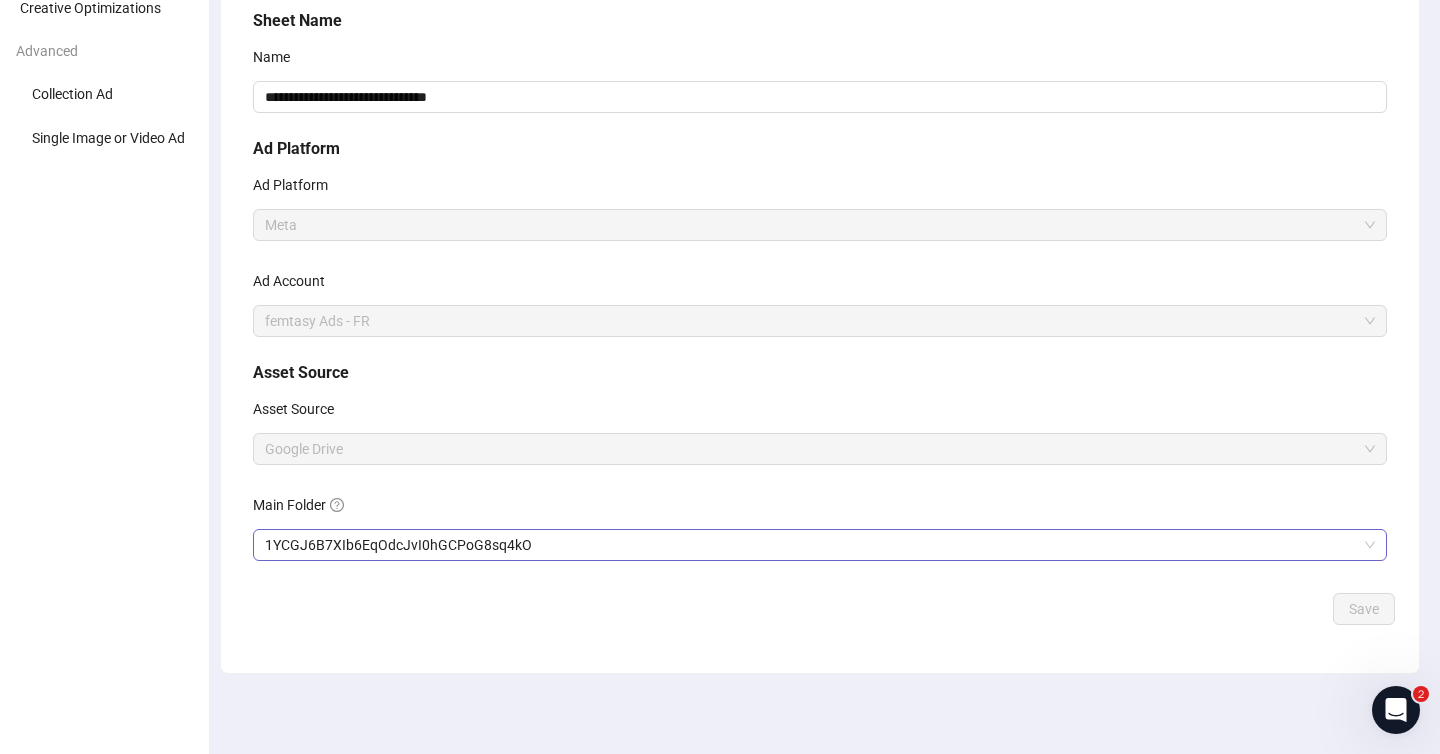 click on "1YCGJ6B7XIb6EqOdcJvI0hGCPoG8sq4kO" at bounding box center [820, 545] 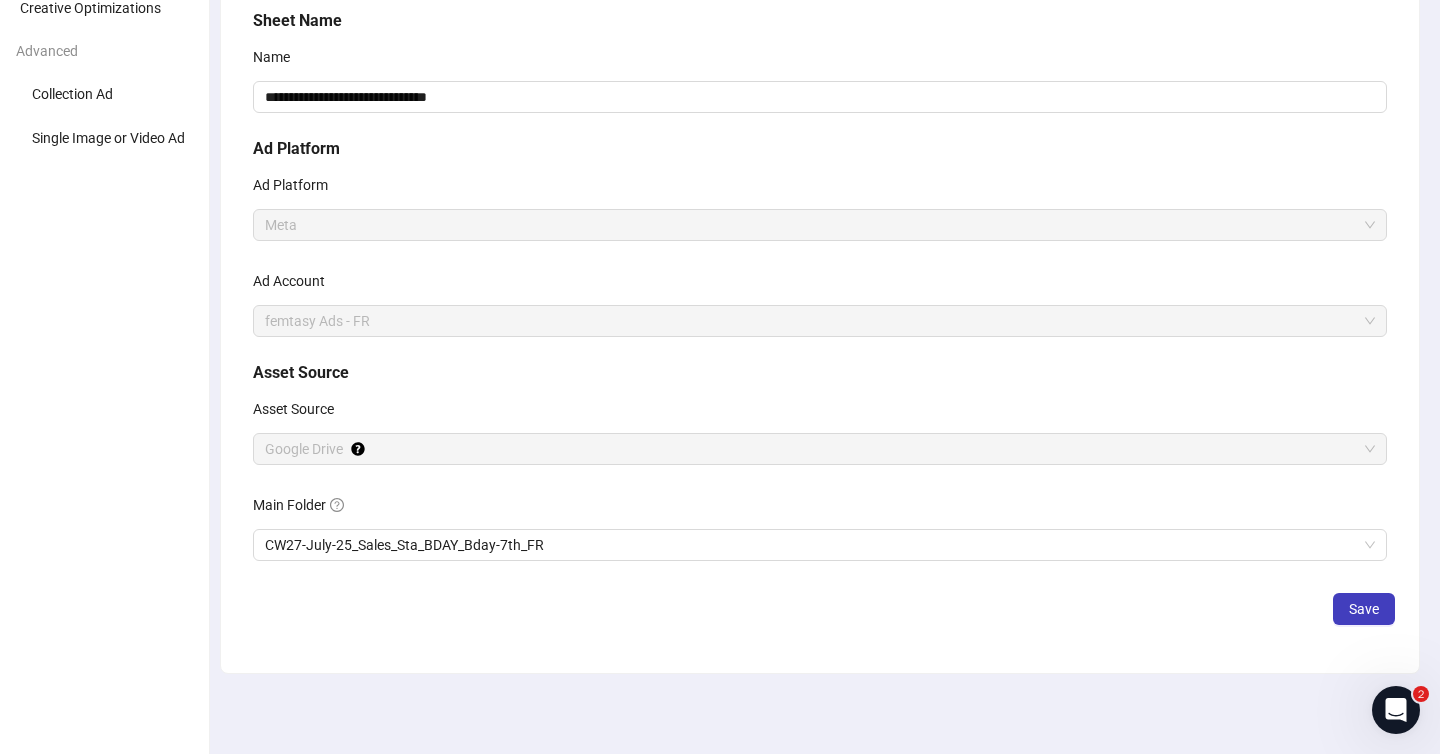 click on "**********" at bounding box center [820, 325] 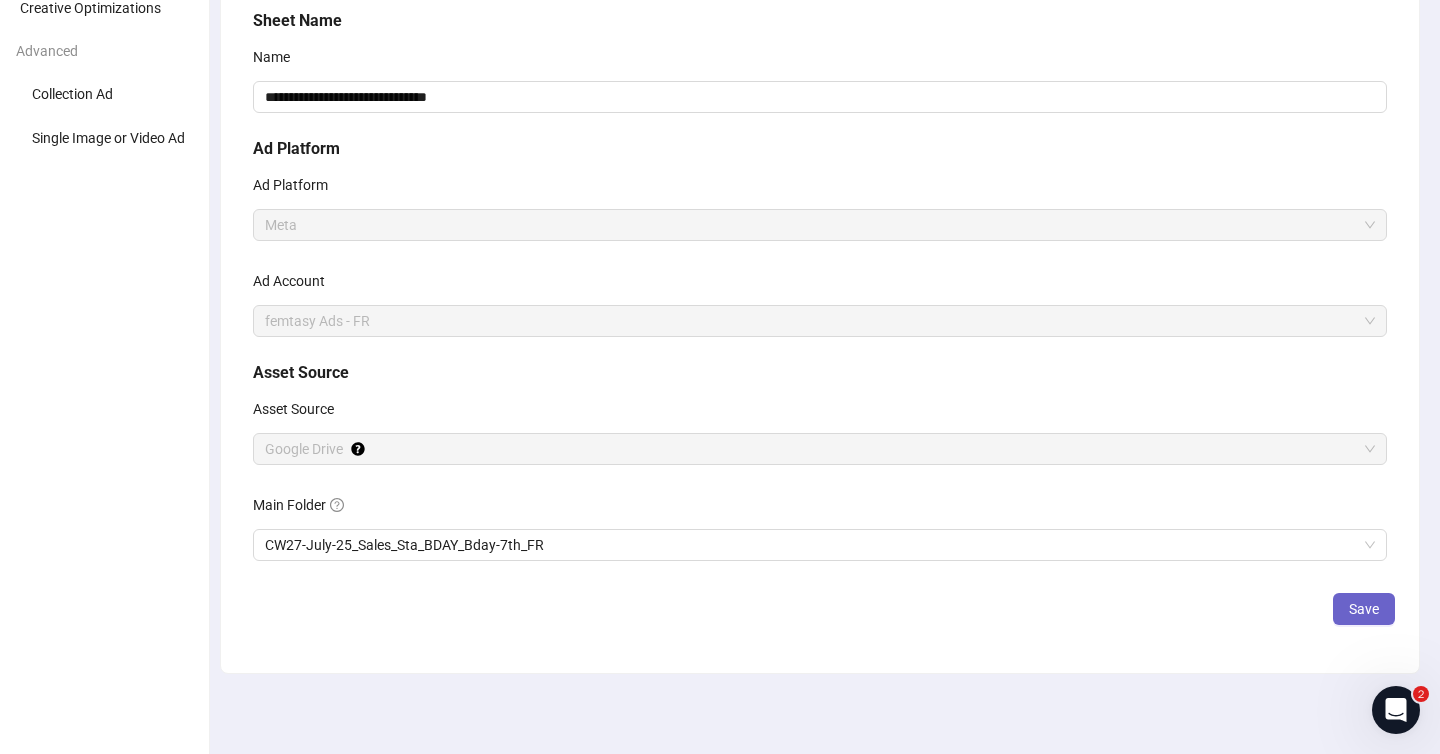 click on "Save" at bounding box center (1364, 609) 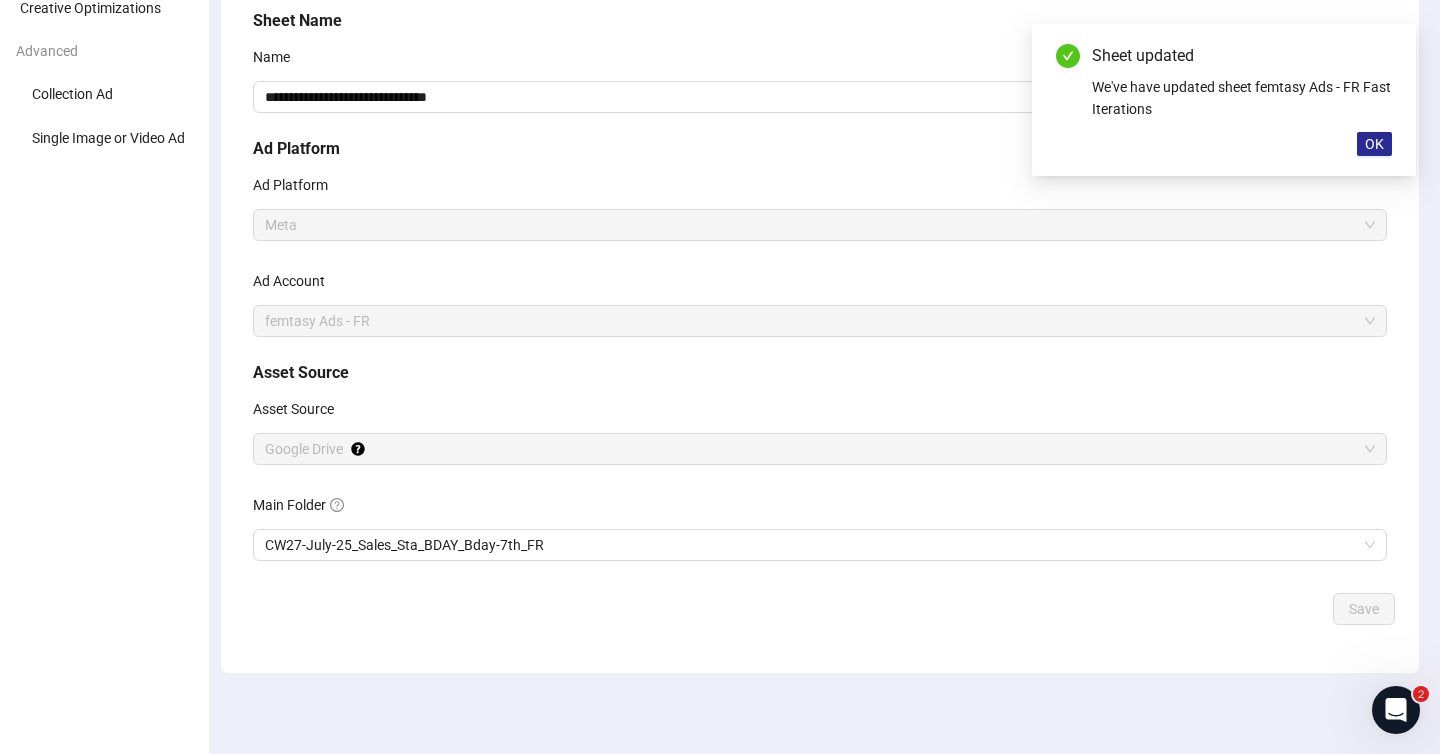 click on "OK" at bounding box center [1374, 144] 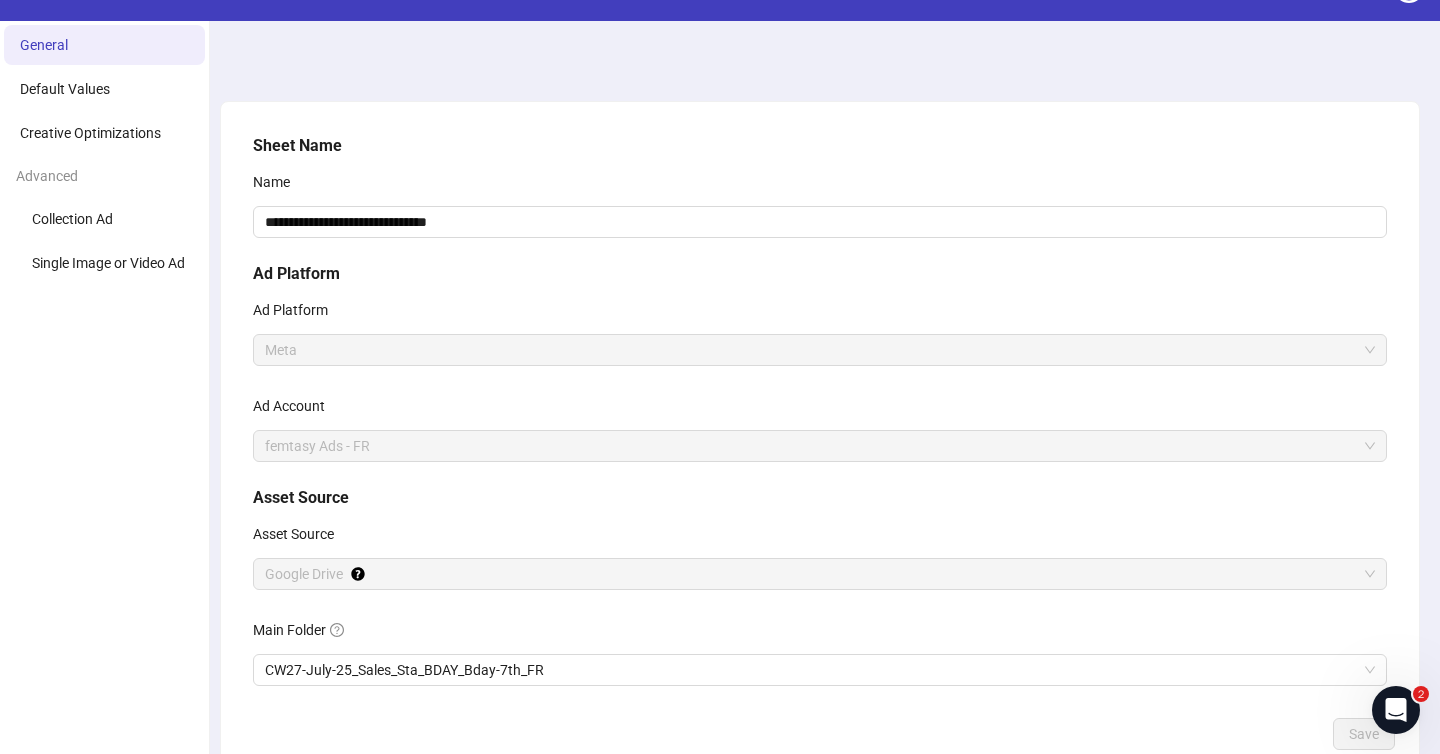 scroll, scrollTop: 0, scrollLeft: 0, axis: both 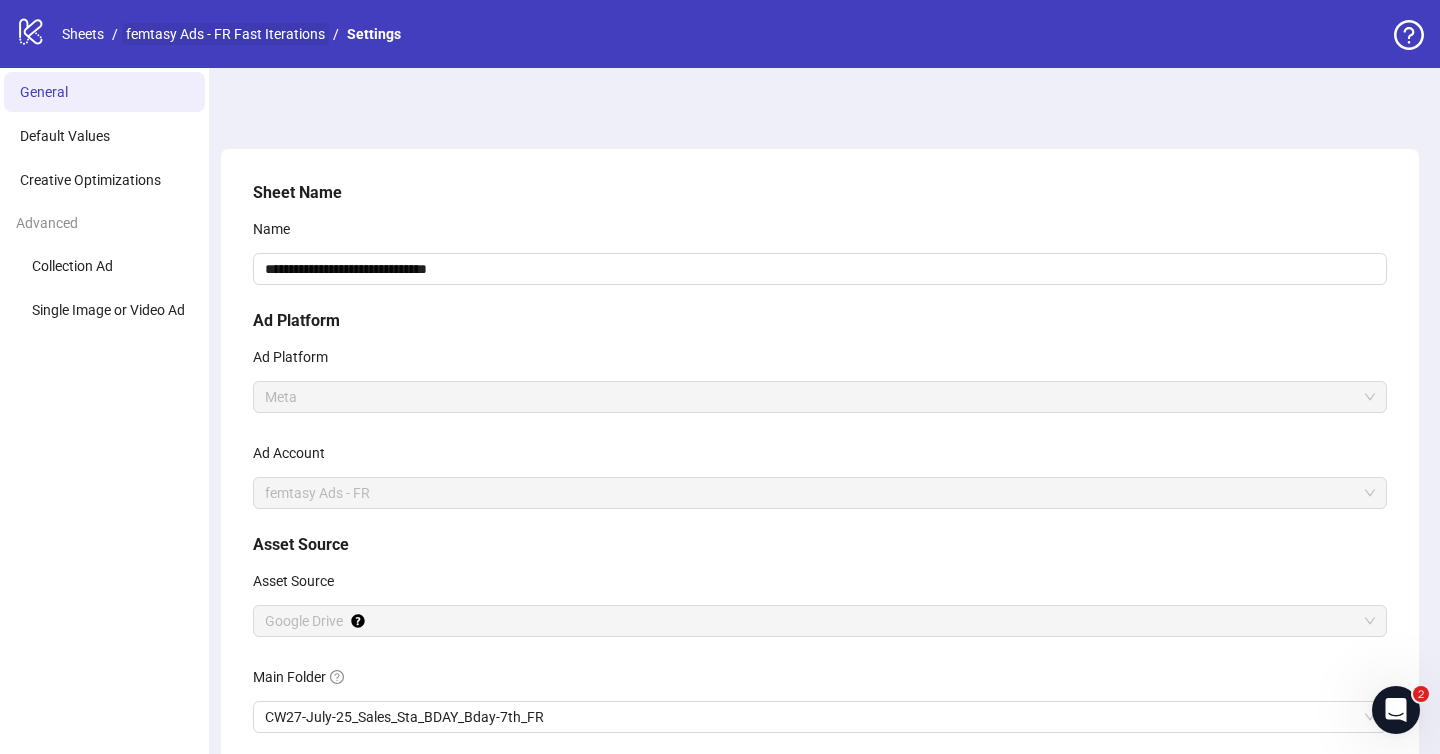 click on "femtasy Ads - FR Fast Iterations" at bounding box center (225, 34) 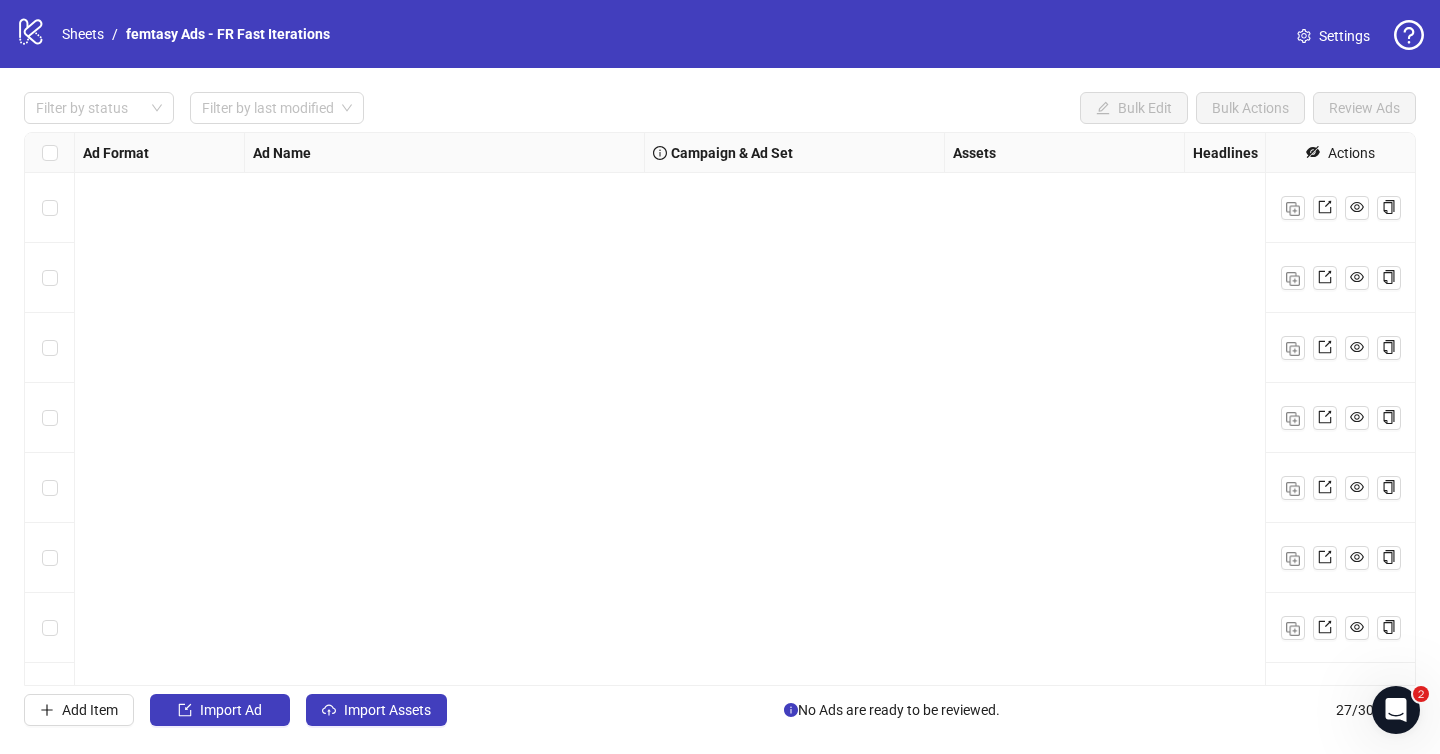 scroll, scrollTop: 1378, scrollLeft: 0, axis: vertical 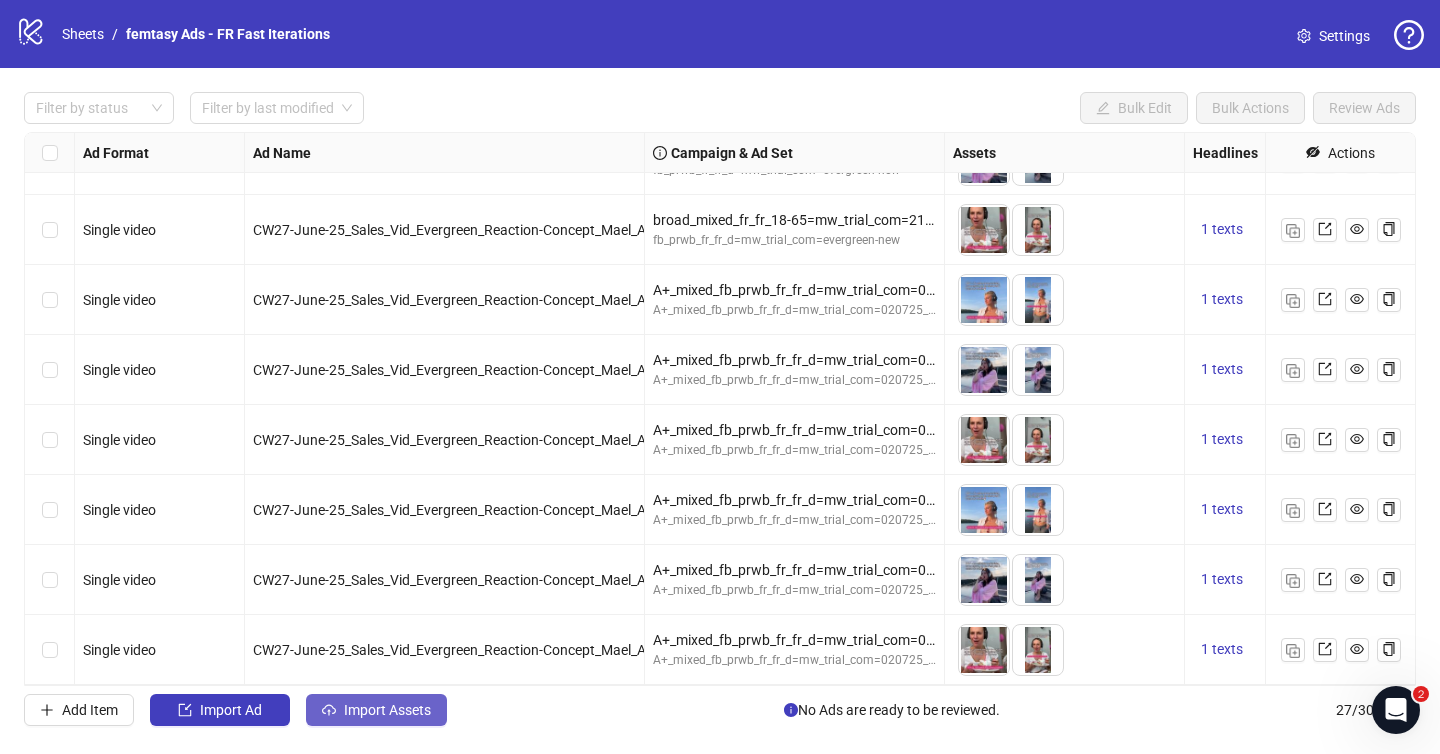click on "Import Assets" at bounding box center (387, 710) 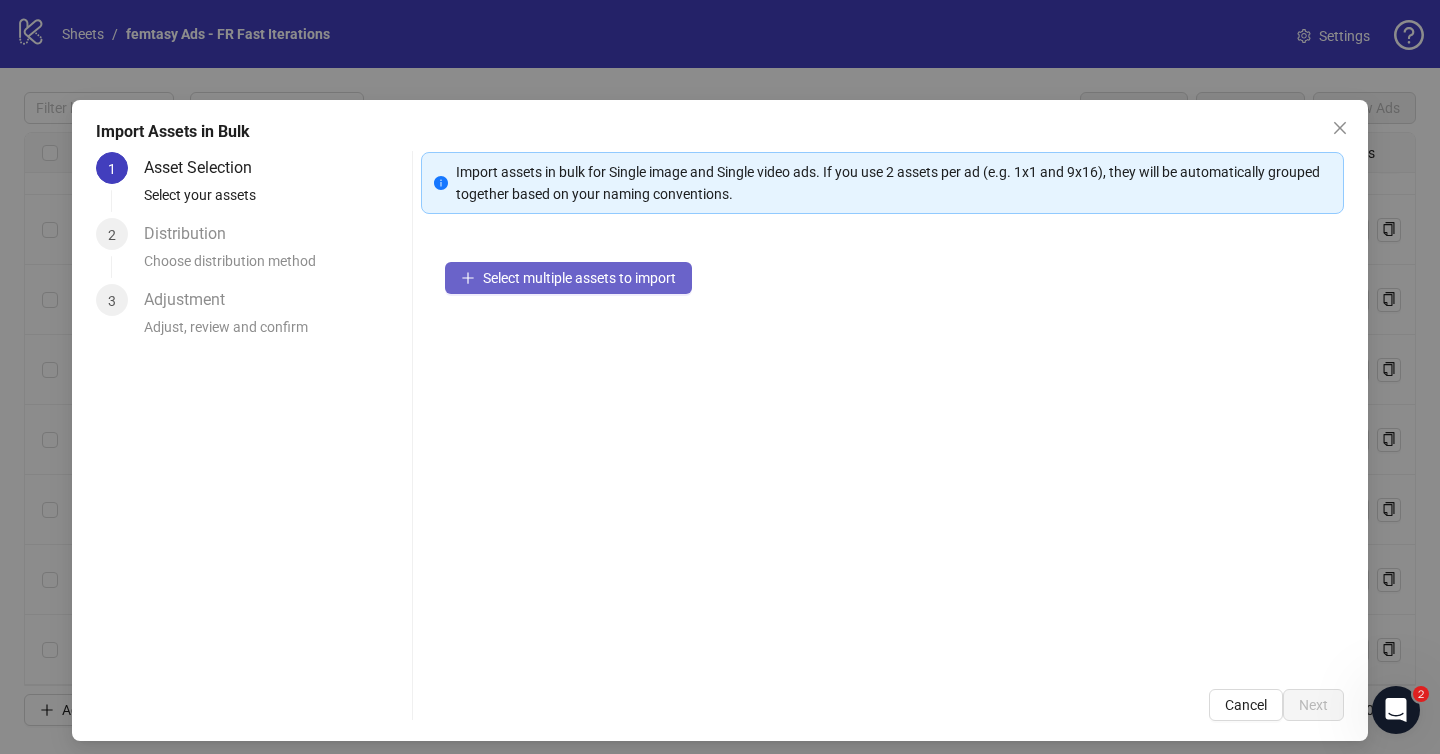click on "Select multiple assets to import" at bounding box center (579, 278) 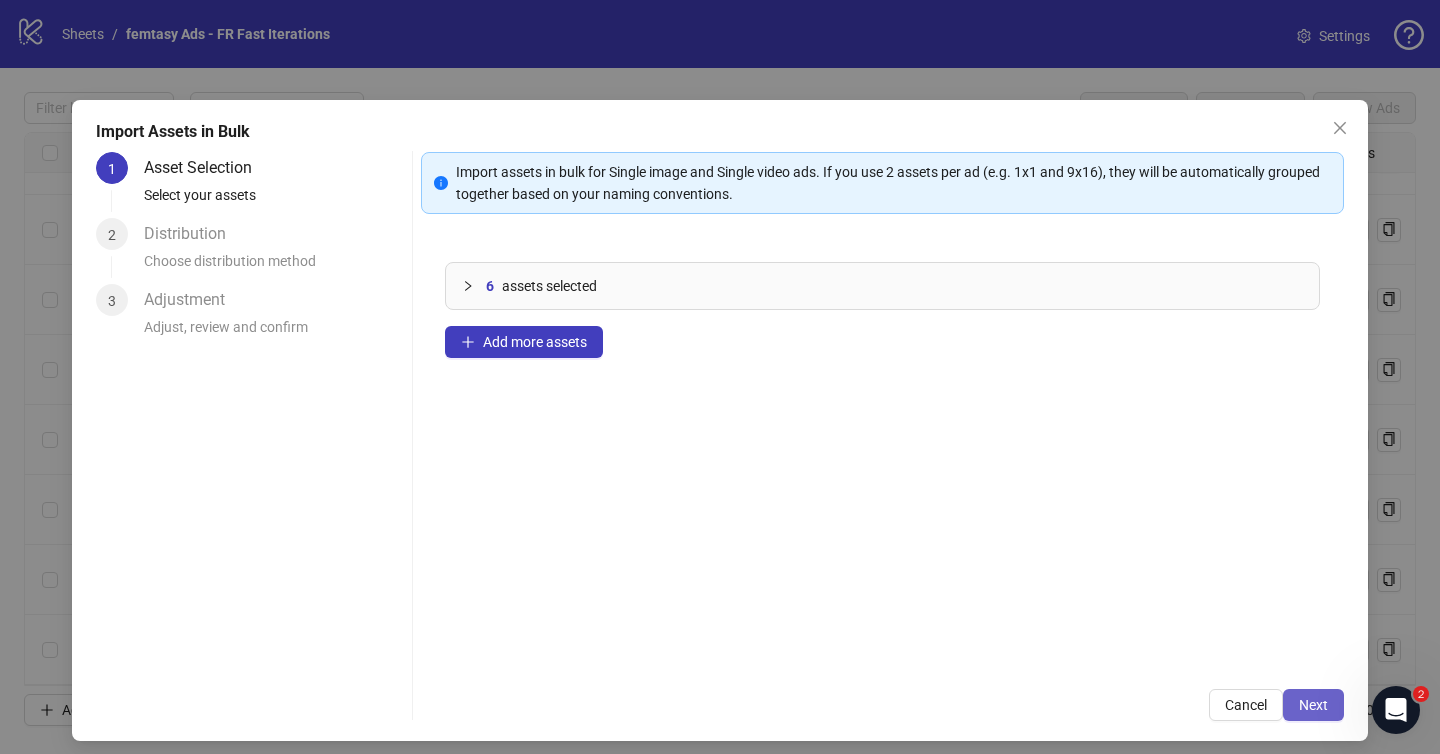 click on "Next" at bounding box center (1313, 705) 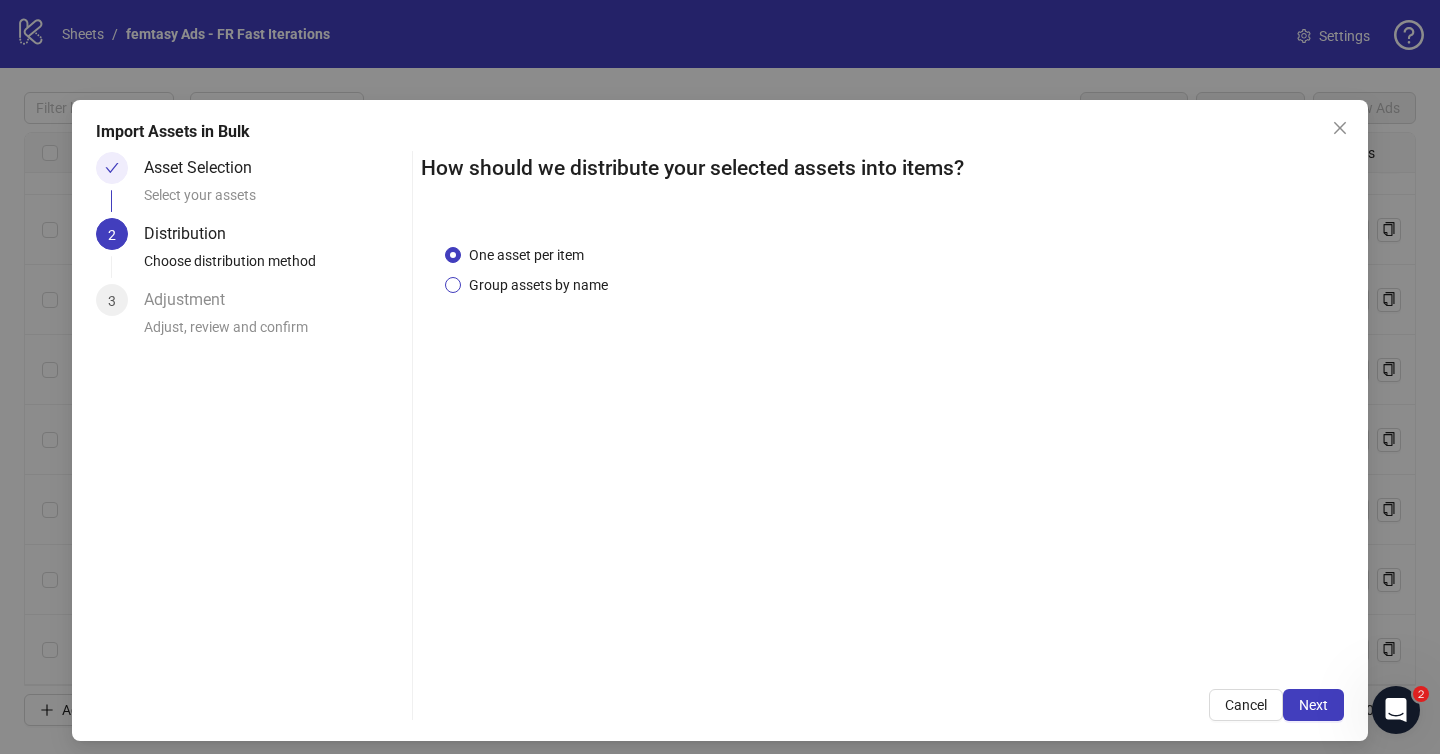 click on "Group assets by name" at bounding box center (538, 285) 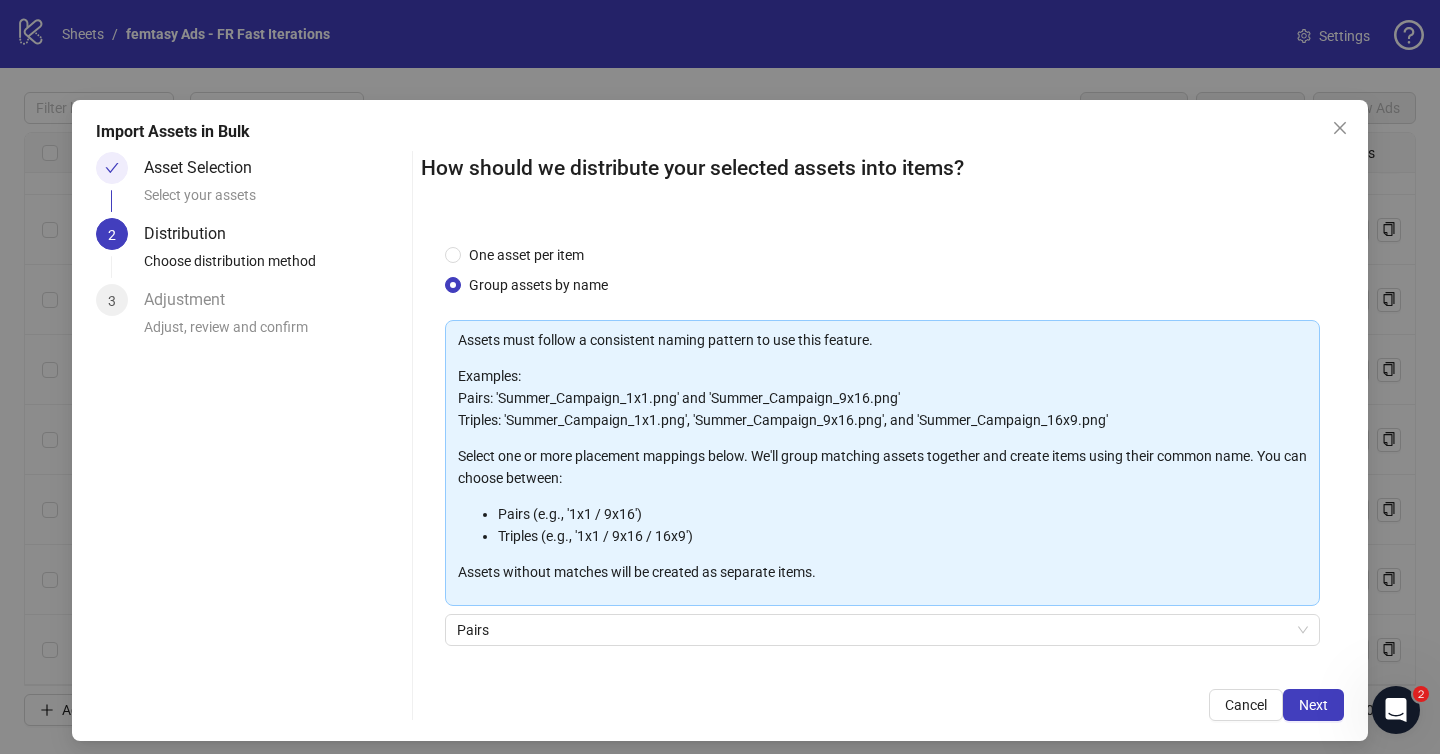 scroll, scrollTop: 141, scrollLeft: 0, axis: vertical 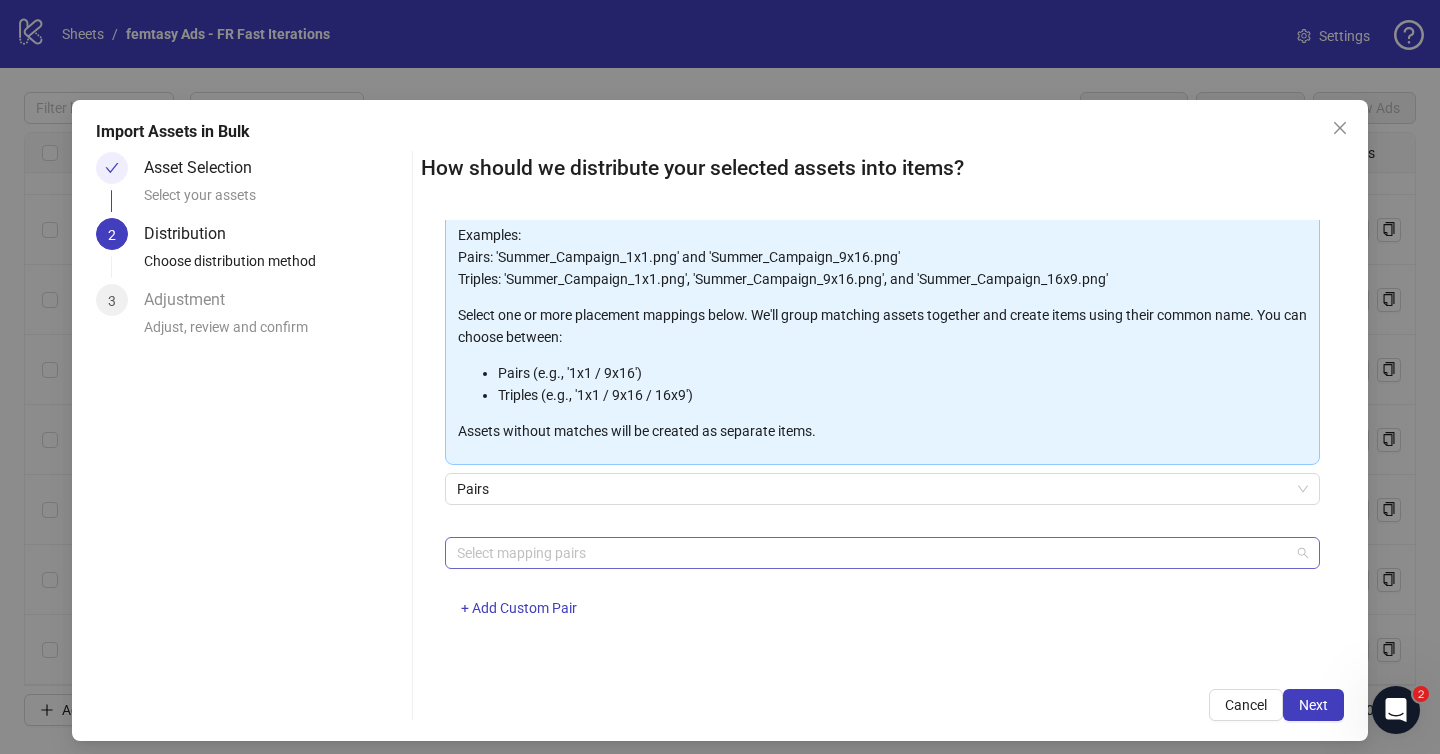 click at bounding box center (872, 553) 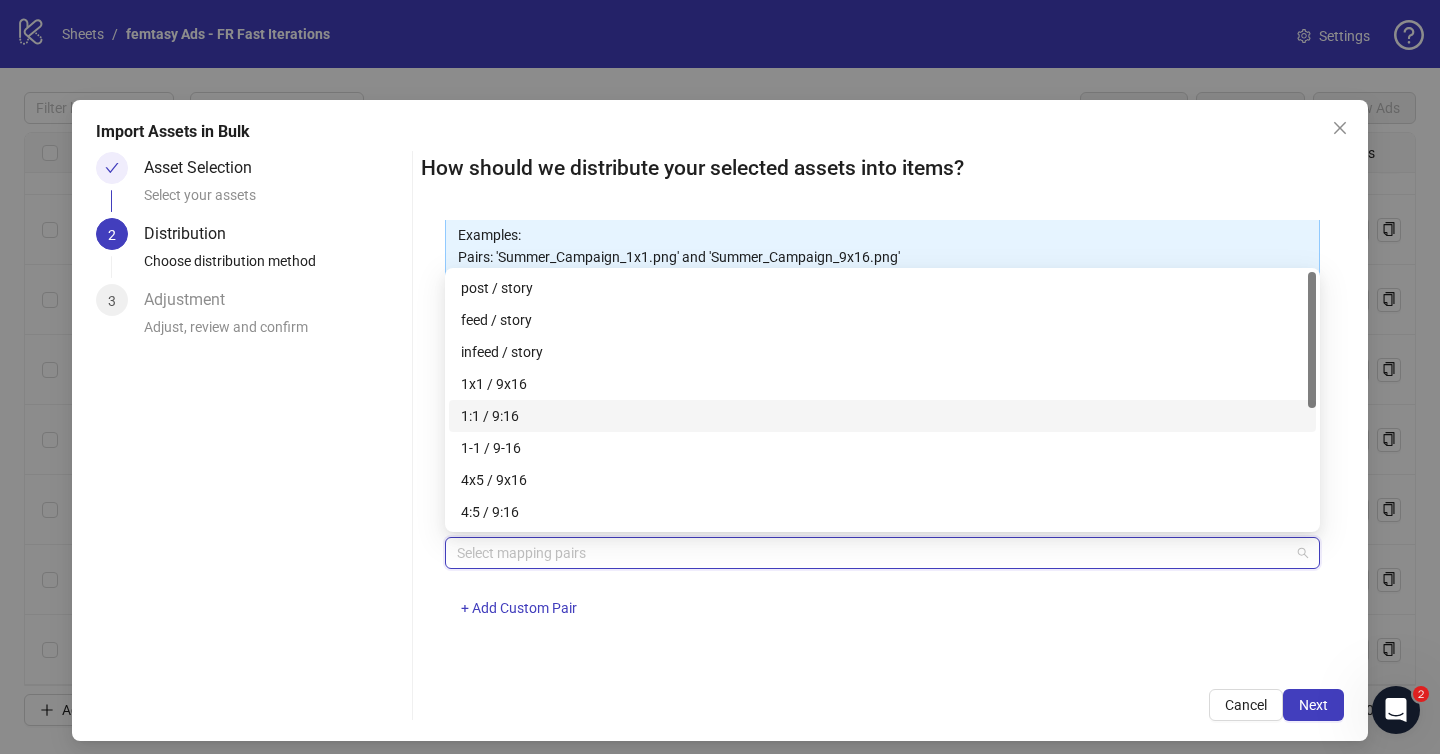 click on "1:1 / 9:16" at bounding box center [882, 416] 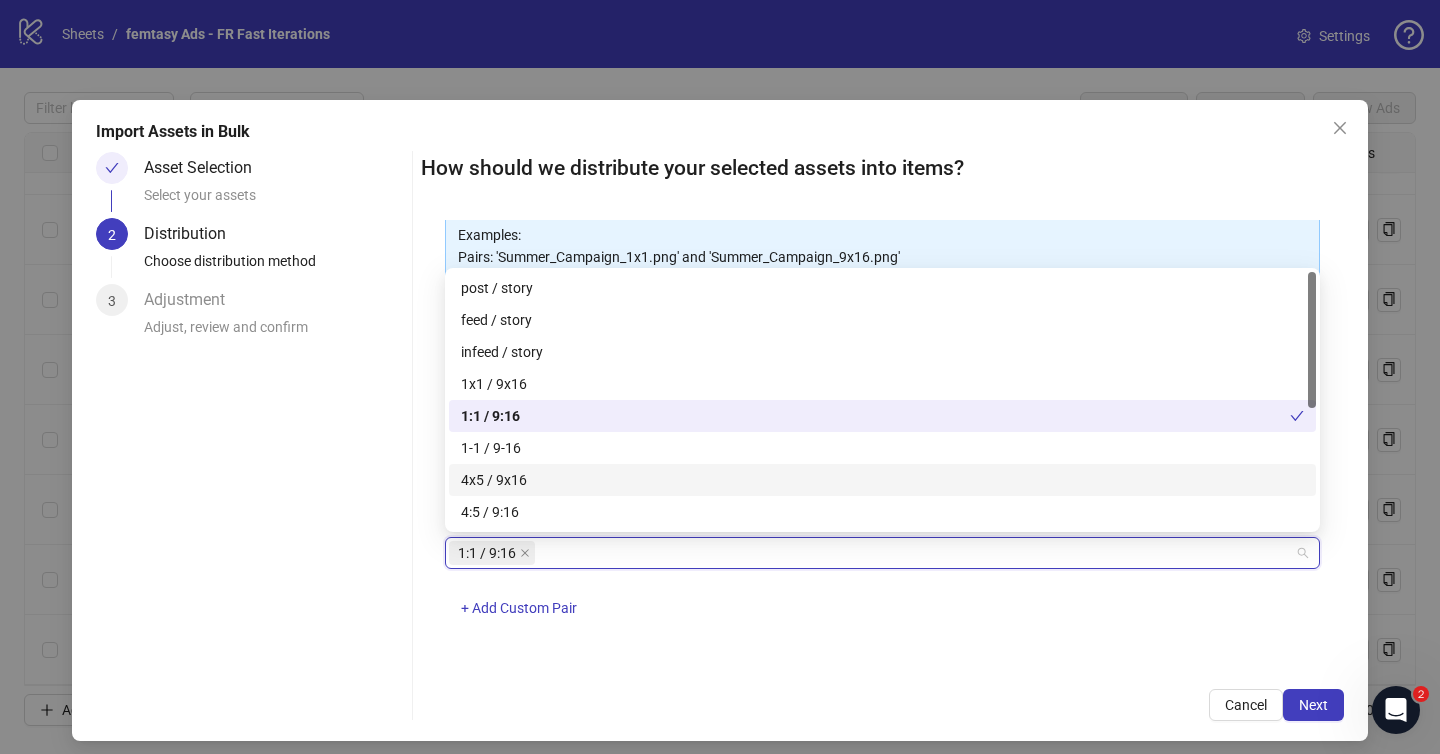click on "One asset per item Group assets by name Assets must follow a consistent naming pattern to use this feature. Examples: Pairs: 'Summer_Campaign_1x1.png' and 'Summer_Campaign_9x16.png' Triples: 'Summer_Campaign_1x1.png', 'Summer_Campaign_9x16.png', and 'Summer_Campaign_16x9.png' Select one or more placement mappings below. We'll group matching assets together and create items using their common name. You can choose between: Pairs (e.g., '1x1 / 9x16') Triples (e.g., '1x1 / 9x16 / 16x9') Assets without matches will be created as separate items. Pairs 1:1 / 9:16   + Add Custom Pair" at bounding box center (882, 442) 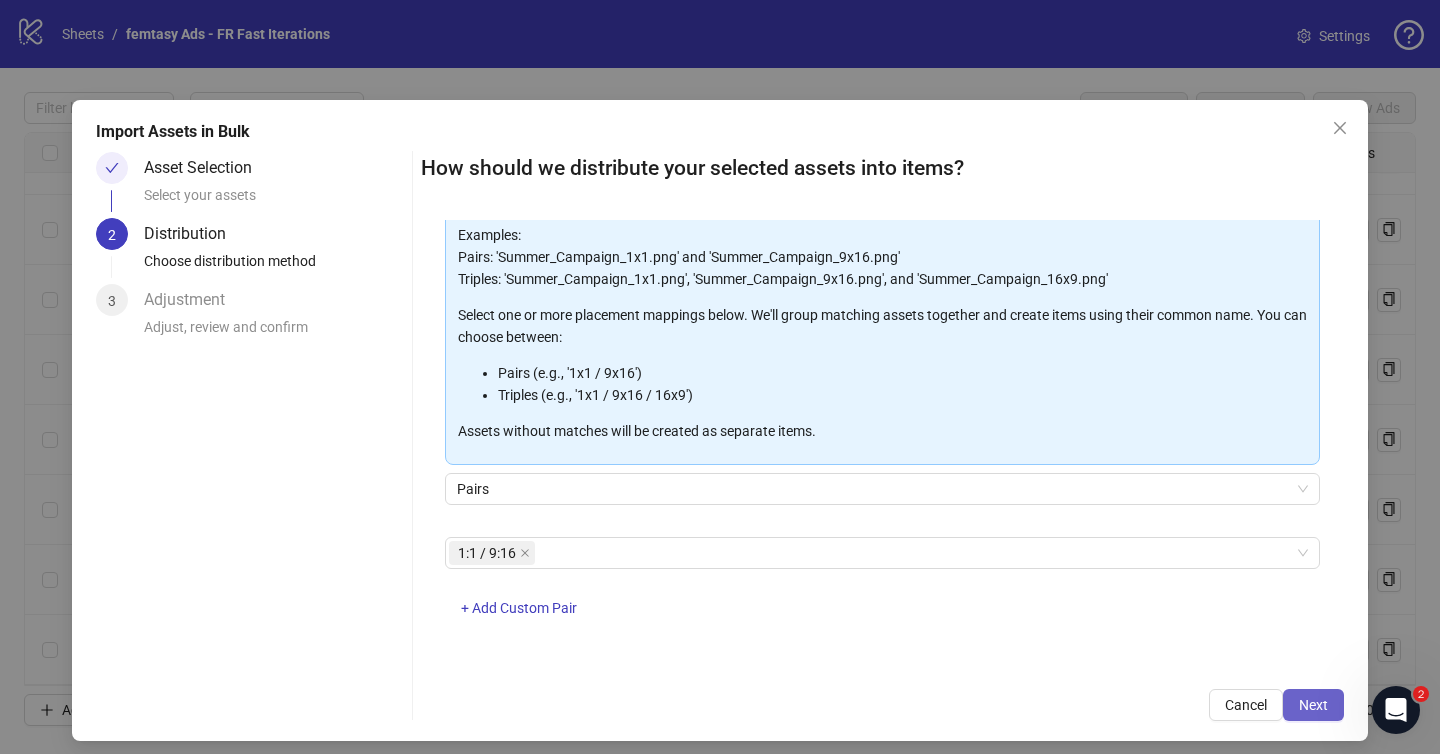 click on "Next" at bounding box center [1313, 705] 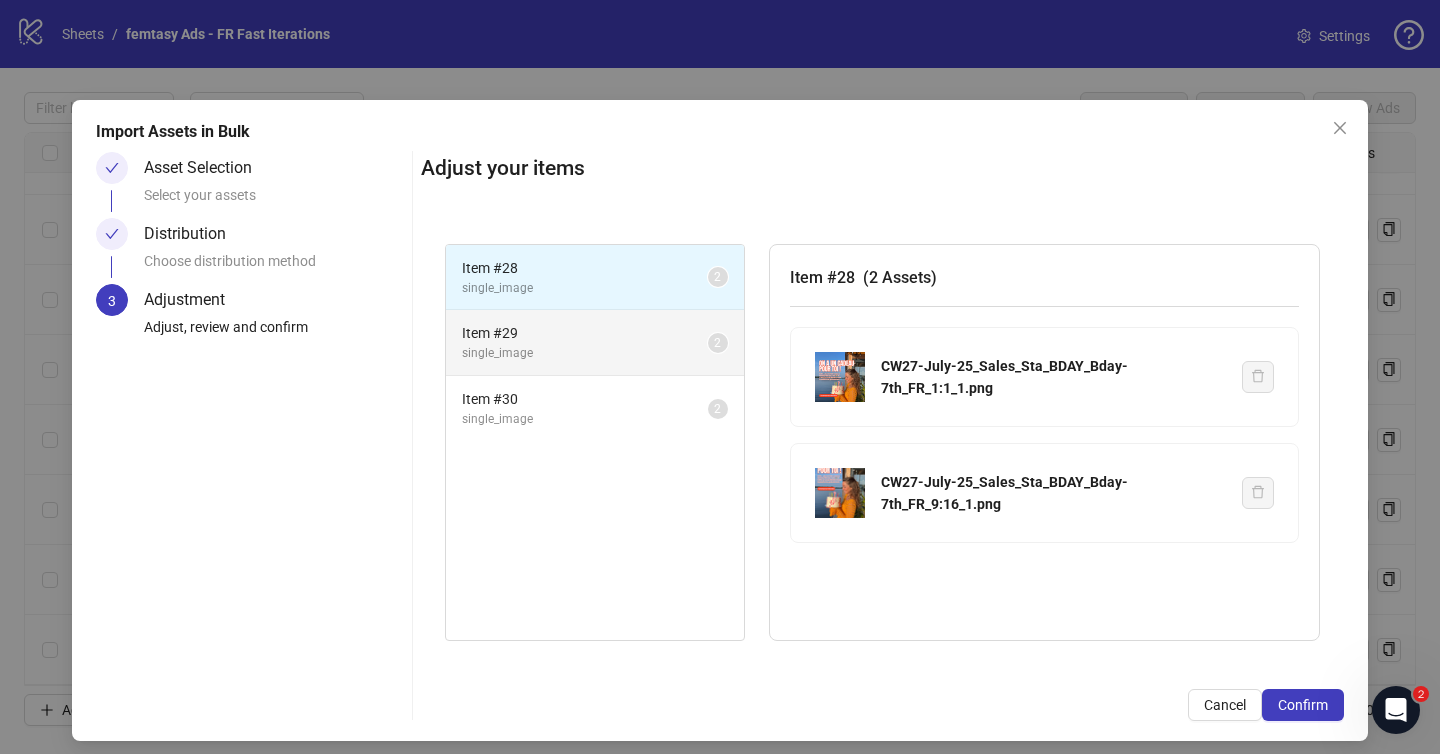 click on "Item # 29 single_image 2" at bounding box center (595, 343) 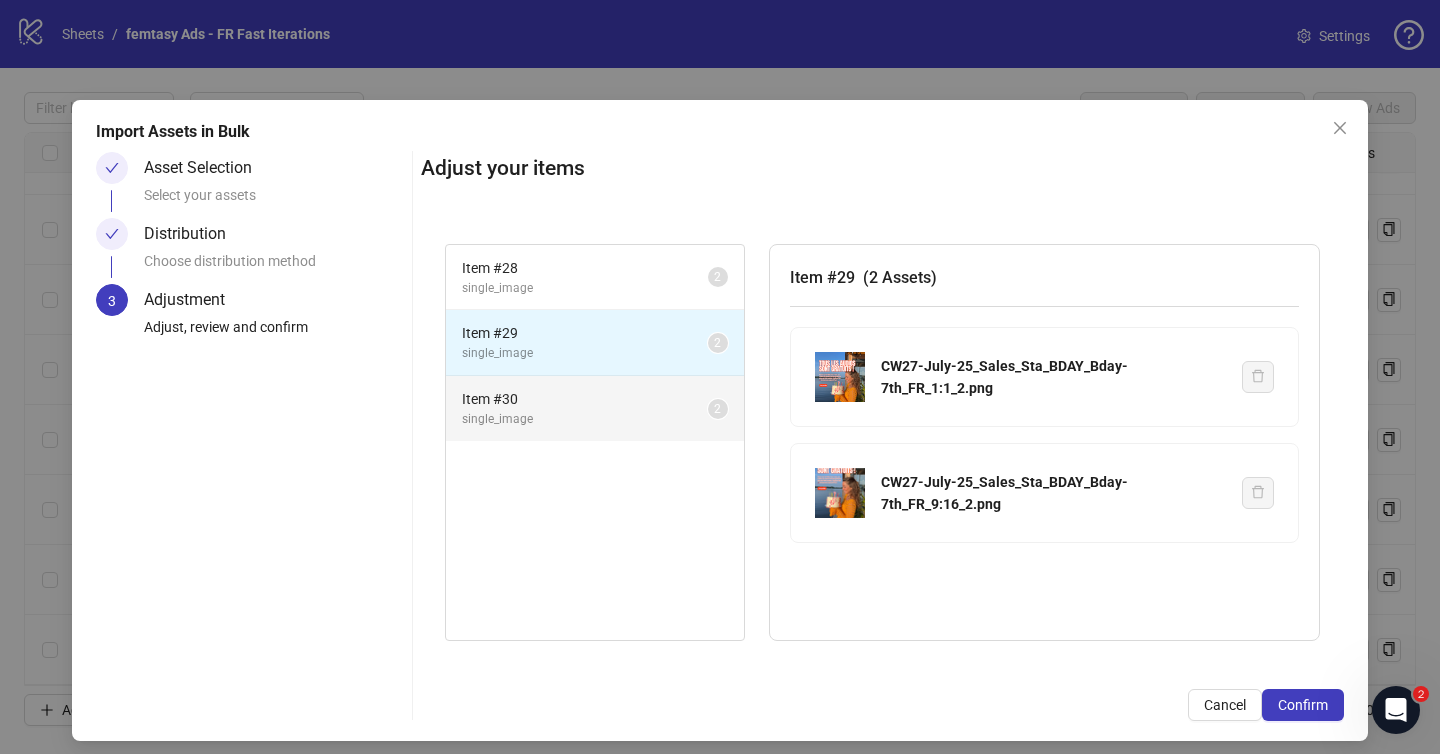 click on "Item # 30" at bounding box center [585, 399] 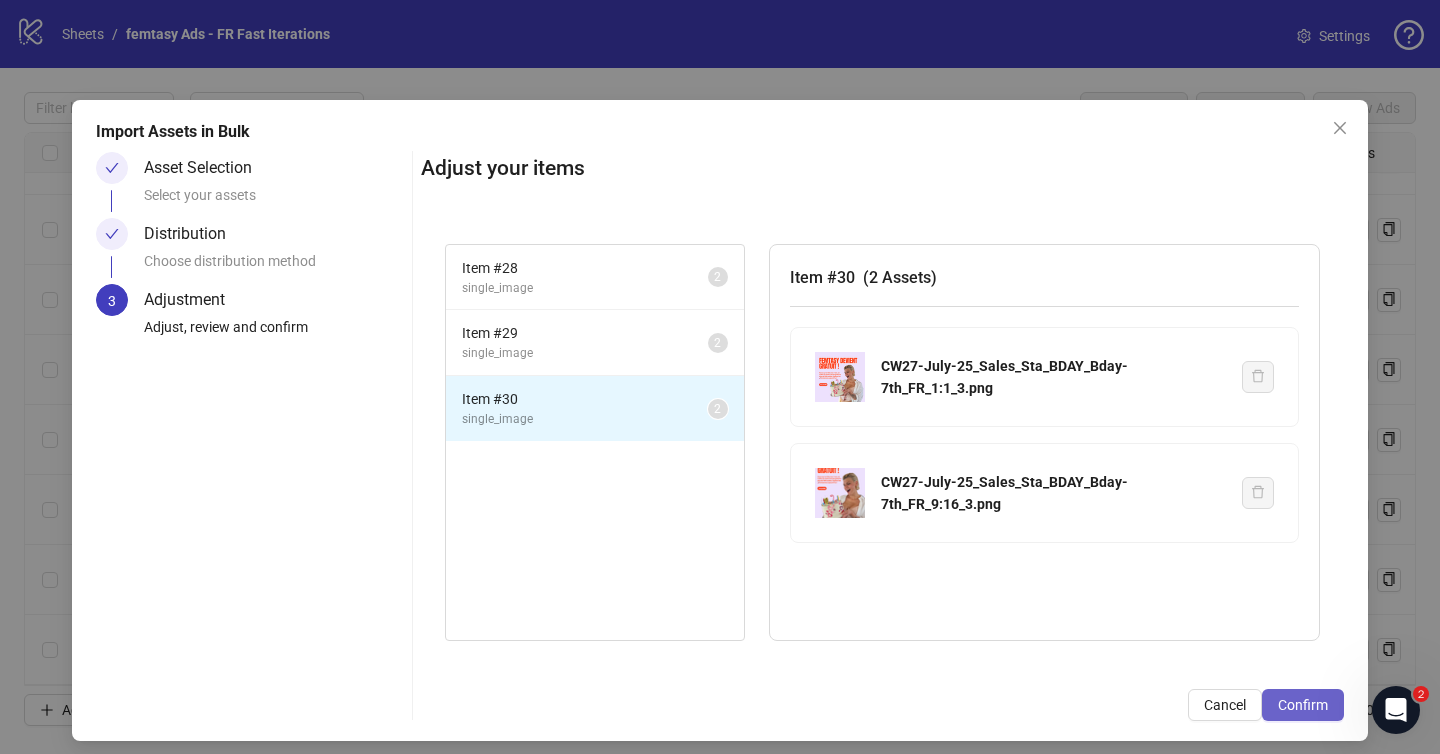 click on "Confirm" at bounding box center (1303, 705) 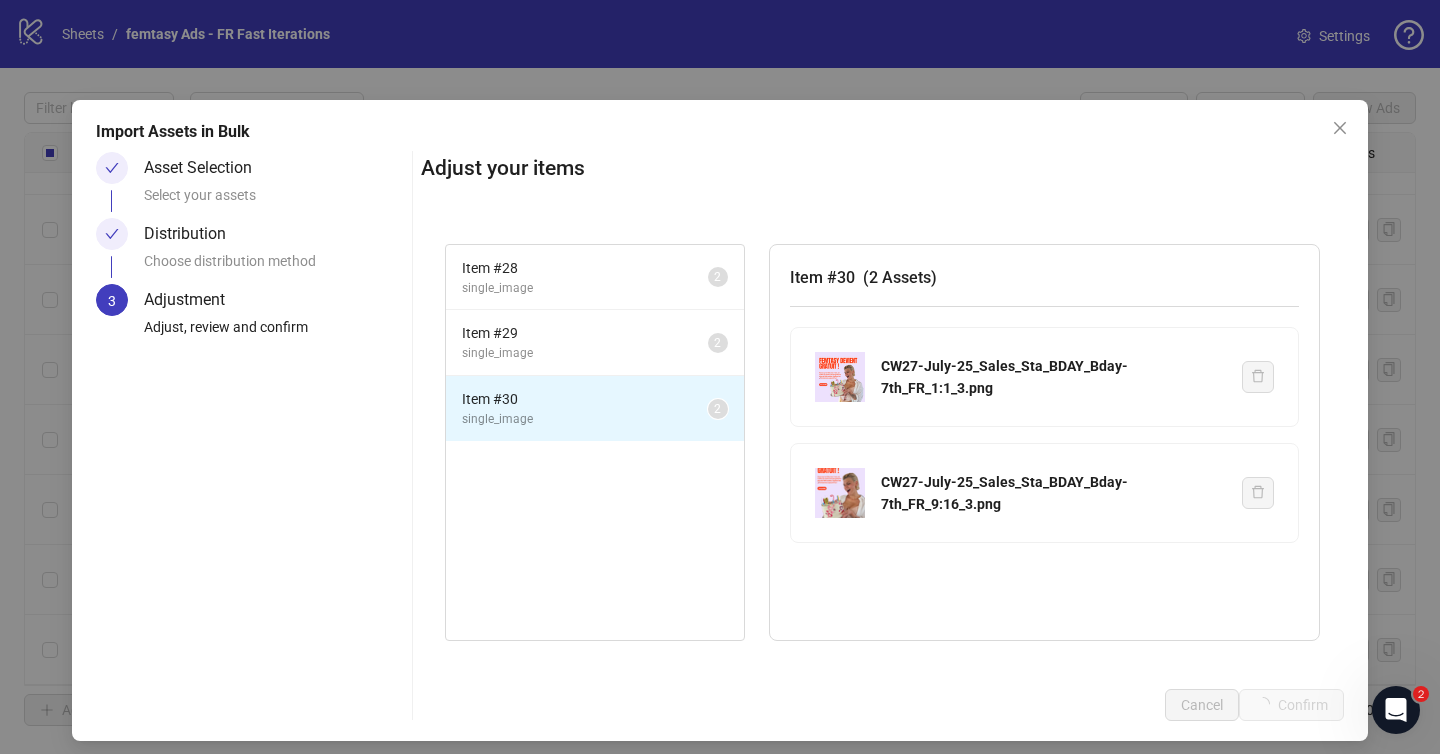 scroll, scrollTop: 1588, scrollLeft: 0, axis: vertical 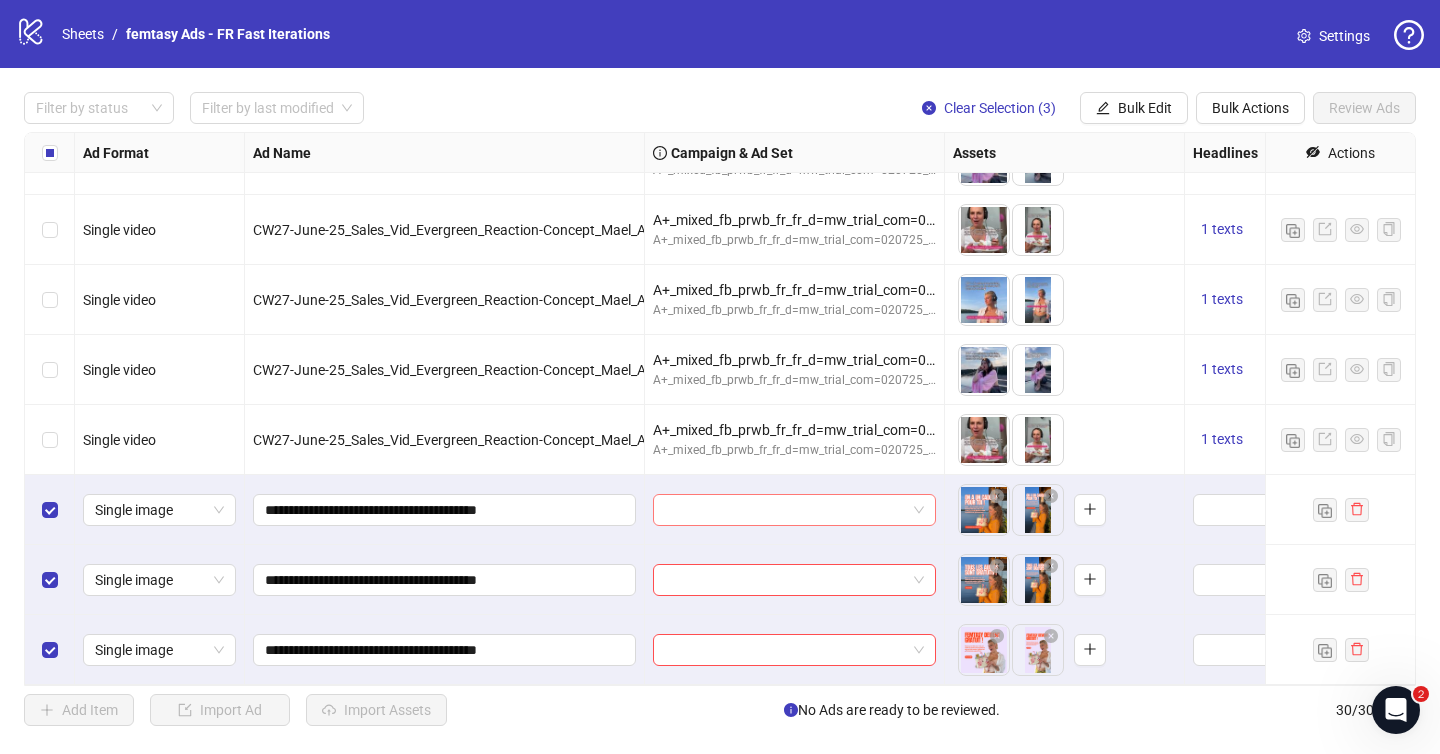 click at bounding box center [785, 510] 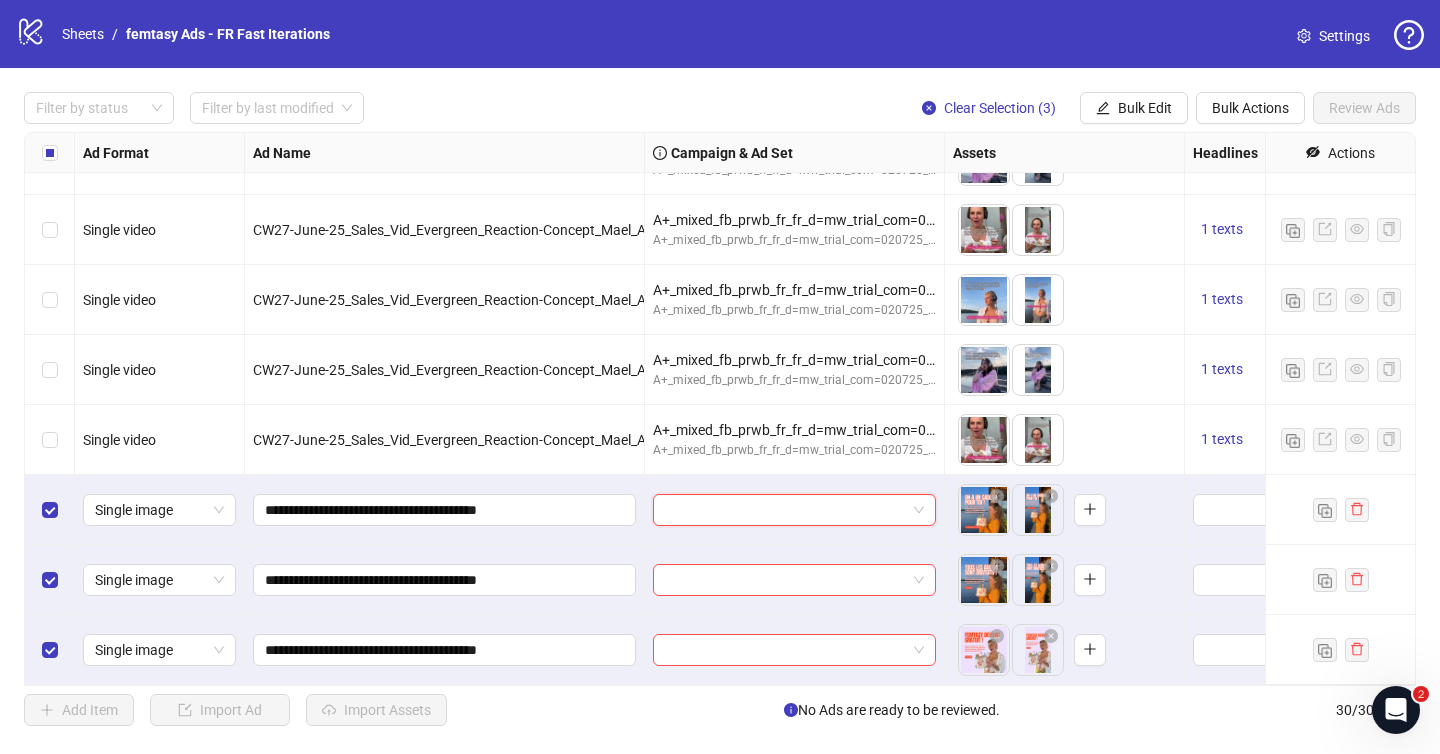 click at bounding box center (785, 510) 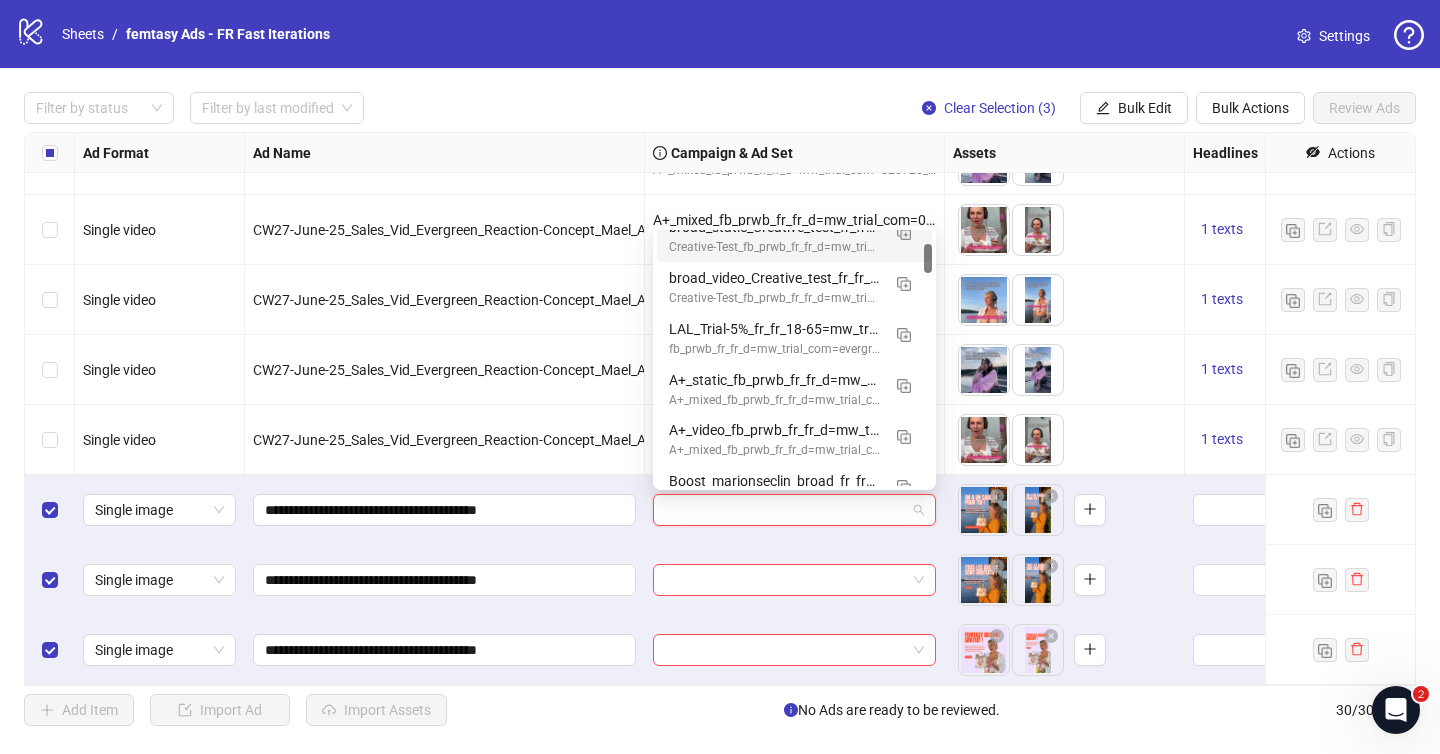 scroll, scrollTop: 131, scrollLeft: 0, axis: vertical 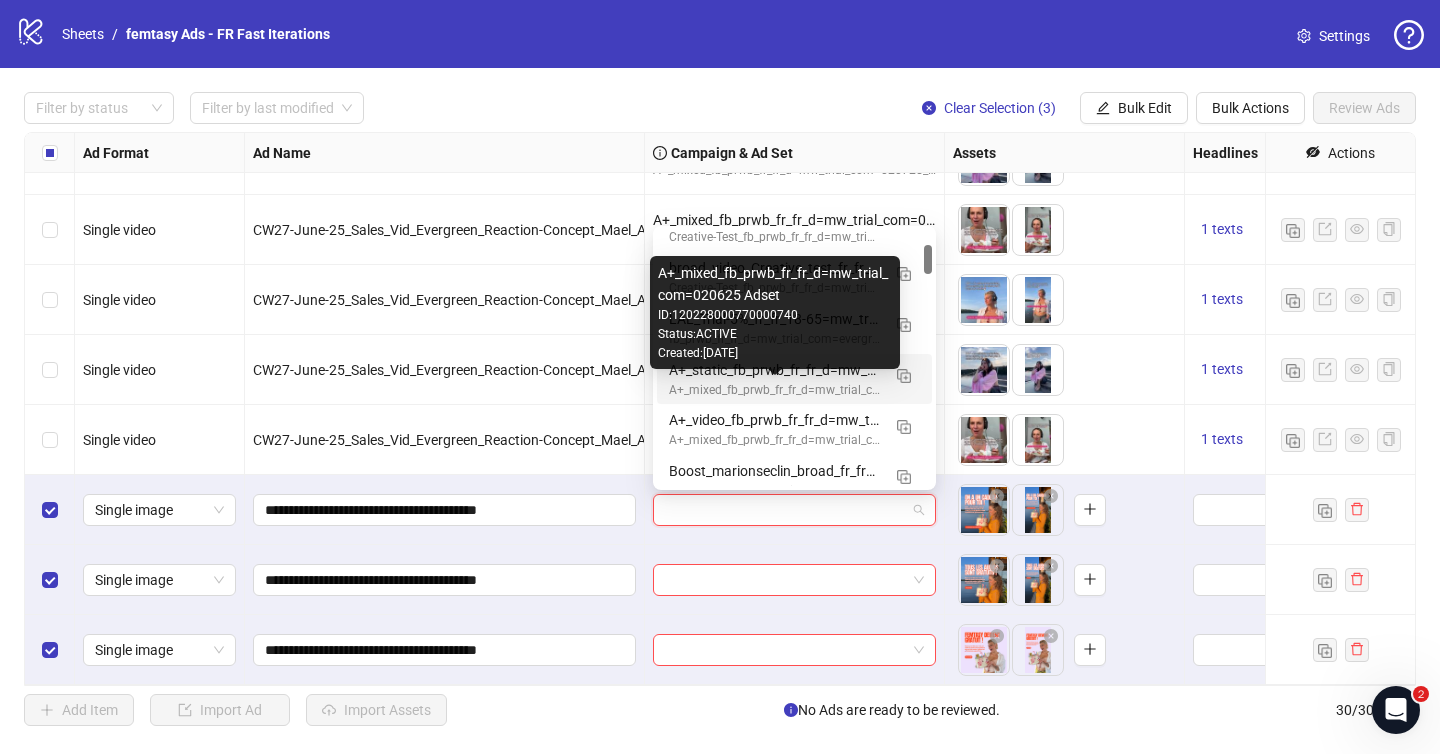 click on "A+_mixed_fb_prwb_fr_fr_d=mw_trial_com=020625 Adset" at bounding box center [774, 390] 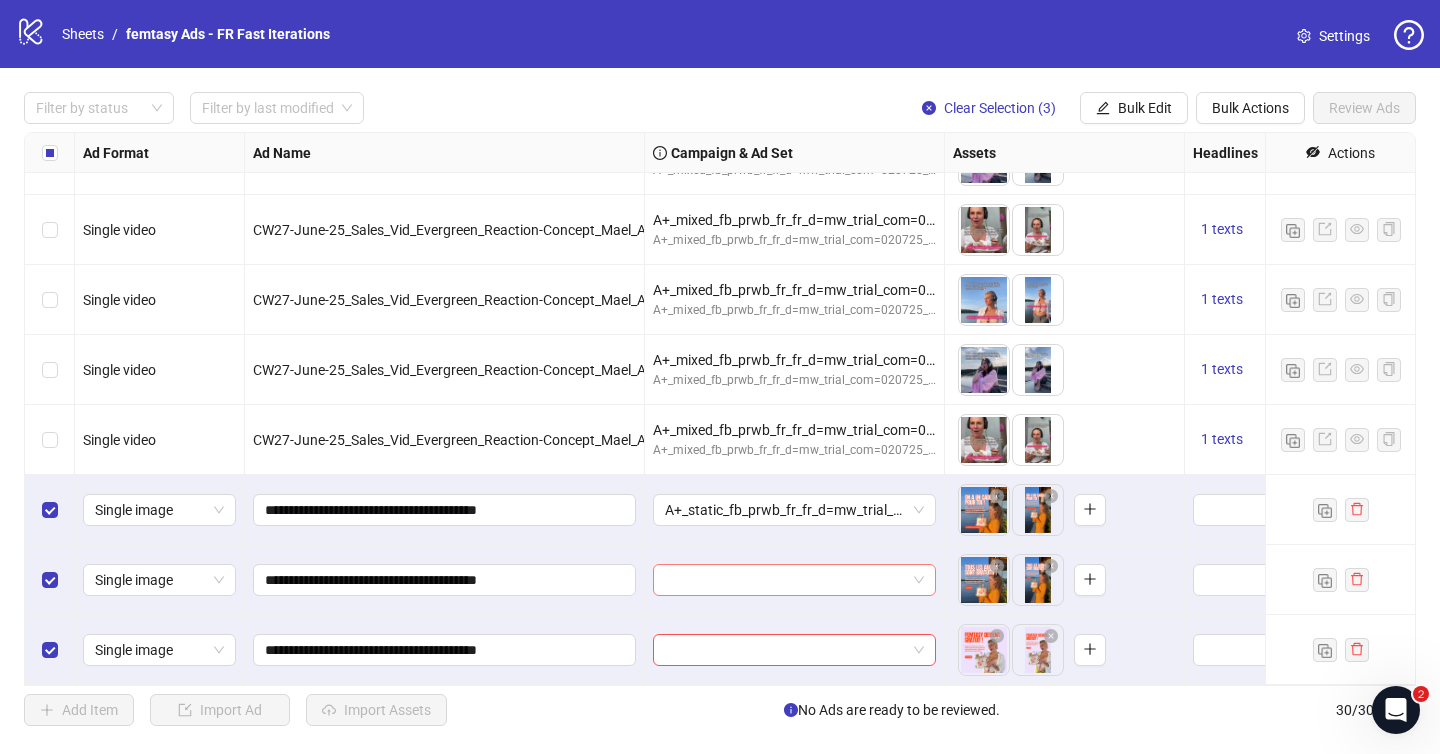 click at bounding box center [785, 580] 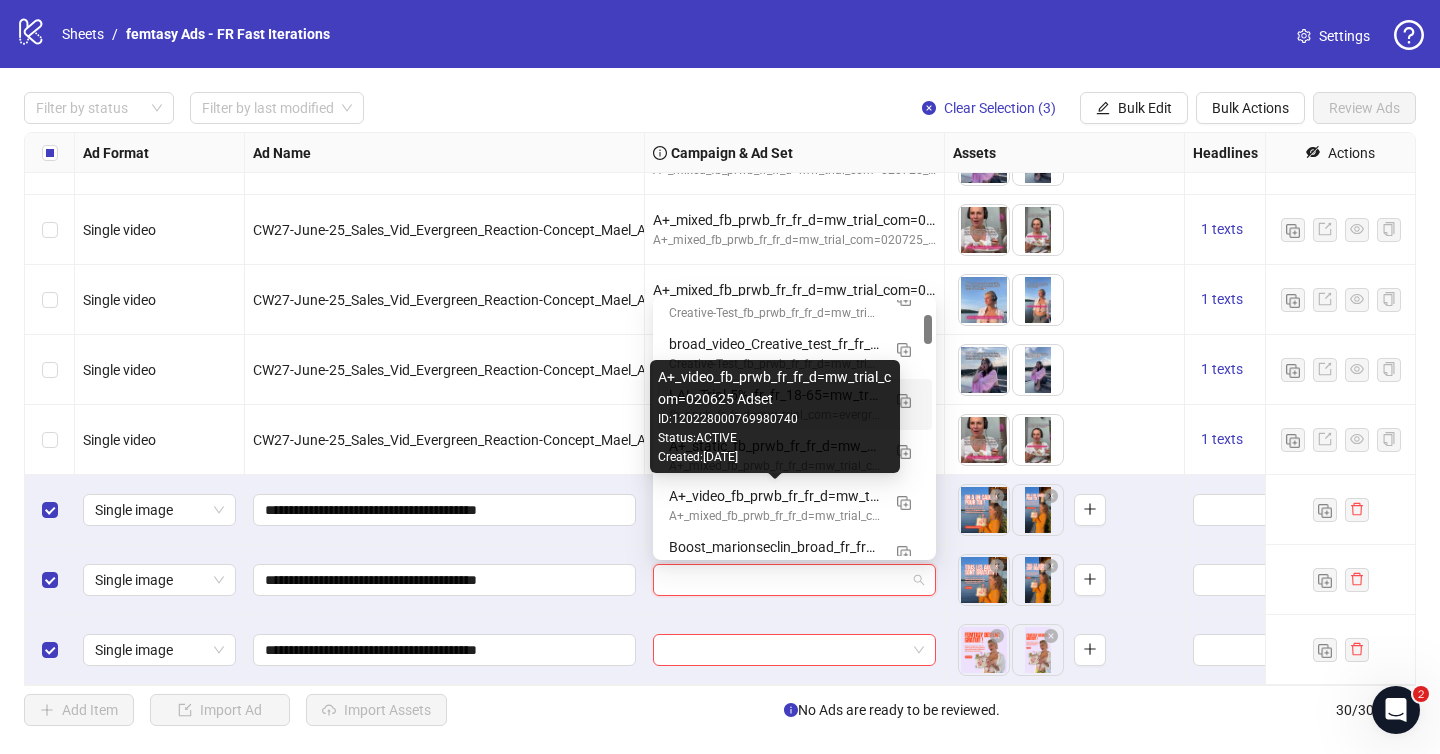 scroll, scrollTop: 126, scrollLeft: 0, axis: vertical 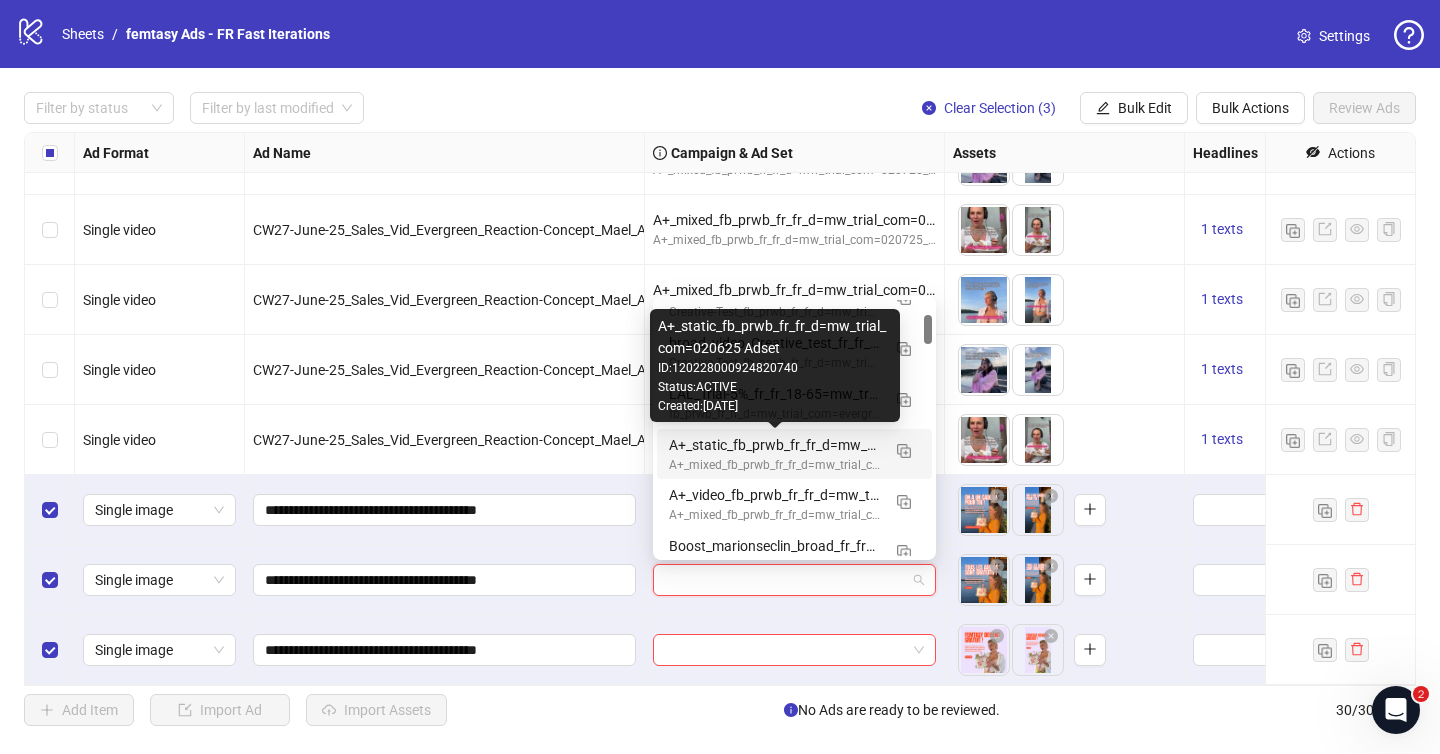 click on "A+_static_fb_prwb_fr_fr_d=mw_trial_com=020625 Adset" at bounding box center (774, 445) 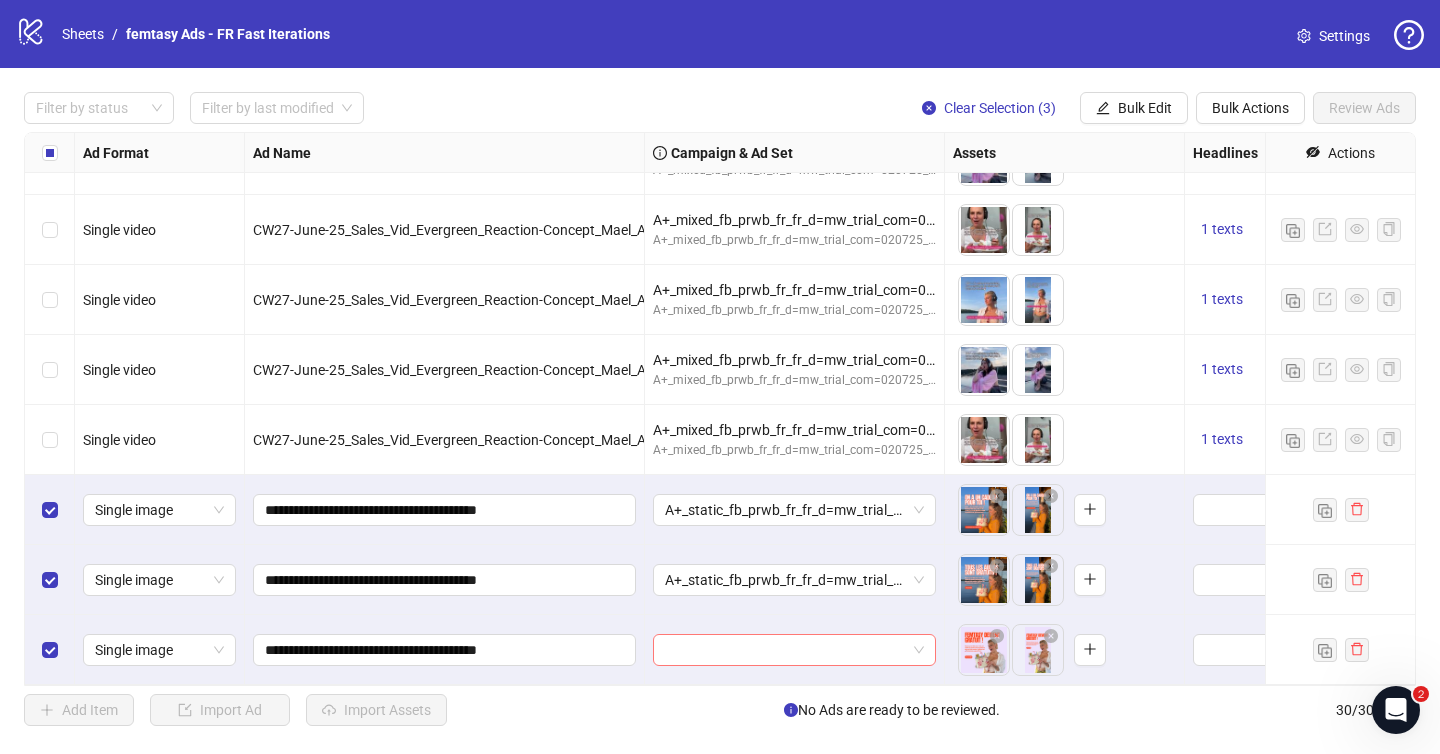 click at bounding box center [785, 650] 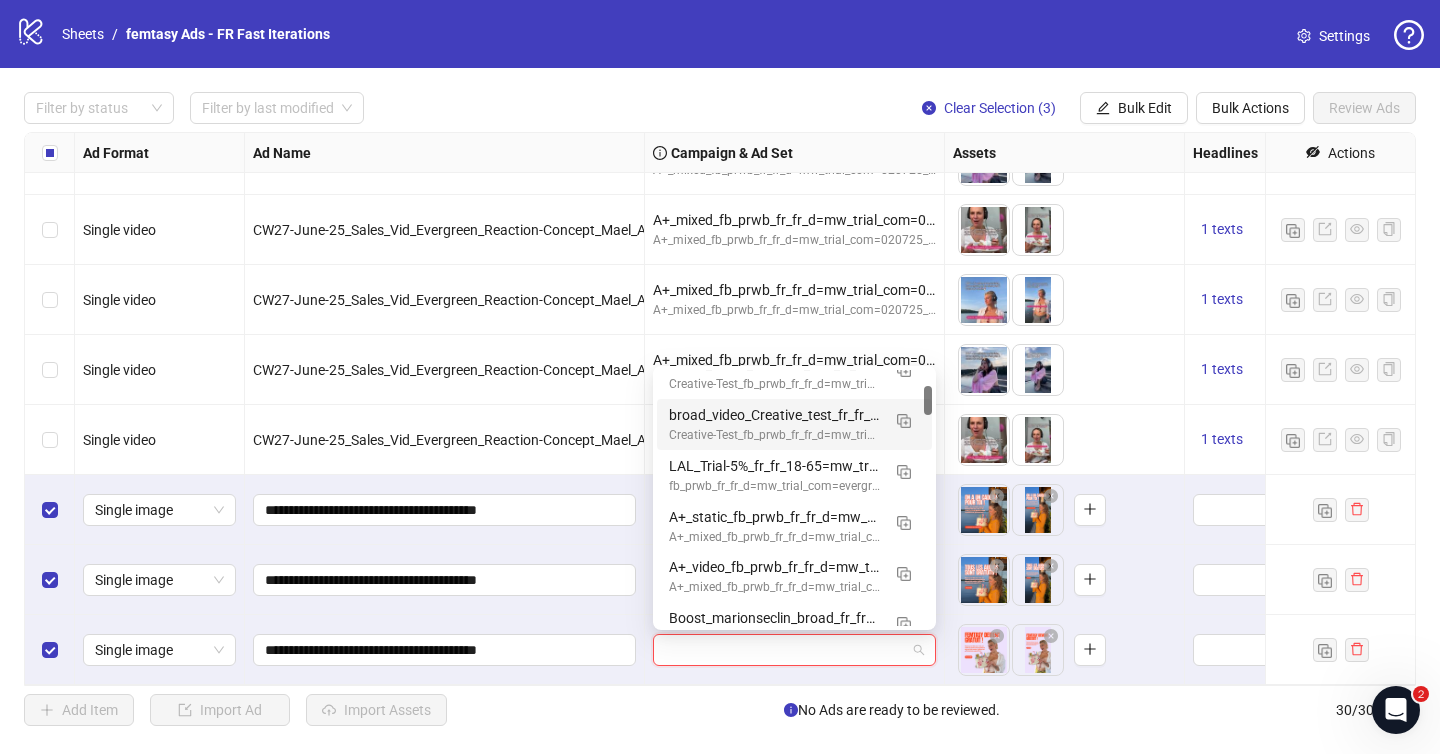 scroll, scrollTop: 146, scrollLeft: 0, axis: vertical 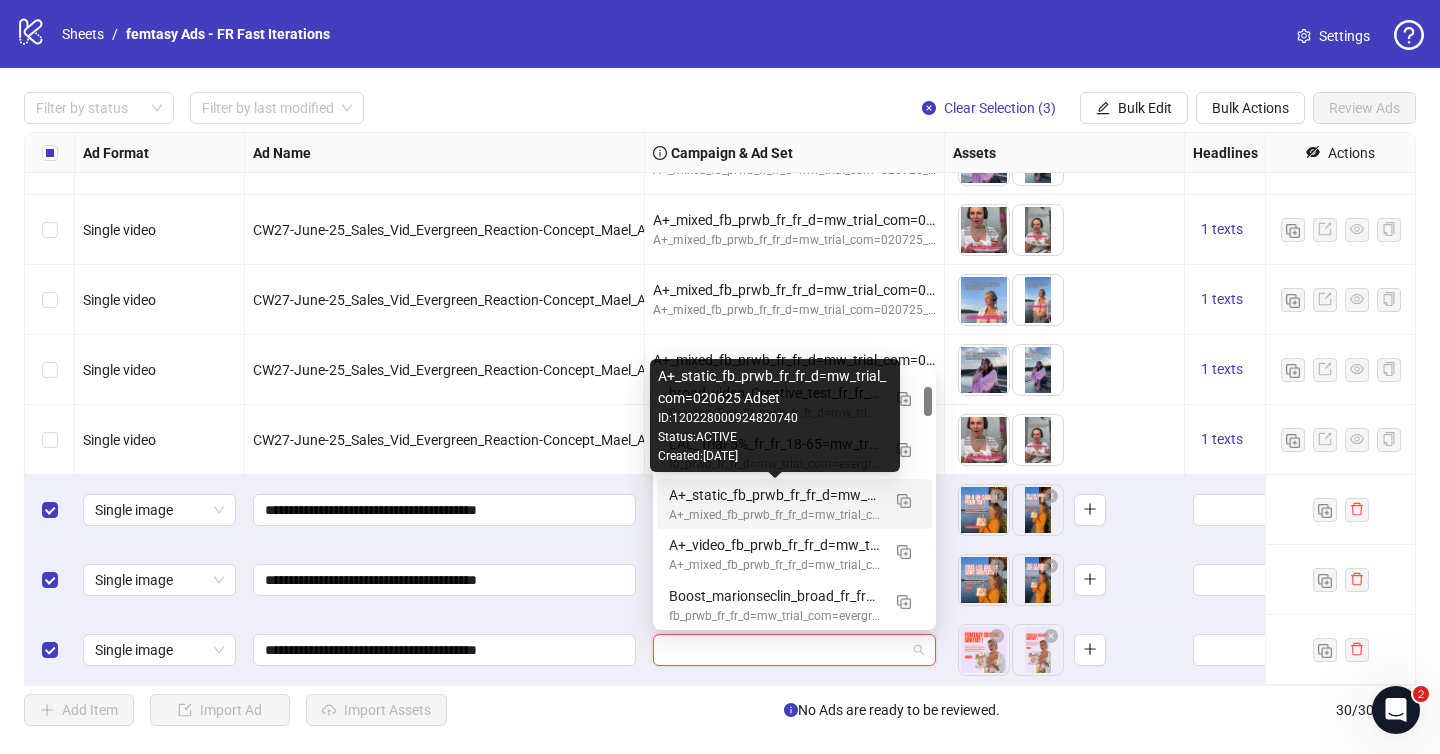 click on "A+_static_fb_prwb_fr_fr_d=mw_trial_com=020625 Adset" at bounding box center (774, 495) 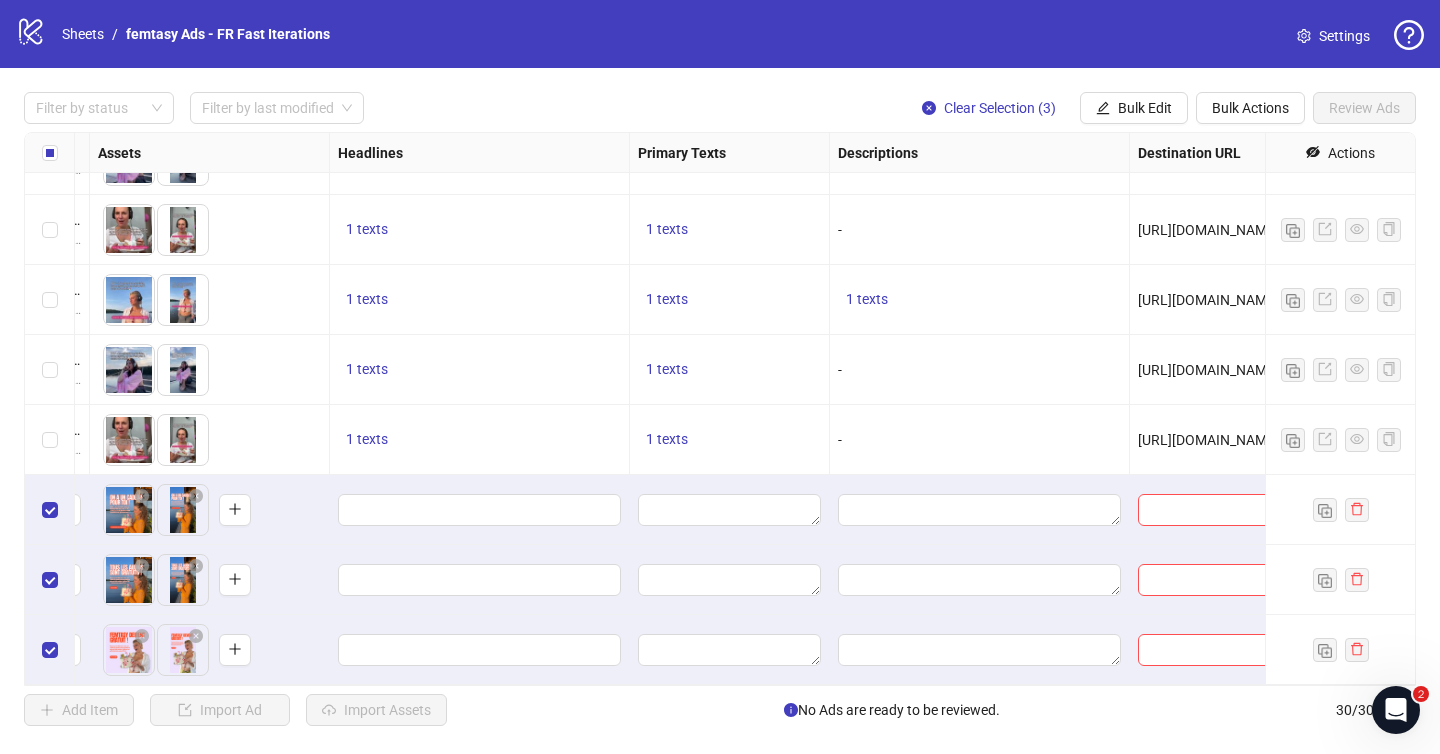 scroll, scrollTop: 1588, scrollLeft: 857, axis: both 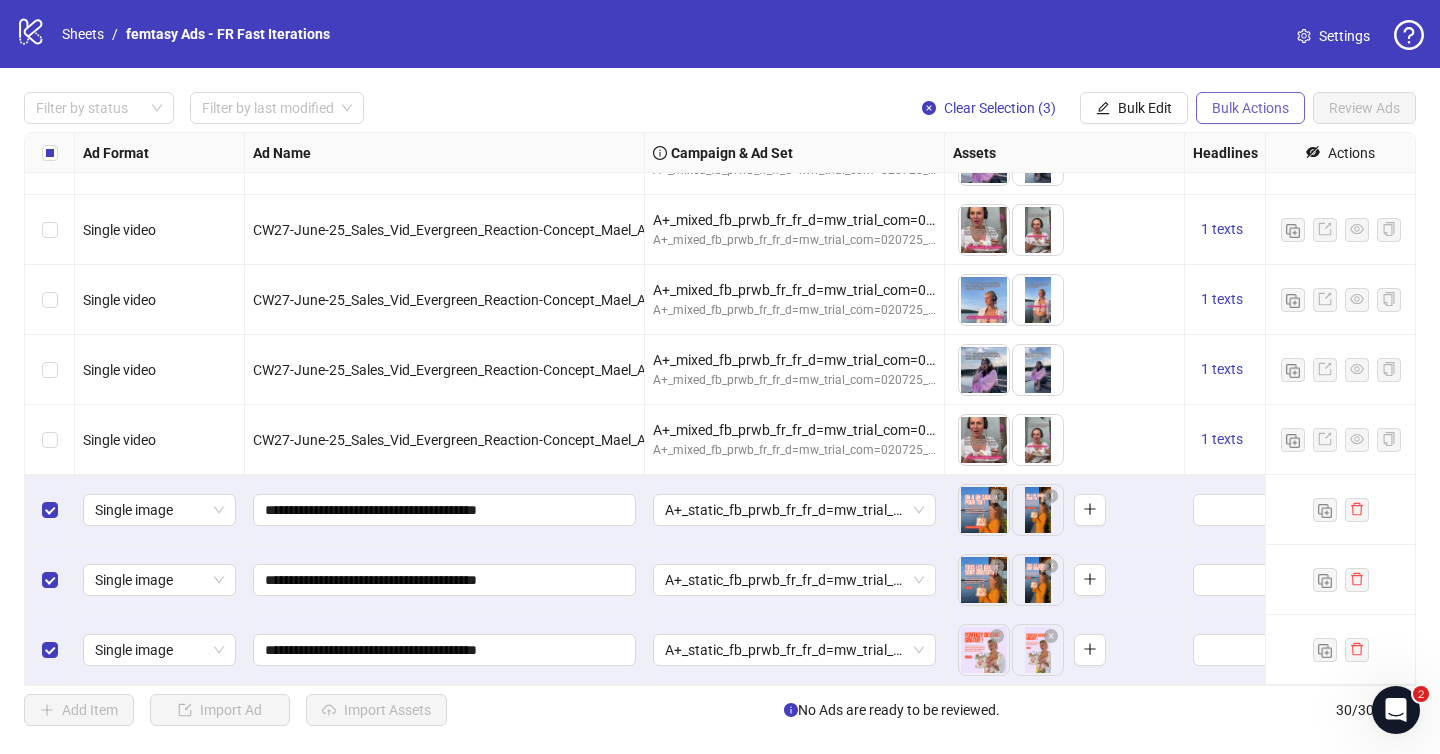click on "Bulk Actions" at bounding box center [1250, 108] 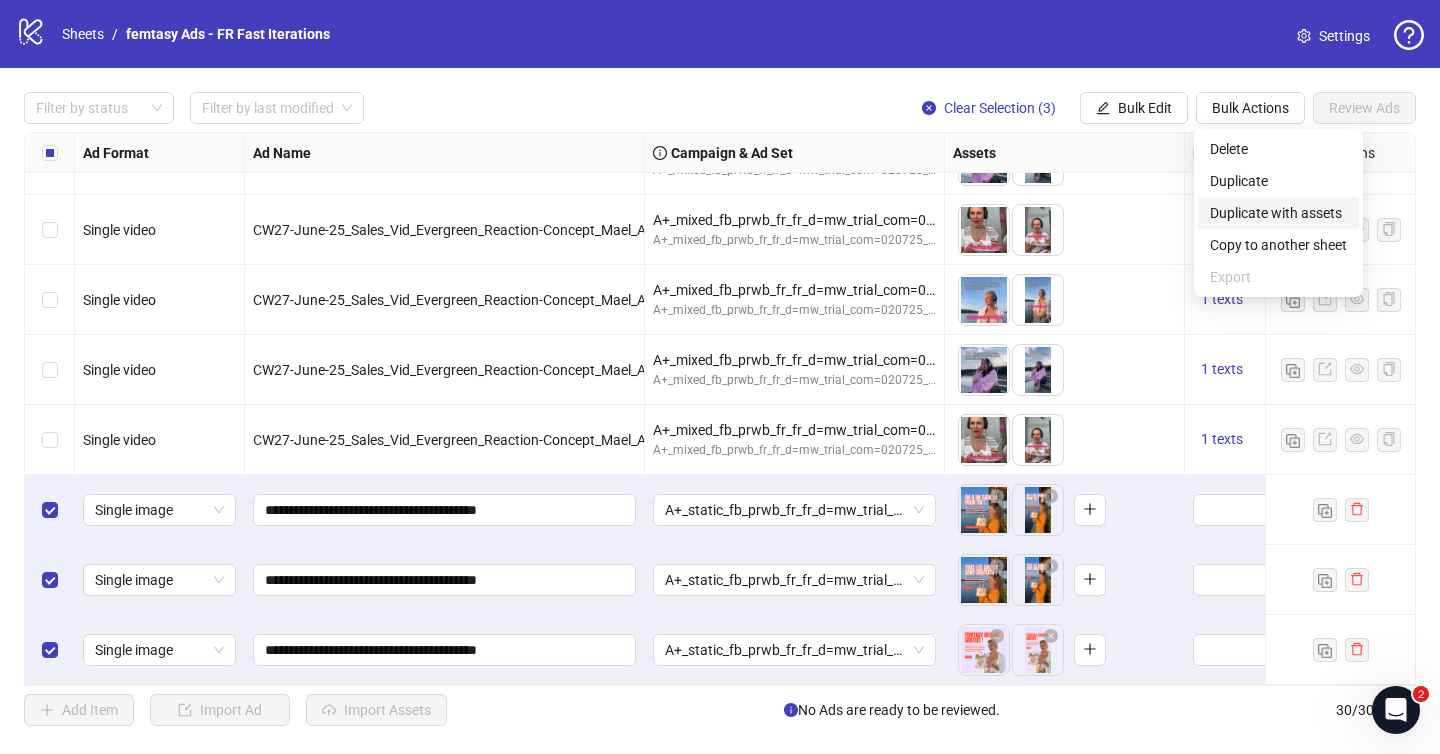 click on "Duplicate with assets" at bounding box center [1278, 213] 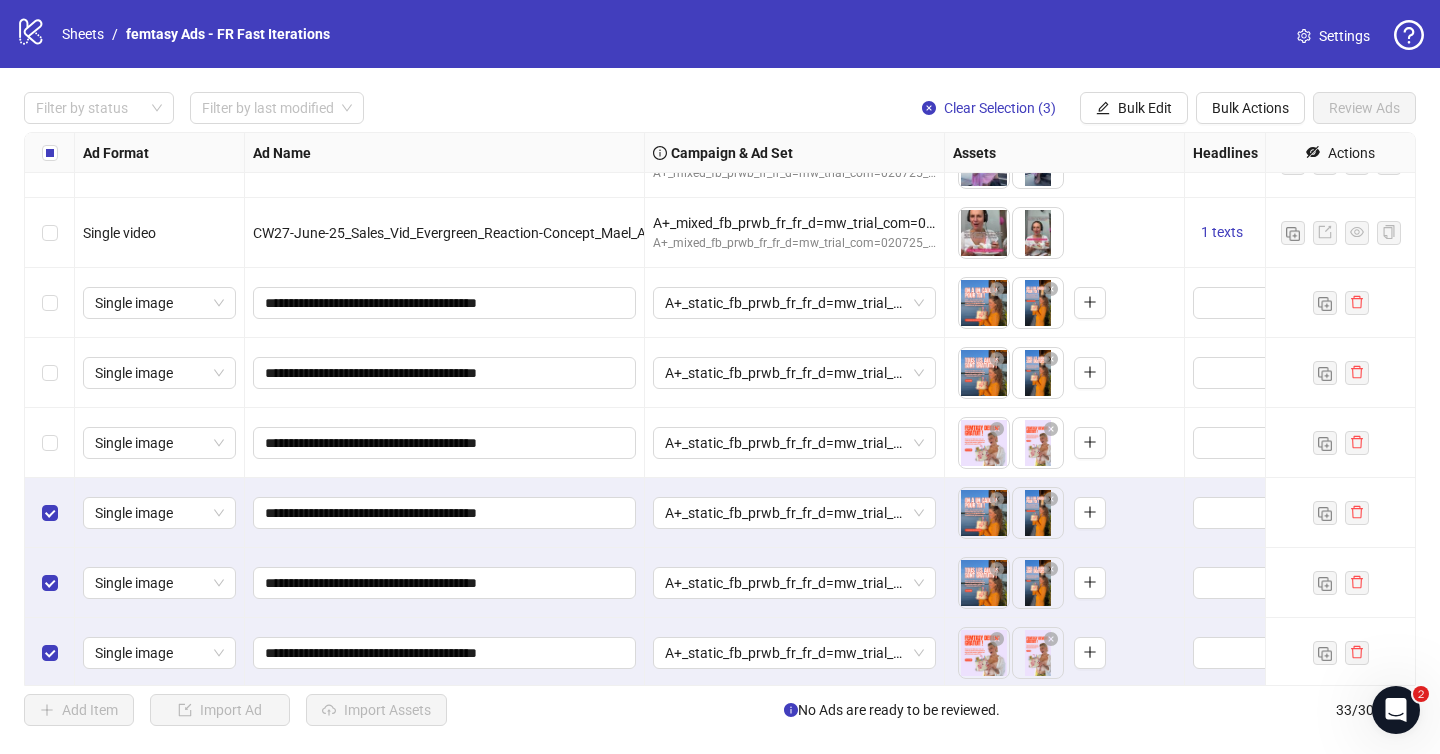 scroll, scrollTop: 1798, scrollLeft: 0, axis: vertical 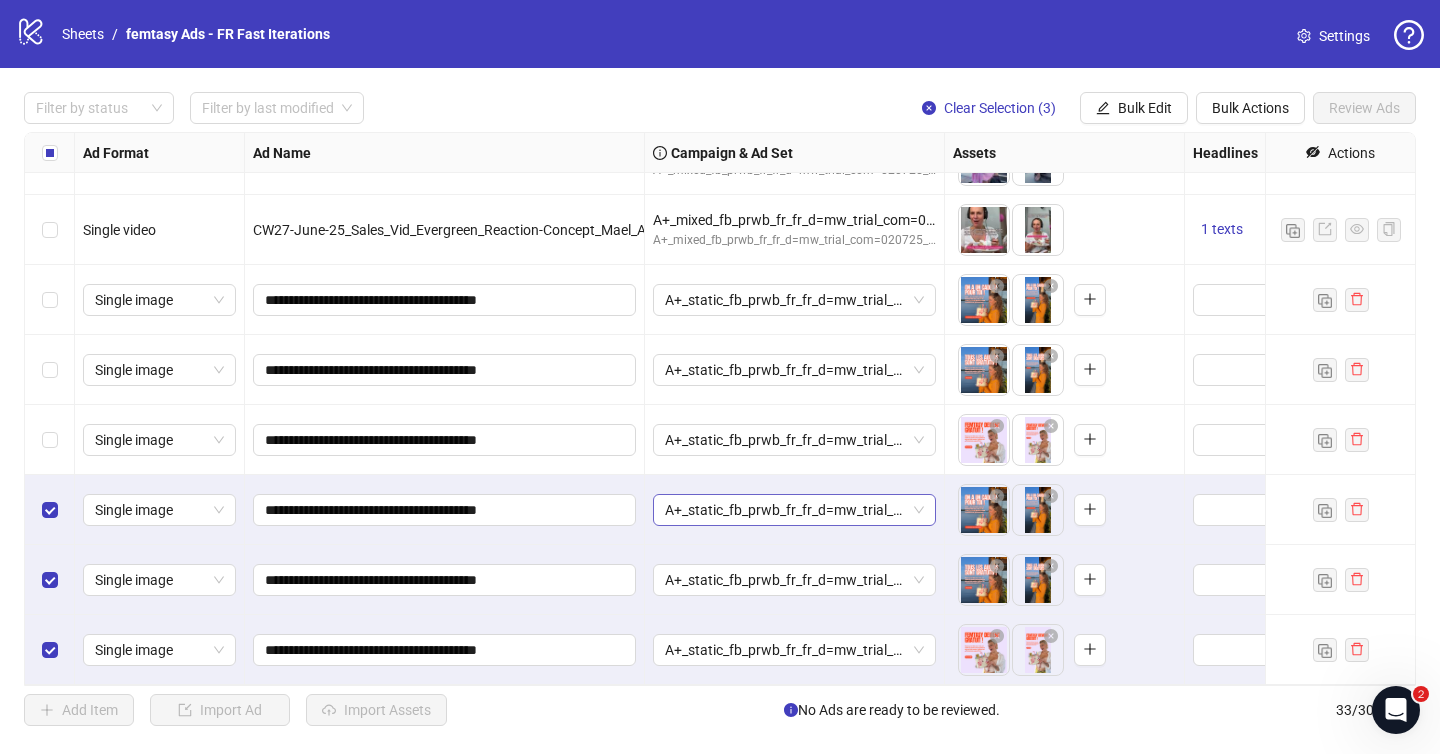 click on "A+_static_fb_prwb_fr_fr_d=mw_trial_com=020625 Adset" at bounding box center [794, 510] 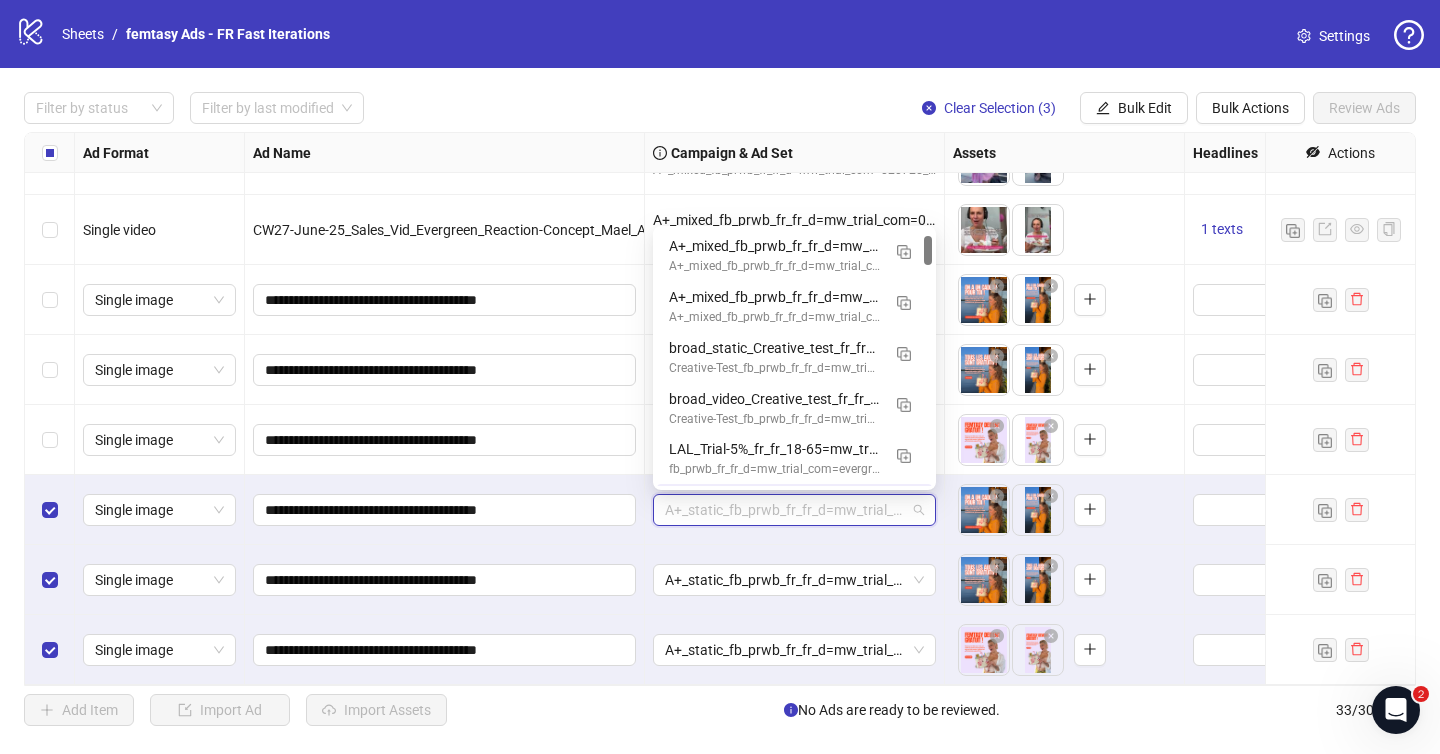 scroll, scrollTop: 50, scrollLeft: 0, axis: vertical 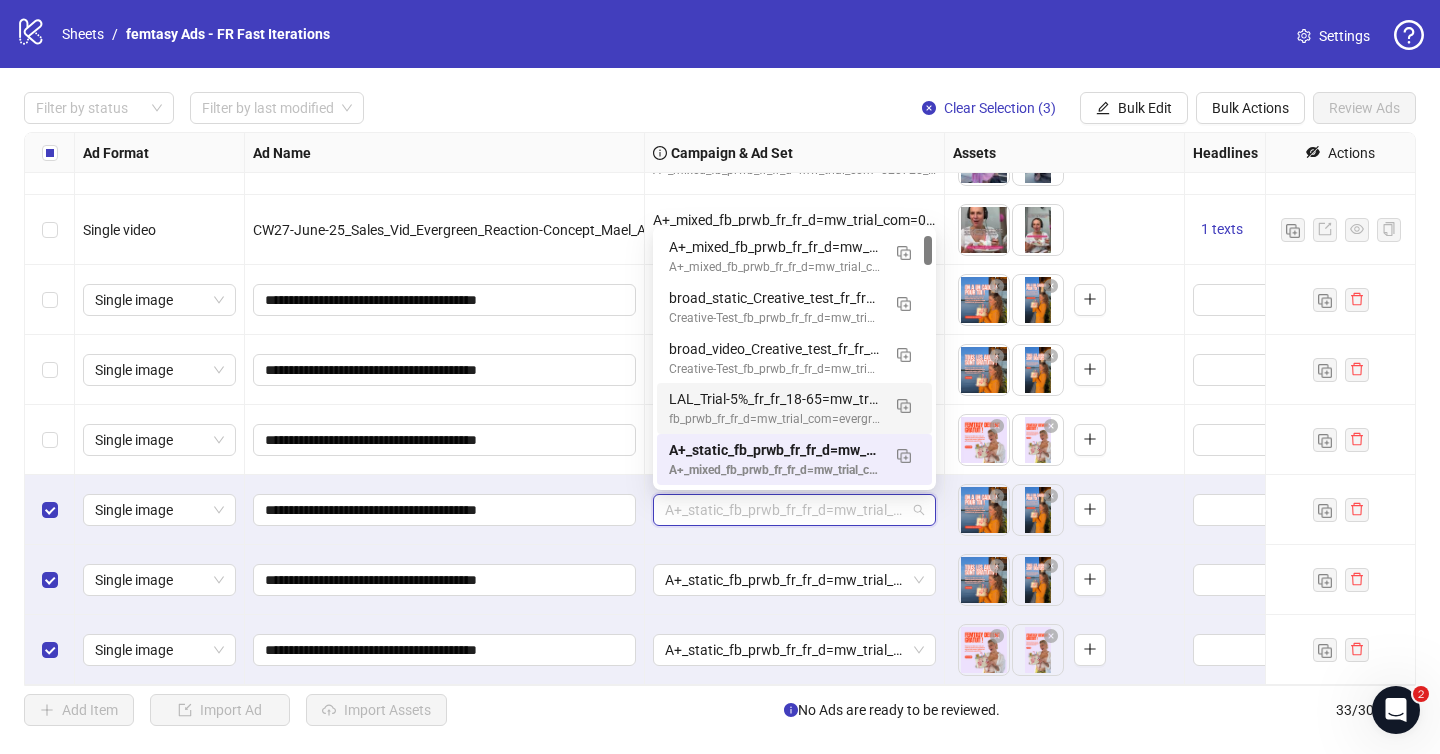 click on "LAL_Trial-5%_fr_fr_18-65=mw_trial_com=110625 fb_prwb_fr_fr_d=mw_trial_com=evergreen-new" at bounding box center (794, 408) 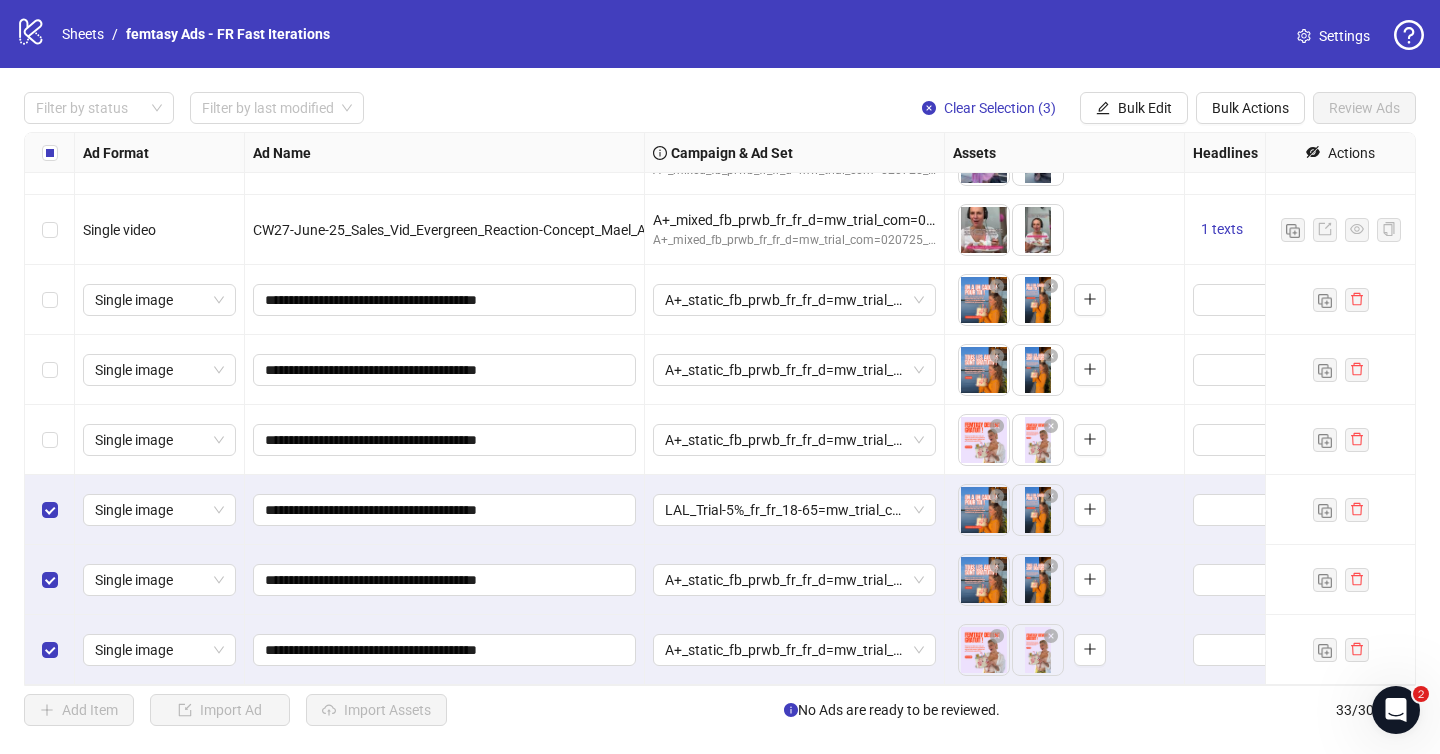 click on "A+_static_fb_prwb_fr_fr_d=mw_trial_com=020625 Adset" at bounding box center [795, 580] 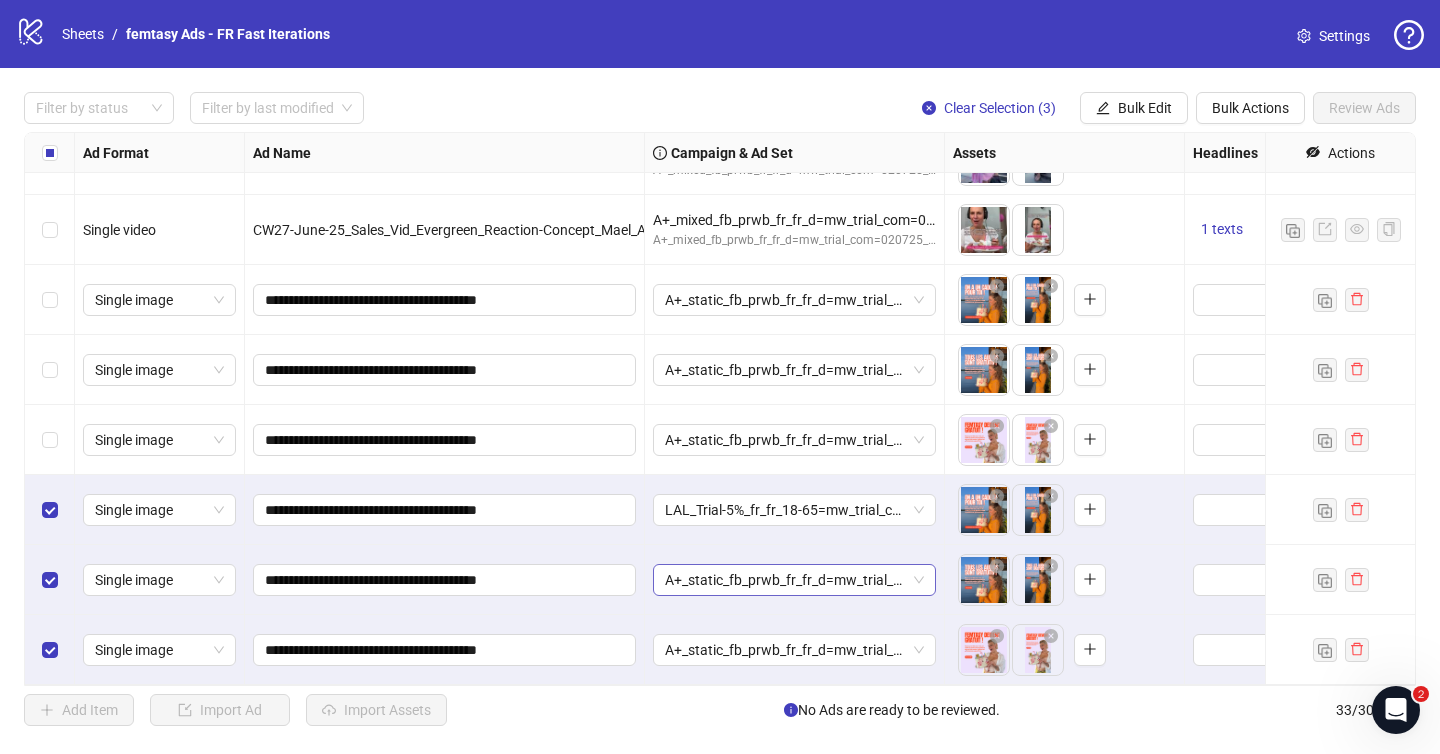 click on "A+_static_fb_prwb_fr_fr_d=mw_trial_com=020625 Adset" at bounding box center [794, 580] 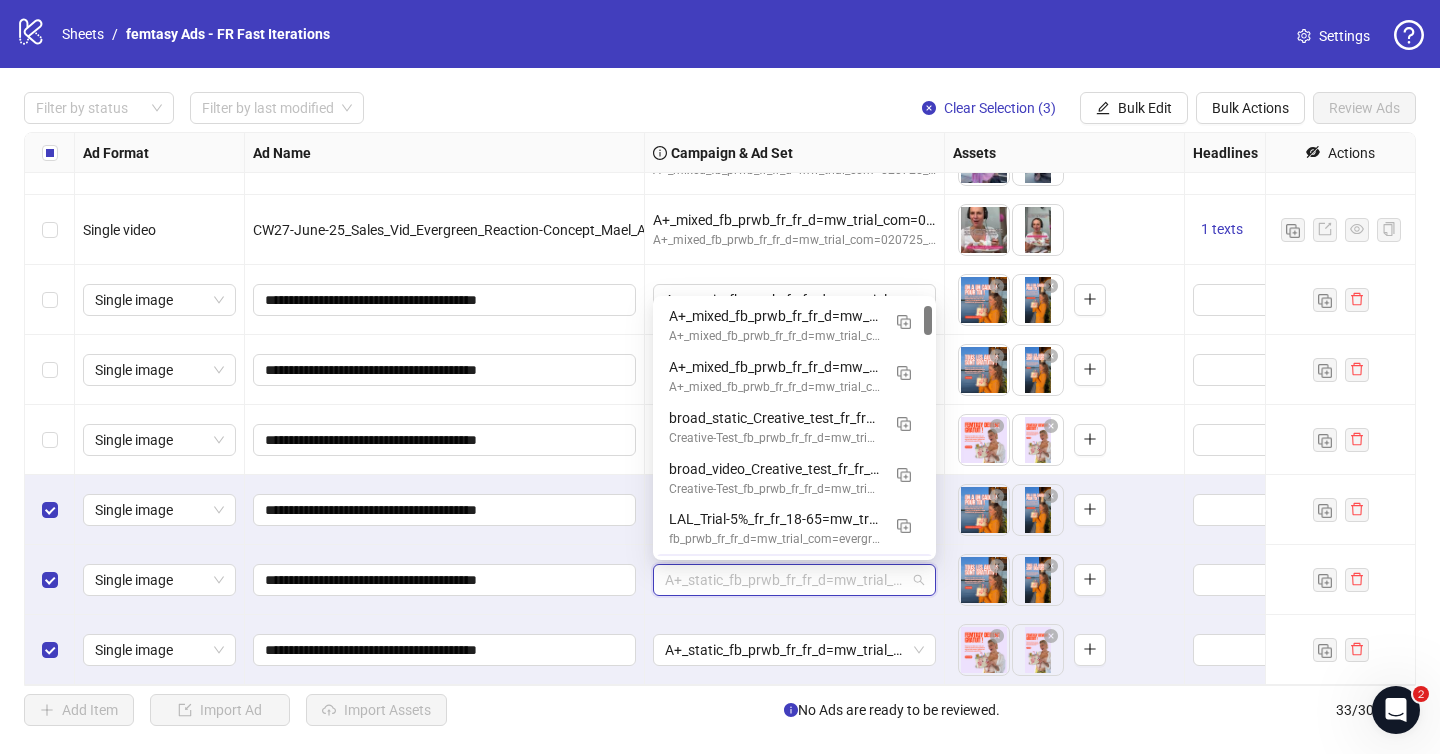 scroll, scrollTop: 50, scrollLeft: 0, axis: vertical 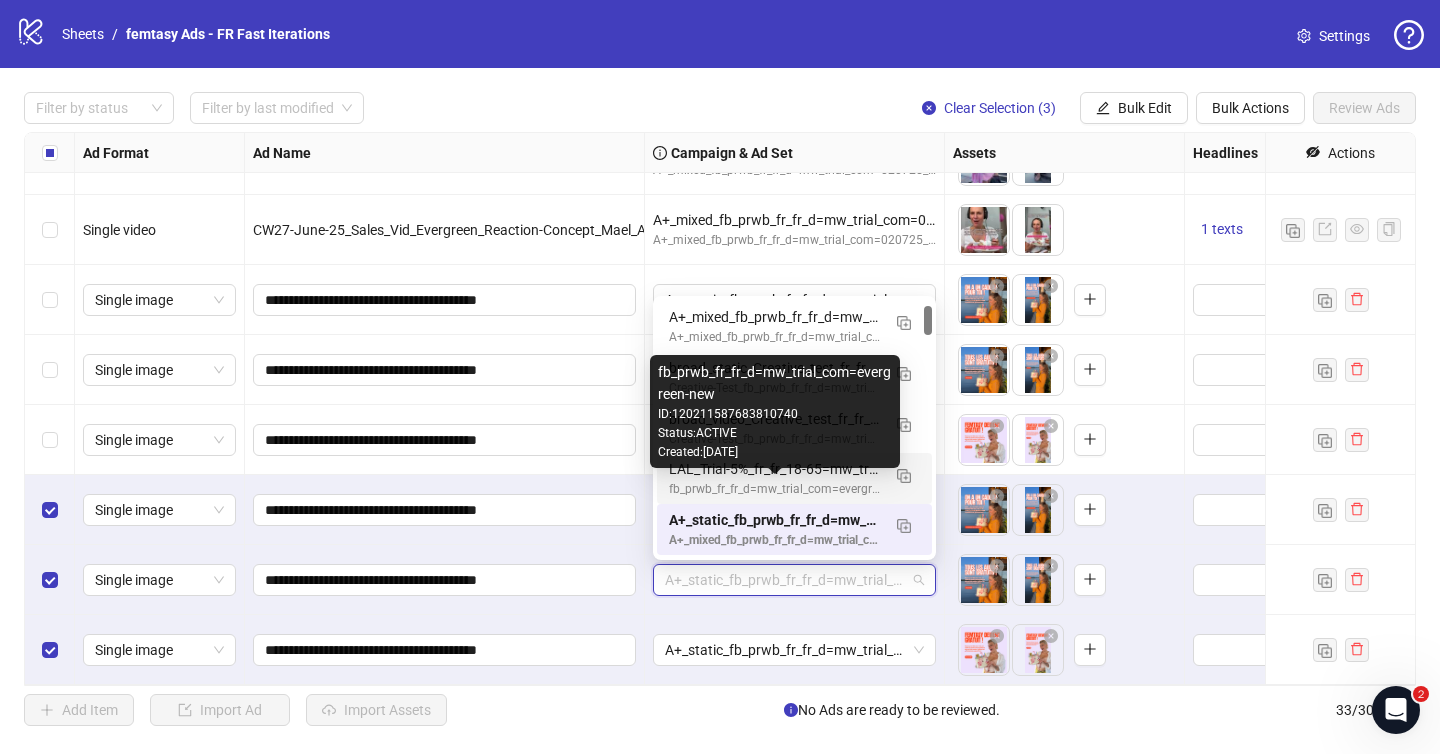 click on "fb_prwb_fr_fr_d=mw_trial_com=evergreen-new" at bounding box center (774, 489) 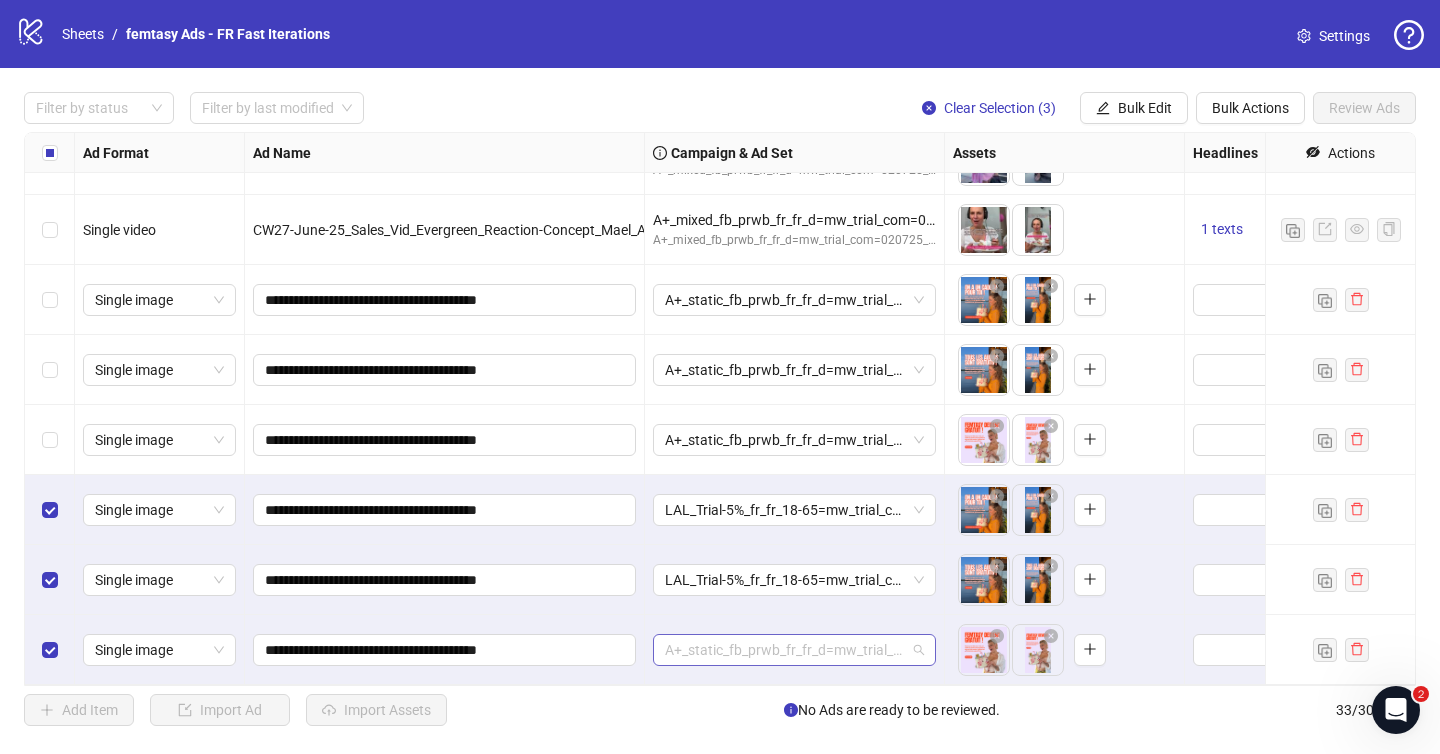 click on "A+_static_fb_prwb_fr_fr_d=mw_trial_com=020625 Adset" at bounding box center (794, 650) 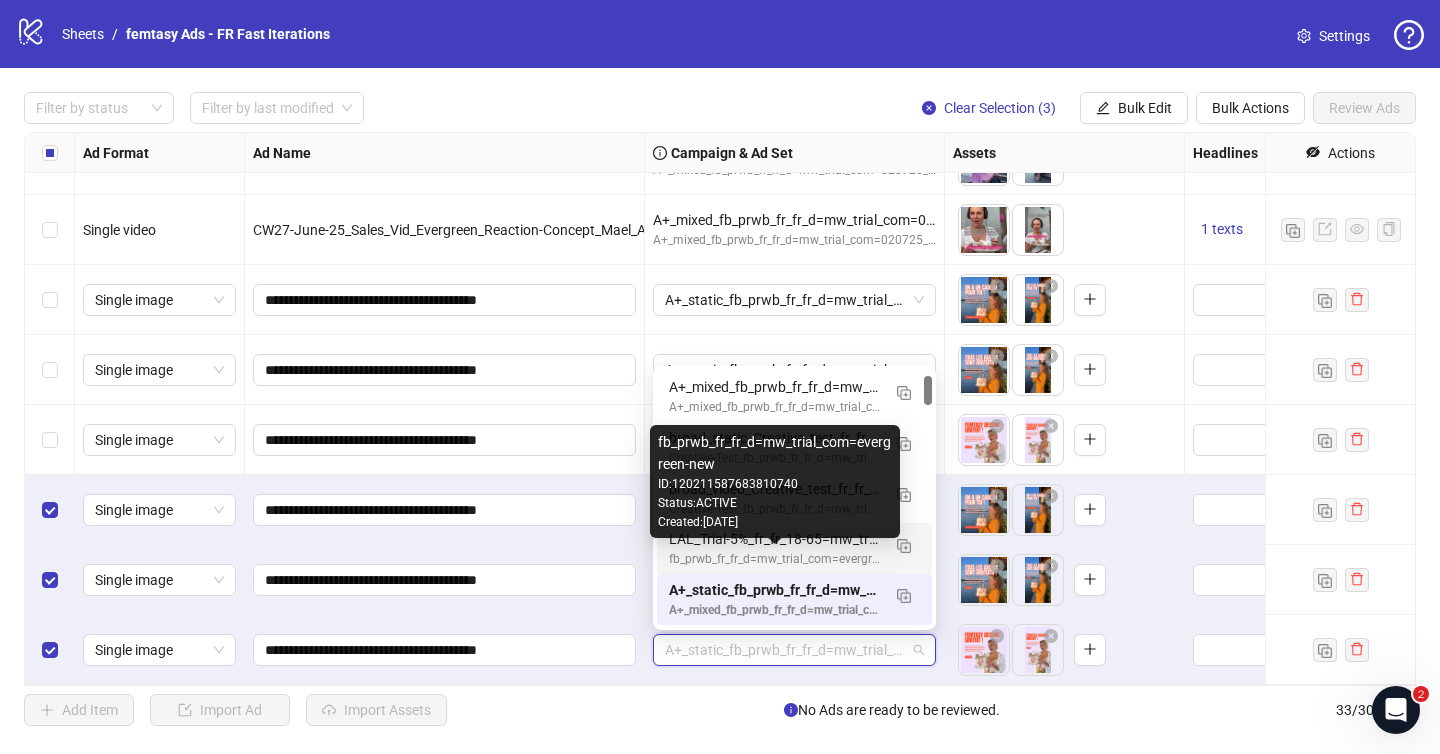click on "LAL_Trial-5%_fr_fr_18-65=mw_trial_com=110625" at bounding box center [774, 539] 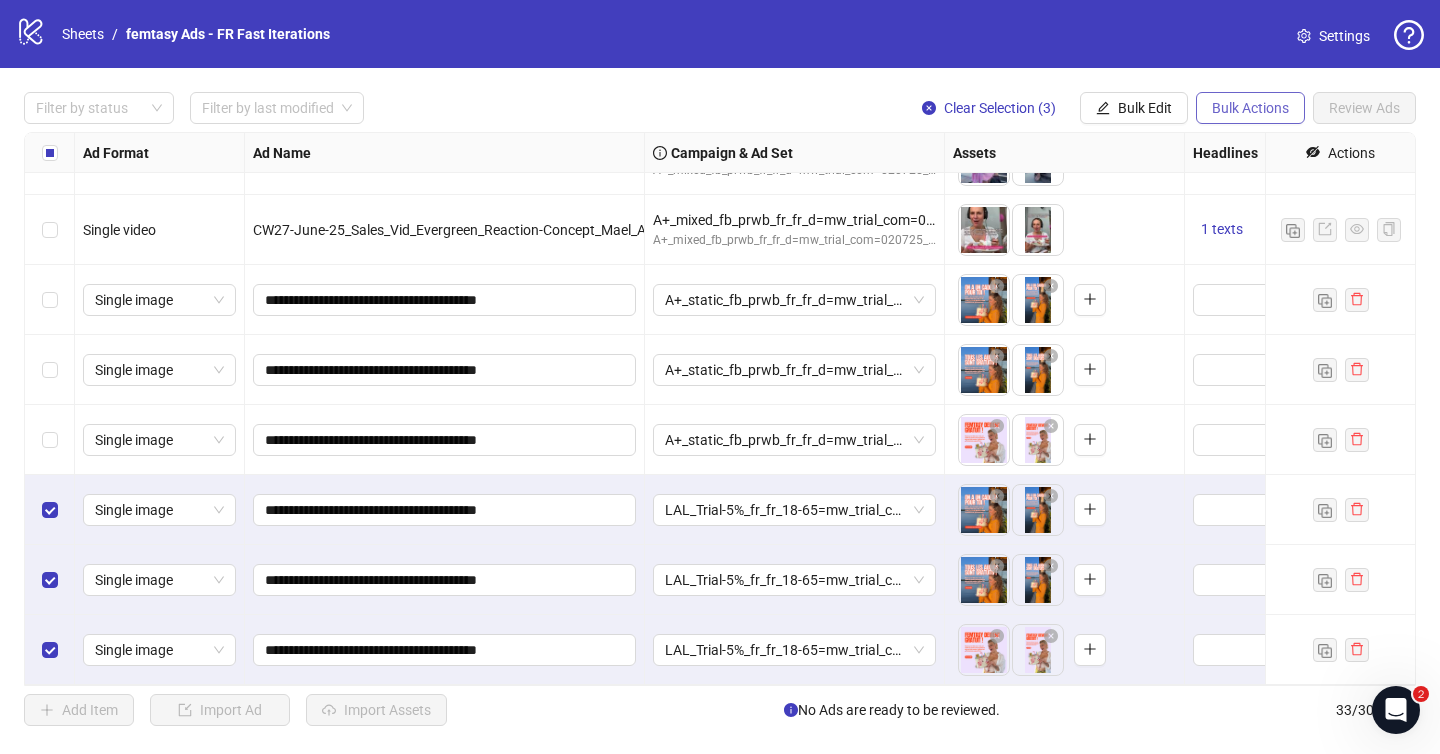 click on "Bulk Actions" at bounding box center (1250, 108) 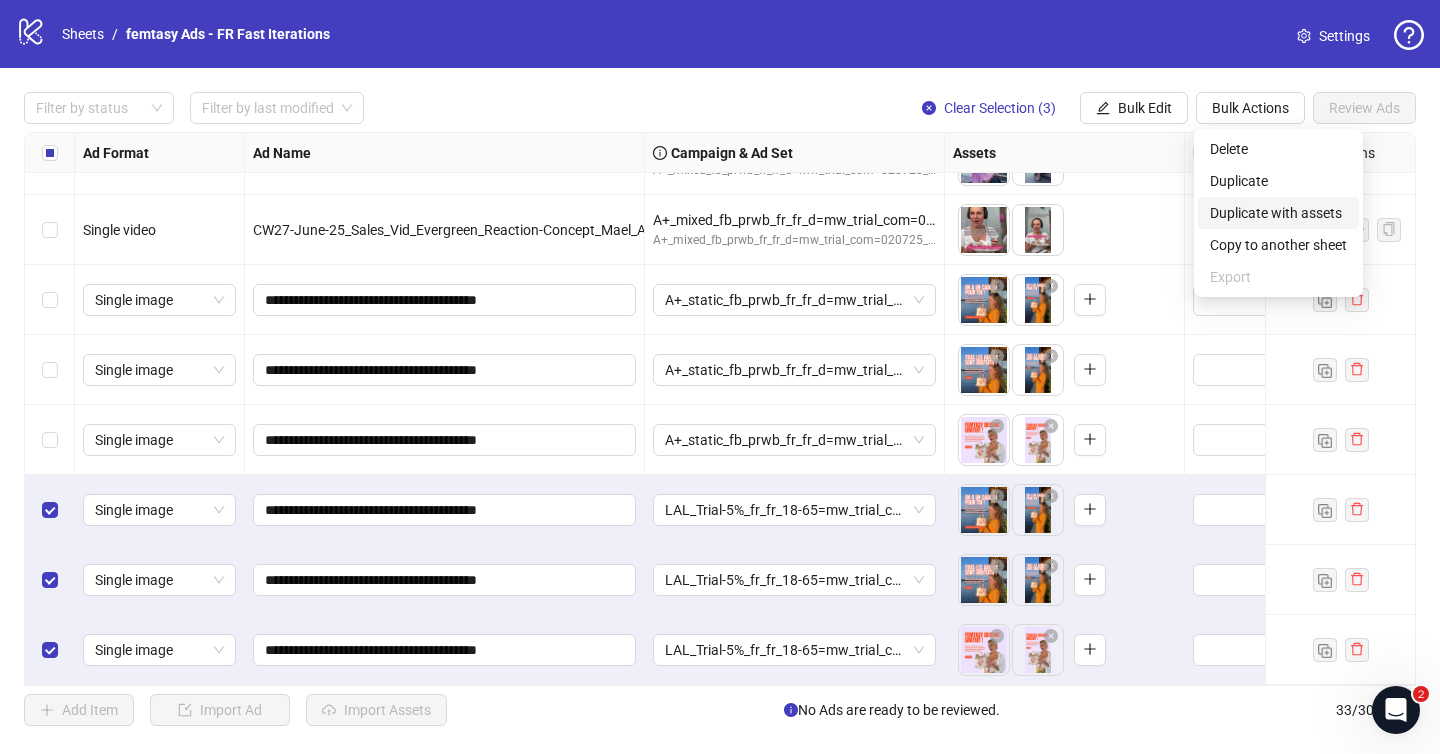 click on "Duplicate with assets" at bounding box center [1278, 213] 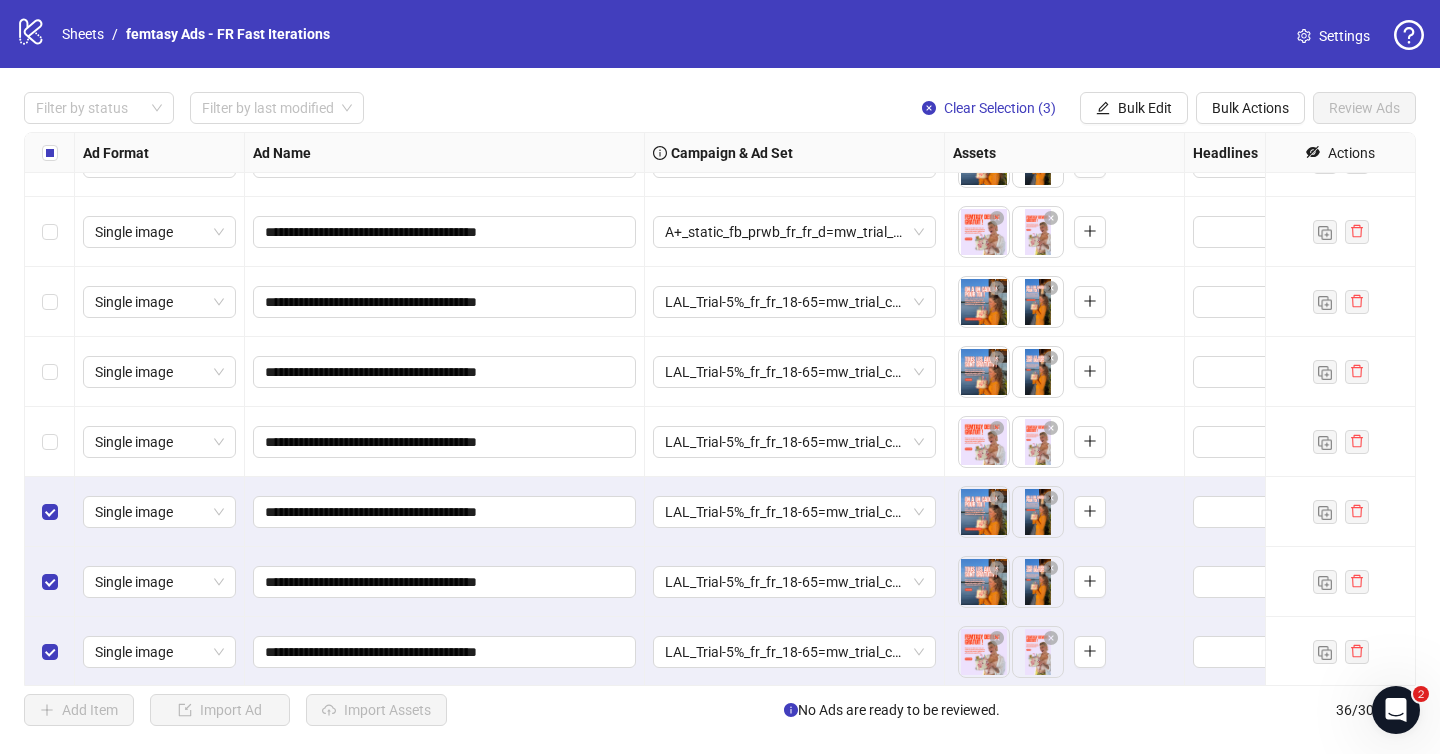 scroll, scrollTop: 2008, scrollLeft: 0, axis: vertical 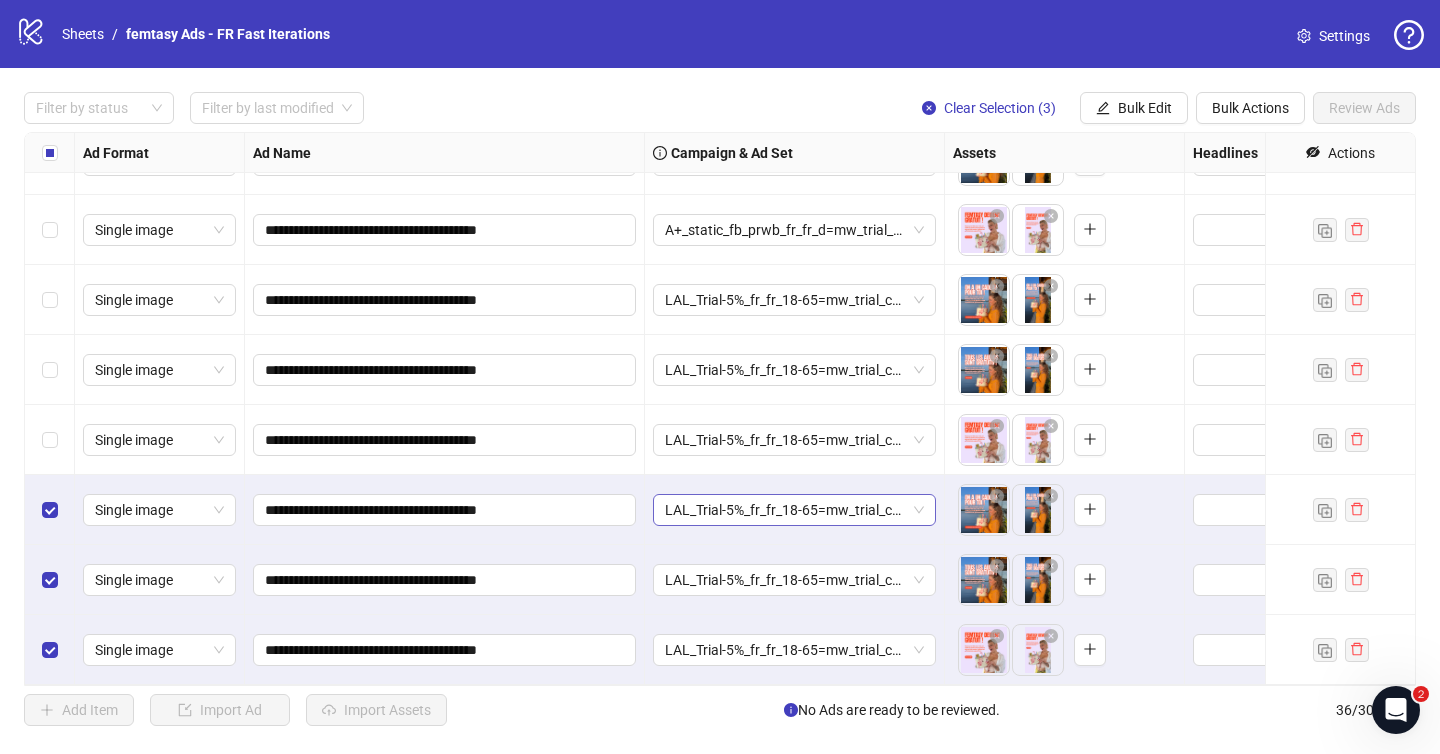 click on "LAL_Trial-5%_fr_fr_18-65=mw_trial_com=110625" at bounding box center [794, 510] 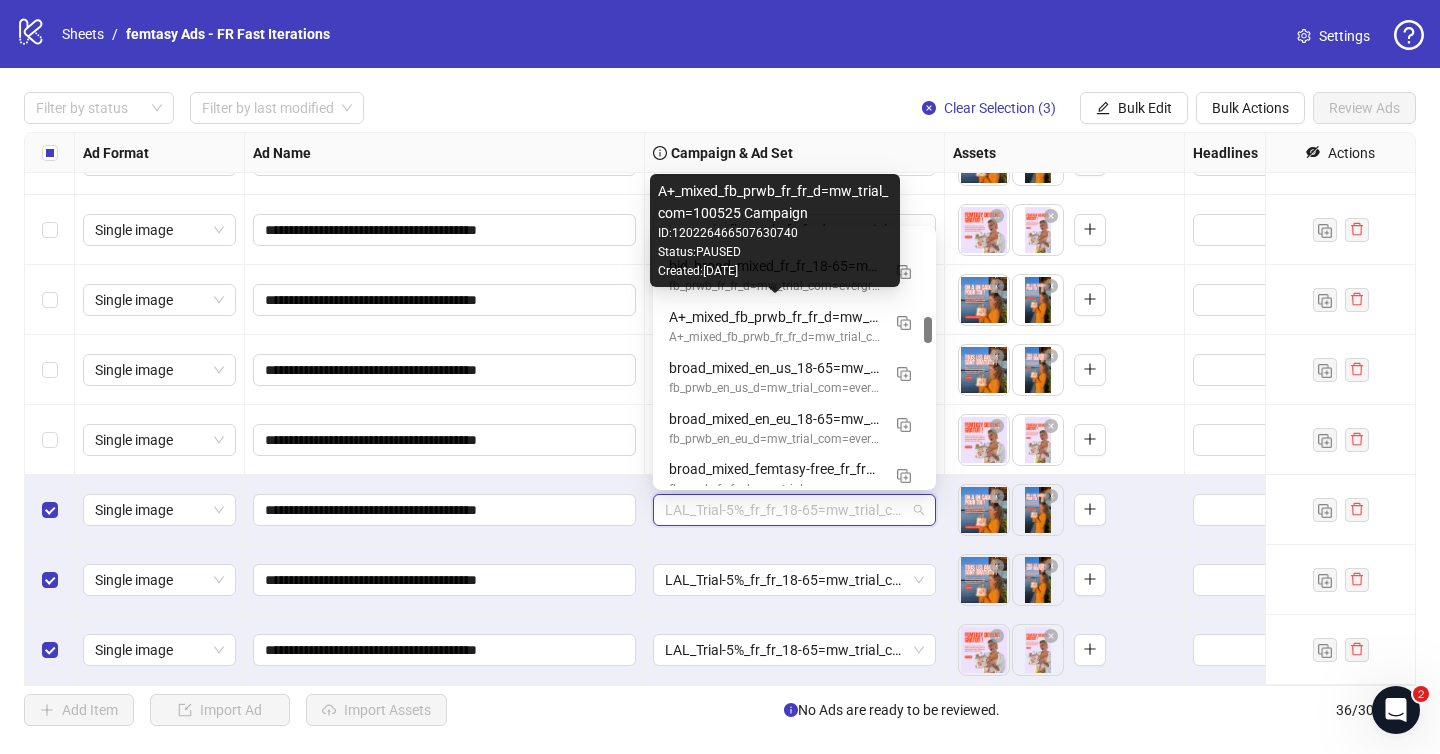 scroll, scrollTop: 868, scrollLeft: 0, axis: vertical 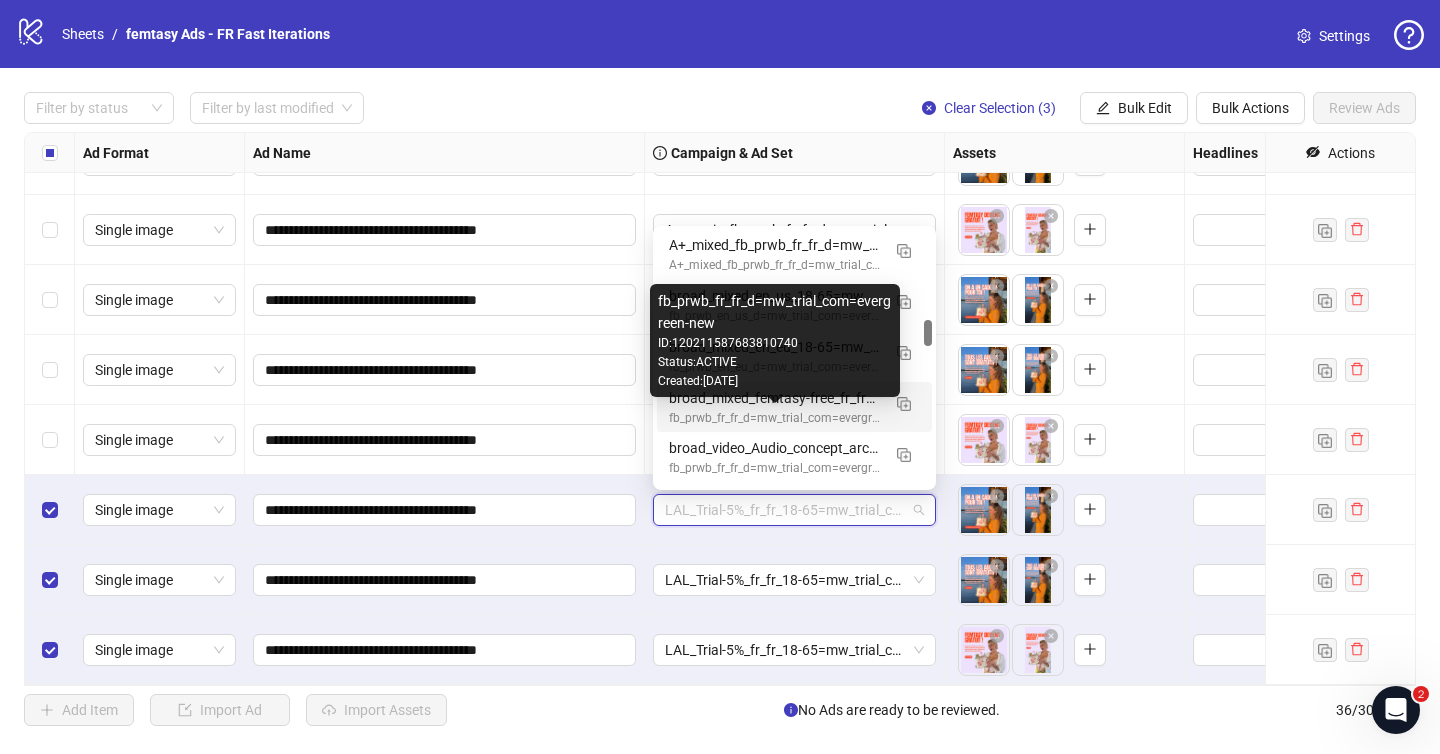 click on "fb_prwb_fr_fr_d=mw_trial_com=evergreen-new" at bounding box center [774, 418] 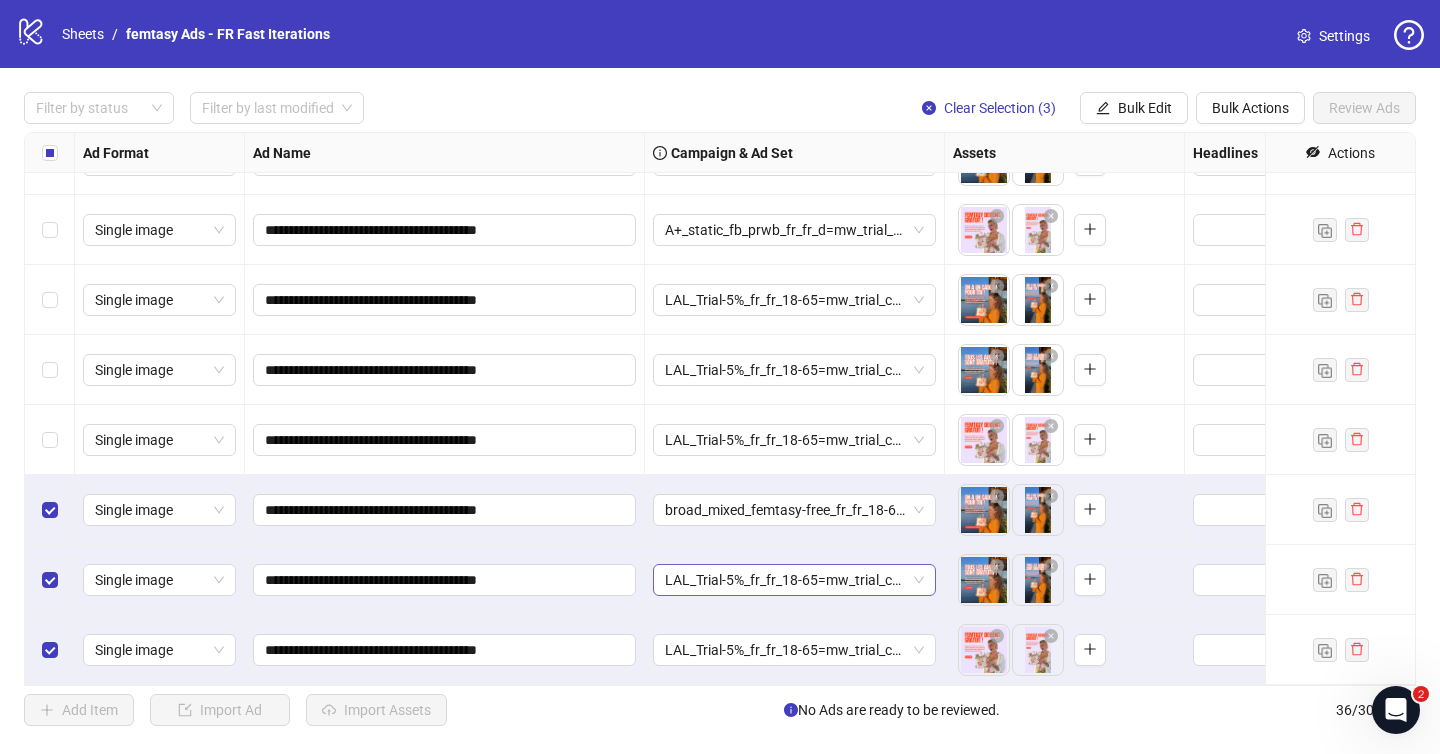 click on "LAL_Trial-5%_fr_fr_18-65=mw_trial_com=110625" at bounding box center (794, 580) 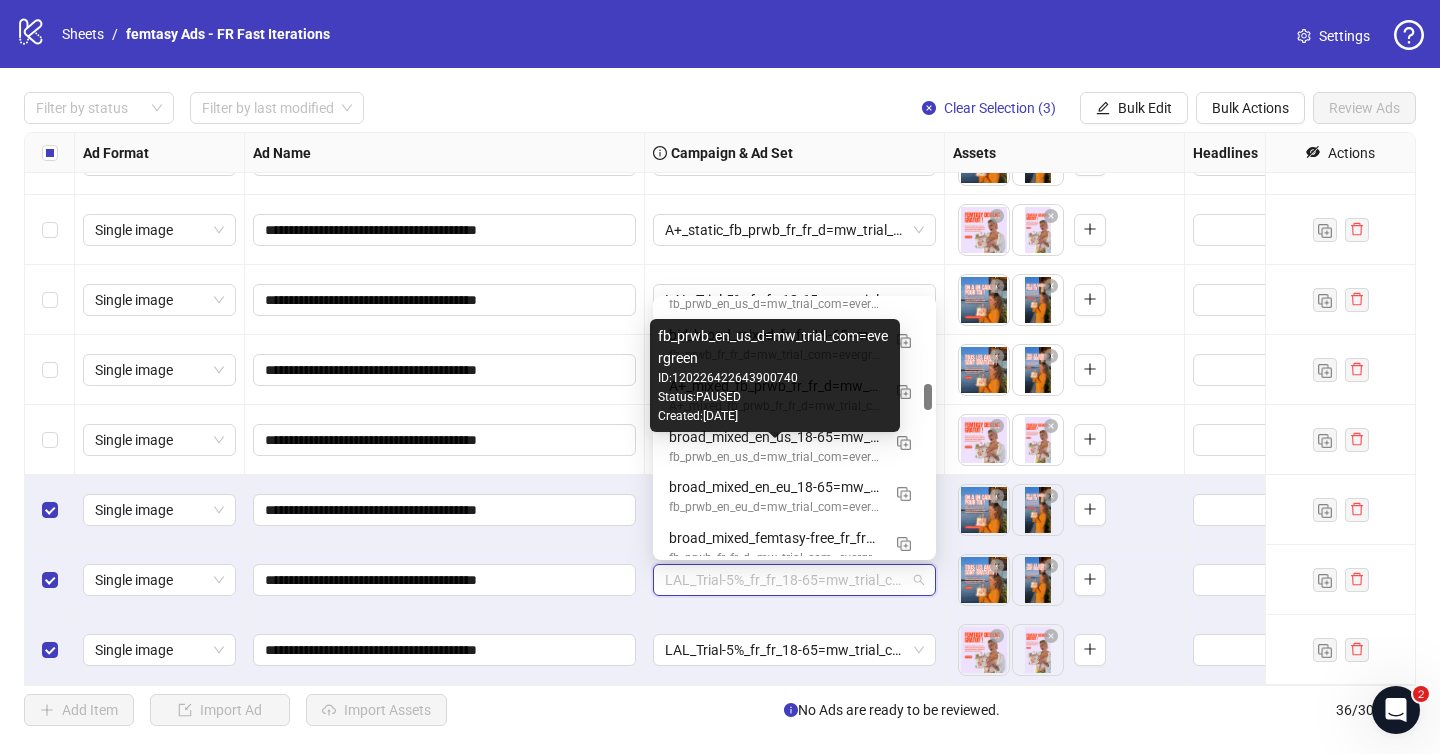 scroll, scrollTop: 796, scrollLeft: 0, axis: vertical 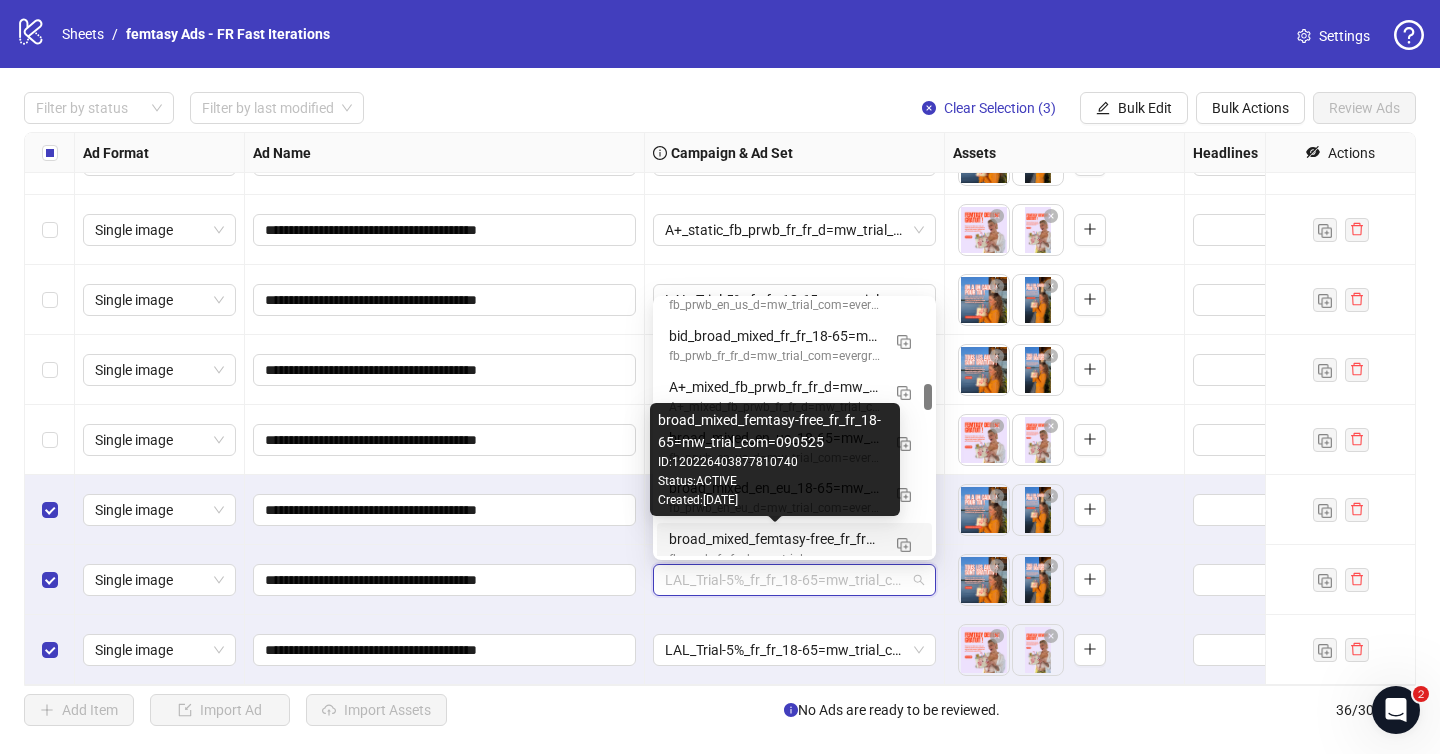 click on "broad_mixed_femtasy-free_fr_fr_18-65=mw_trial_com=090525" at bounding box center [774, 539] 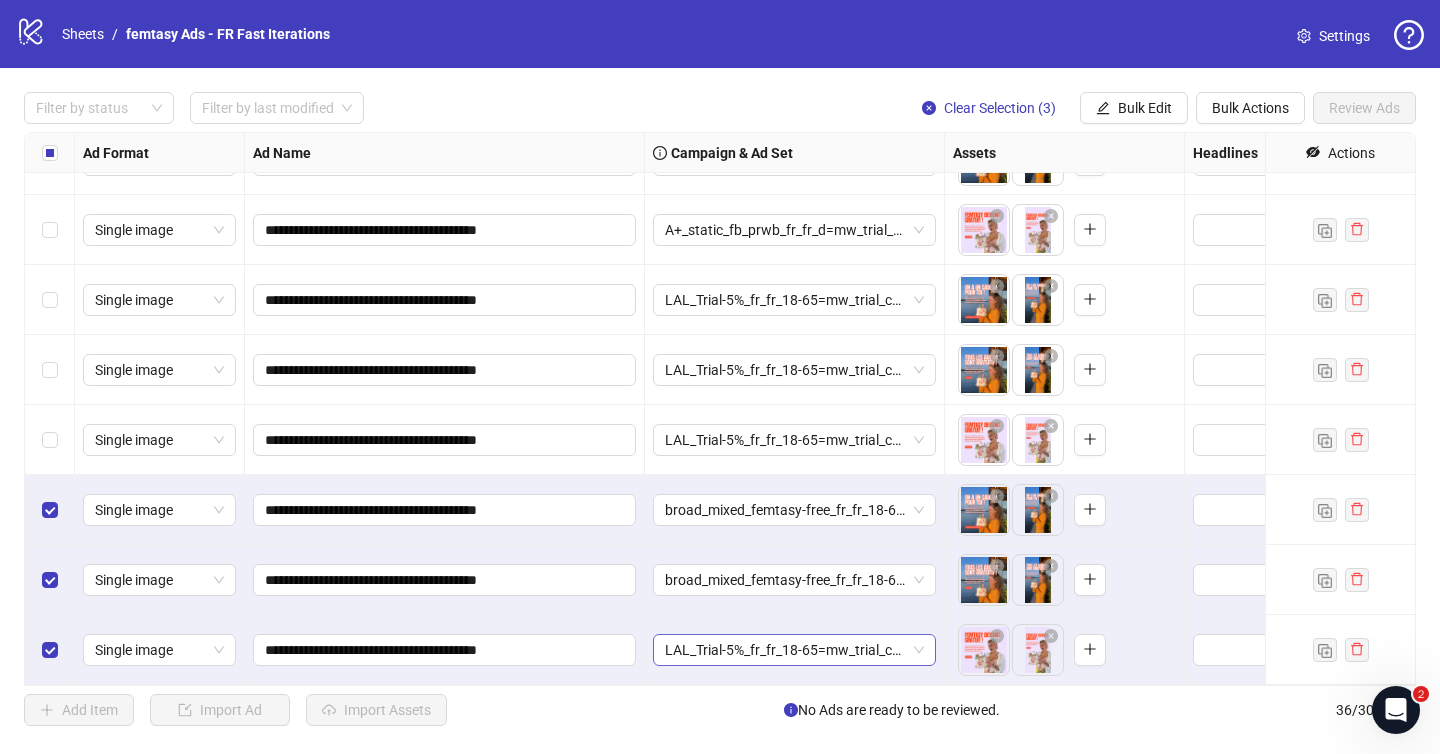 click on "LAL_Trial-5%_fr_fr_18-65=mw_trial_com=110625" at bounding box center (794, 650) 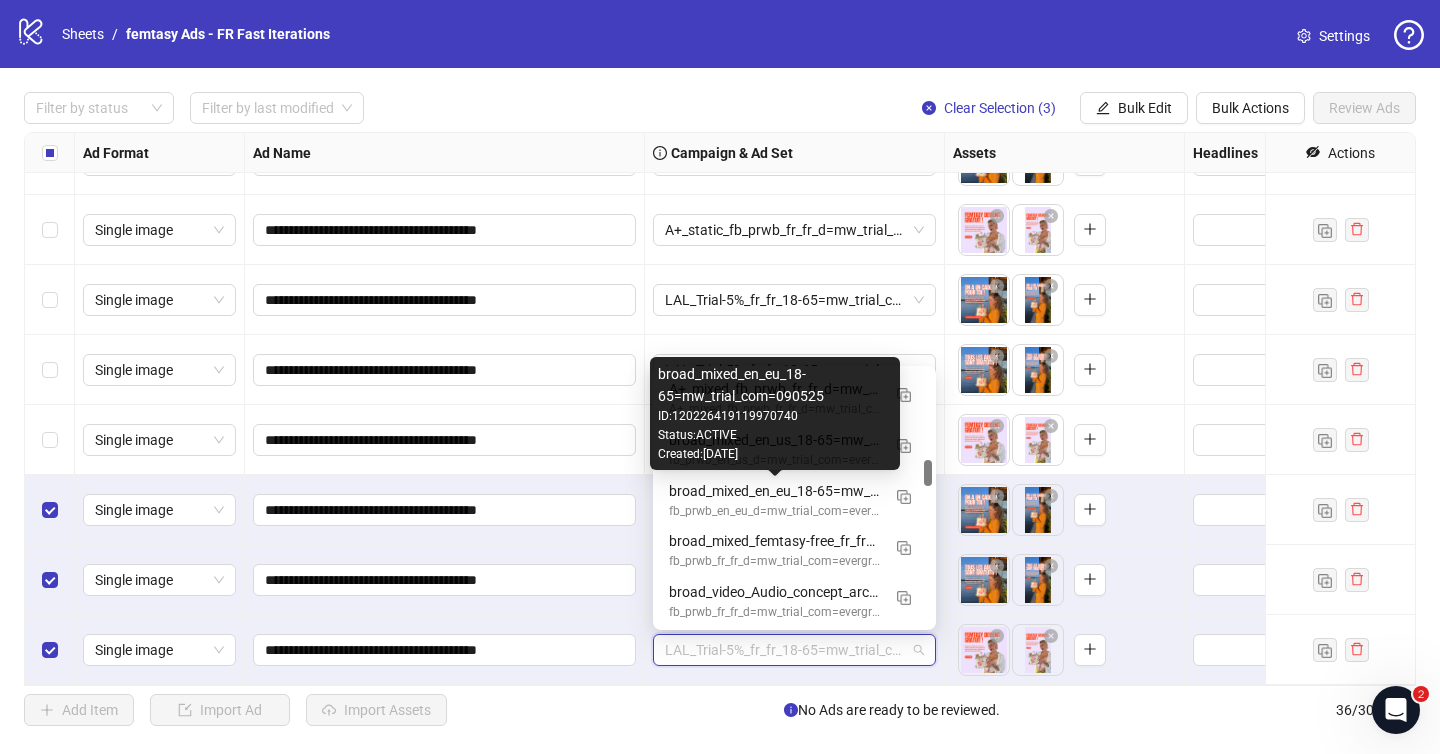 scroll, scrollTop: 864, scrollLeft: 0, axis: vertical 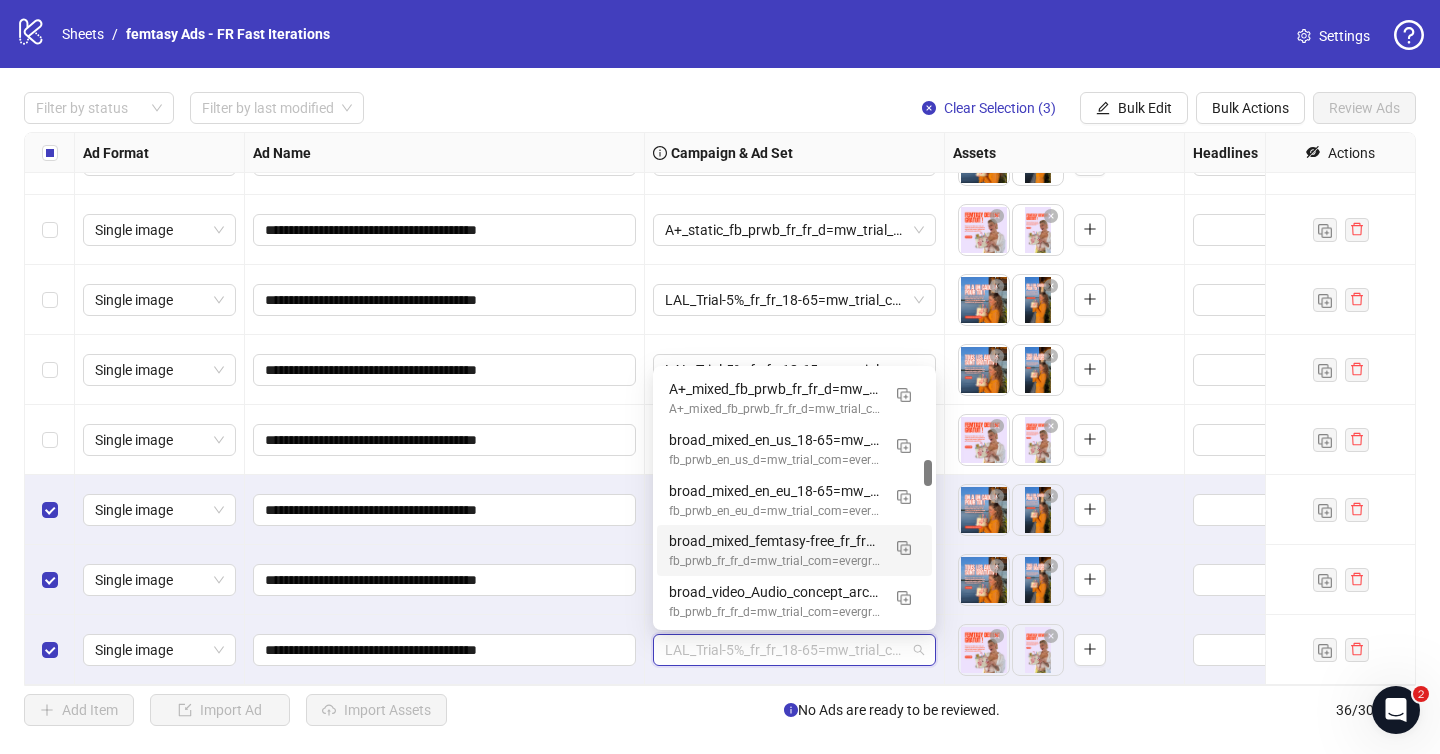 click on "broad_mixed_femtasy-free_fr_fr_18-65=mw_trial_com=090525" at bounding box center (774, 541) 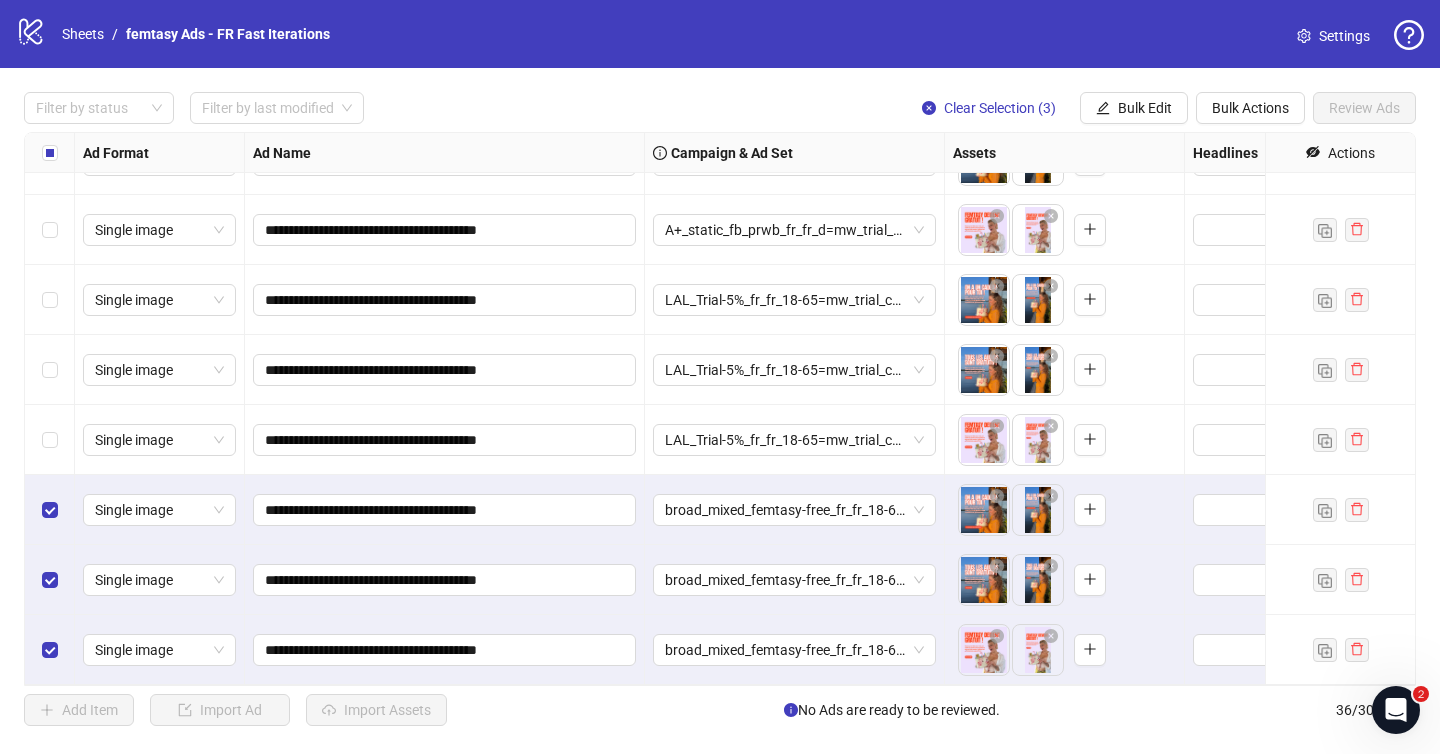 click on "To pick up a draggable item, press the space bar.
While dragging, use the arrow keys to move the item.
Press space again to drop the item in its new position, or press escape to cancel." at bounding box center (1064, 580) 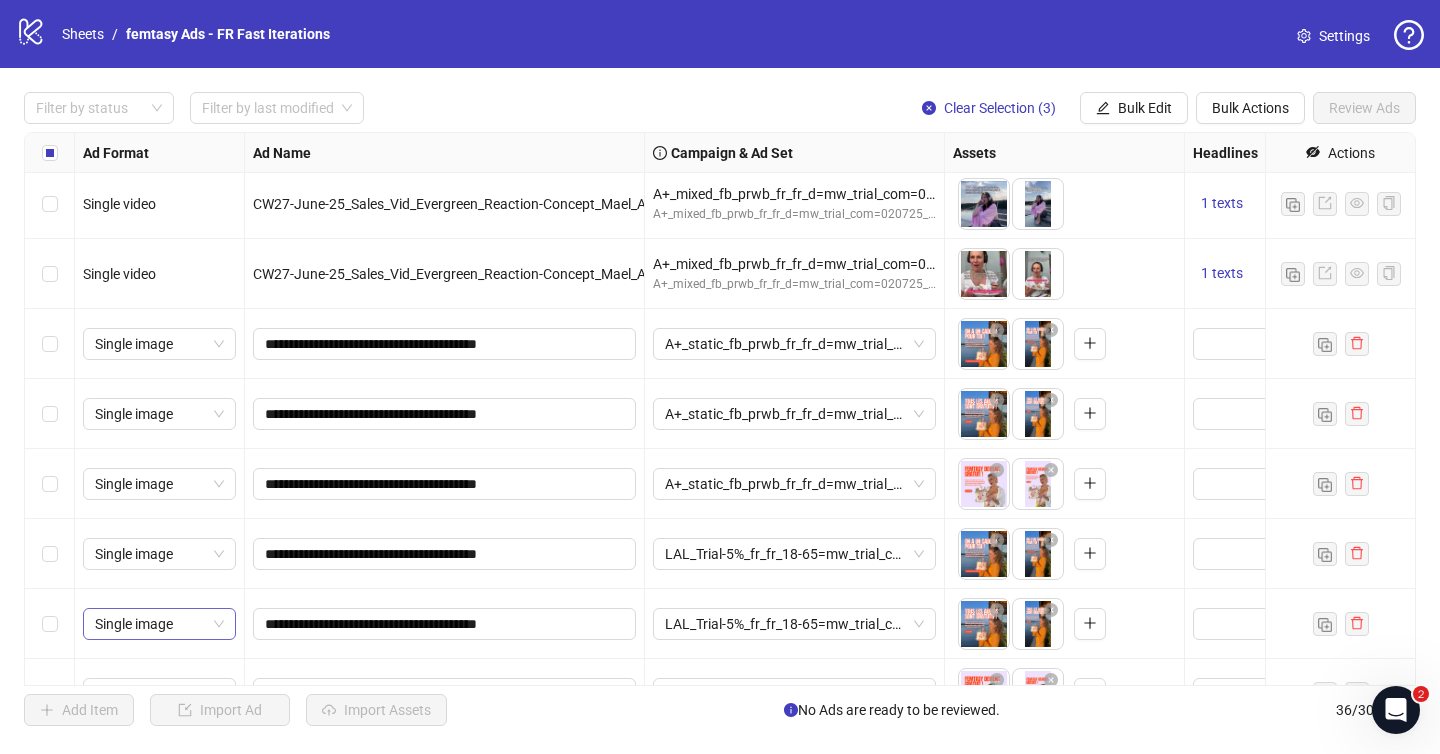 scroll, scrollTop: 1744, scrollLeft: 0, axis: vertical 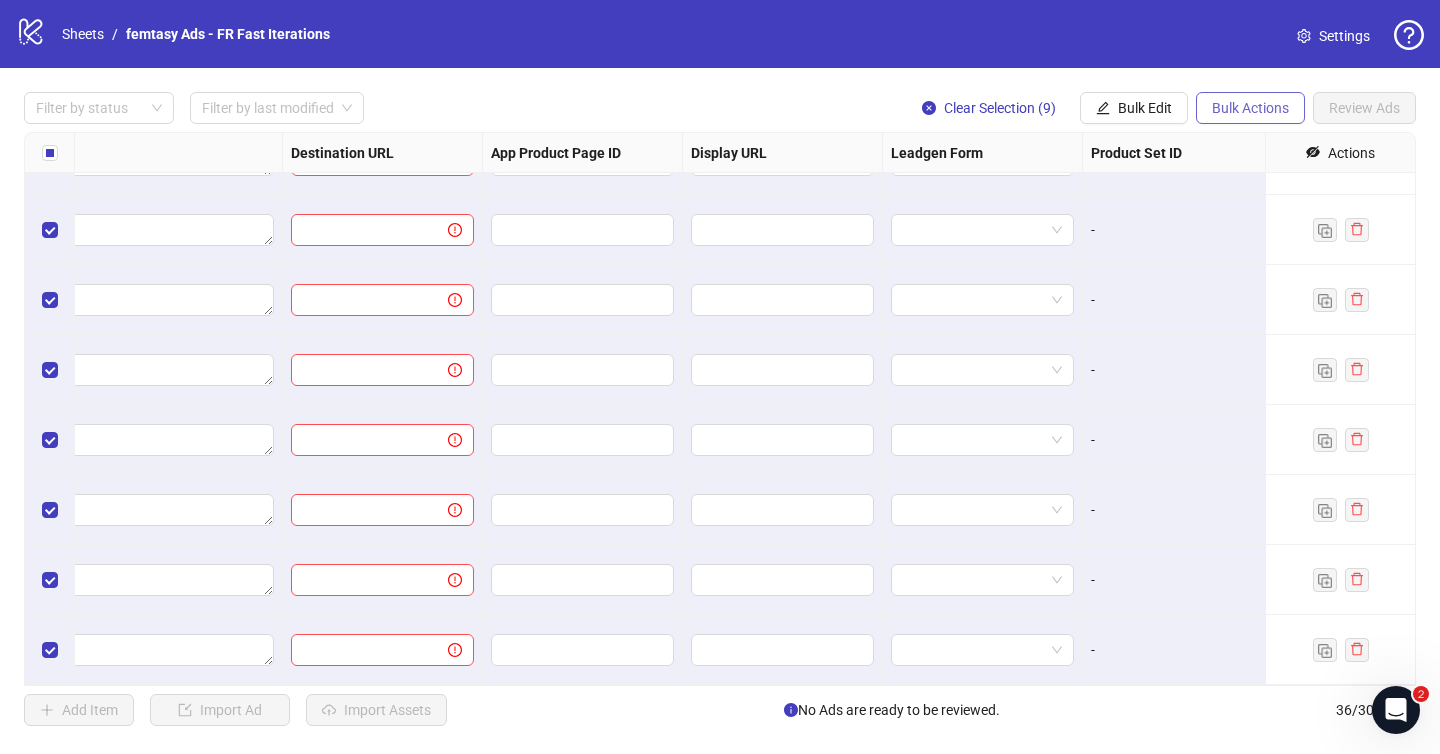 click on "Bulk Actions" at bounding box center [1250, 108] 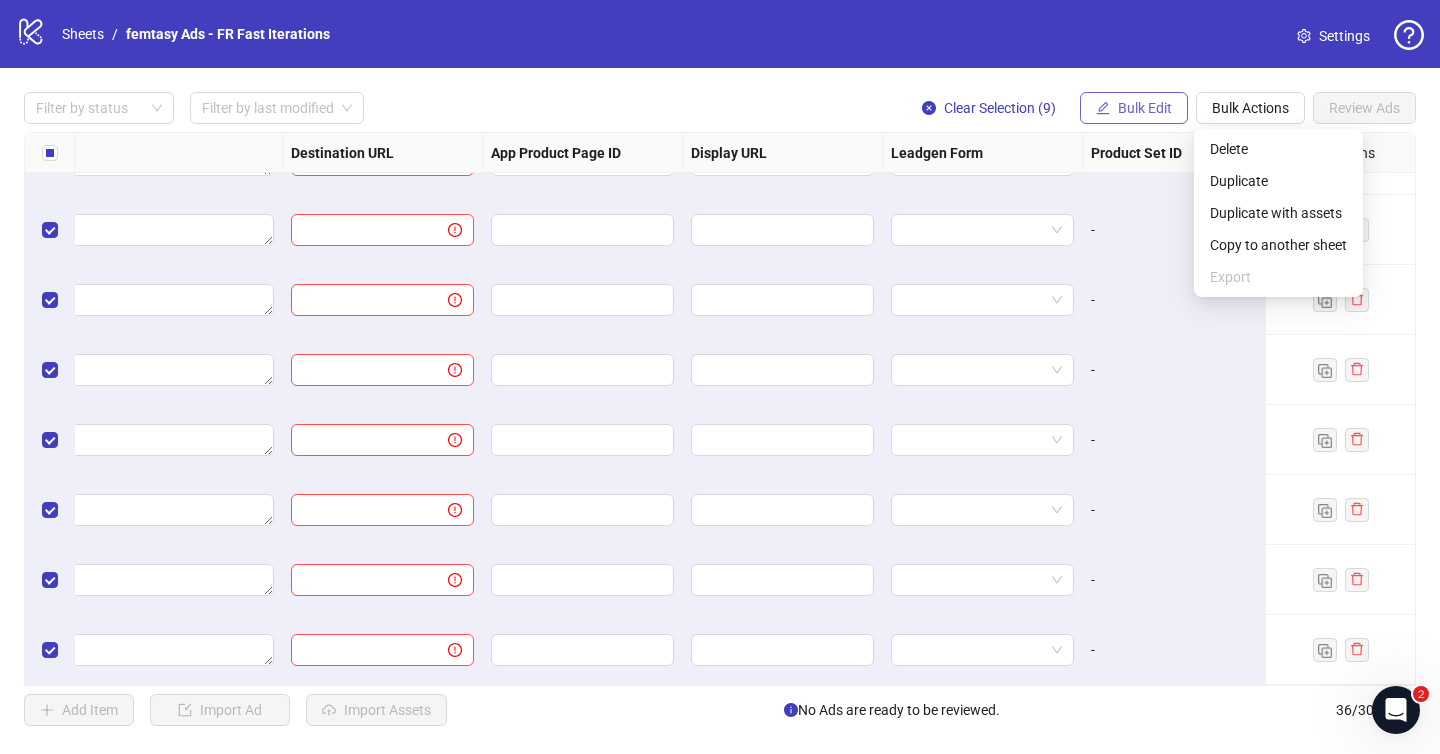 click on "Bulk Edit" at bounding box center (1145, 108) 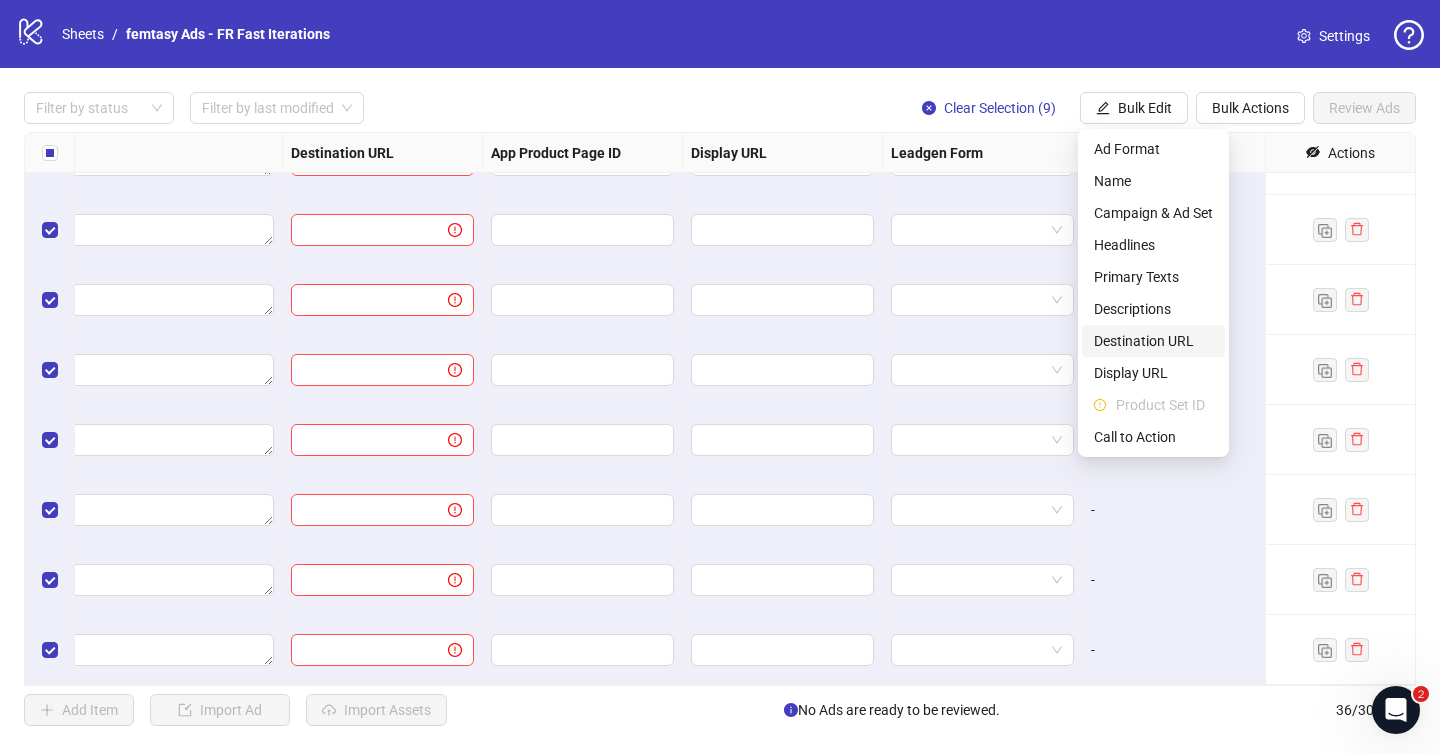 click on "Destination URL" at bounding box center [1153, 341] 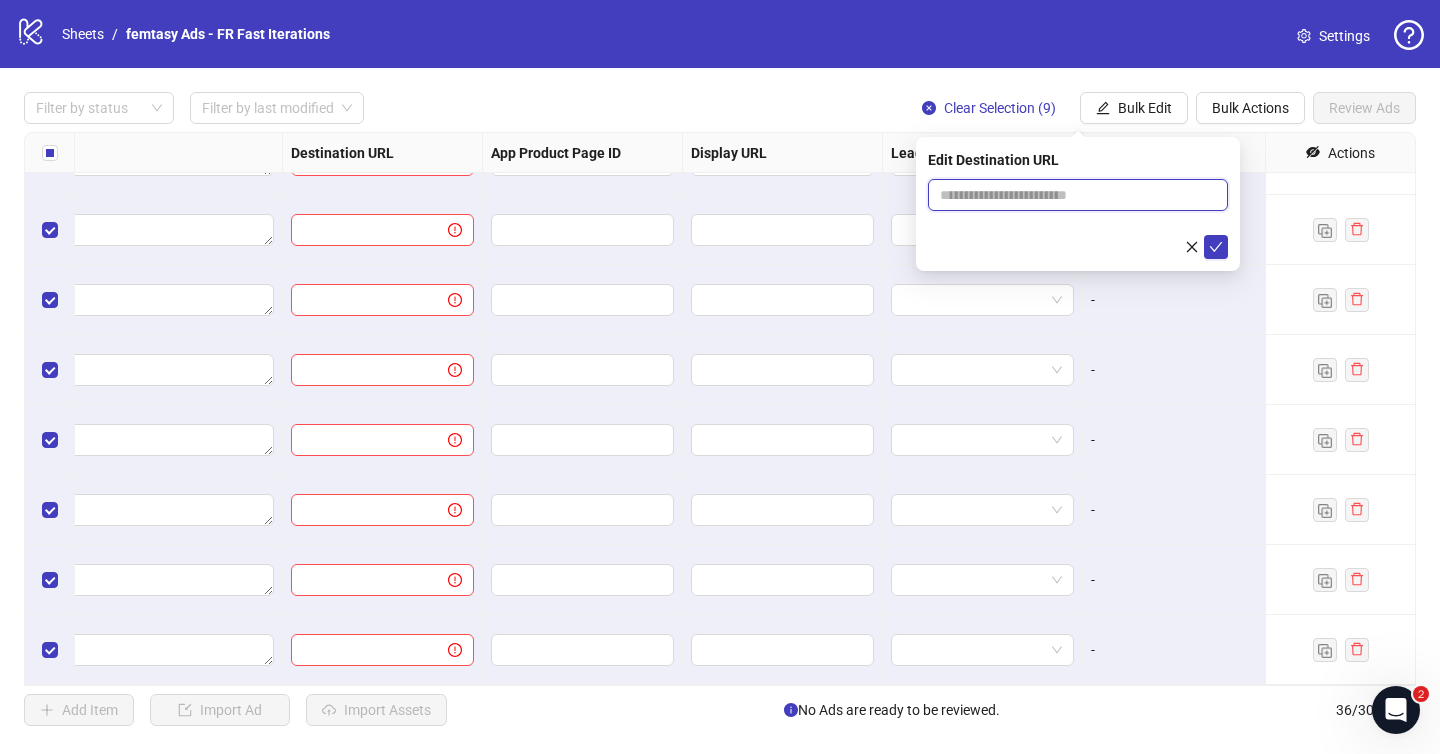 click at bounding box center [1070, 195] 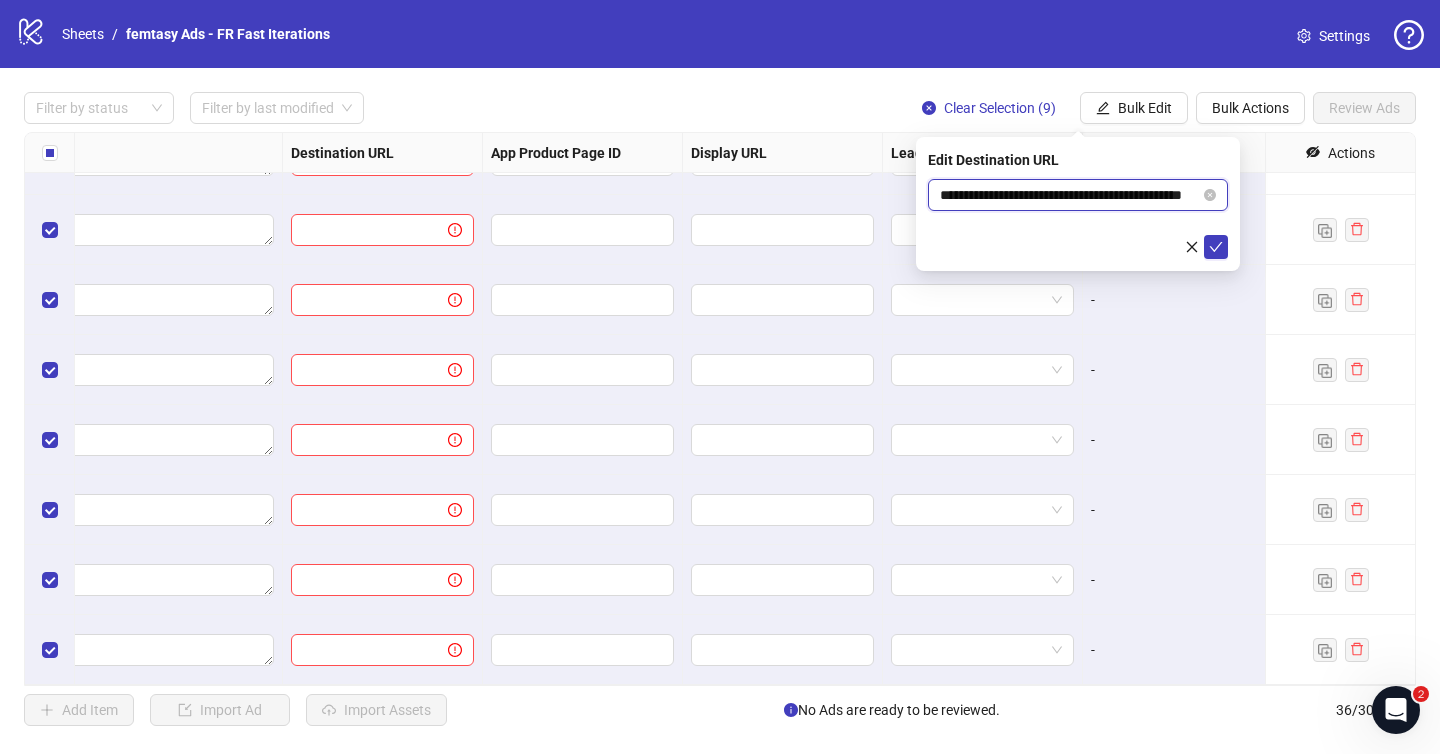 scroll, scrollTop: 0, scrollLeft: 43, axis: horizontal 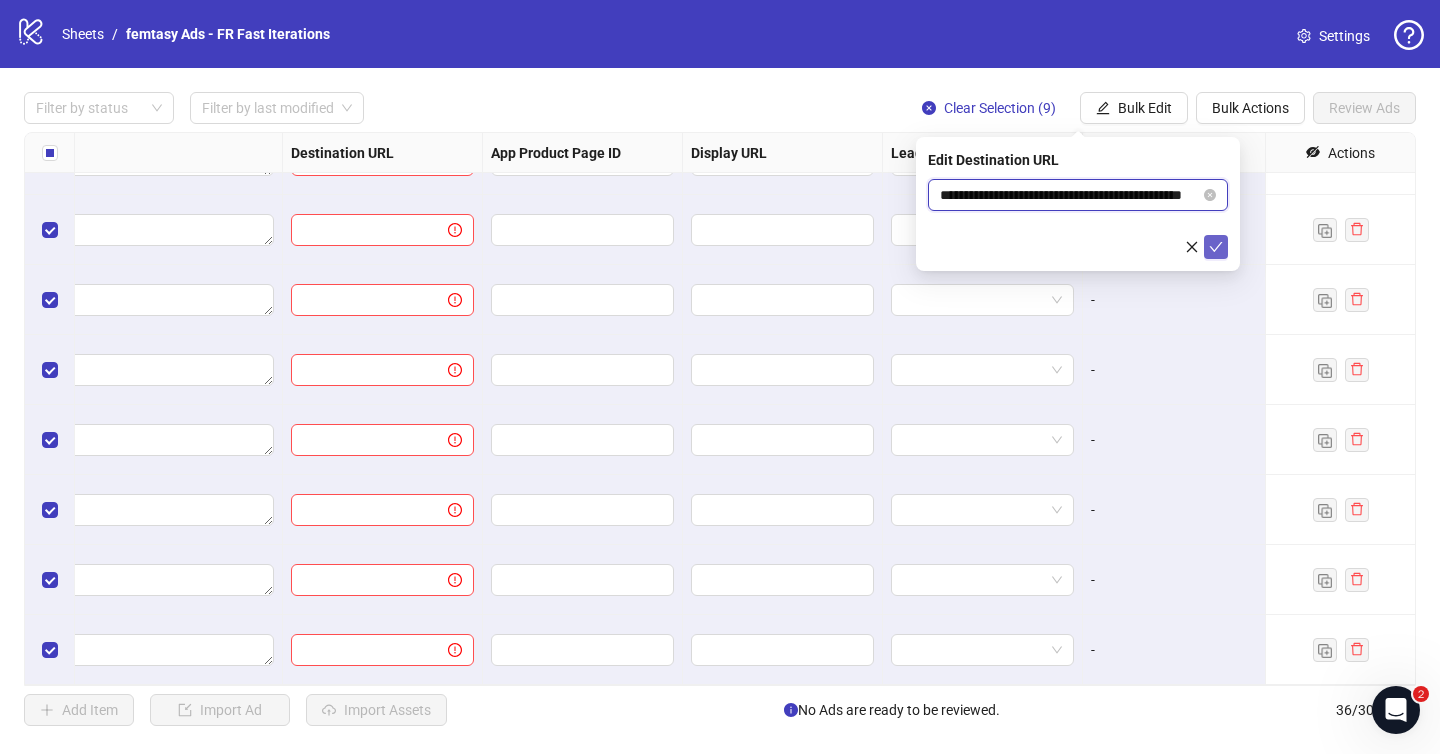 type on "**********" 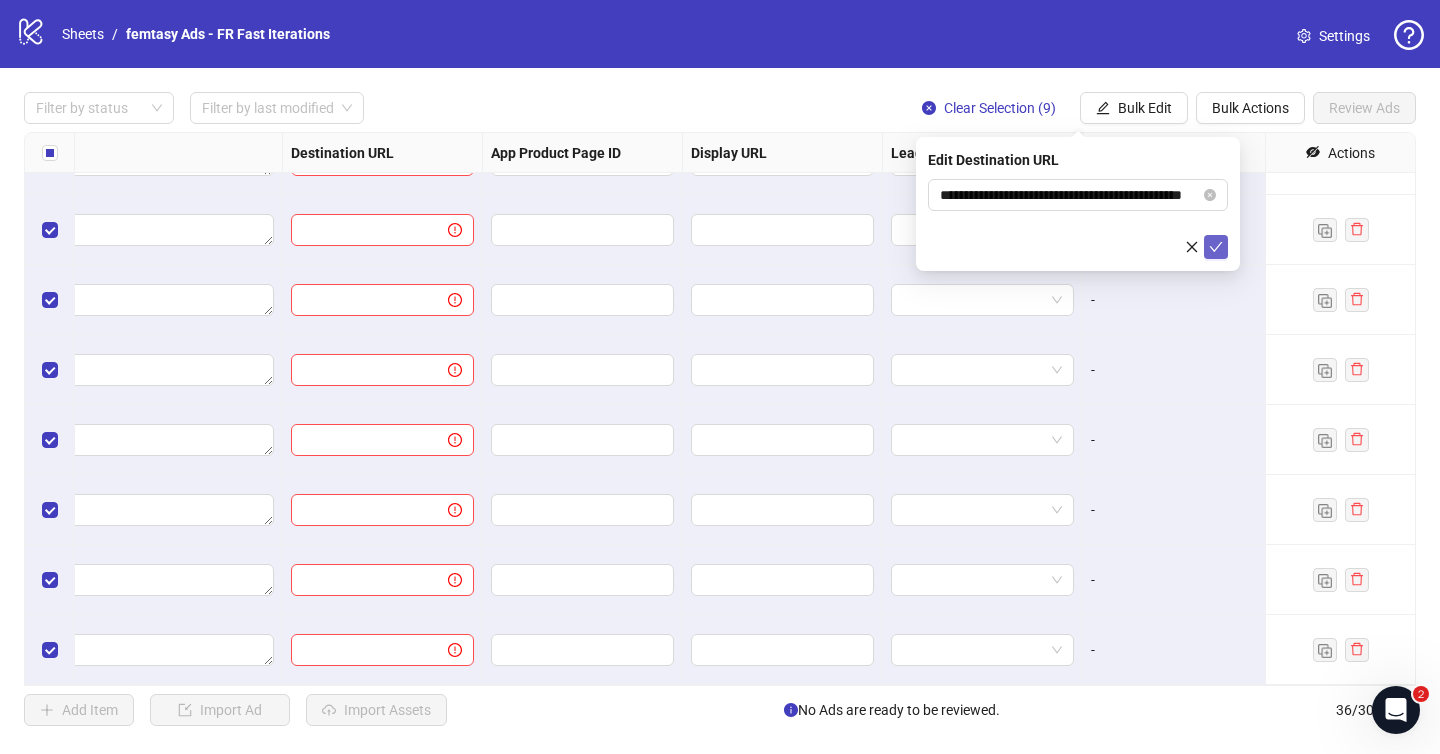 scroll, scrollTop: 0, scrollLeft: 0, axis: both 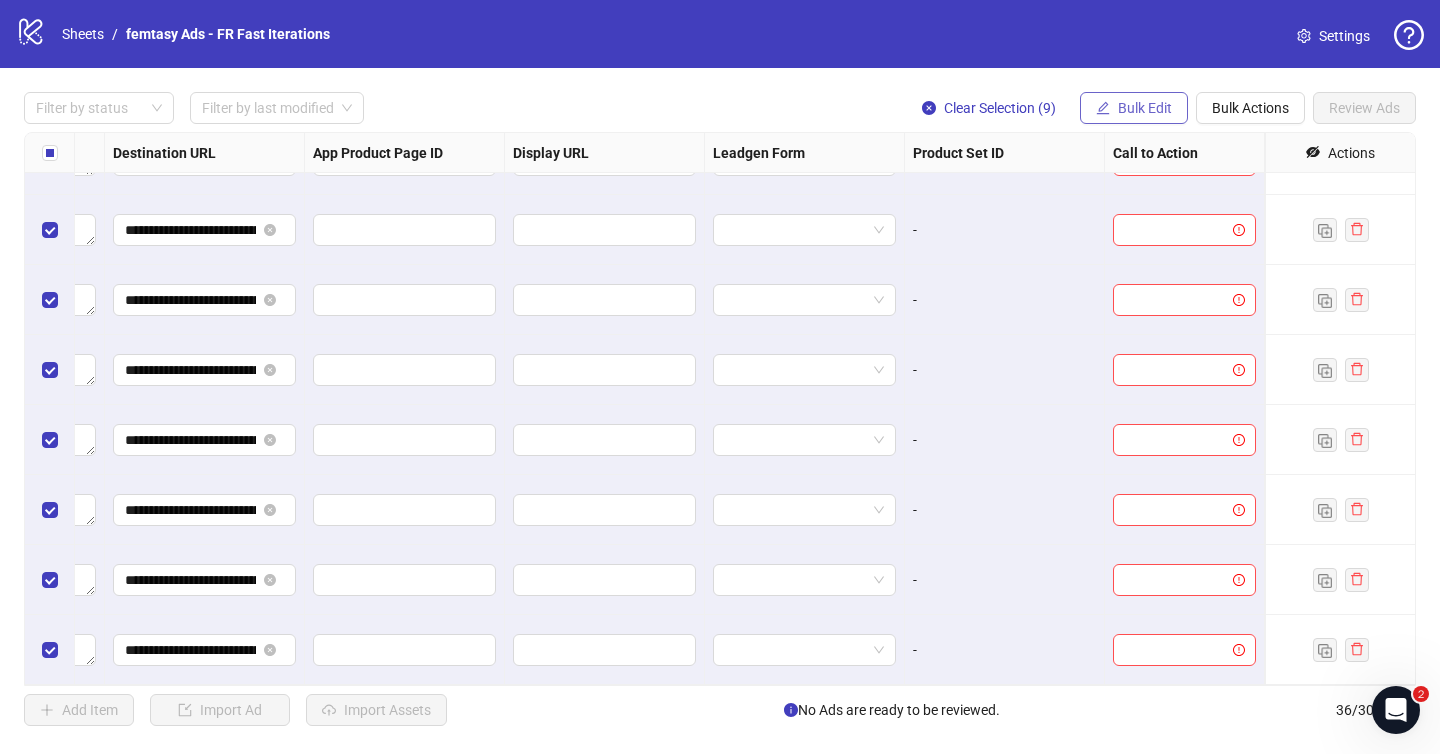 click on "Bulk Edit" at bounding box center [1145, 108] 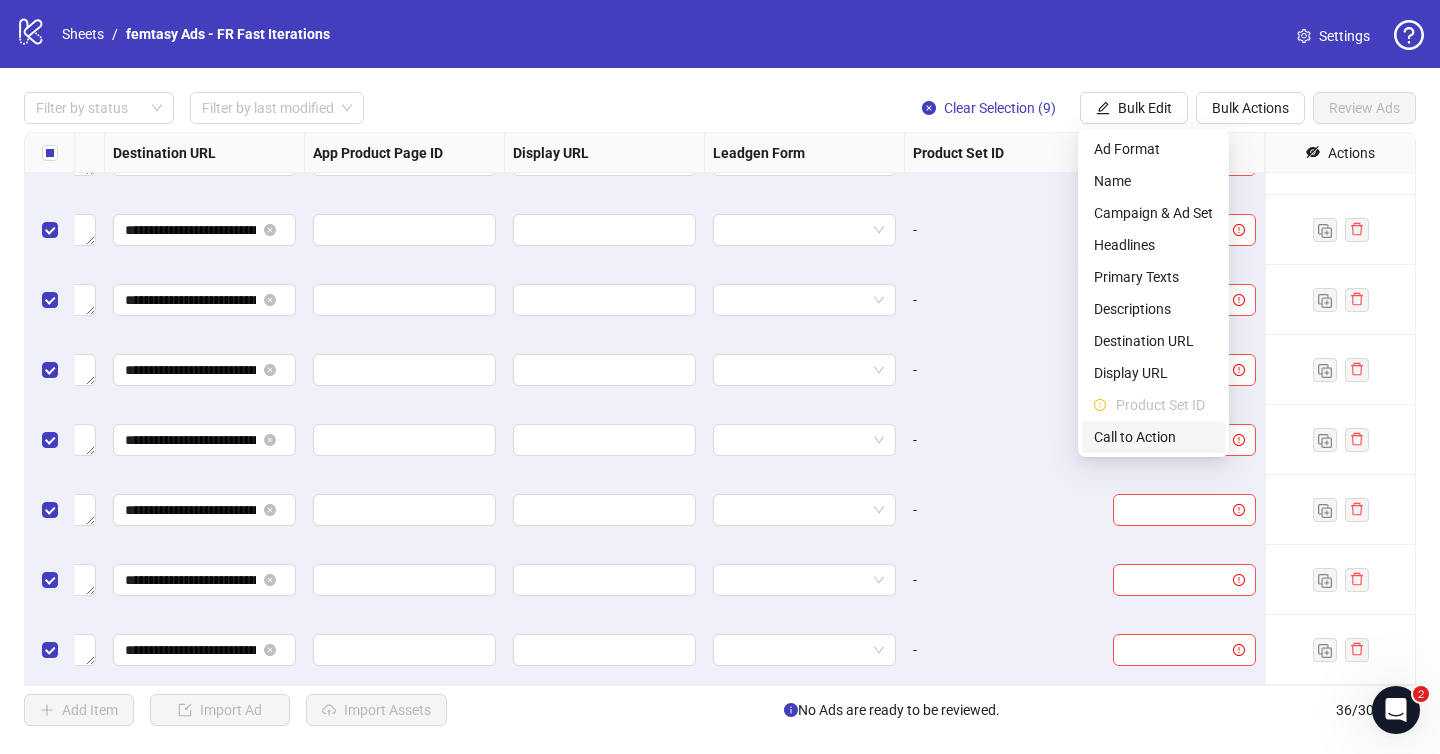 click on "Call to Action" at bounding box center (1153, 437) 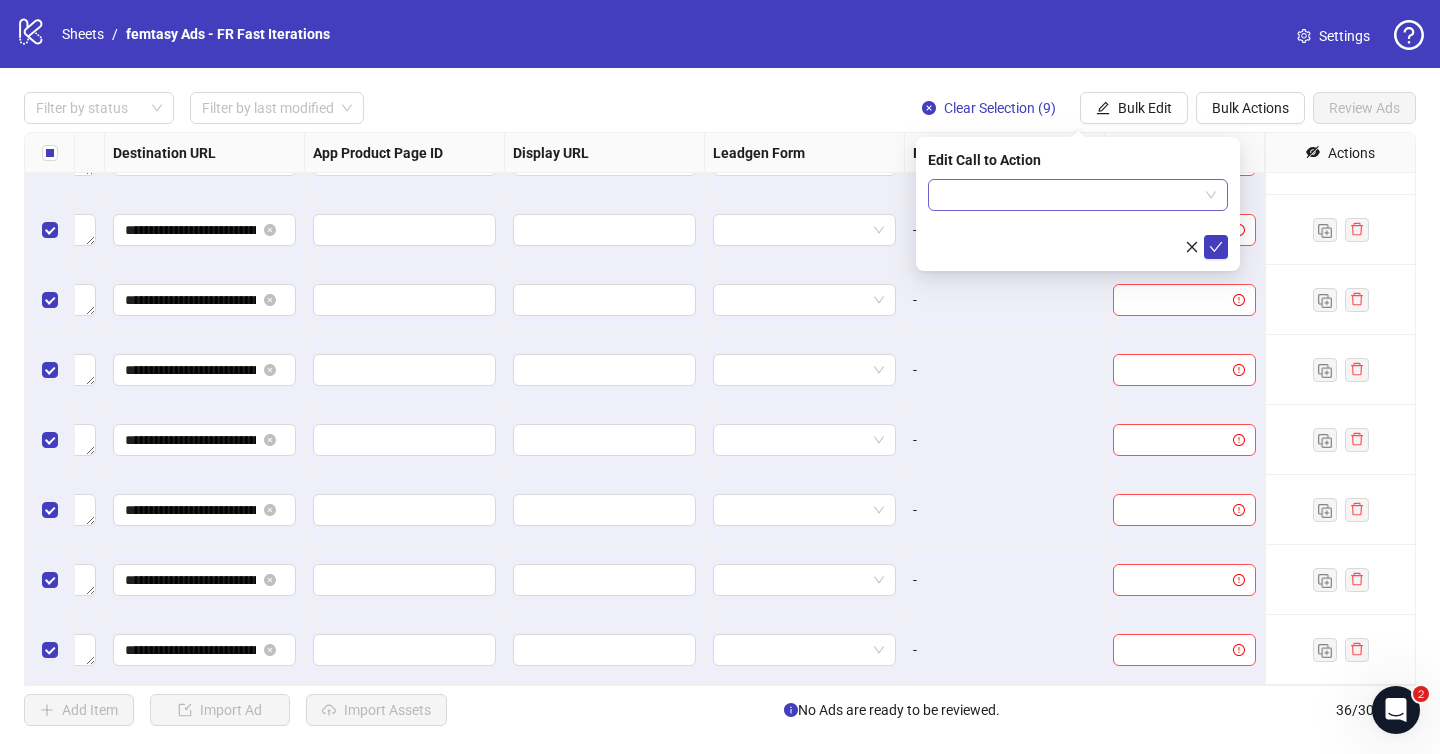 click at bounding box center [1078, 195] 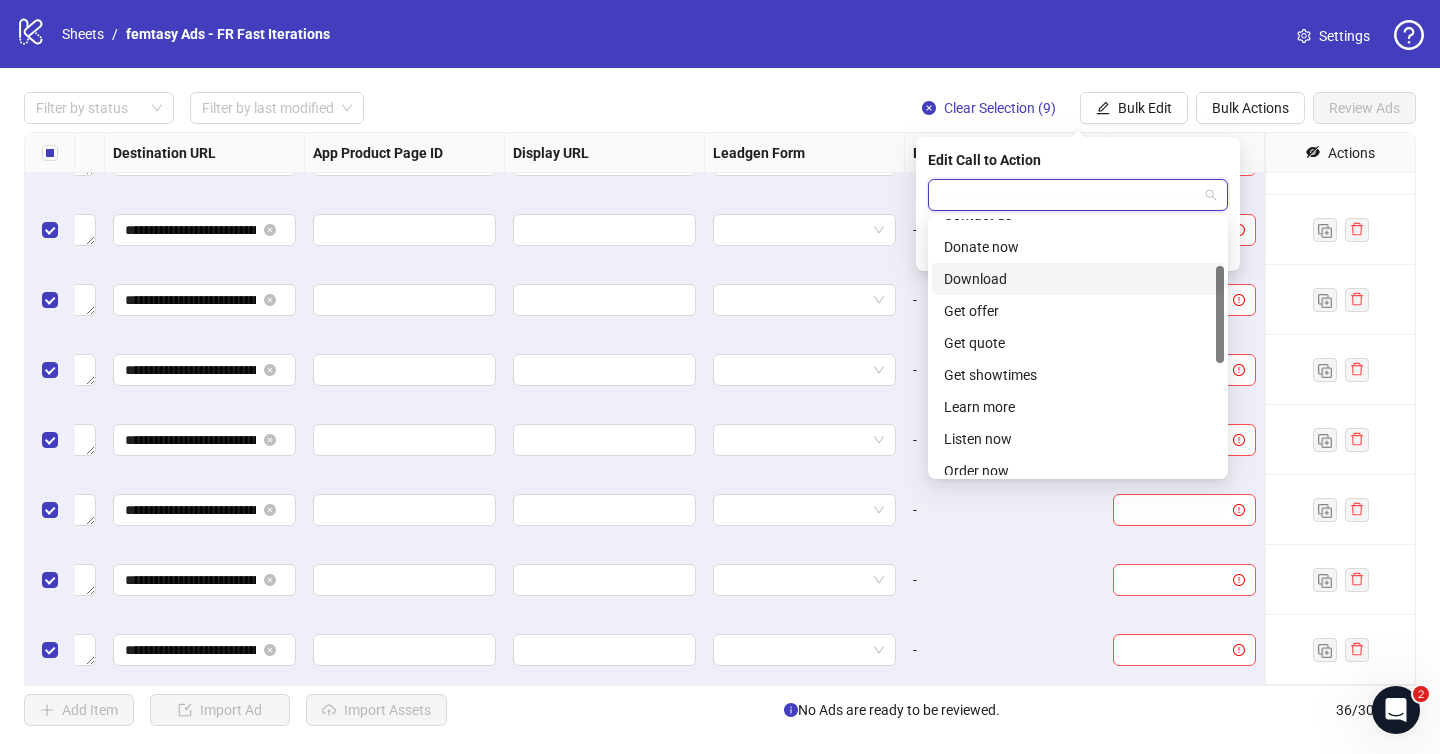 scroll, scrollTop: 122, scrollLeft: 0, axis: vertical 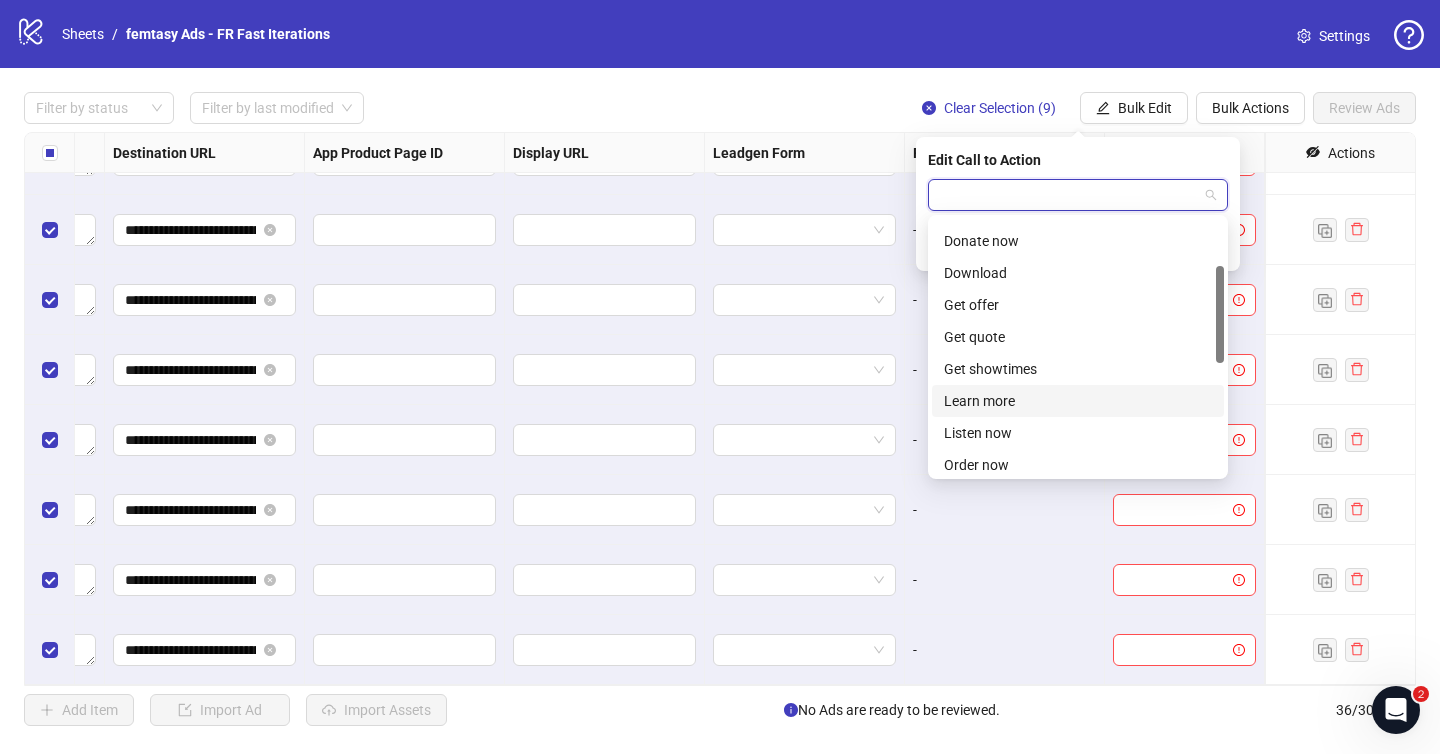 click on "Learn more" at bounding box center [1078, 401] 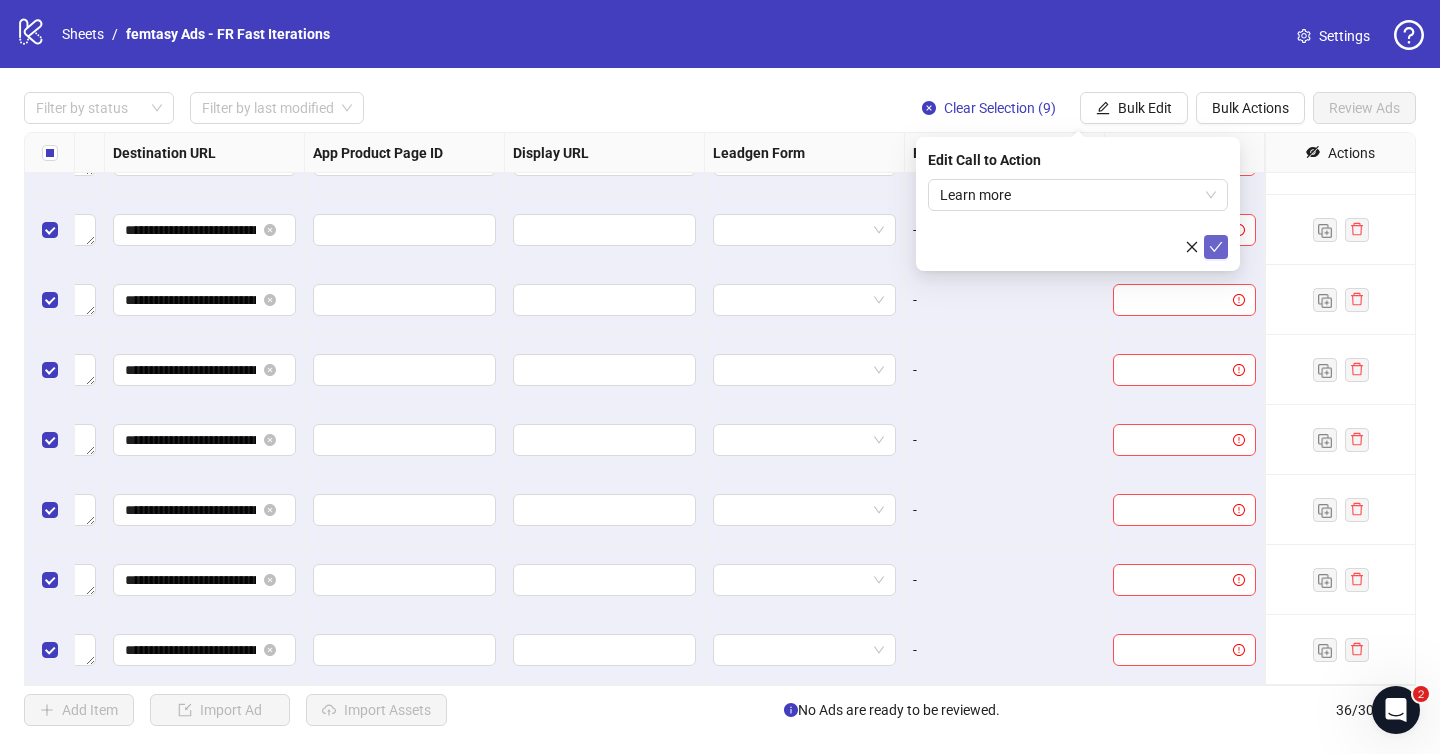 click at bounding box center (1216, 247) 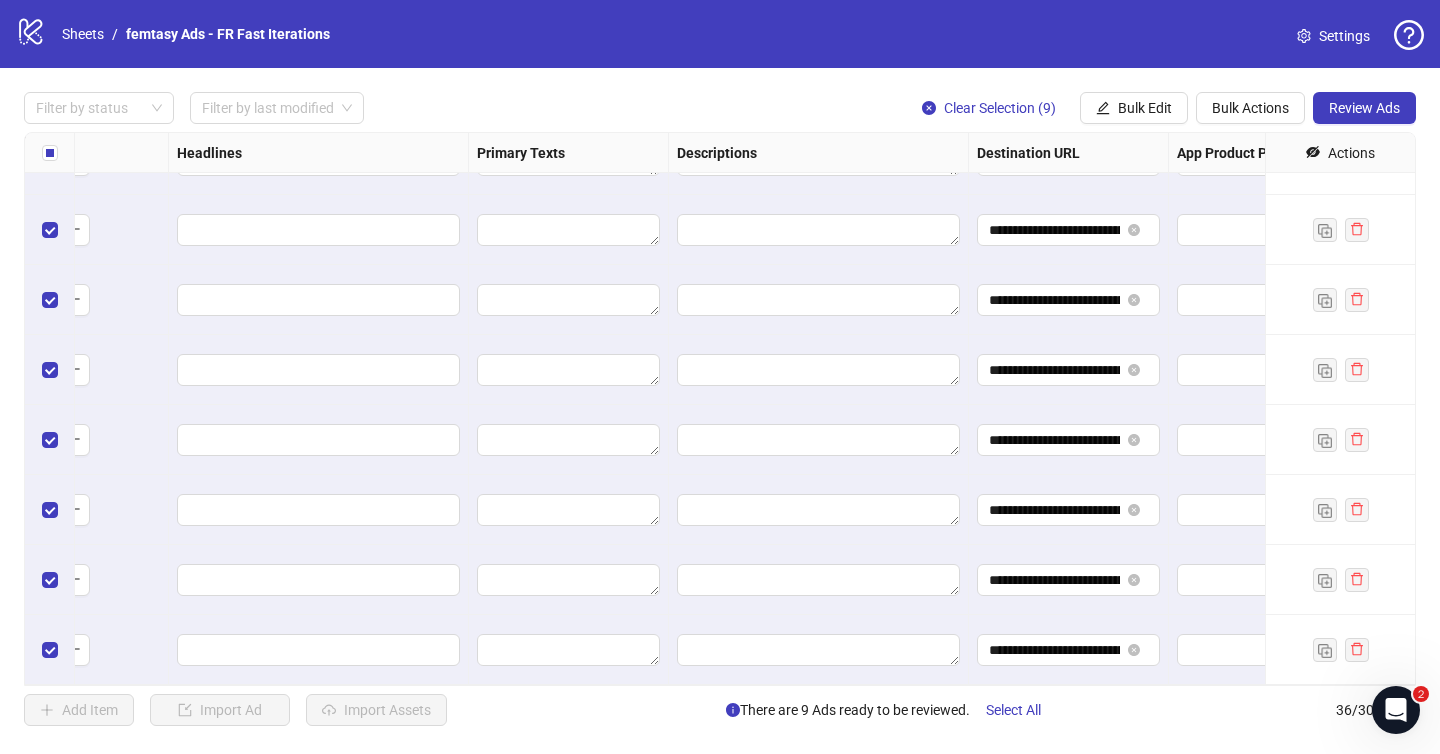 scroll, scrollTop: 2008, scrollLeft: 997, axis: both 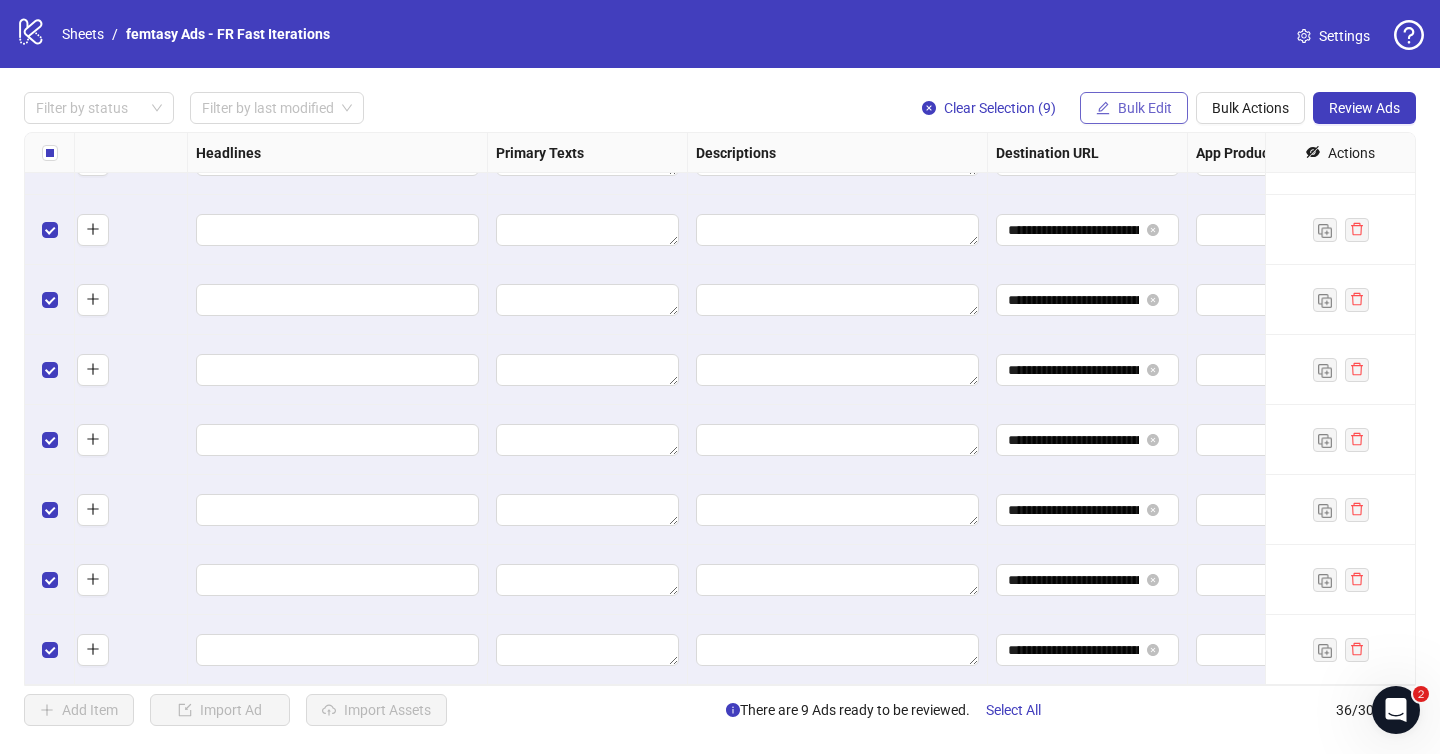 click on "Bulk Edit" at bounding box center [1145, 108] 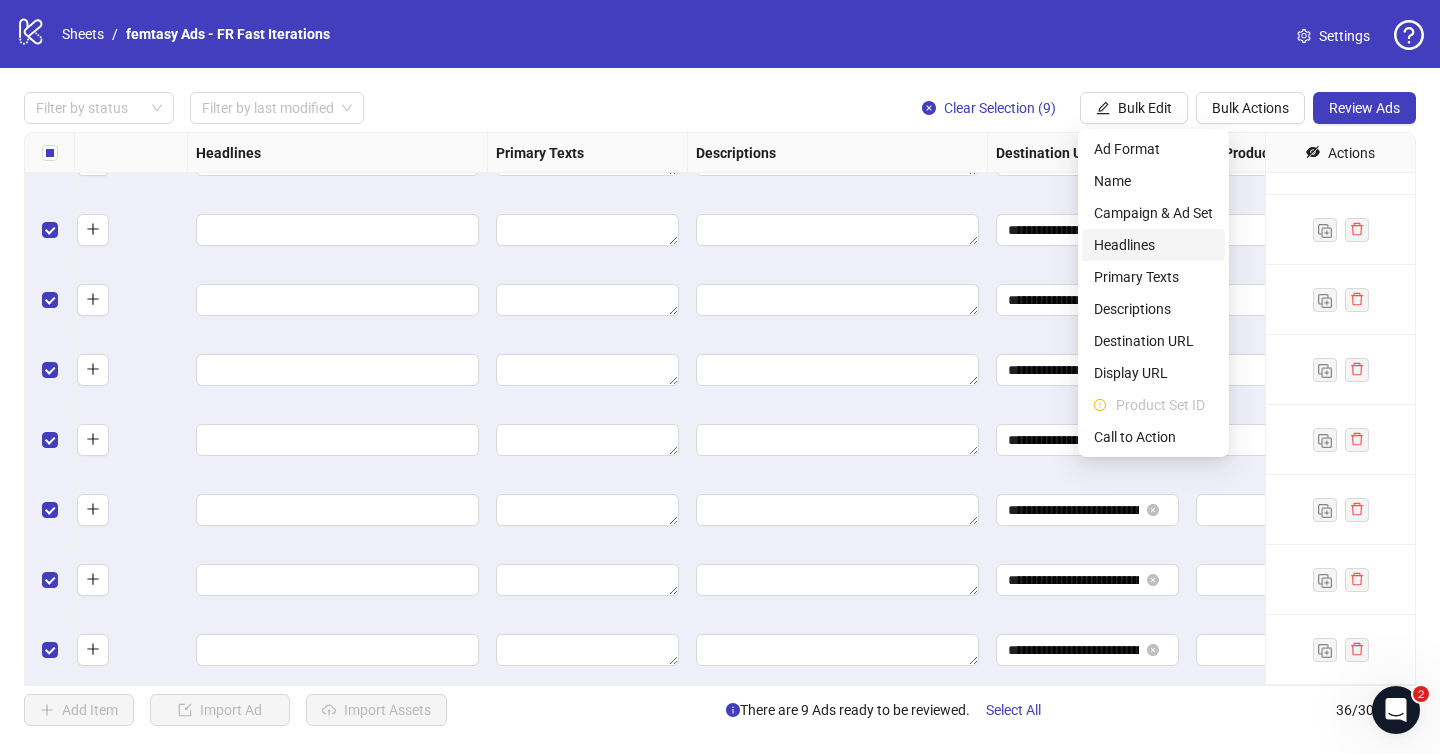 click on "Headlines" at bounding box center (1153, 245) 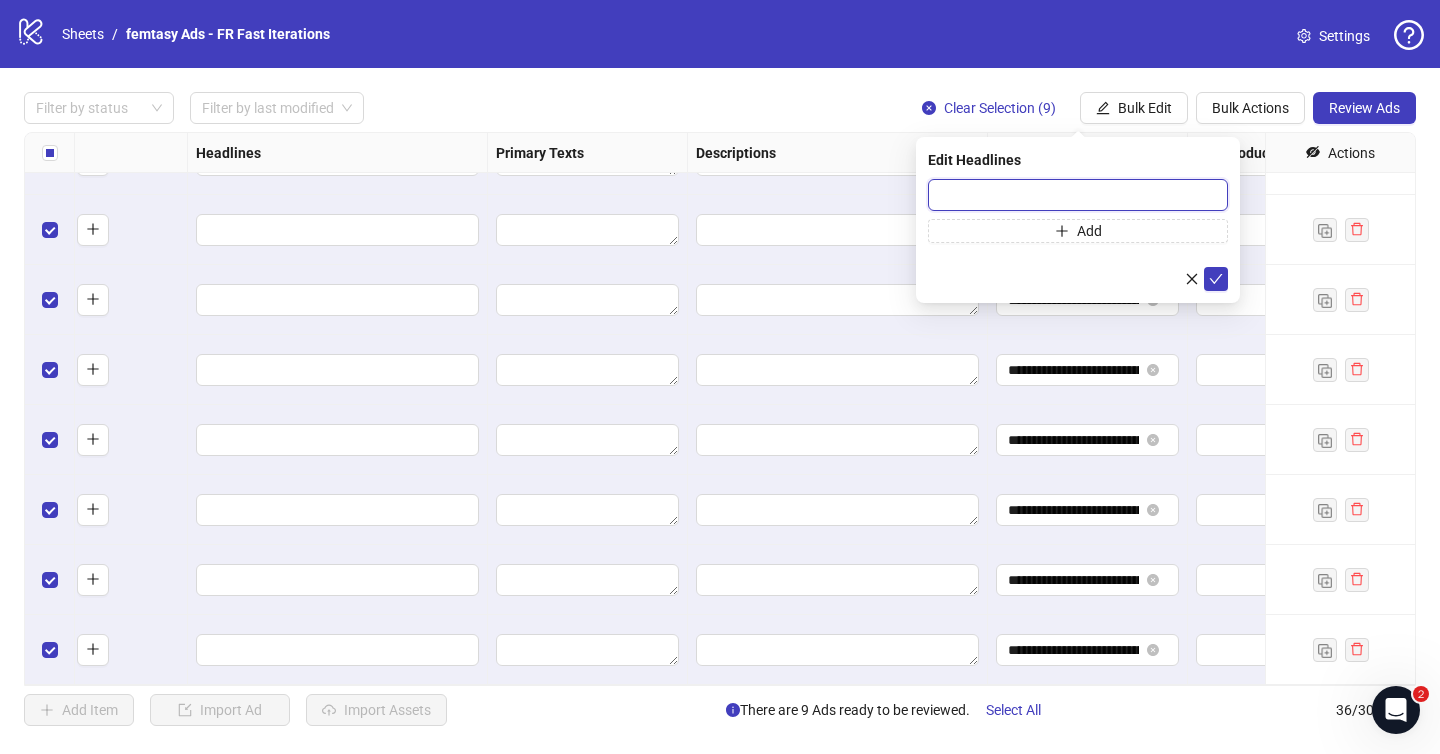 click at bounding box center (1078, 195) 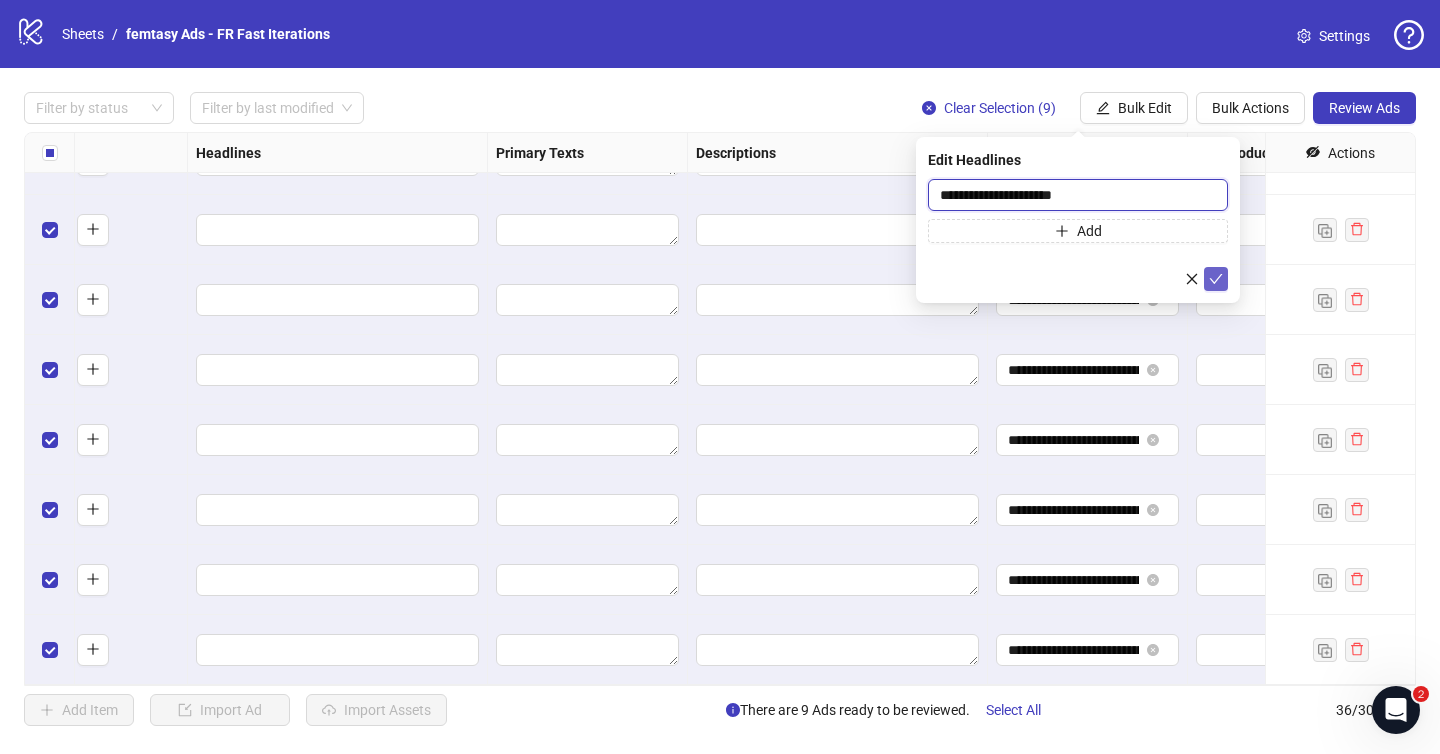 type on "**********" 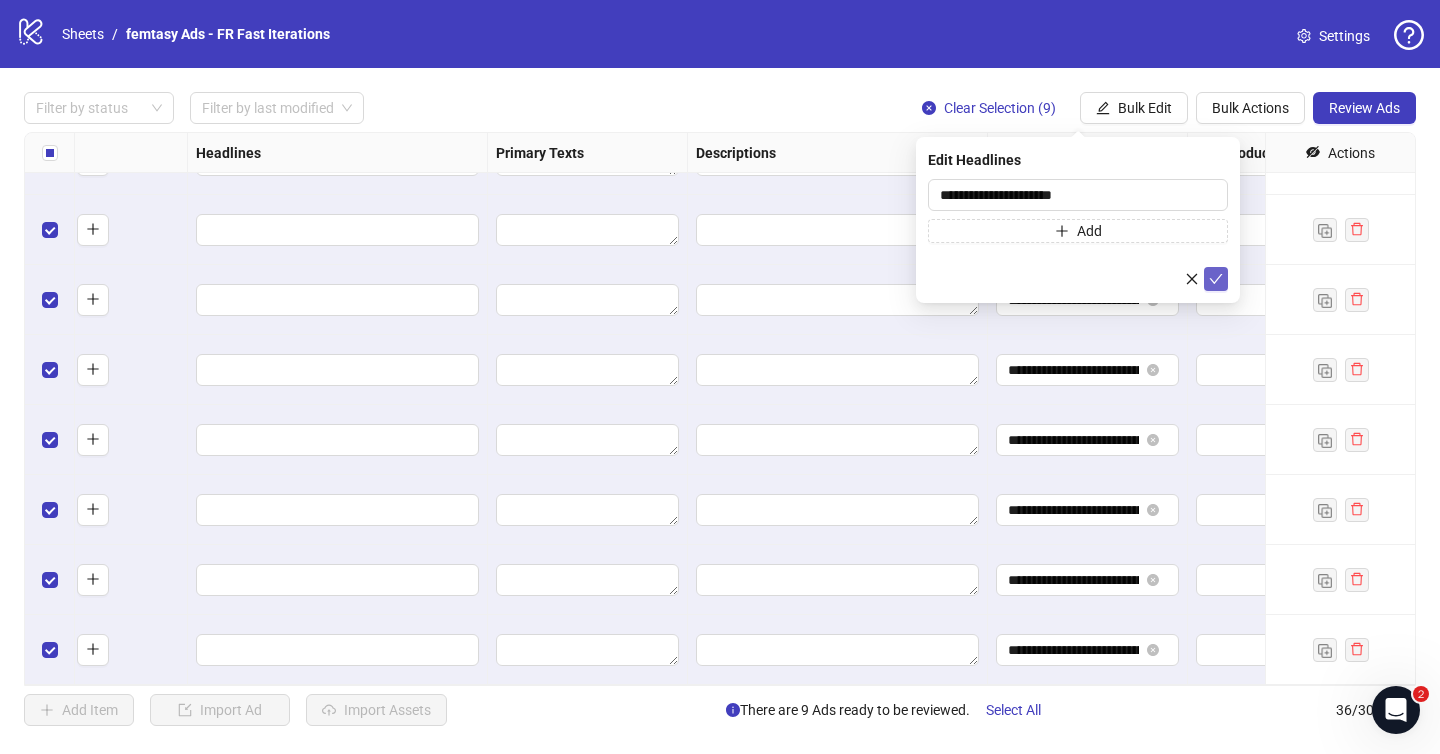 click at bounding box center (1216, 279) 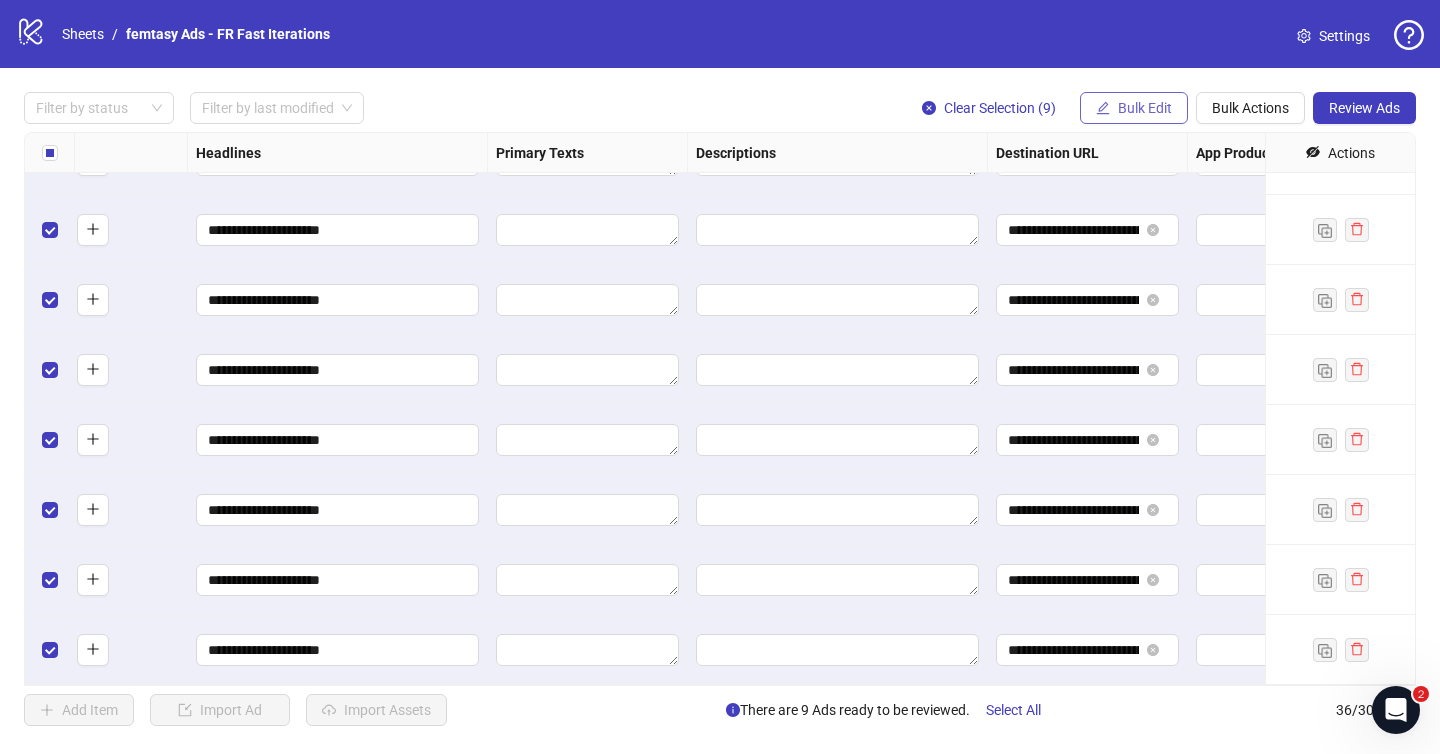 click on "Bulk Edit" at bounding box center [1145, 108] 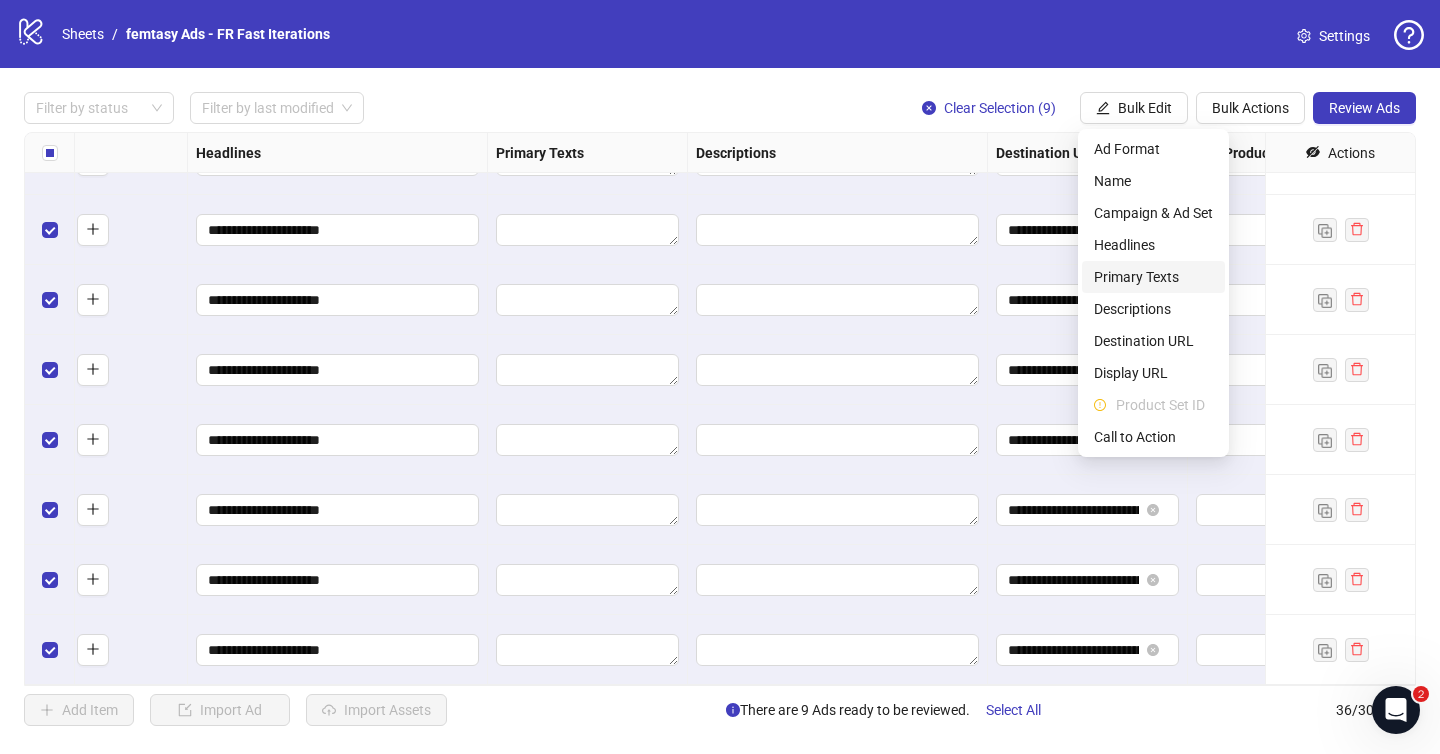 click on "Primary Texts" at bounding box center [1153, 277] 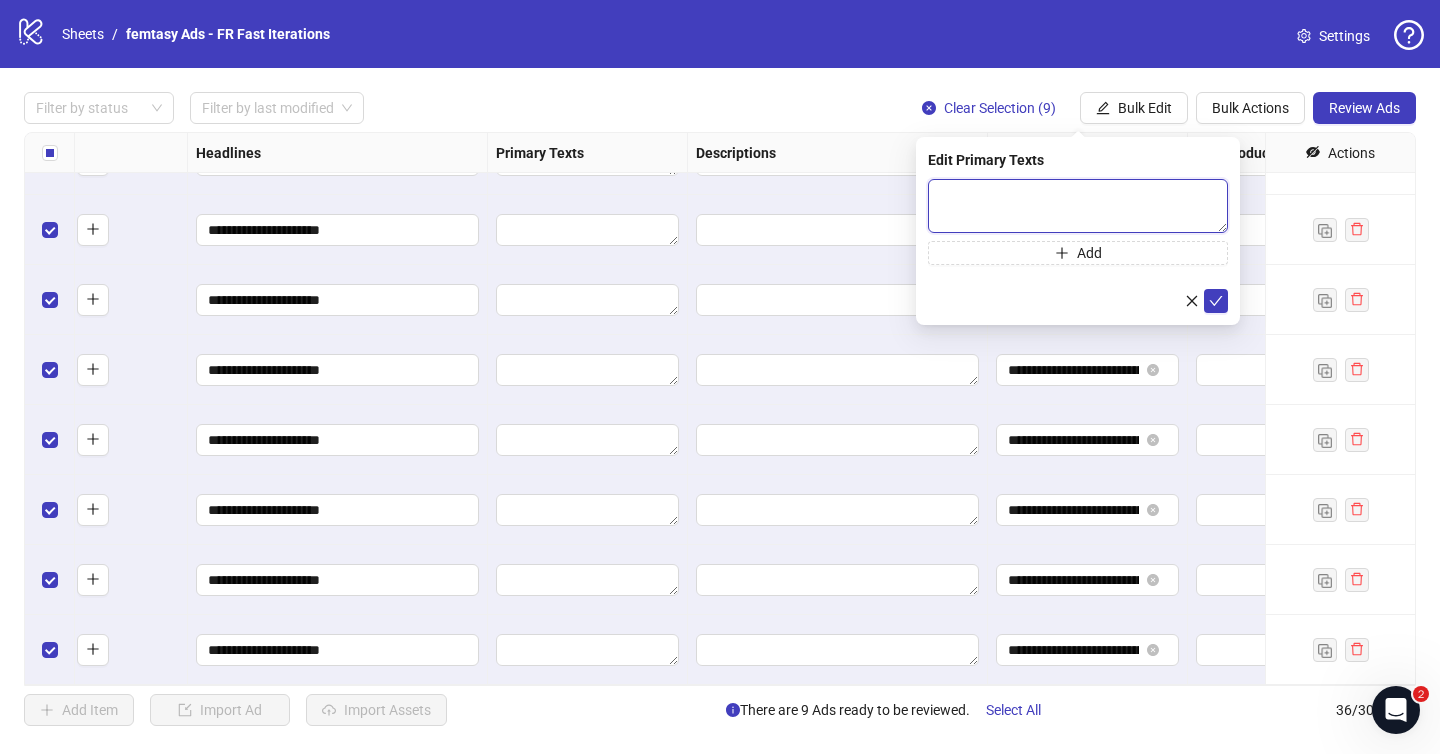 click at bounding box center (1078, 206) 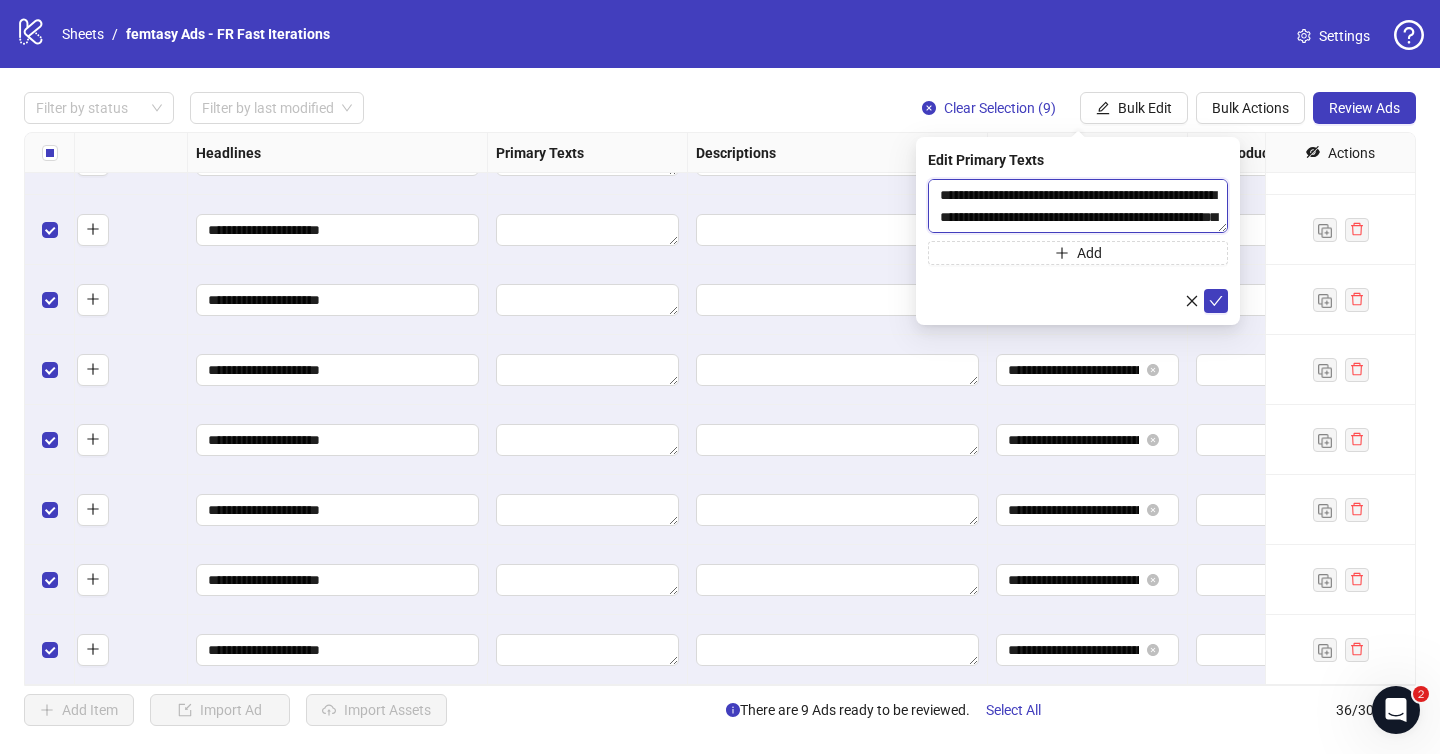 scroll, scrollTop: 15, scrollLeft: 0, axis: vertical 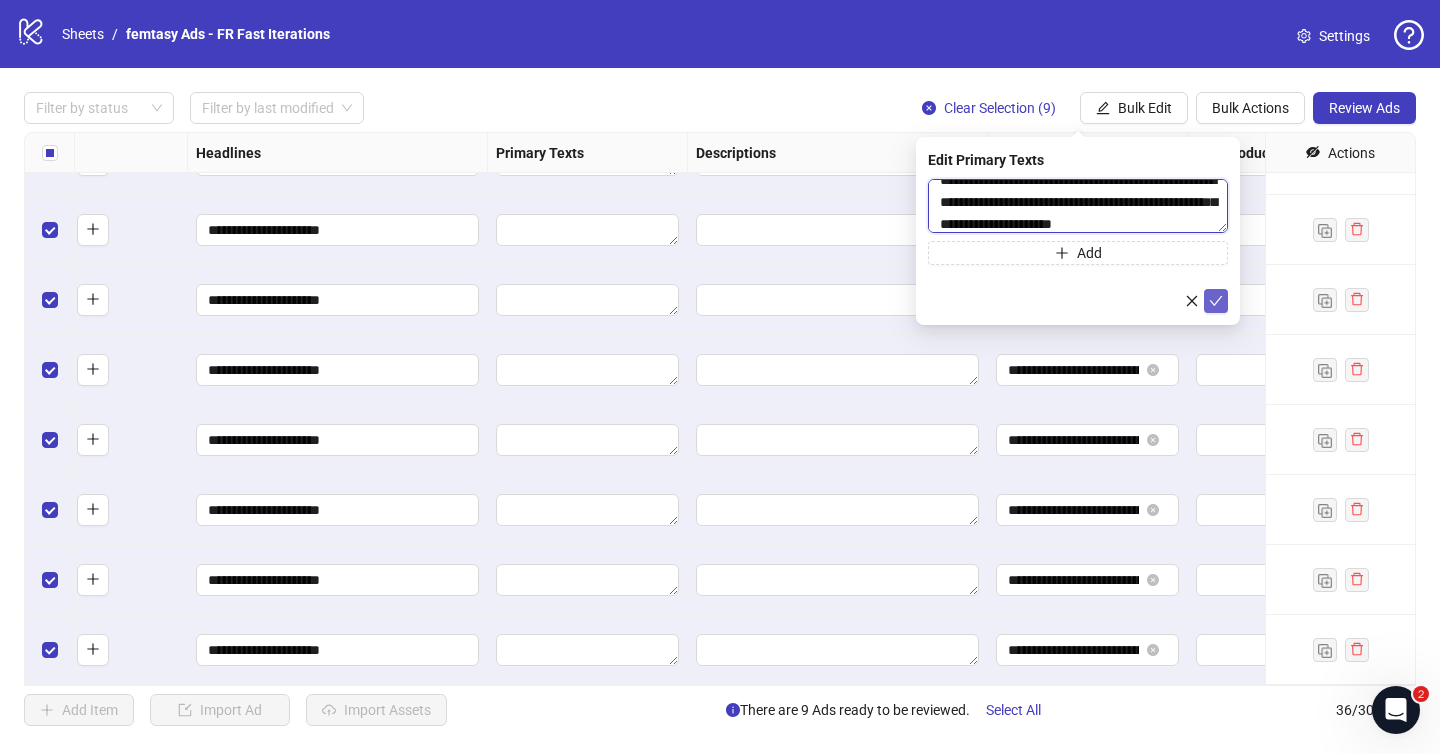 type on "**********" 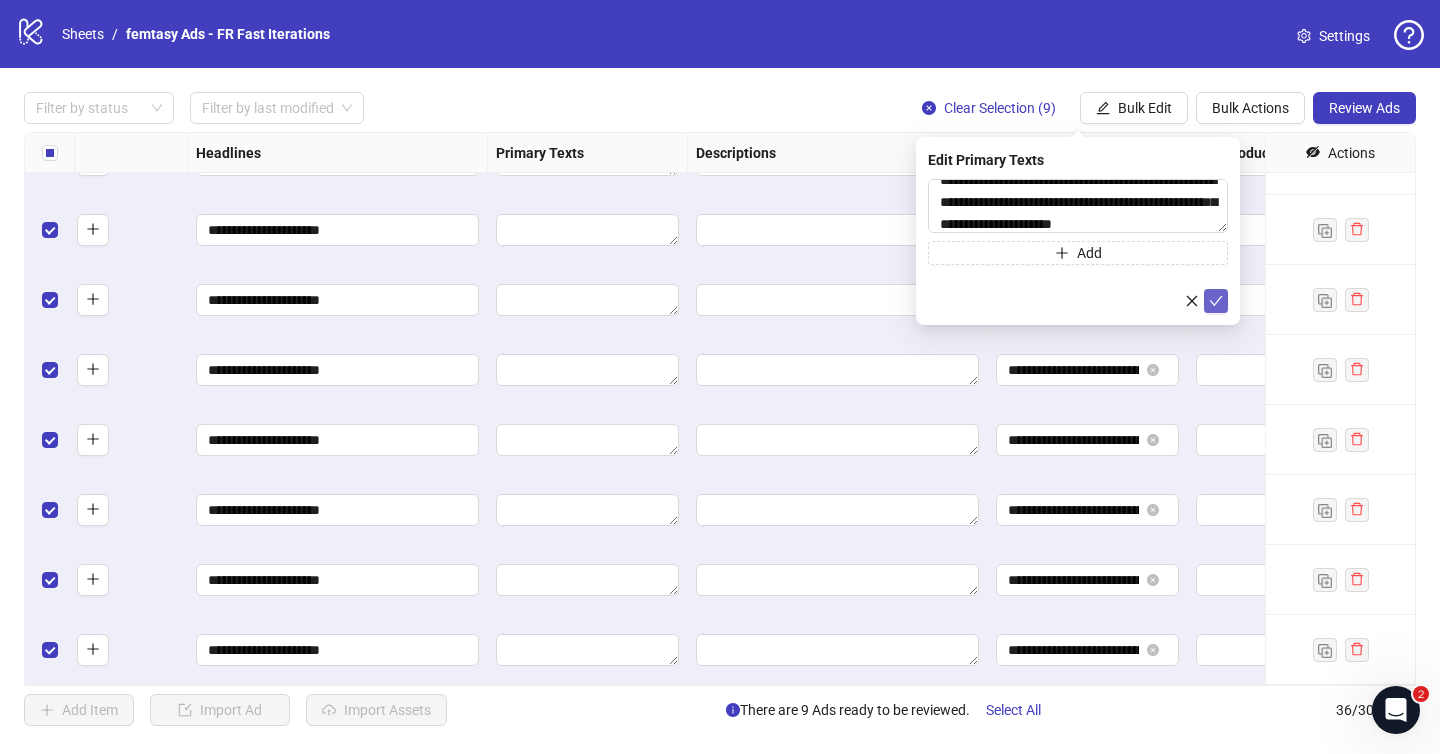 click 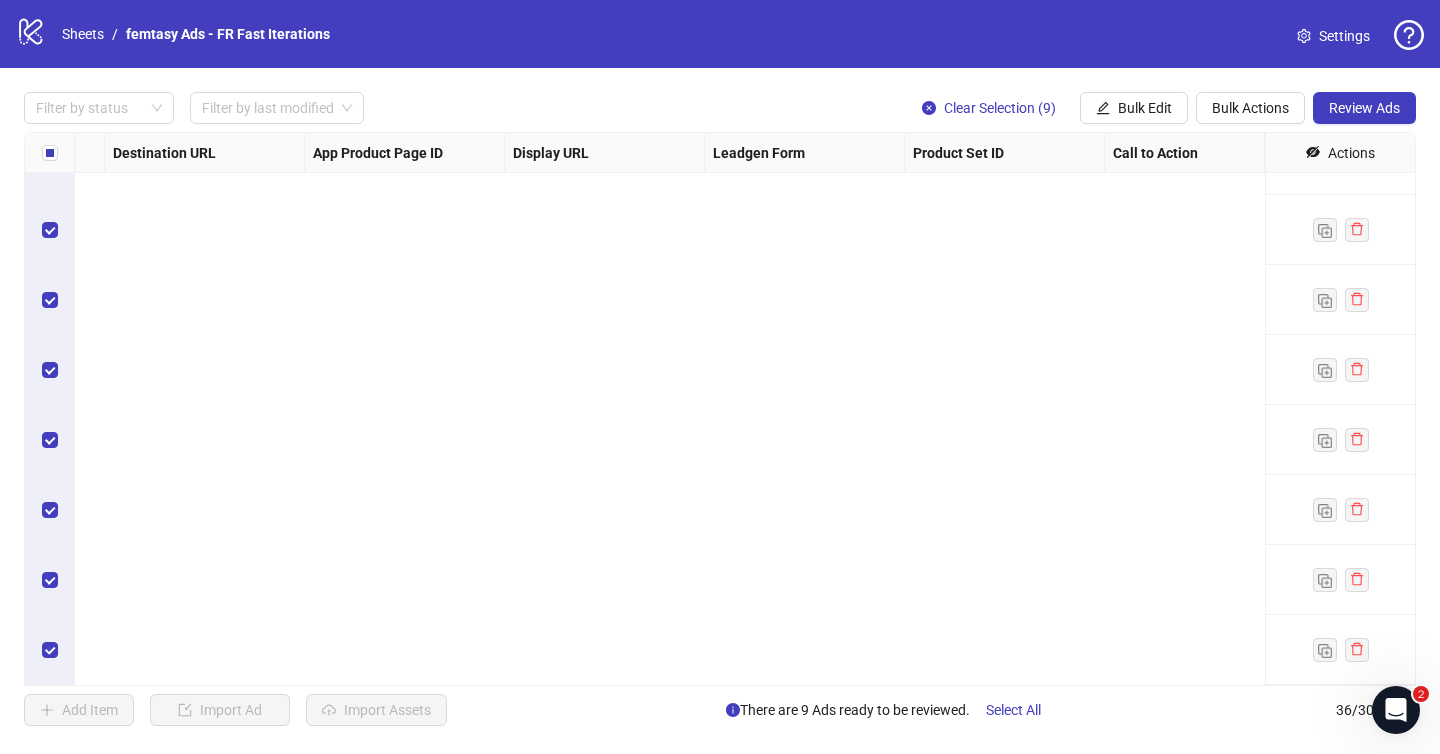 scroll, scrollTop: 2008, scrollLeft: 0, axis: vertical 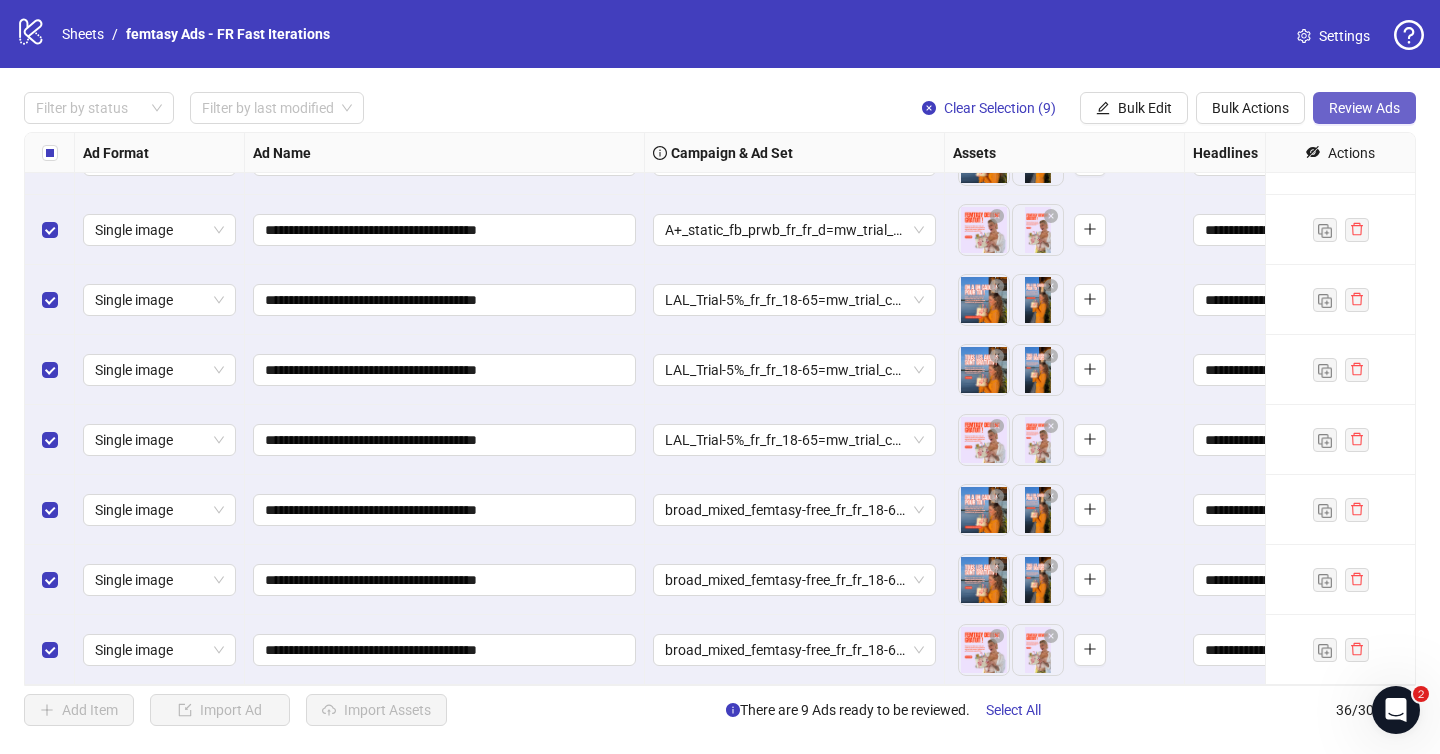 click on "Review Ads" at bounding box center [1364, 108] 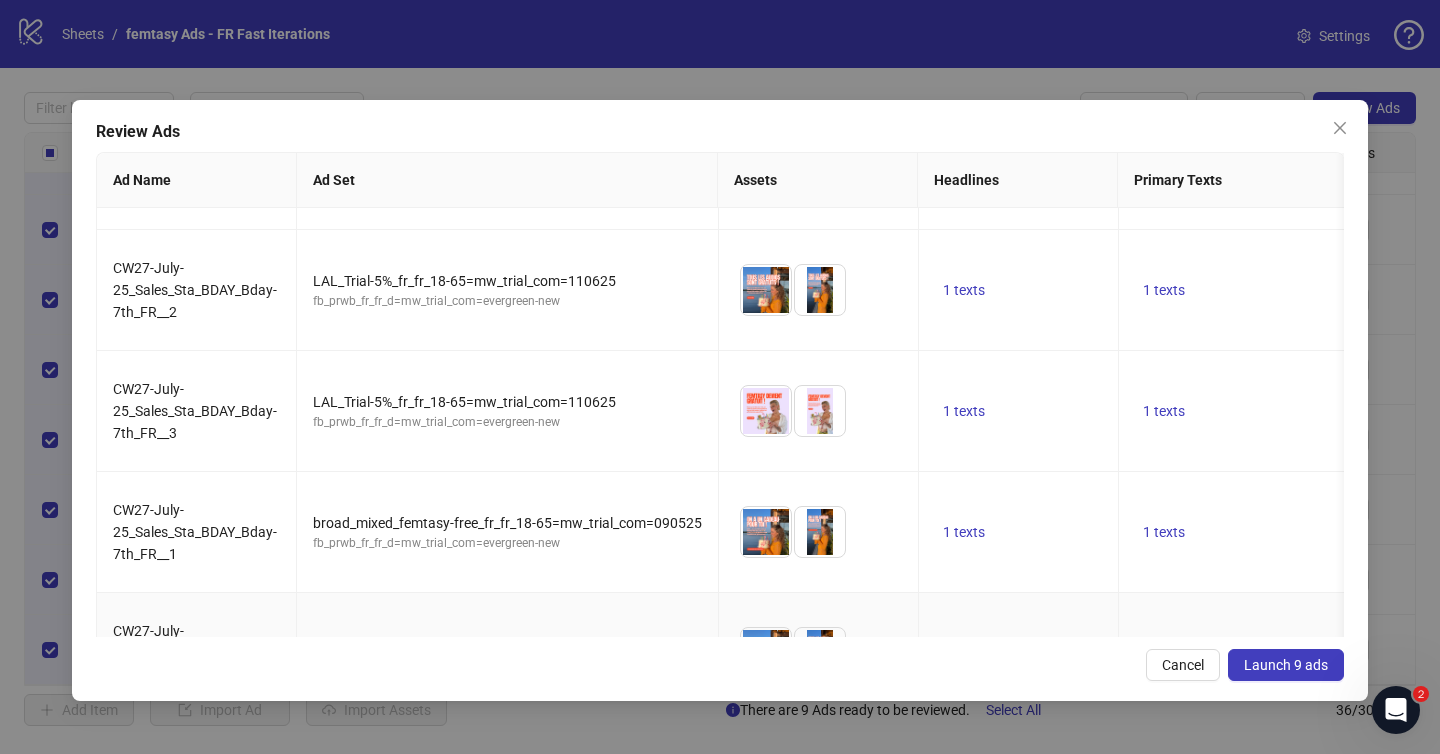 scroll, scrollTop: 0, scrollLeft: 0, axis: both 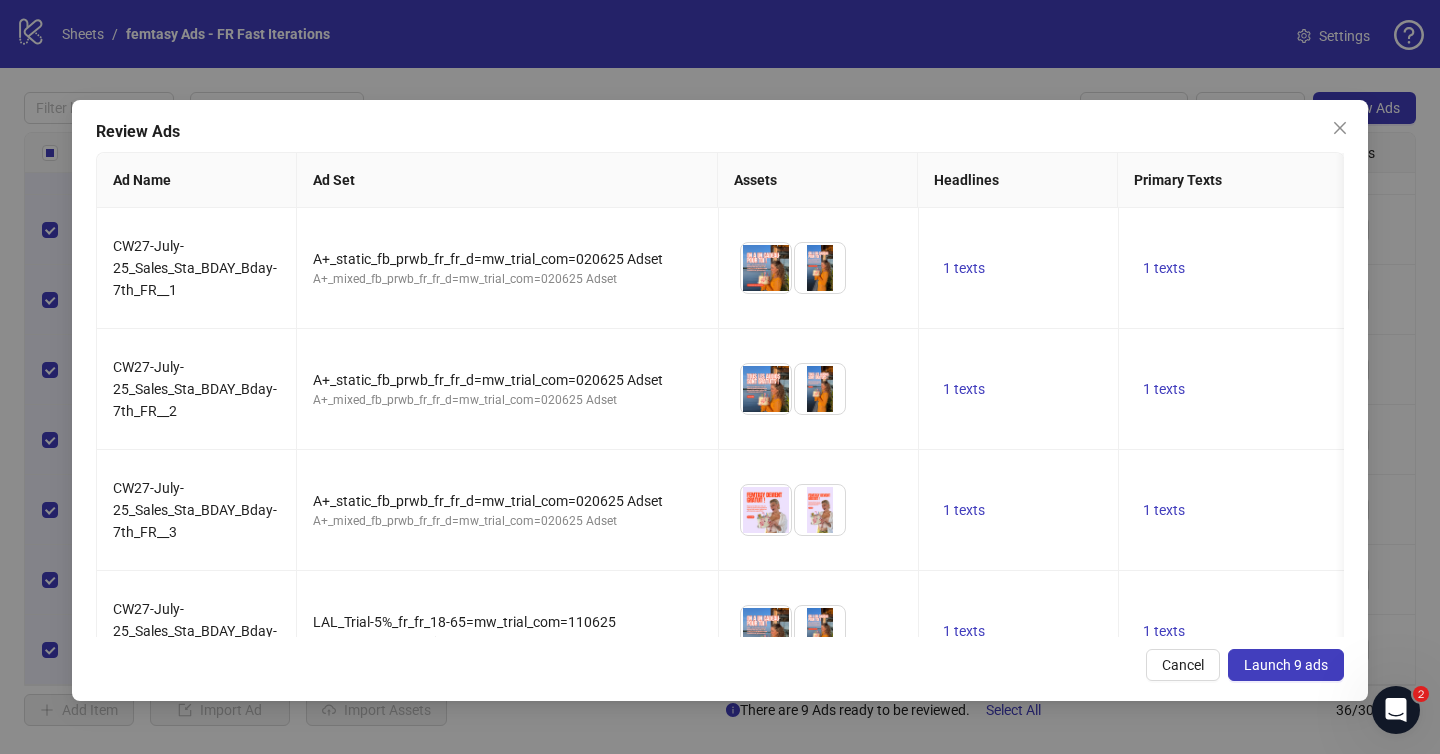 click on "Launch 9 ads" at bounding box center (1286, 665) 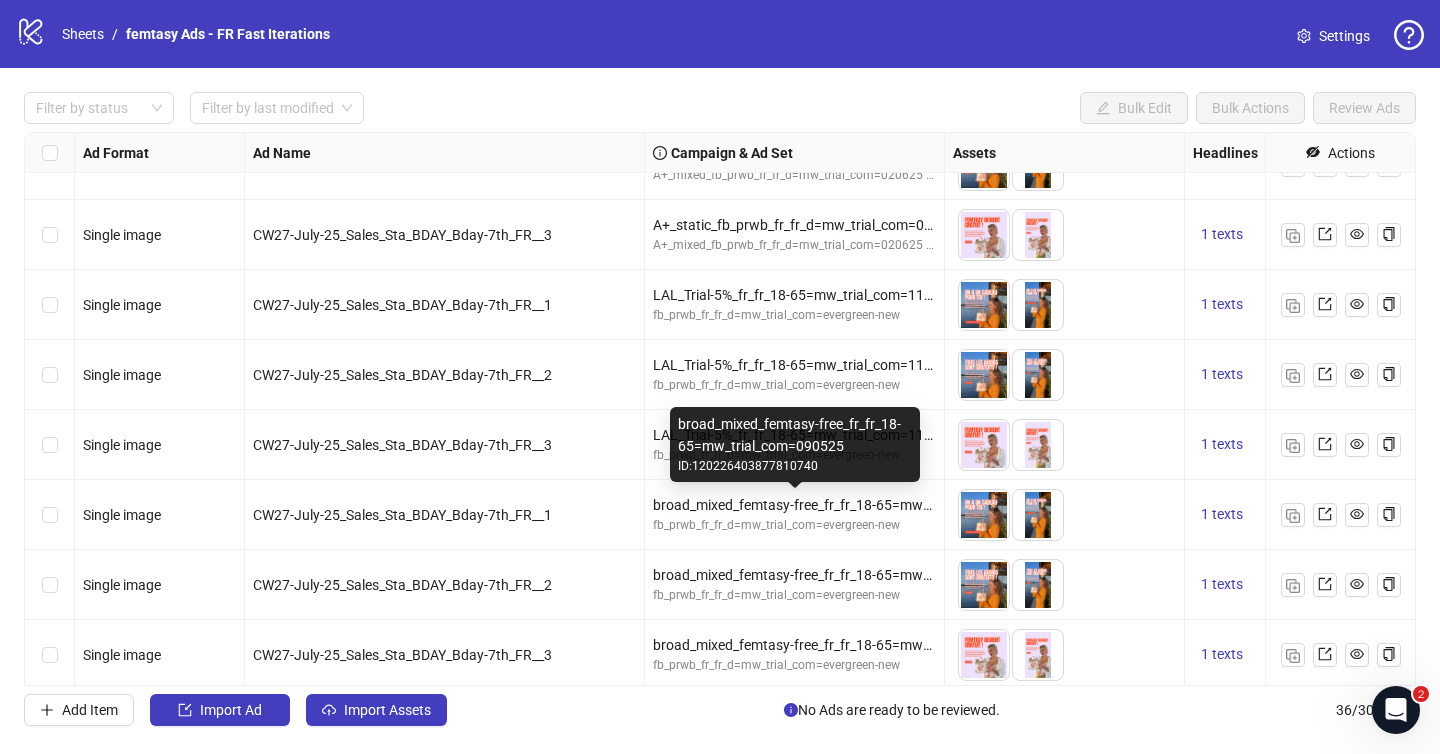 scroll, scrollTop: 2008, scrollLeft: 0, axis: vertical 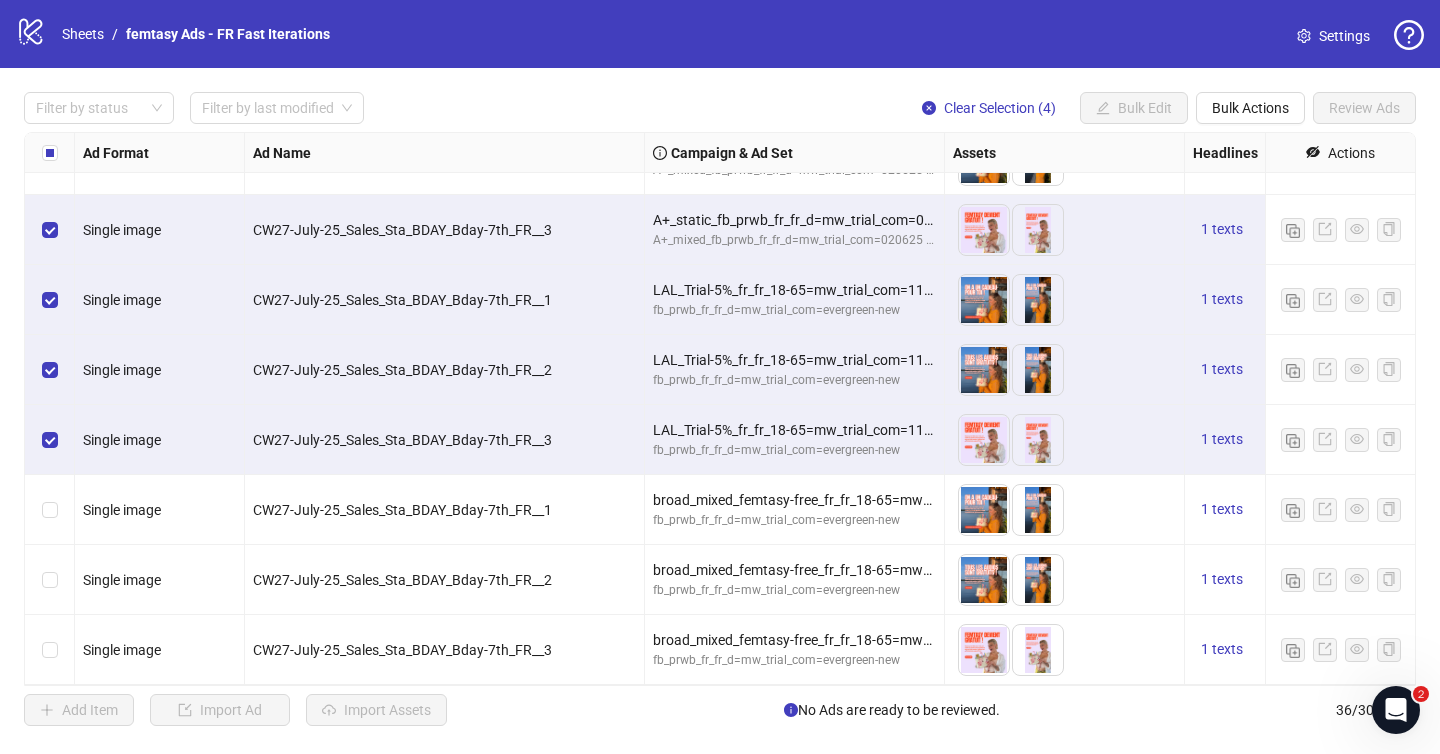 click at bounding box center [50, 230] 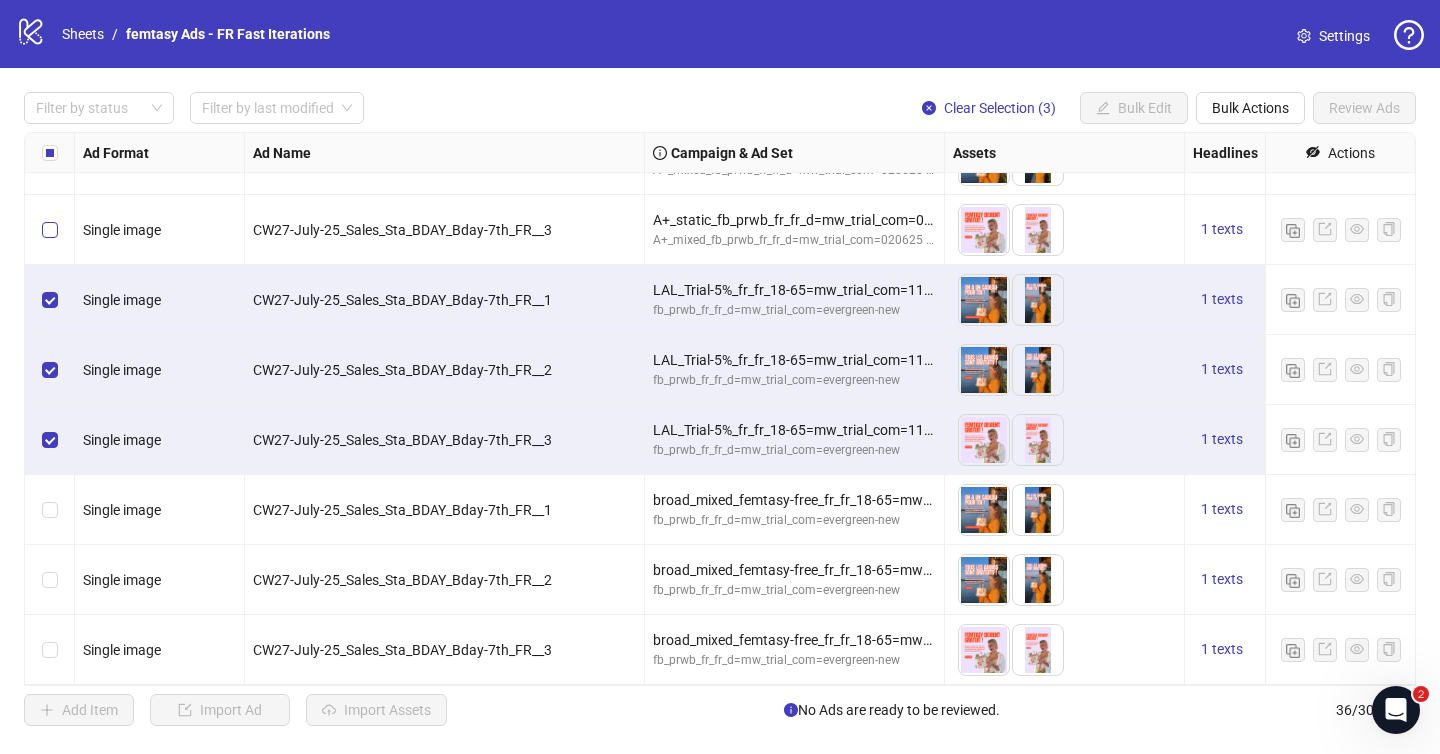 click at bounding box center [50, 230] 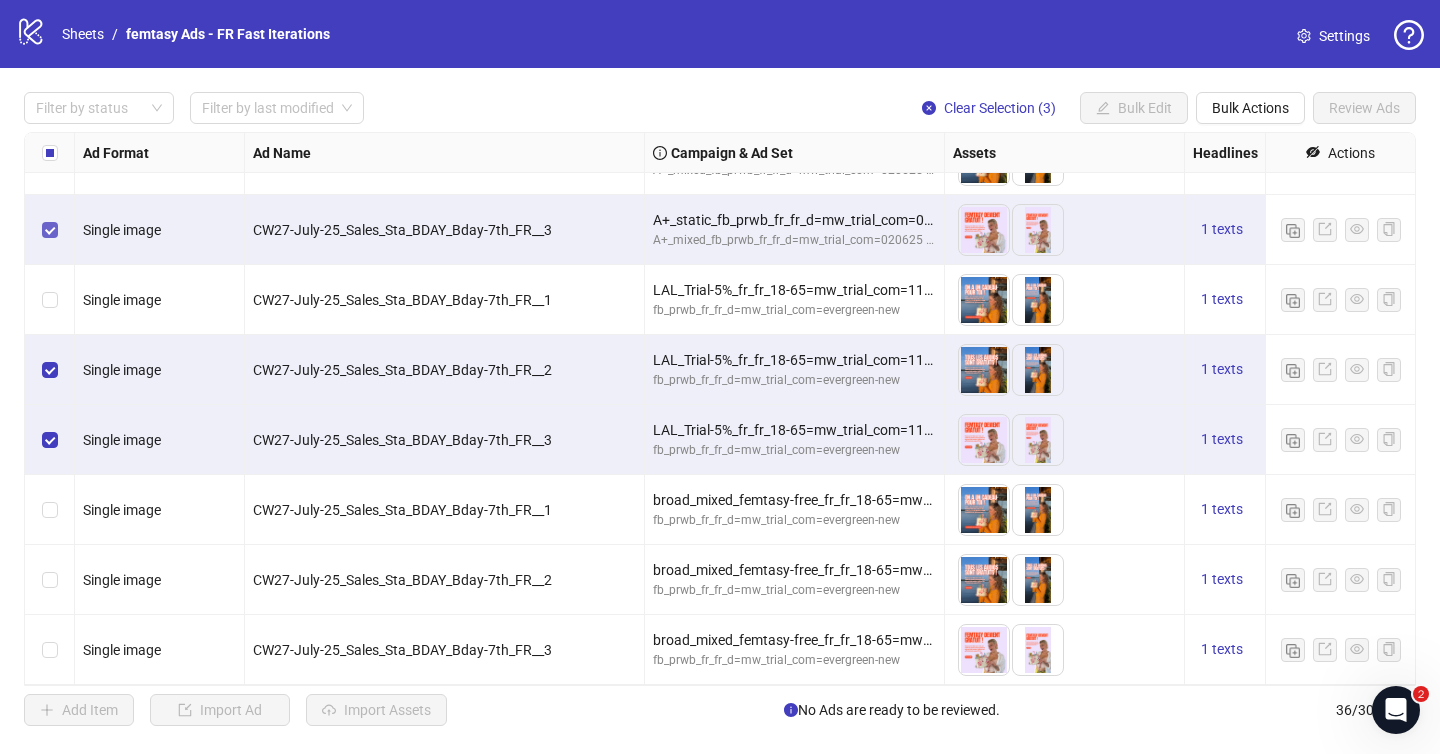 scroll, scrollTop: 1922, scrollLeft: 0, axis: vertical 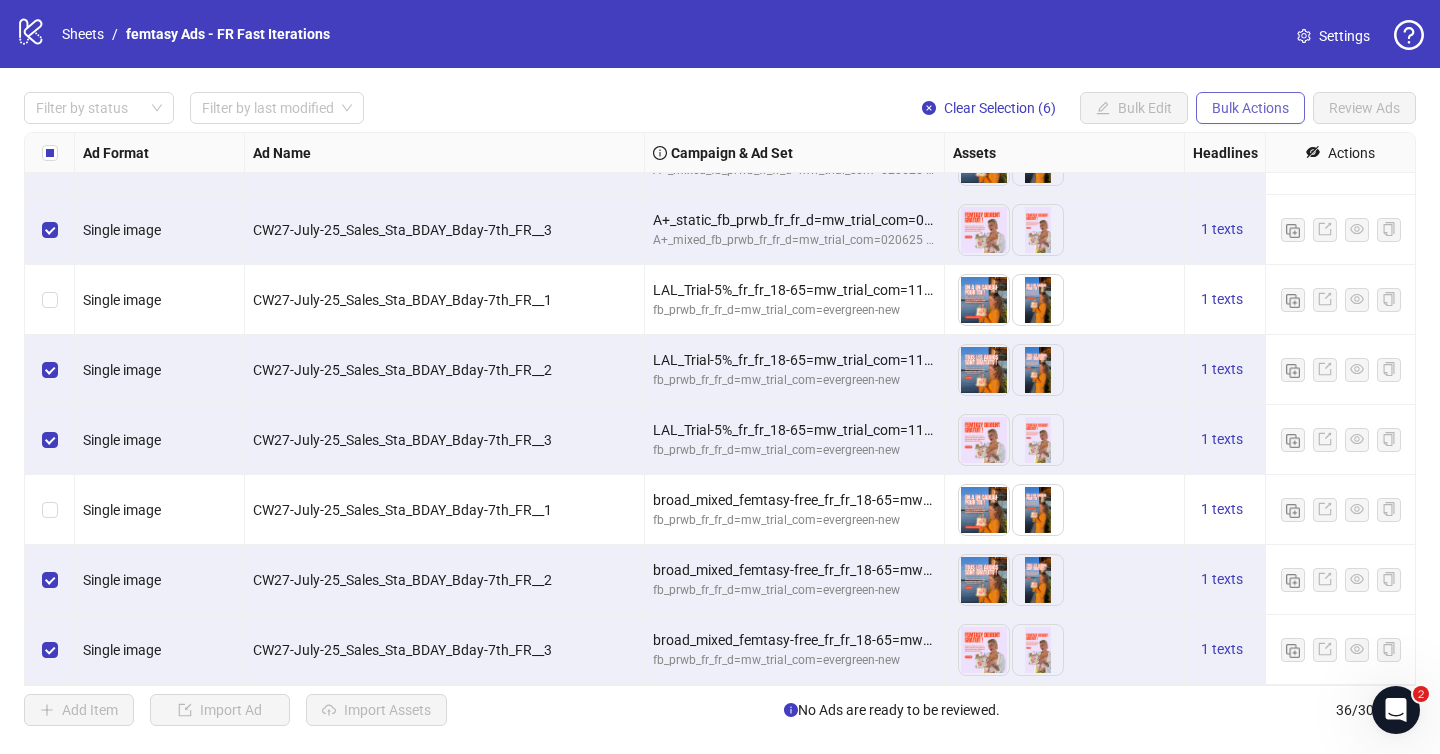 click on "Bulk Actions" at bounding box center [1250, 108] 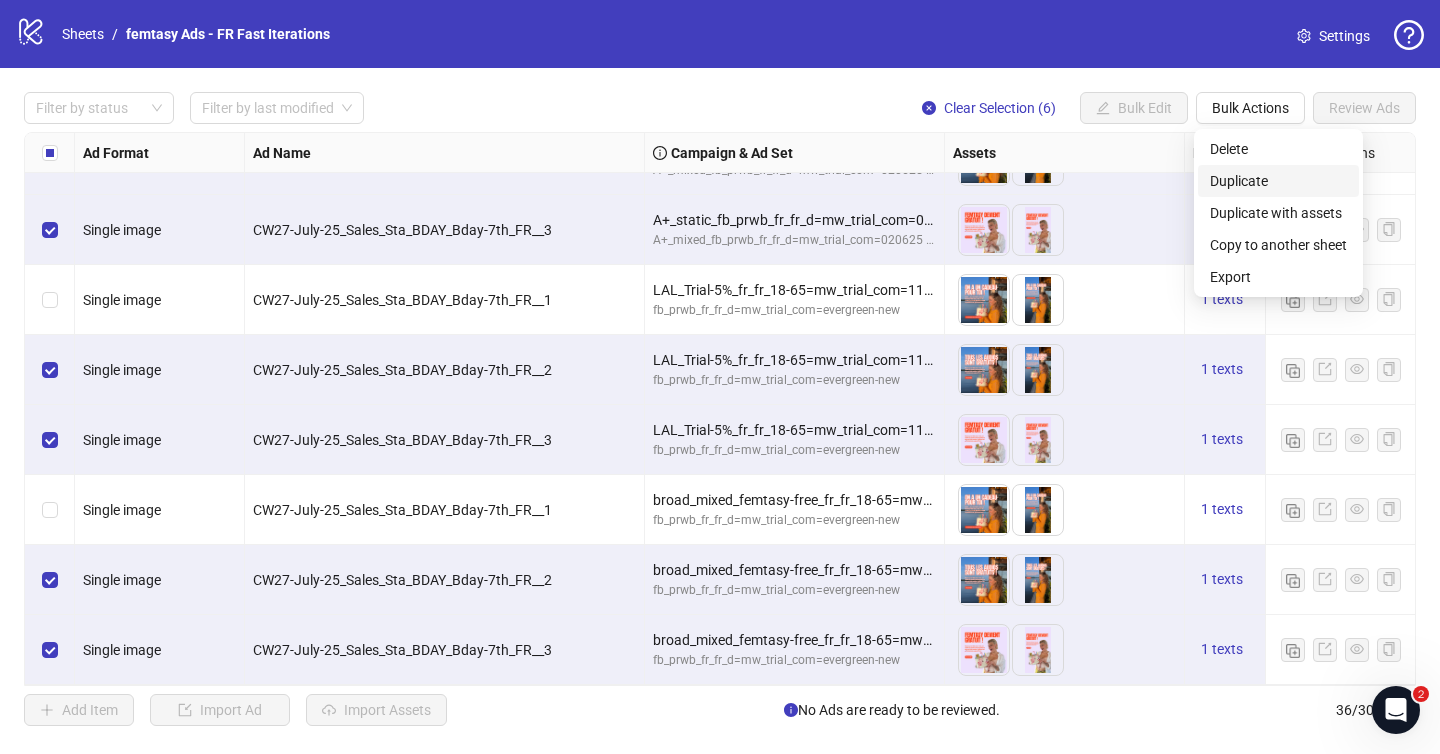 click on "Duplicate" at bounding box center (1278, 181) 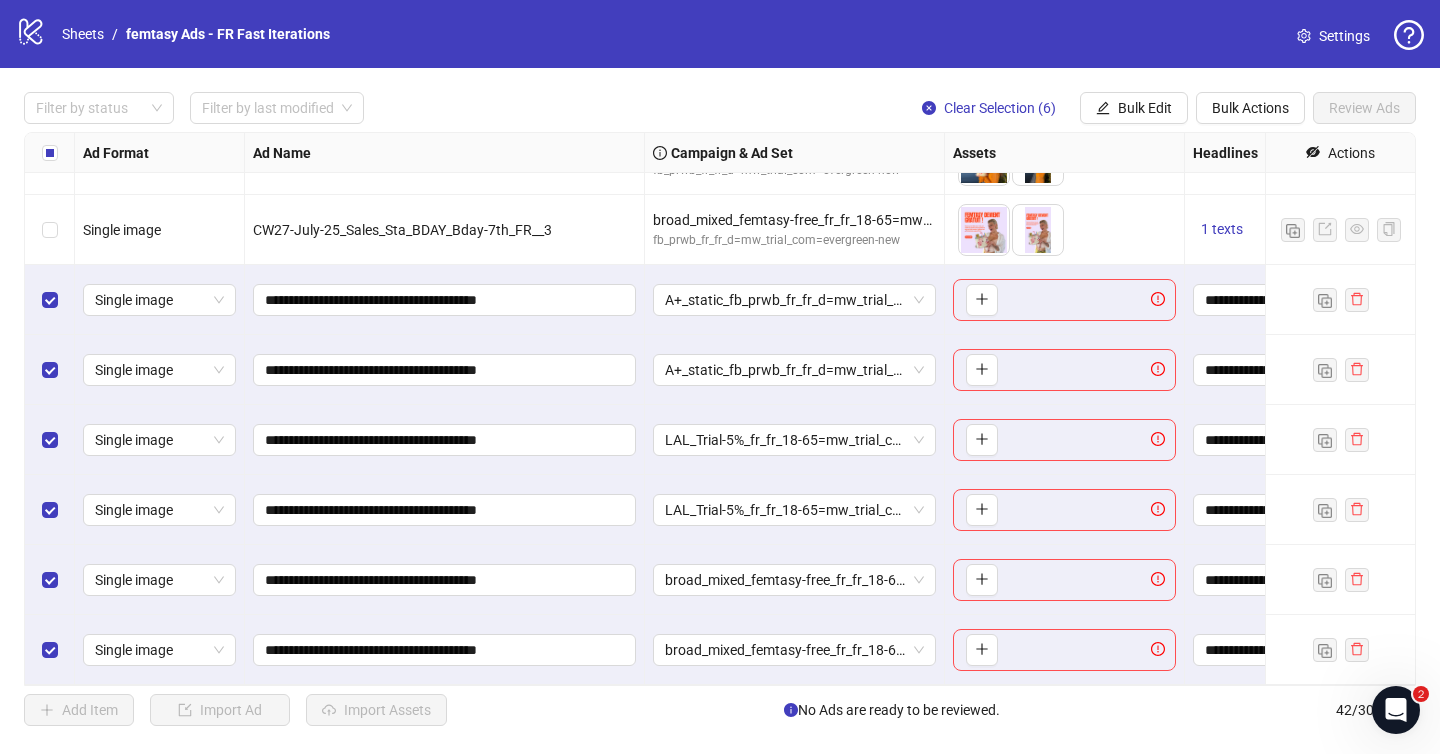 scroll, scrollTop: 2428, scrollLeft: 290, axis: both 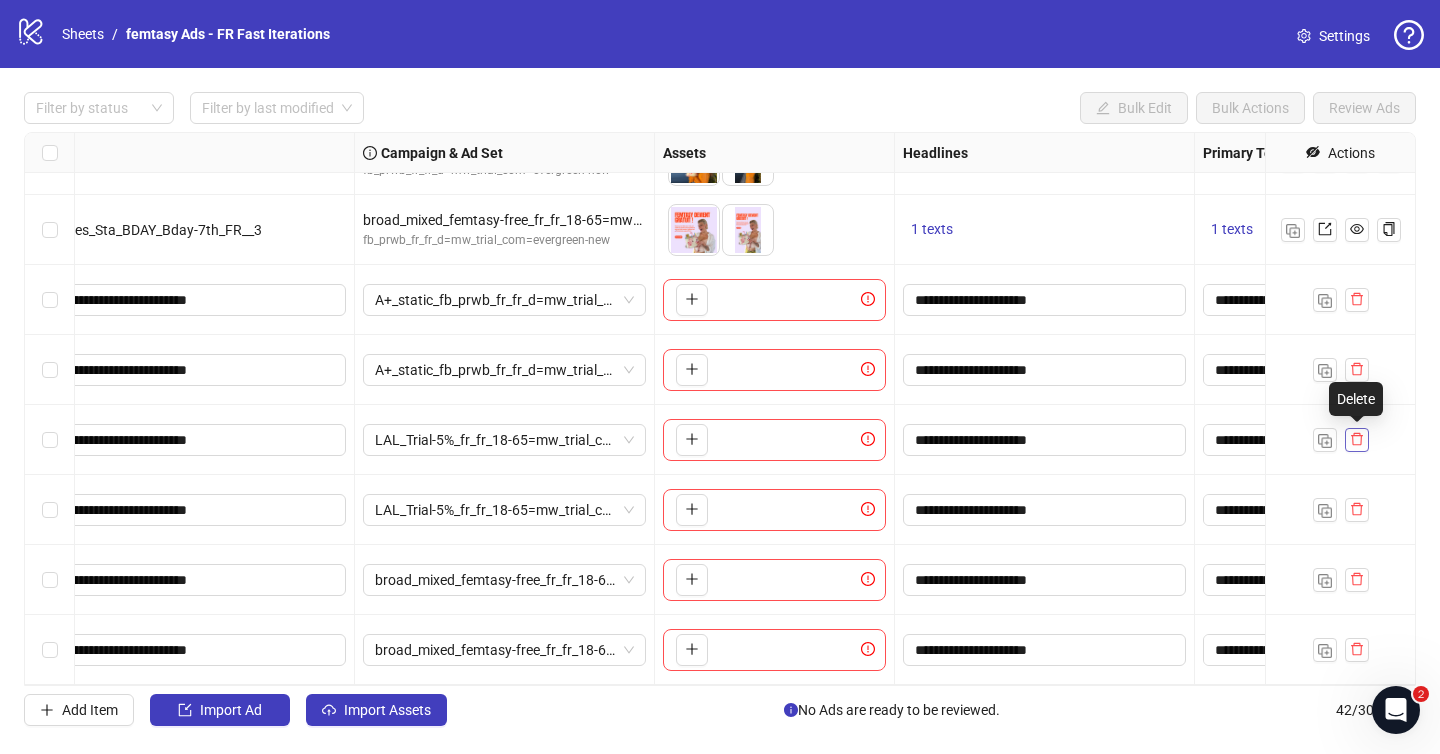 click 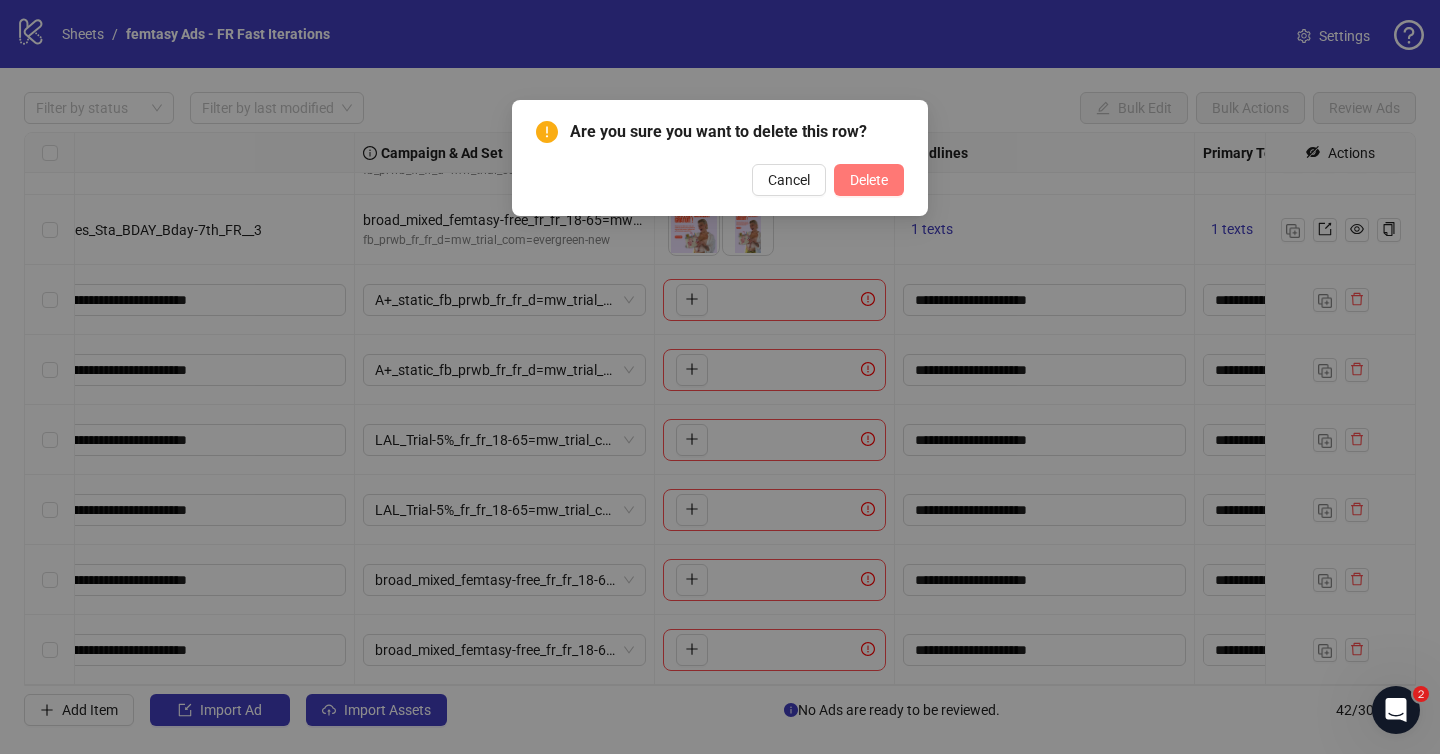 click on "Delete" at bounding box center (869, 180) 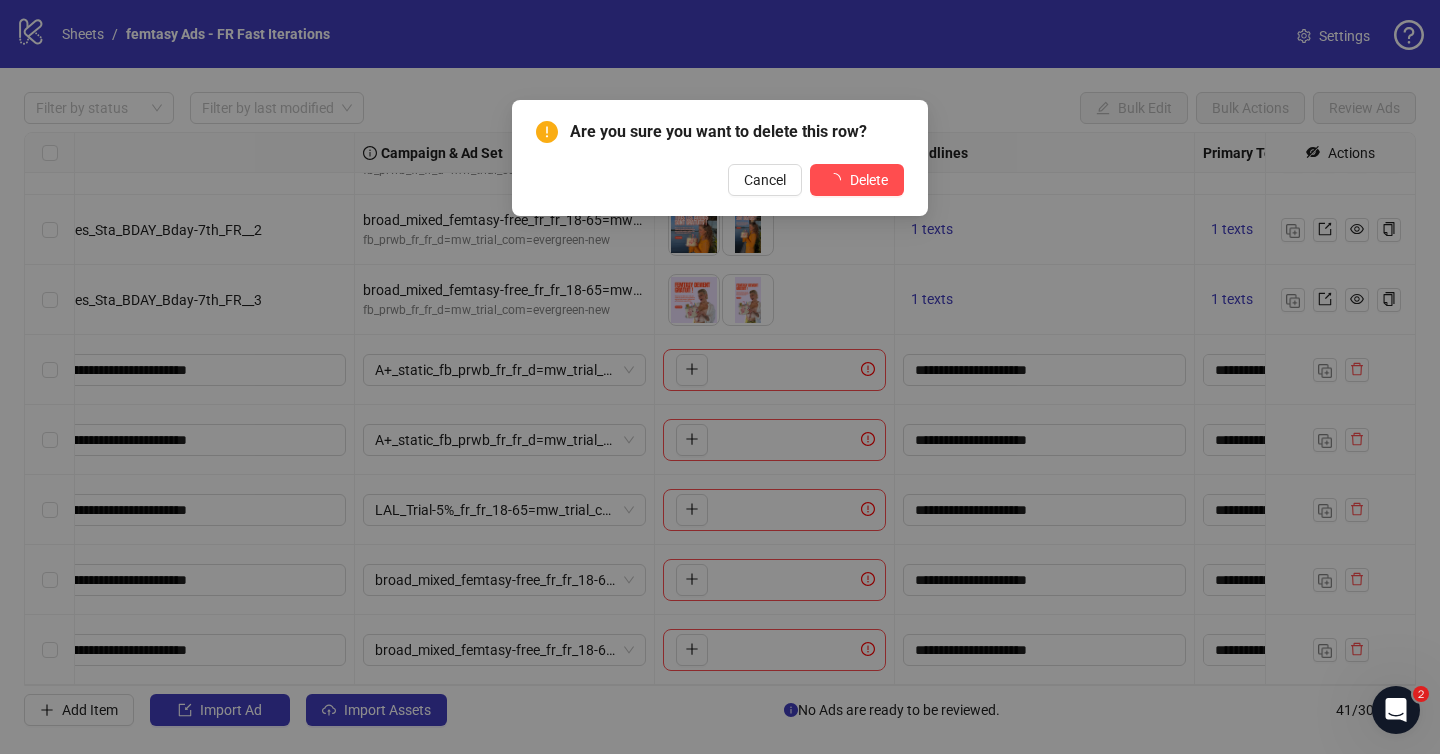 scroll, scrollTop: 2358, scrollLeft: 290, axis: both 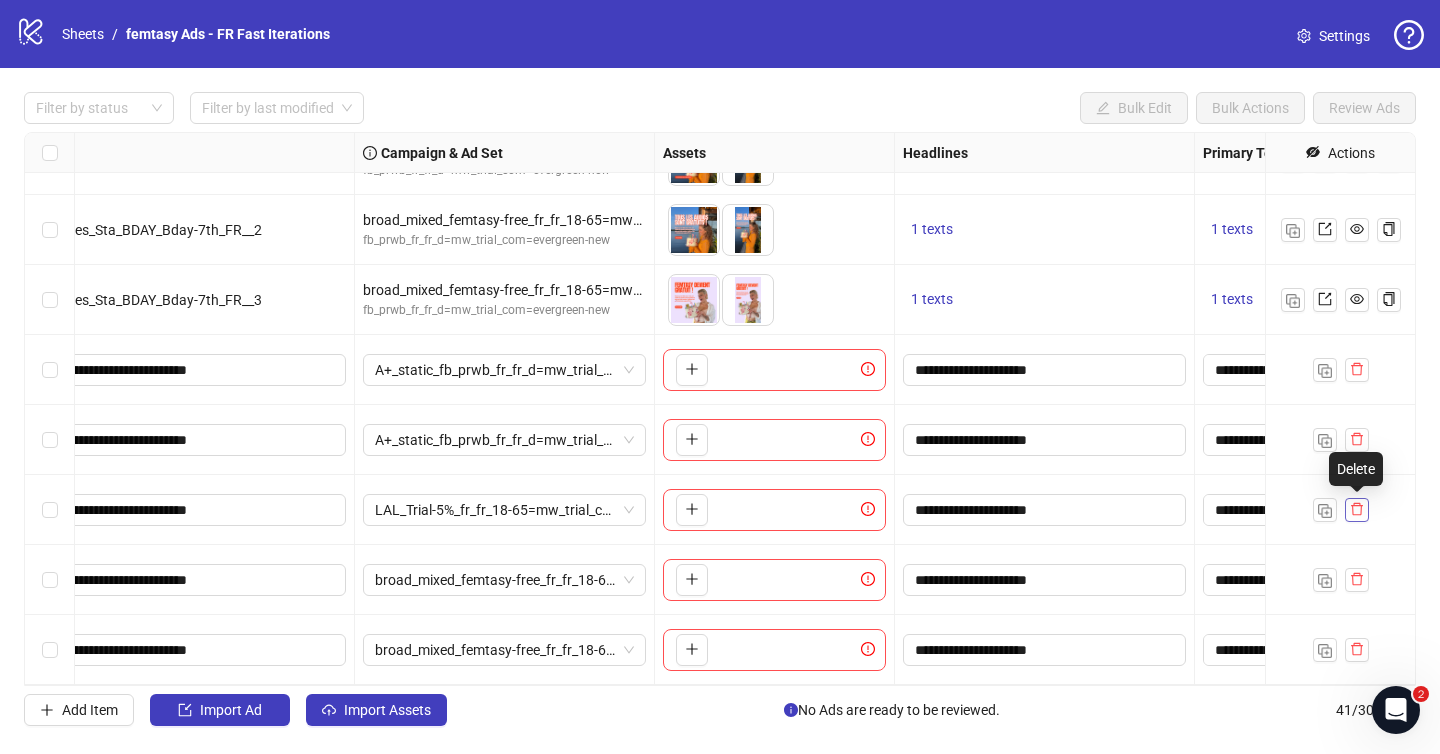 click 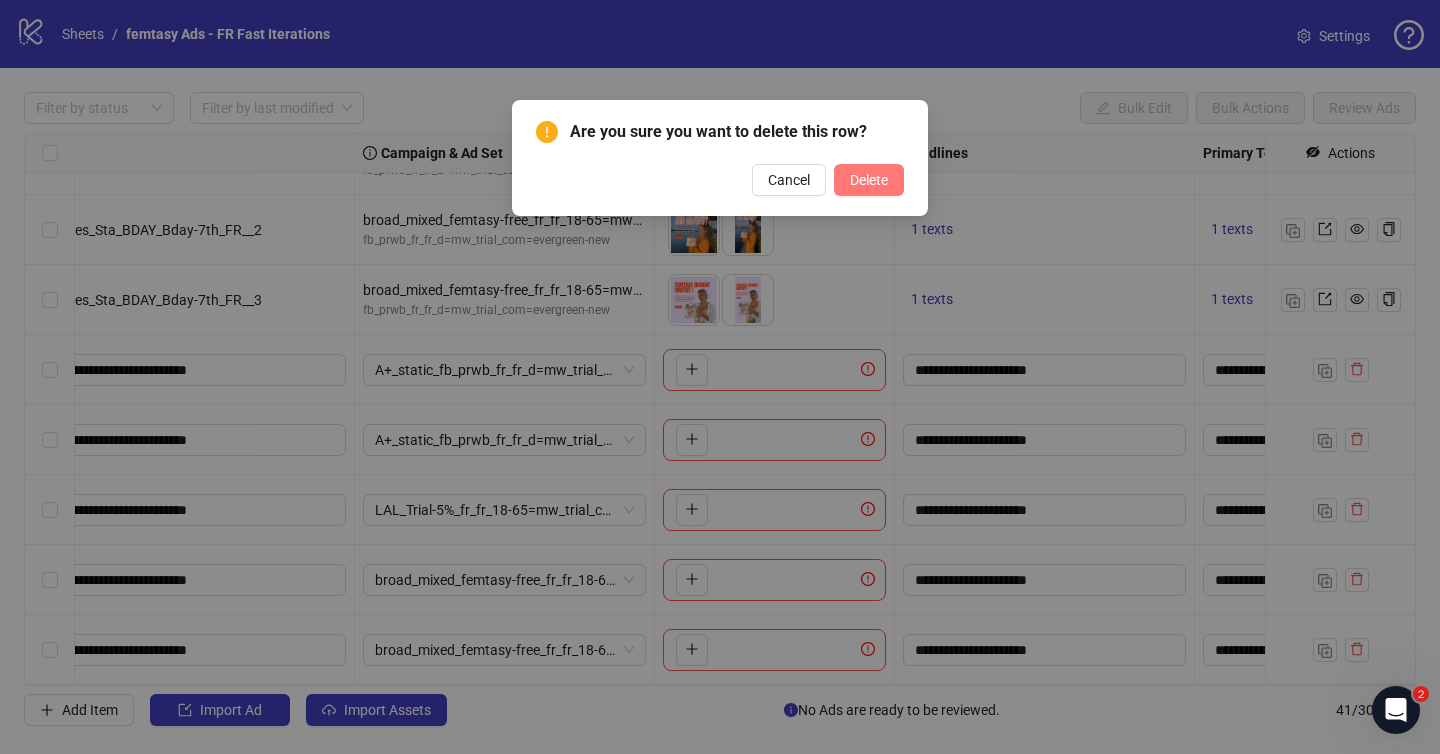 click on "Delete" at bounding box center [869, 180] 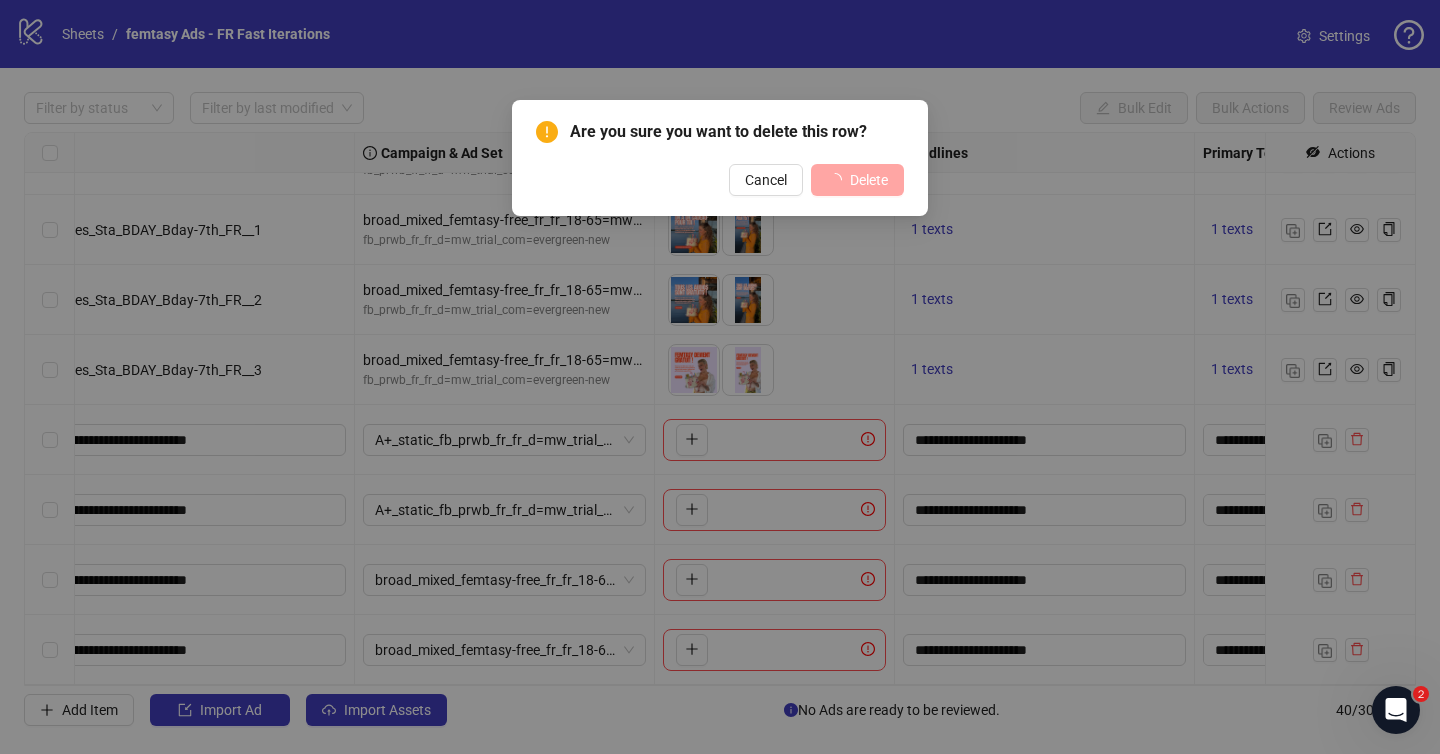 scroll, scrollTop: 2288, scrollLeft: 290, axis: both 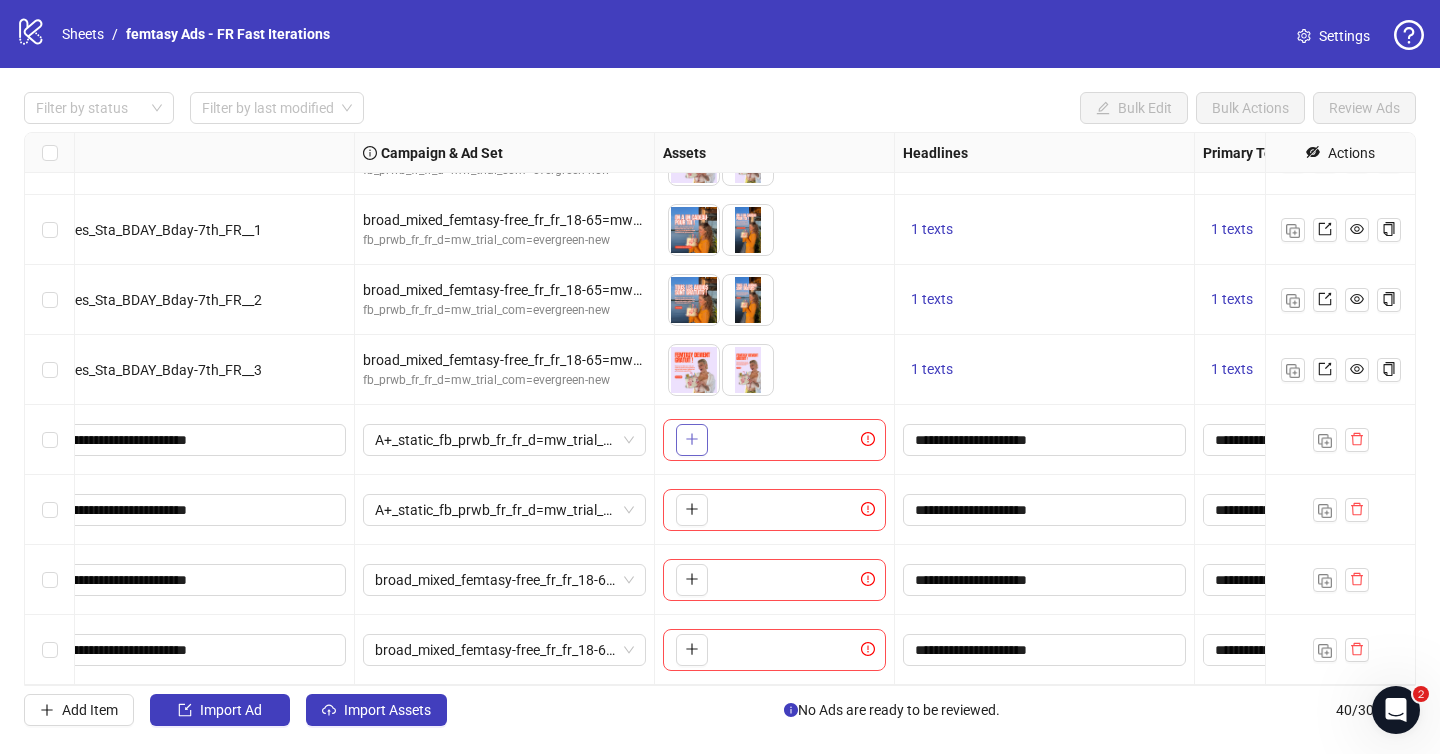 click 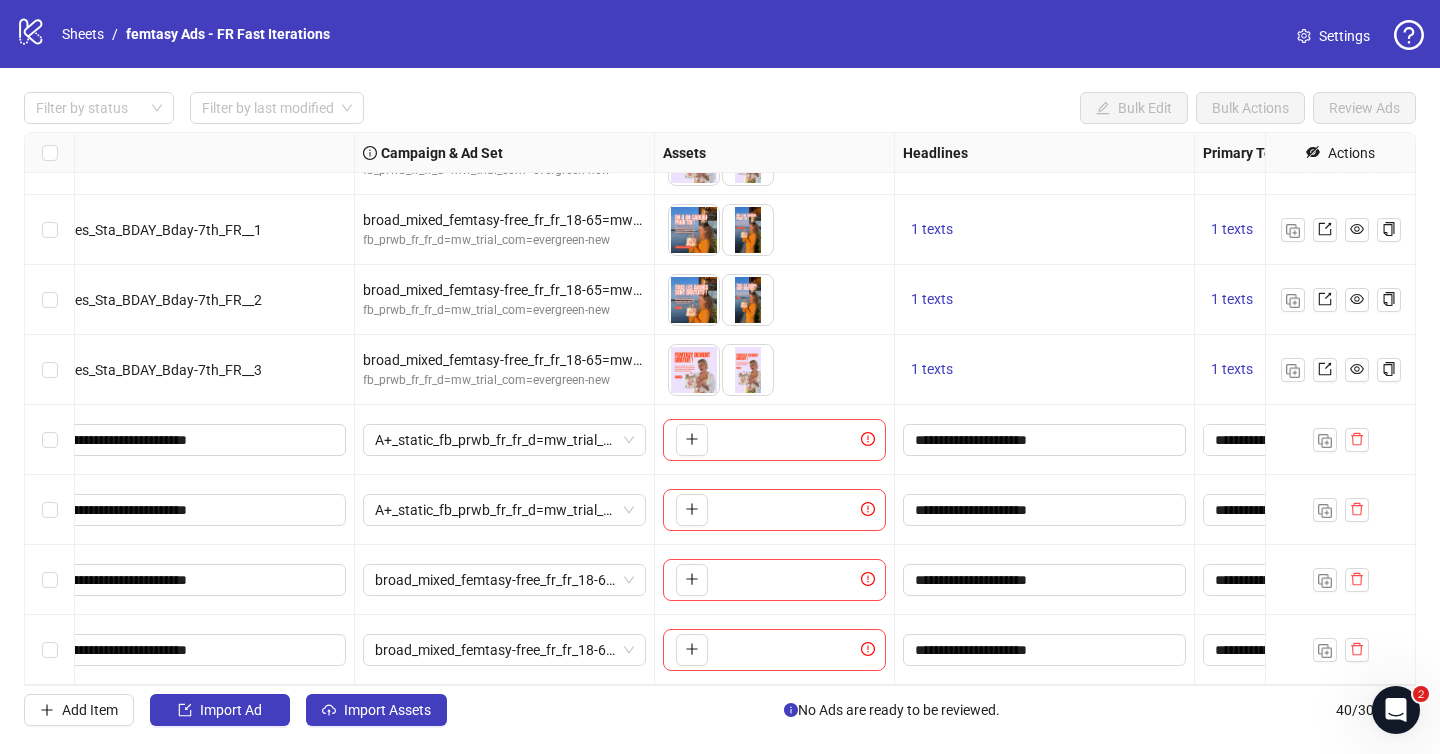 click on "Settings" at bounding box center [1333, 36] 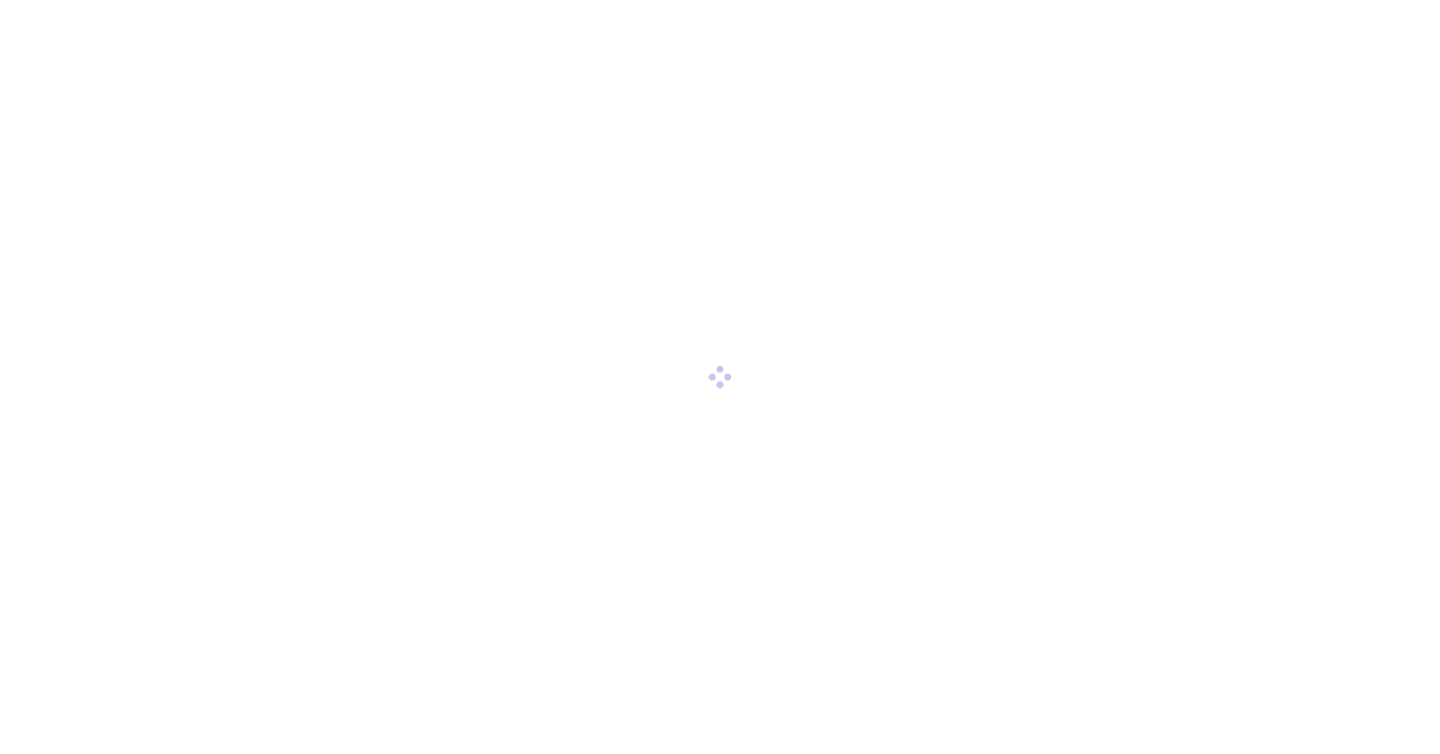 scroll, scrollTop: 0, scrollLeft: 0, axis: both 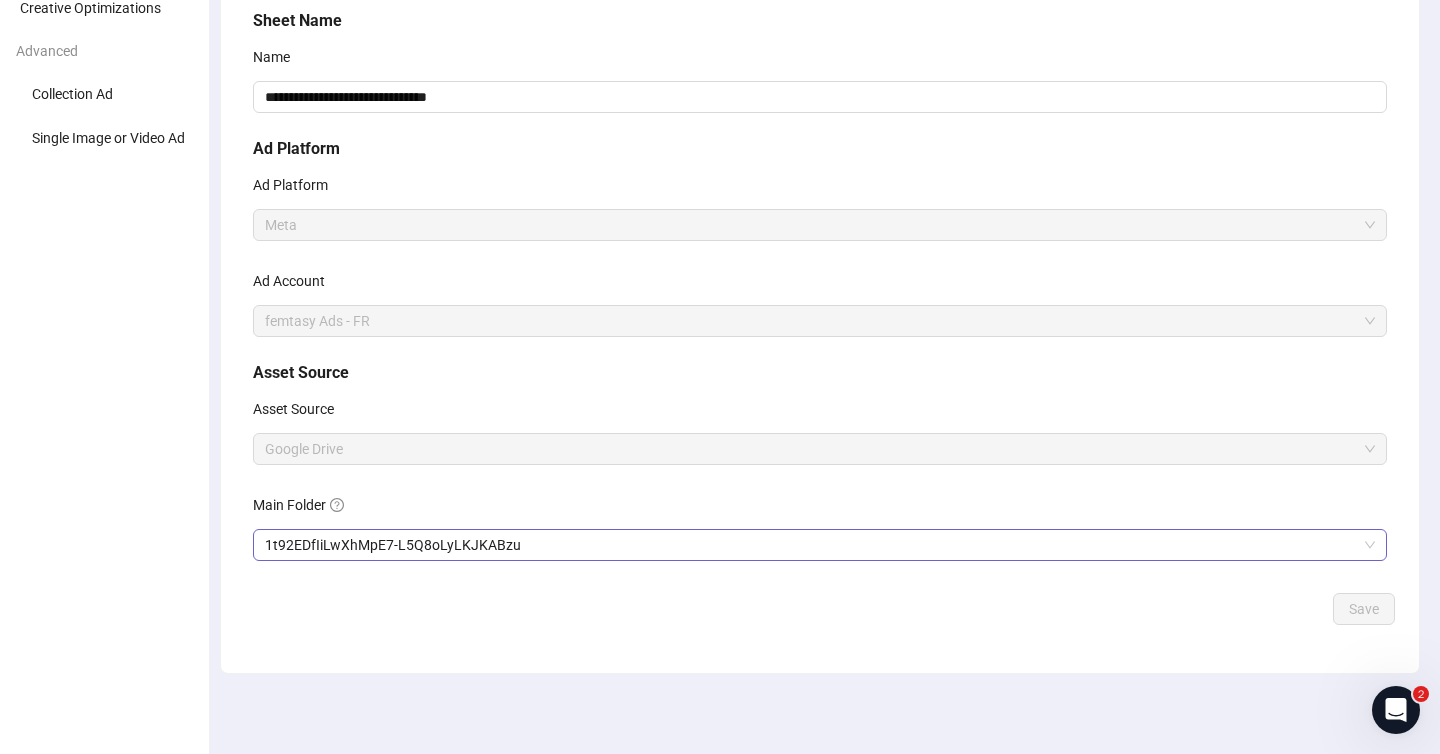 click on "1t92EDfIiLwXhMpE7-L5Q8oLyLKJKABzu" at bounding box center (820, 545) 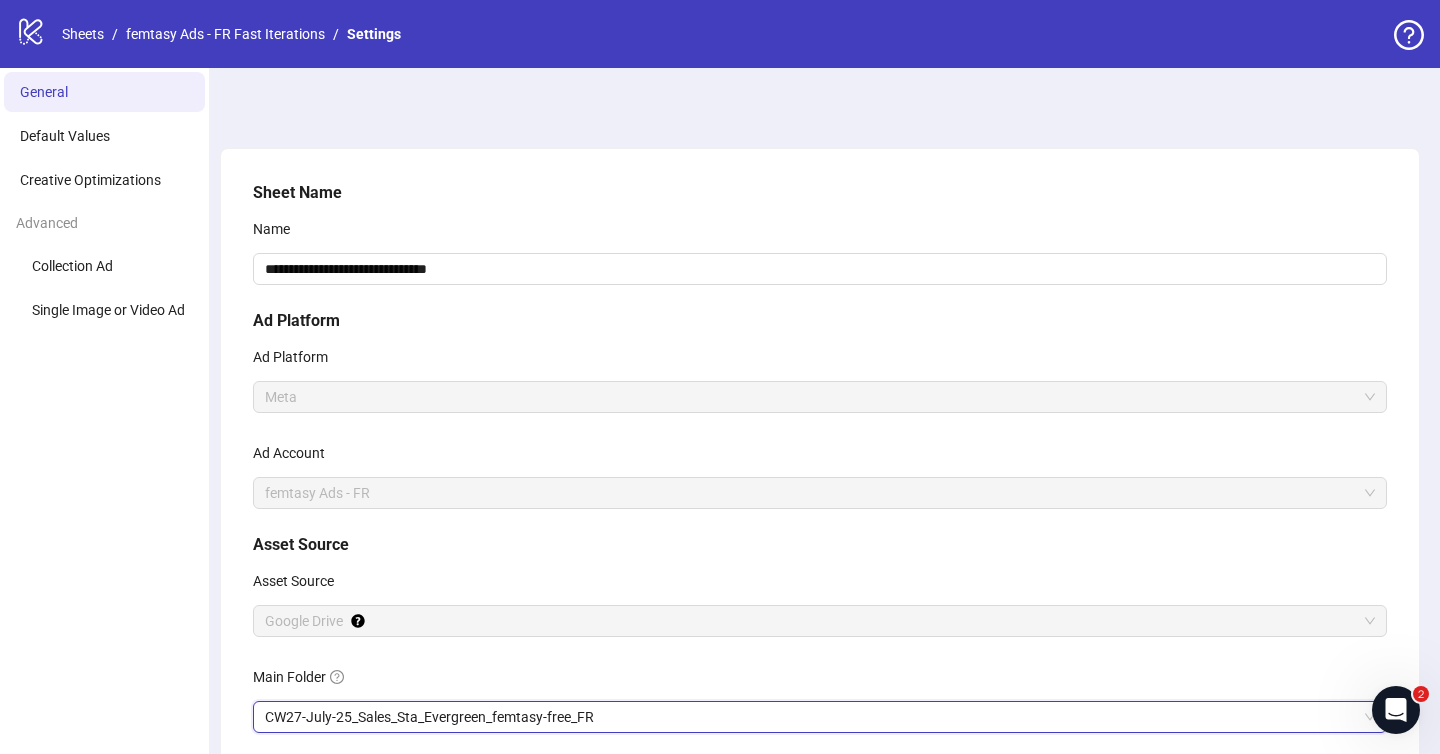 scroll, scrollTop: 172, scrollLeft: 0, axis: vertical 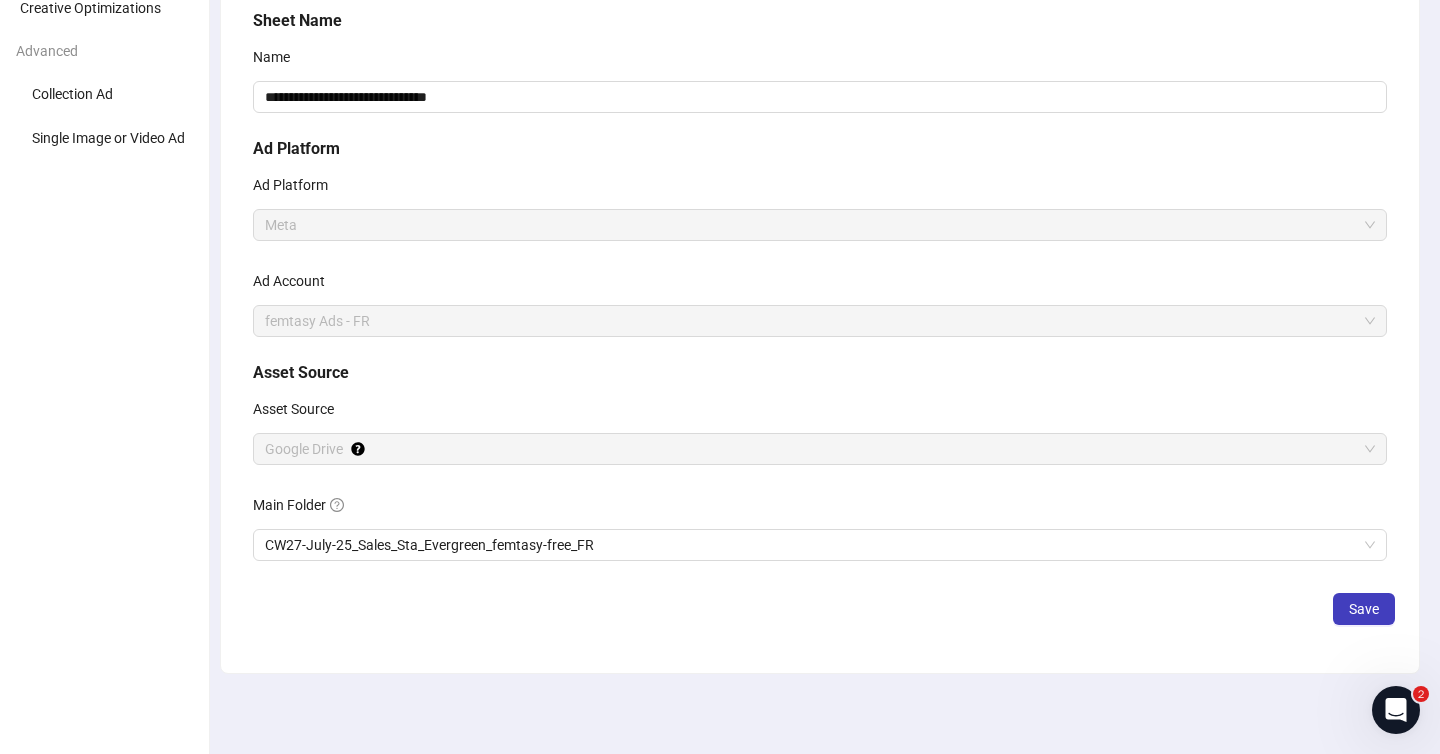 click on "**********" at bounding box center (820, 325) 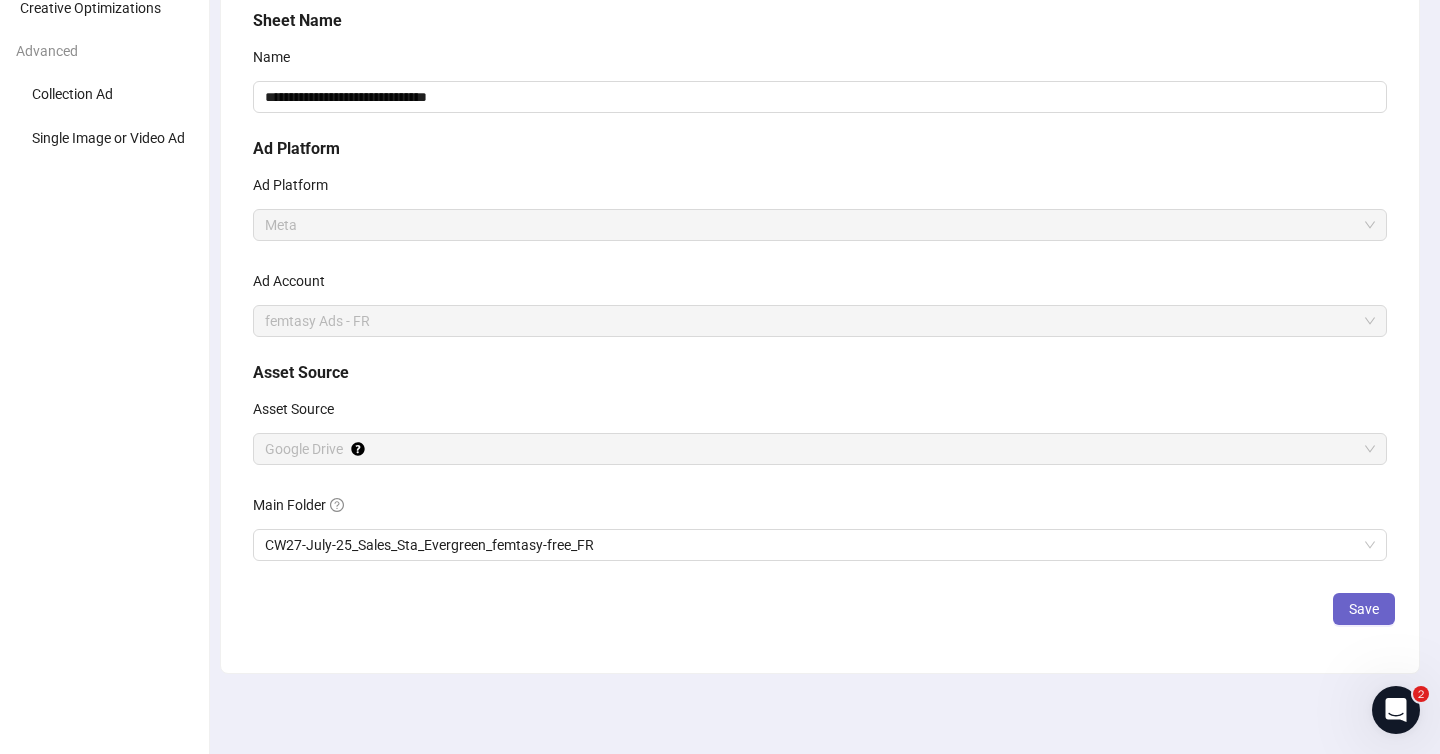 click on "Save" at bounding box center (1364, 609) 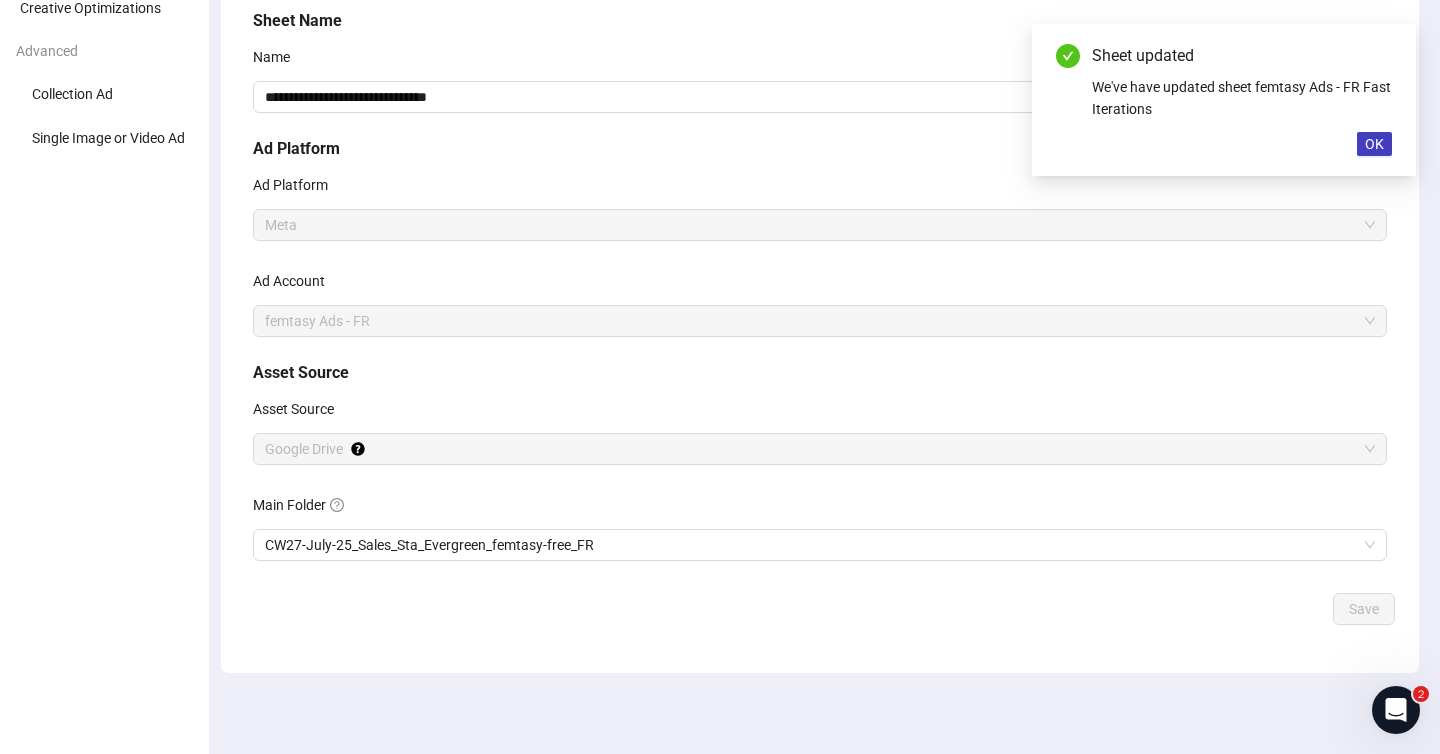 scroll, scrollTop: 0, scrollLeft: 0, axis: both 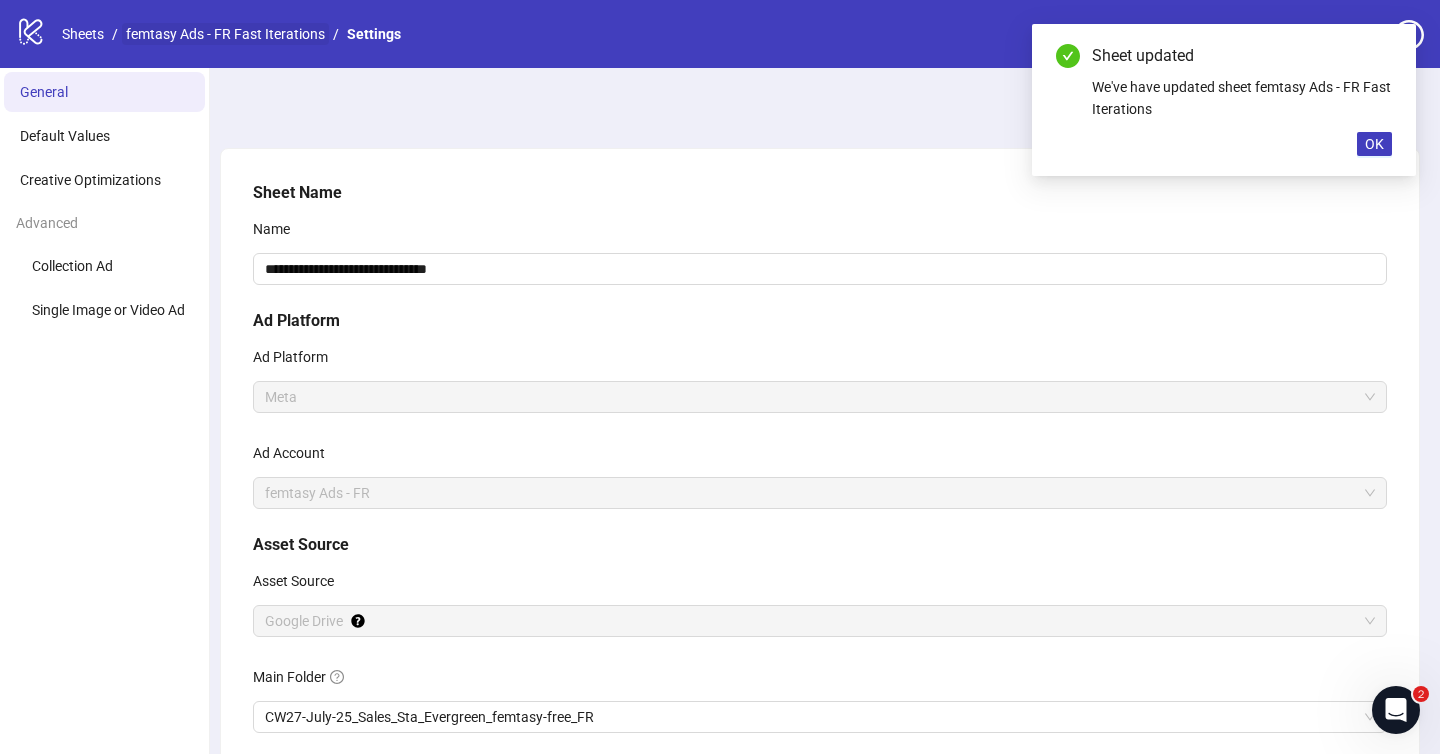 click on "femtasy Ads - FR Fast Iterations" at bounding box center [225, 34] 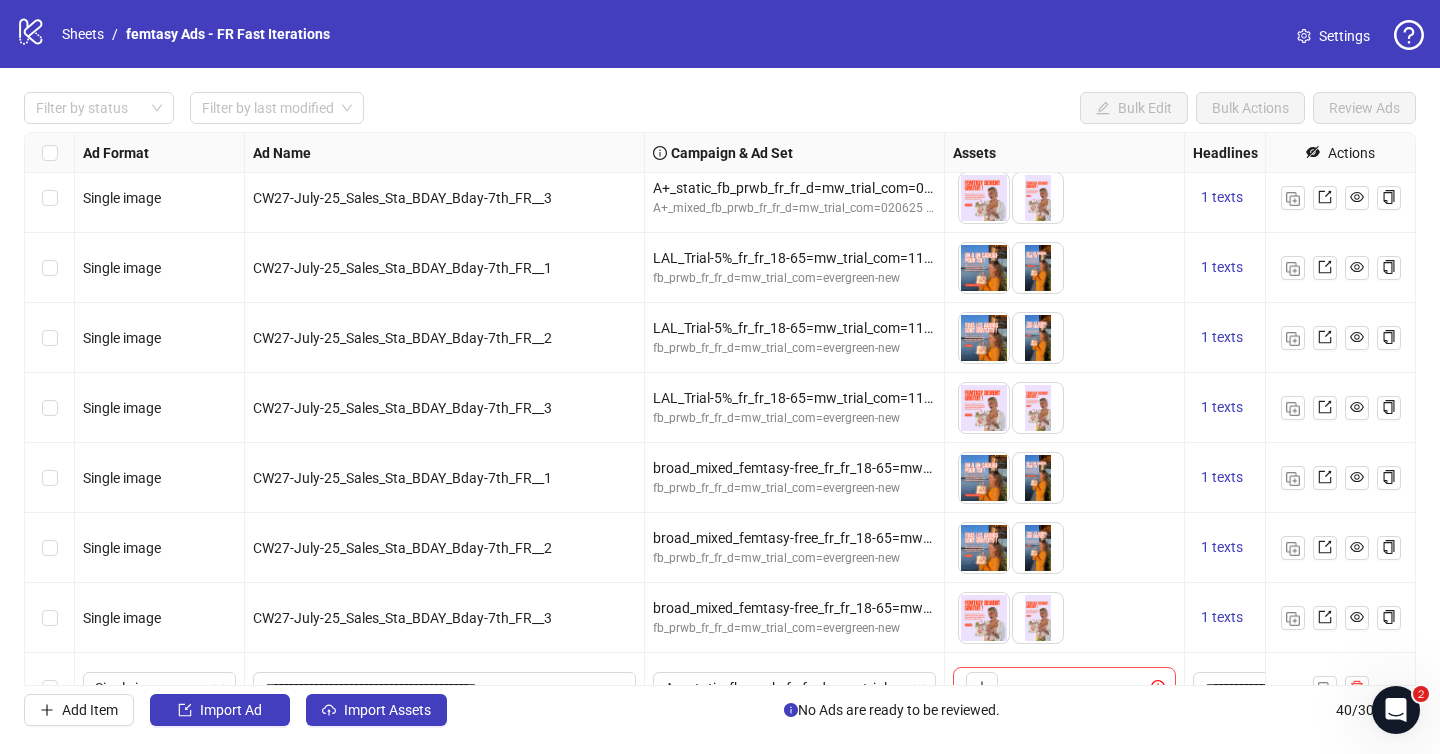 scroll, scrollTop: 2288, scrollLeft: 0, axis: vertical 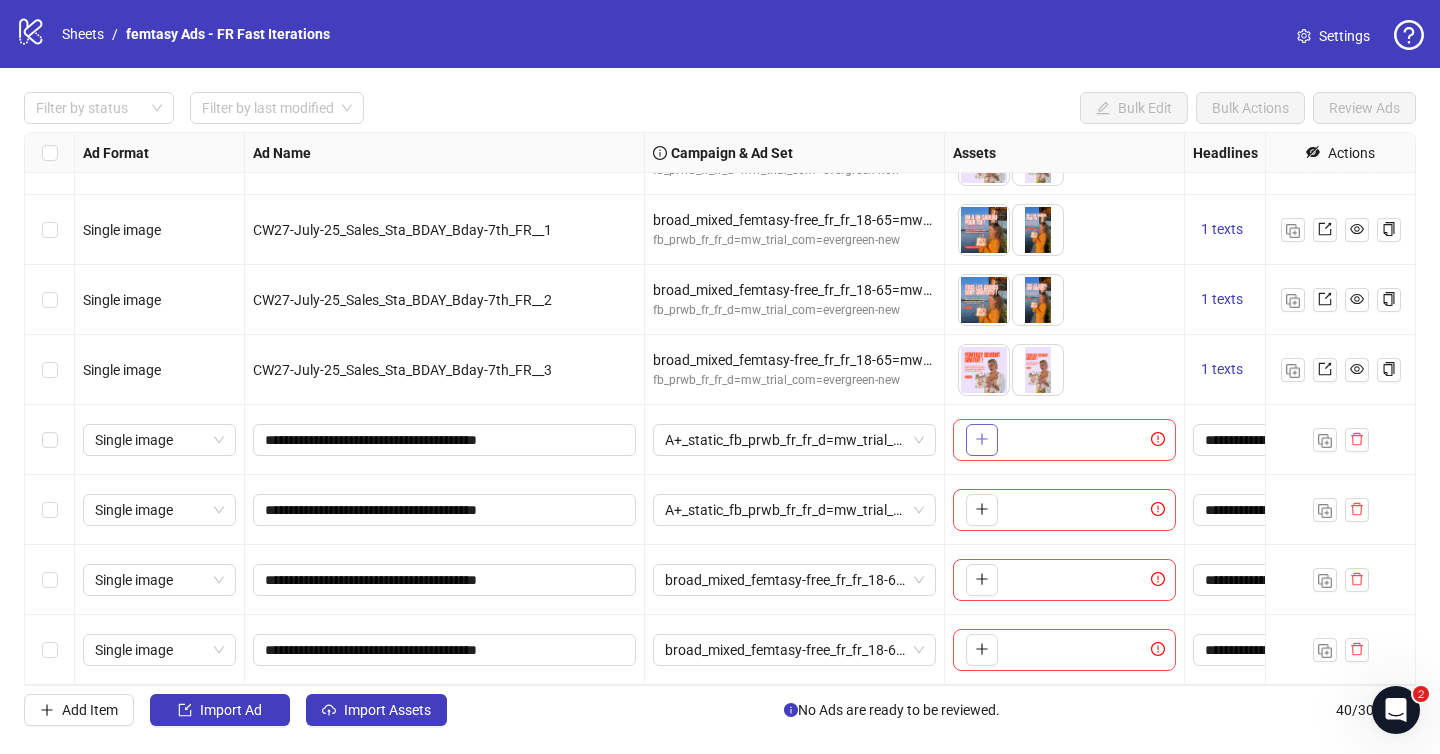 click 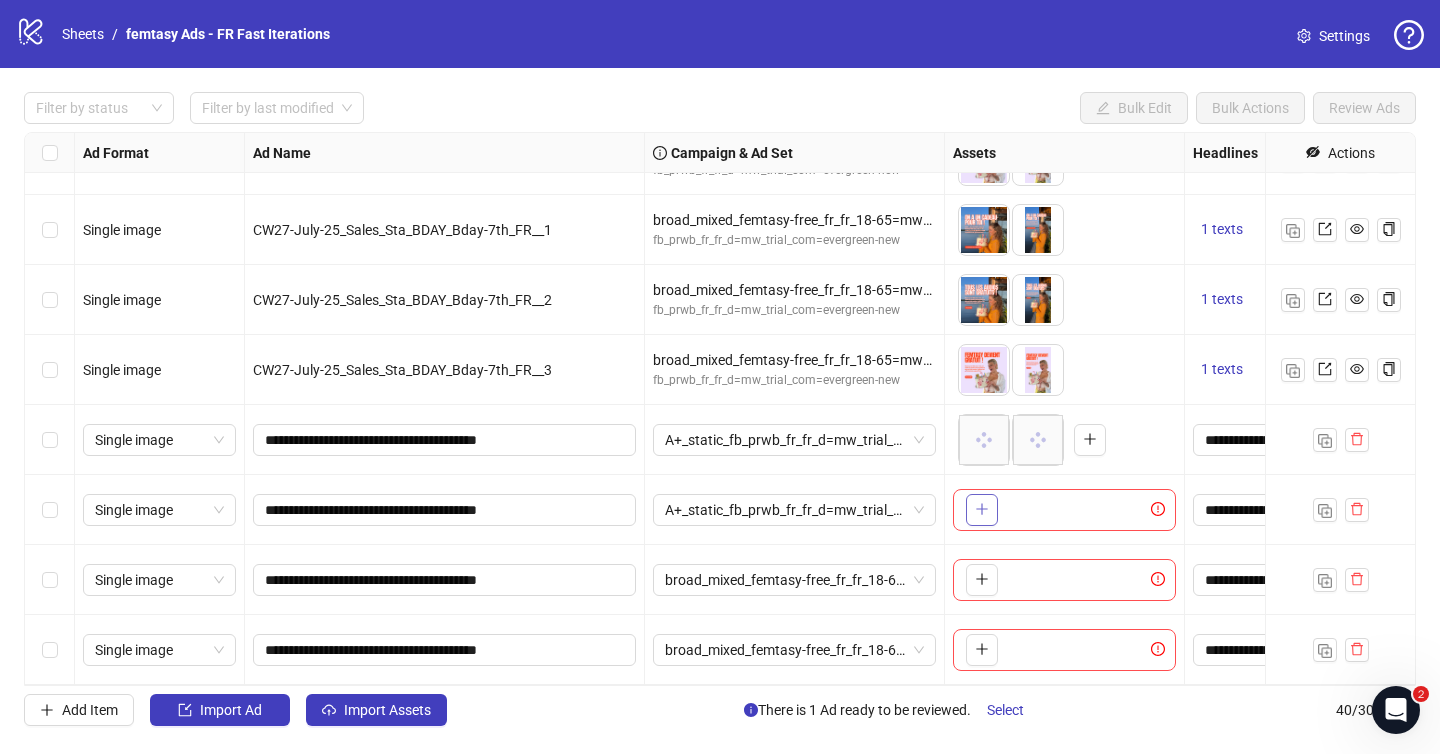 click 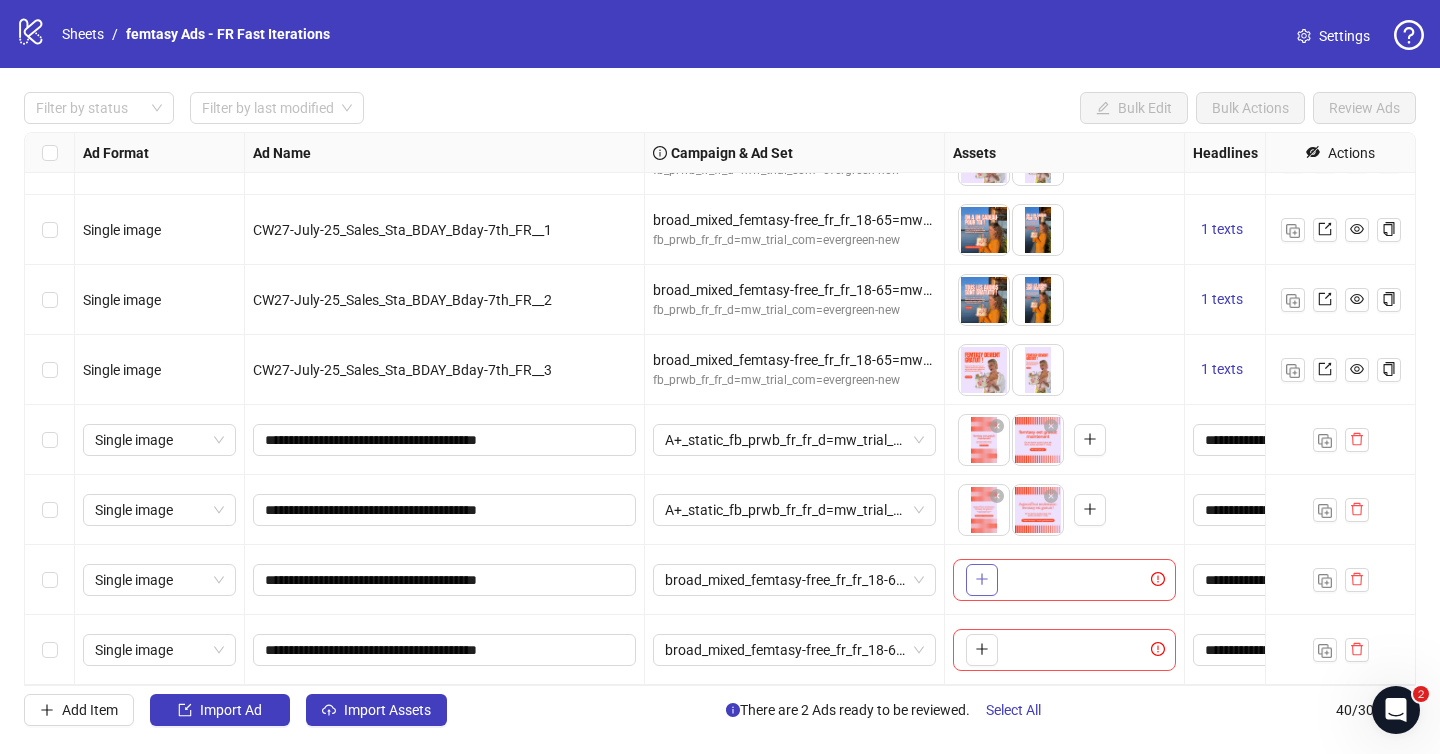 click at bounding box center (982, 579) 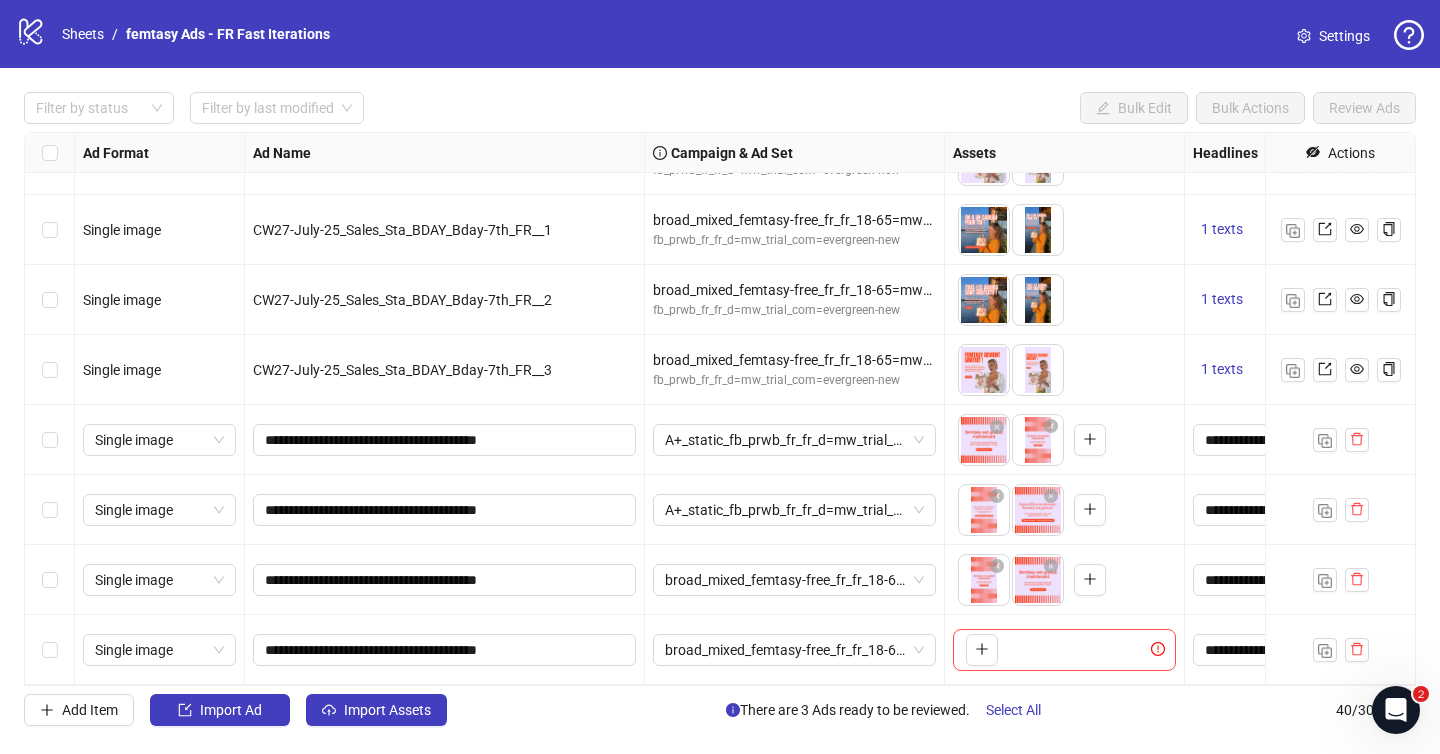 drag, startPoint x: 1022, startPoint y: 446, endPoint x: 954, endPoint y: 446, distance: 68 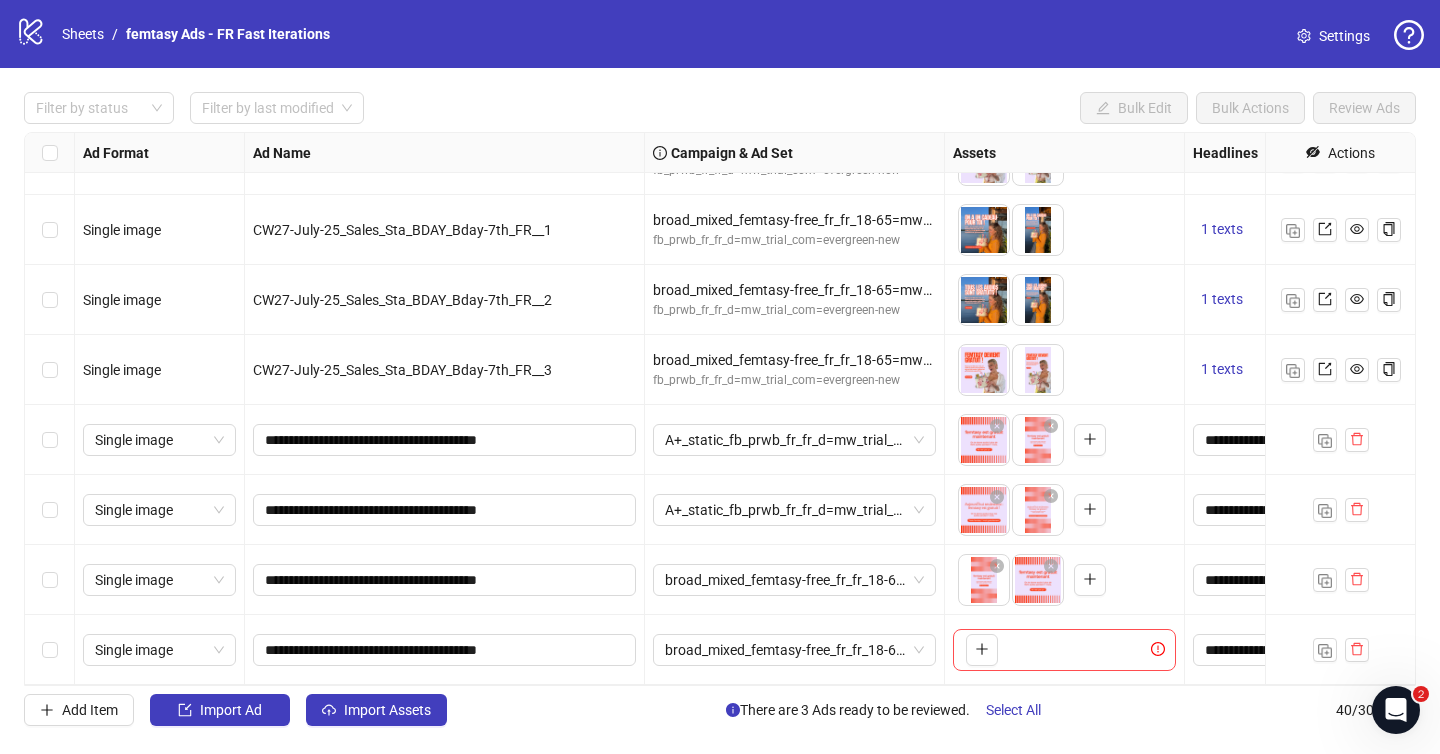 drag, startPoint x: 1027, startPoint y: 530, endPoint x: 974, endPoint y: 530, distance: 53 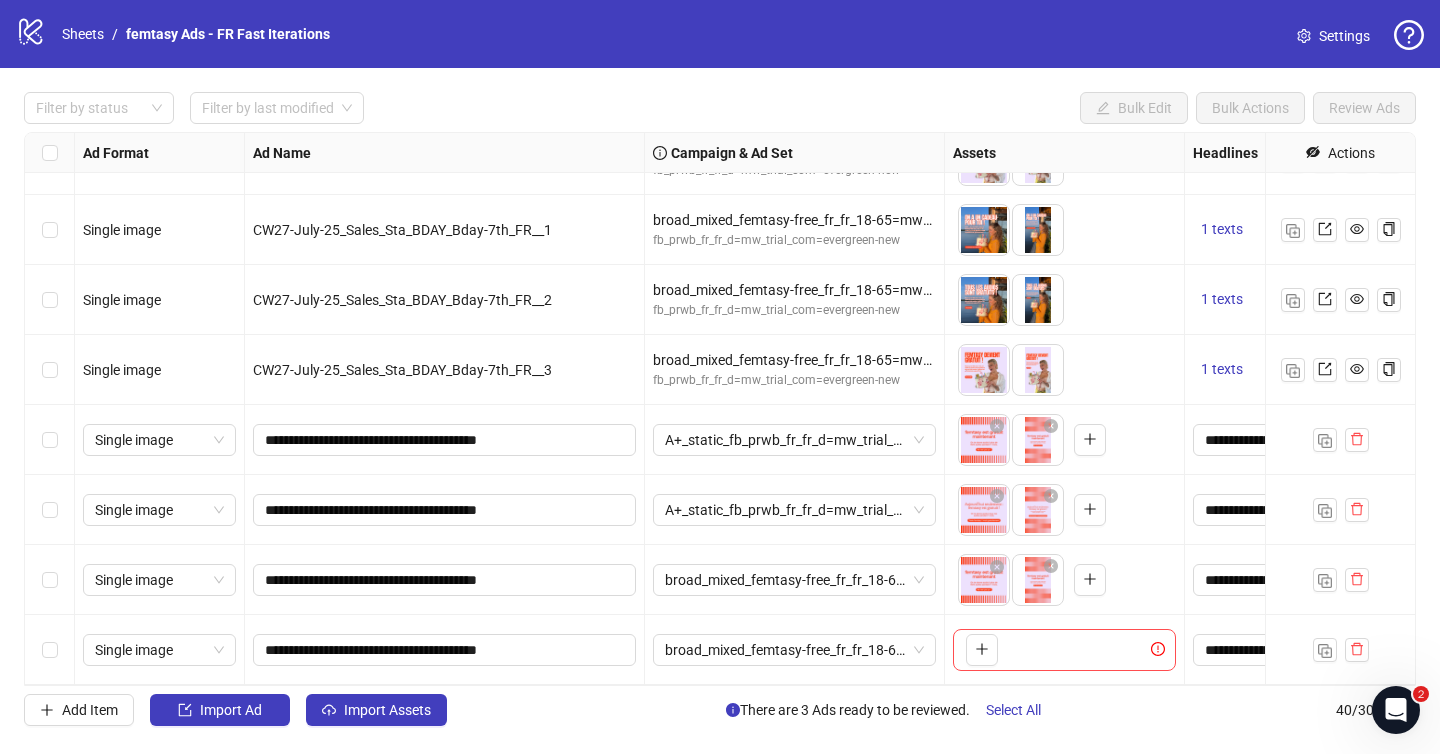 drag, startPoint x: 1032, startPoint y: 599, endPoint x: 981, endPoint y: 599, distance: 51 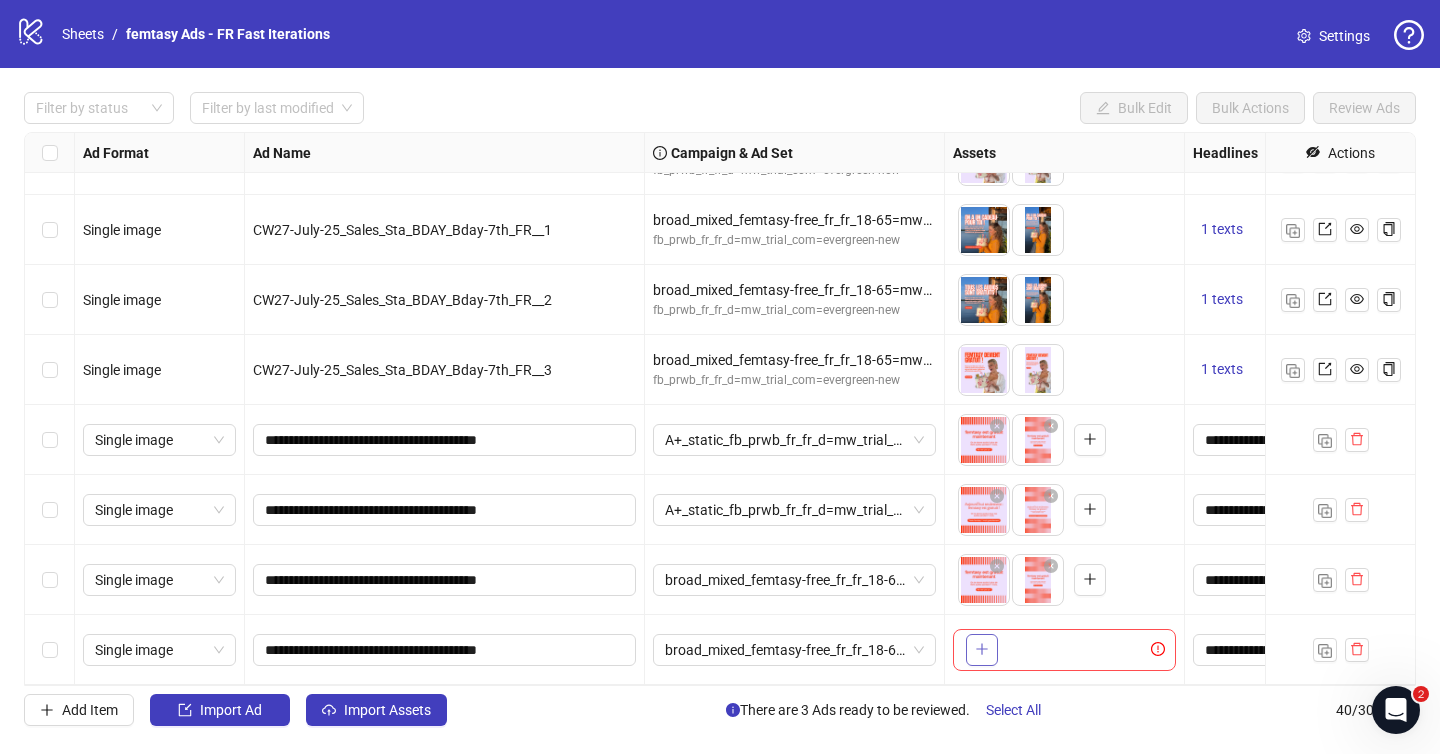 click at bounding box center (982, 649) 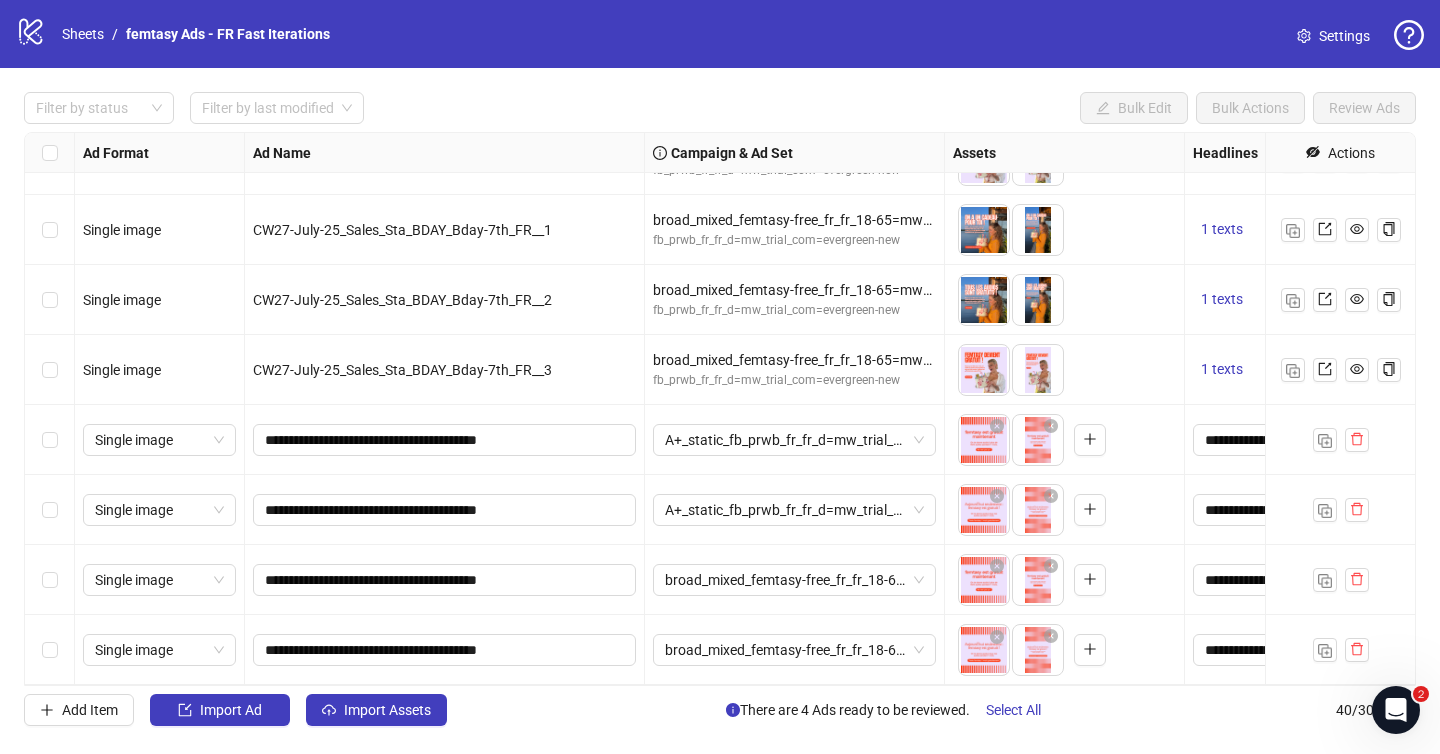 click on "logo/logo-mobile Sheets / femtasy Ads - FR Fast Iterations Settings   Filter by status Filter by last modified Bulk Edit Bulk Actions Review Ads Ad Format Ad Name Campaign & Ad Set Assets Headlines Primary Texts Descriptions Destination URL App Product Page ID Display URL Leadgen Form Product Set ID Call to Action Actions Single image CW27-July-25_Sales_Sta_BDAY_Bday-7th_FR__2 LAL_Trial-5%_fr_fr_18-65=mw_trial_com=110625 fb_prwb_fr_fr_d=mw_trial_com=evergreen-new
To pick up a draggable item, press the space bar.
While dragging, use the arrow keys to move the item.
Press space again to drop the item in its new position, or press escape to cancel.
1 texts 1 texts Single image CW27-July-25_Sales_Sta_BDAY_Bday-7th_FR__3 LAL_Trial-5%_fr_fr_18-65=mw_trial_com=110625 fb_prwb_fr_fr_d=mw_trial_com=evergreen-new 1 texts 1 texts Single image CW27-July-25_Sales_Sta_BDAY_Bday-7th_FR__1 broad_mixed_femtasy-free_fr_fr_18-65=mw_trial_com=090525 fb_prwb_fr_fr_d=mw_trial_com=evergreen-new 1 texts 1 texts 40 /" at bounding box center (720, 377) 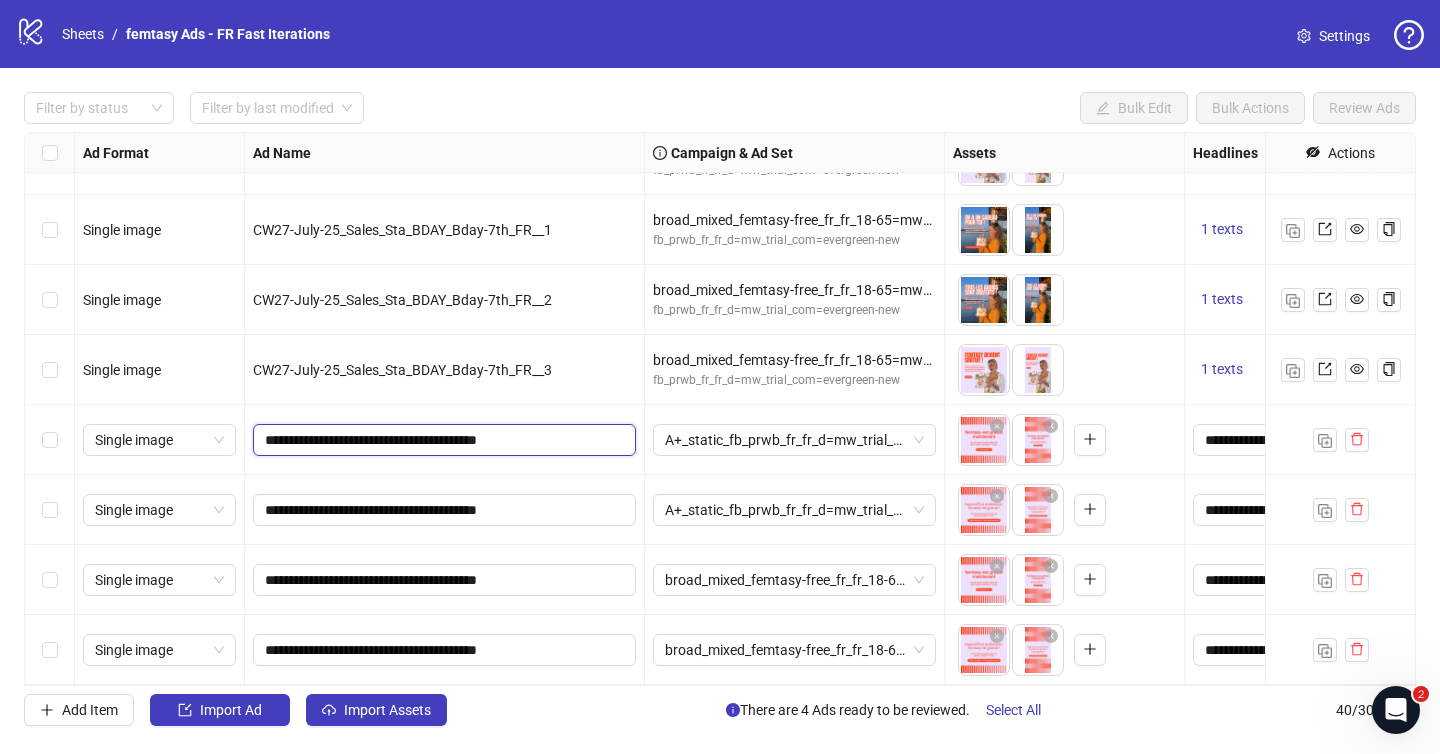 click on "**********" at bounding box center (442, 440) 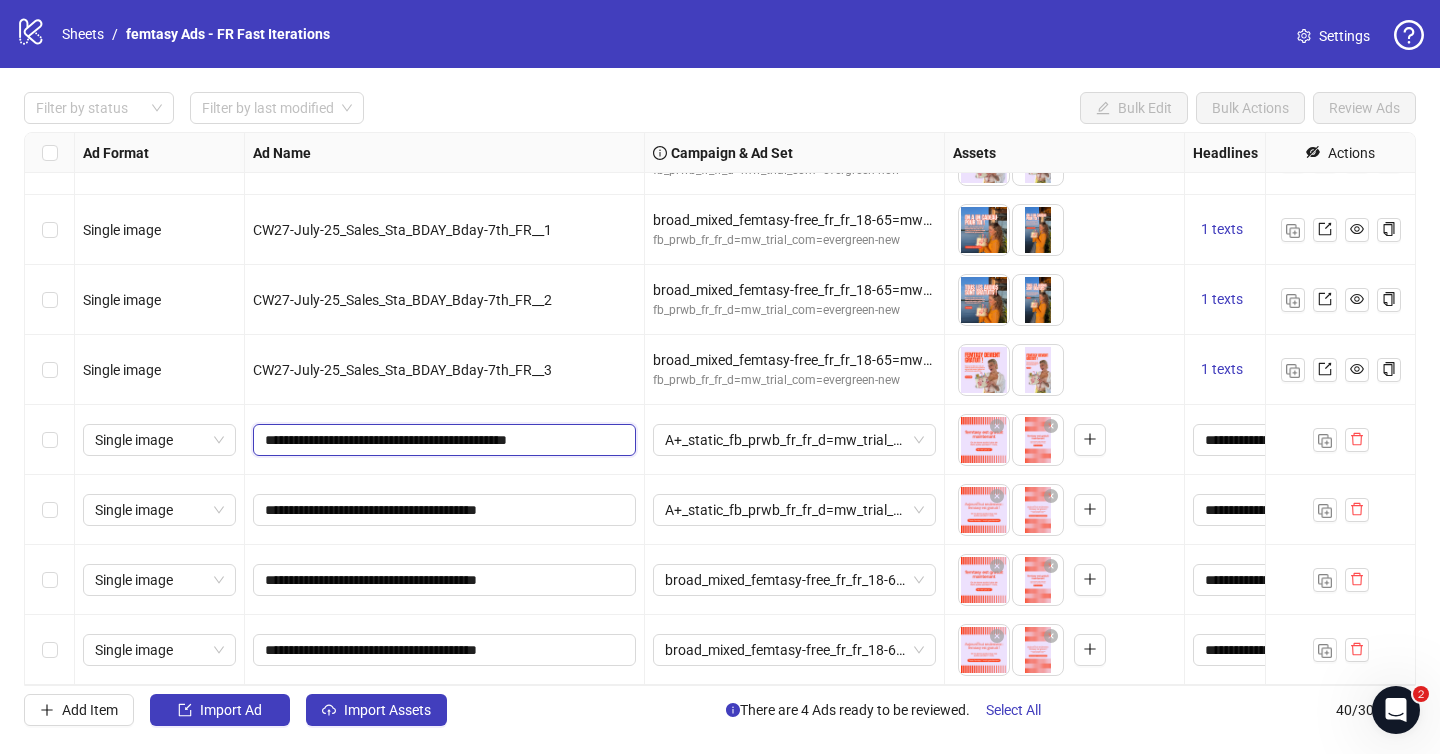 type on "**********" 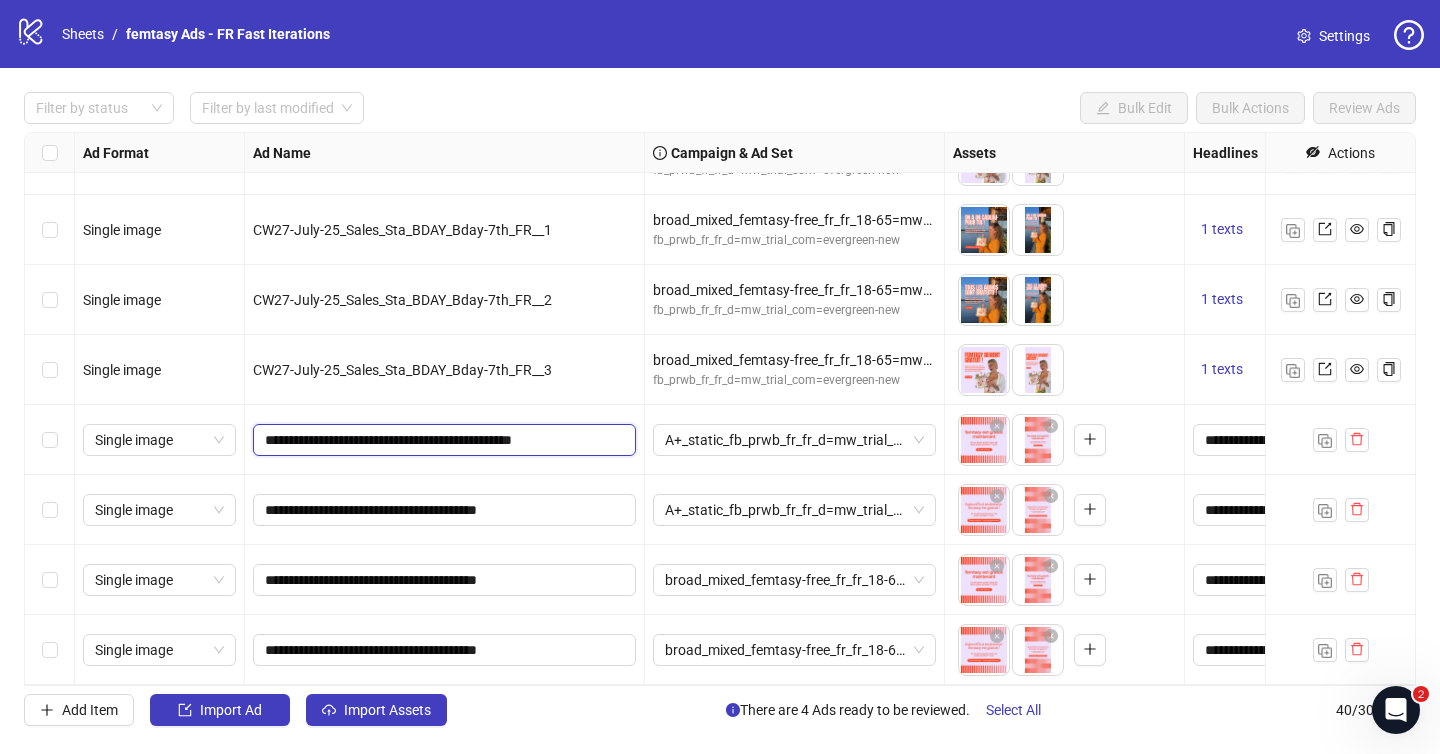 click on "**********" at bounding box center (442, 440) 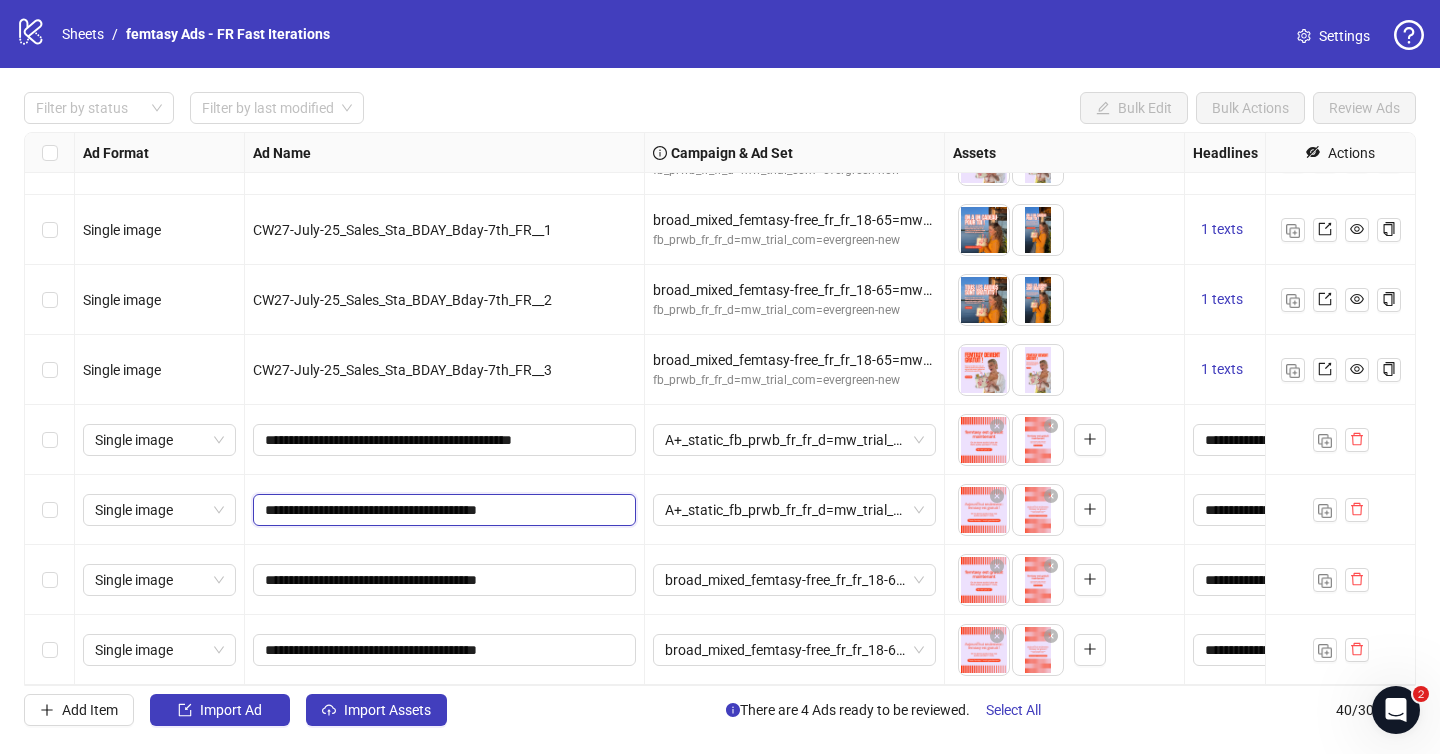 click on "**********" at bounding box center (442, 510) 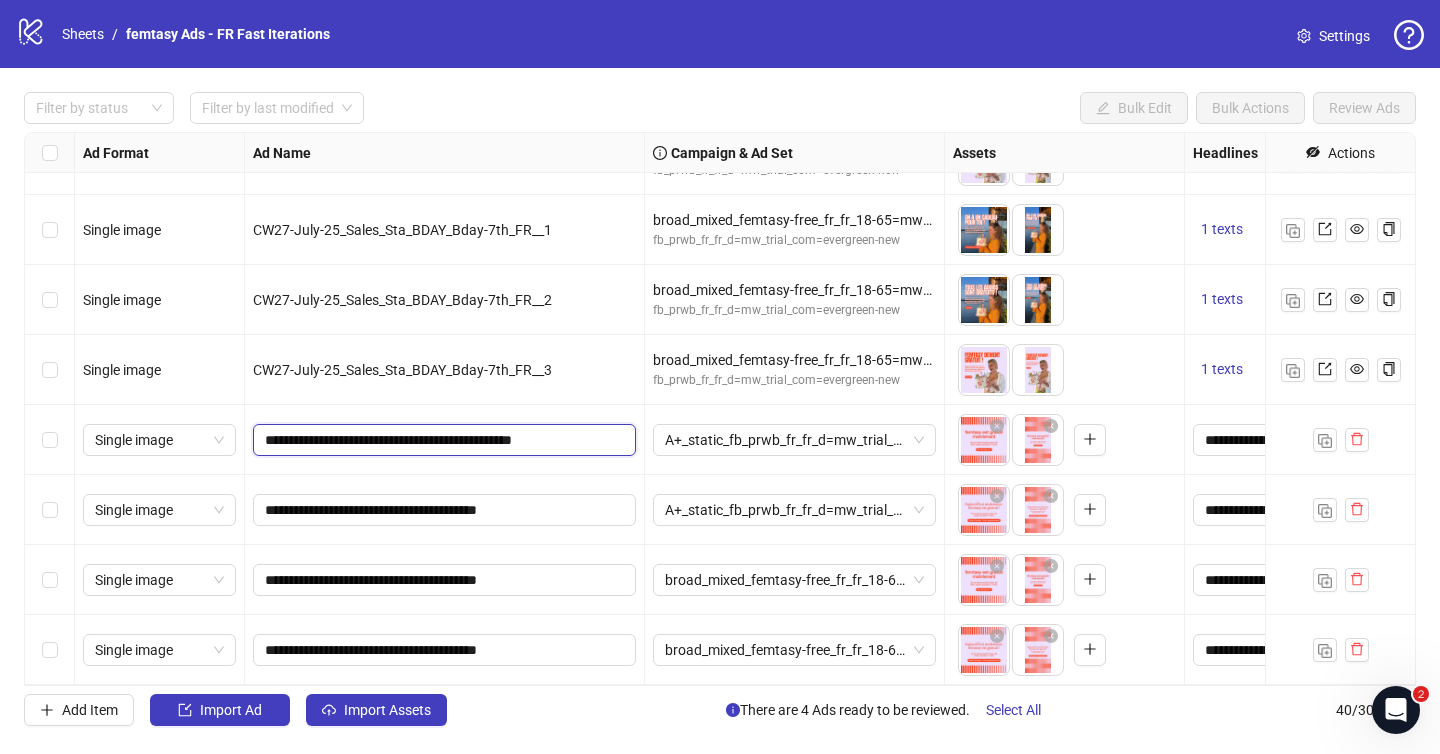 click on "**********" at bounding box center [442, 440] 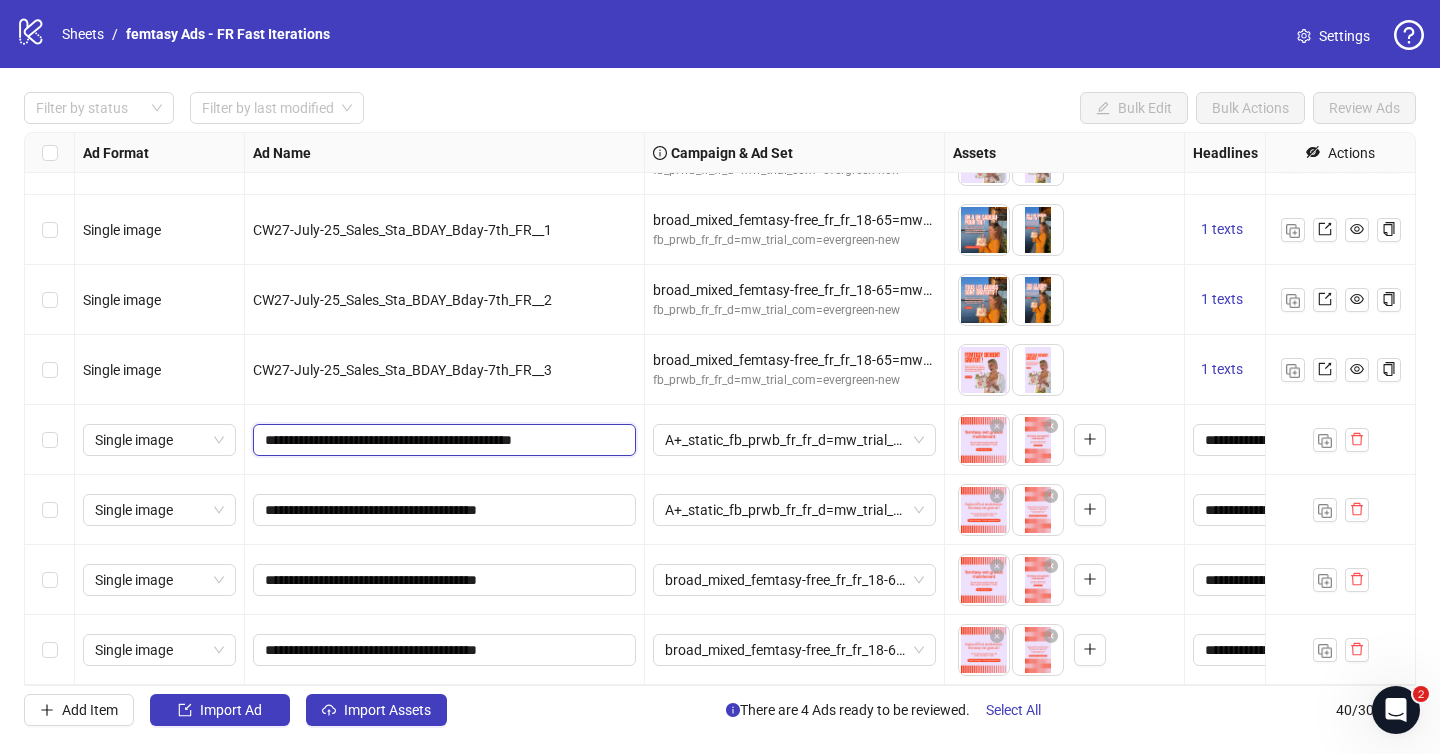 paste 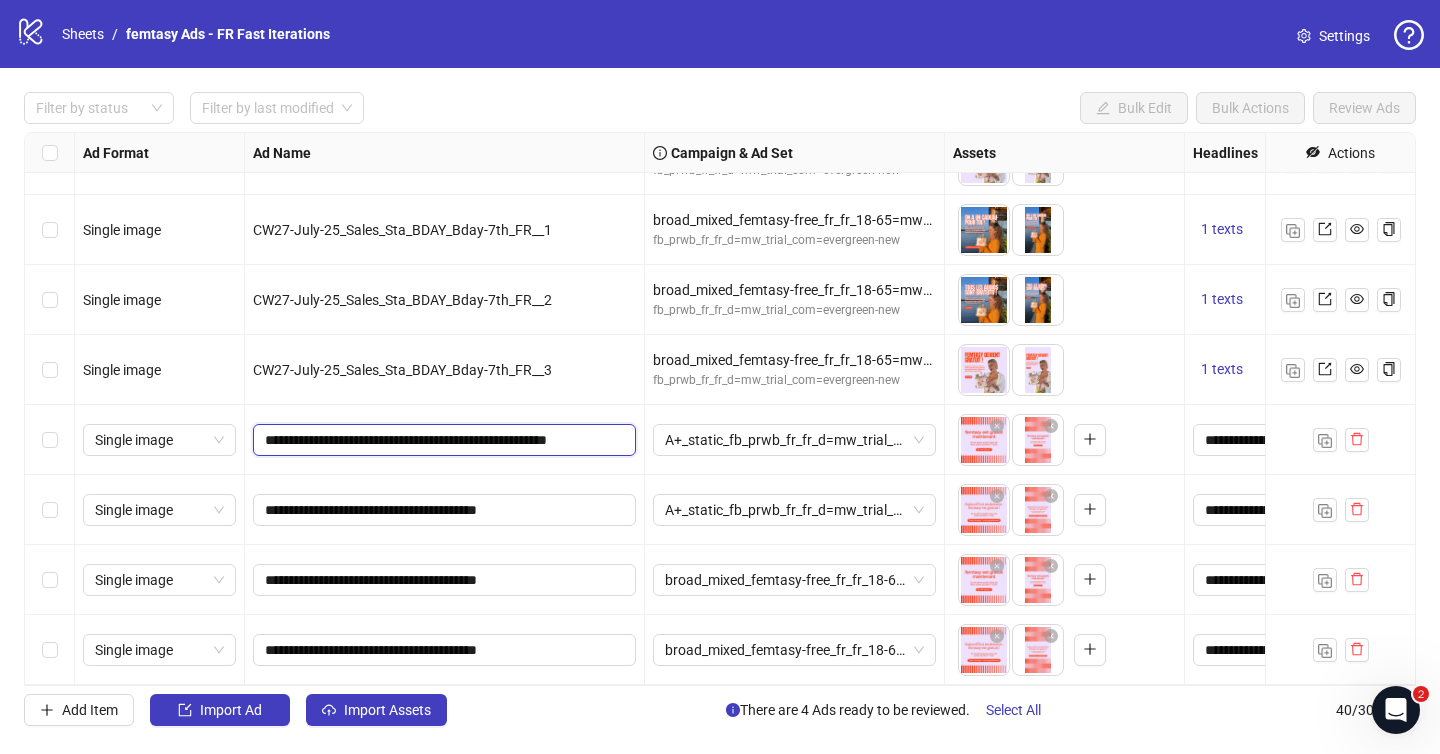 type on "**********" 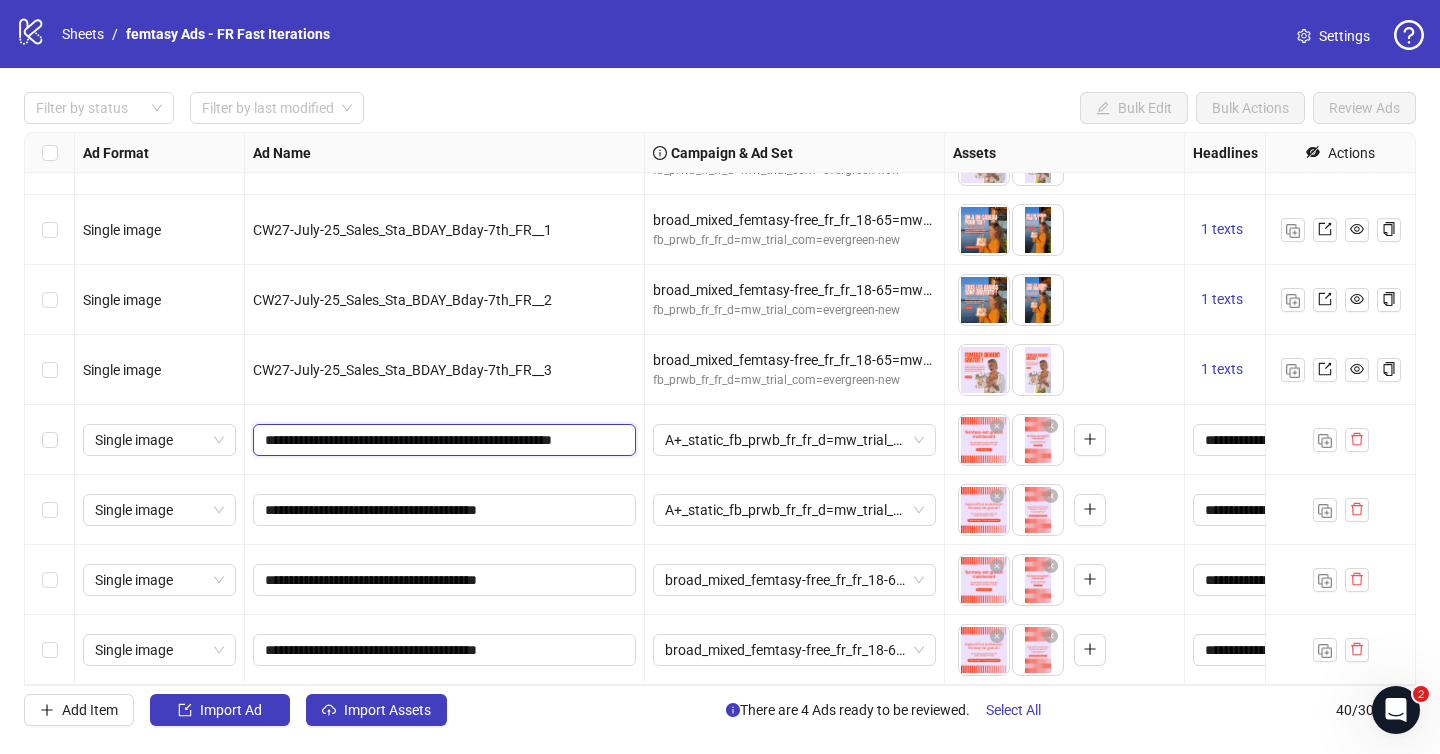 scroll, scrollTop: 0, scrollLeft: 43, axis: horizontal 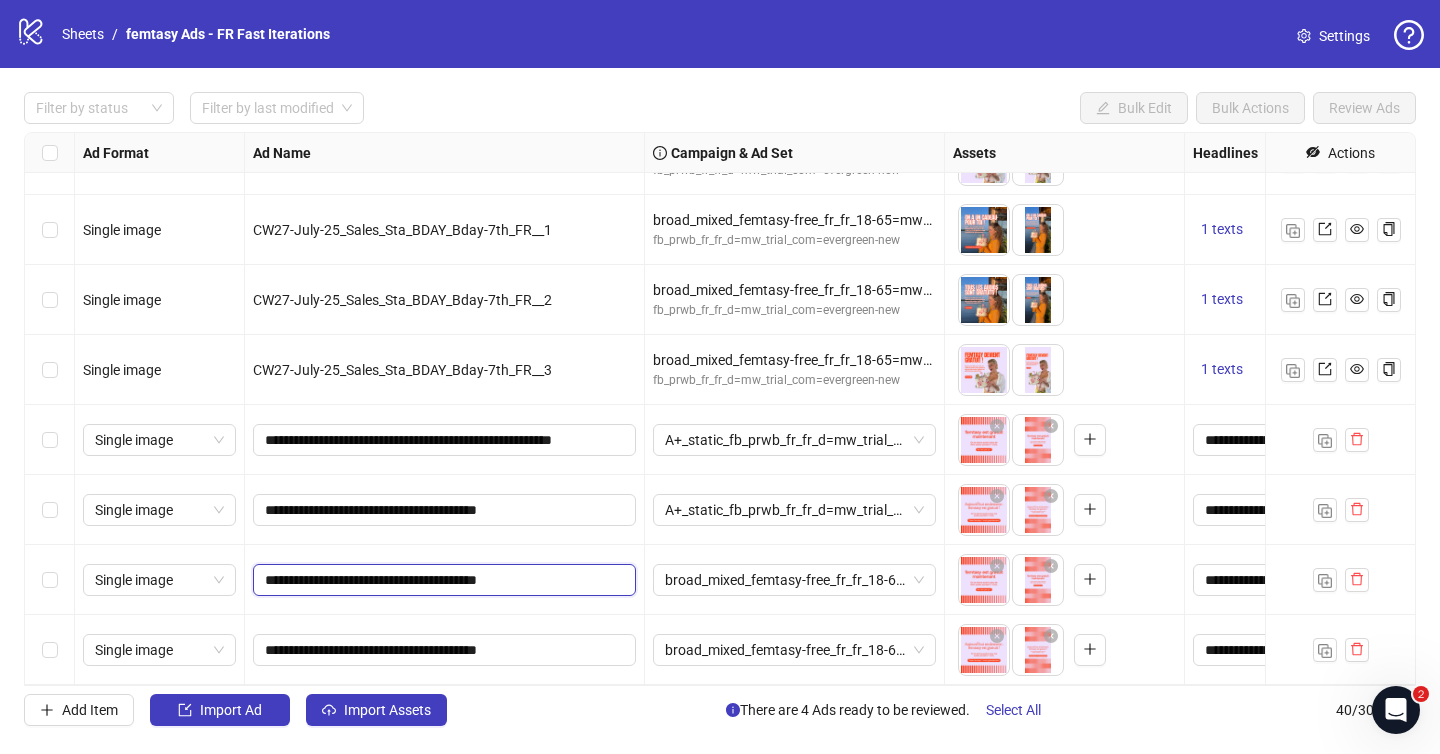 click on "**********" at bounding box center (442, 580) 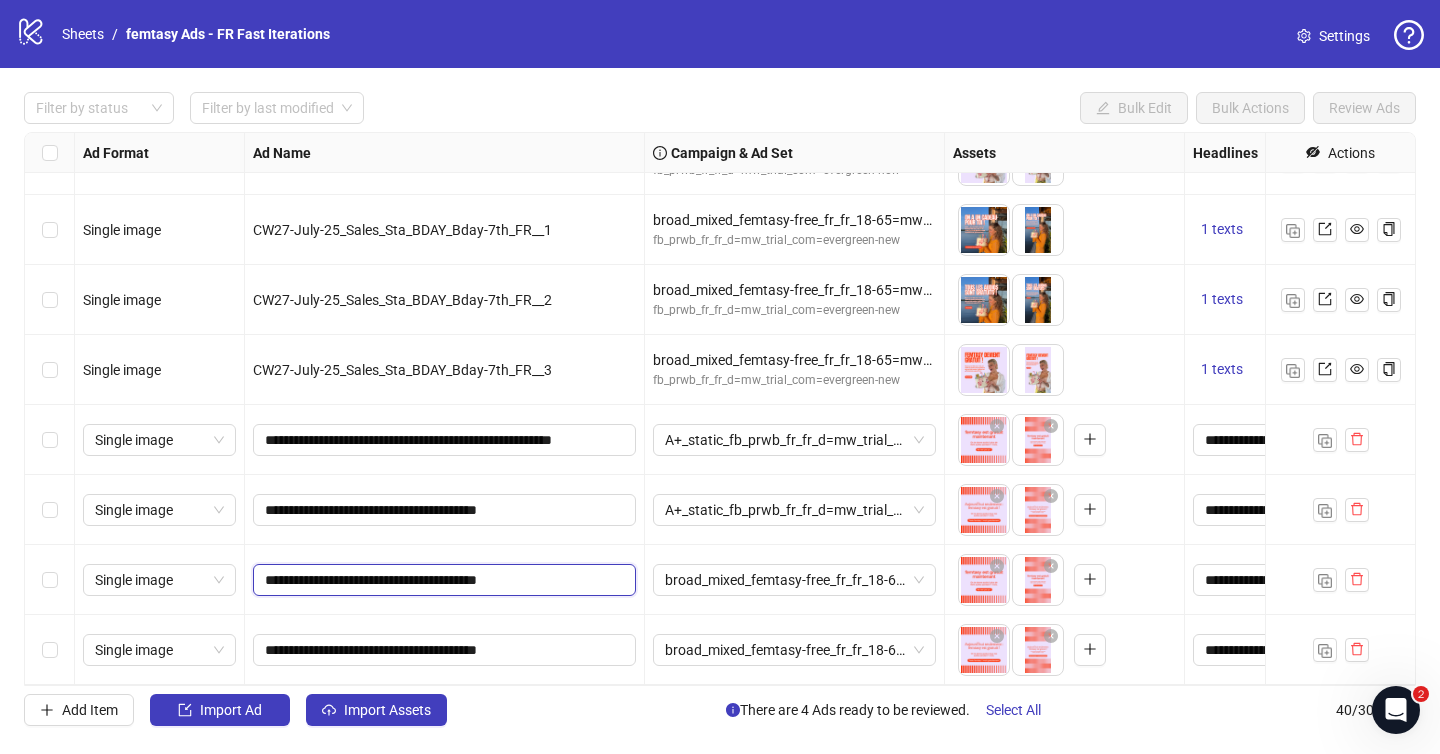 paste on "**********" 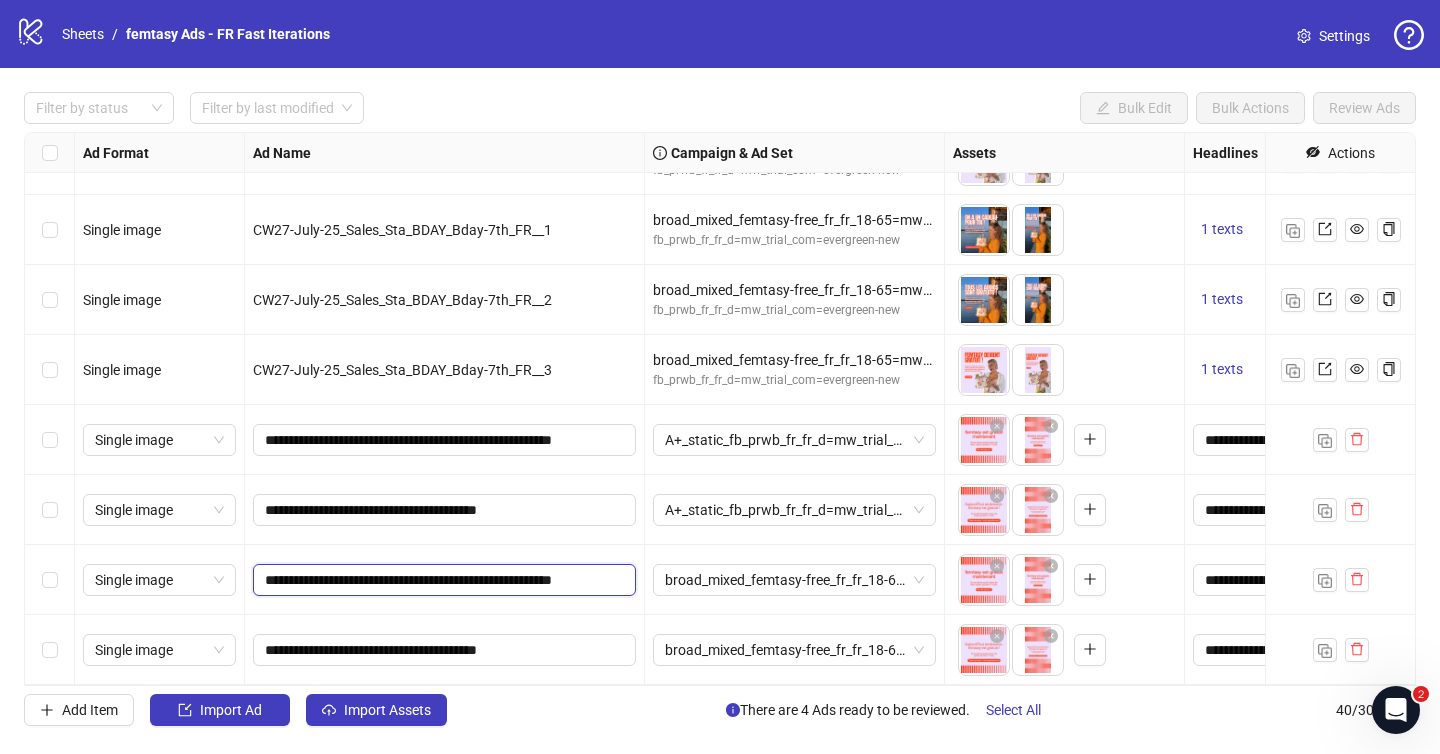 scroll, scrollTop: 0, scrollLeft: 43, axis: horizontal 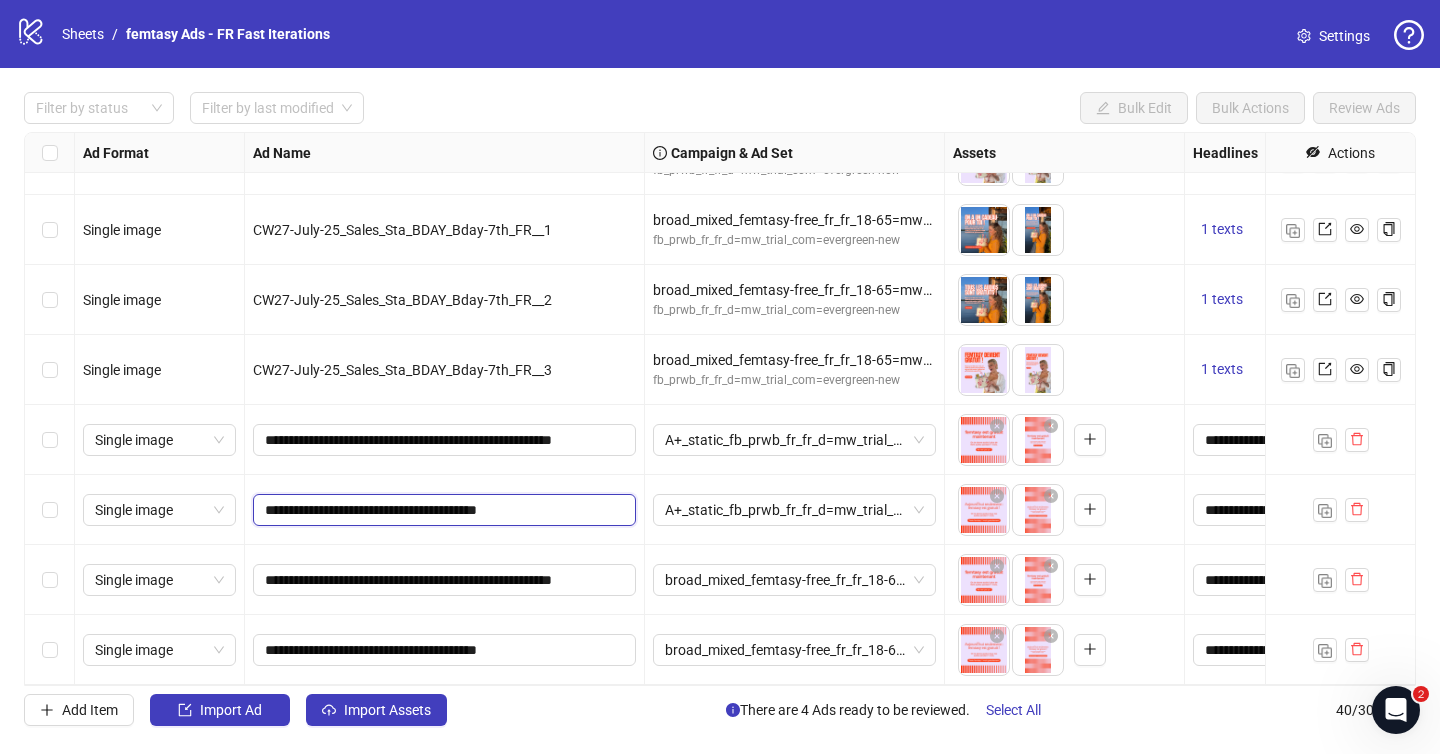 click on "**********" at bounding box center [442, 510] 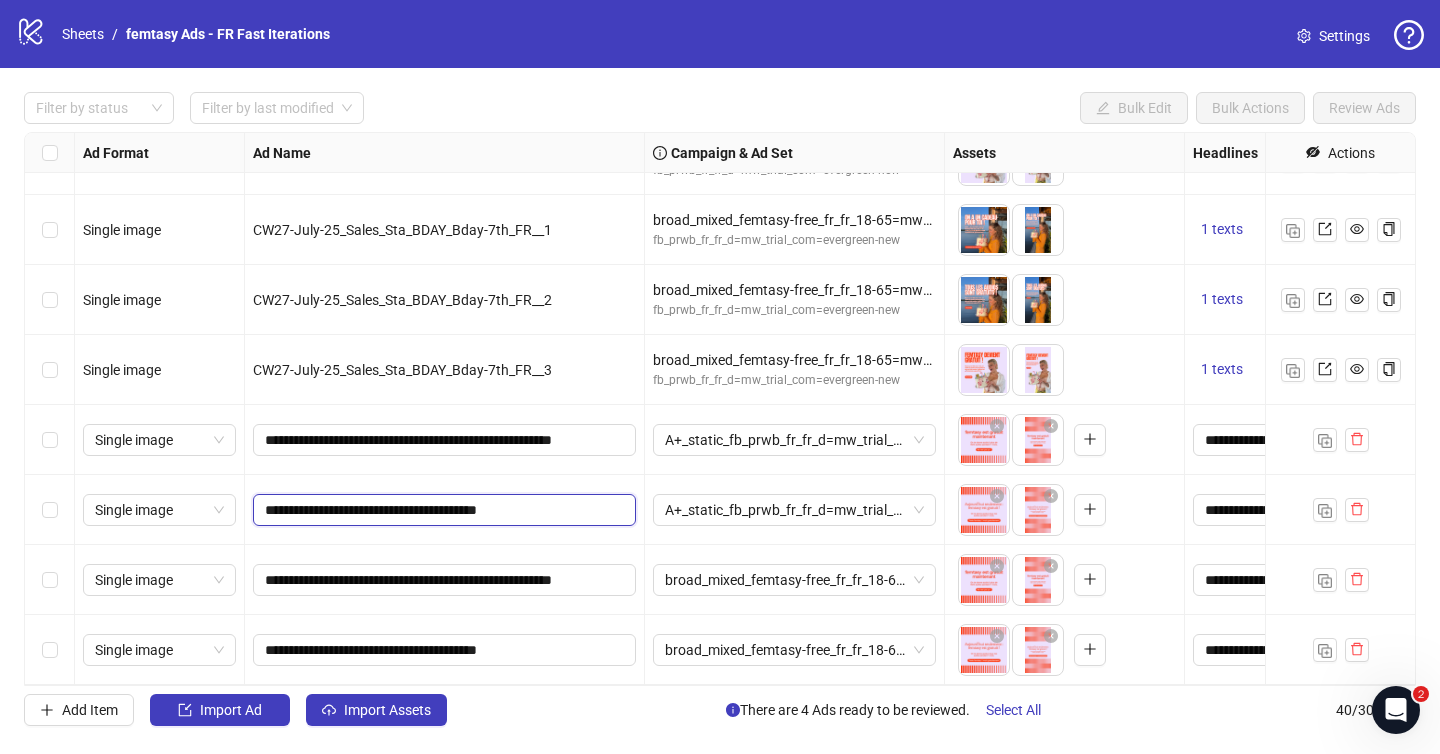 paste on "**********" 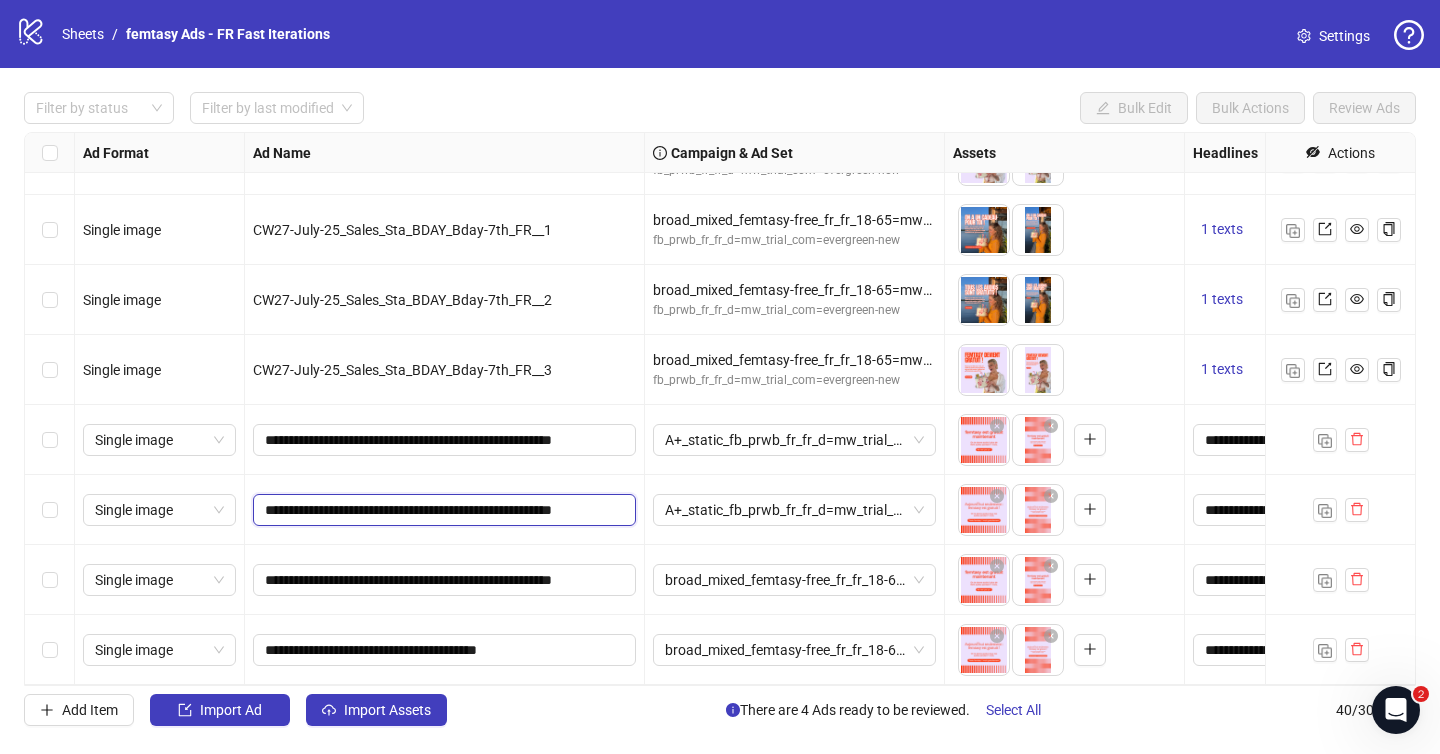 scroll, scrollTop: 0, scrollLeft: 43, axis: horizontal 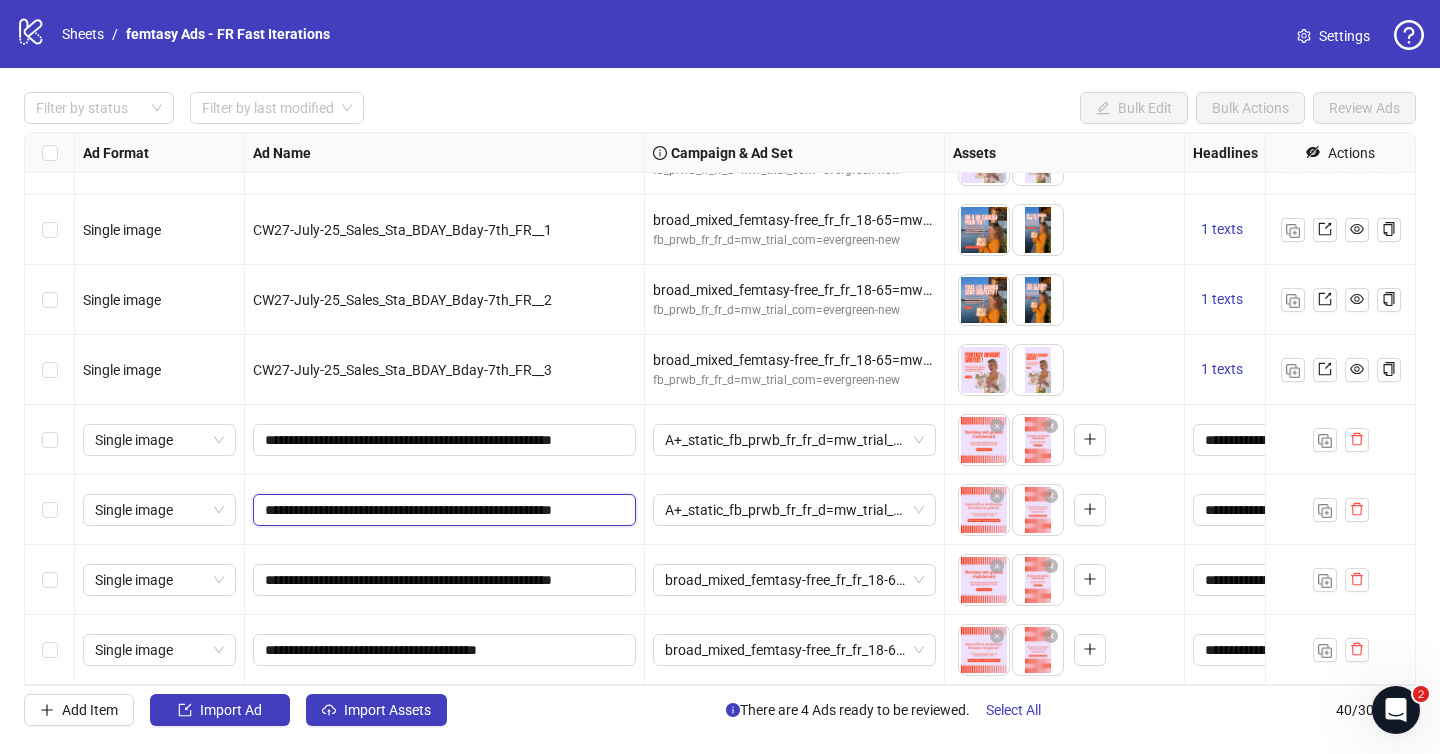 click on "**********" at bounding box center [442, 510] 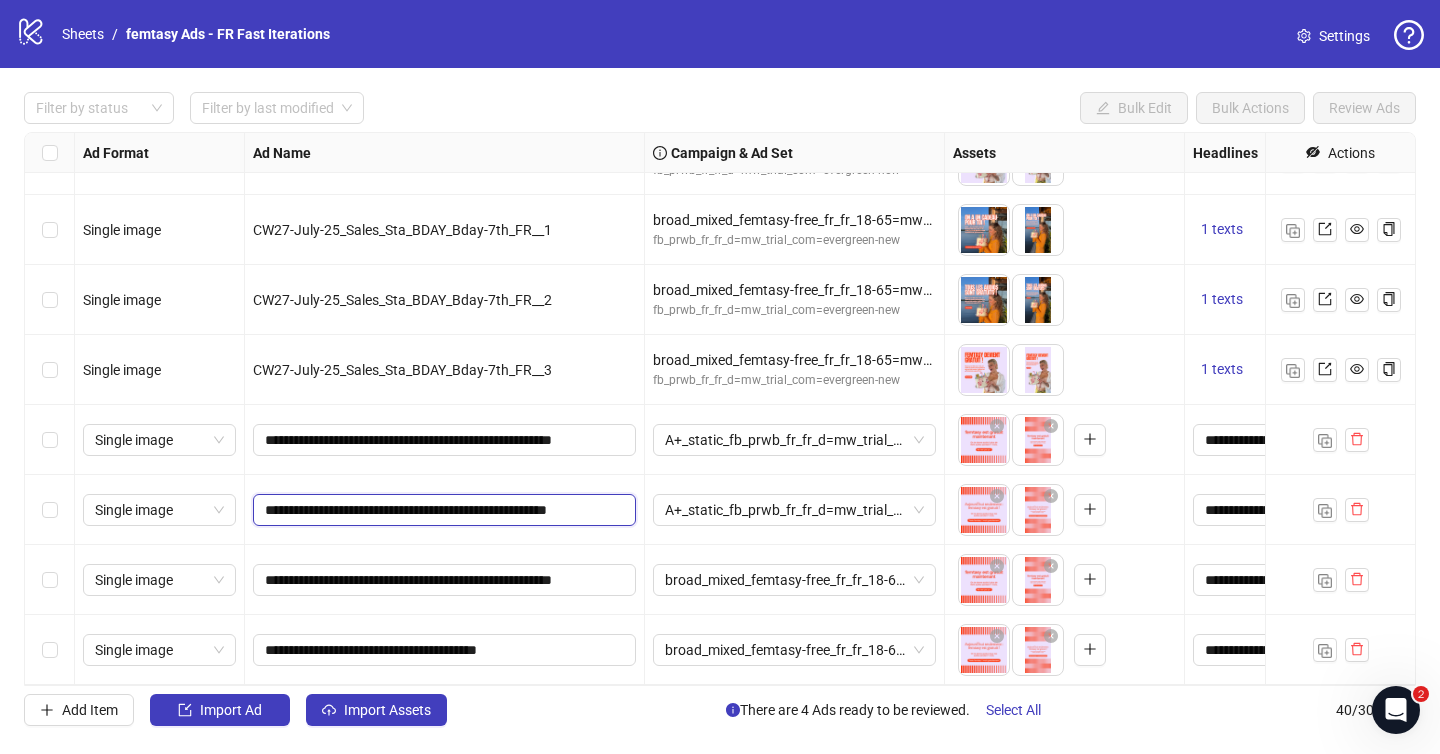 type on "**********" 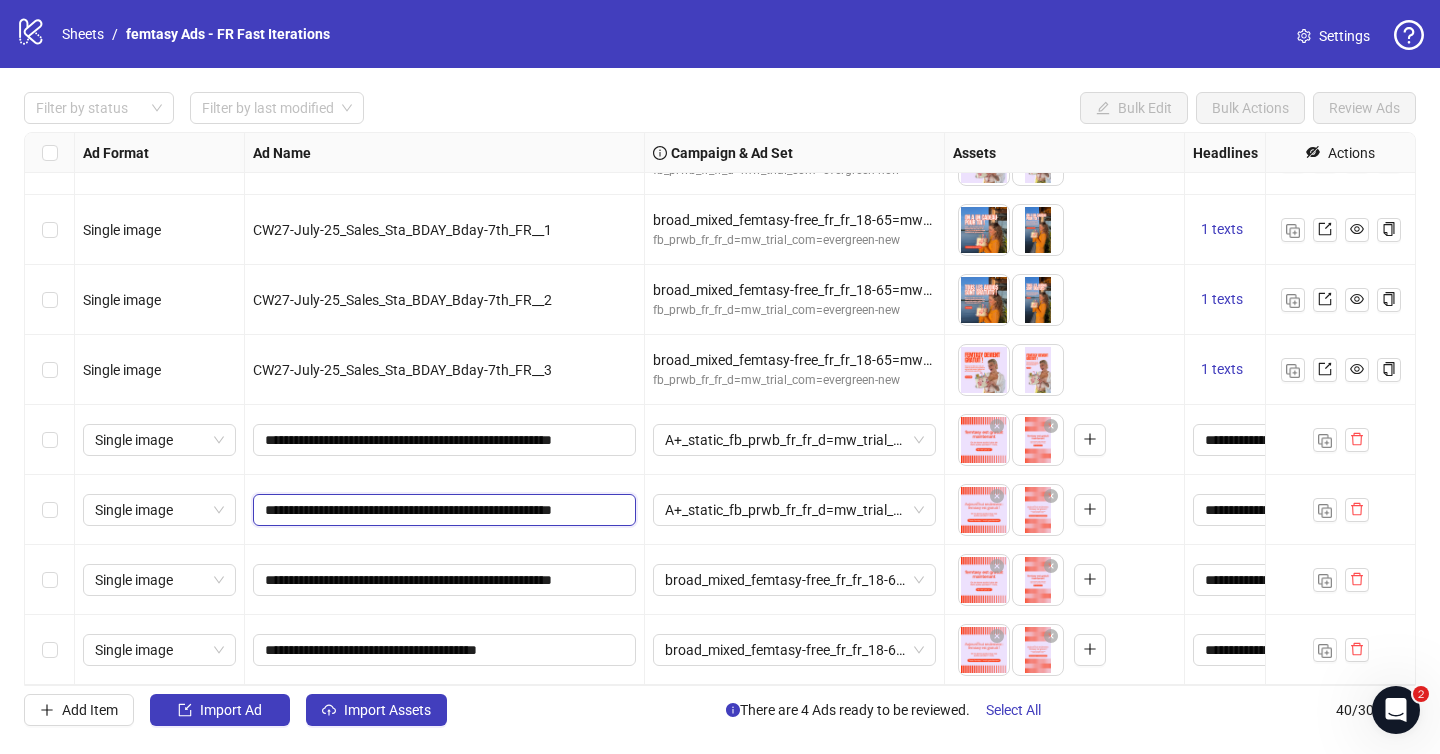scroll, scrollTop: 0, scrollLeft: 36, axis: horizontal 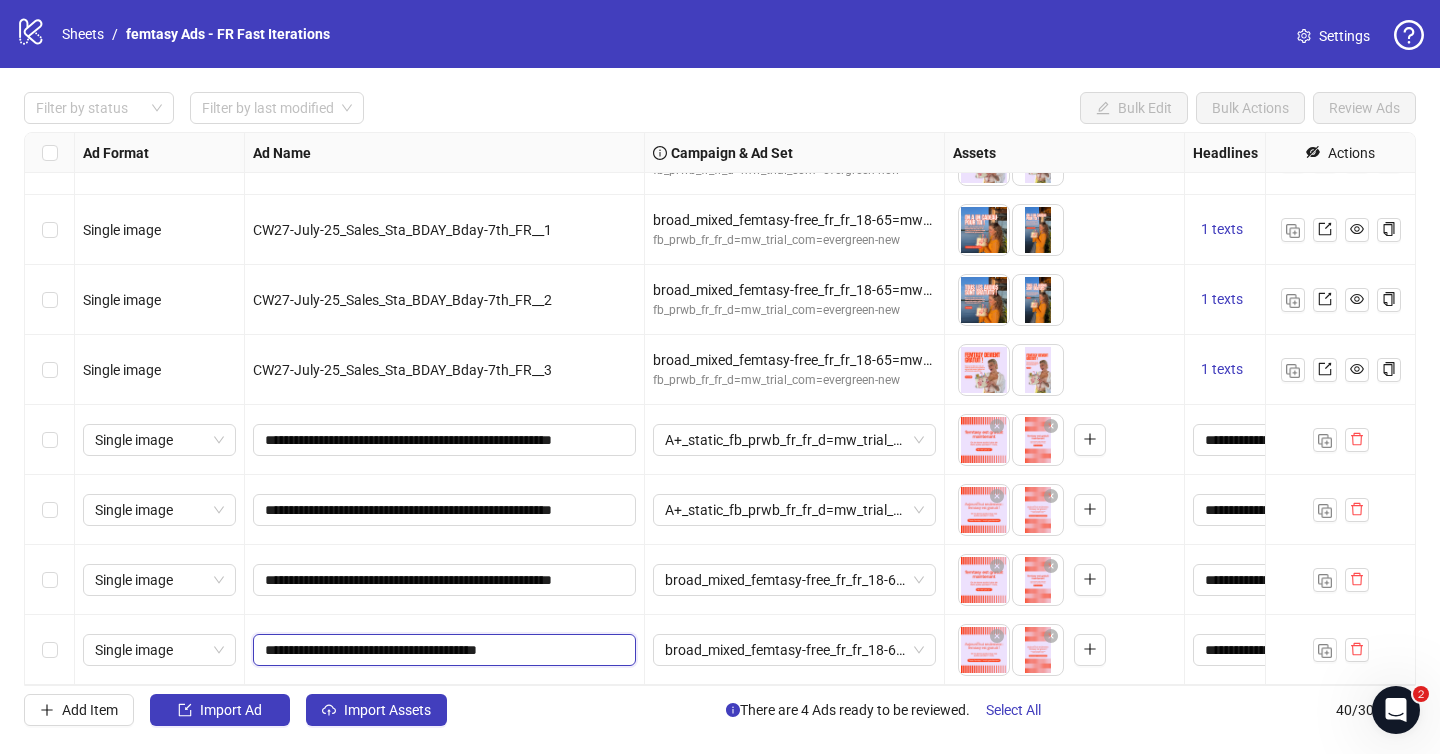 click on "**********" at bounding box center (442, 650) 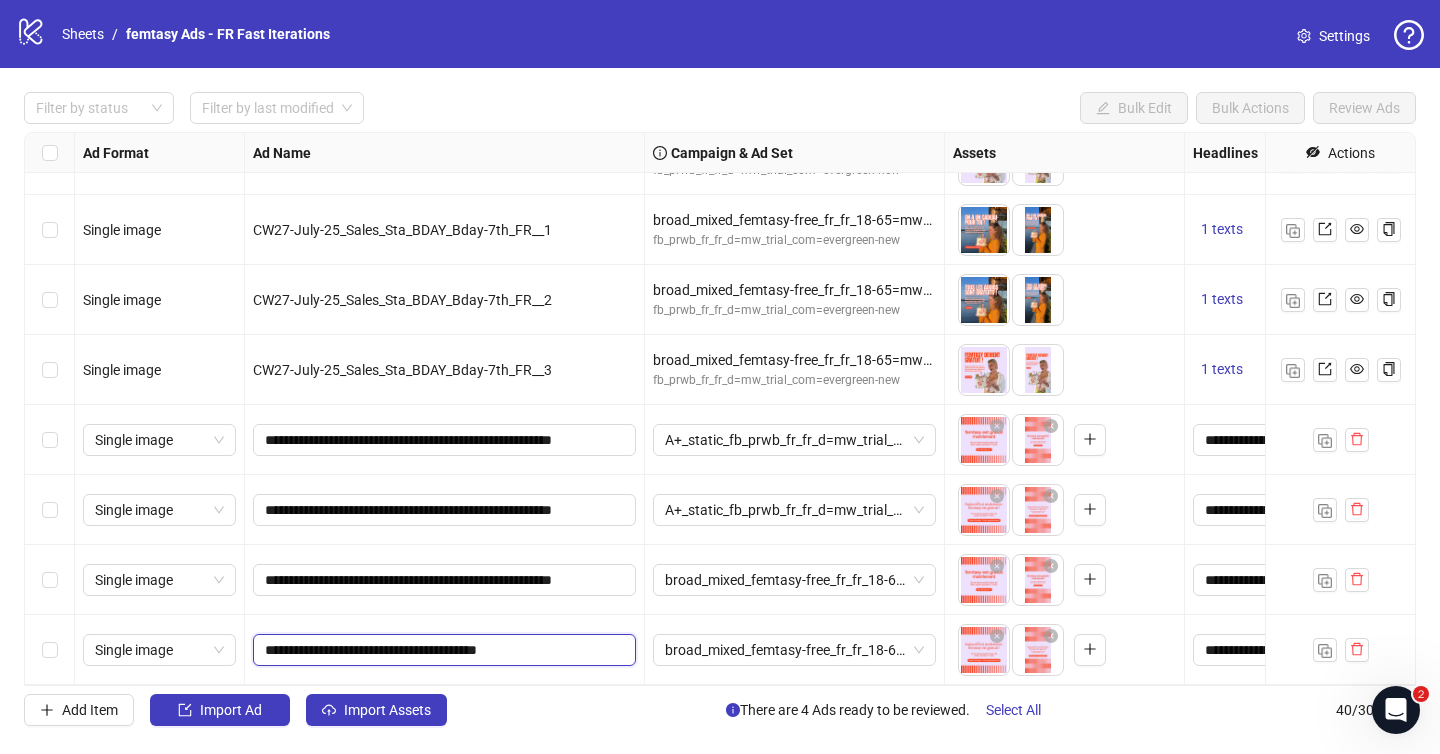 paste on "**********" 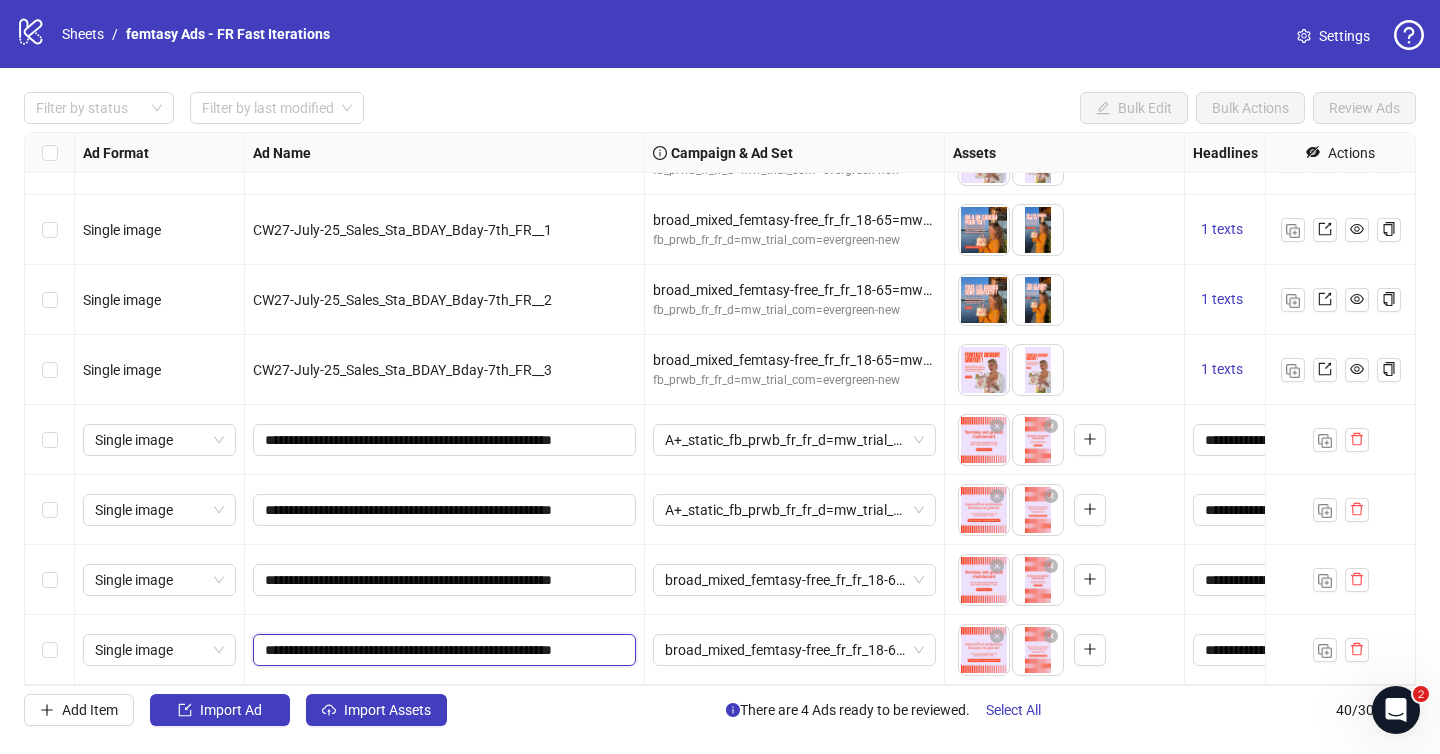 scroll, scrollTop: 0, scrollLeft: 43, axis: horizontal 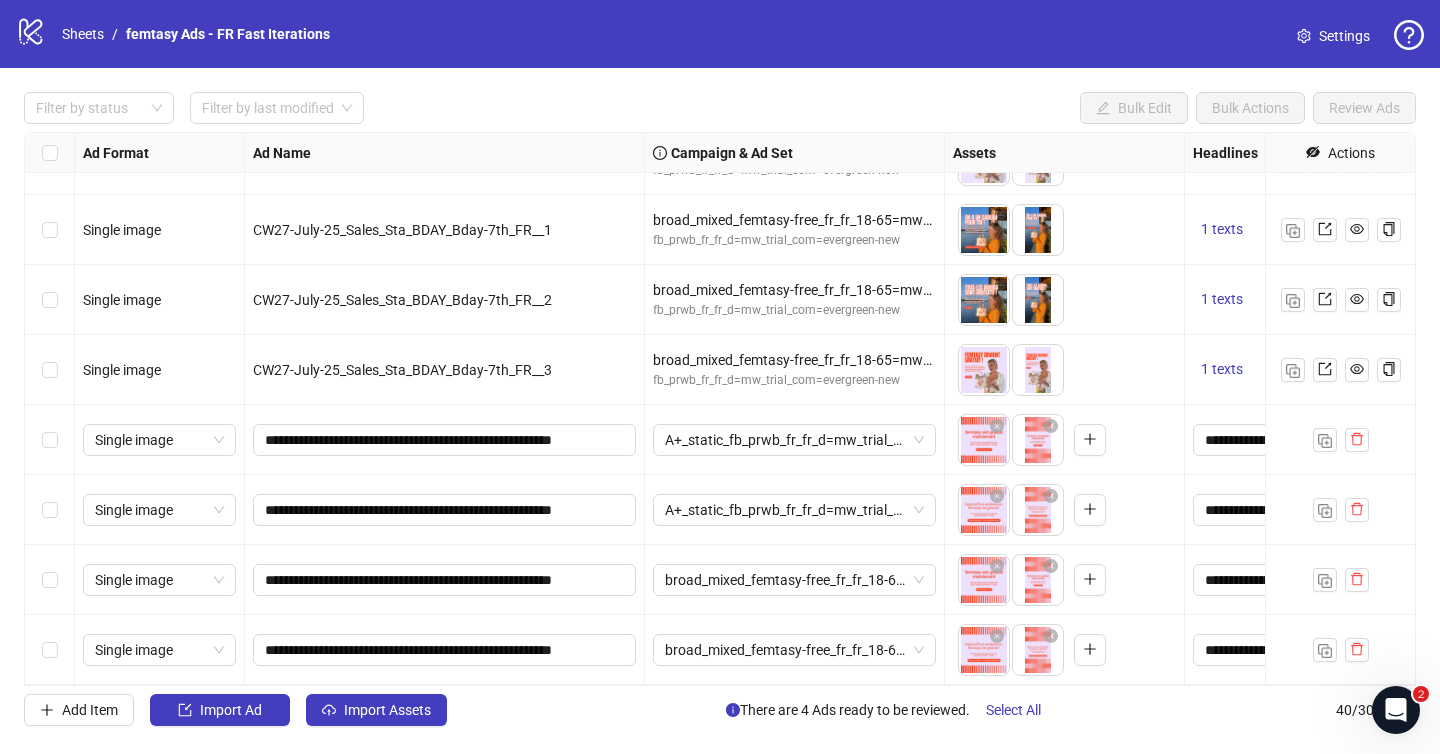 click on "broad_mixed_femtasy-free_fr_fr_18-65=mw_trial_com=090525" at bounding box center (795, 650) 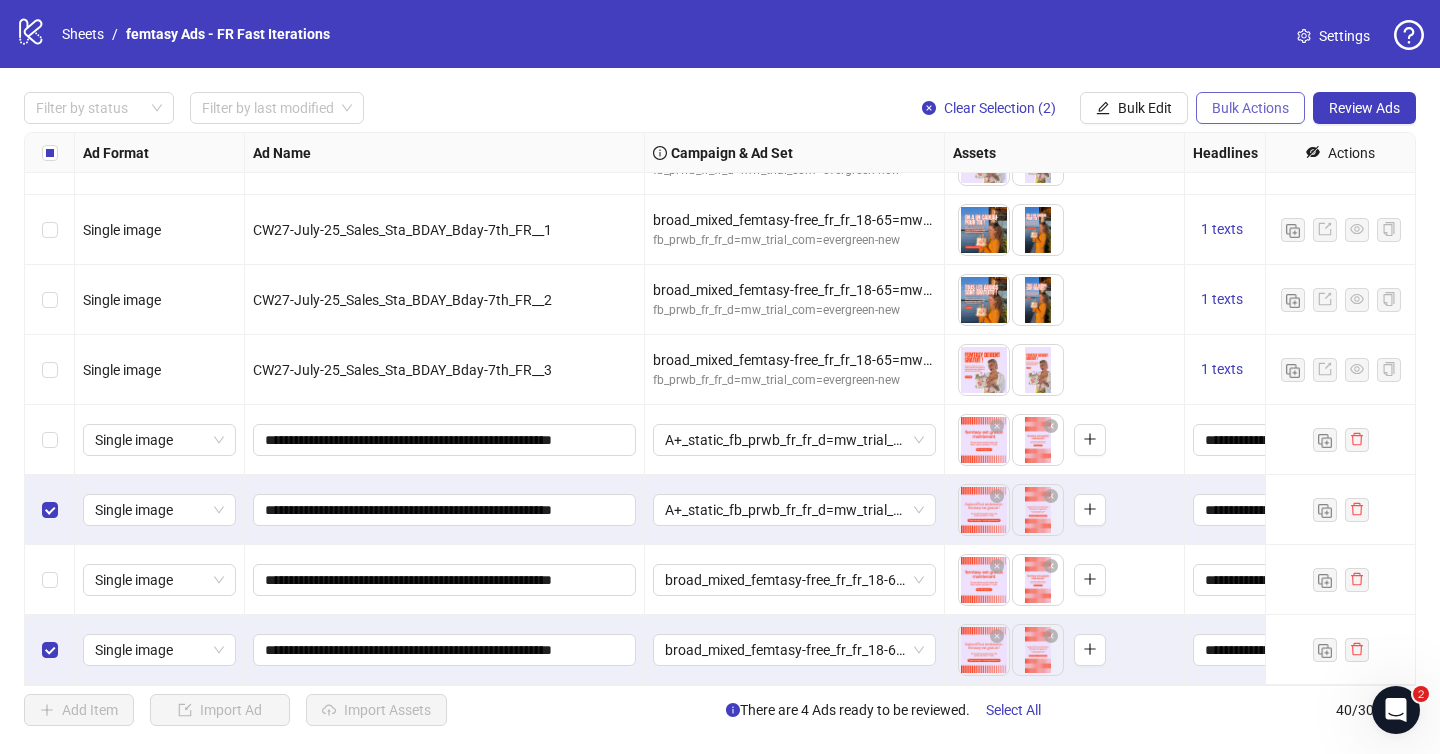 click on "Bulk Actions" at bounding box center (1250, 108) 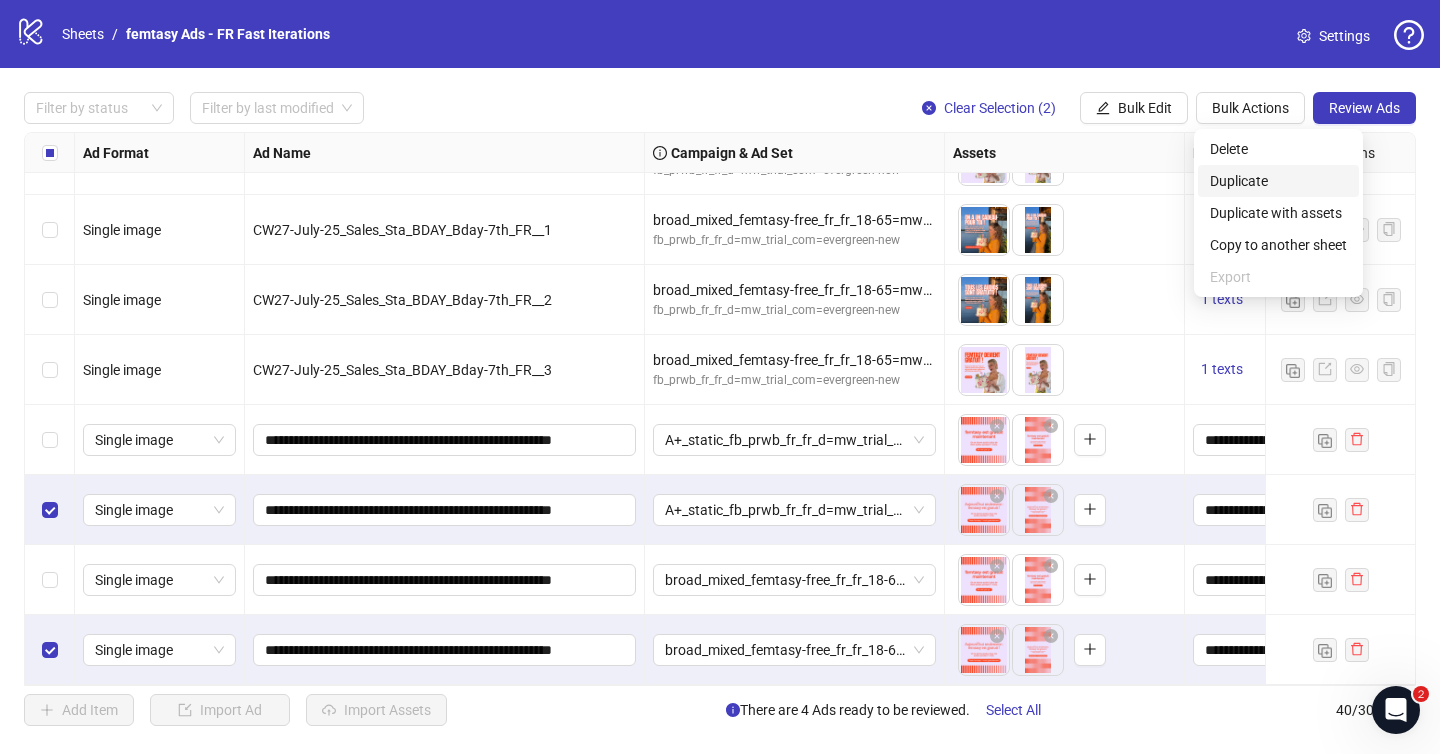 click on "Duplicate" at bounding box center [1278, 181] 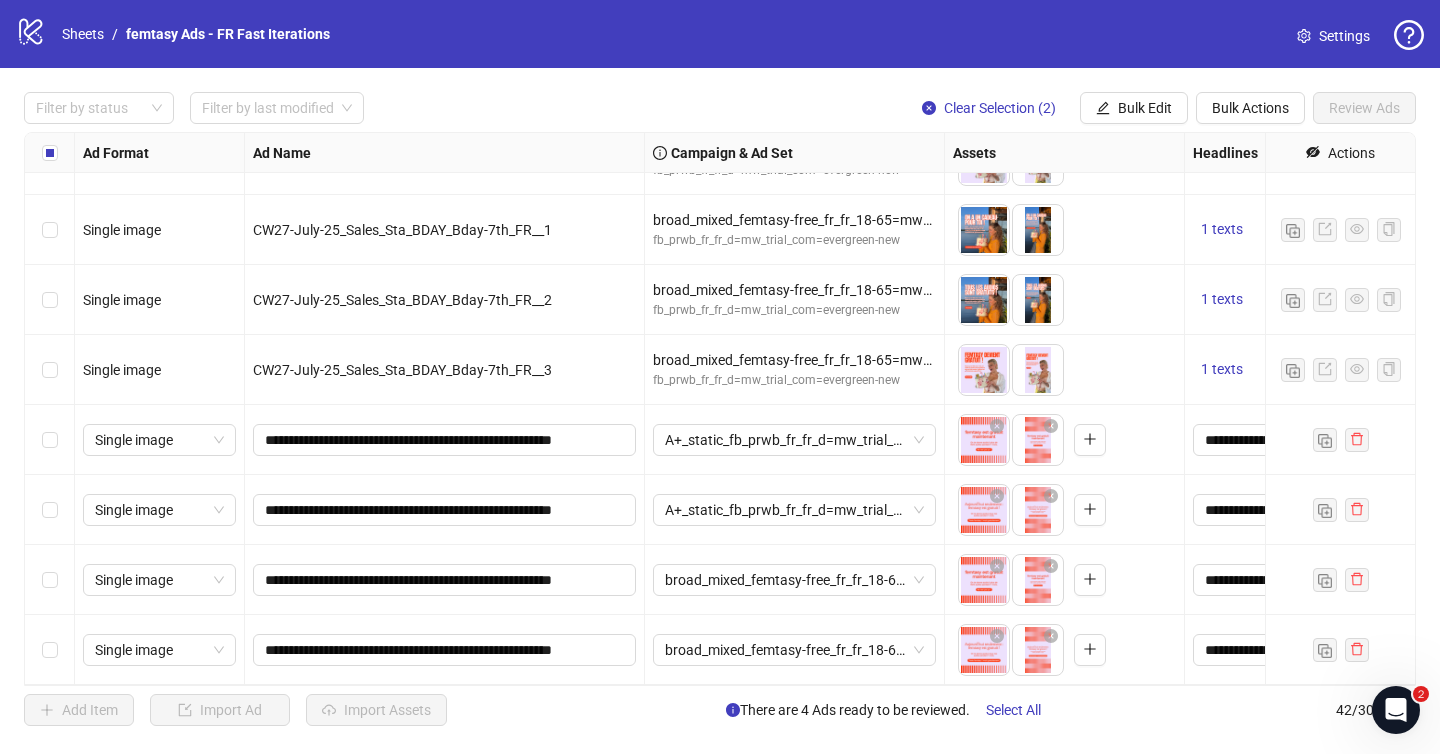 scroll, scrollTop: 2428, scrollLeft: 0, axis: vertical 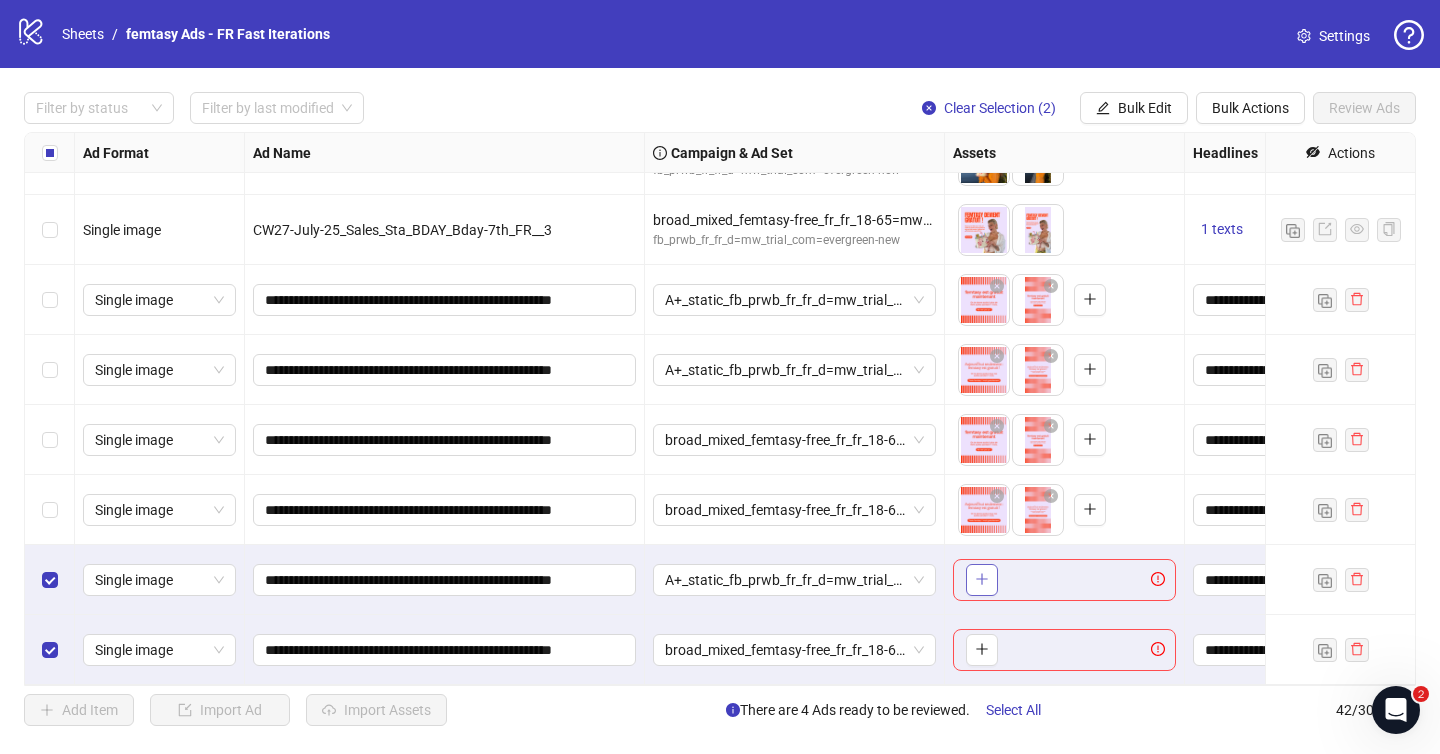 click 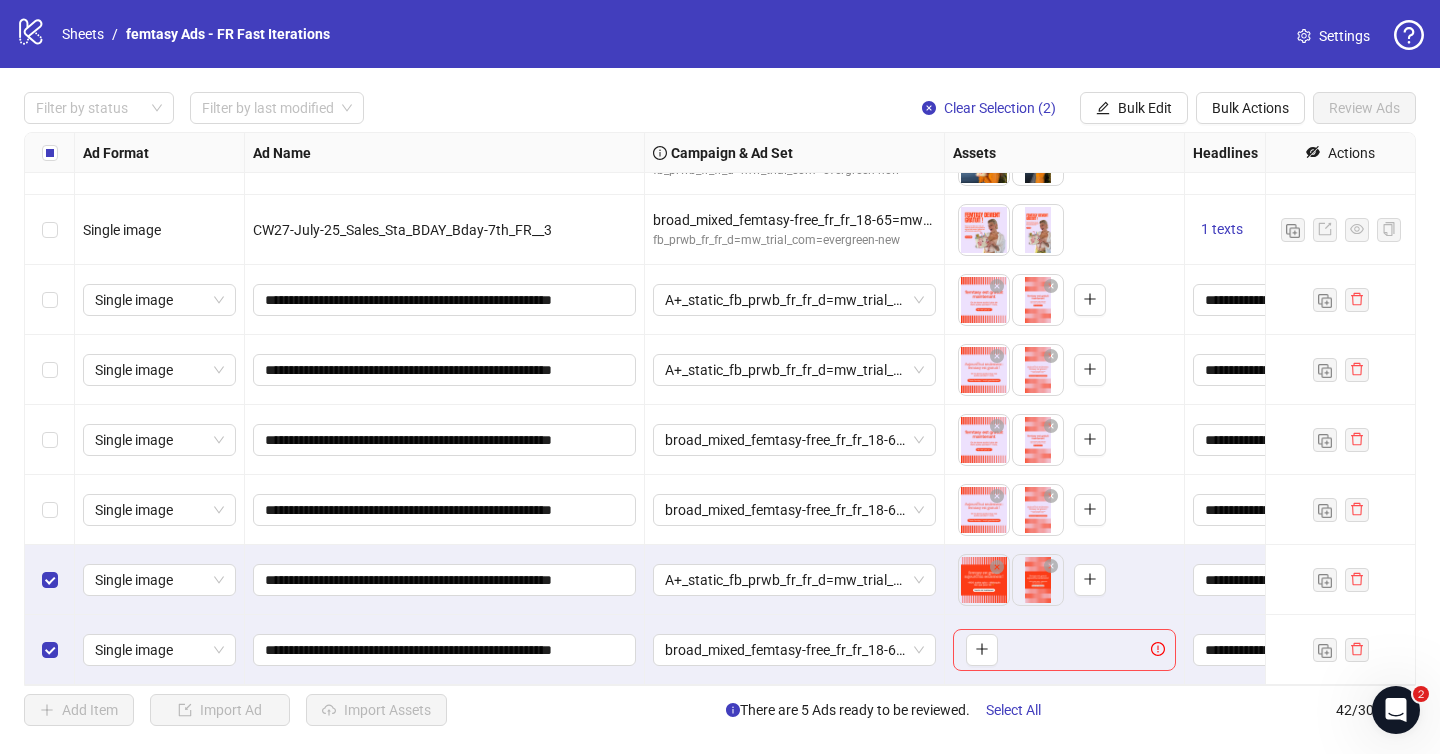 click on "logo/logo-mobile Sheets / femtasy Ads - FR Fast Iterations Settings   Filter by status Filter by last modified Clear Selection (2) Bulk Edit Bulk Actions Review Ads Ad Format Ad Name Campaign & Ad Set Assets Headlines Primary Texts Descriptions Destination URL App Product Page ID Display URL Leadgen Form Product Set ID Call to Action Actions Single image CW27-July-25_Sales_Sta_BDAY_Bday-7th_FR__1 broad_mixed_femtasy-free_fr_fr_18-65=mw_trial_com=090525 fb_prwb_fr_fr_d=mw_trial_com=evergreen-new
To pick up a draggable item, press the space bar.
While dragging, use the arrow keys to move the item.
Press space again to drop the item in its new position, or press escape to cancel.
1 texts 1 texts Single image CW27-July-25_Sales_Sta_BDAY_Bday-7th_FR__2 broad_mixed_femtasy-free_fr_fr_18-65=mw_trial_com=090525 fb_prwb_fr_fr_d=mw_trial_com=evergreen-new 1 texts 1 texts Single image CW27-July-25_Sales_Sta_BDAY_Bday-7th_FR__3 broad_mixed_femtasy-free_fr_fr_18-65=mw_trial_com=090525 1 texts 1 texts 42 /" at bounding box center [720, 377] 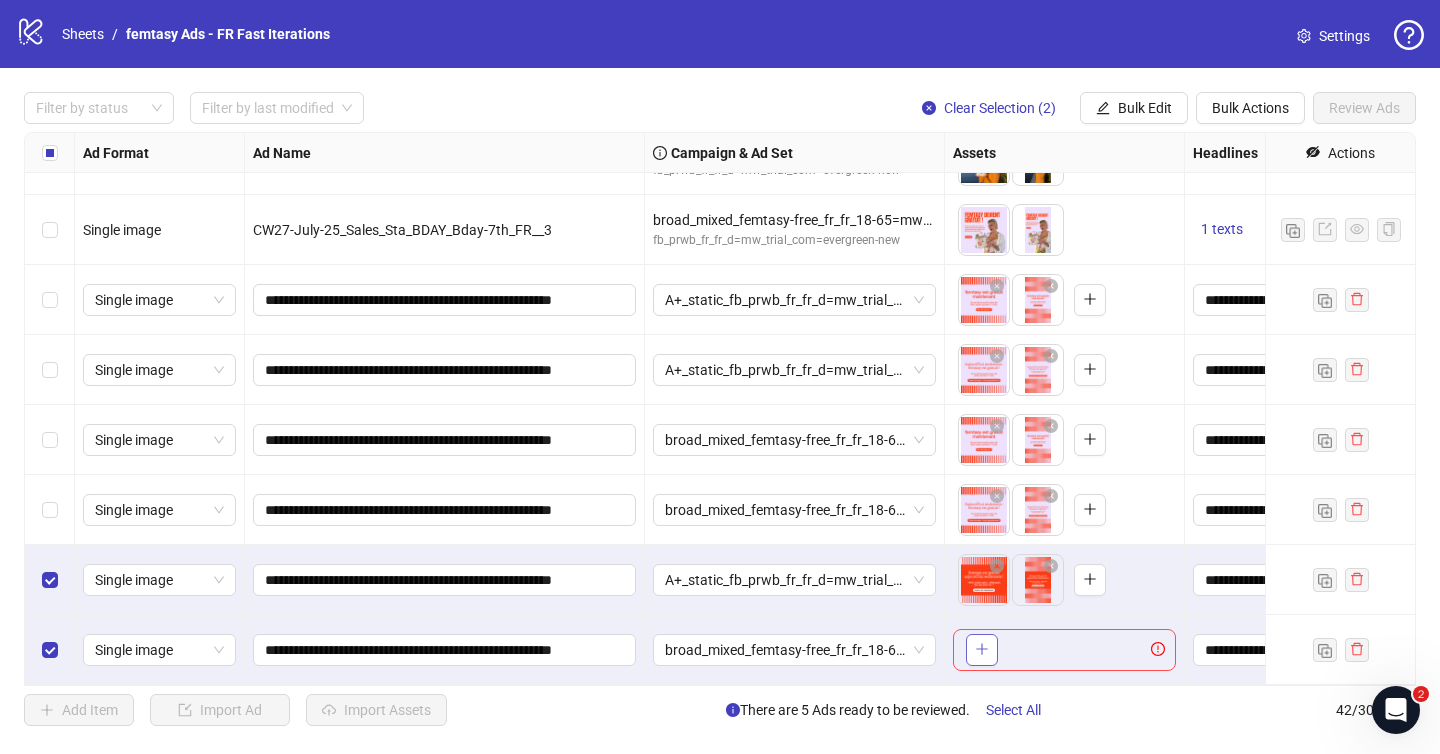 click 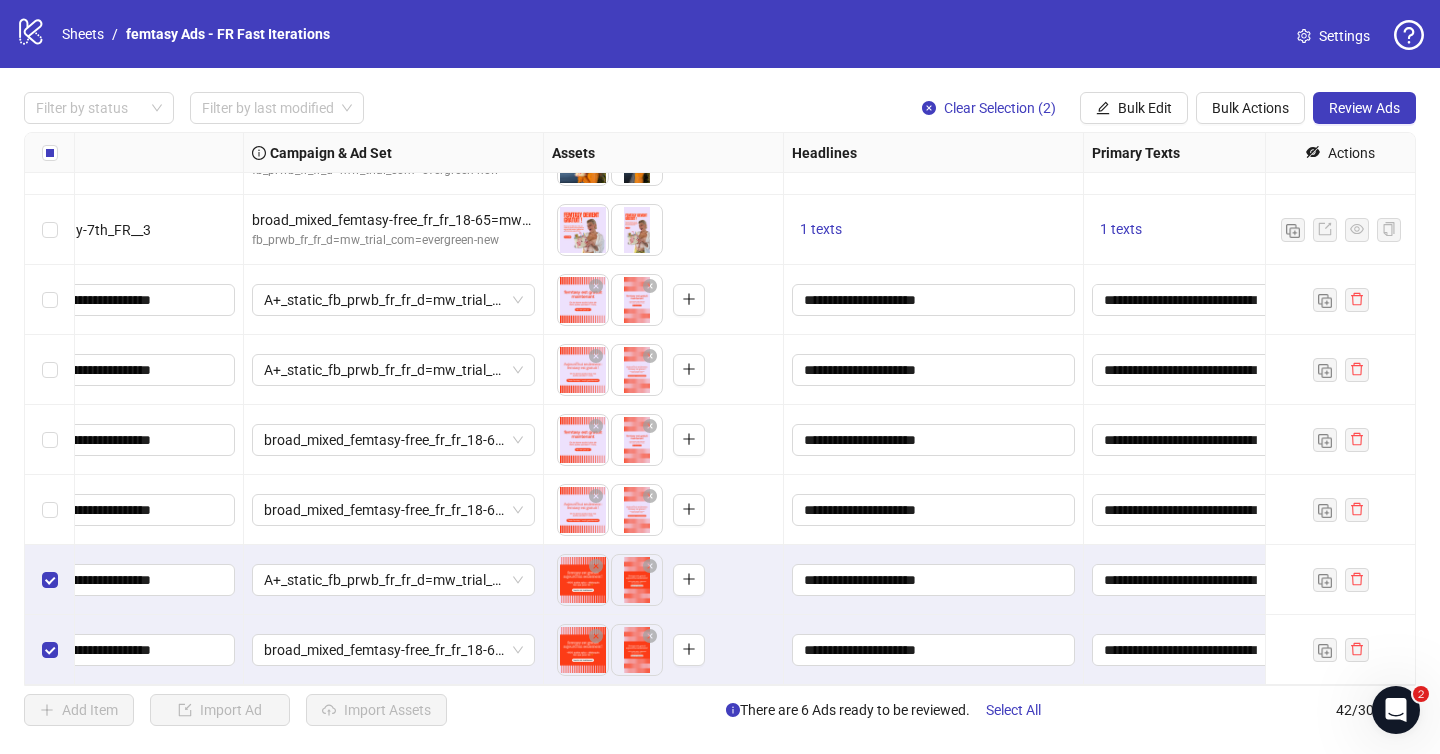 scroll, scrollTop: 2428, scrollLeft: 0, axis: vertical 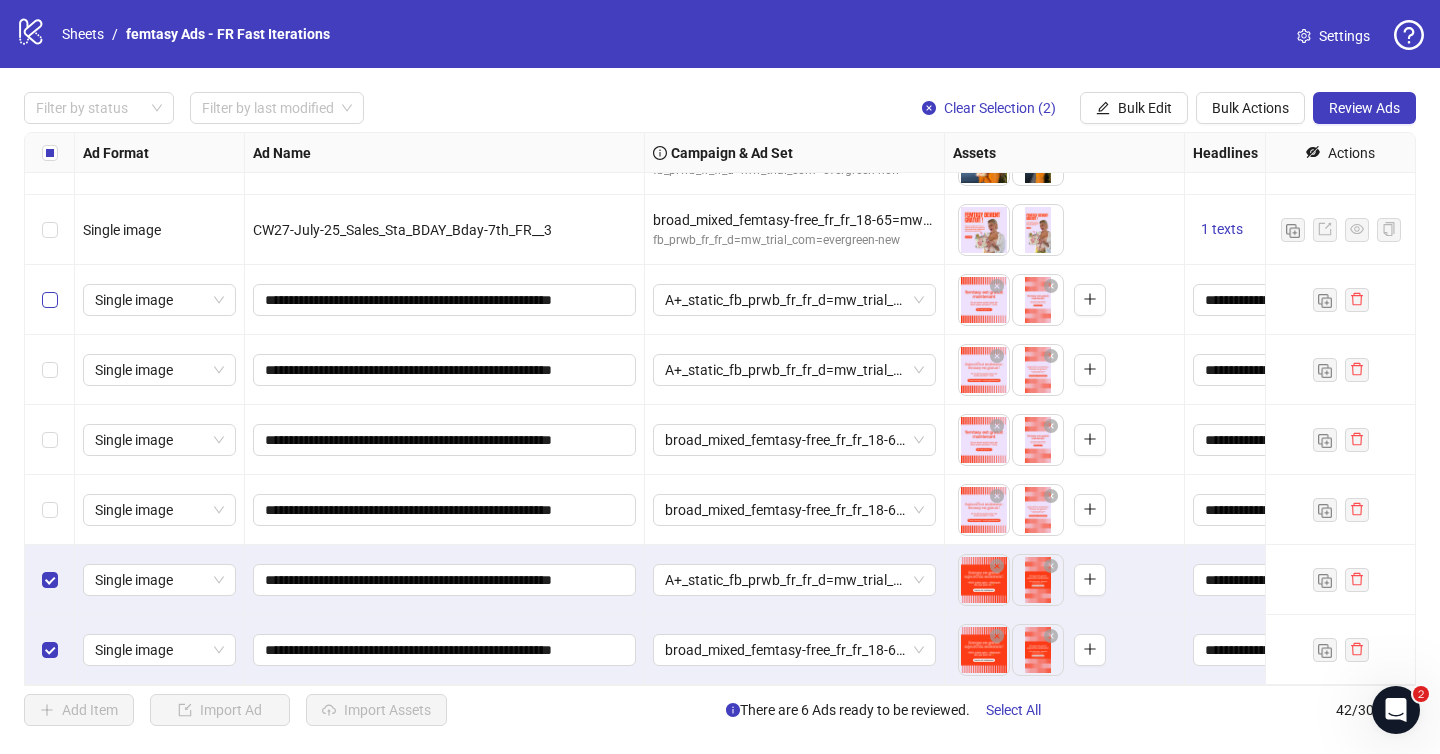 type 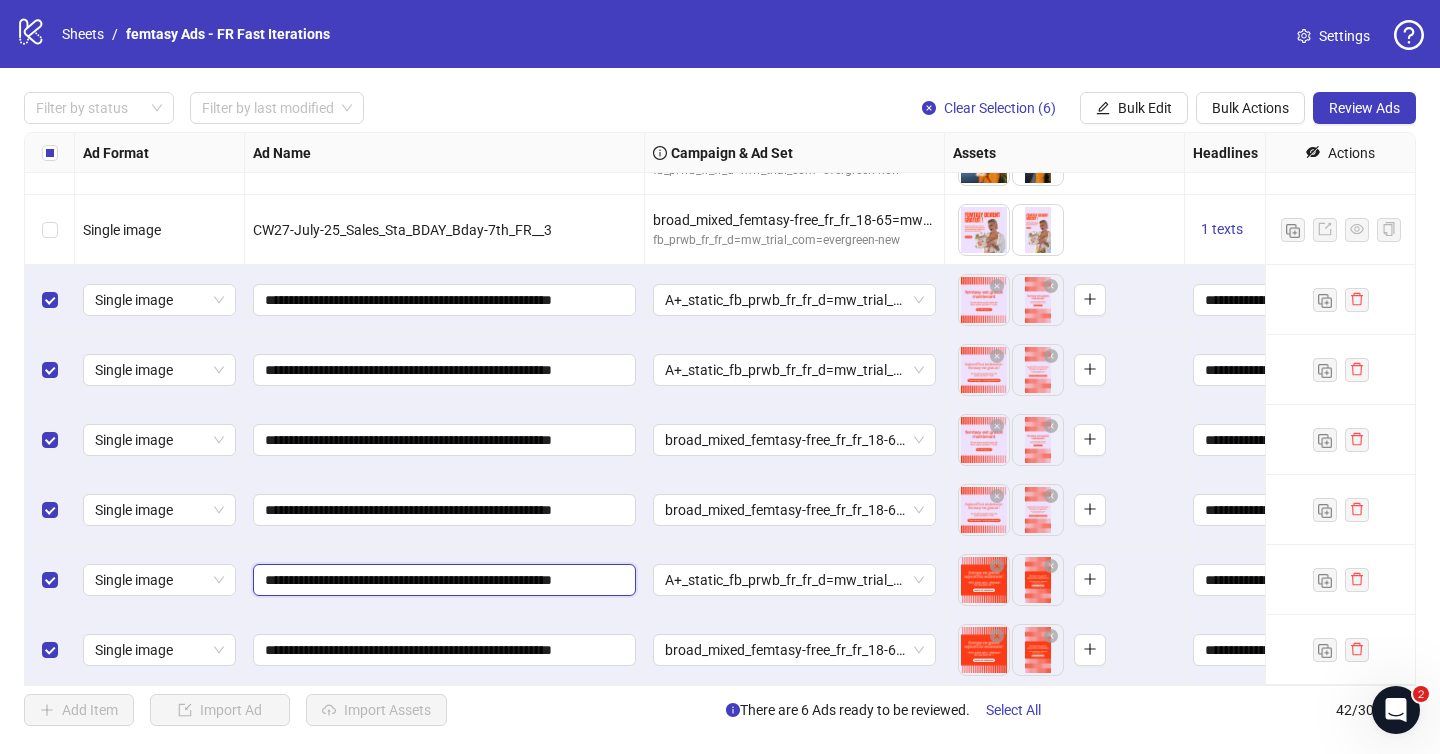 click on "**********" at bounding box center [442, 580] 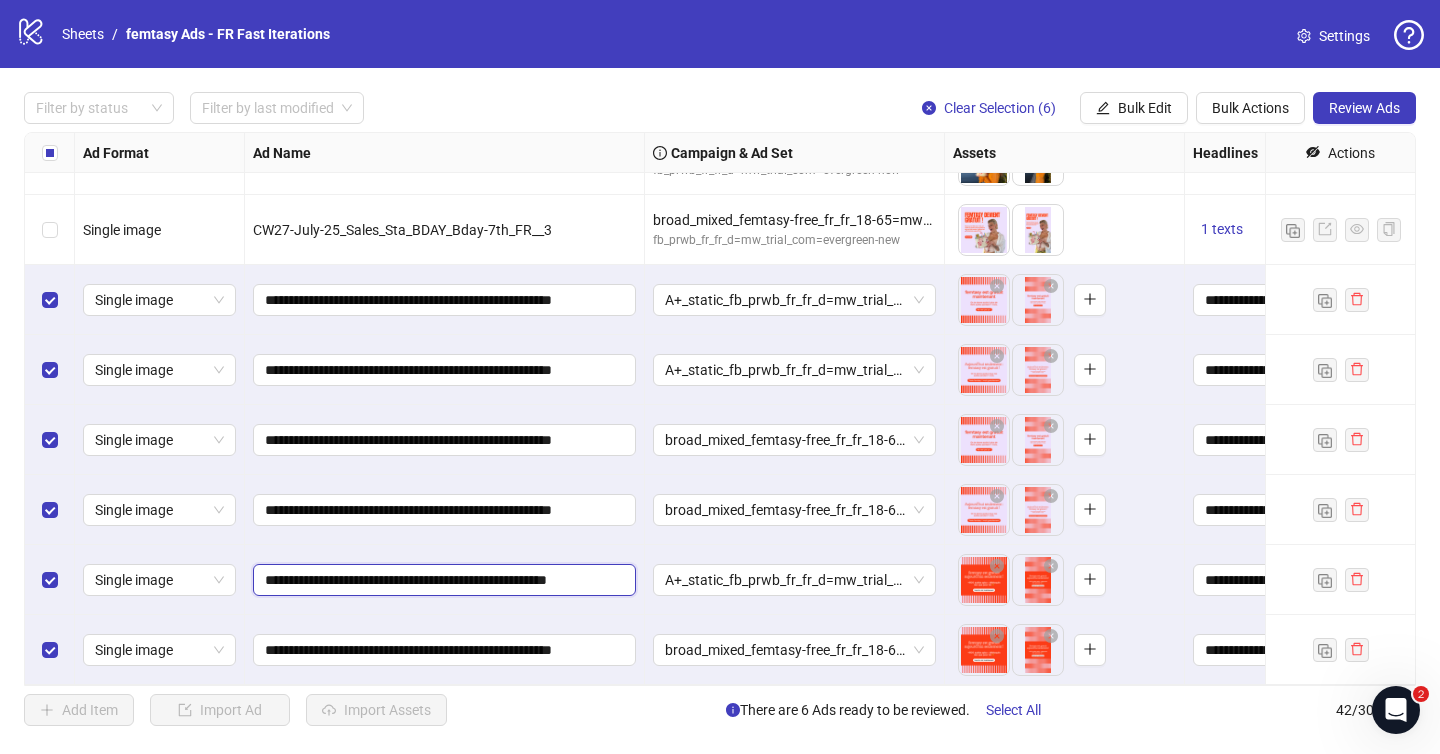 type on "**********" 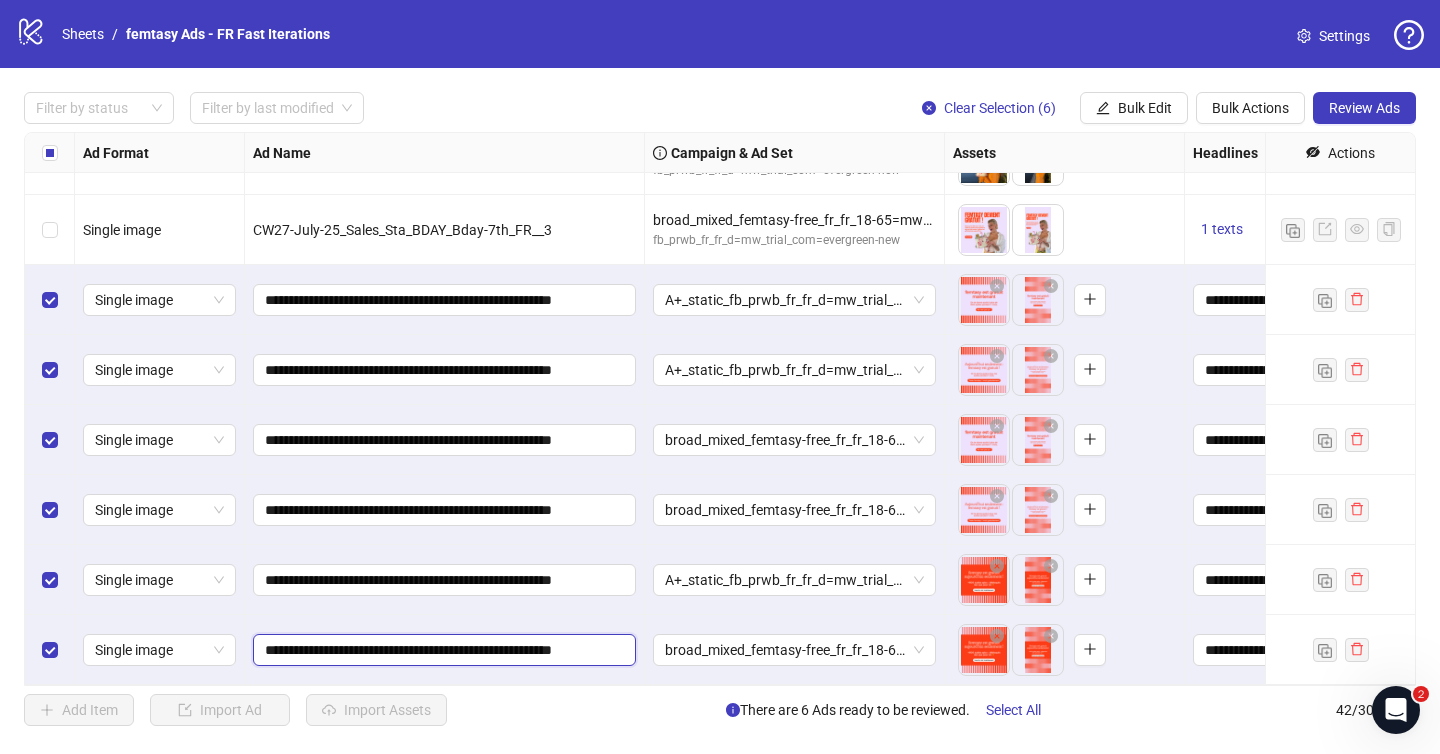 click on "**********" at bounding box center [442, 650] 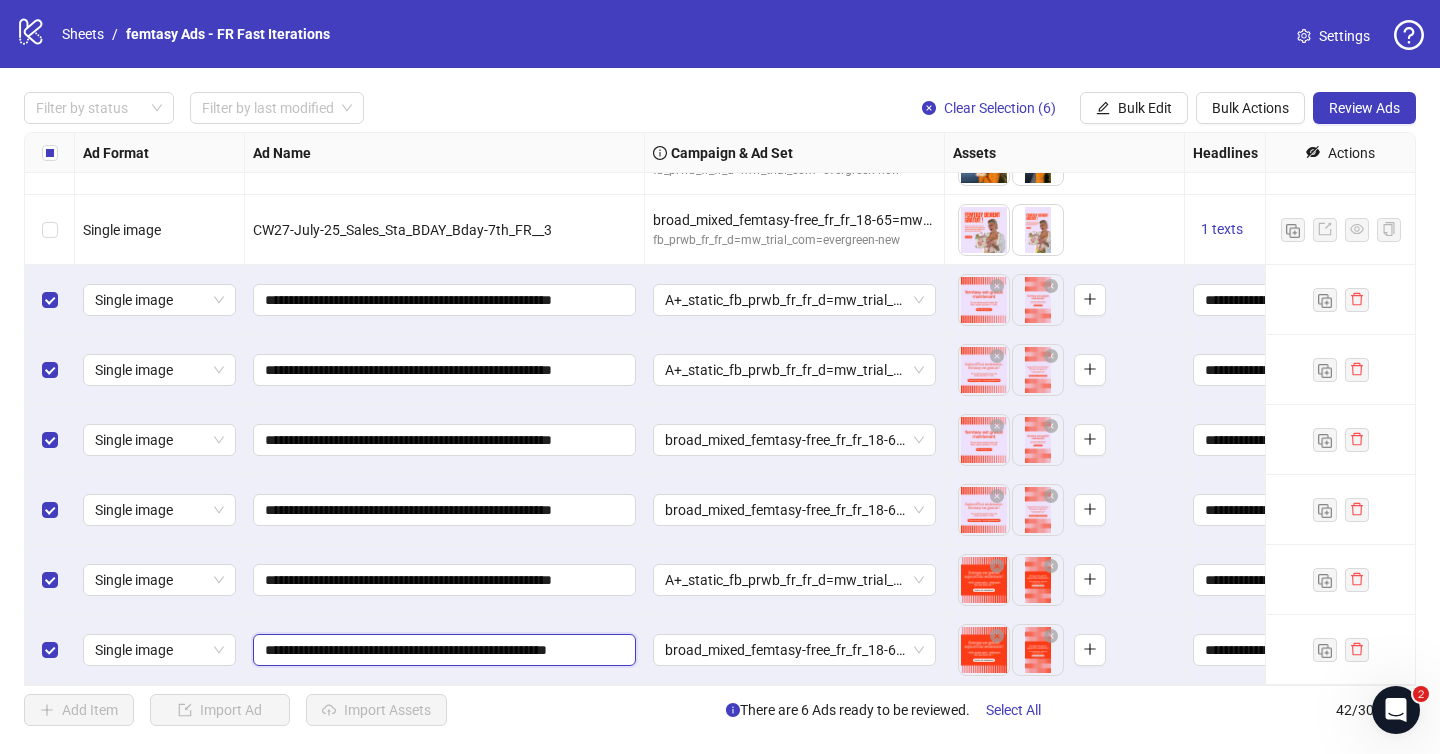 type on "**********" 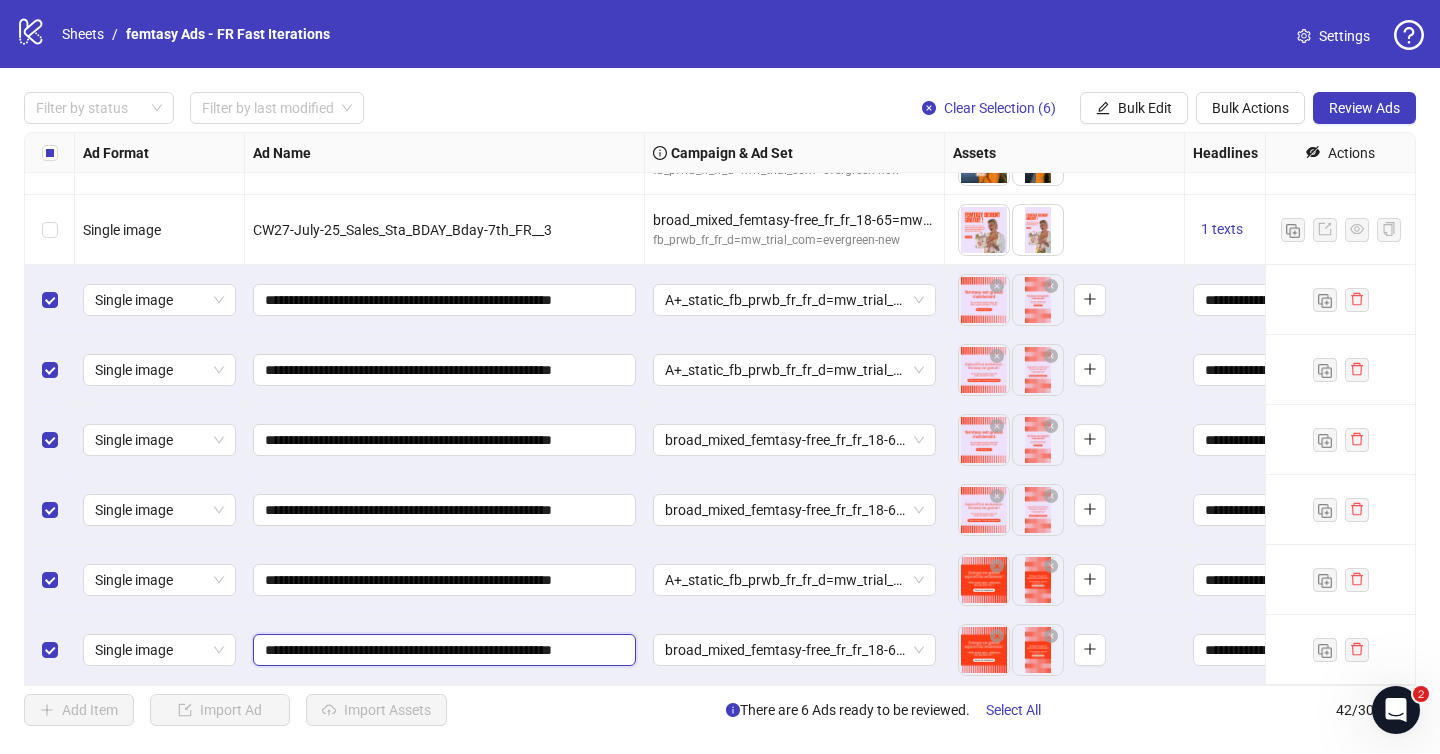 scroll, scrollTop: 0, scrollLeft: 44, axis: horizontal 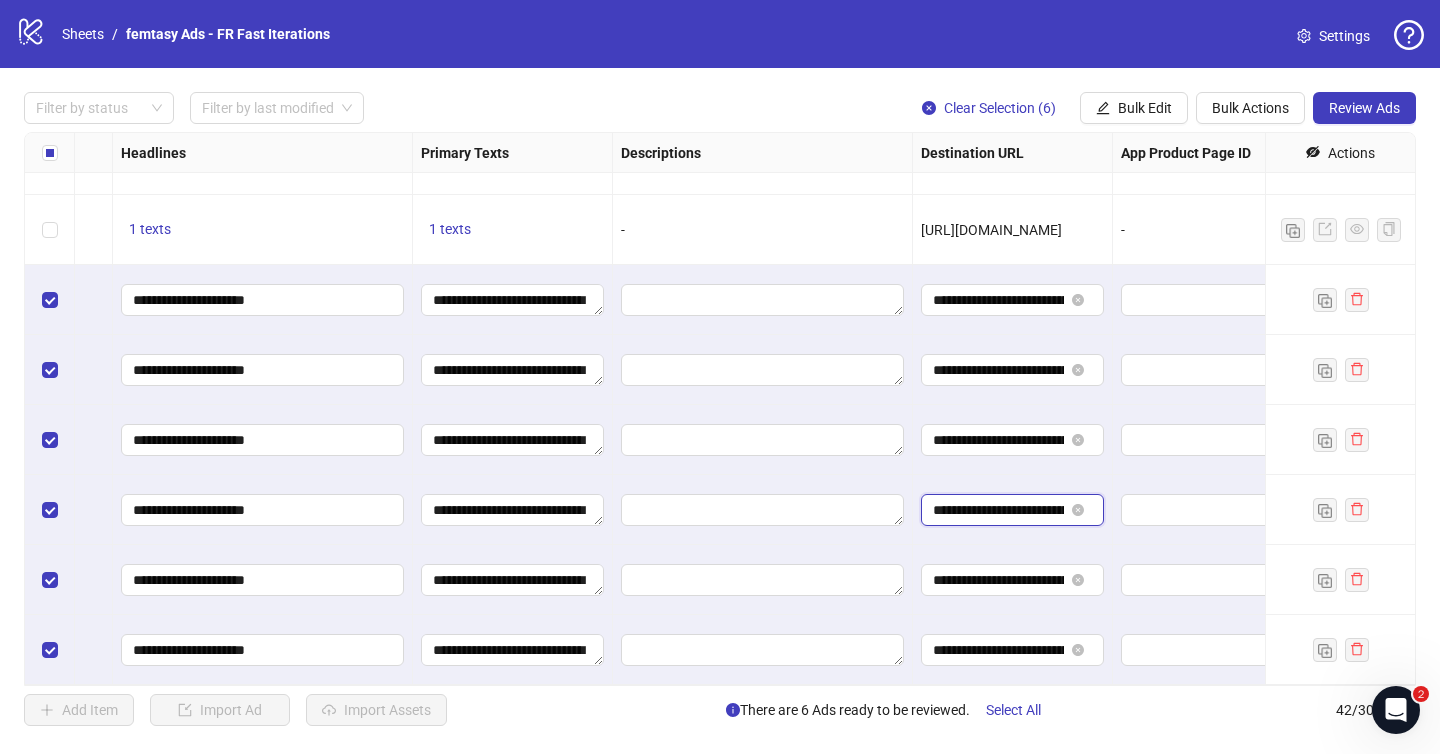 click on "**********" at bounding box center [998, 510] 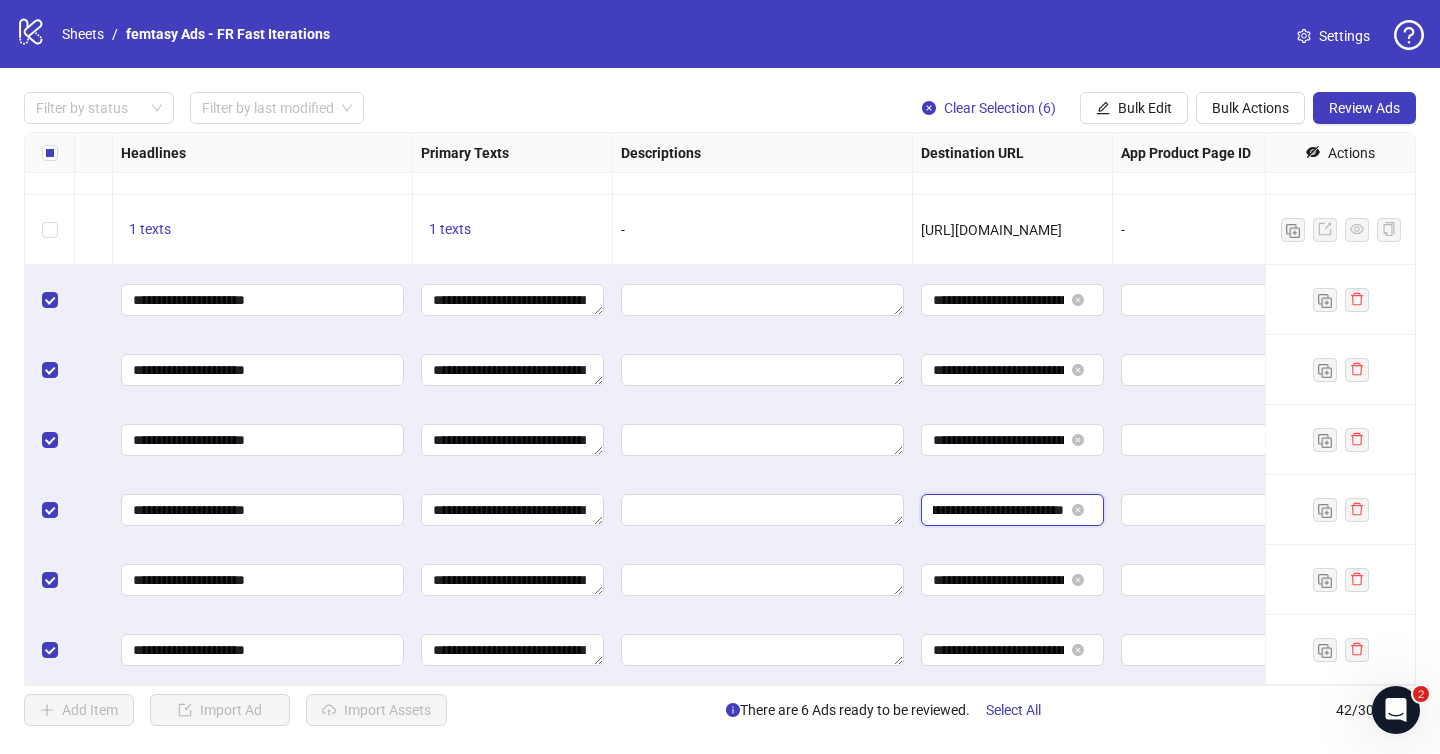 scroll, scrollTop: 0, scrollLeft: 0, axis: both 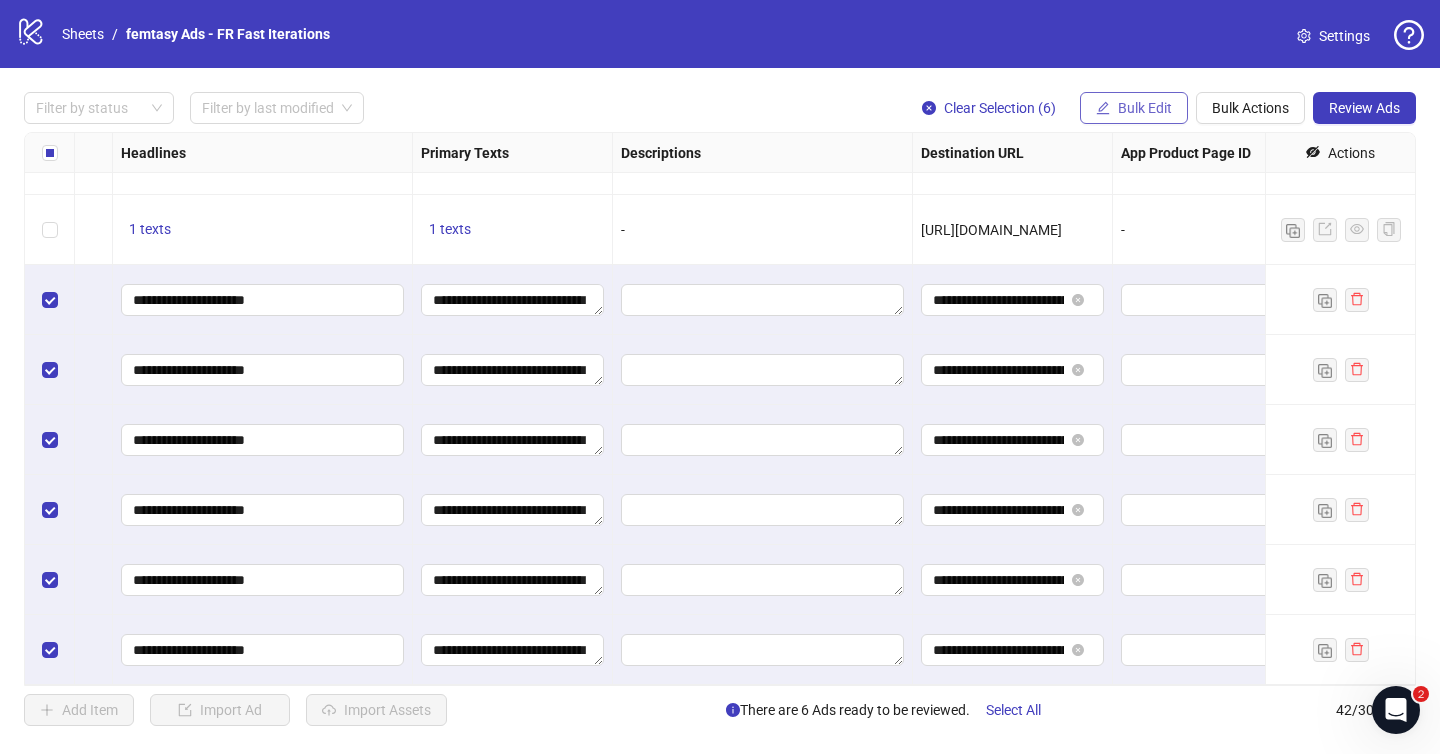click on "Bulk Edit" at bounding box center (1134, 108) 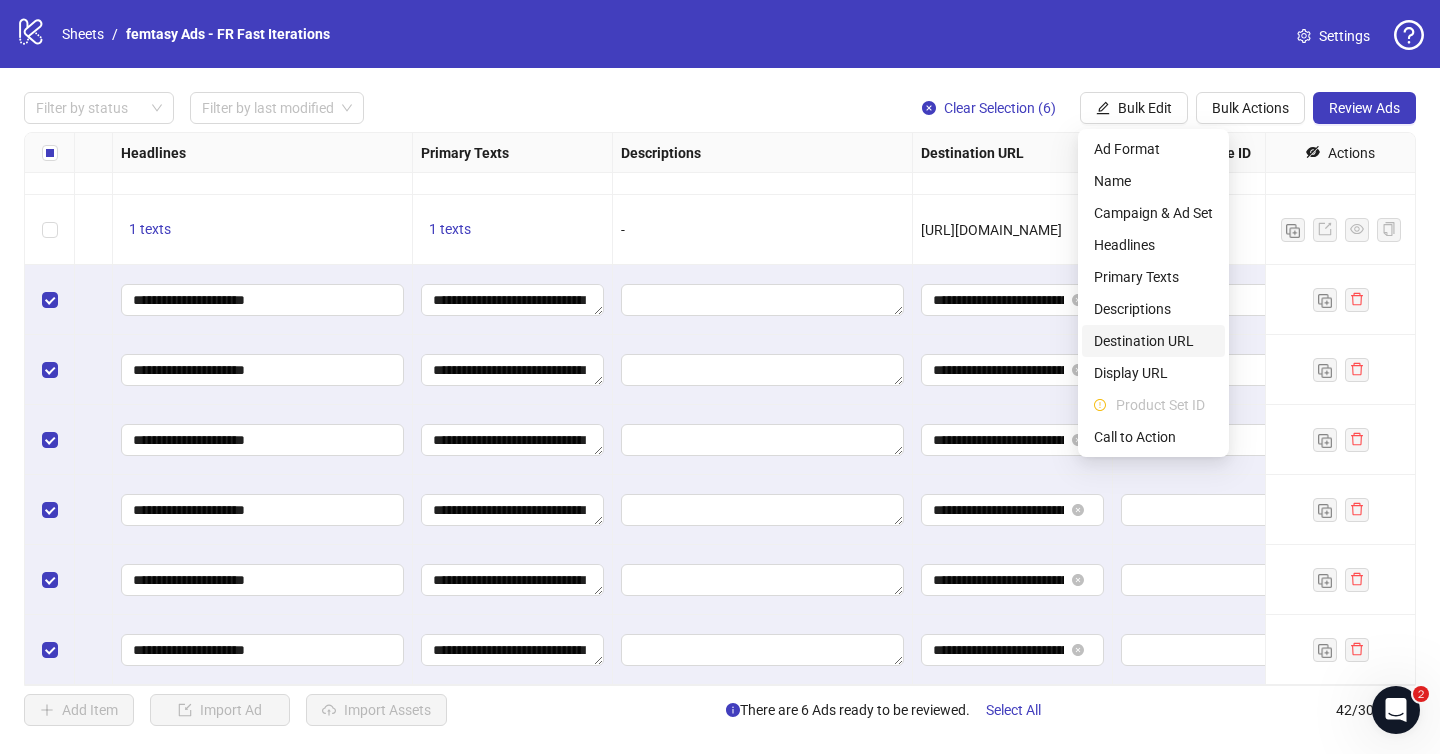 click on "Destination URL" at bounding box center [1153, 341] 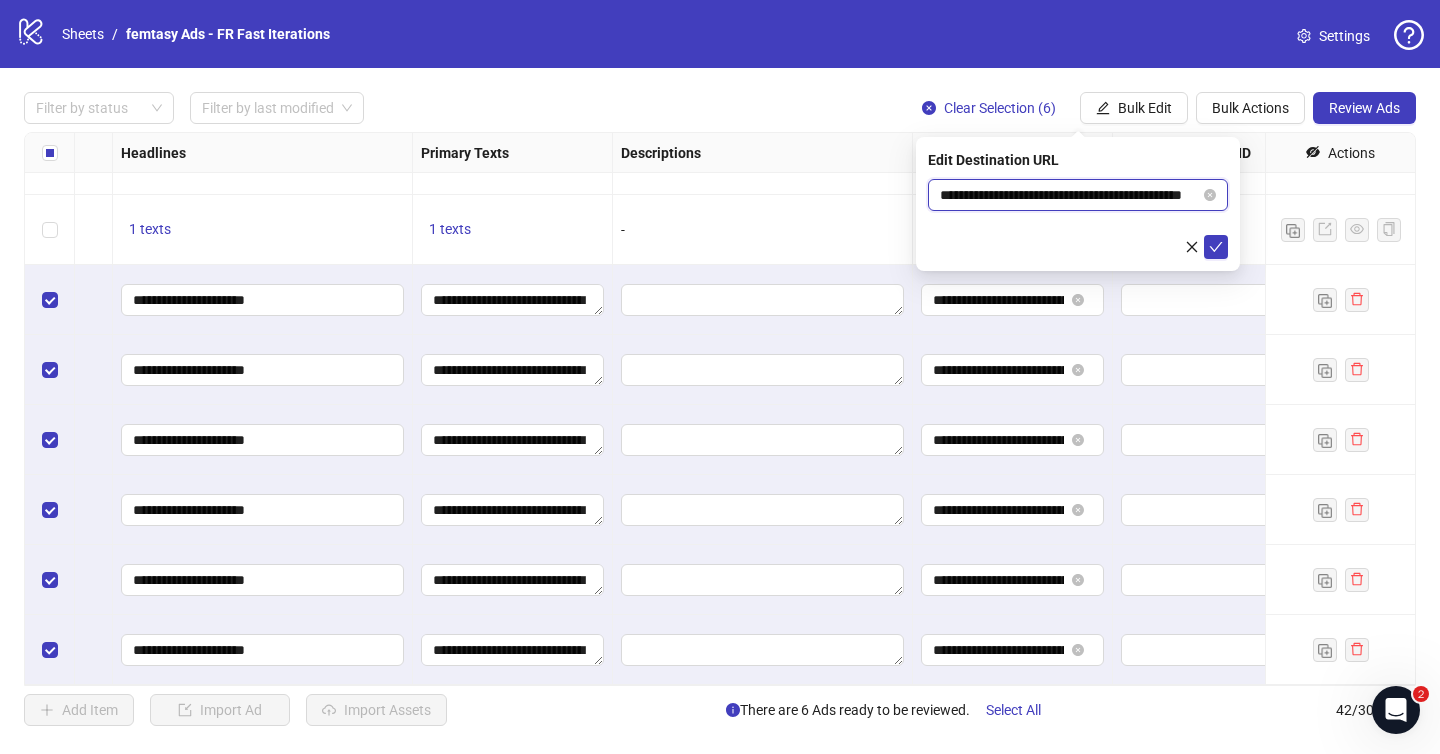 click on "**********" at bounding box center [1070, 195] 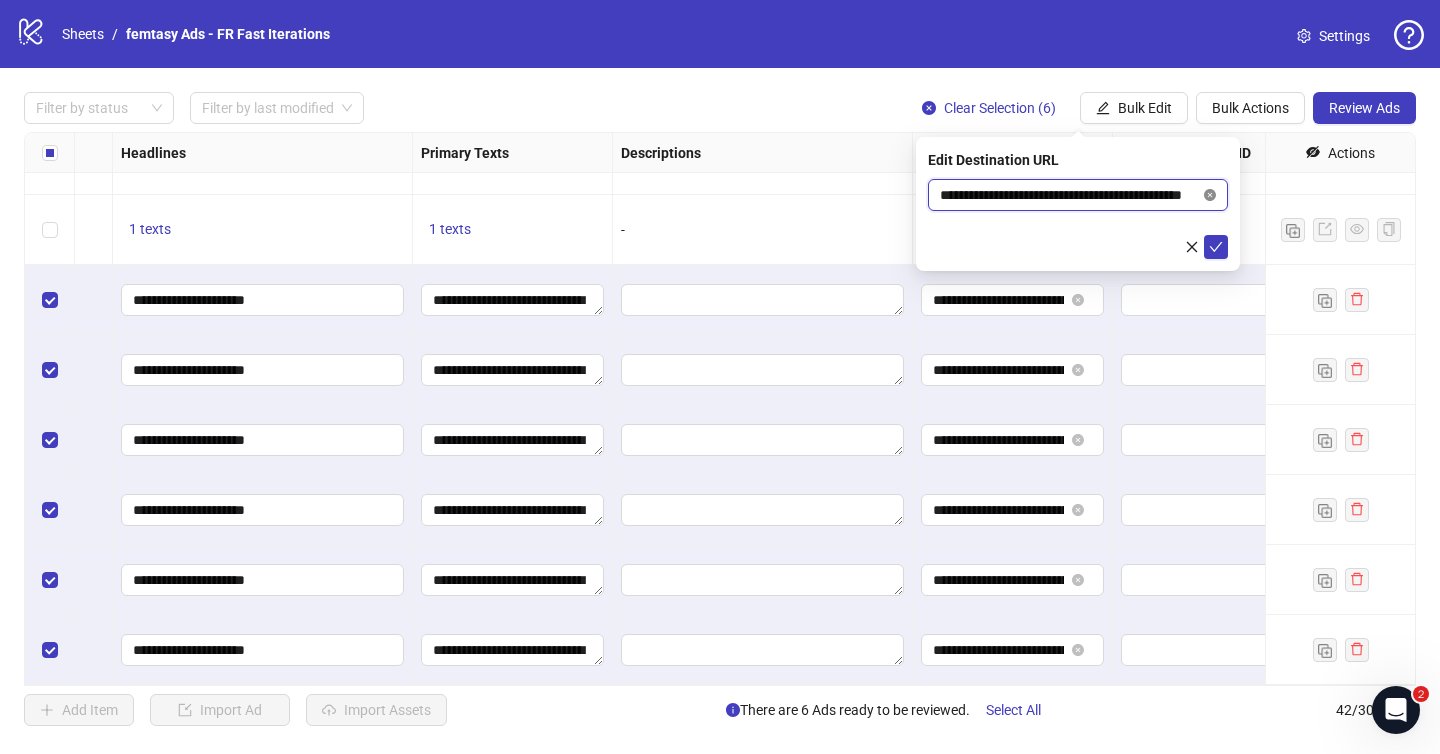 click 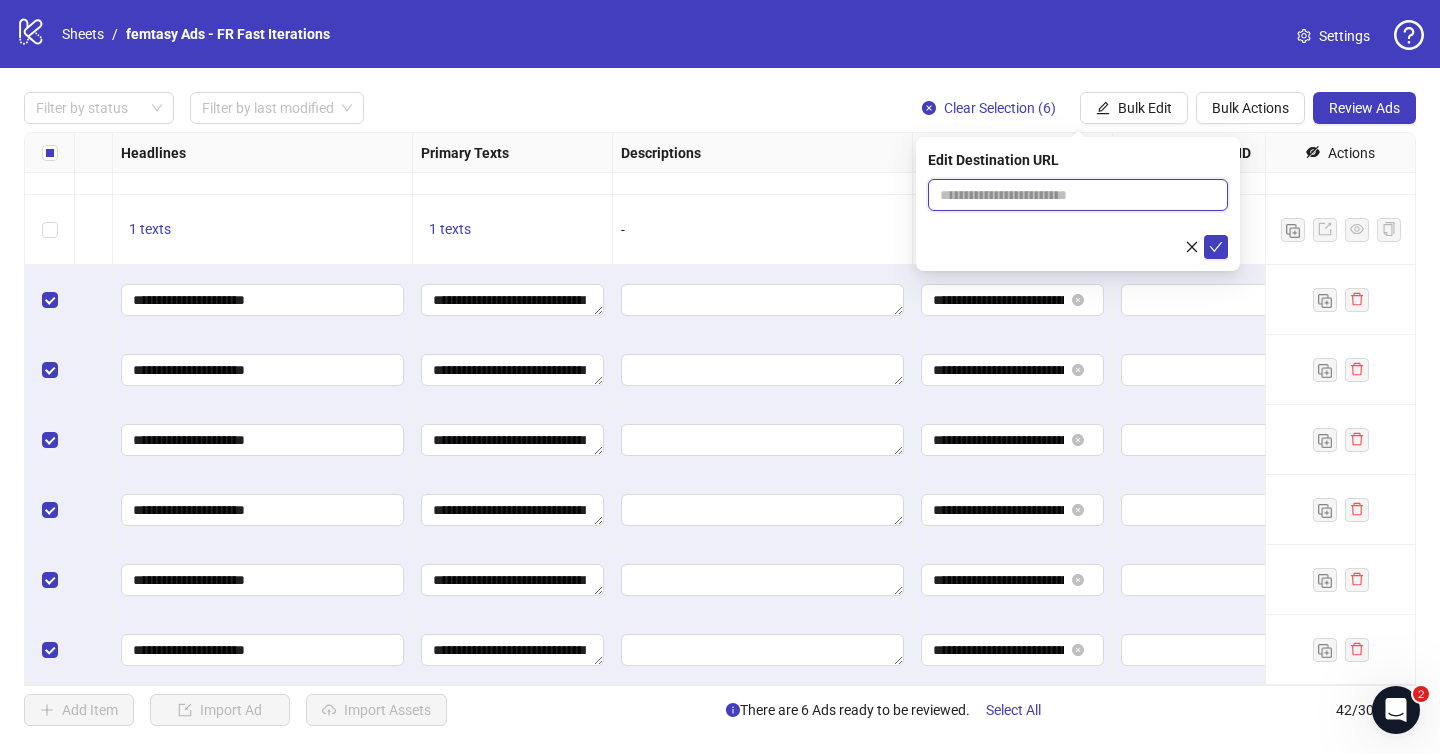 paste on "**********" 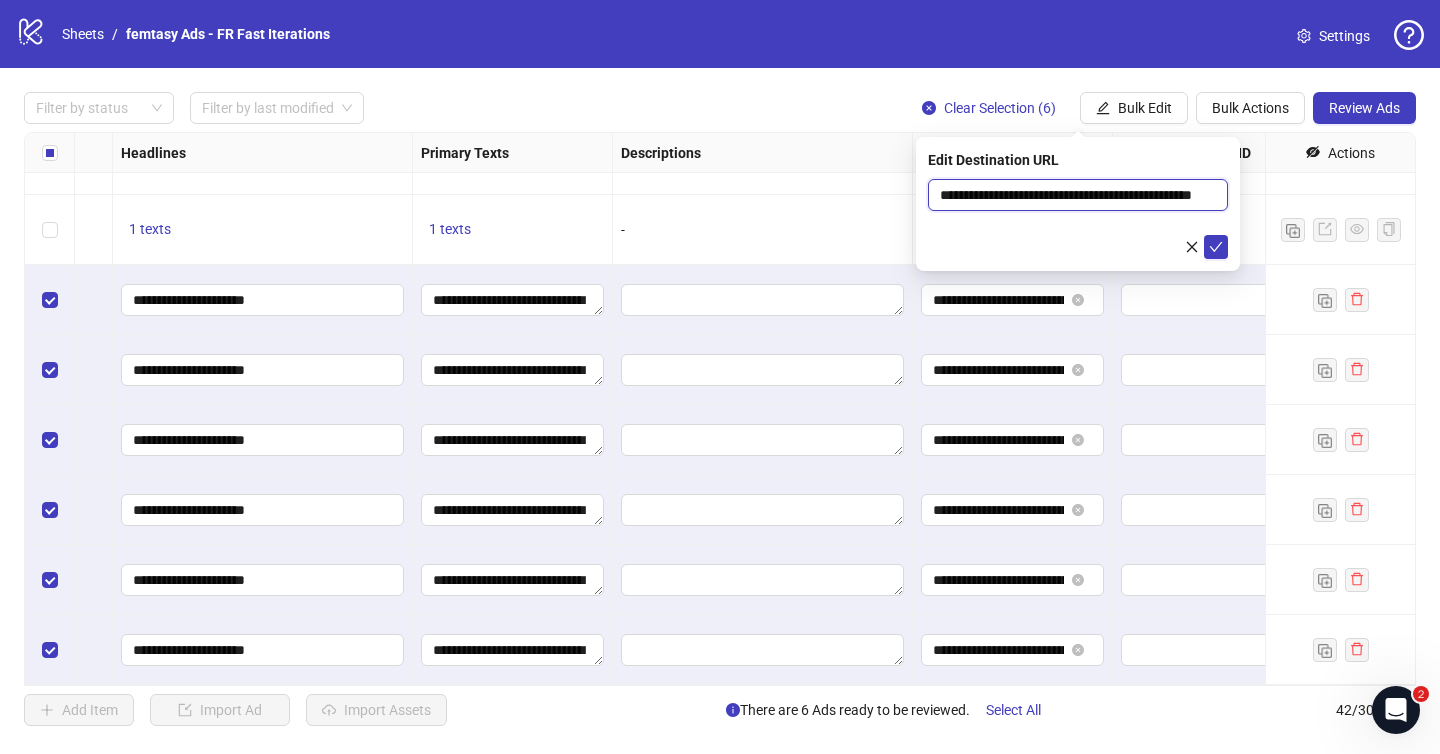 scroll, scrollTop: 0, scrollLeft: 67, axis: horizontal 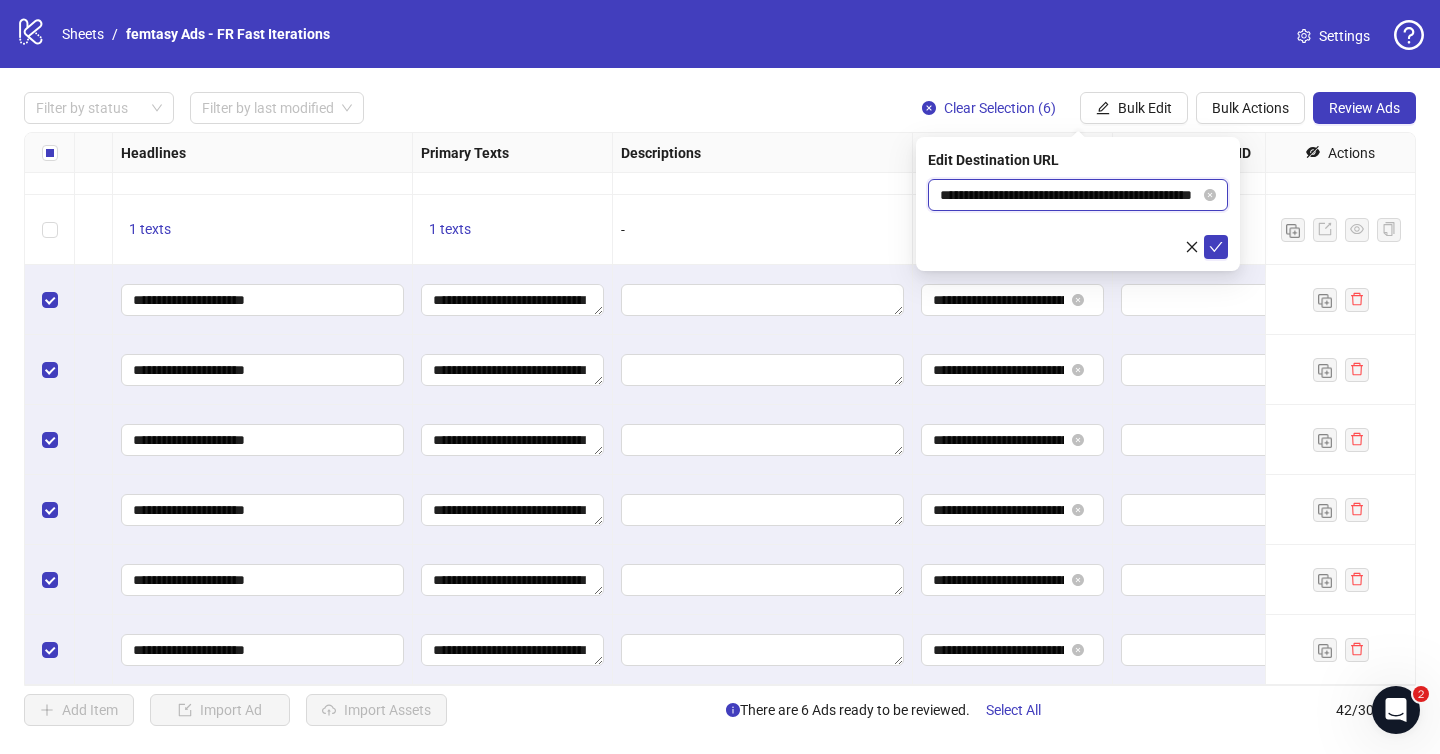 type on "**********" 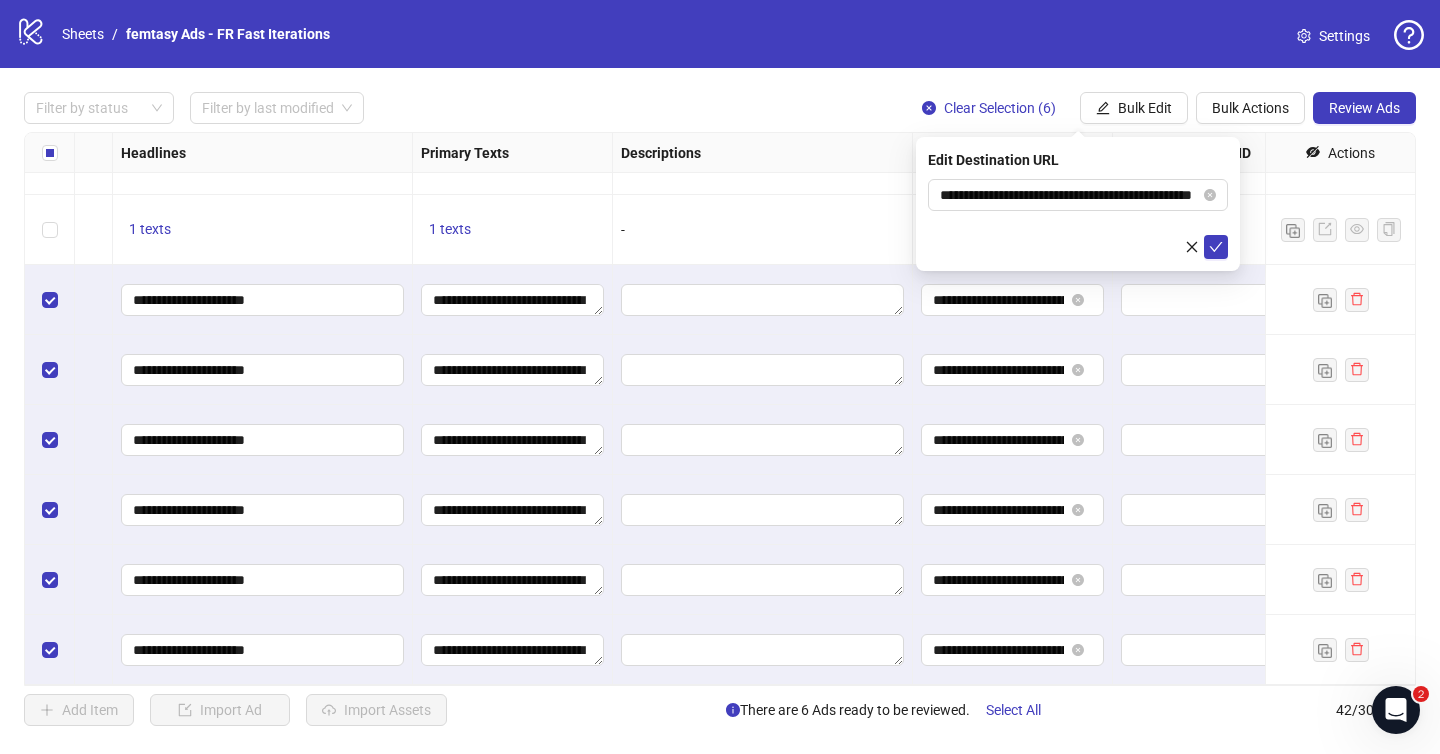 click on "**********" at bounding box center [1078, 219] 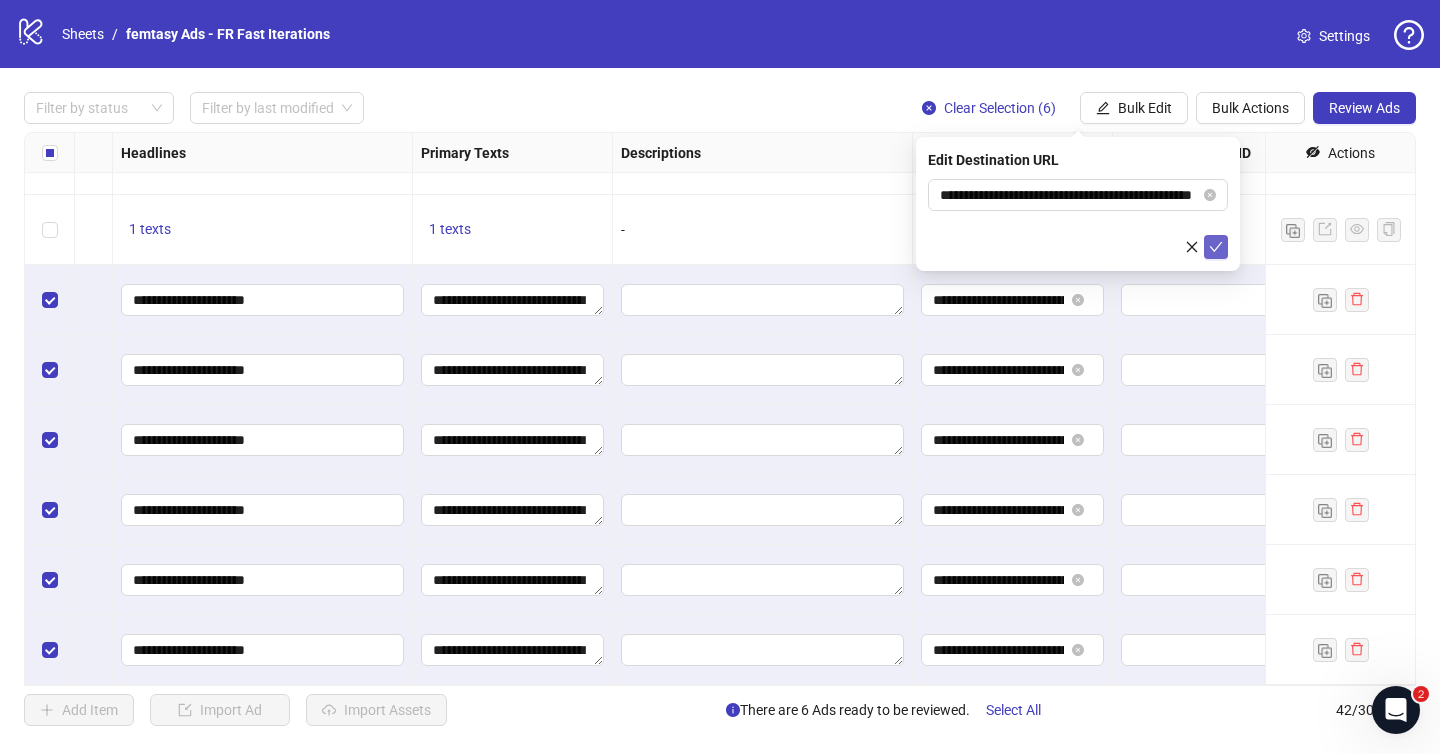 click at bounding box center [1216, 247] 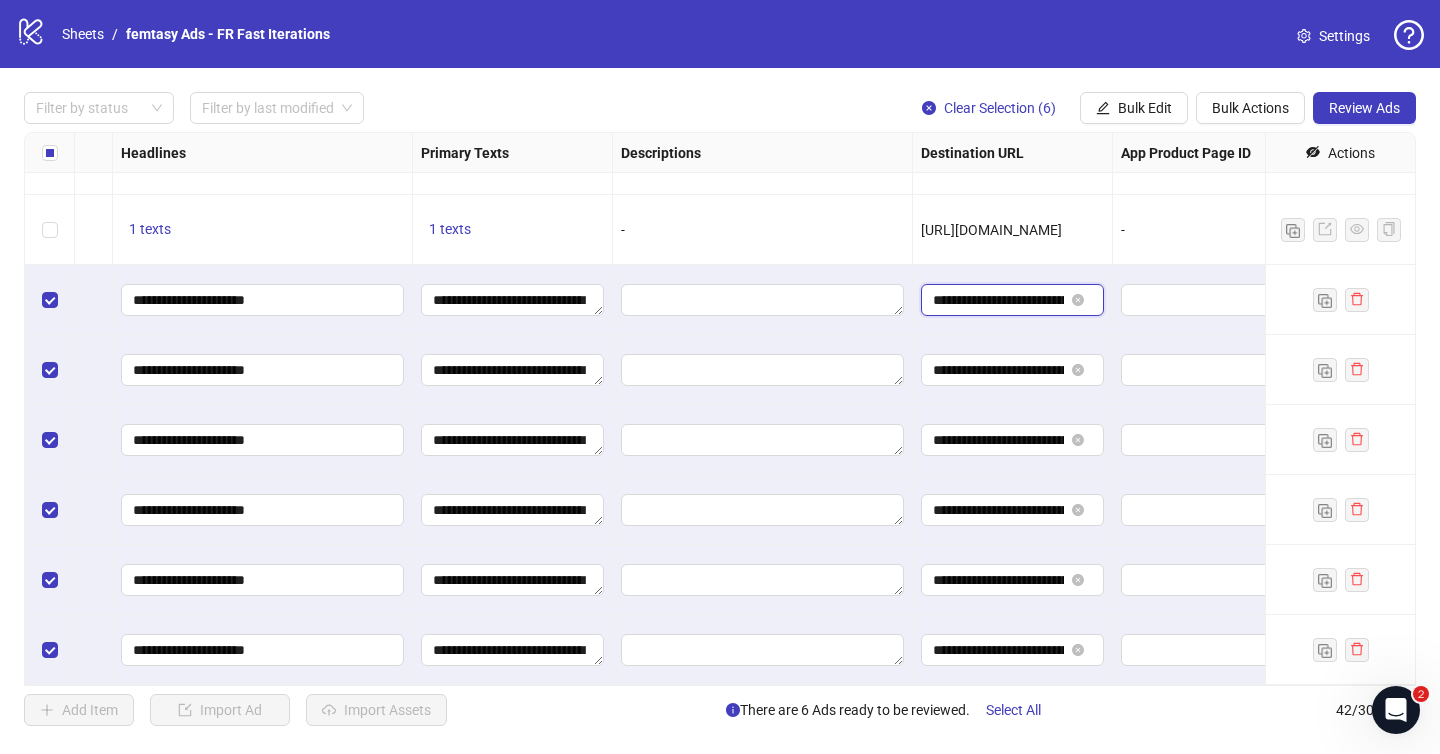 click on "**********" at bounding box center (998, 300) 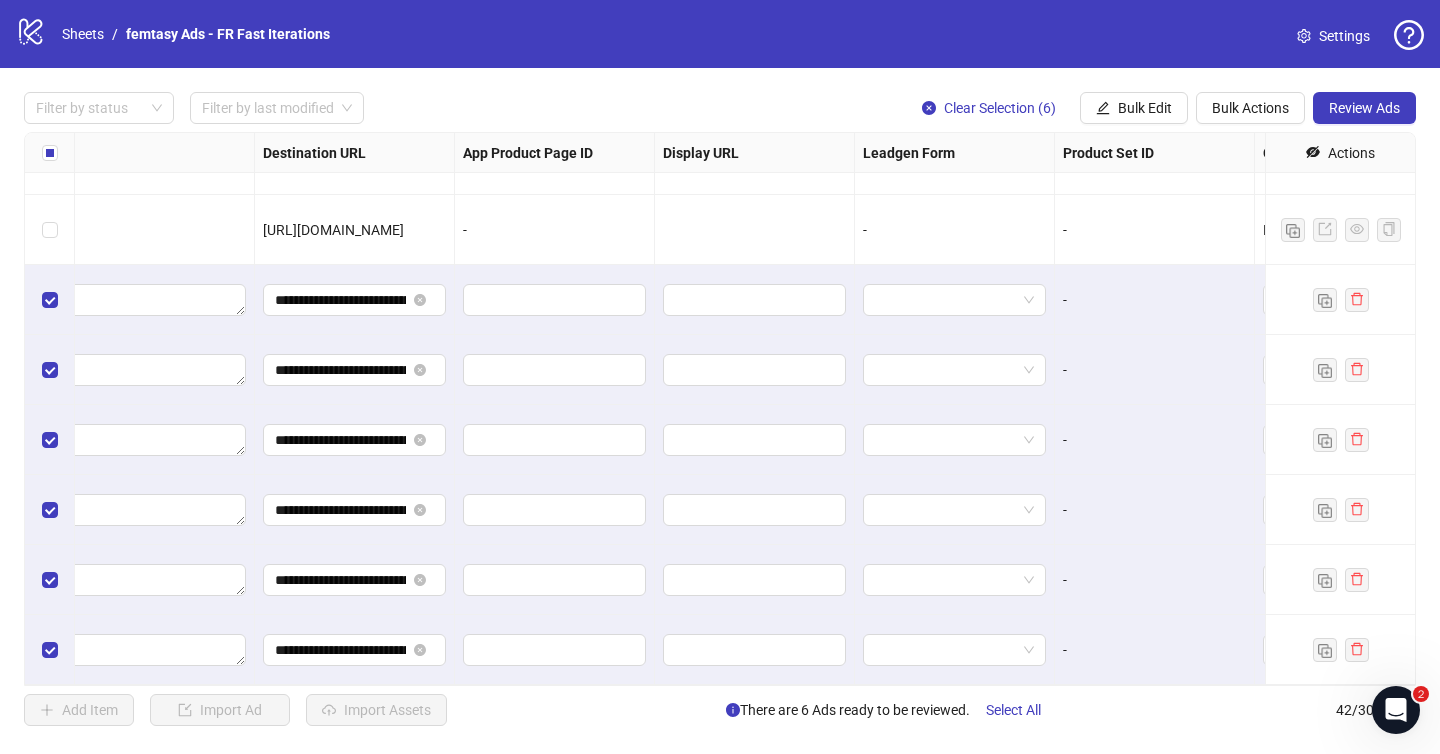 scroll, scrollTop: 2428, scrollLeft: 1880, axis: both 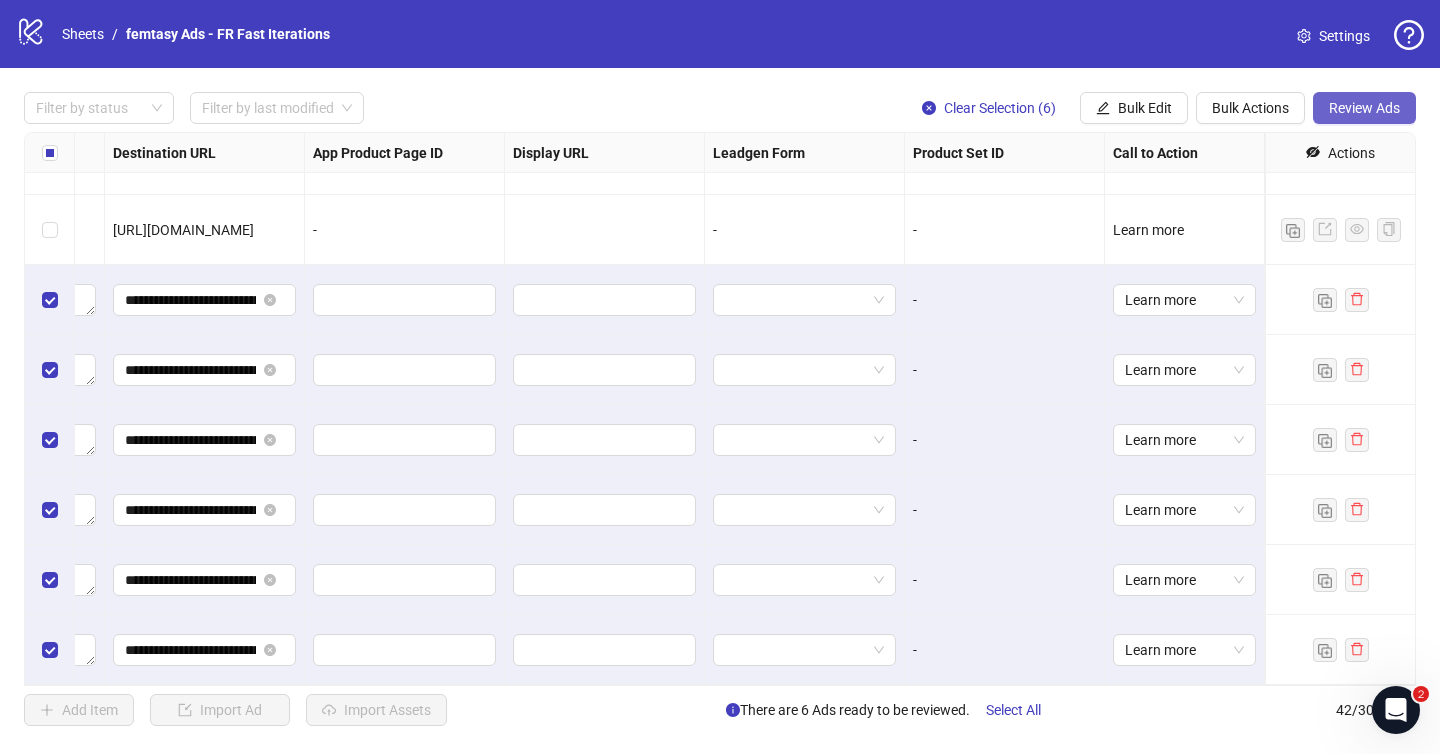 click on "Review Ads" at bounding box center [1364, 108] 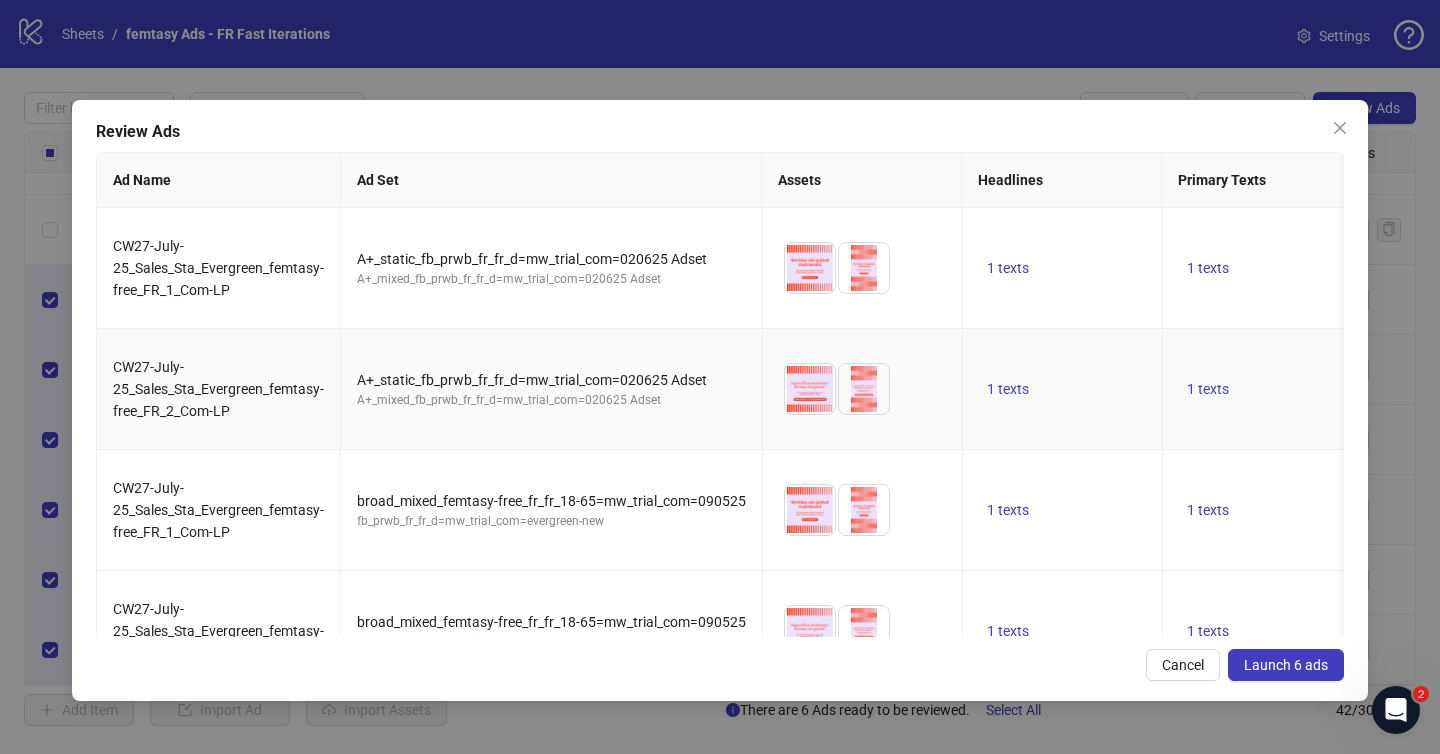 scroll, scrollTop: 165, scrollLeft: 0, axis: vertical 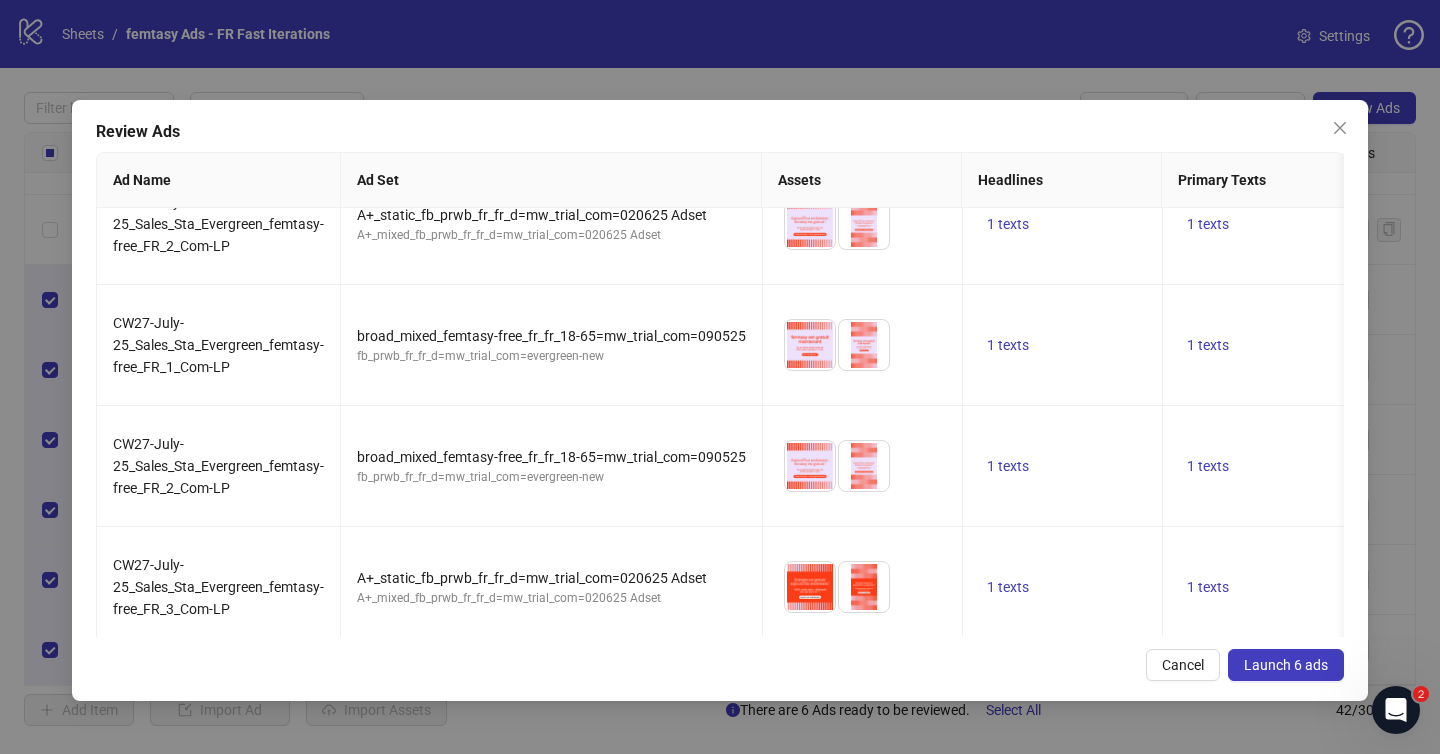 click on "Launch 6 ads" at bounding box center [1286, 665] 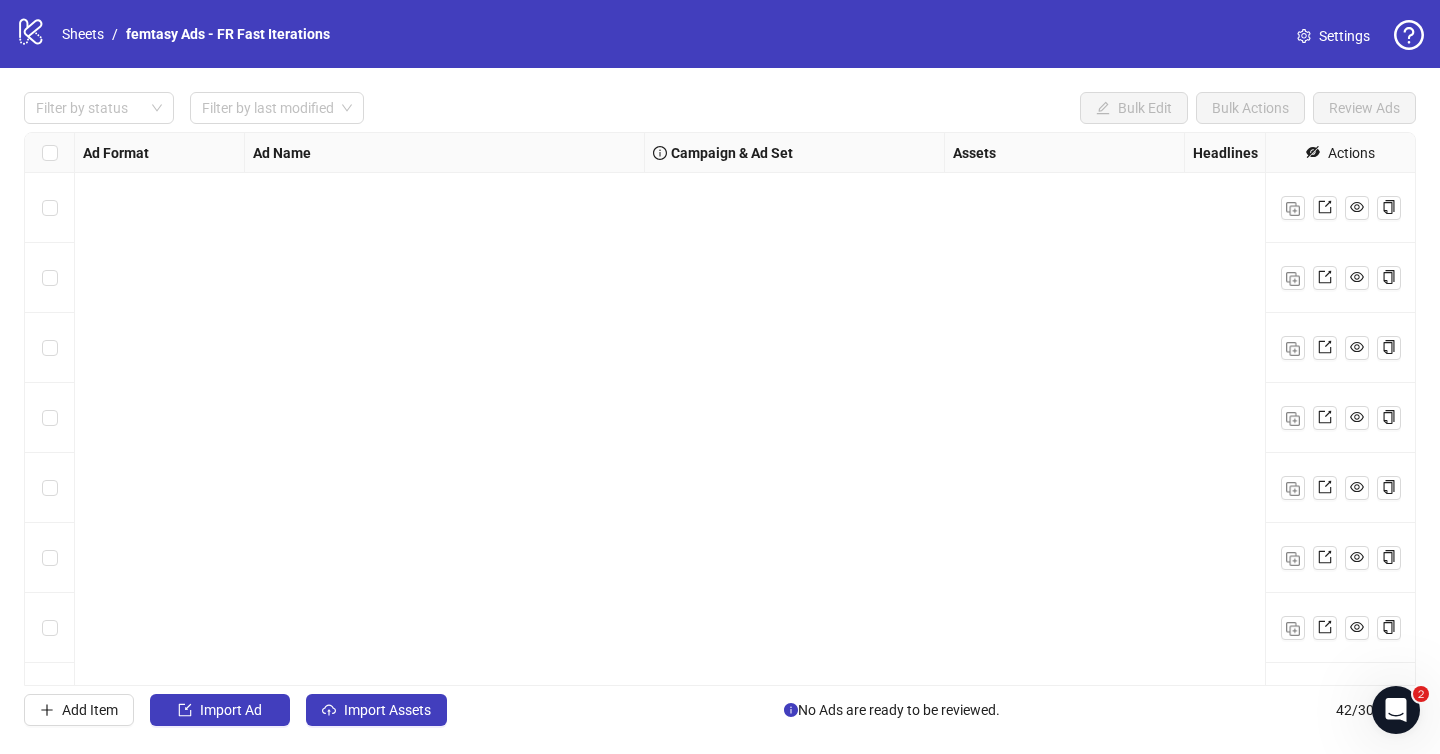 scroll, scrollTop: 2428, scrollLeft: 0, axis: vertical 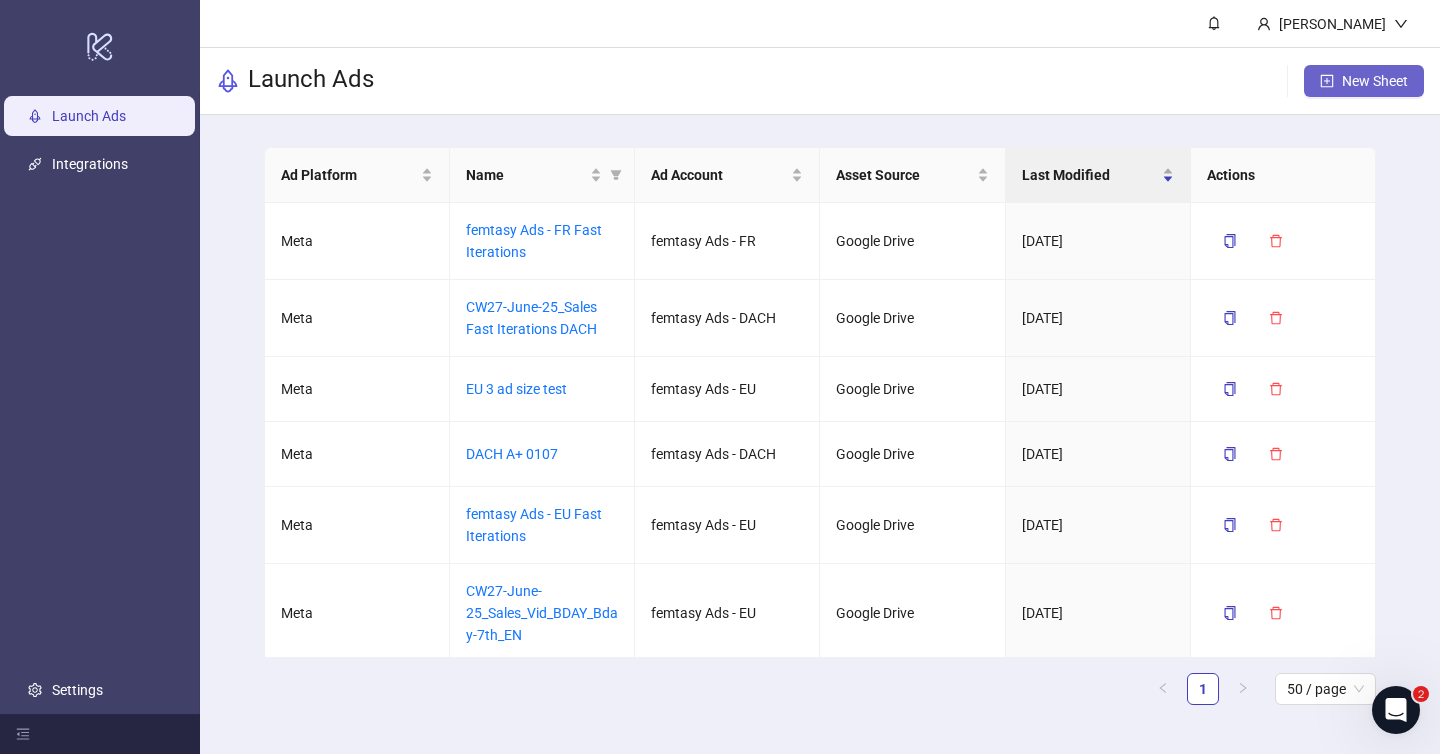 click on "New Sheet" at bounding box center (1364, 81) 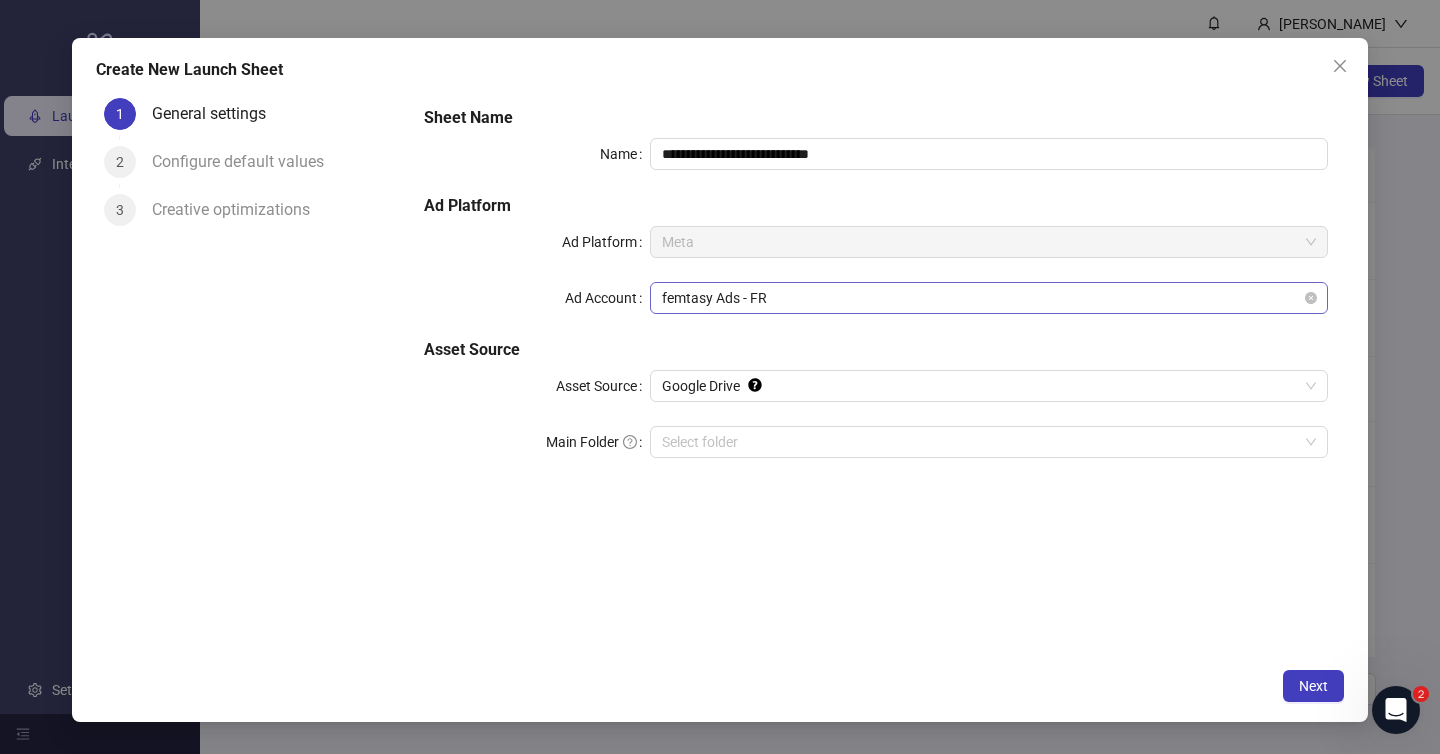 drag, startPoint x: 1339, startPoint y: 64, endPoint x: 1086, endPoint y: 298, distance: 344.623 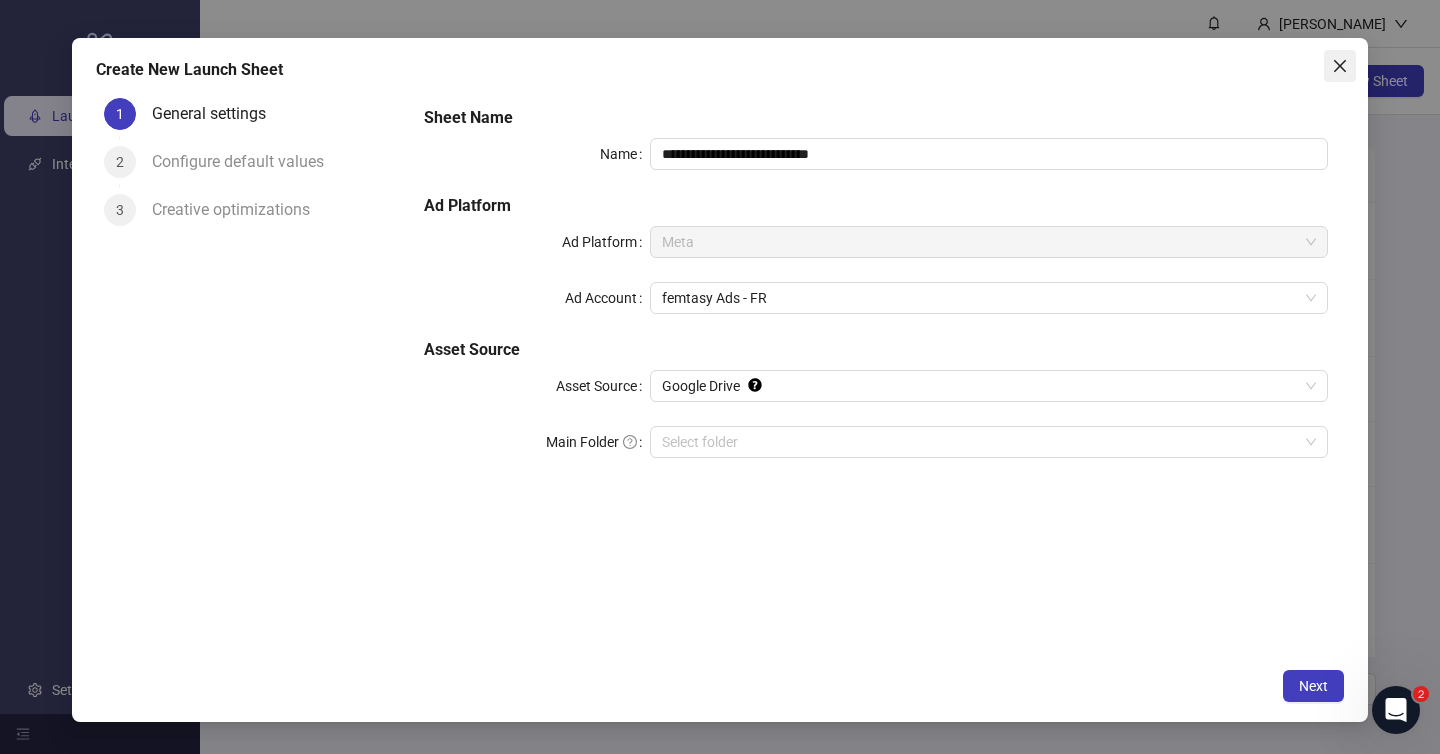 click at bounding box center [1340, 66] 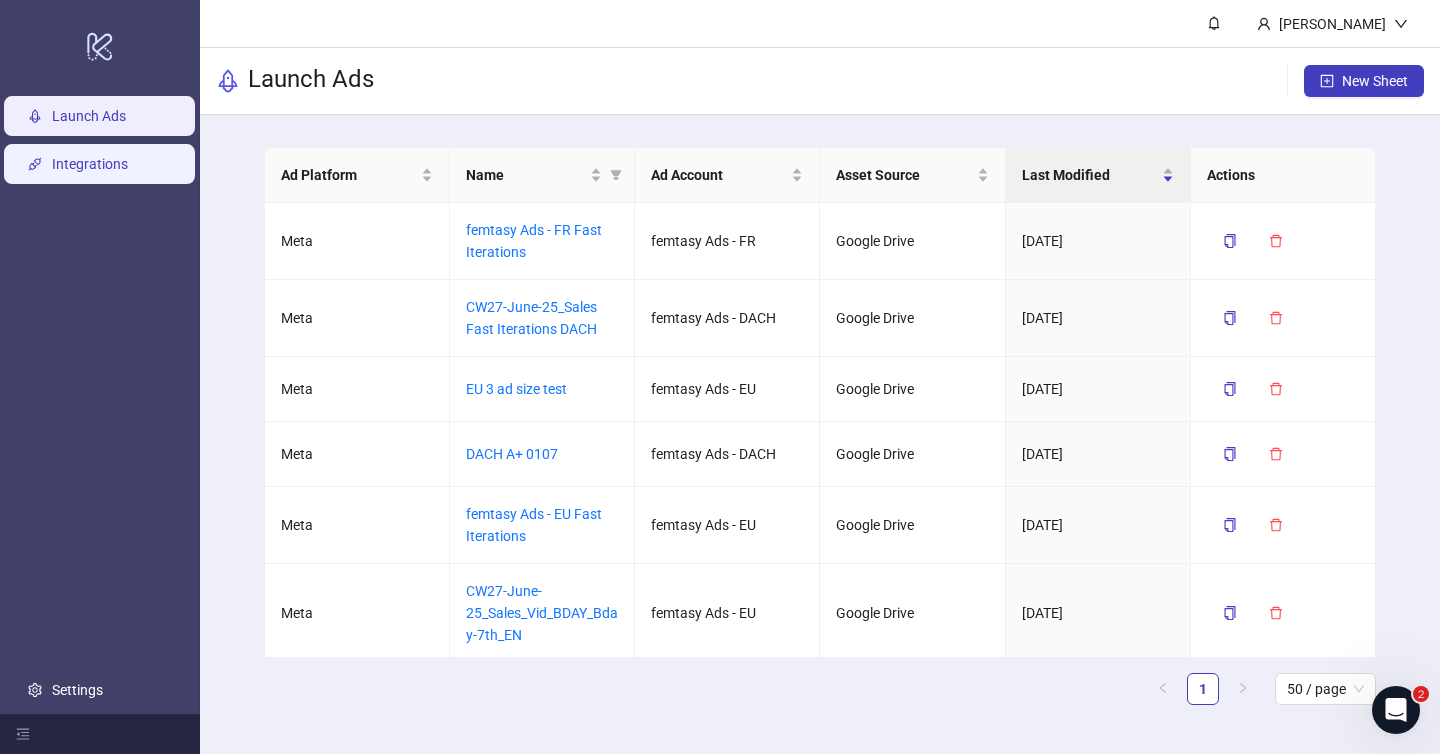 click on "Integrations" at bounding box center [90, 164] 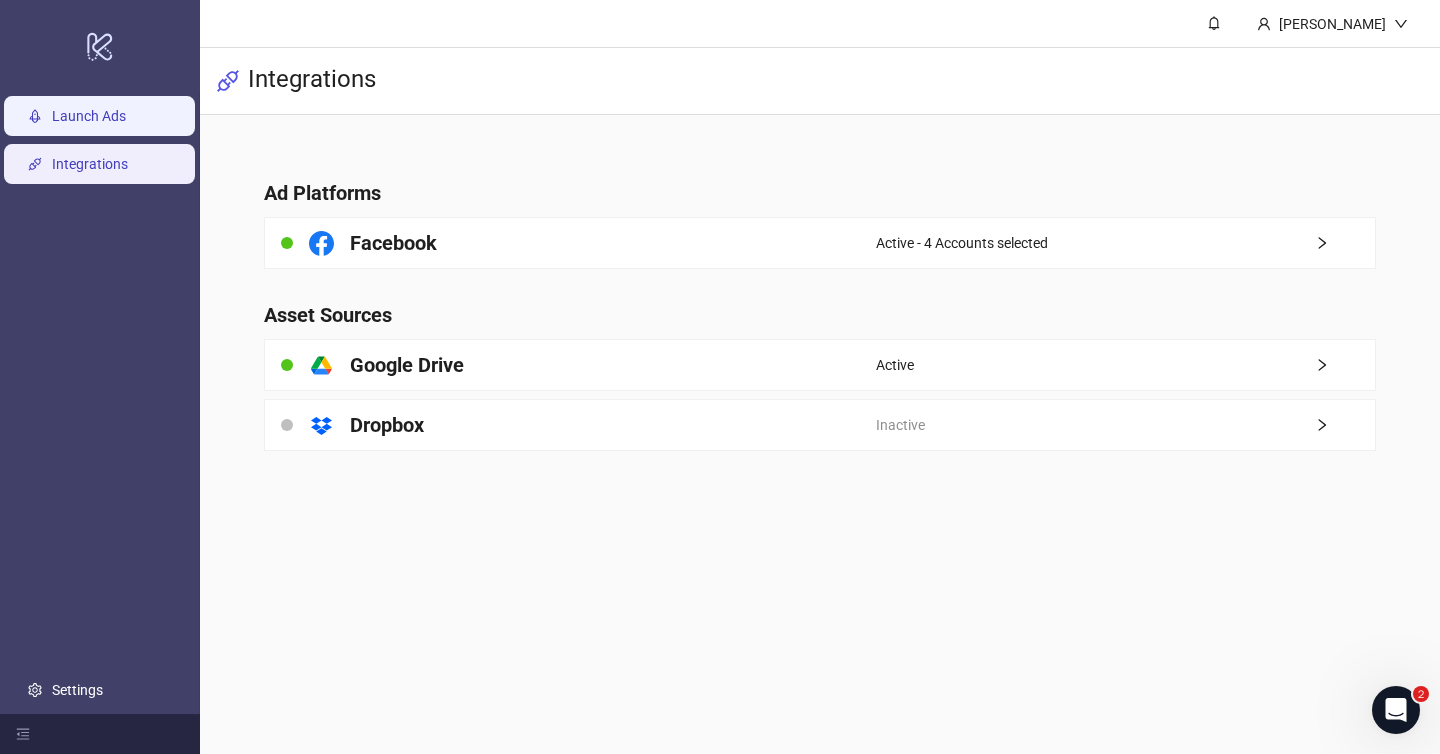 click on "Launch Ads" at bounding box center [89, 116] 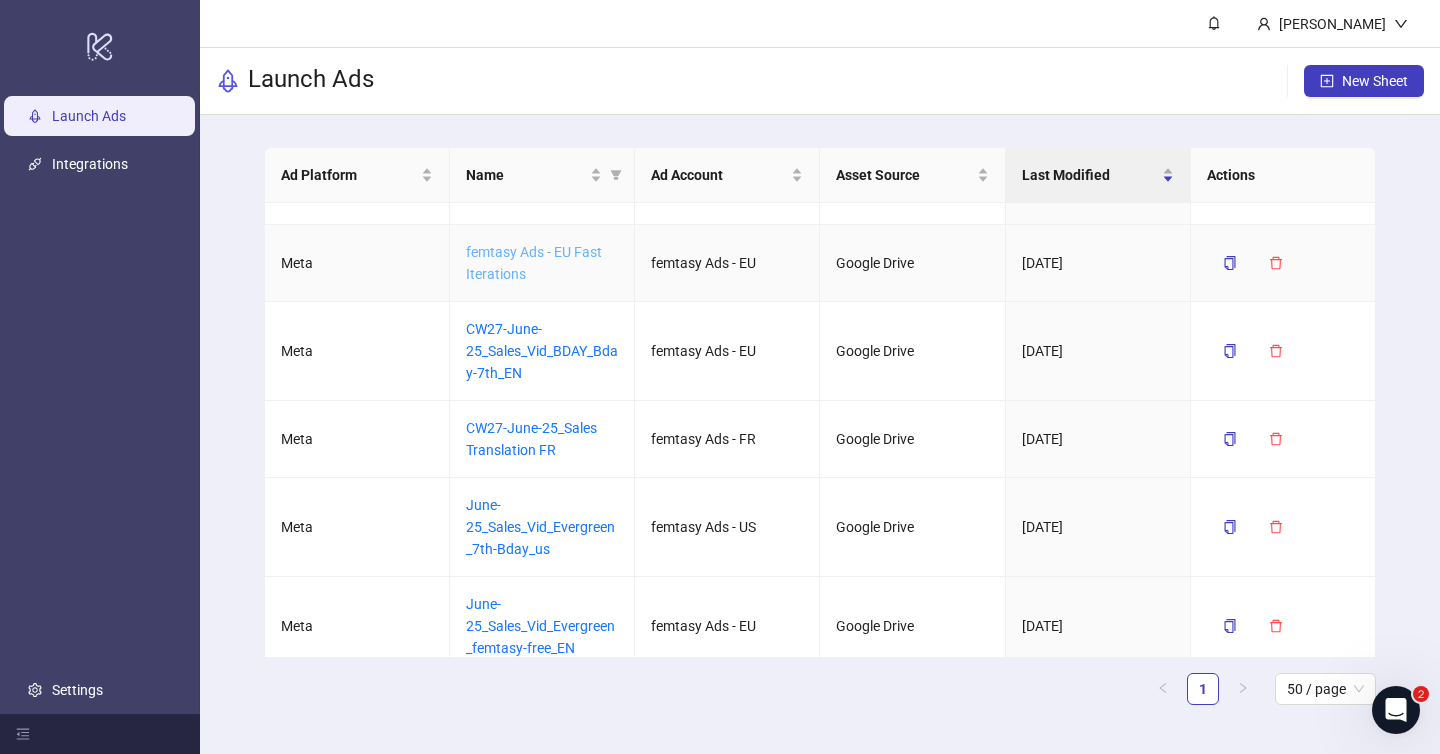 scroll, scrollTop: 263, scrollLeft: 0, axis: vertical 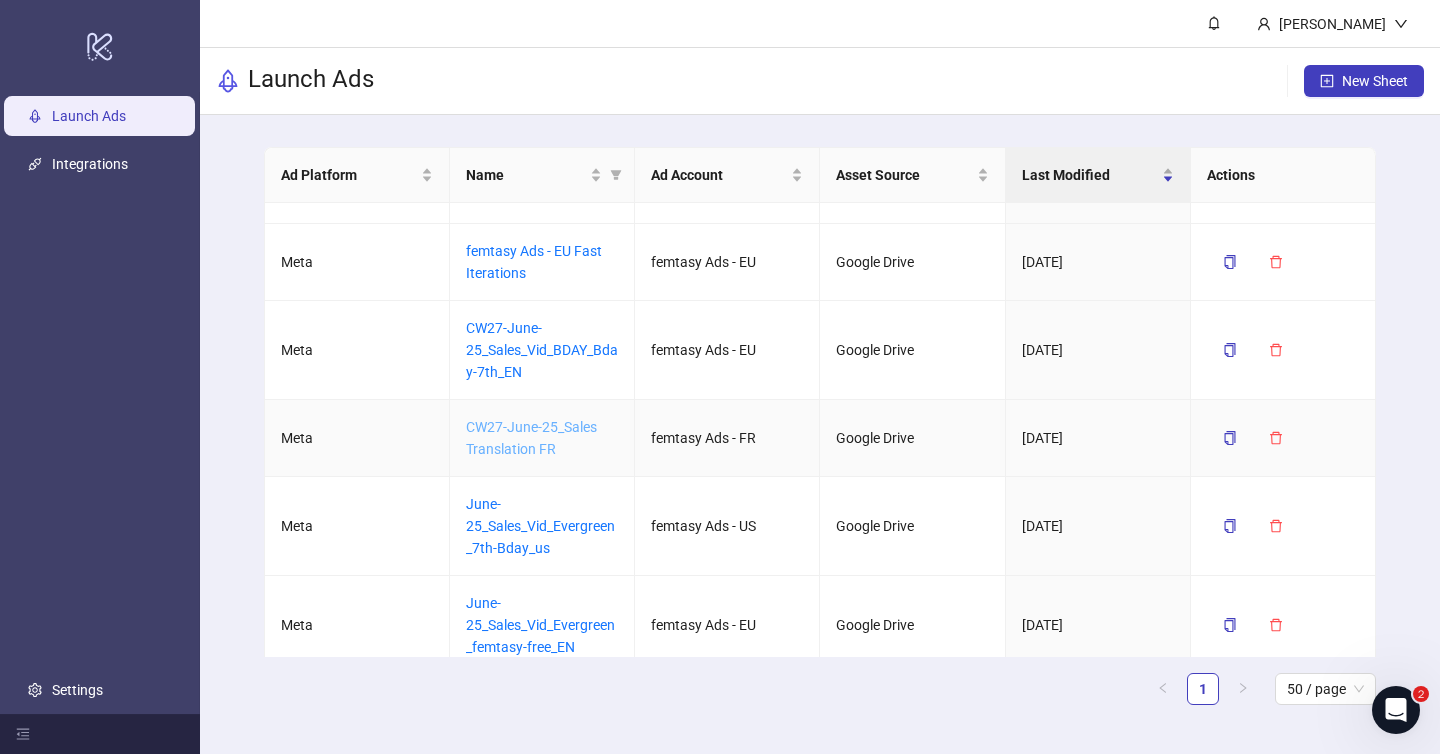 click on "CW27-June-25_Sales Translation FR" at bounding box center [531, 438] 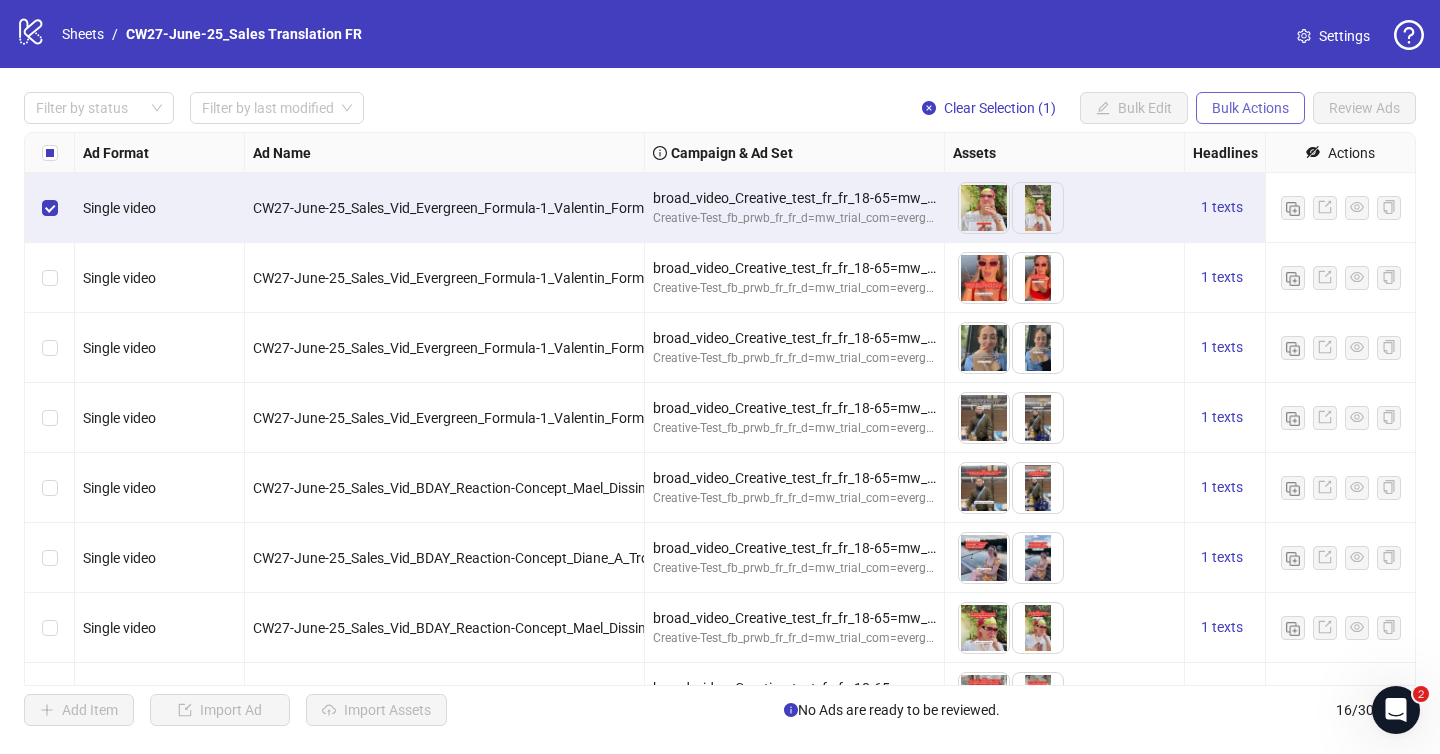 click on "Bulk Actions" at bounding box center [1250, 108] 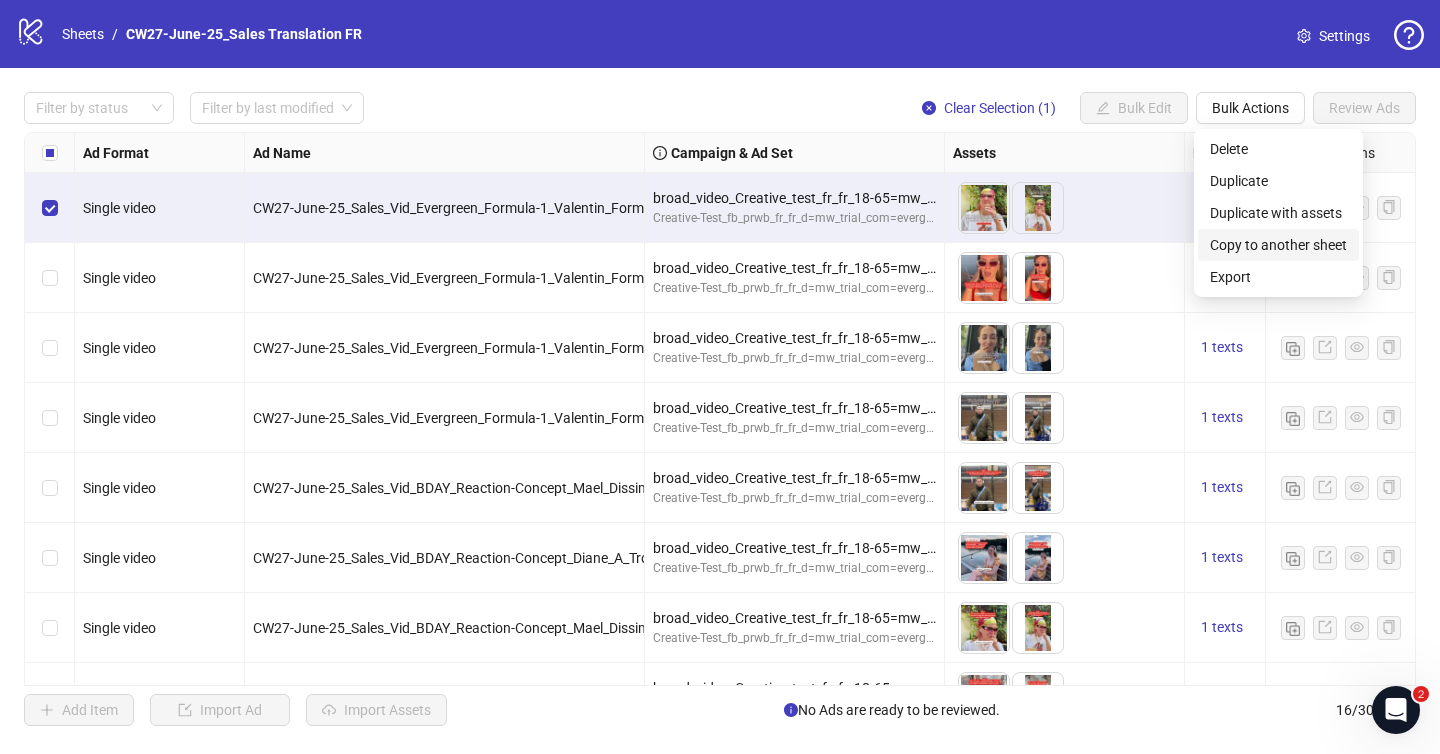 click on "Copy to another sheet" at bounding box center [1278, 245] 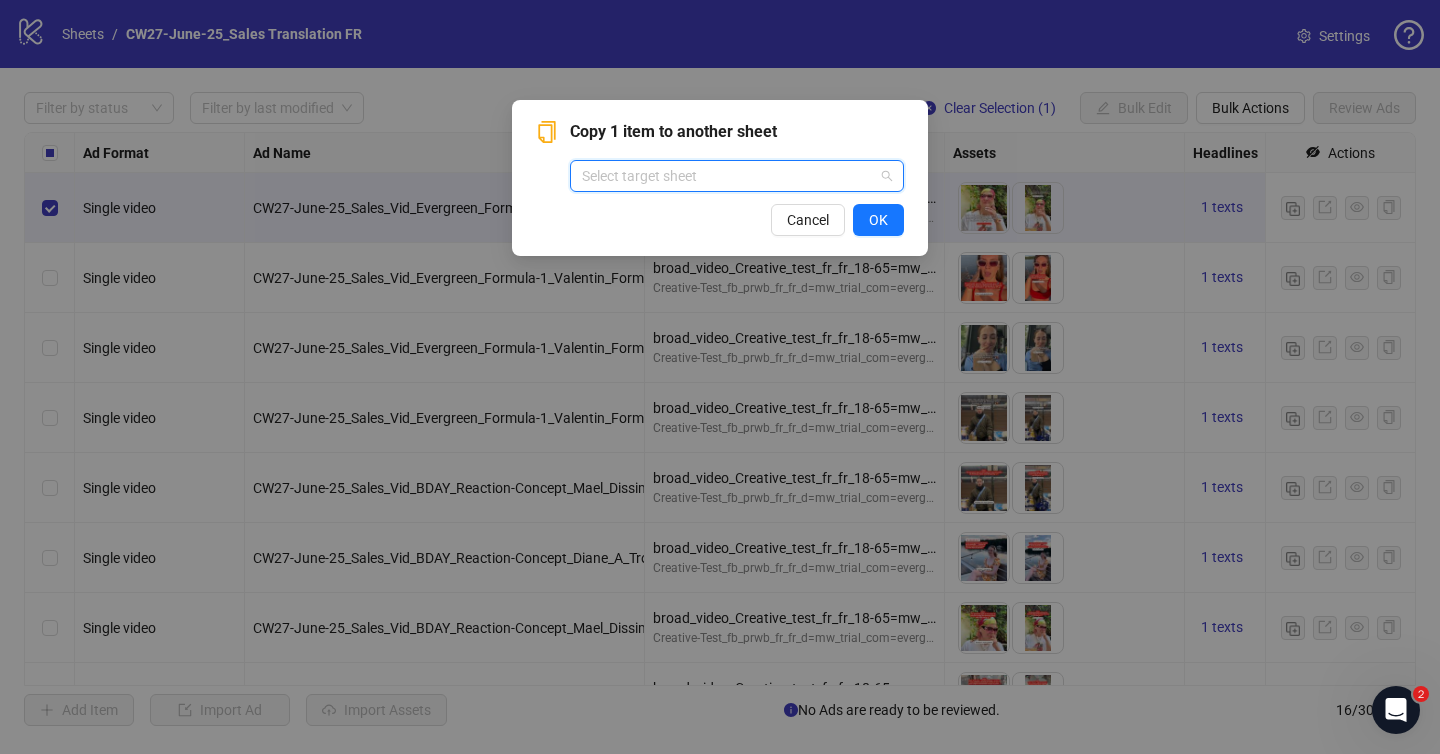 click at bounding box center [728, 176] 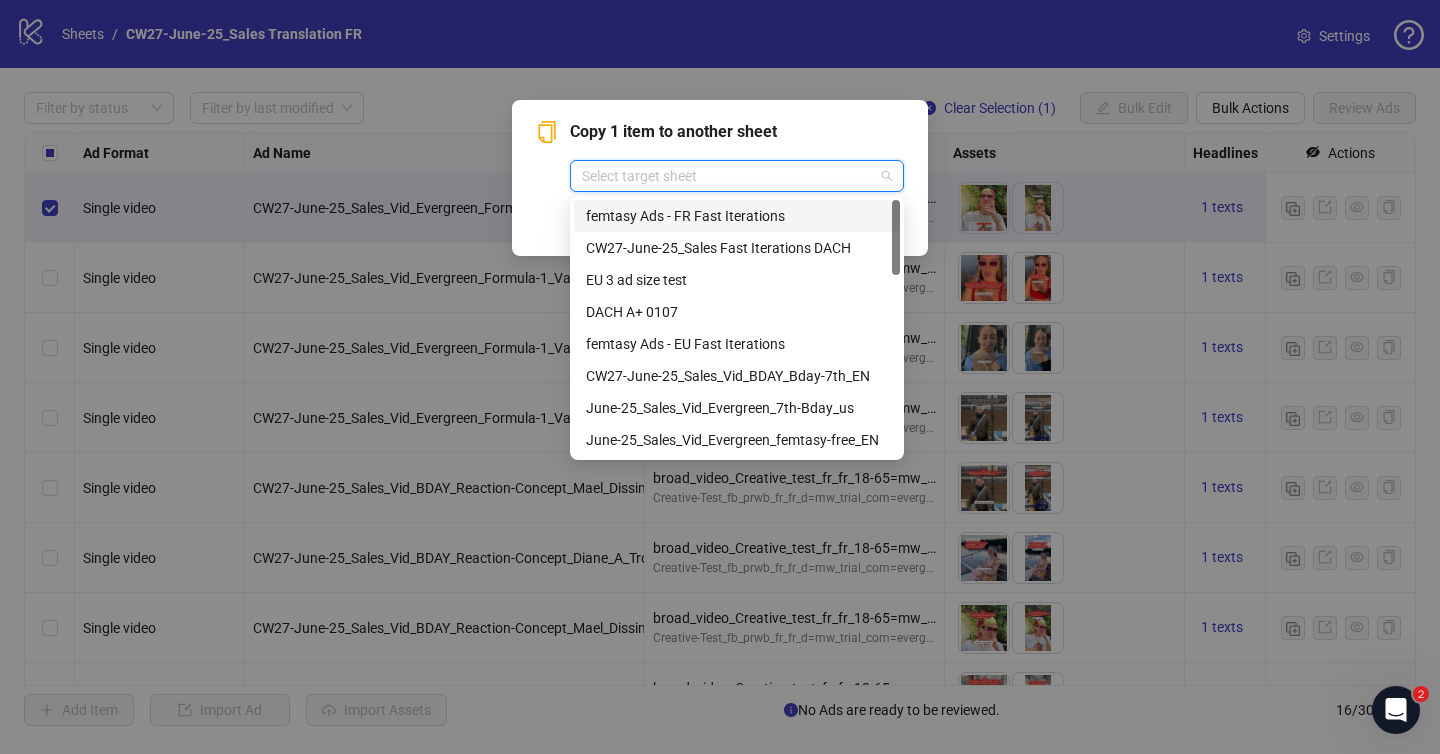 click on "Copy 1 item to another sheet" at bounding box center (737, 132) 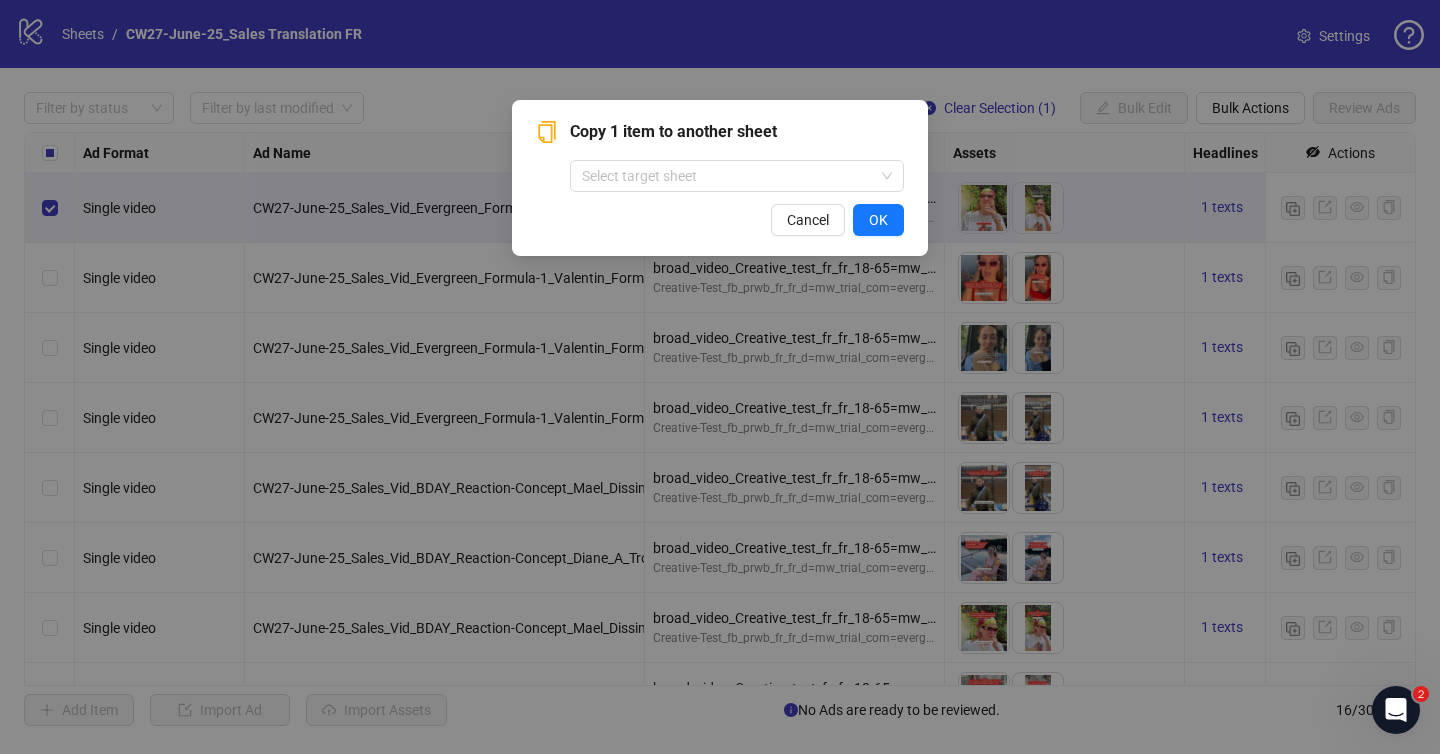 click on "Copy 1 item to another sheet Select target sheet Cancel OK" at bounding box center (720, 377) 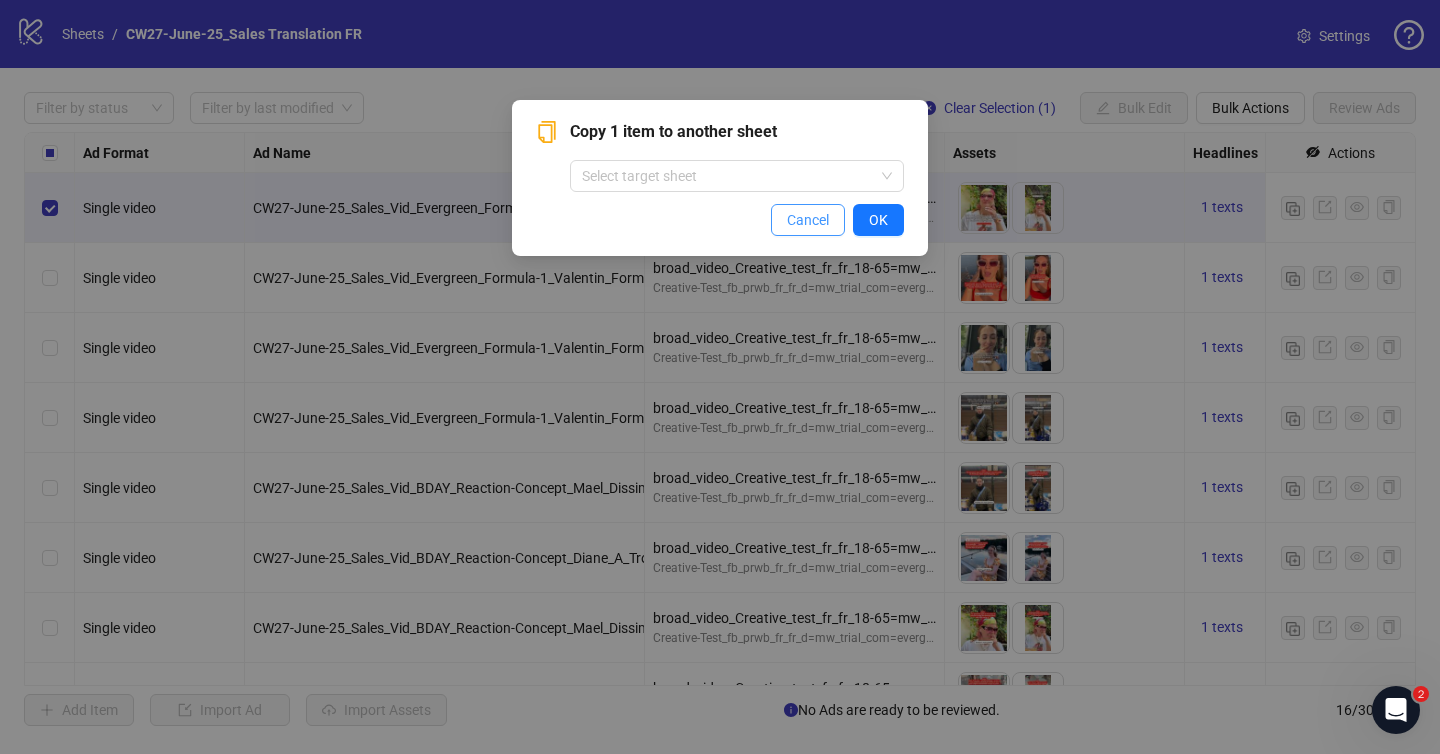 click on "Cancel" at bounding box center (808, 220) 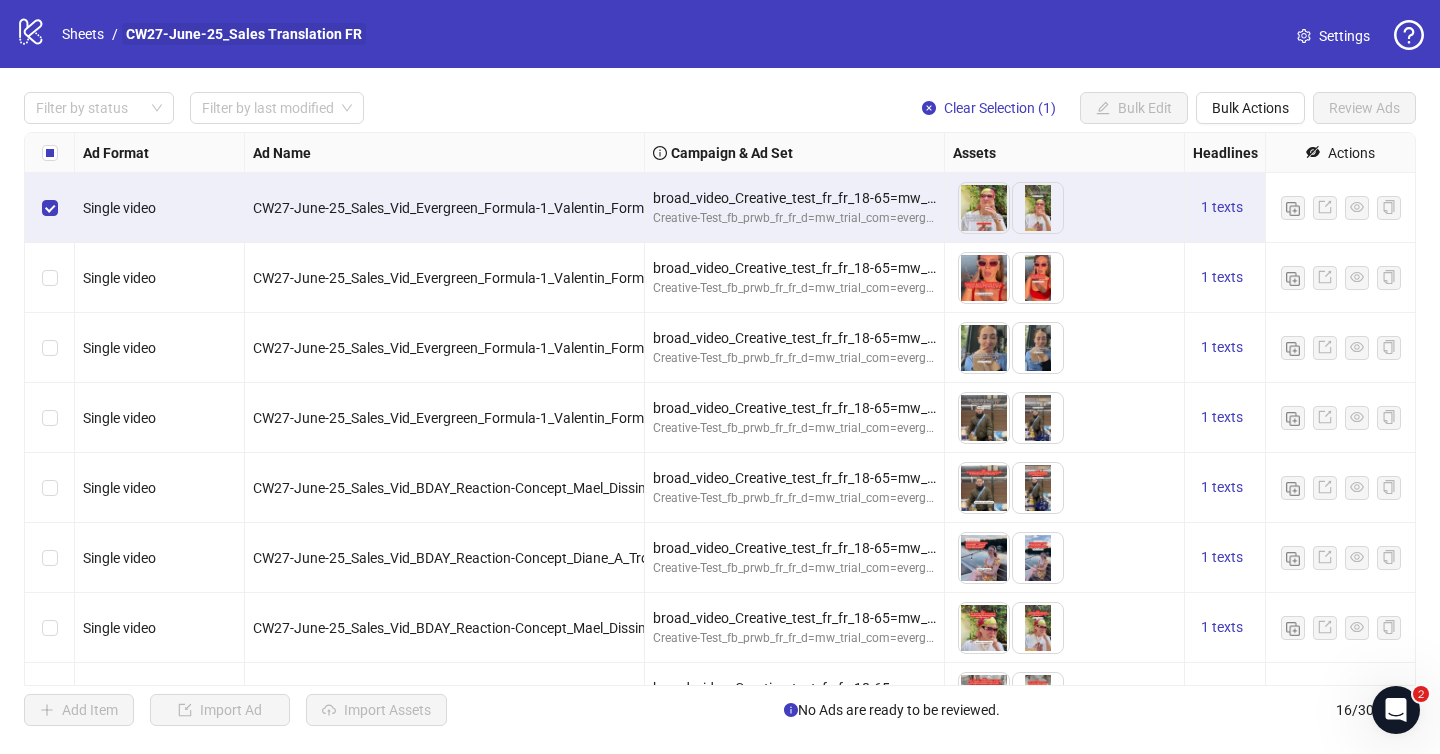 click on "CW27-June-25_Sales Translation FR" at bounding box center [244, 34] 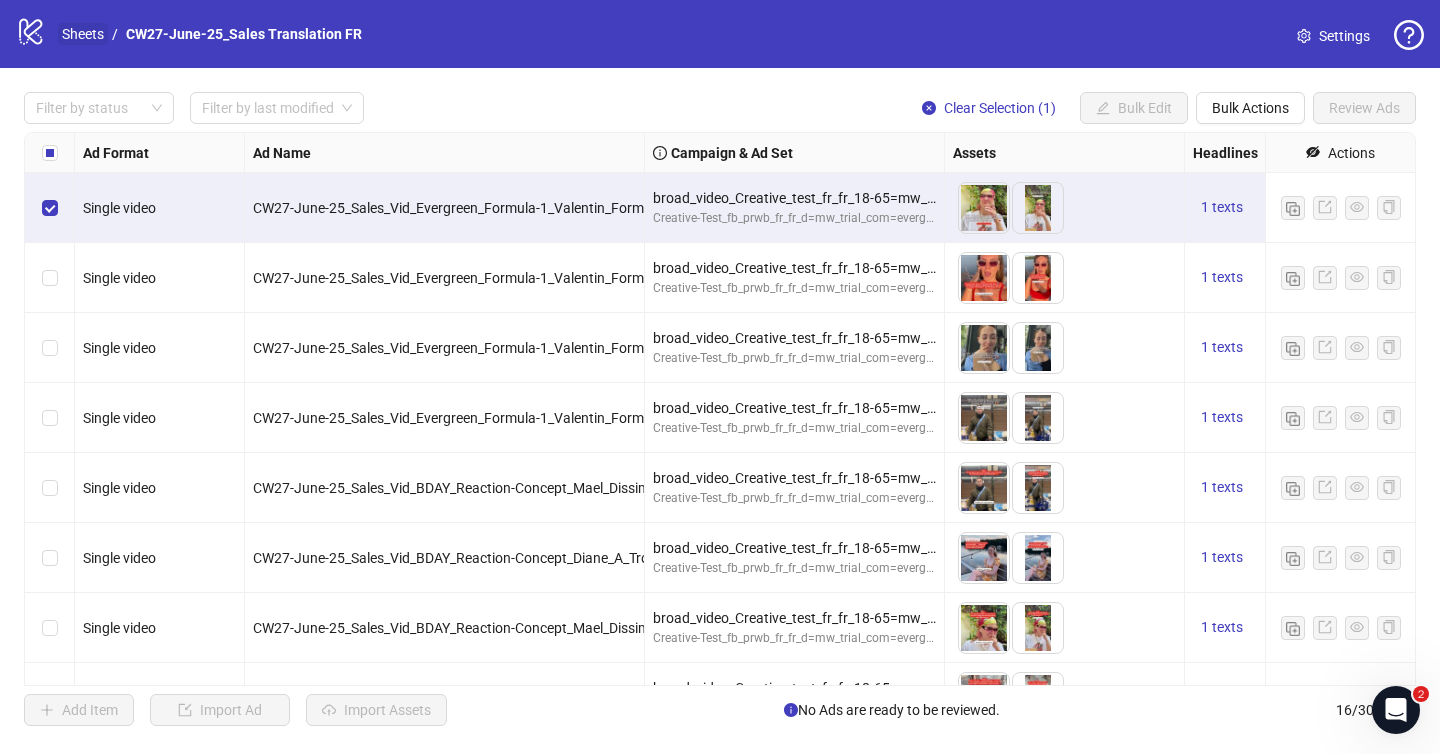 click on "Sheets" at bounding box center [83, 34] 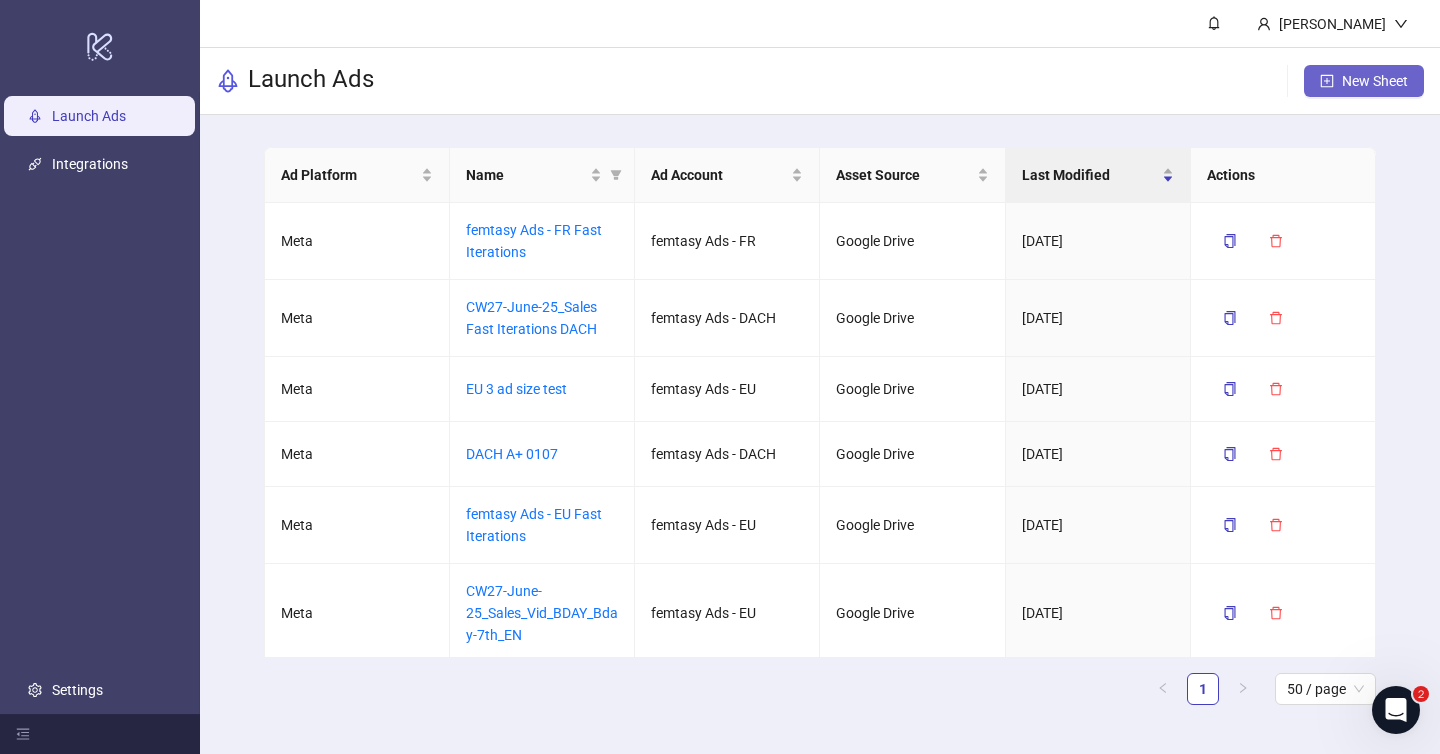 click 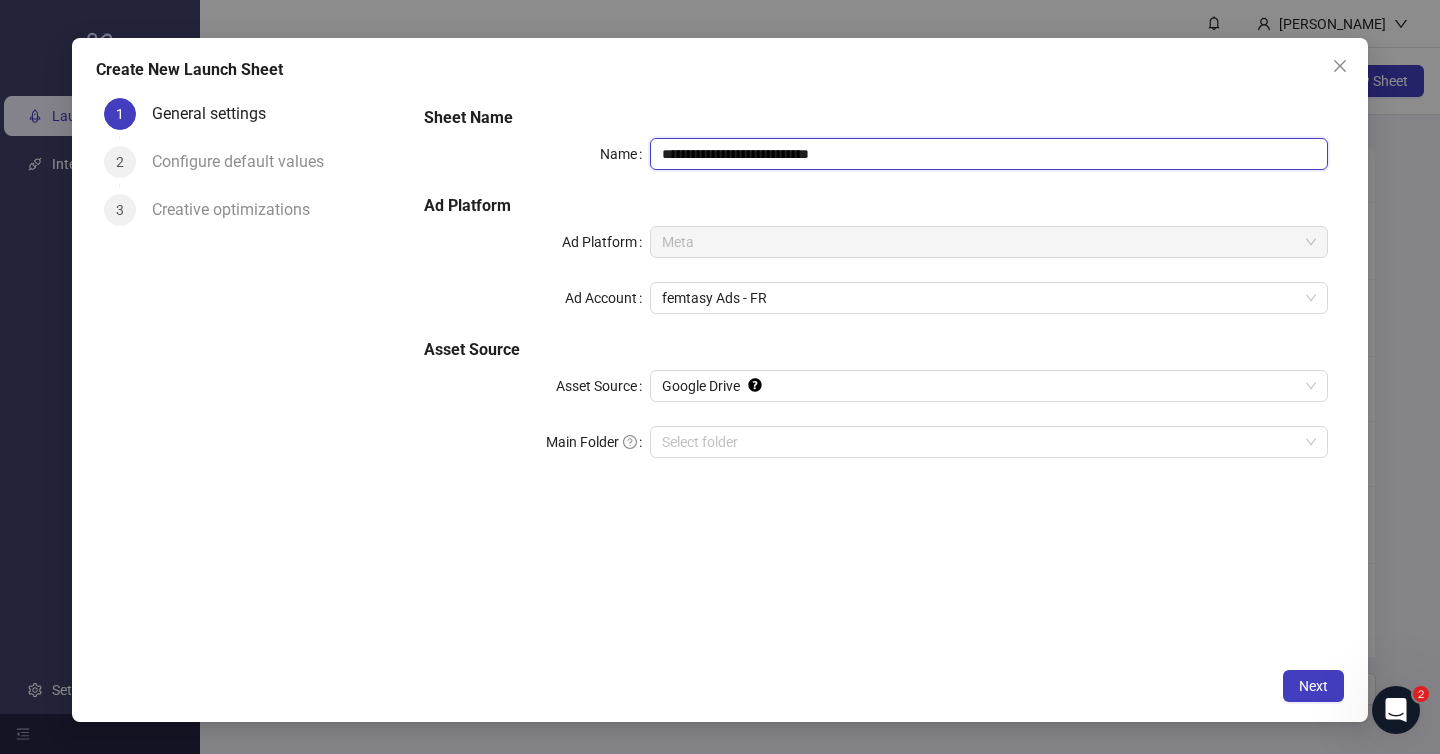 click on "**********" at bounding box center [989, 154] 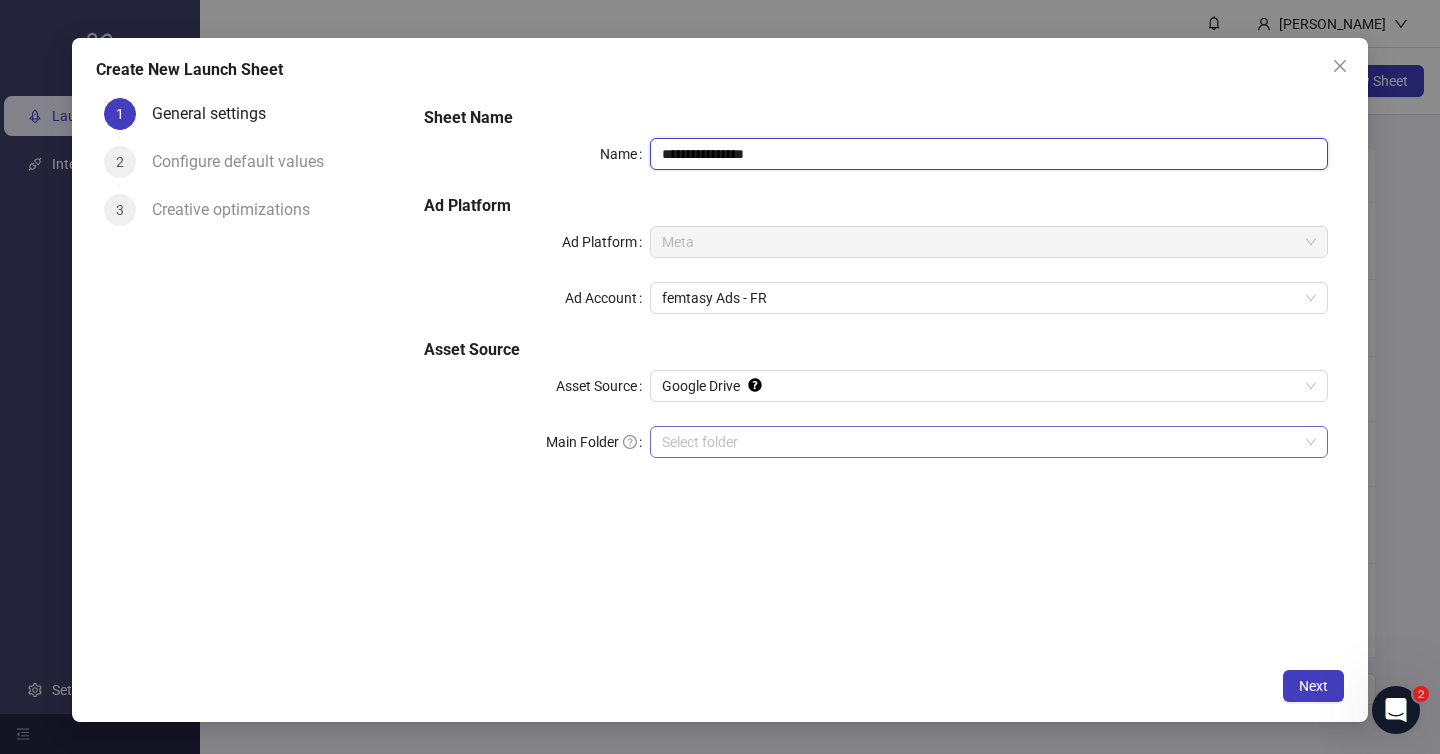 type on "**********" 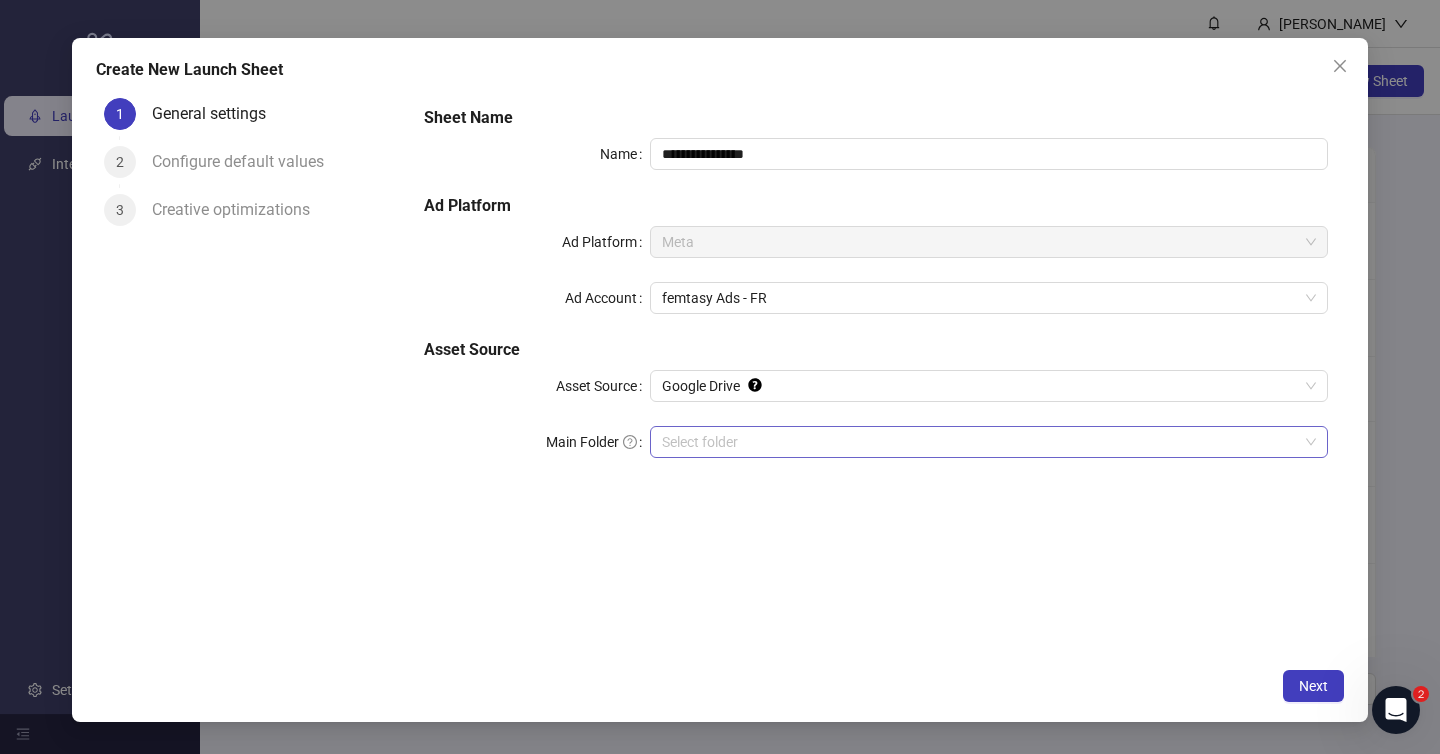 click on "Main Folder" at bounding box center [980, 442] 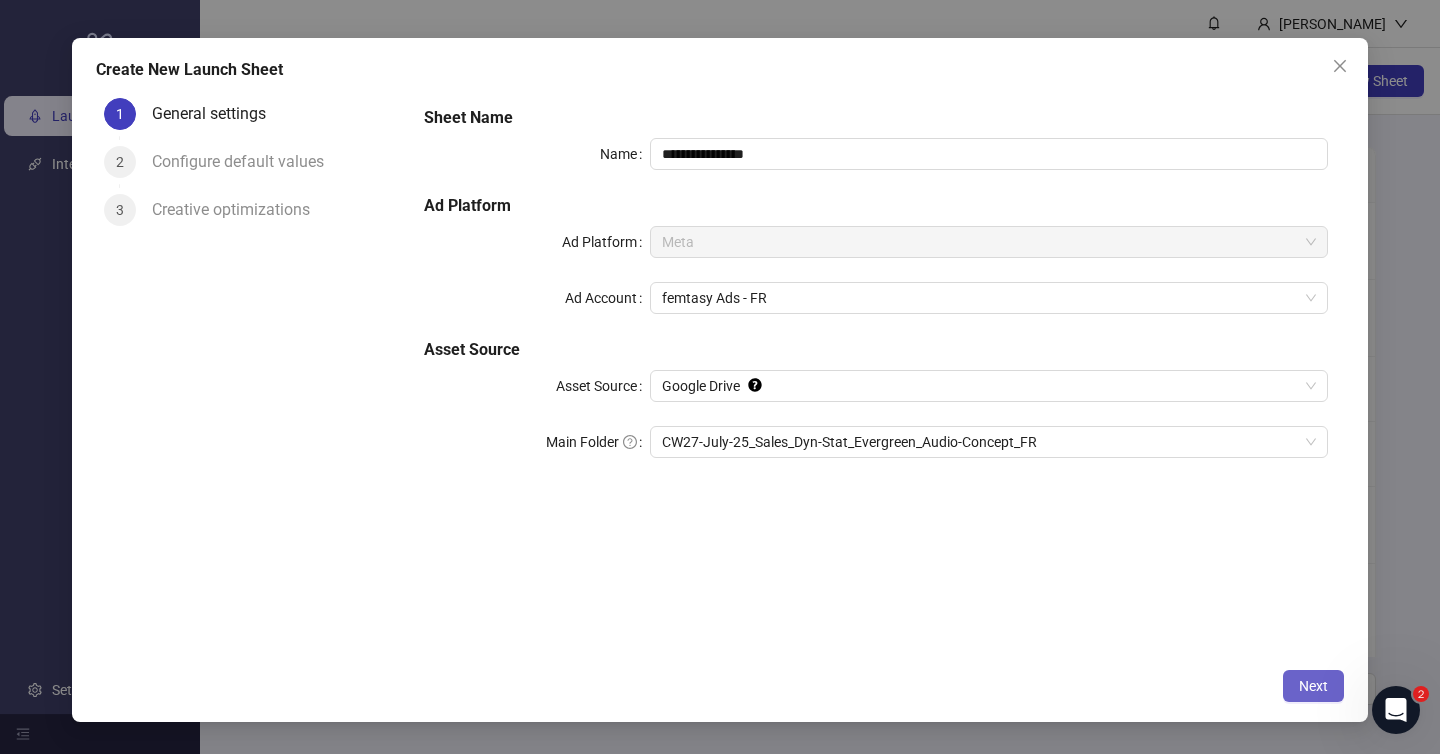 click on "Next" at bounding box center (1313, 686) 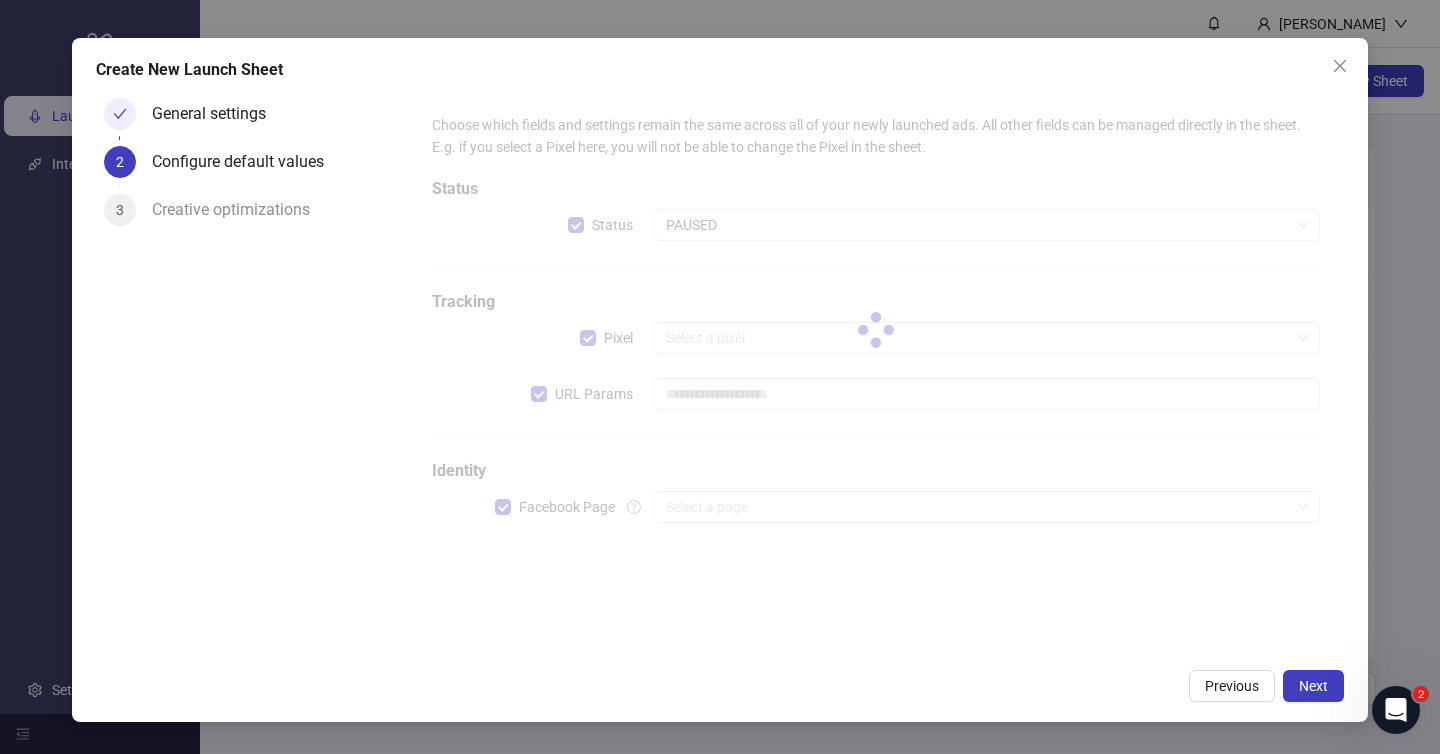 type on "**********" 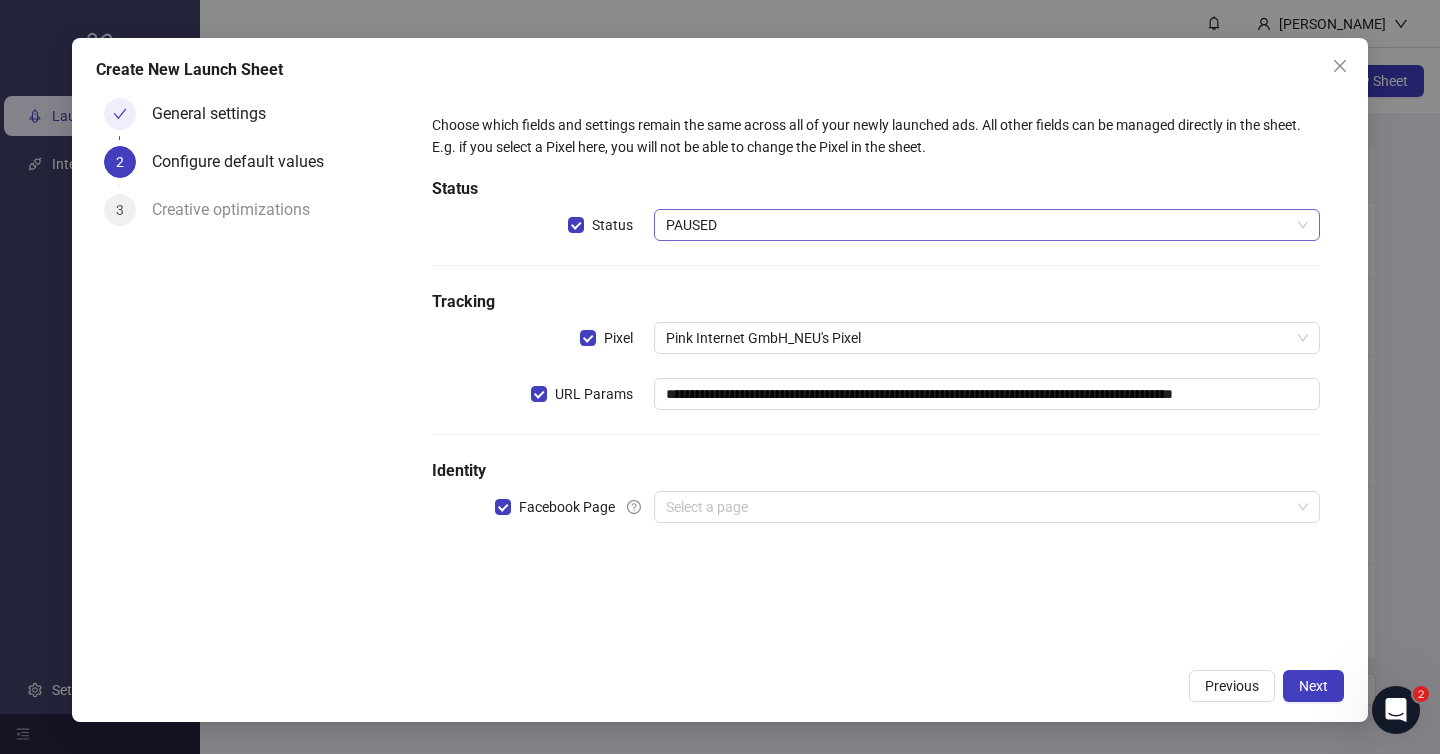 click on "PAUSED" at bounding box center [987, 225] 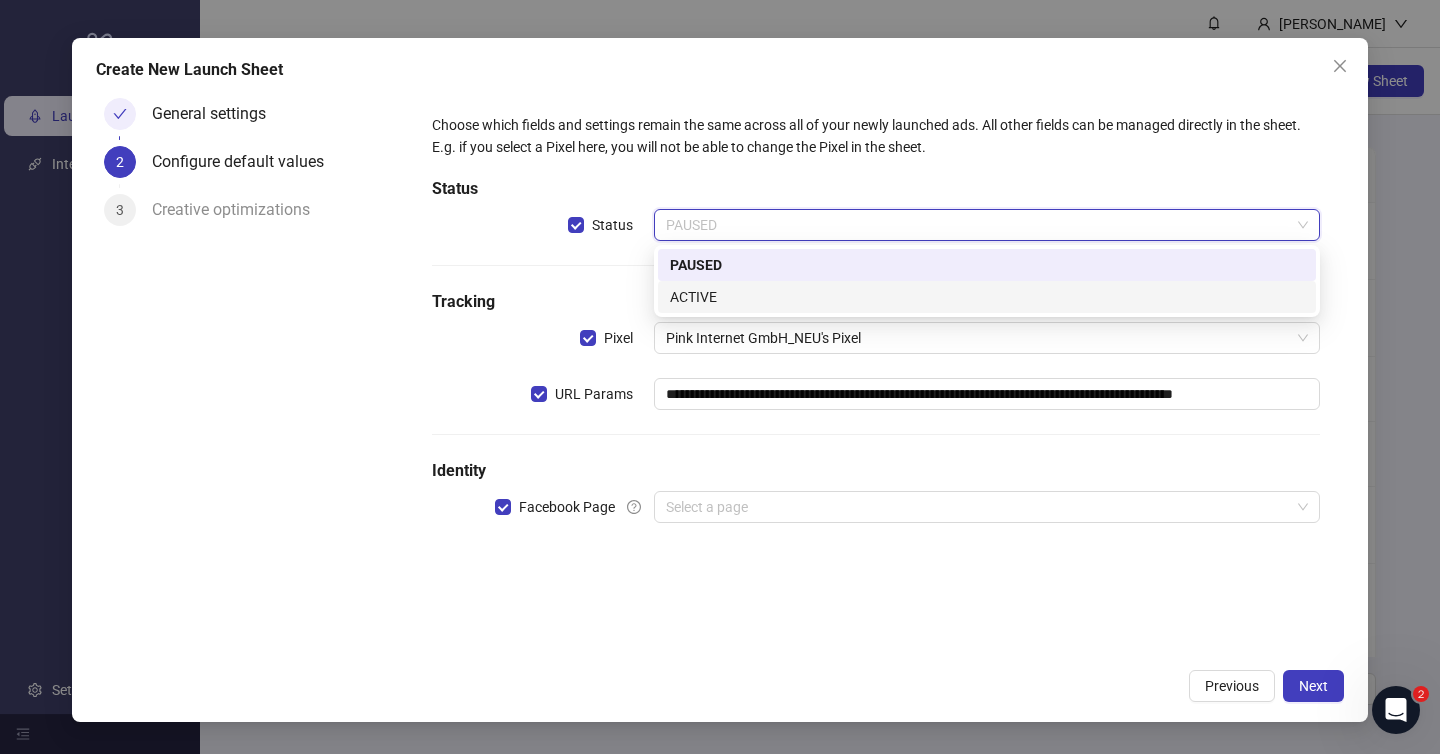 click on "ACTIVE" at bounding box center (987, 297) 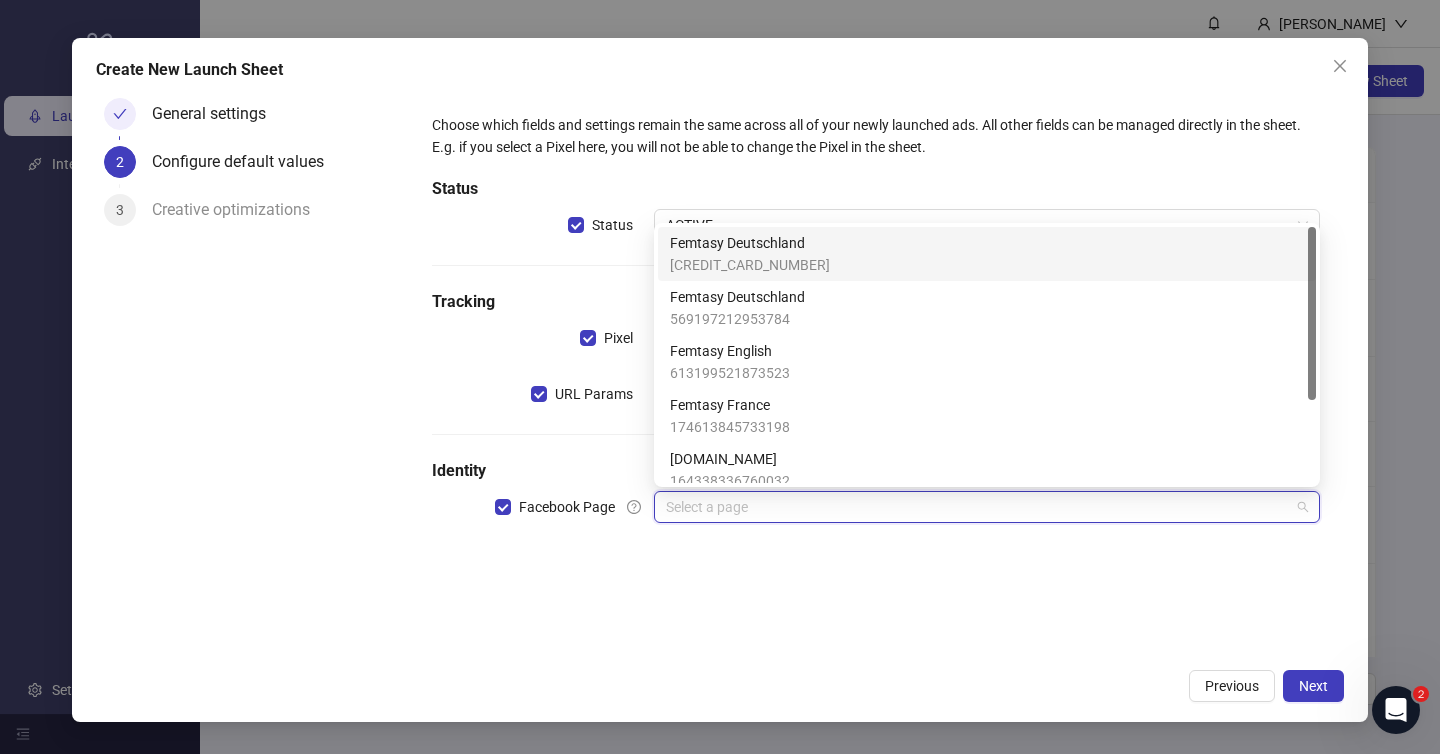 click at bounding box center (978, 507) 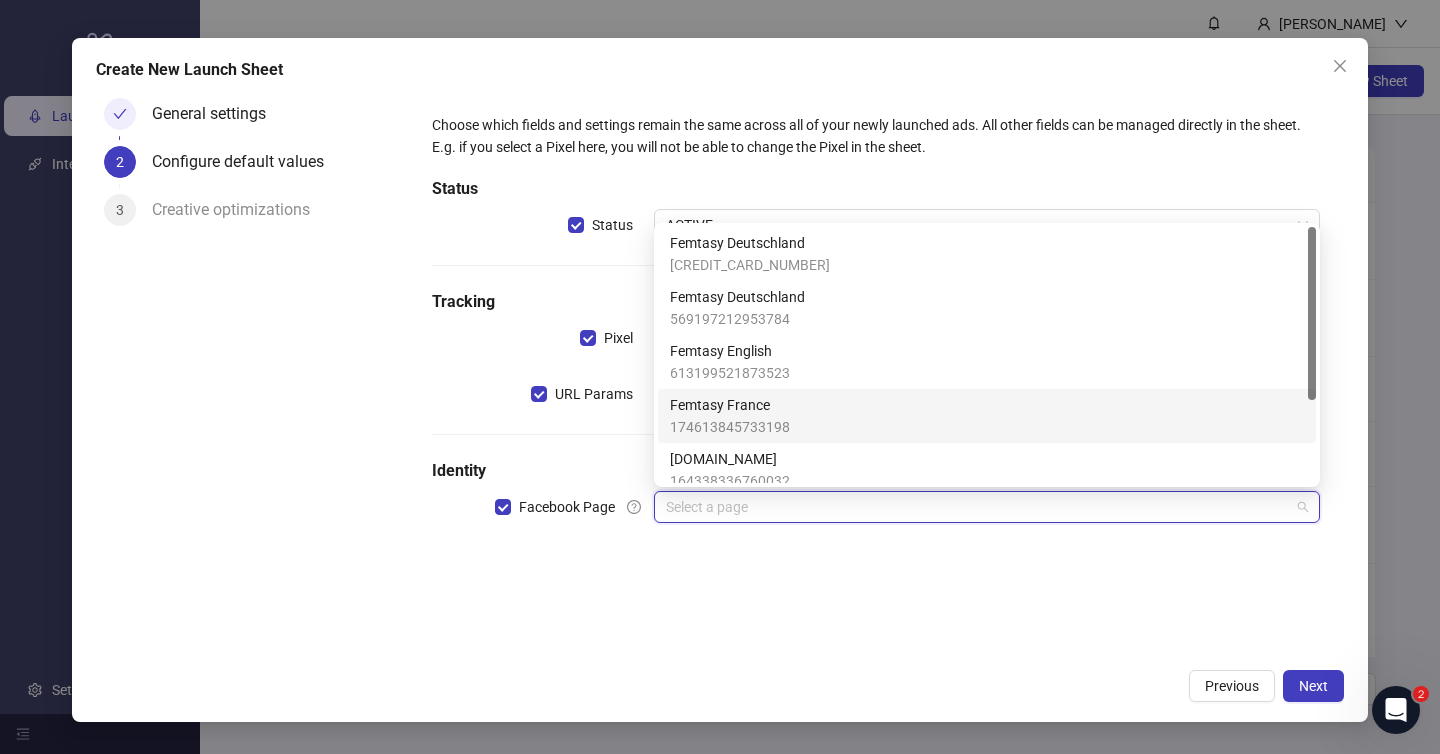 click on "Femtasy France 174613845733198" at bounding box center [987, 416] 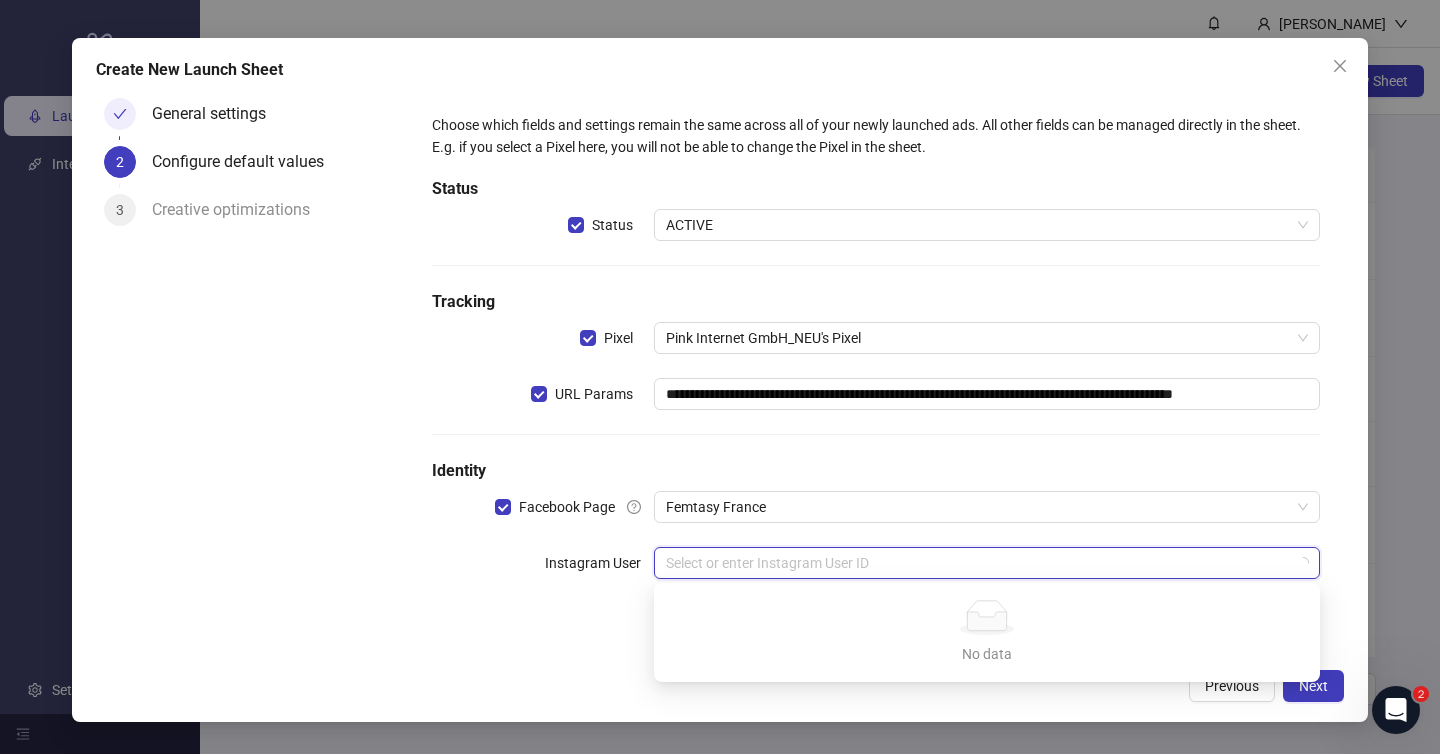 click at bounding box center [978, 563] 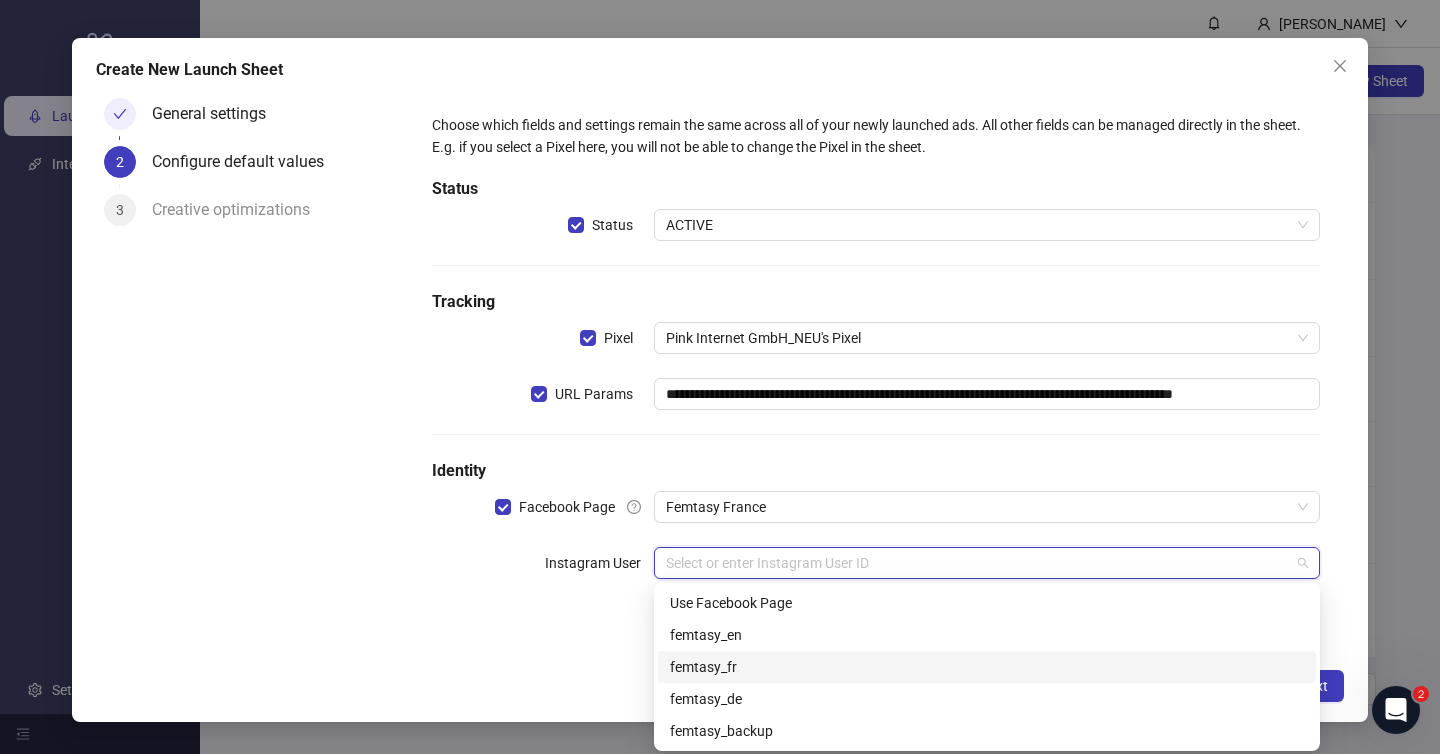click on "femtasy_fr" at bounding box center [987, 667] 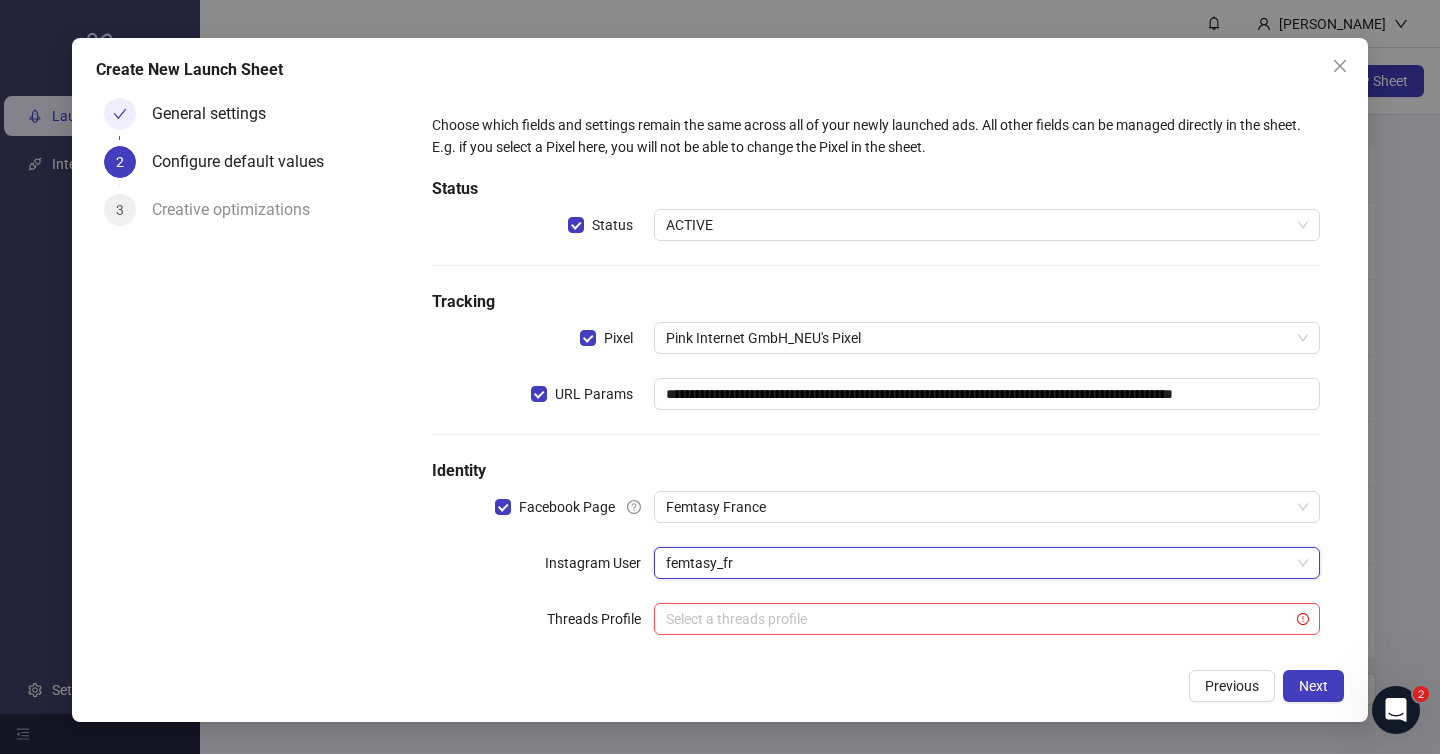 click on "Previous Next" at bounding box center (720, 686) 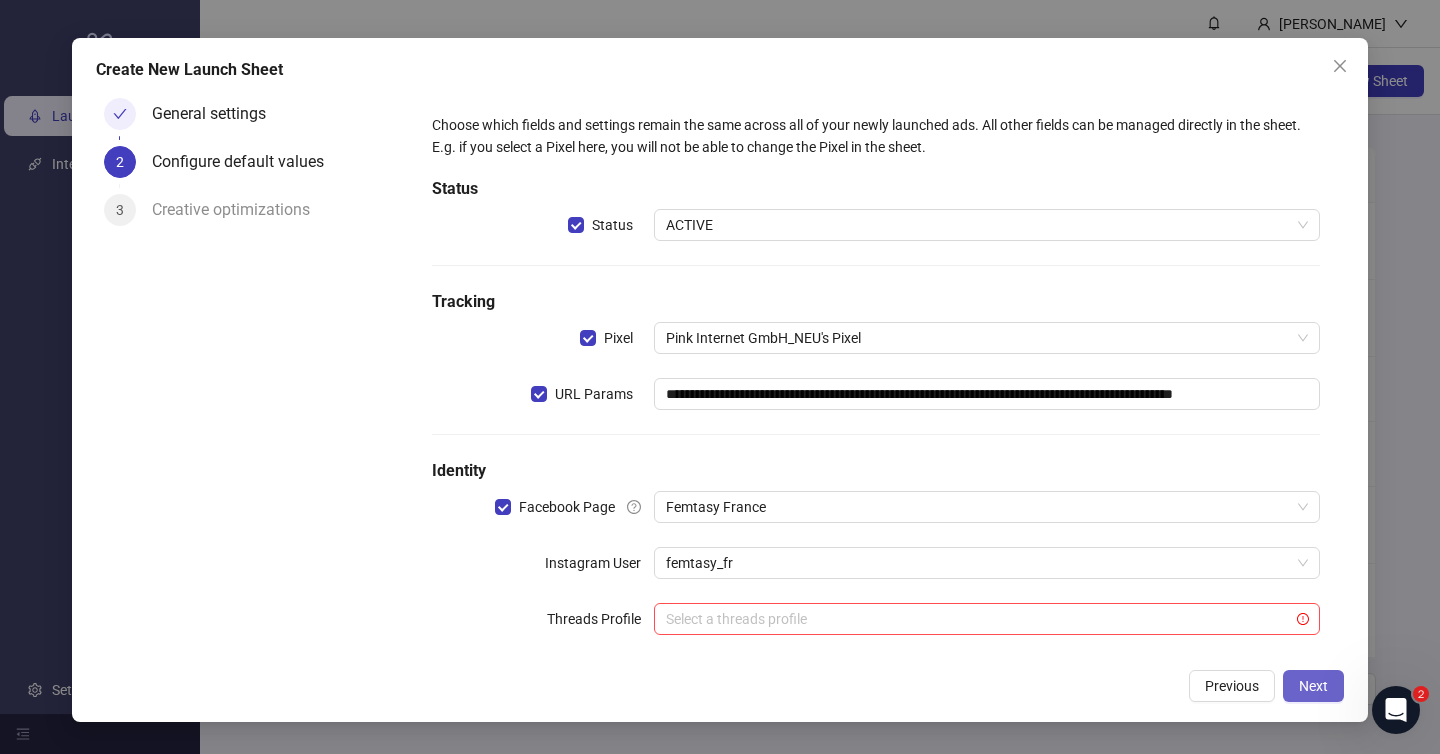 click on "Next" at bounding box center (1313, 686) 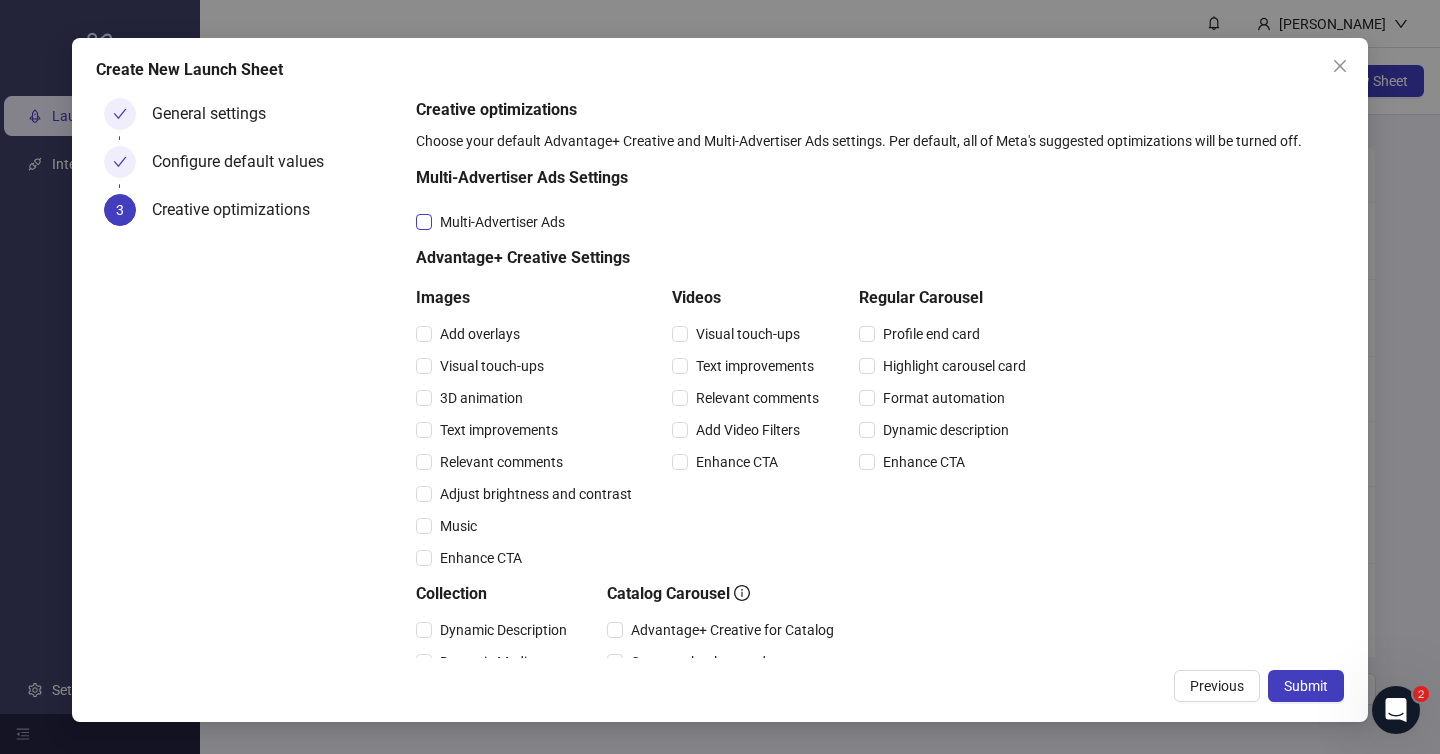 click on "Multi-Advertiser Ads" at bounding box center (502, 222) 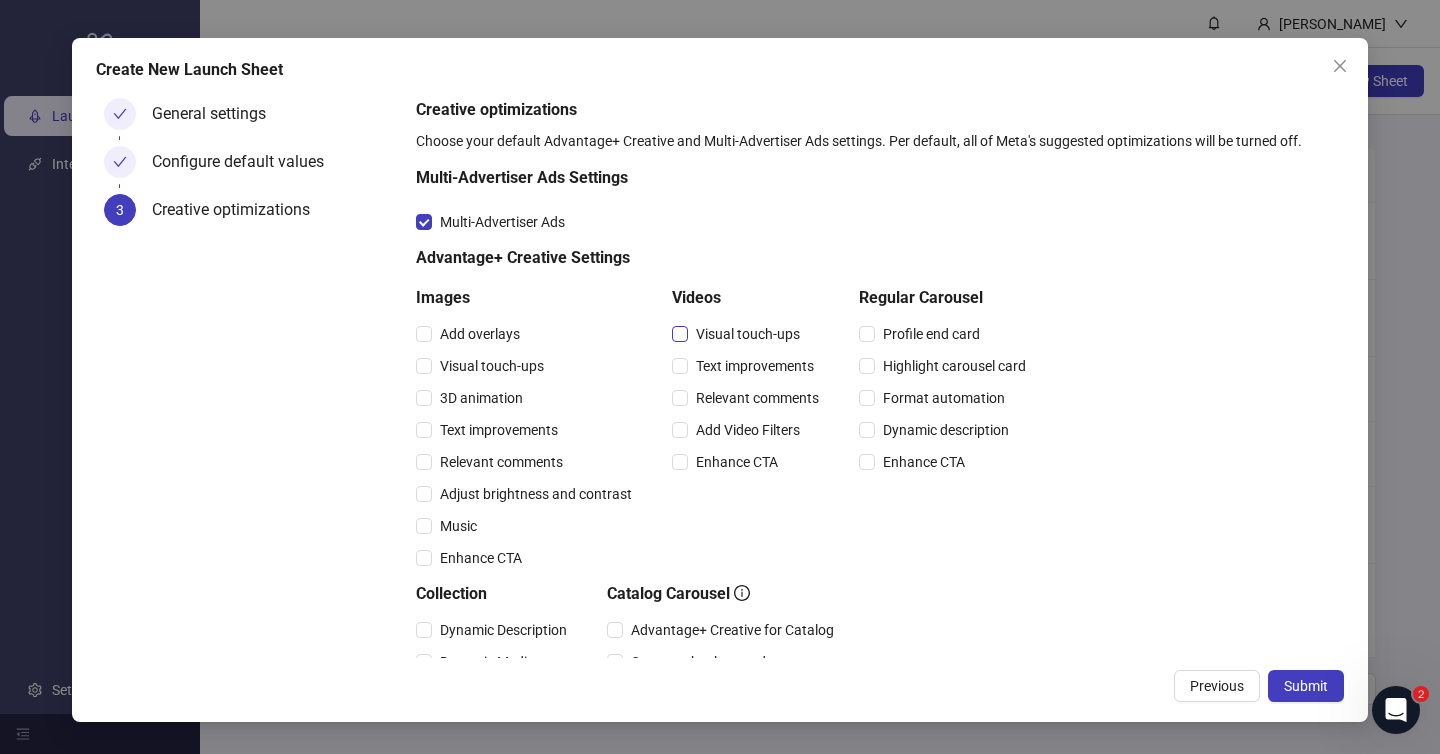 click on "Visual touch-ups" at bounding box center (748, 334) 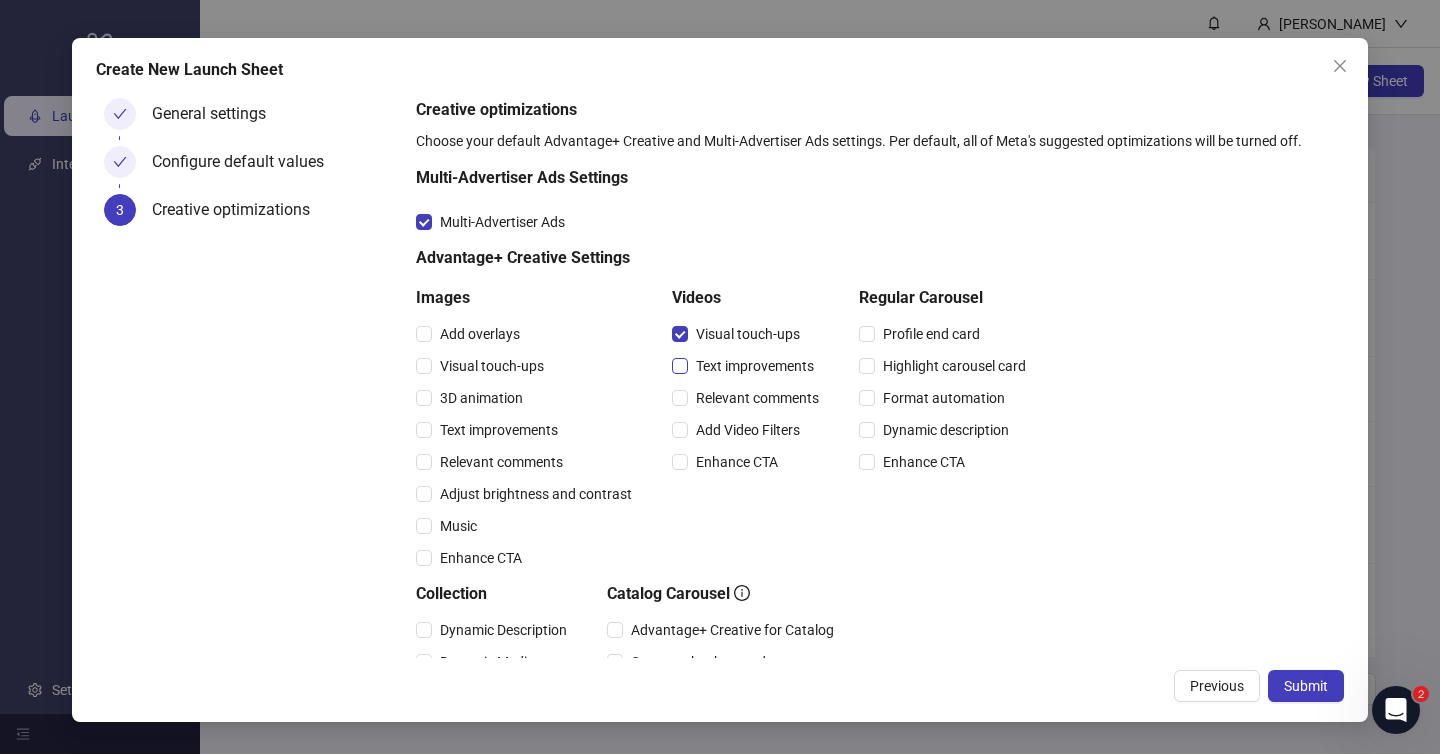 click on "Text improvements" at bounding box center [755, 366] 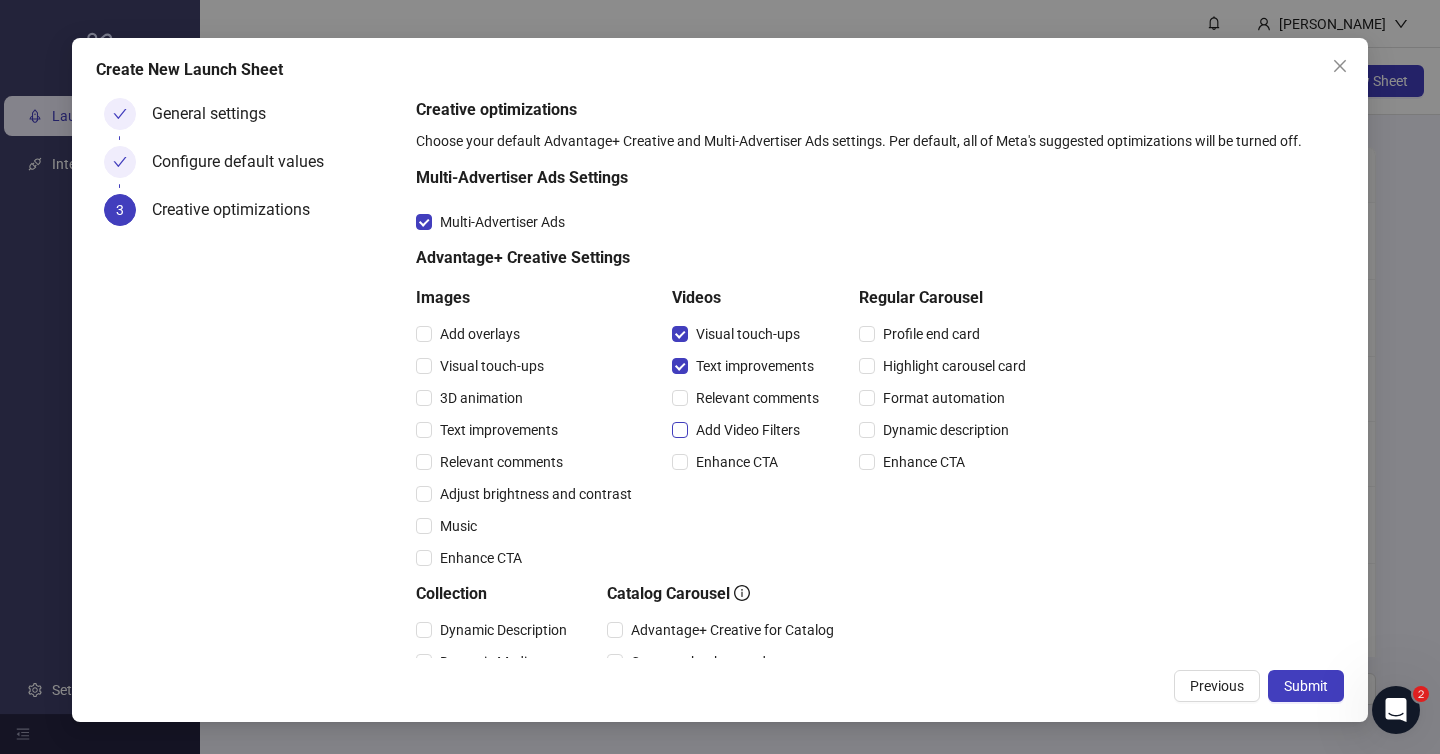 click on "Add Video Filters" at bounding box center (748, 430) 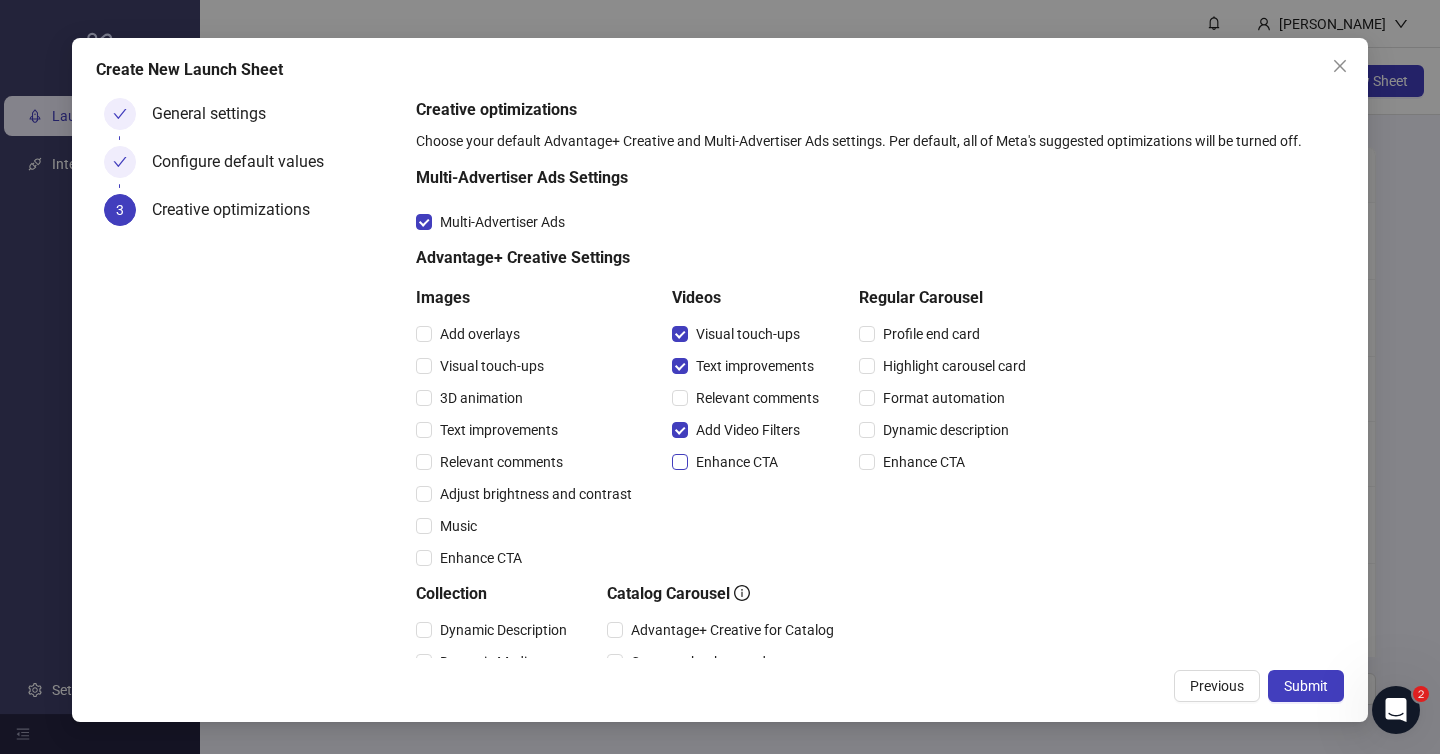 click on "Enhance CTA" at bounding box center [737, 462] 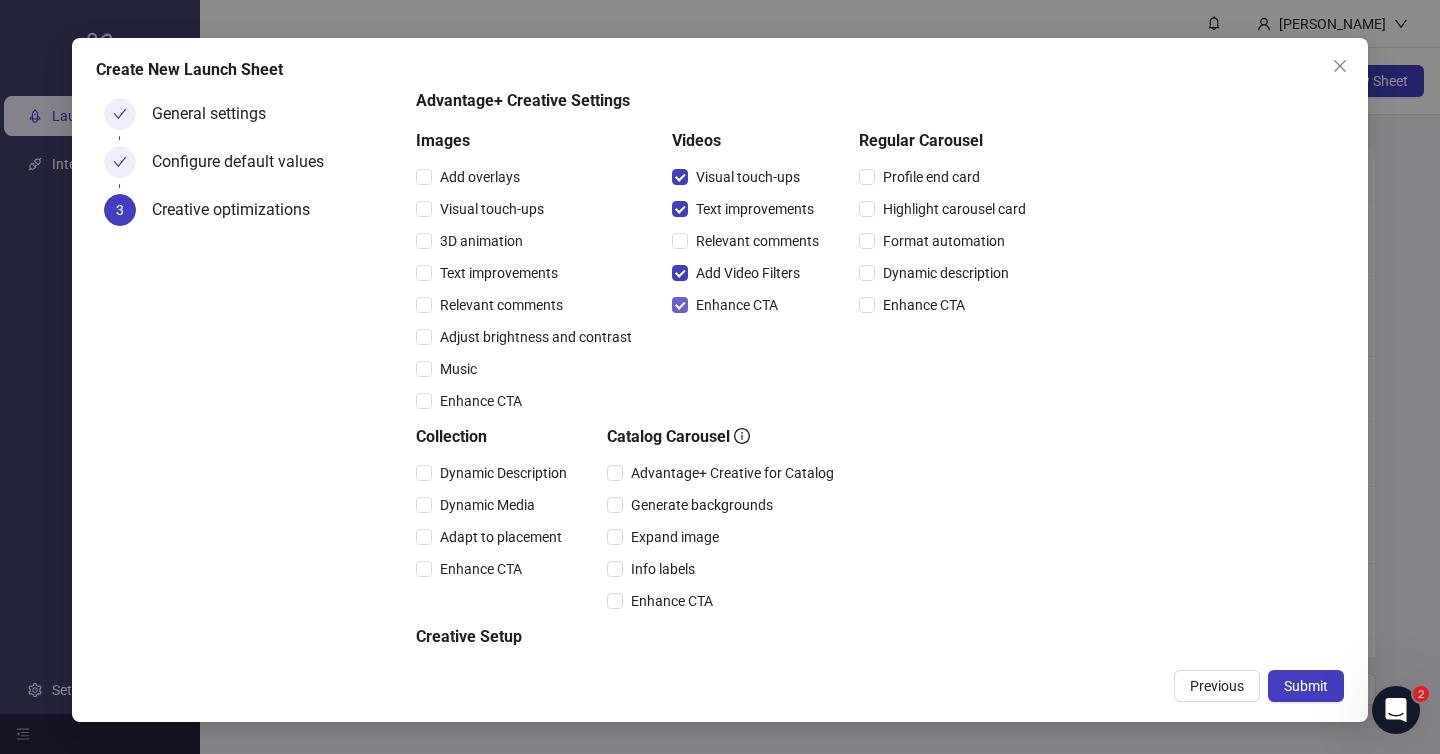 scroll, scrollTop: 259, scrollLeft: 0, axis: vertical 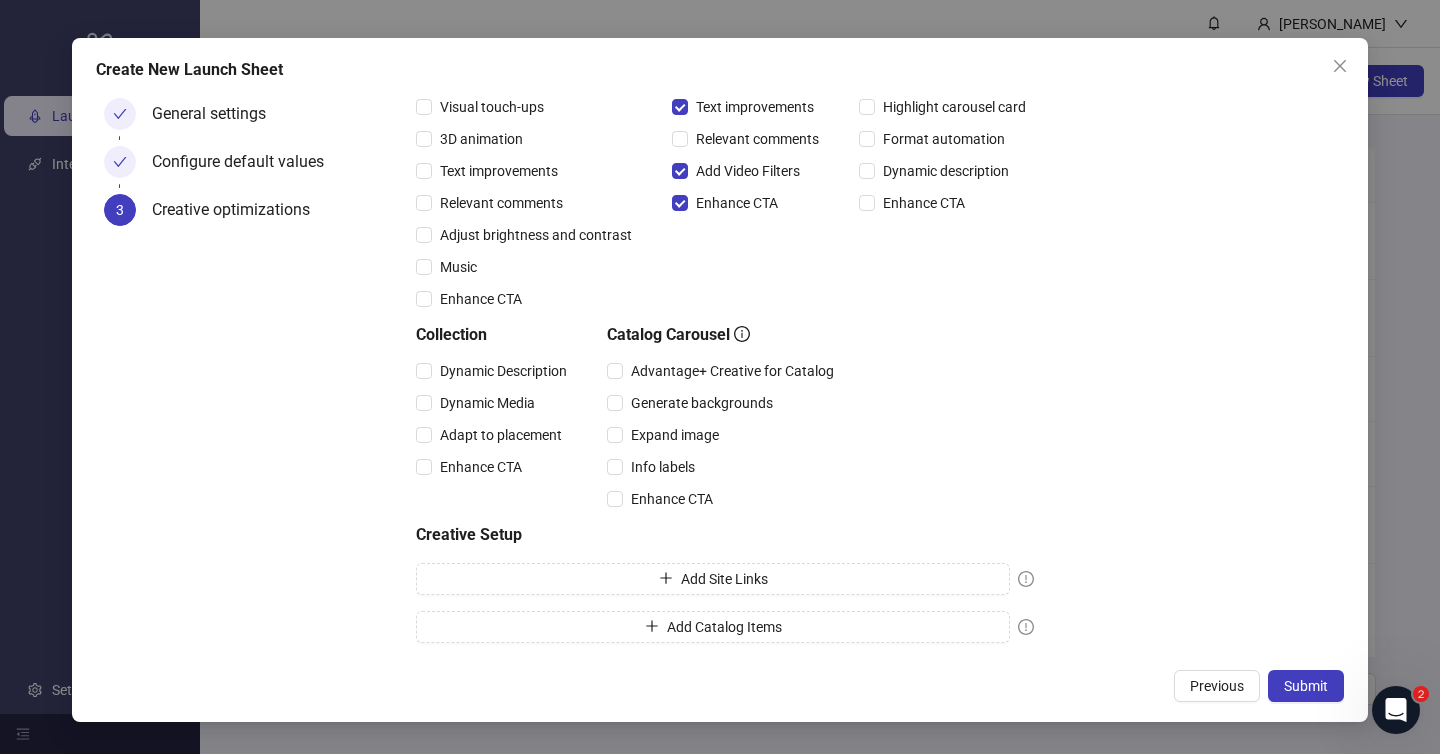 click 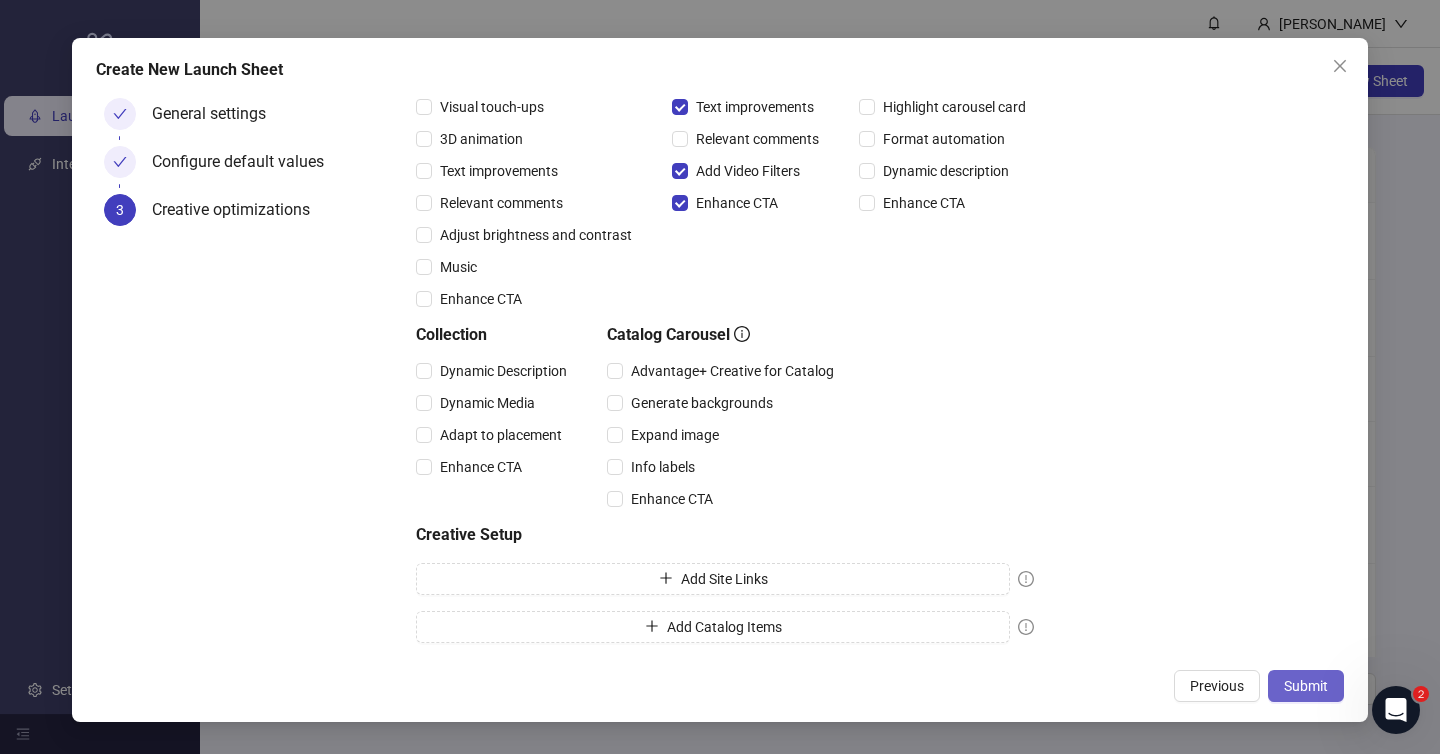 click on "Submit" at bounding box center [1306, 686] 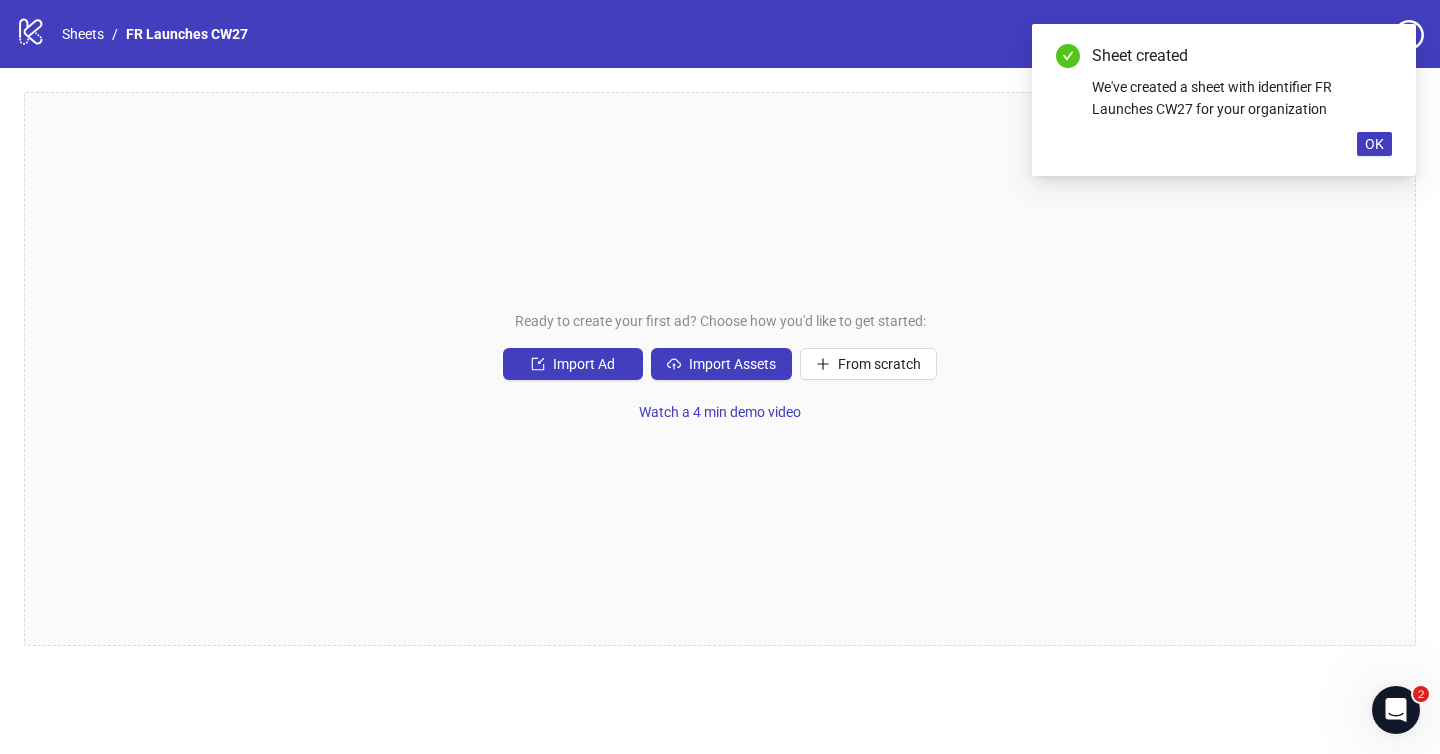 click on "Sheet created We've created a sheet with identifier FR Launches CW27 for your organization OK" at bounding box center [1224, 100] 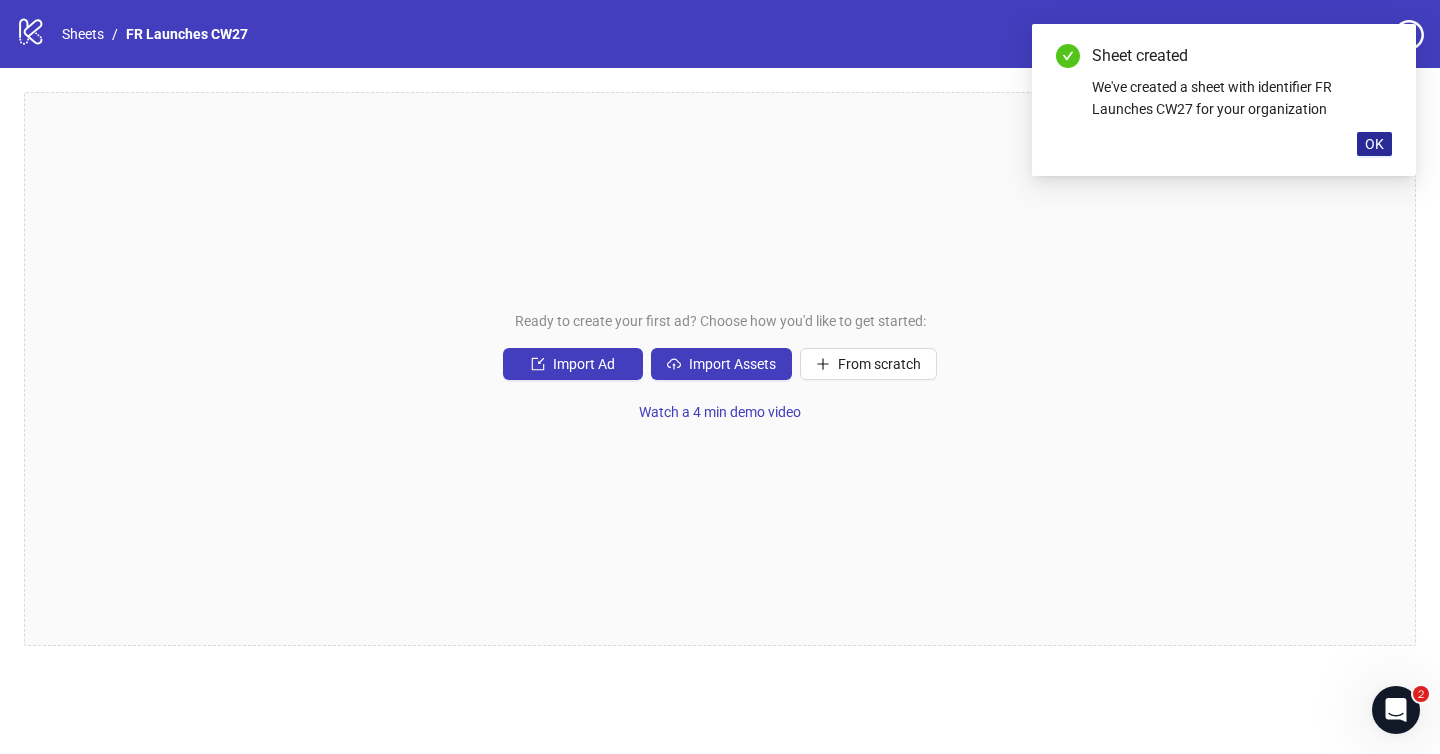 click on "OK" at bounding box center (1374, 144) 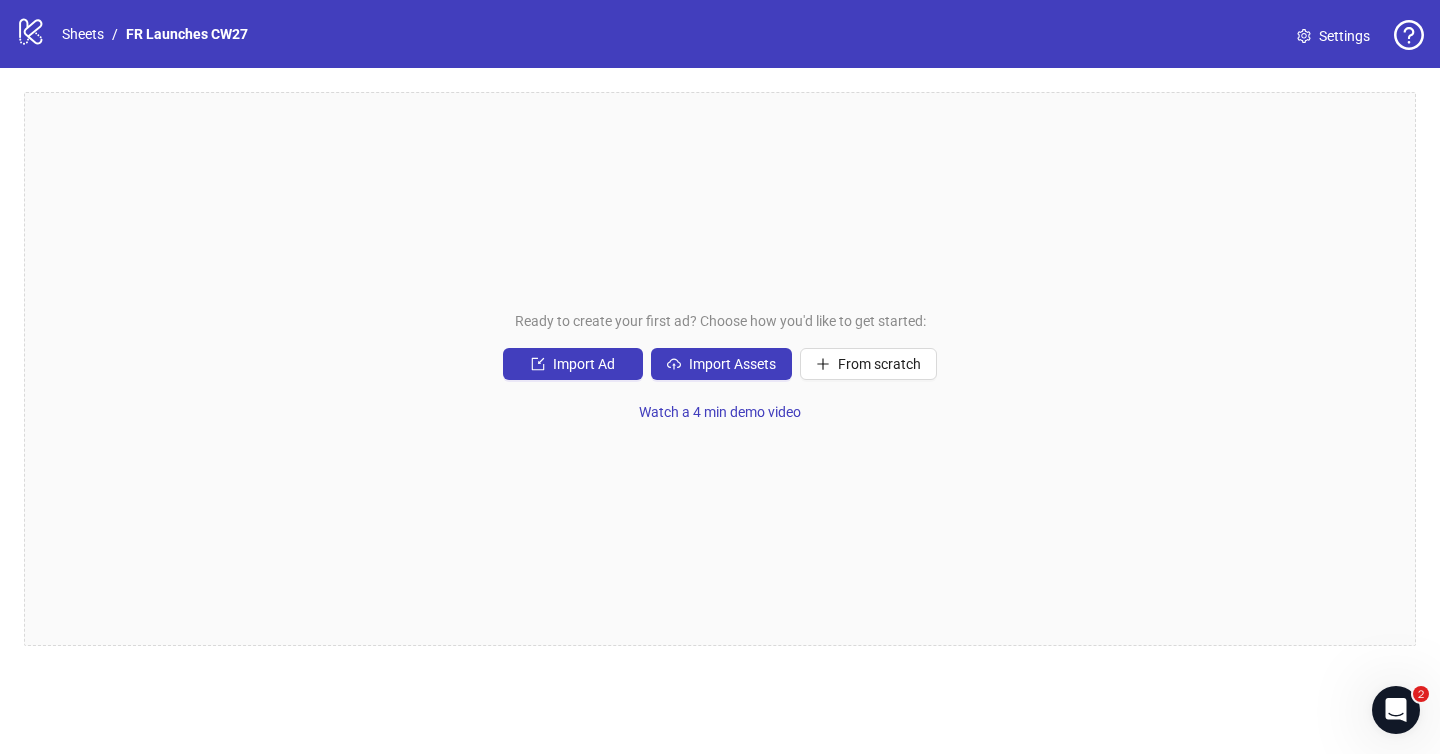 click on "Settings" at bounding box center (1344, 36) 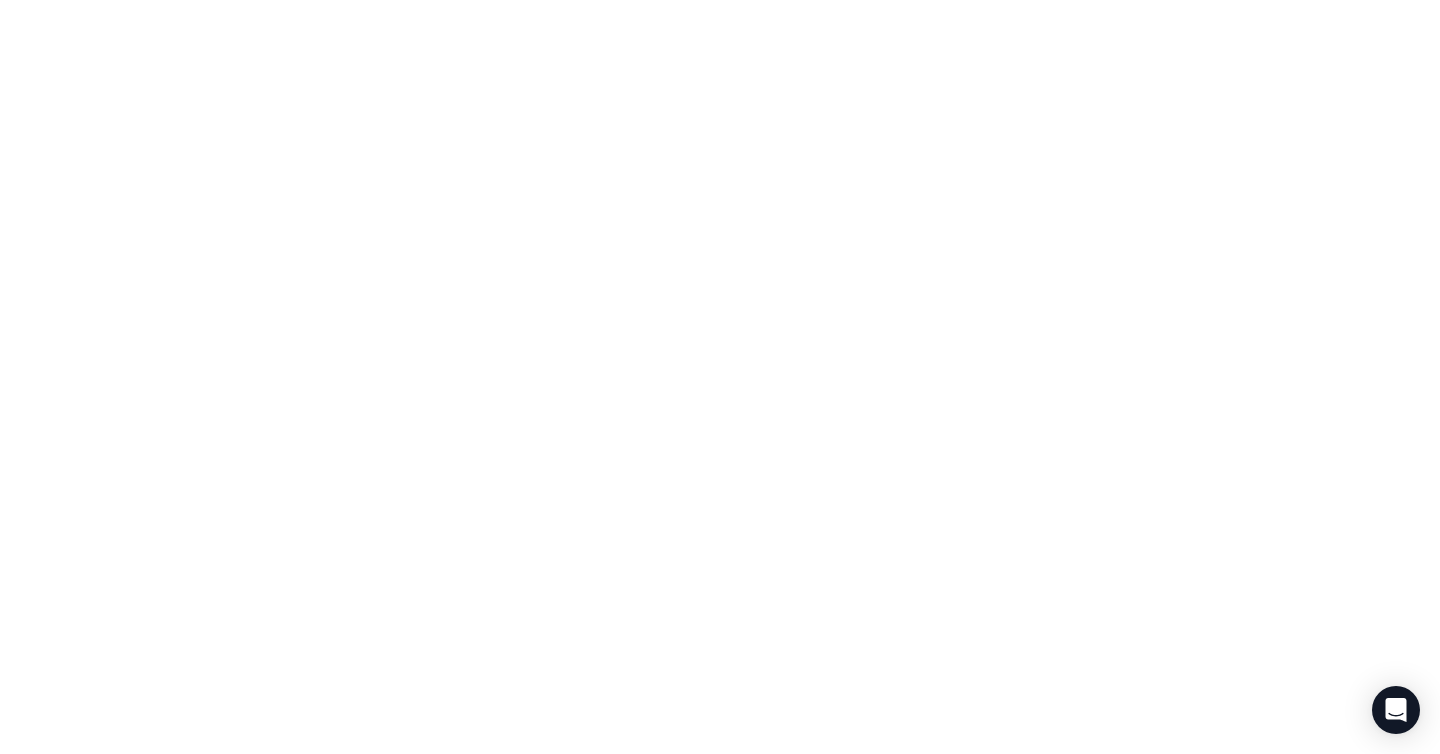 scroll, scrollTop: 0, scrollLeft: 0, axis: both 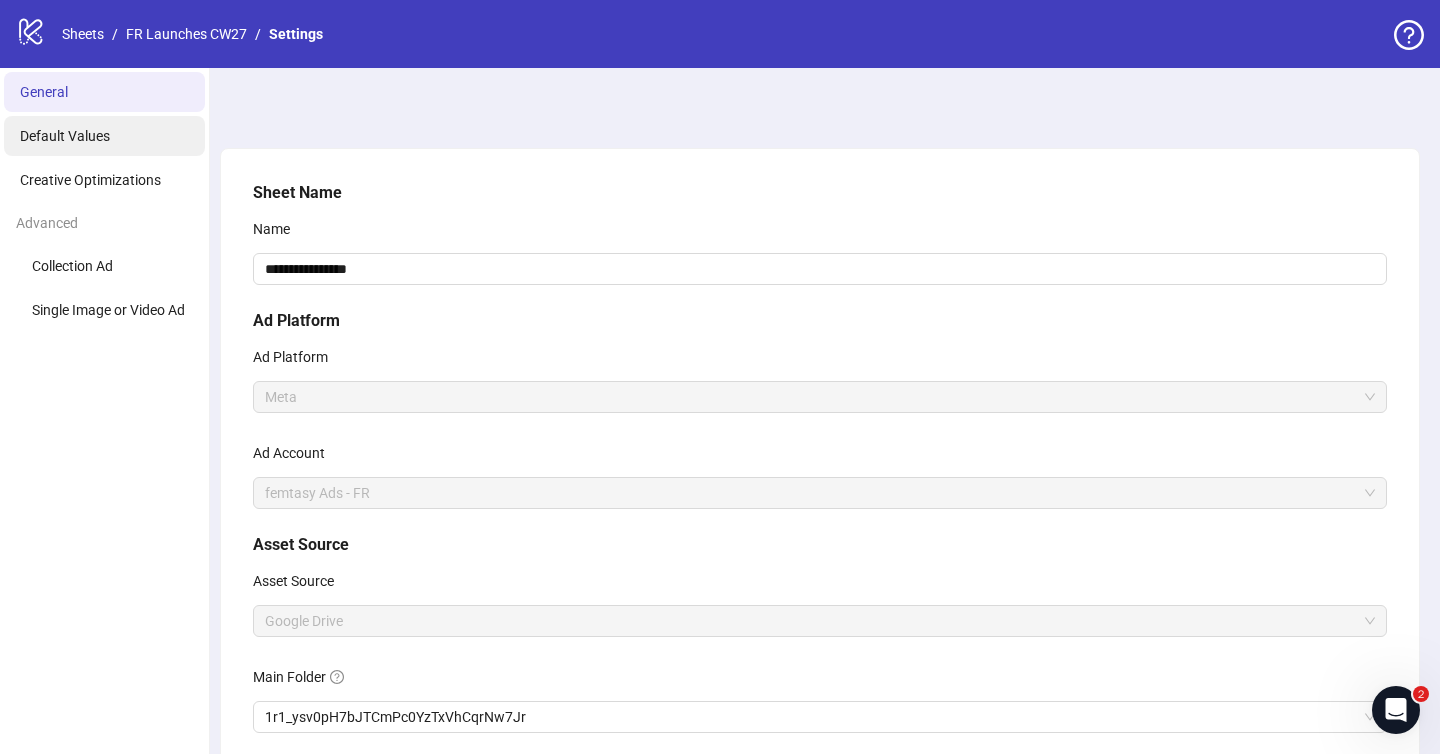 click on "Default Values" at bounding box center [104, 136] 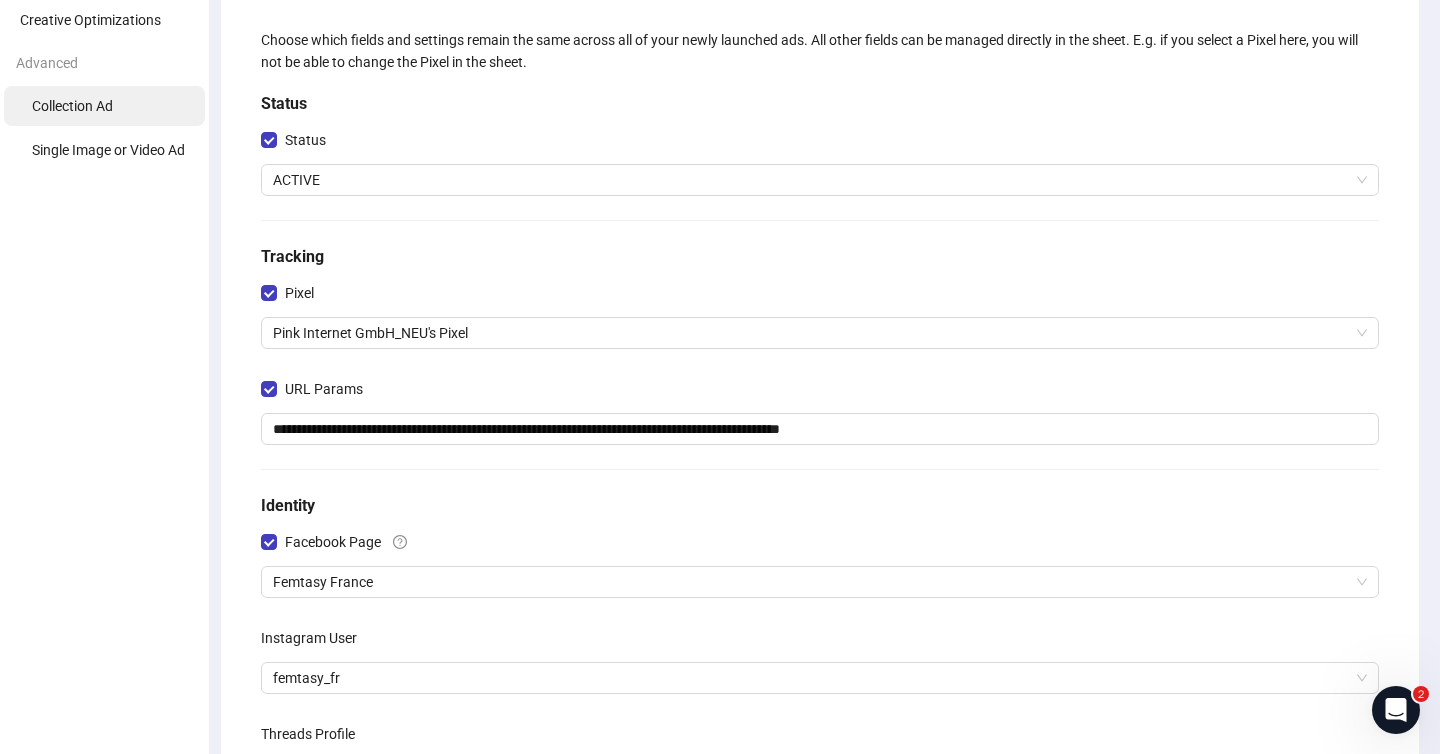 scroll, scrollTop: 87, scrollLeft: 0, axis: vertical 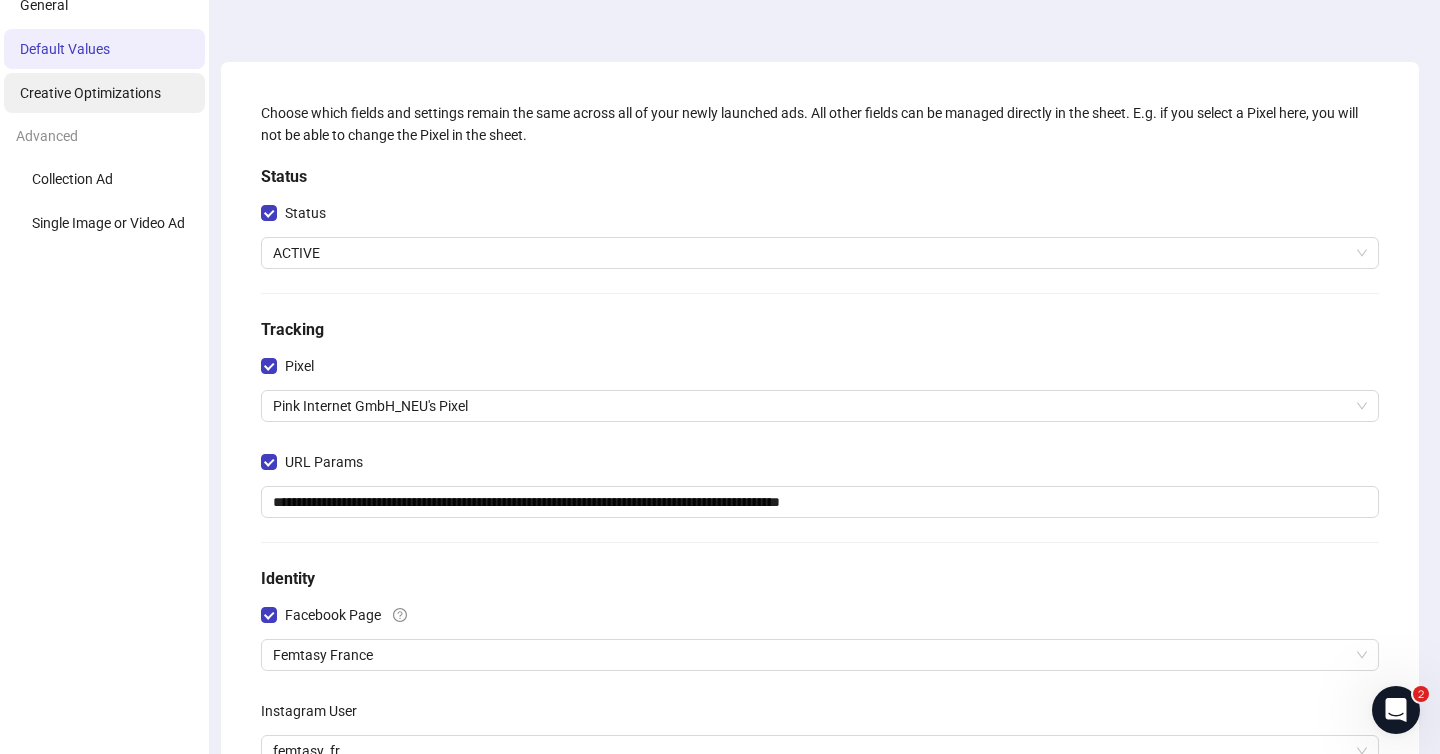click on "Creative Optimizations" at bounding box center [90, 93] 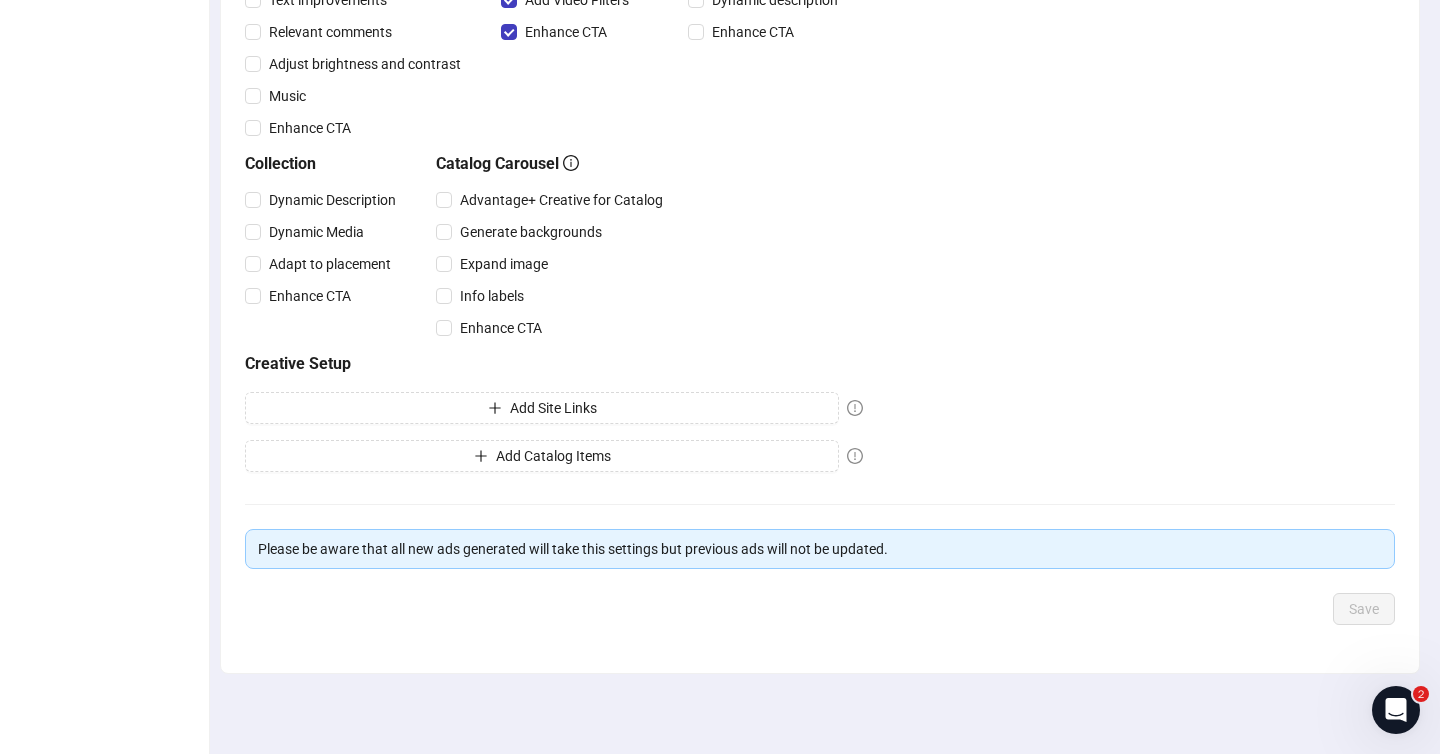 scroll, scrollTop: 0, scrollLeft: 0, axis: both 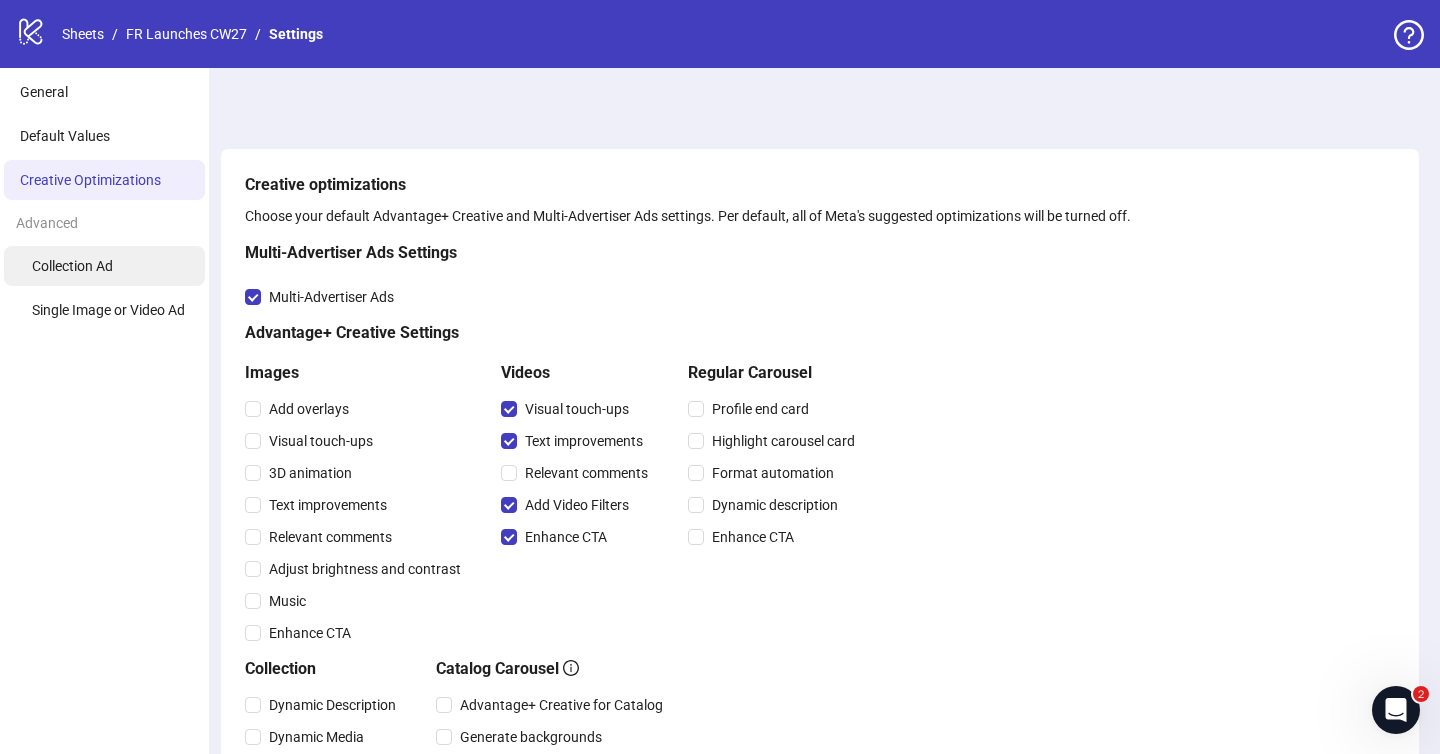 click on "Collection Ad" at bounding box center [72, 266] 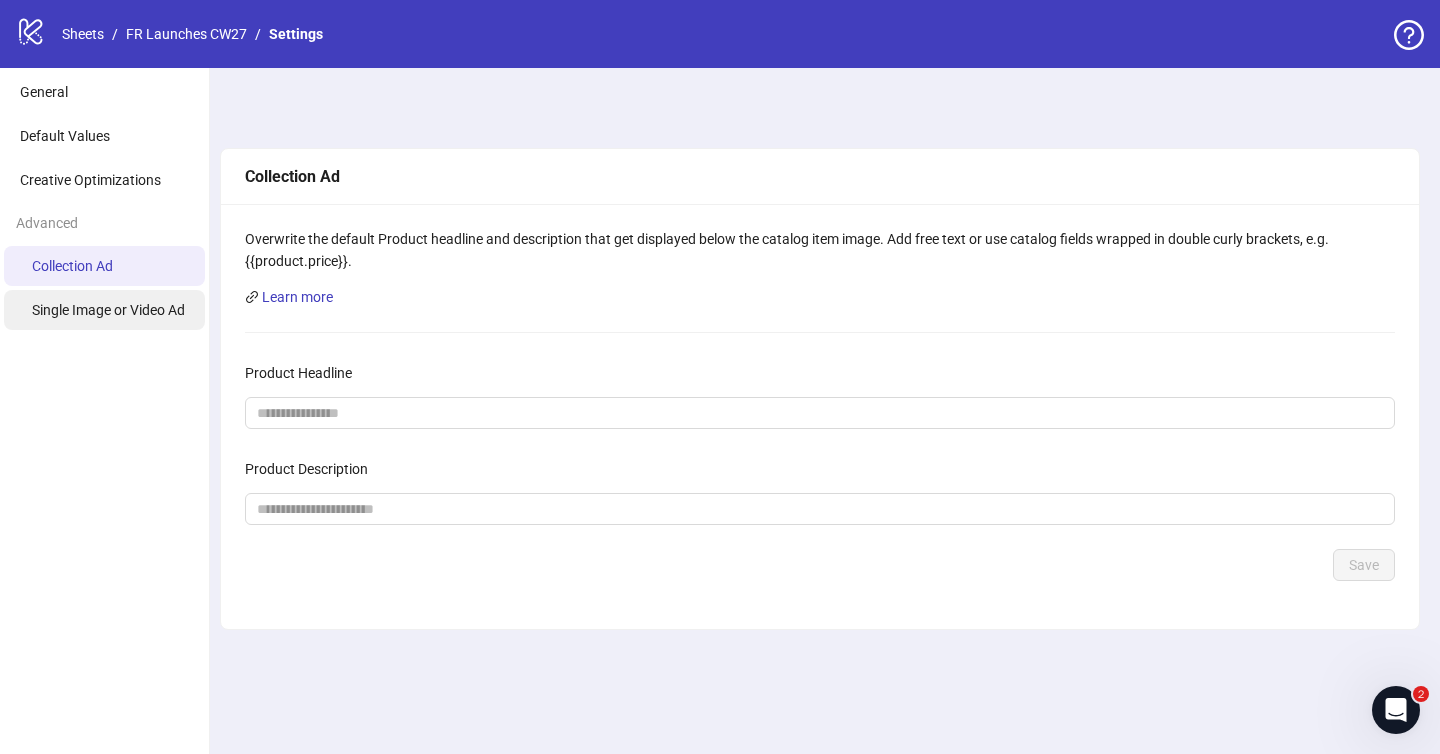 click on "Single Image or Video Ad" at bounding box center (104, 310) 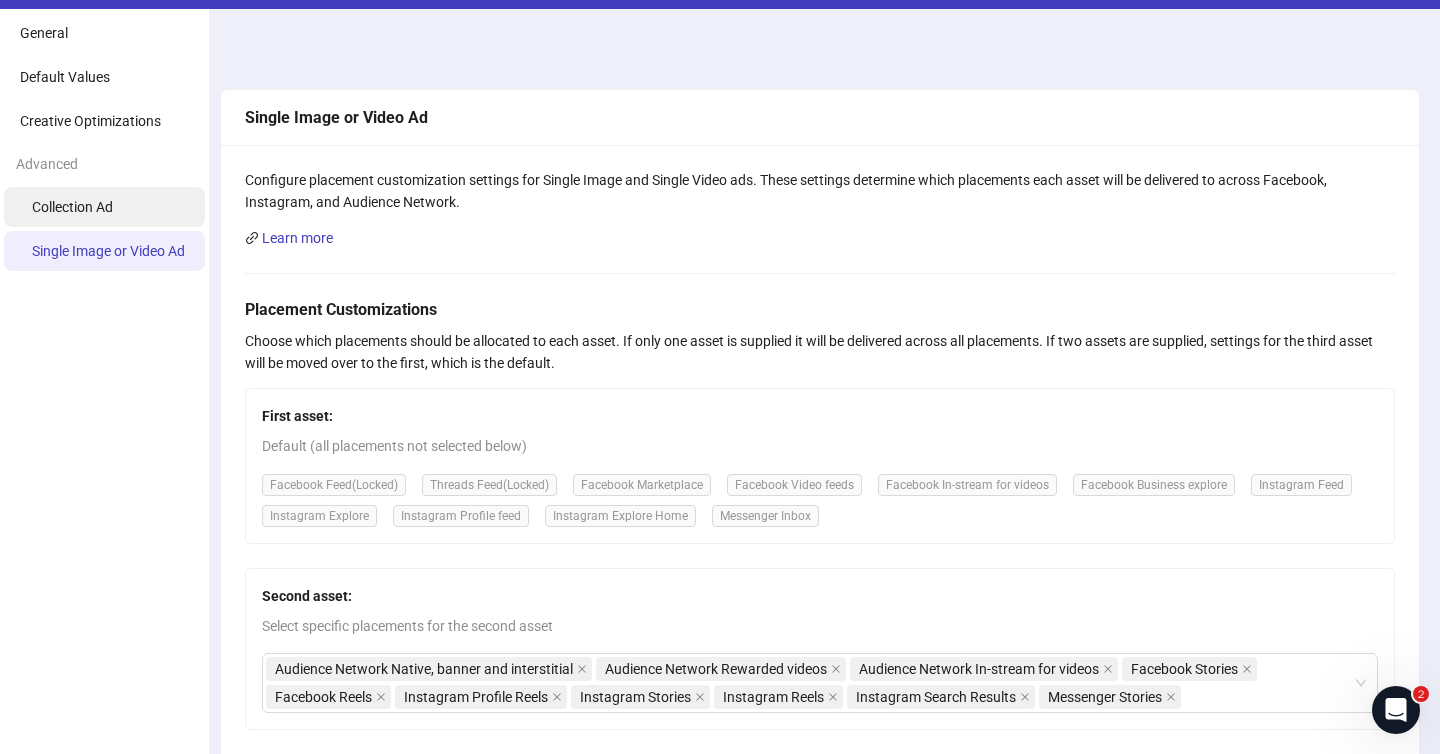 scroll, scrollTop: 24, scrollLeft: 0, axis: vertical 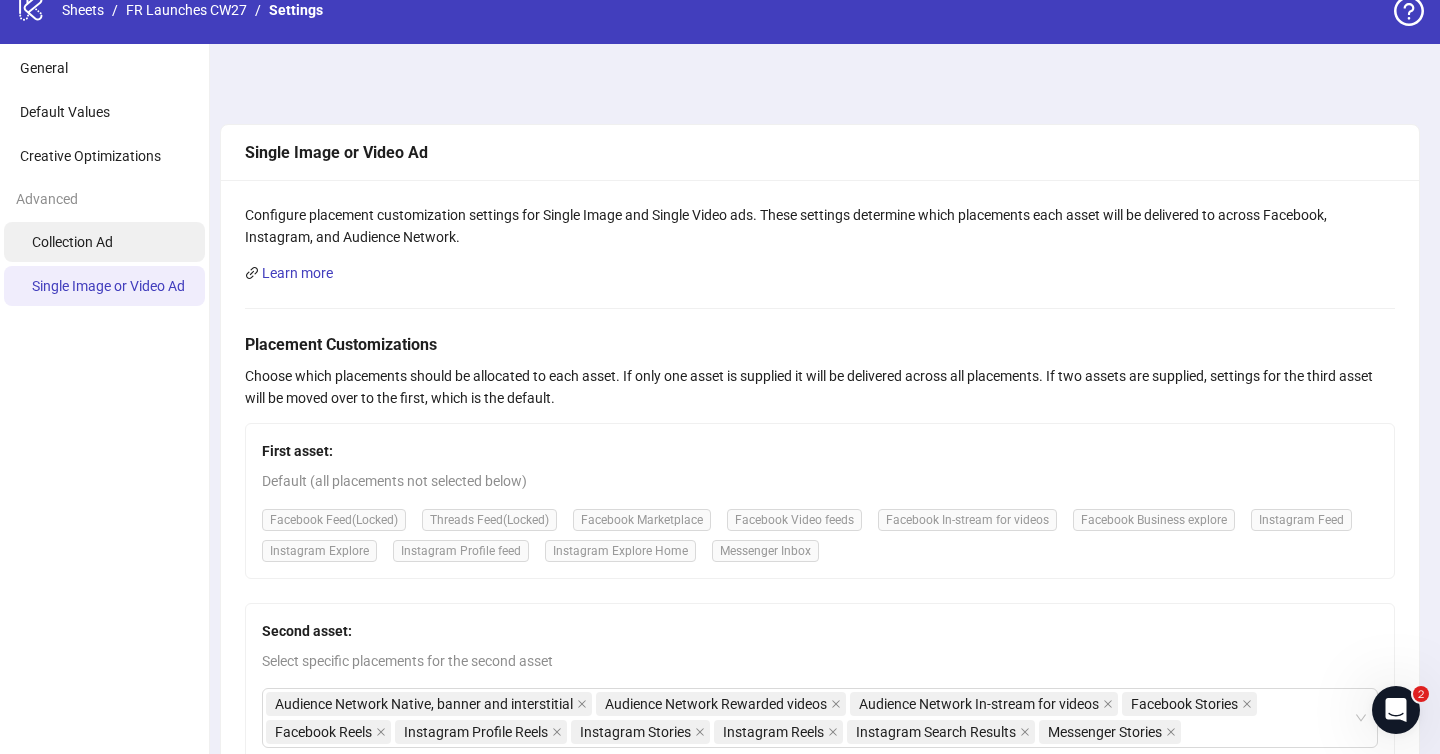 click on "Collection Ad" at bounding box center (104, 242) 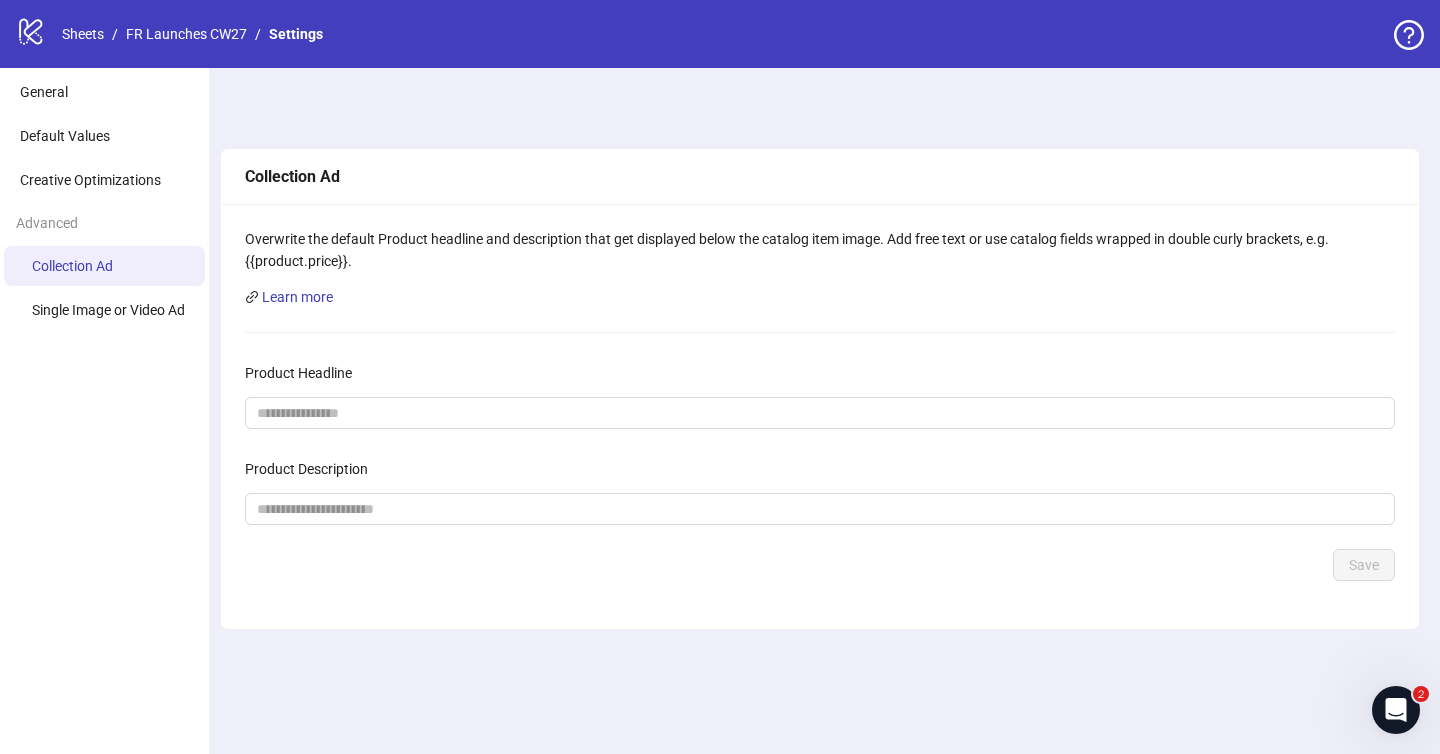 scroll, scrollTop: 0, scrollLeft: 0, axis: both 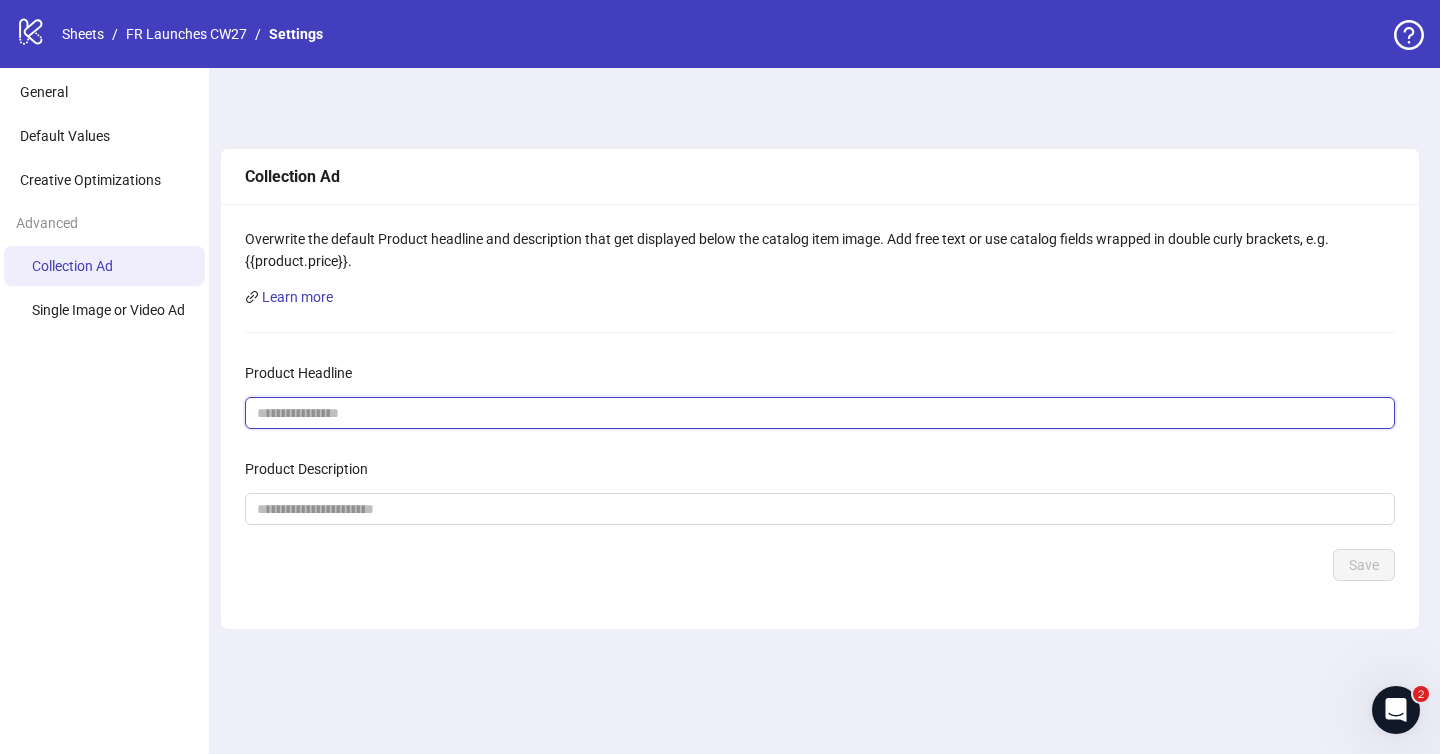 click on "Product Headline" at bounding box center [812, 413] 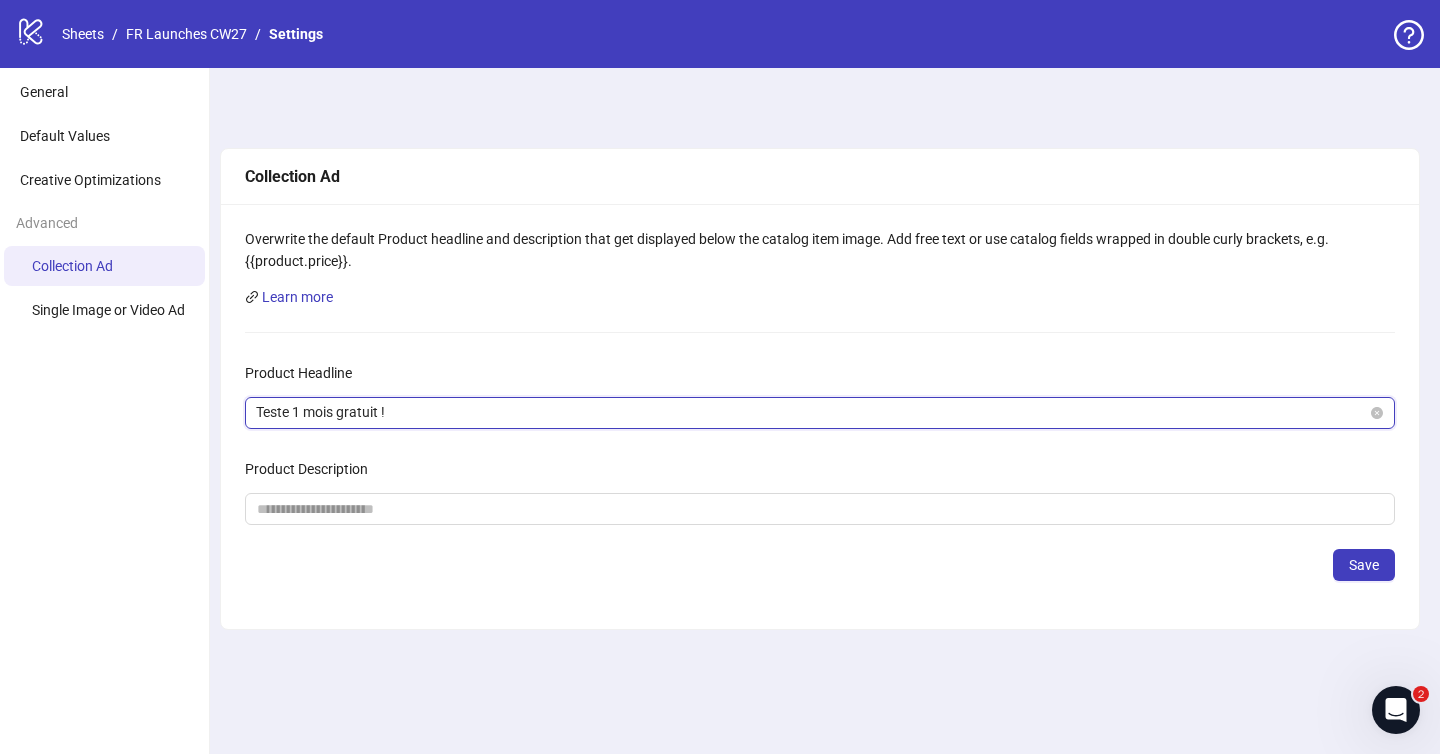 type on "**********" 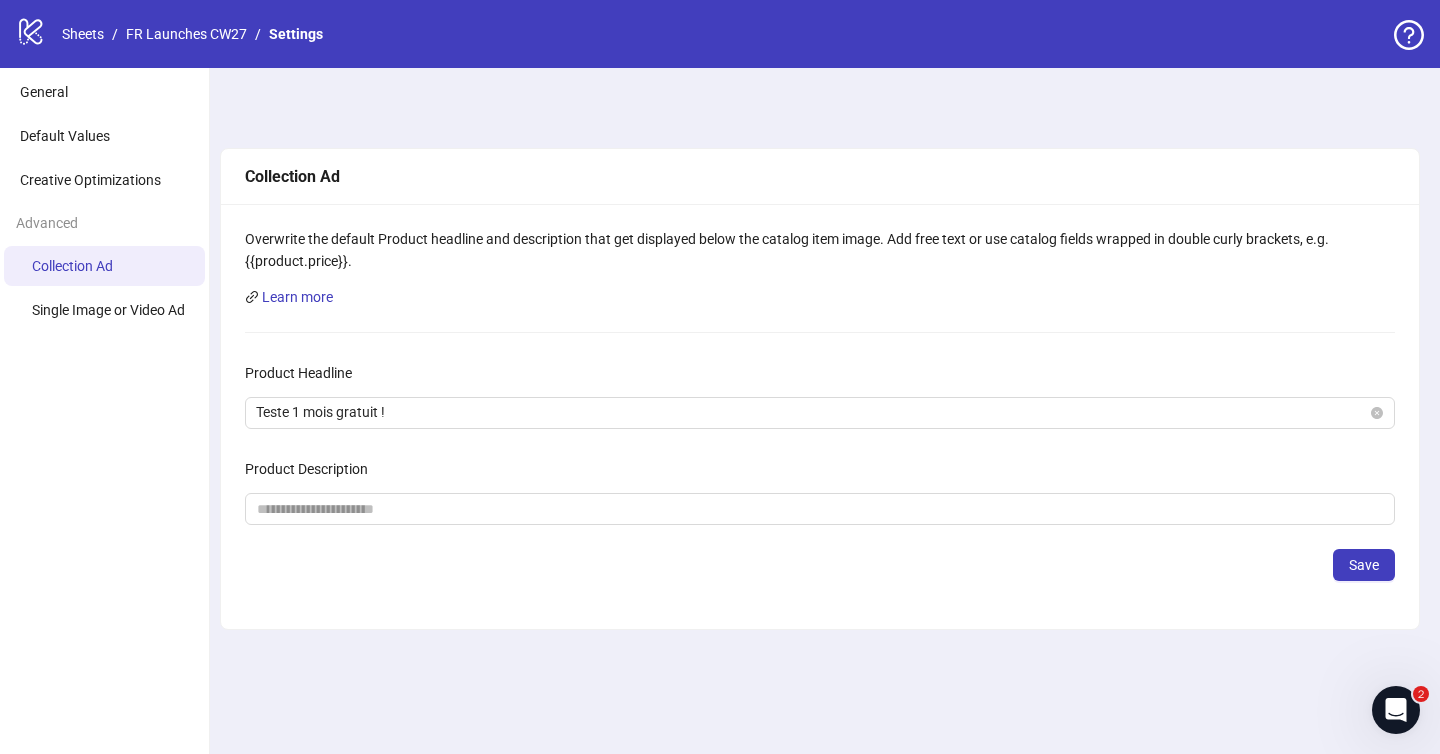 click on "Learn more" at bounding box center [820, 297] 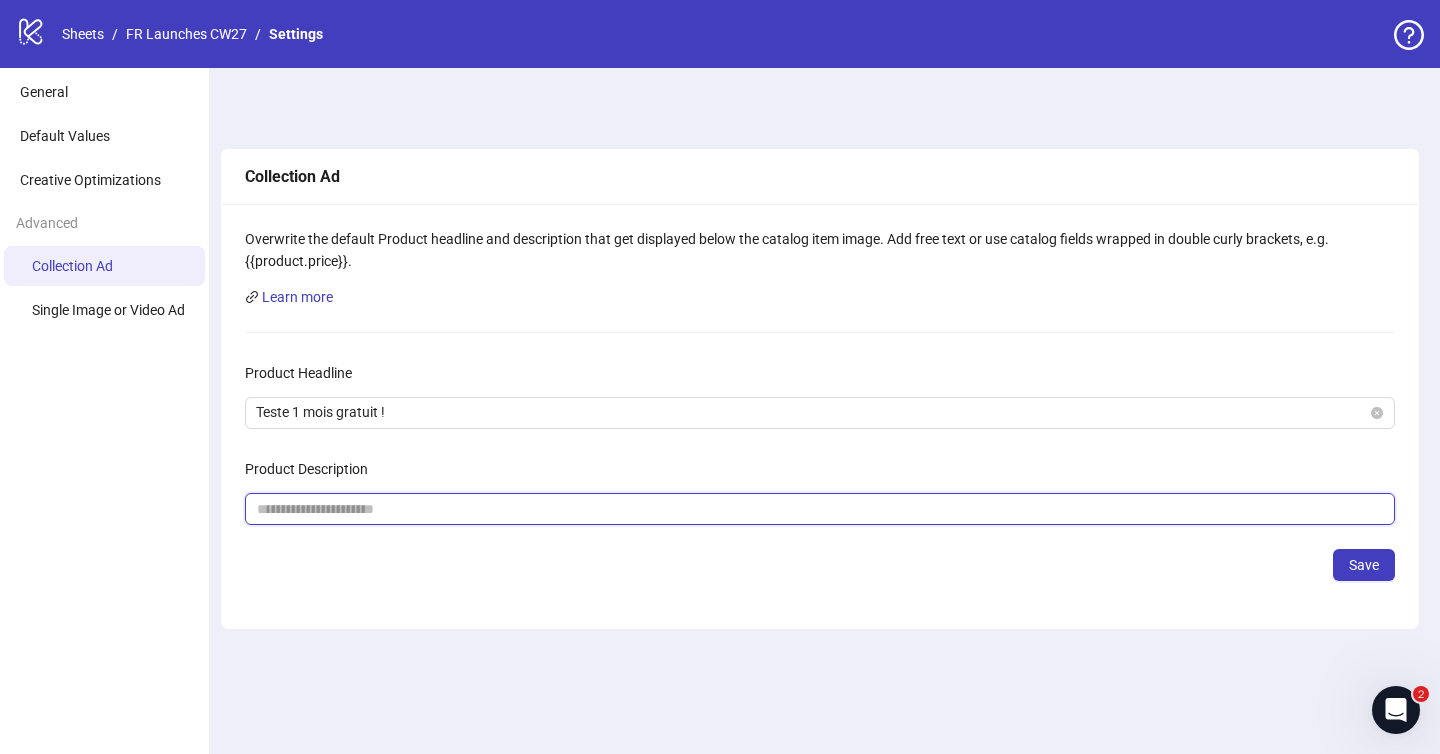 click on "Product Description" at bounding box center (812, 509) 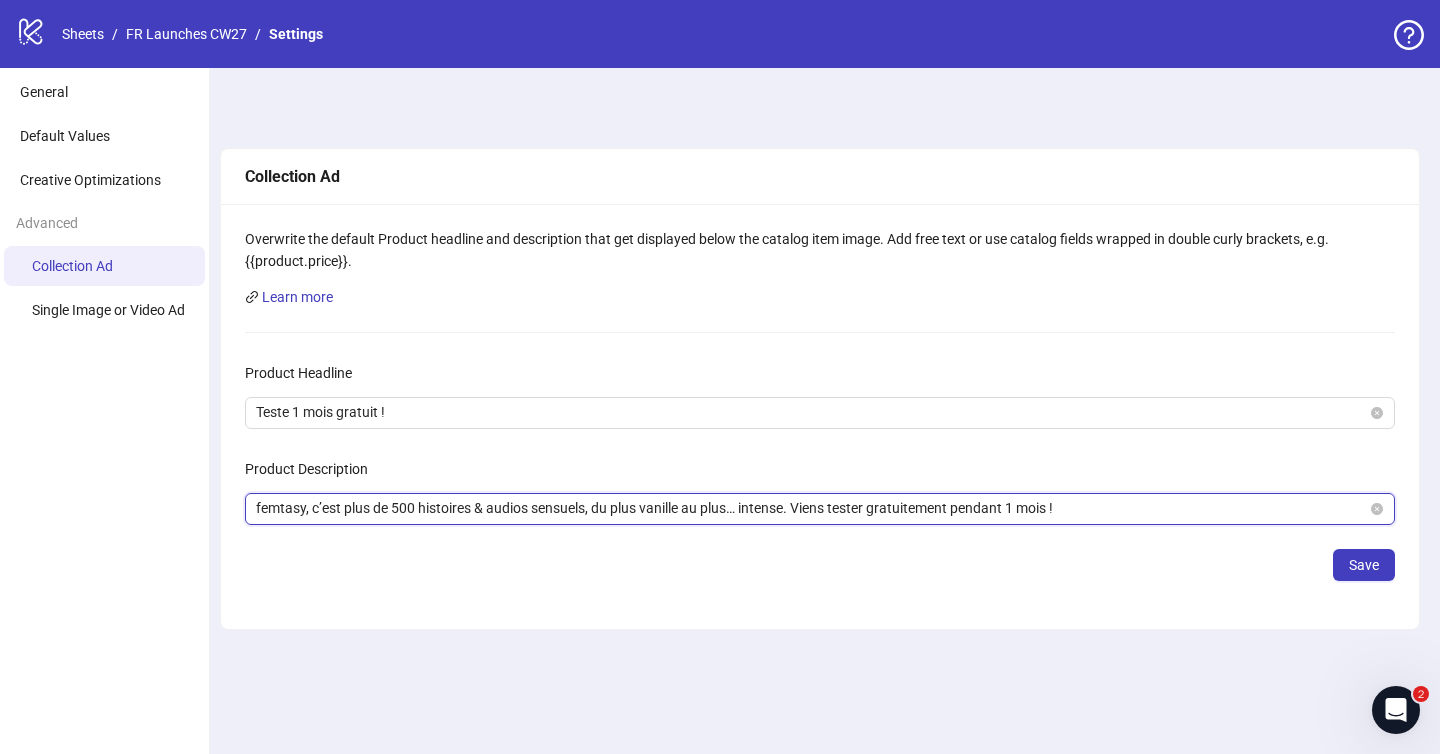 type on "**********" 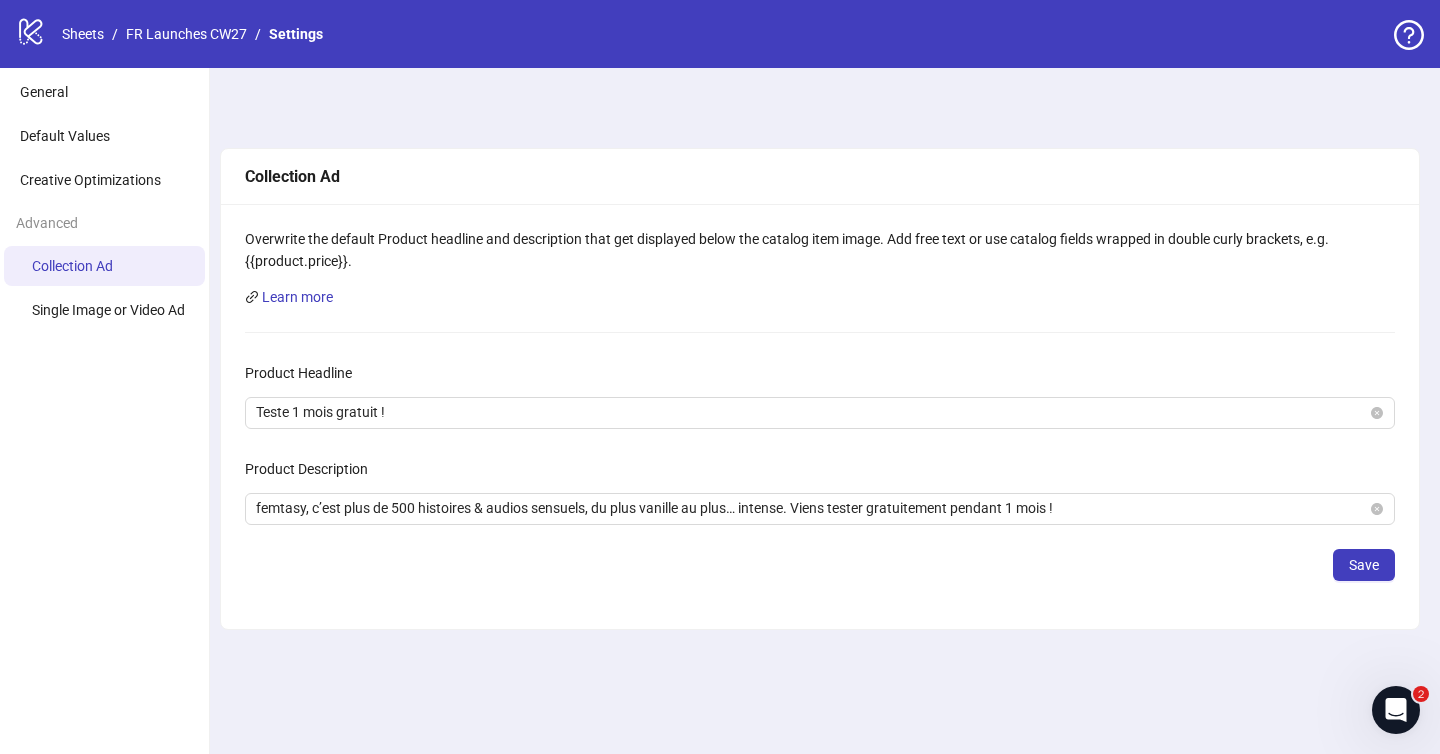 click on "Save" at bounding box center [820, 565] 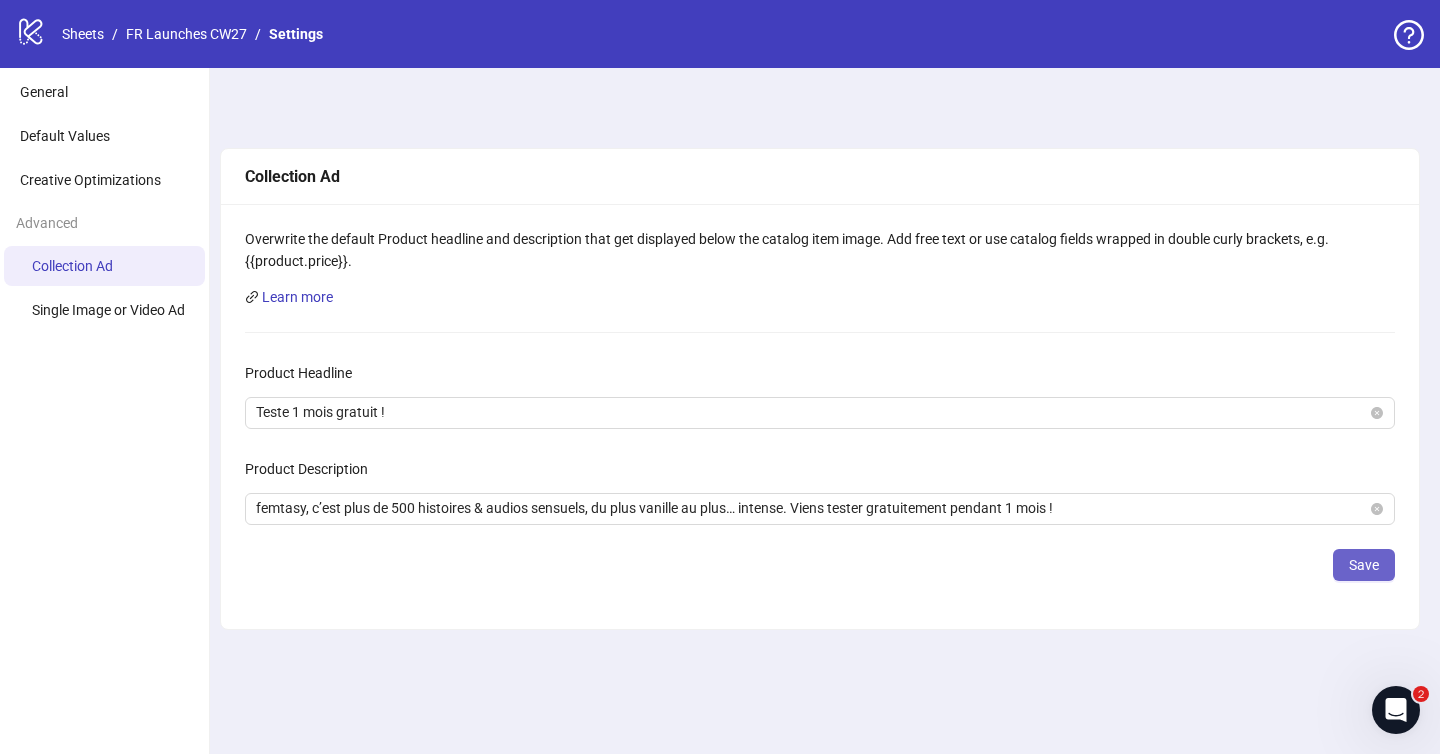 click on "Save" at bounding box center (1364, 565) 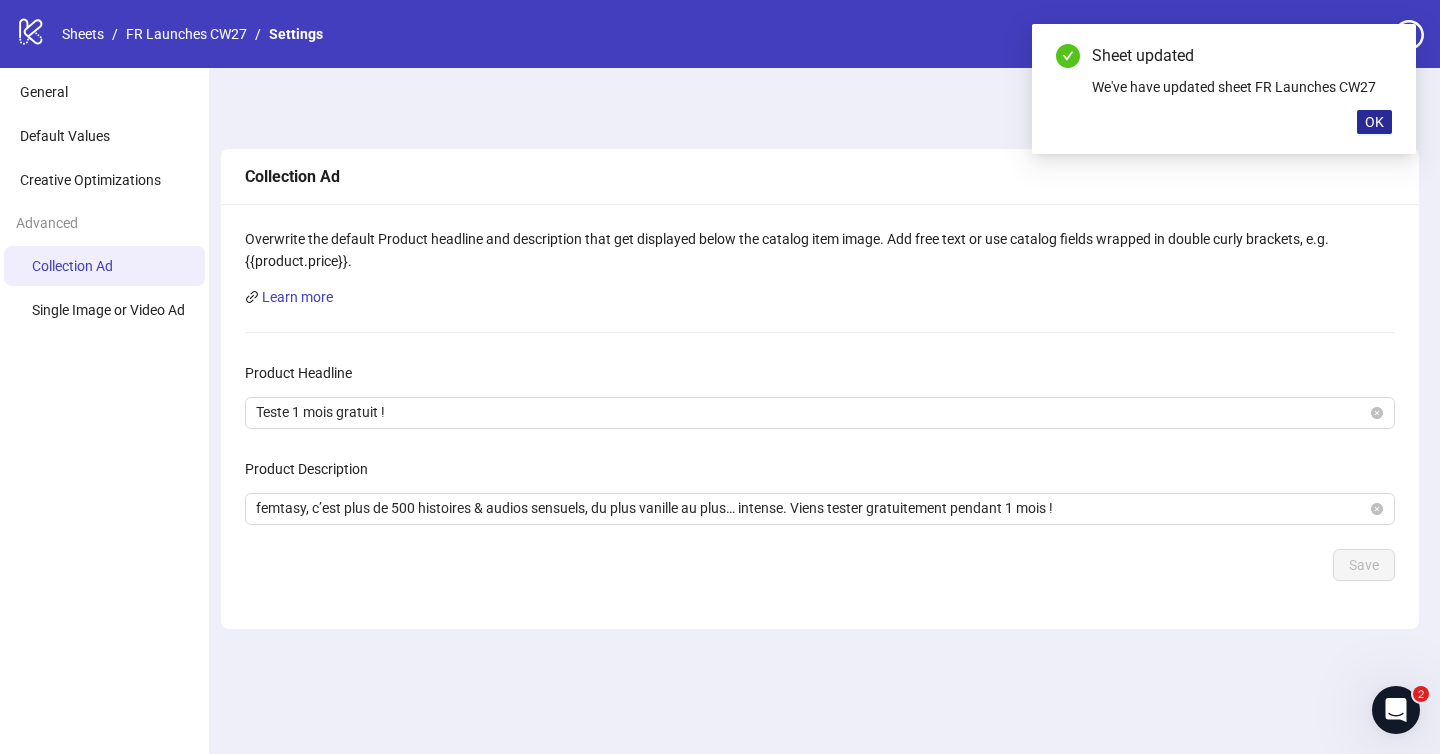 click on "OK" at bounding box center [1374, 122] 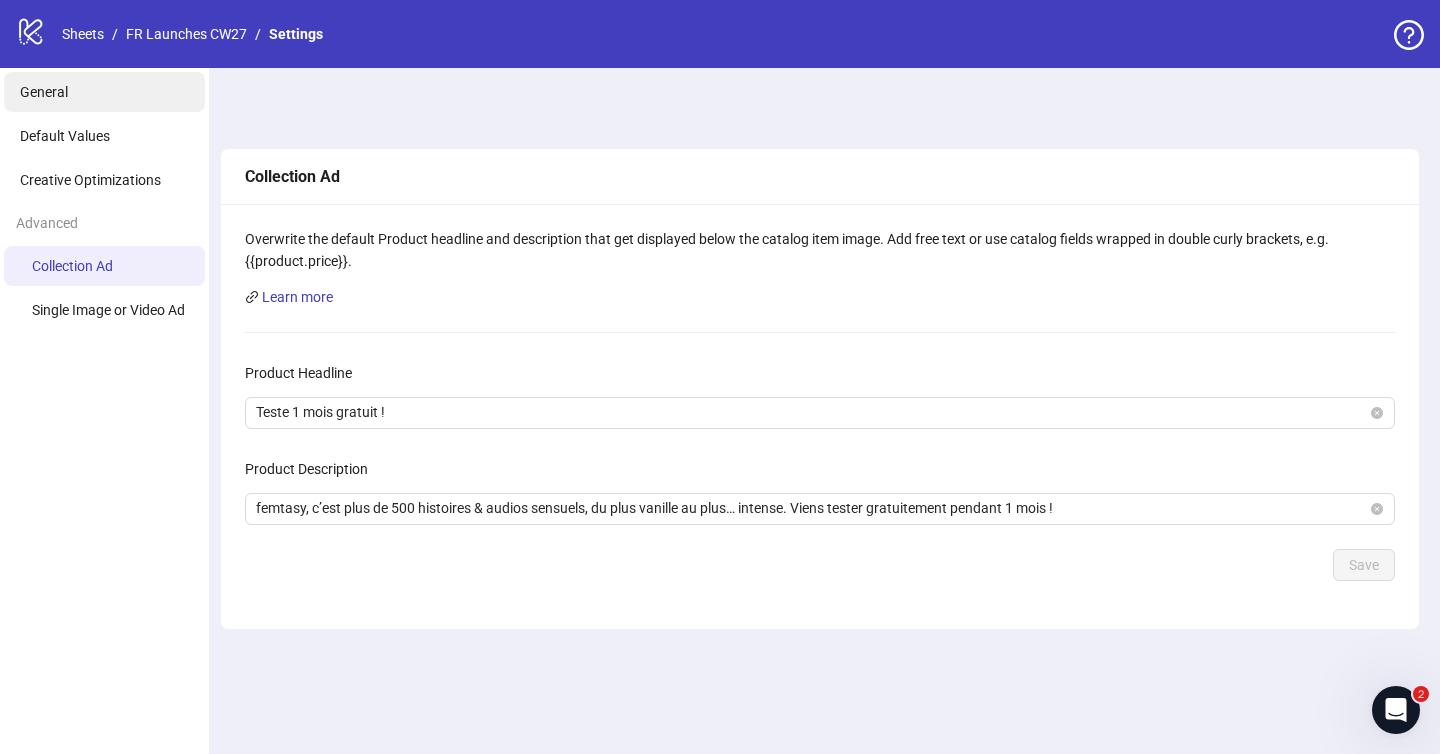 click on "General" at bounding box center (104, 92) 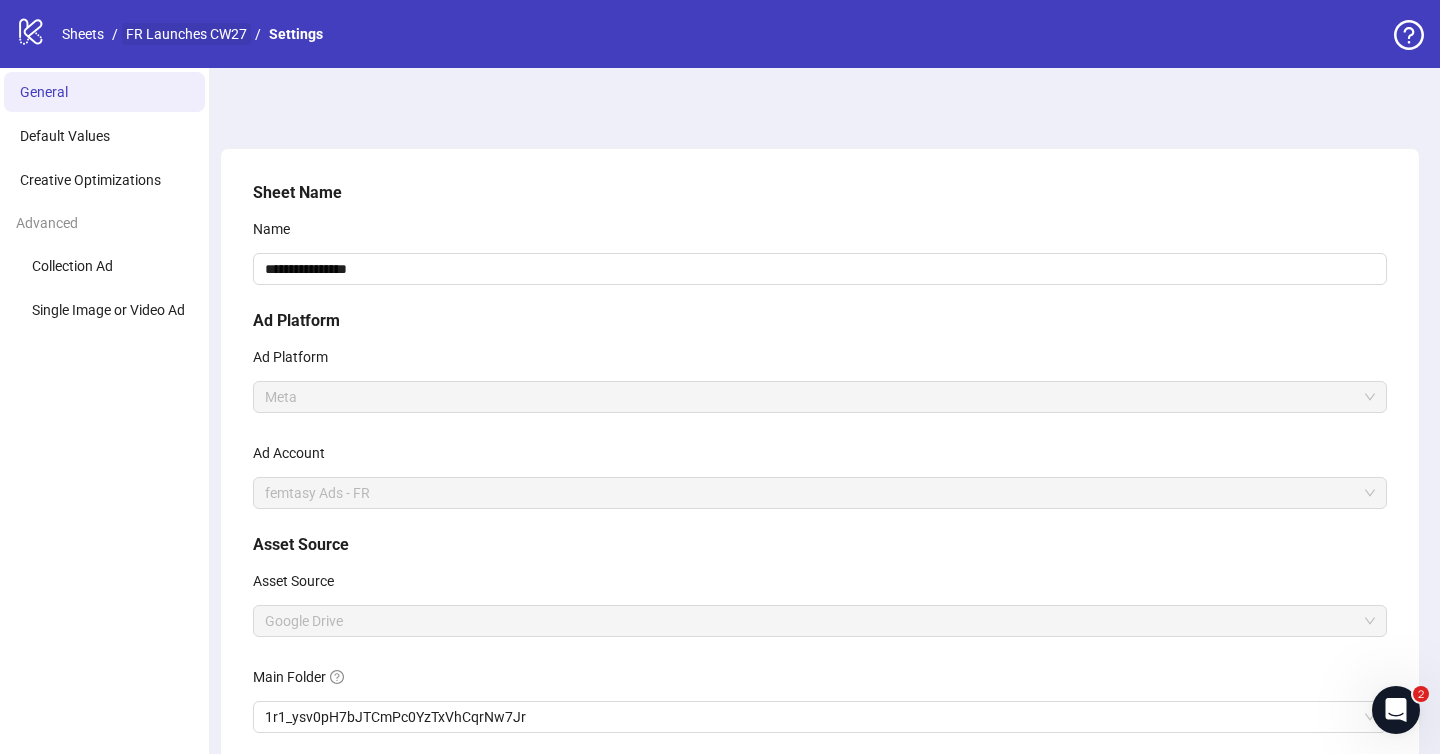 click on "FR Launches CW27" at bounding box center [186, 34] 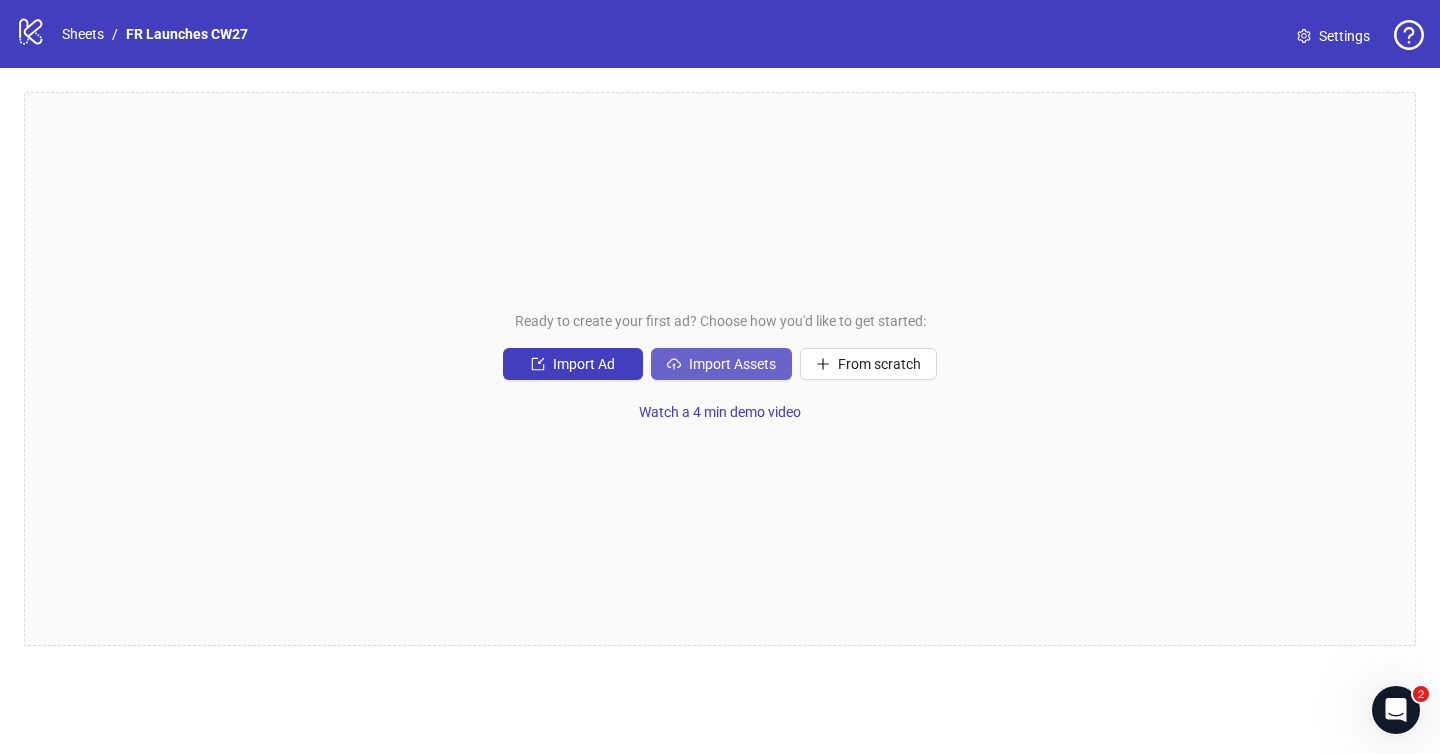 click on "Import Assets" at bounding box center (732, 364) 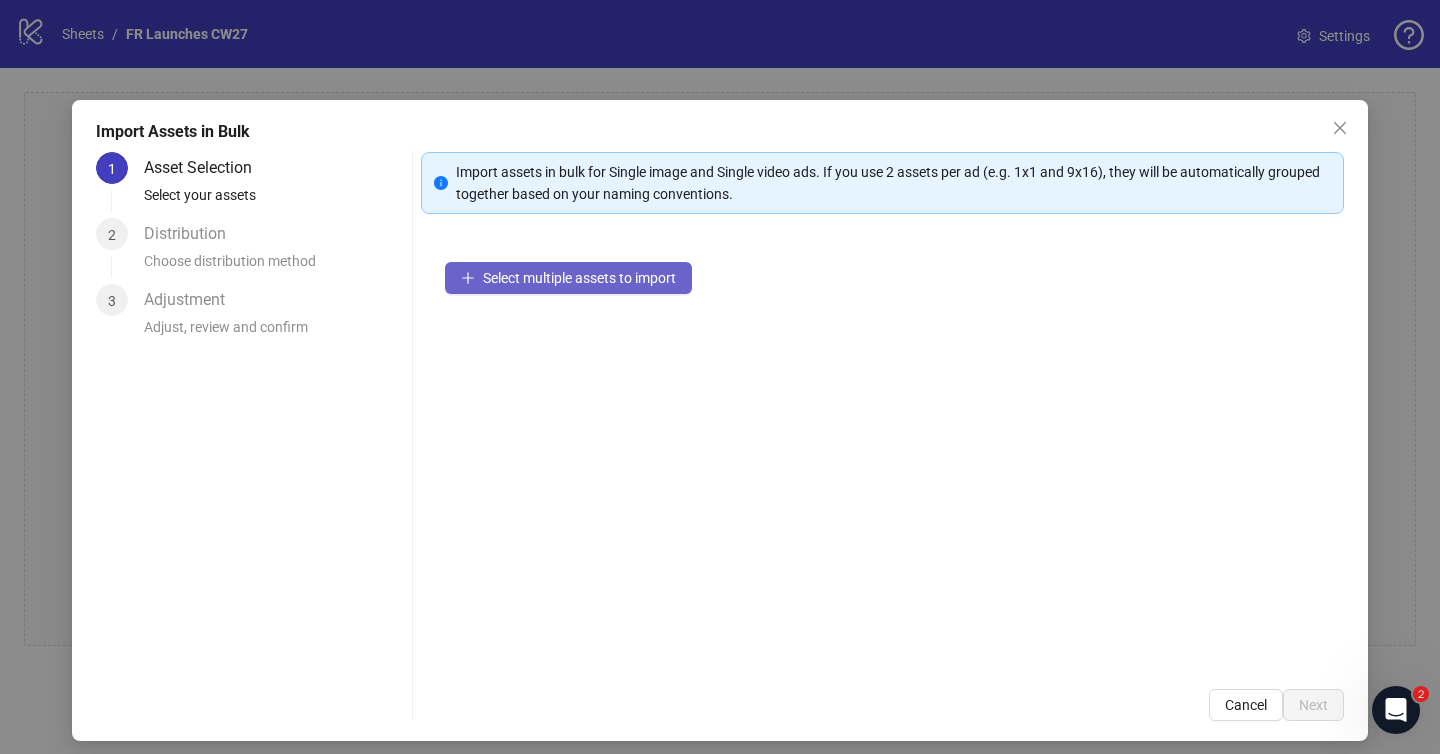 click on "Select multiple assets to import" at bounding box center [579, 278] 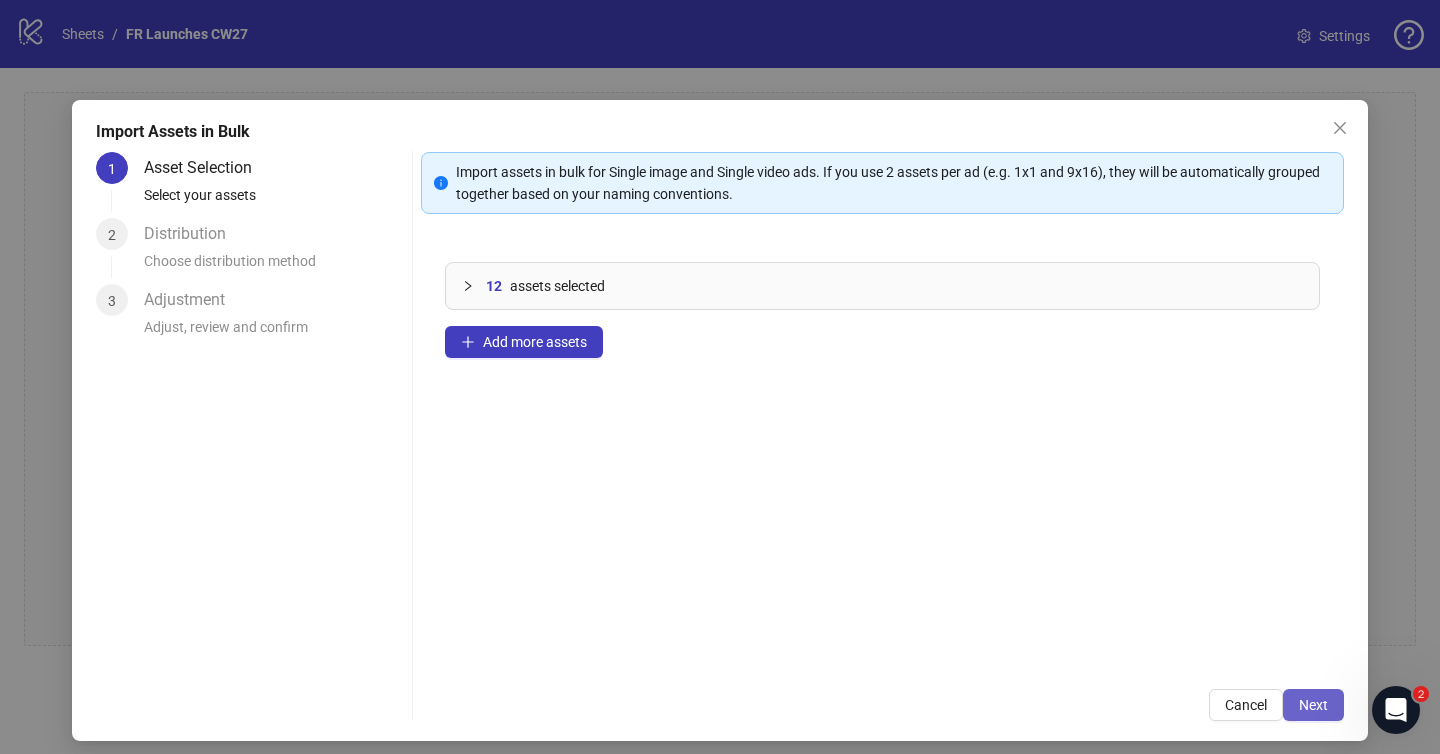 click on "Next" at bounding box center [1313, 705] 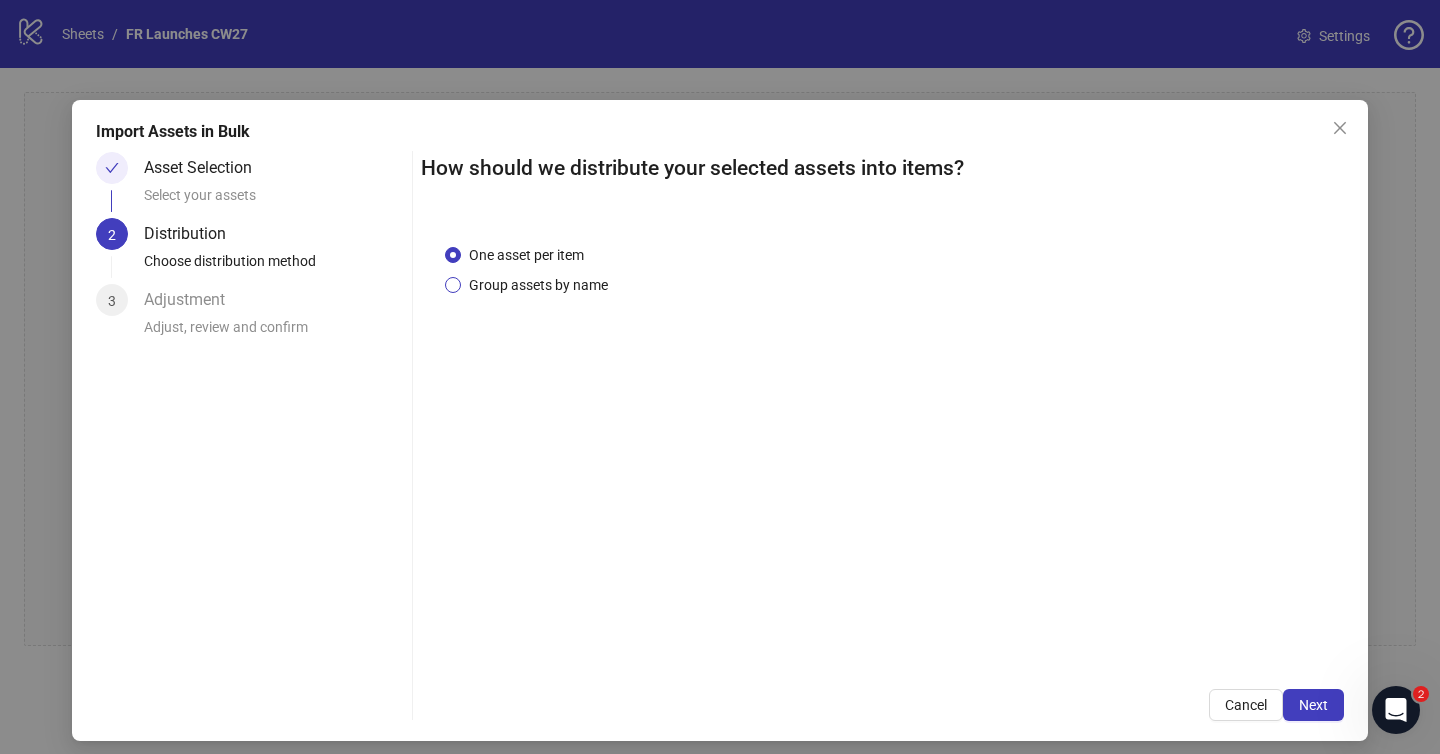 click on "Group assets by name" at bounding box center (538, 285) 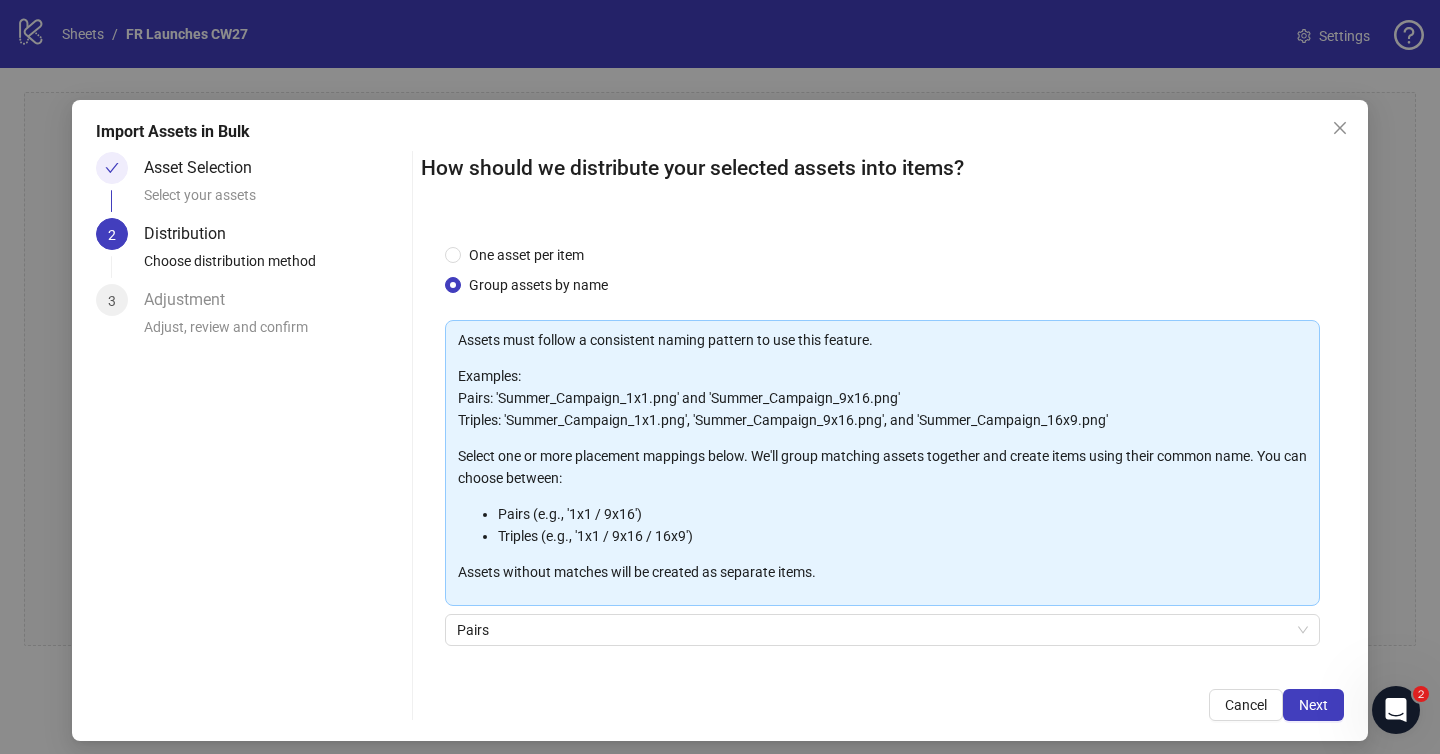 scroll, scrollTop: 141, scrollLeft: 0, axis: vertical 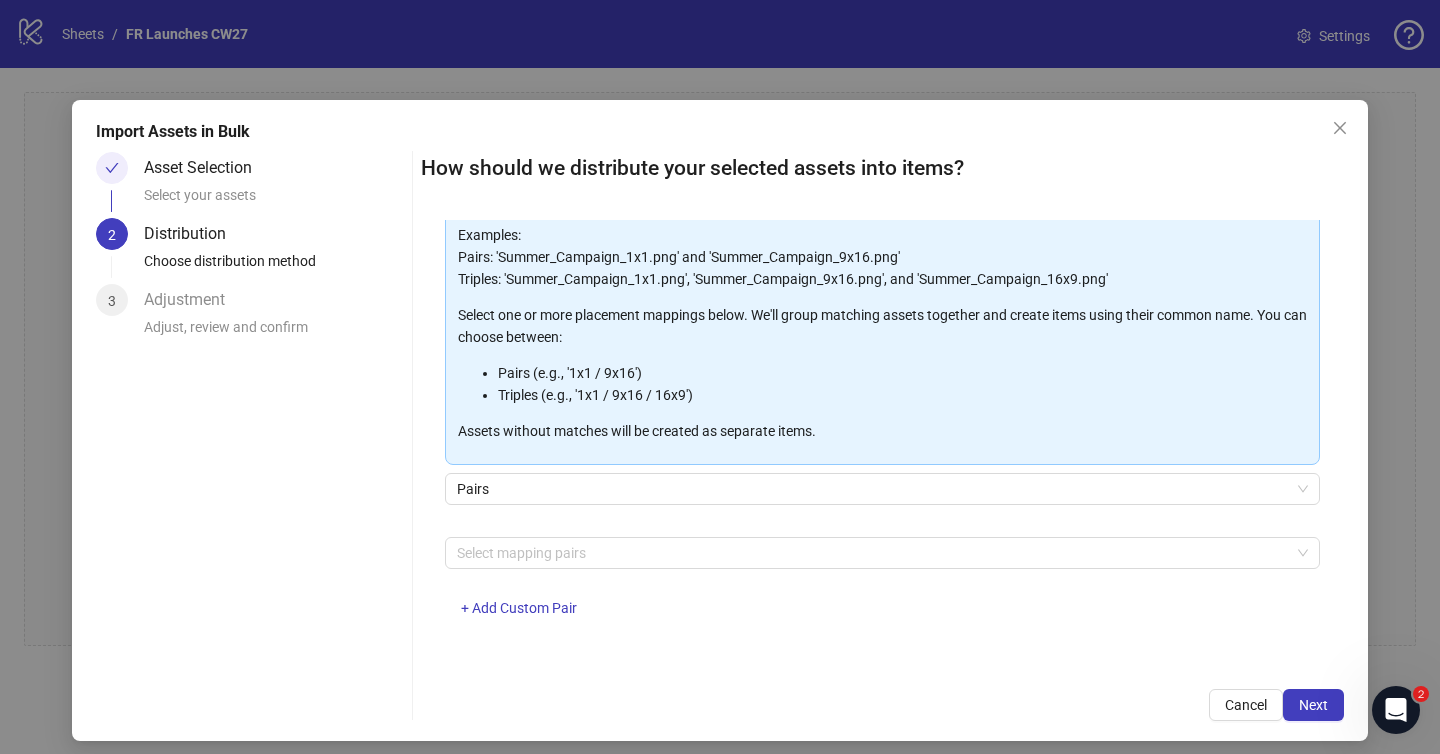 click on "Pairs" at bounding box center (882, 501) 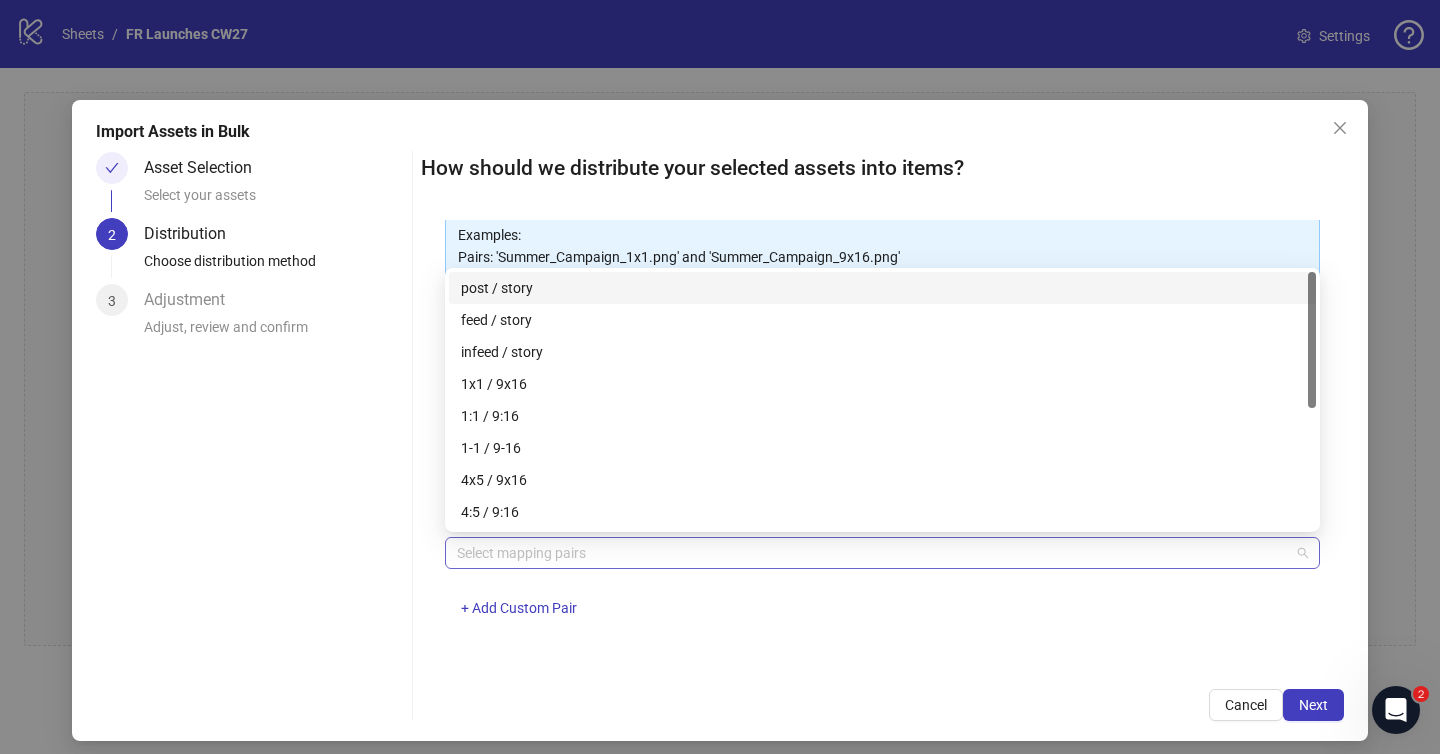 click at bounding box center [872, 553] 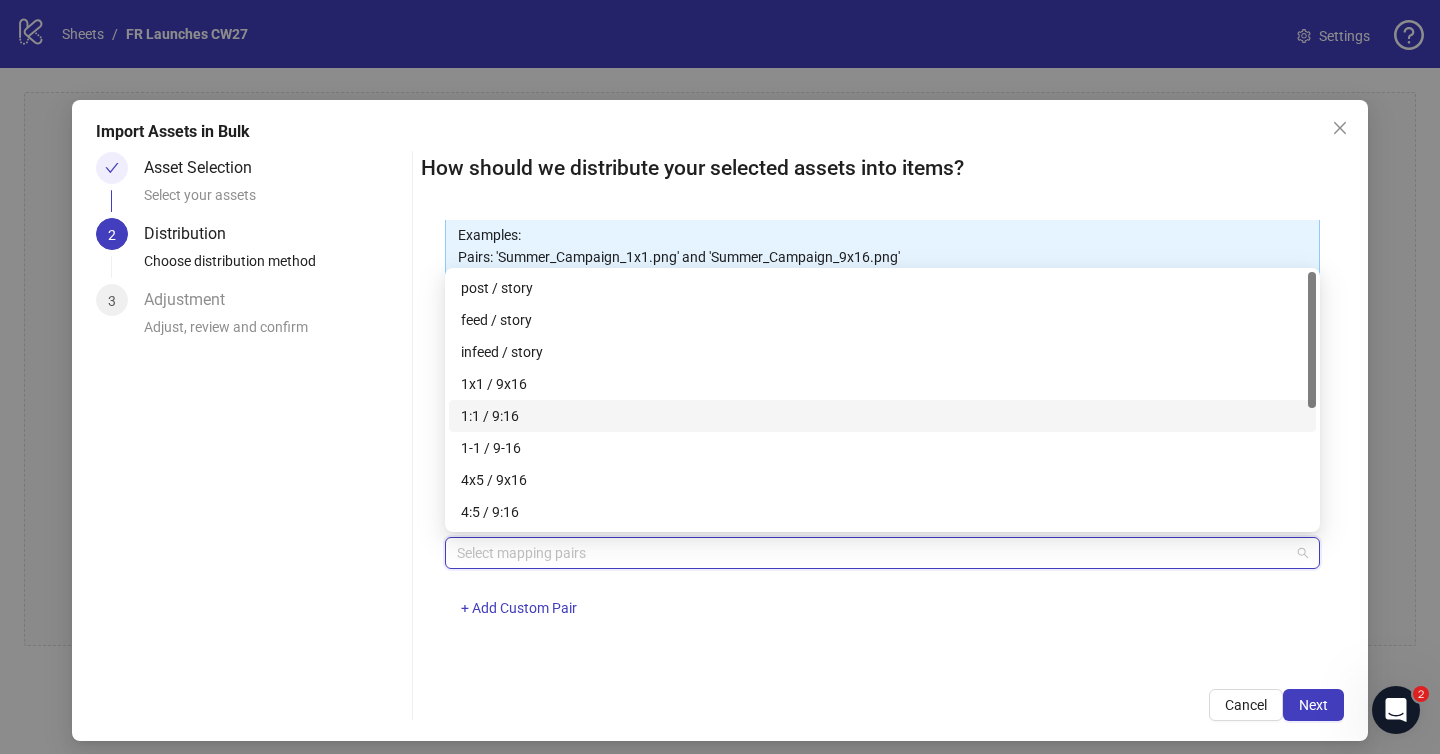 click on "1:1 / 9:16" at bounding box center [882, 416] 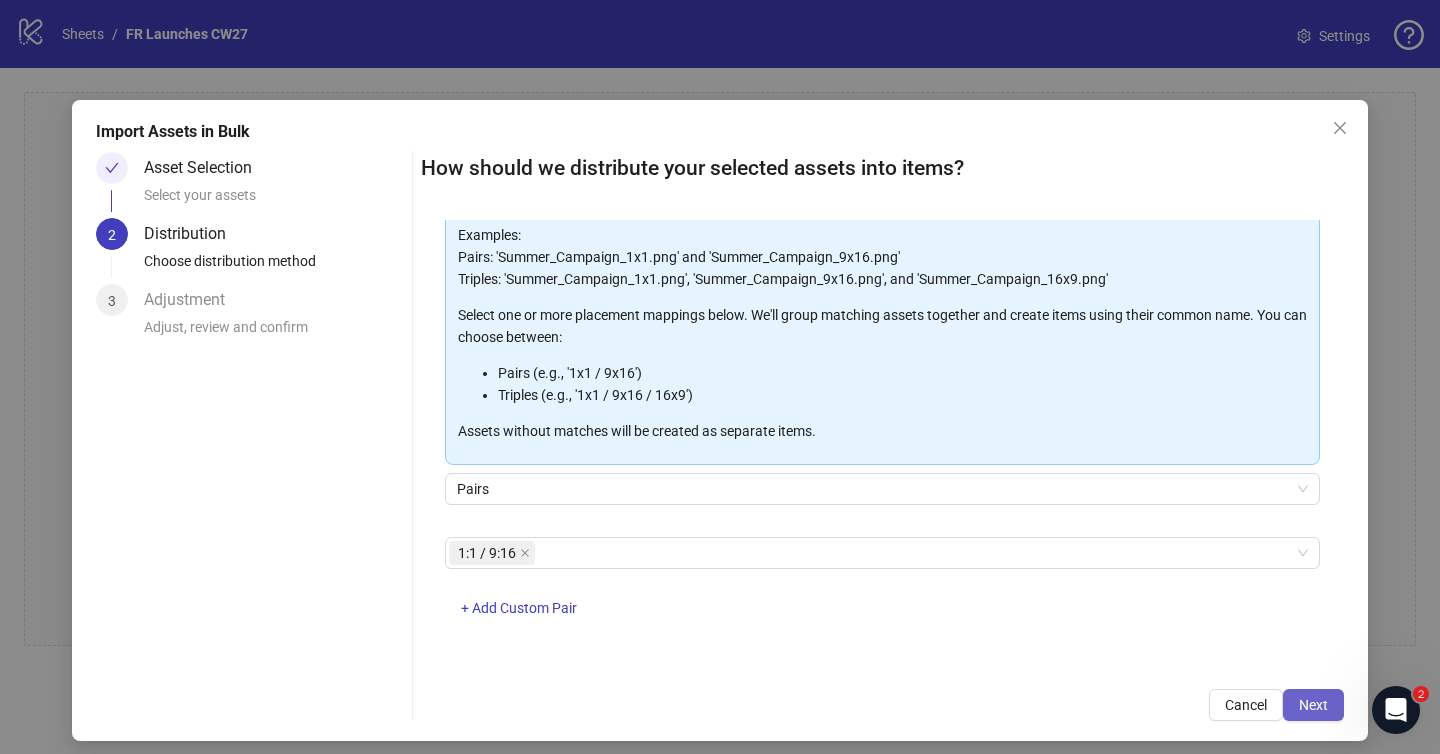 click on "Next" at bounding box center (1313, 705) 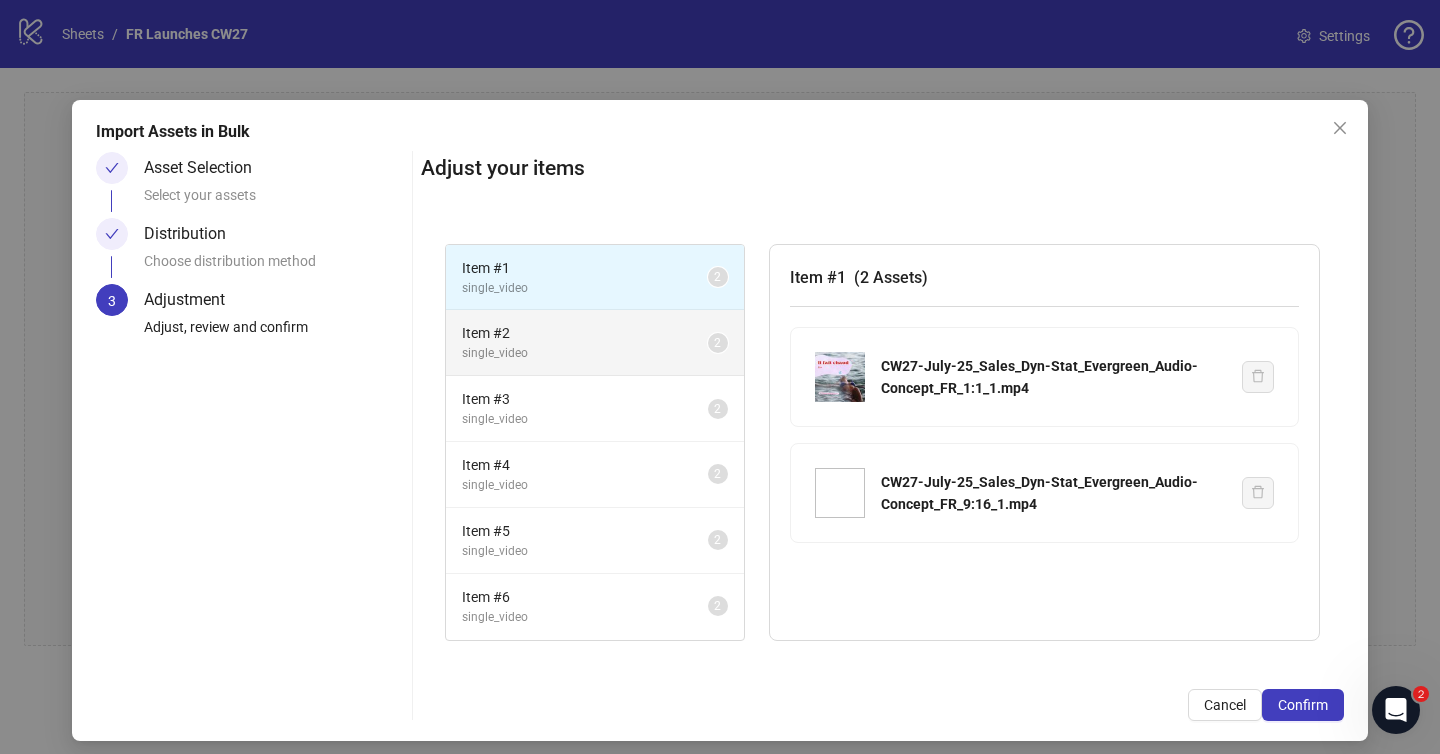 click on "single_video" at bounding box center (585, 353) 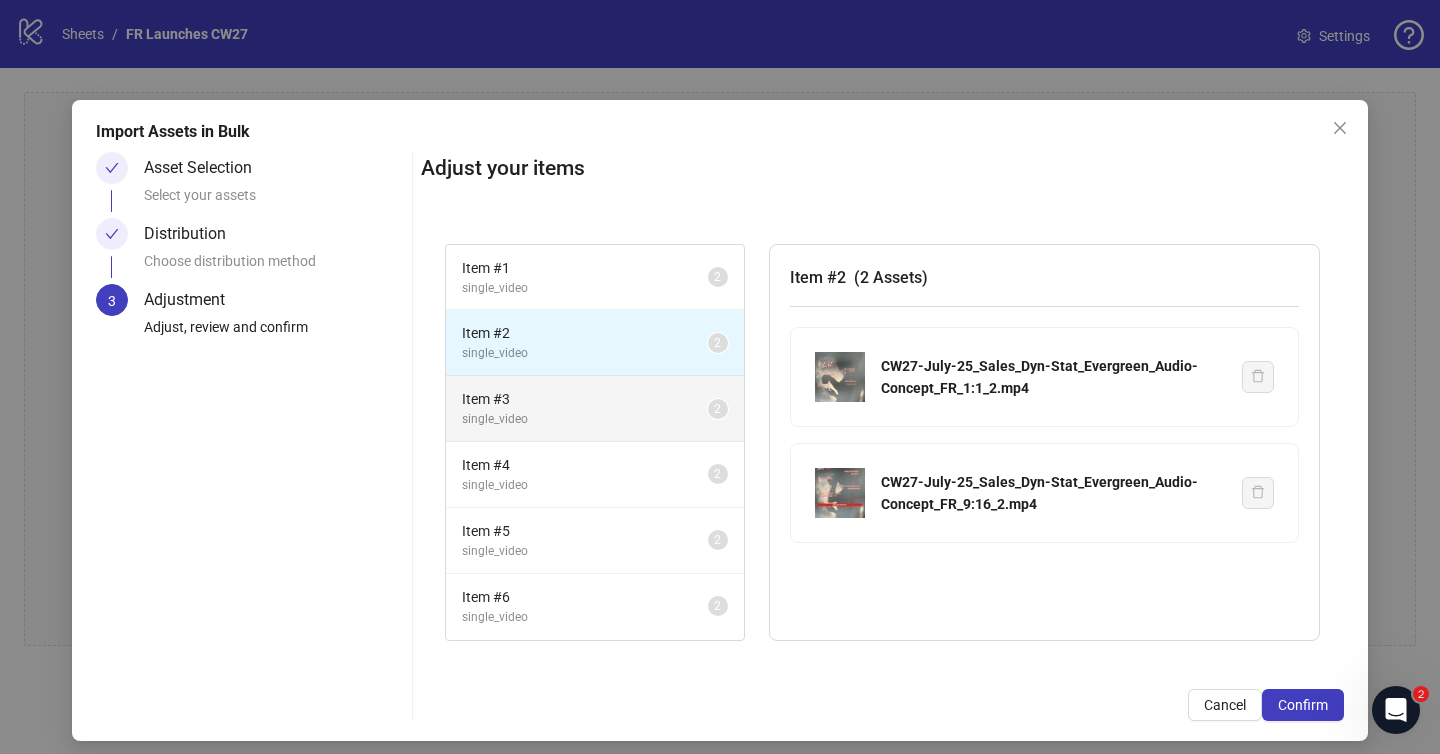 click on "Item # 3" at bounding box center (585, 399) 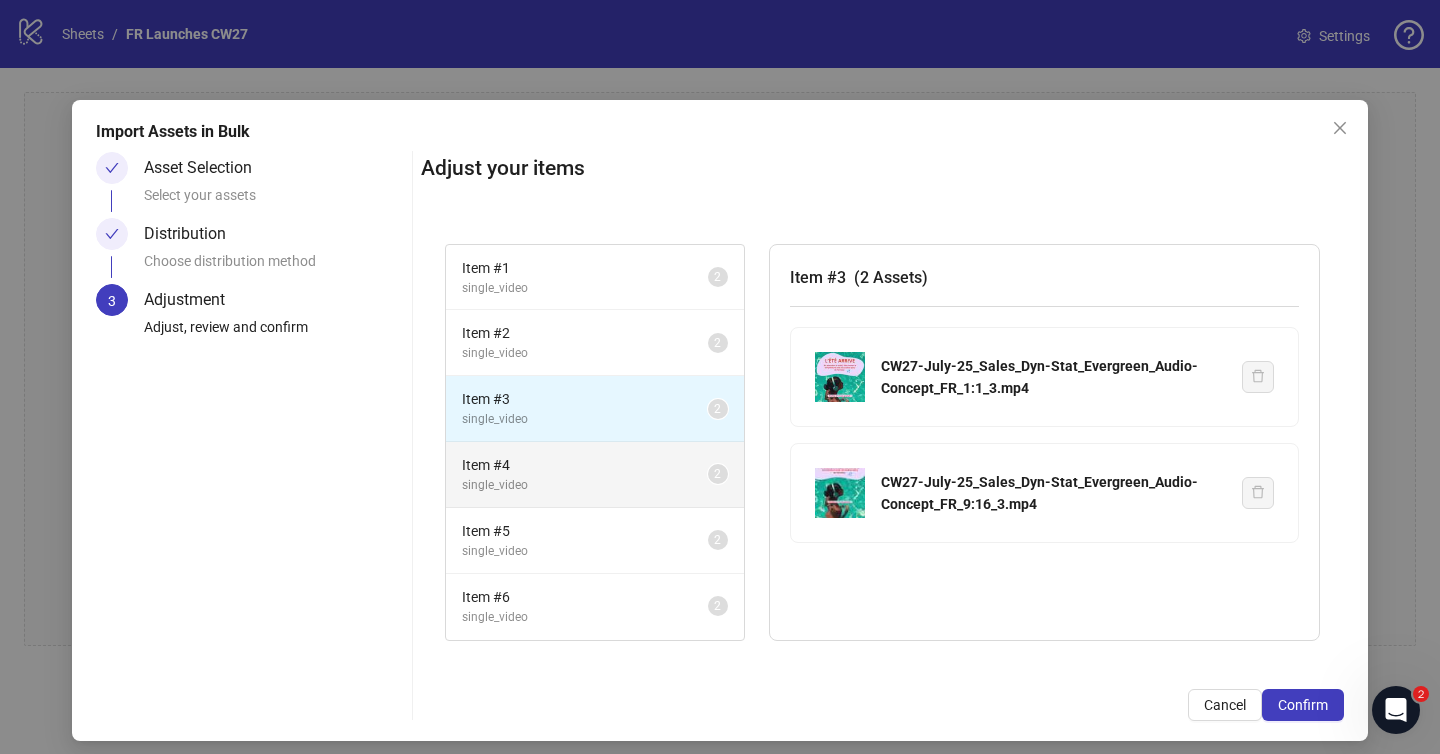 click on "single_video" at bounding box center [585, 485] 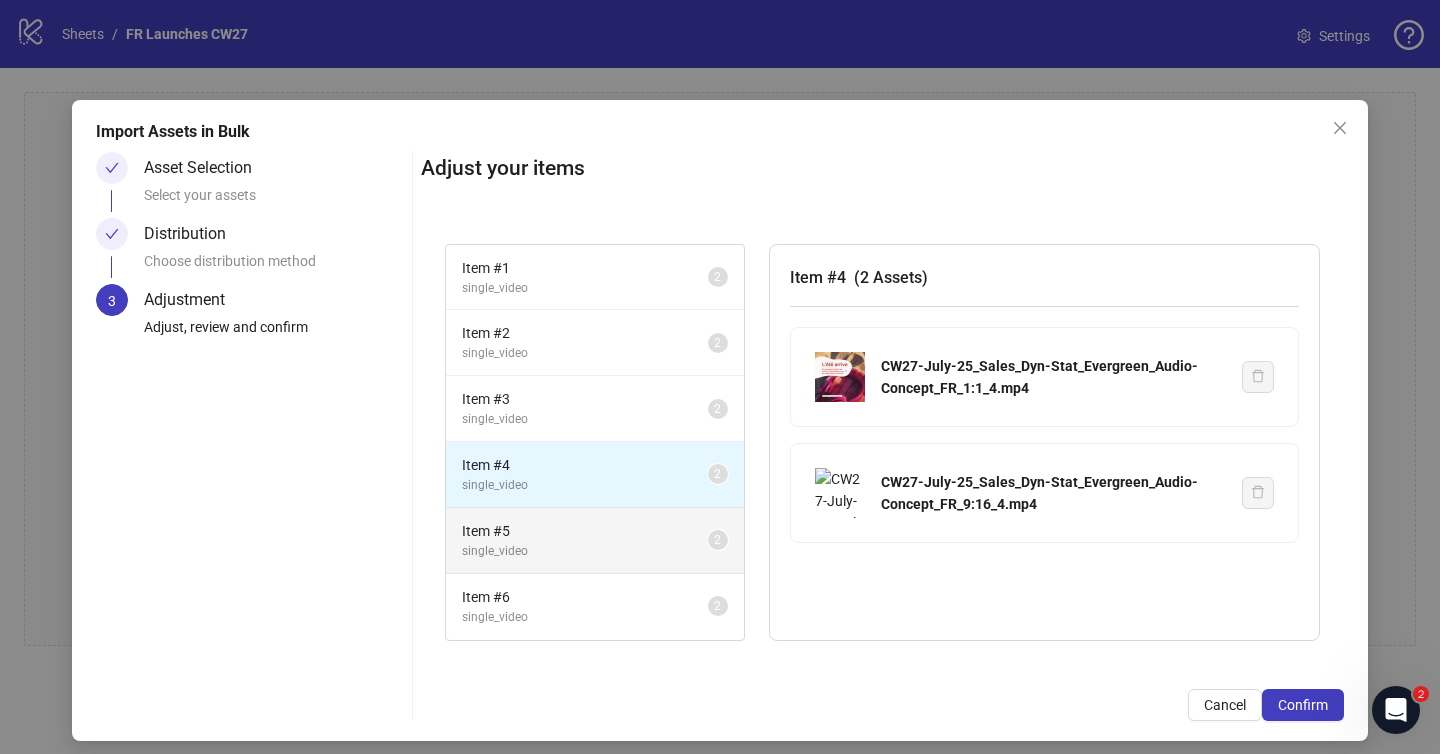 click on "single_video" at bounding box center [585, 551] 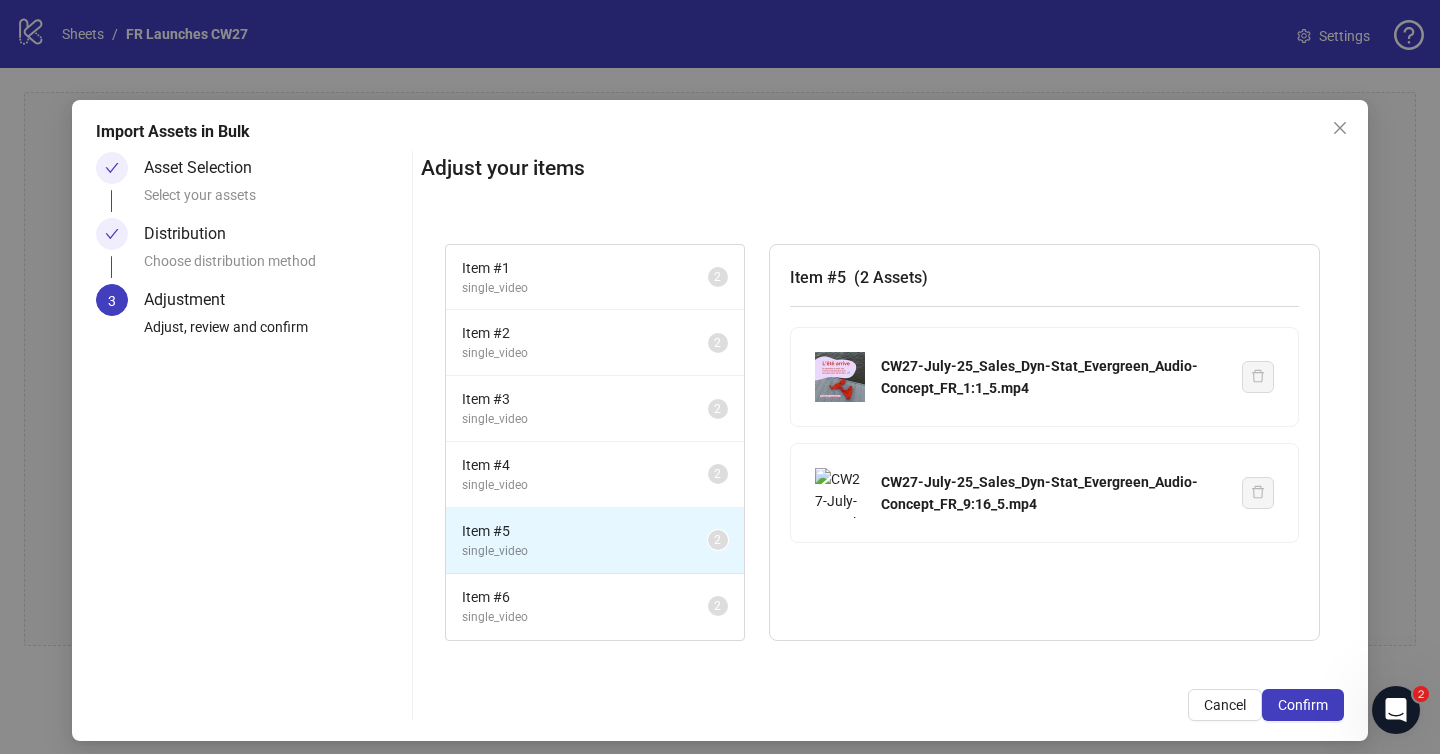 scroll, scrollTop: 10, scrollLeft: 0, axis: vertical 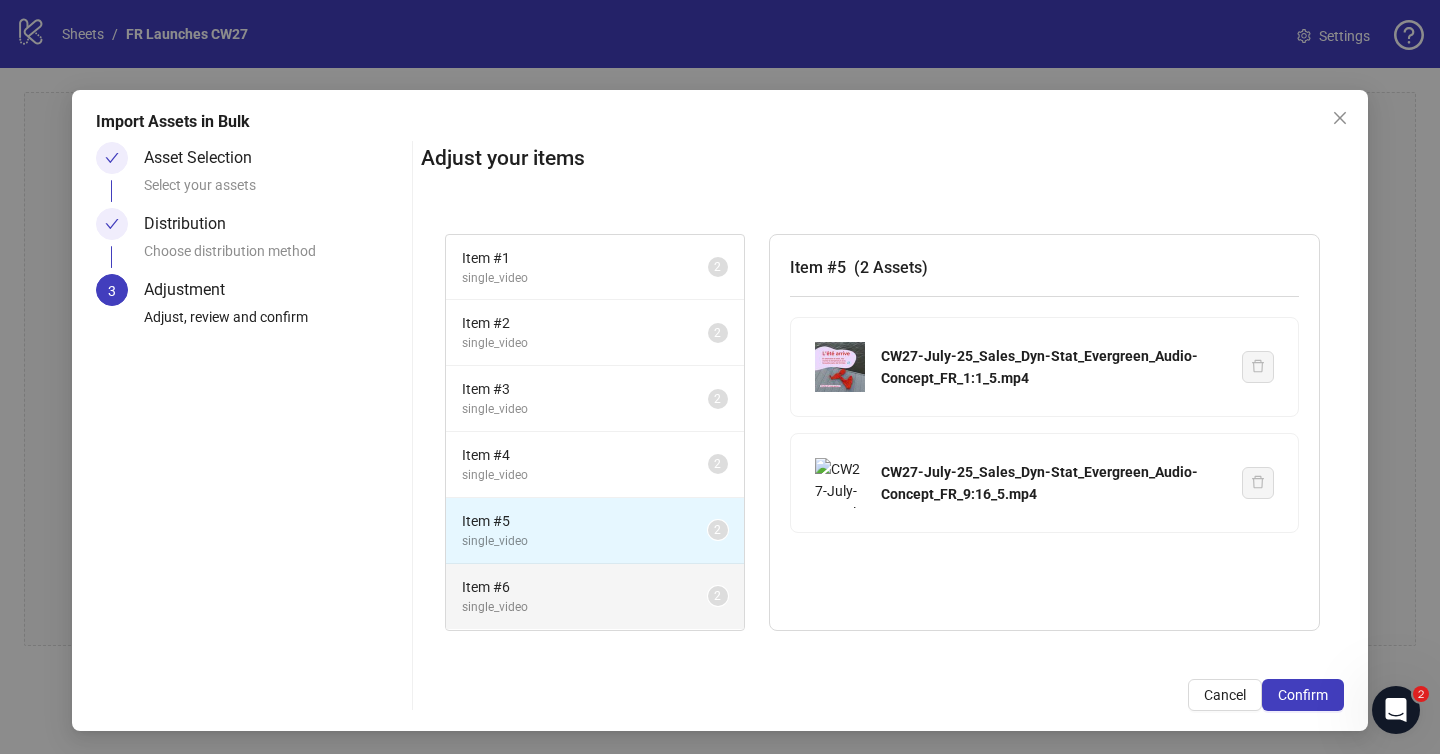 click on "Item # 6" at bounding box center (585, 587) 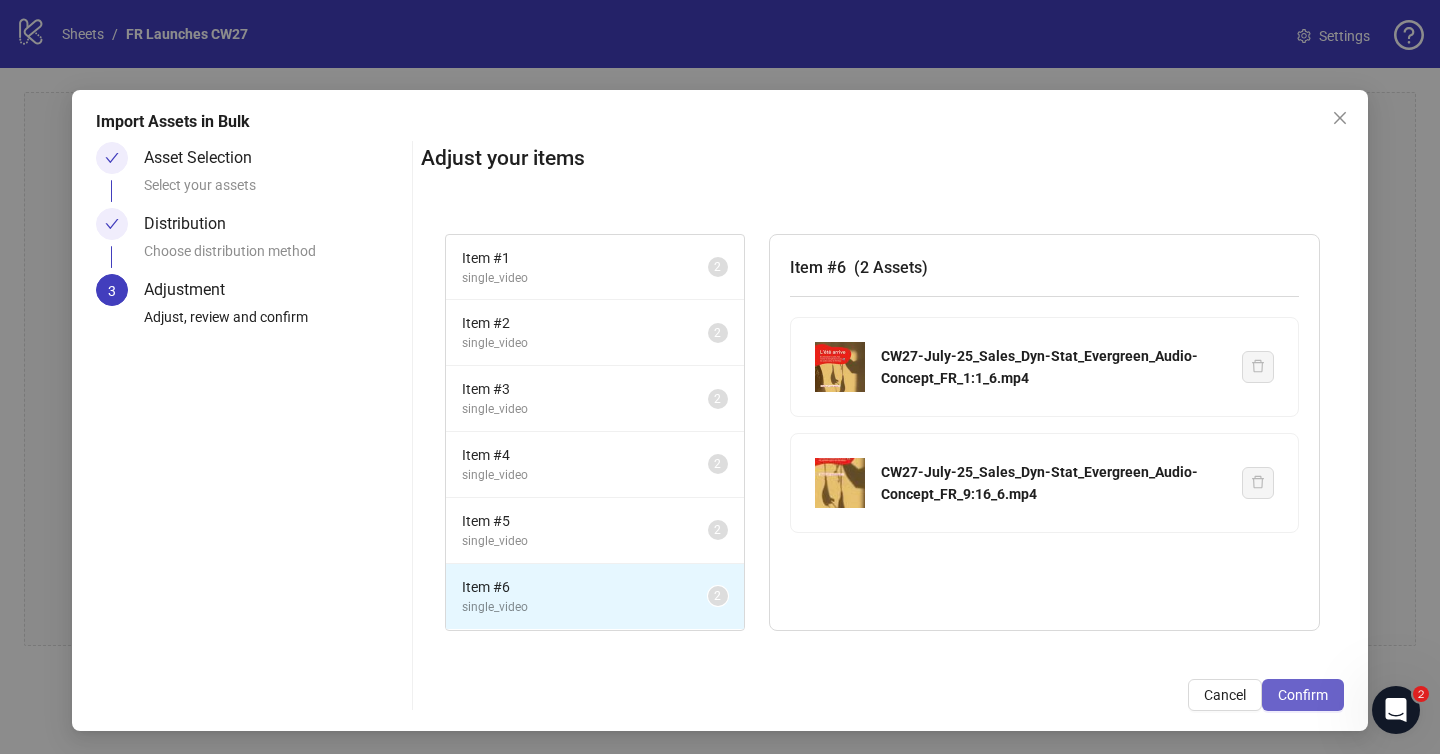 click on "Confirm" at bounding box center (1303, 695) 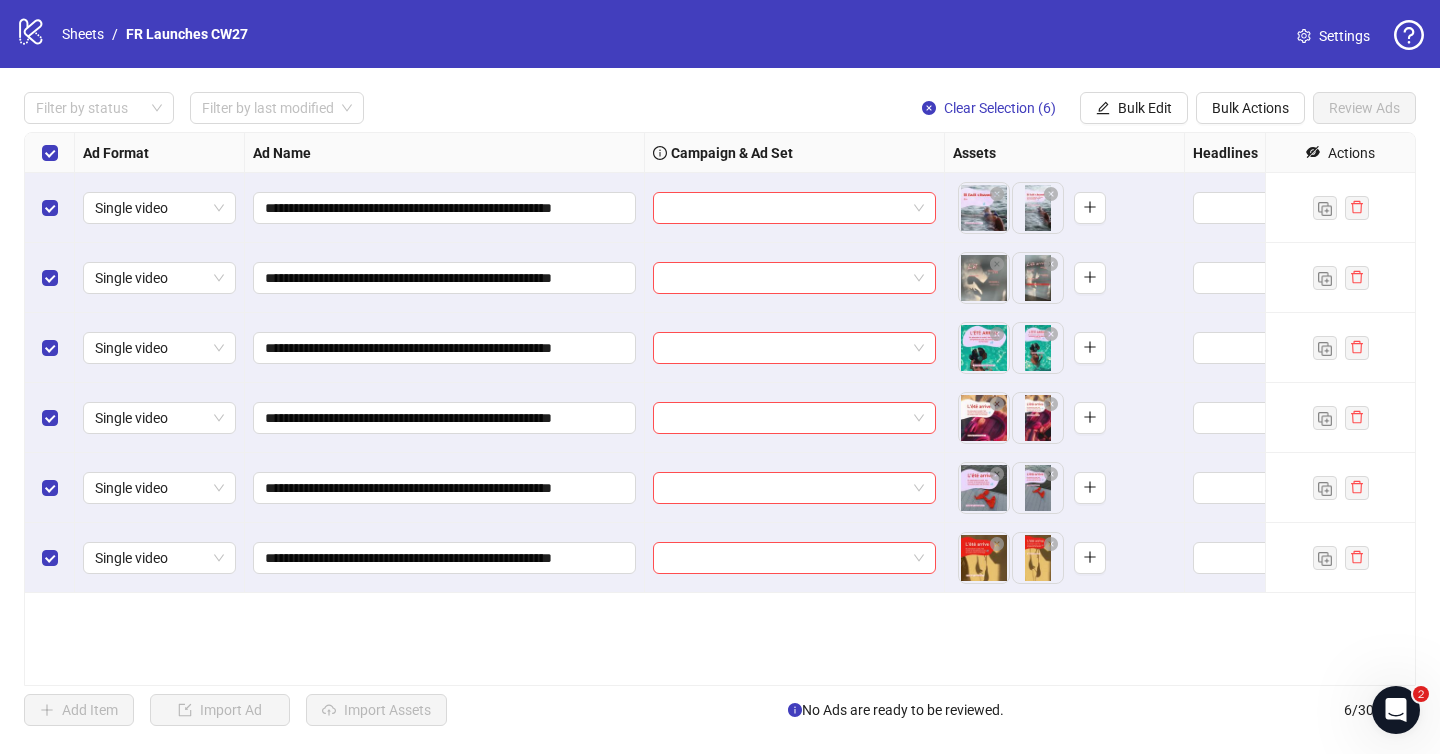 scroll, scrollTop: 0, scrollLeft: 545, axis: horizontal 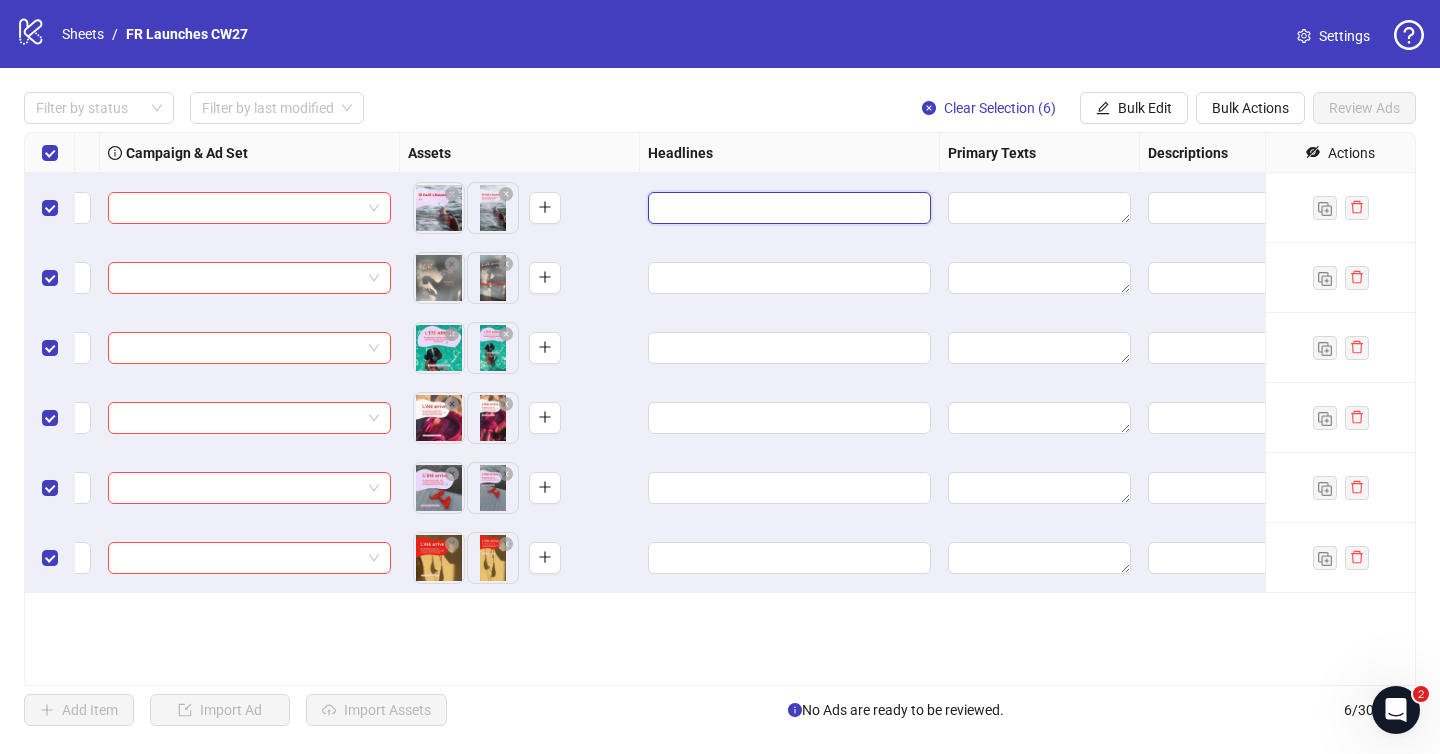 click at bounding box center [787, 208] 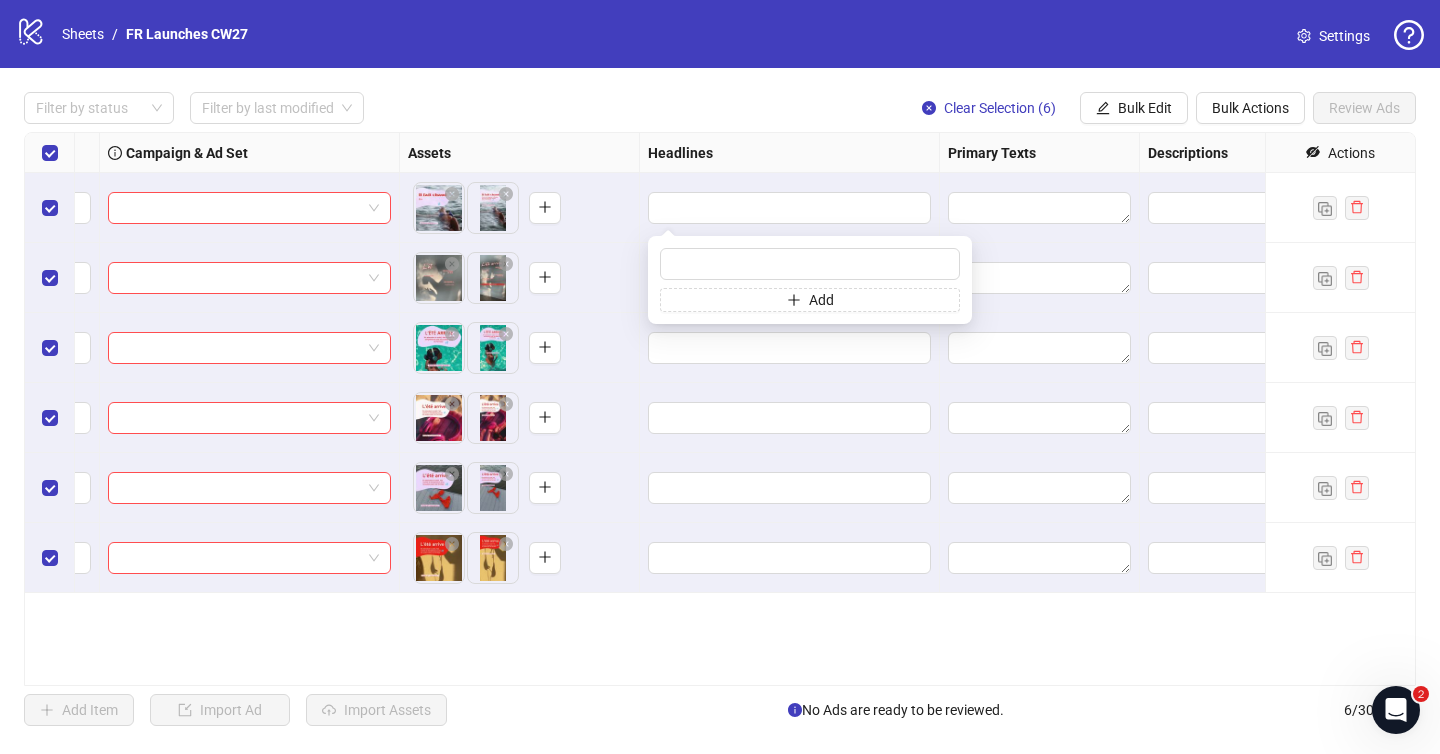 click at bounding box center [1040, 418] 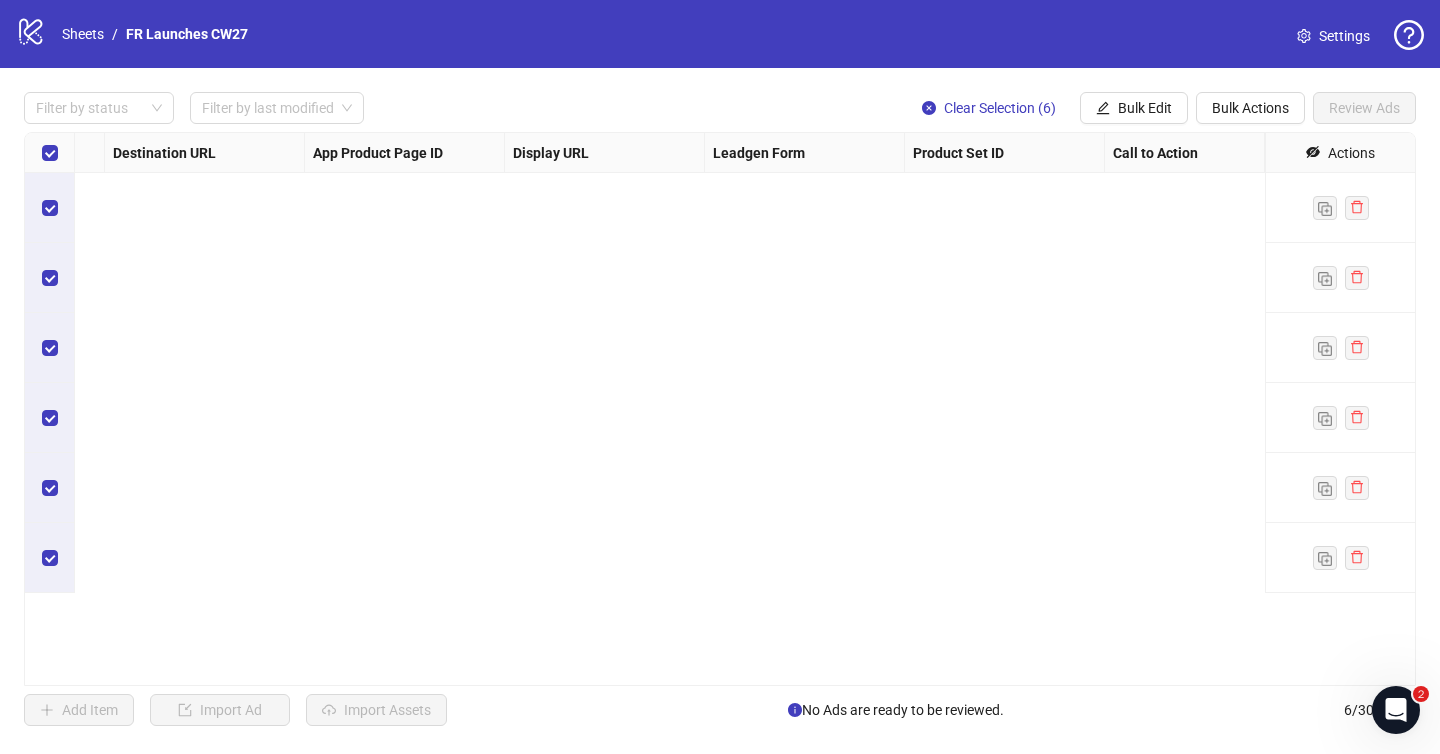 scroll, scrollTop: 0, scrollLeft: 0, axis: both 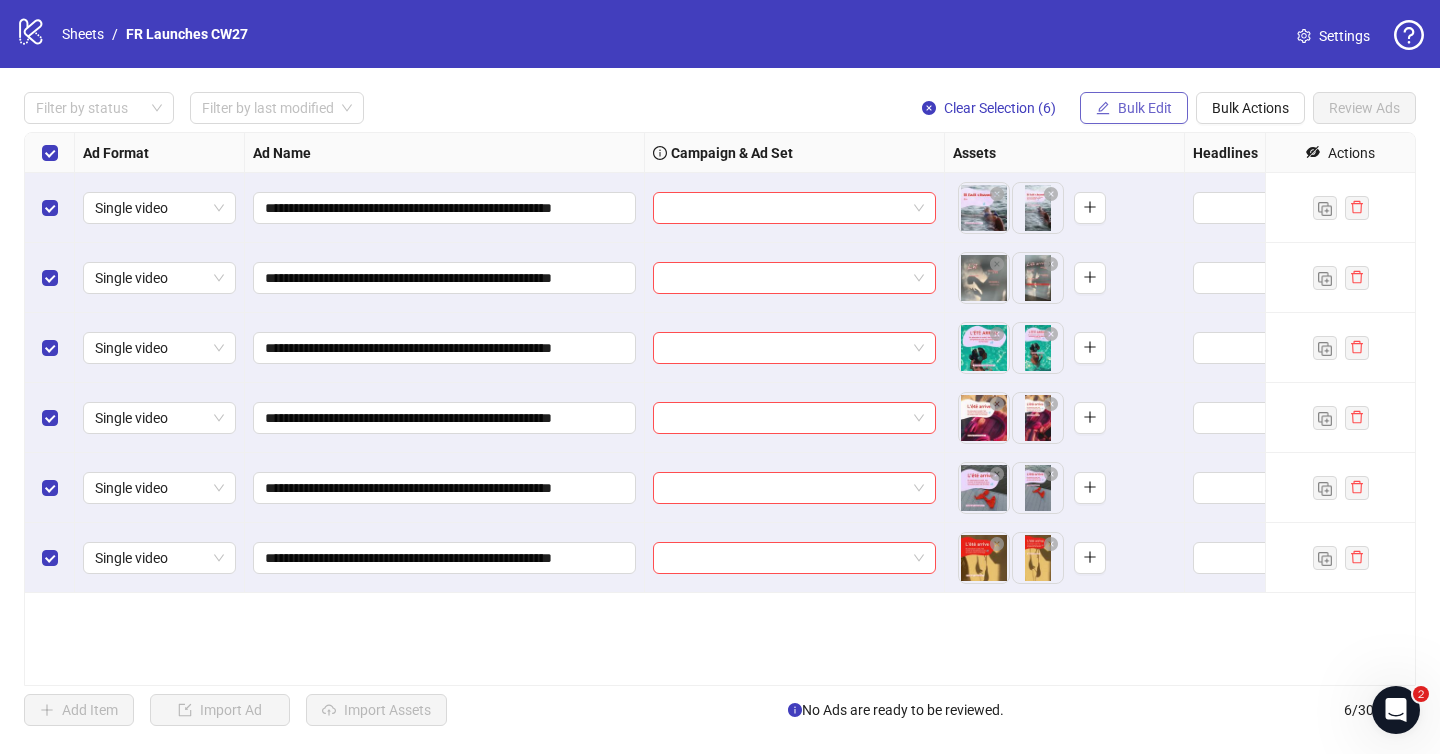 click on "Bulk Edit" at bounding box center [1145, 108] 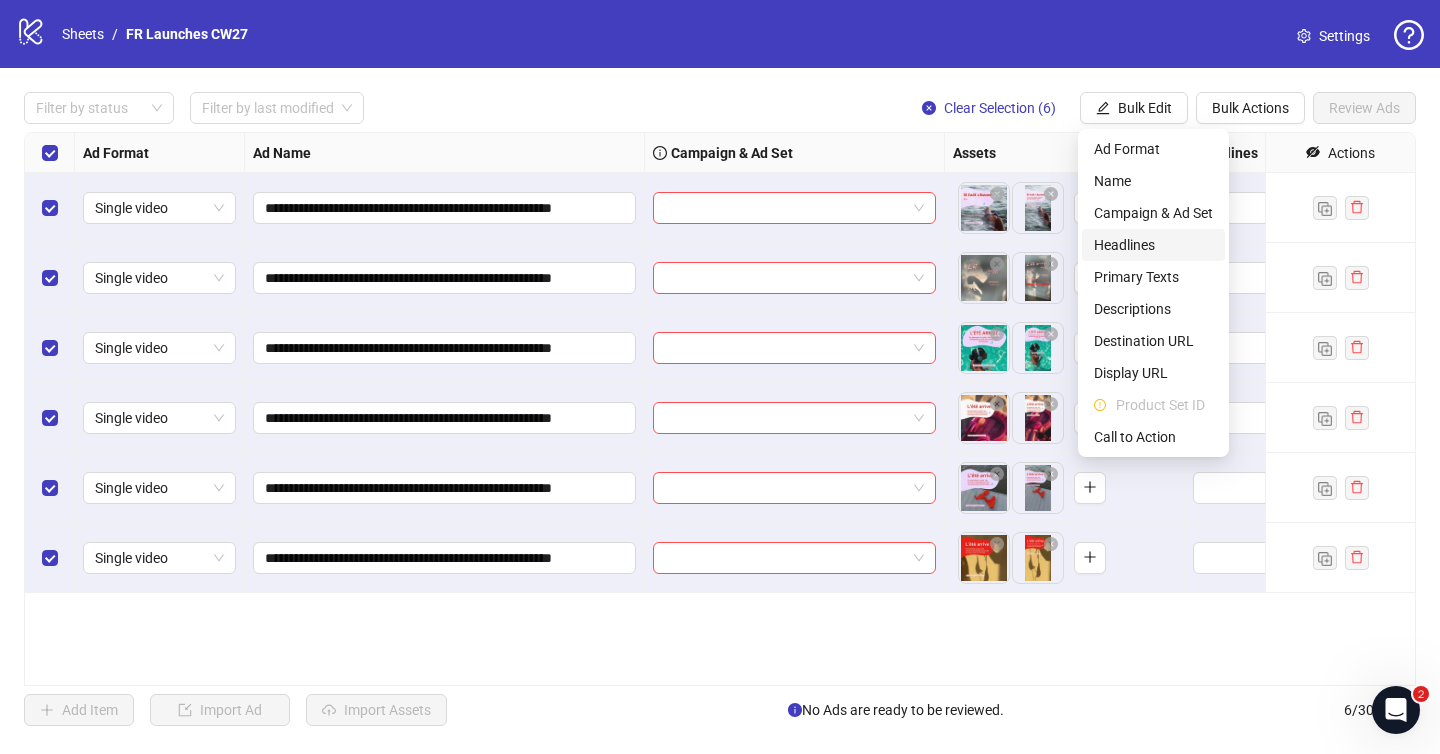 click on "Headlines" at bounding box center [1153, 245] 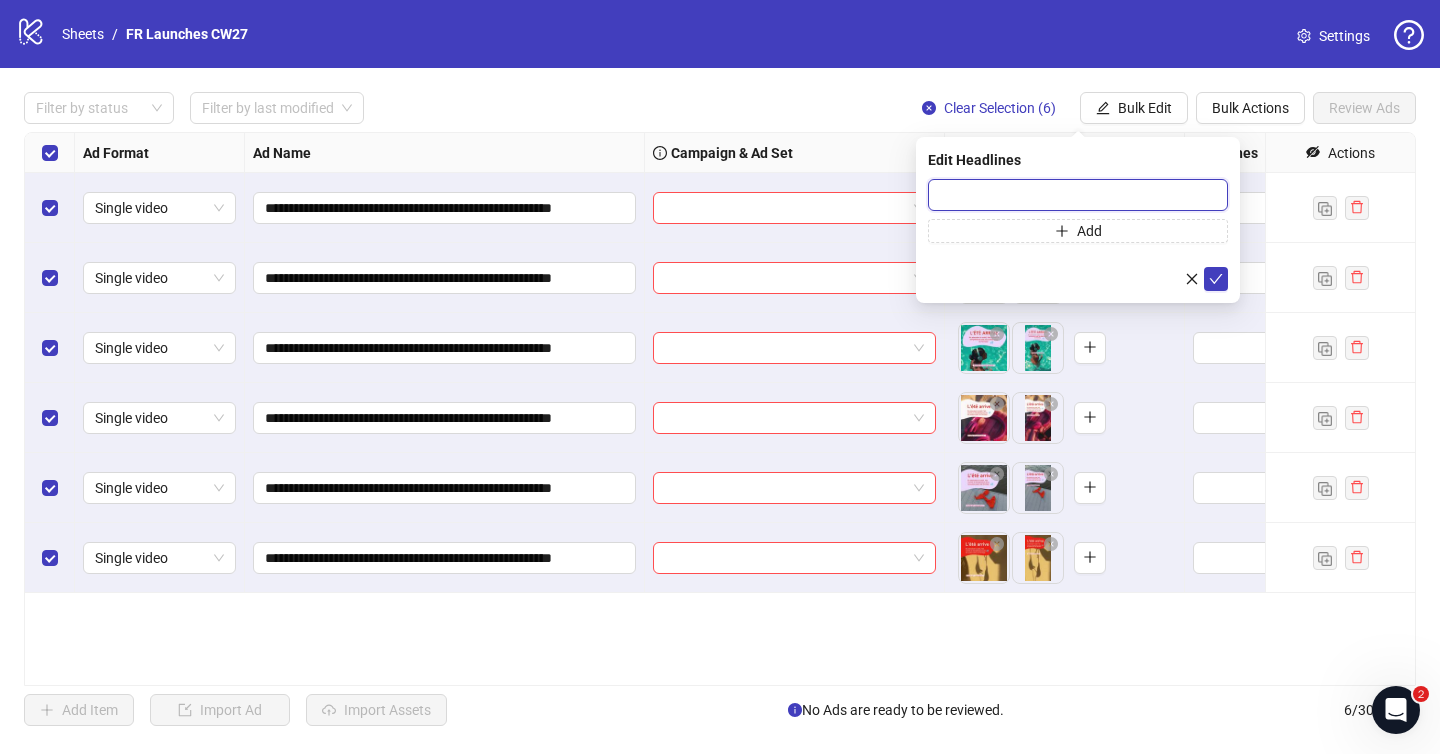 click at bounding box center [1078, 195] 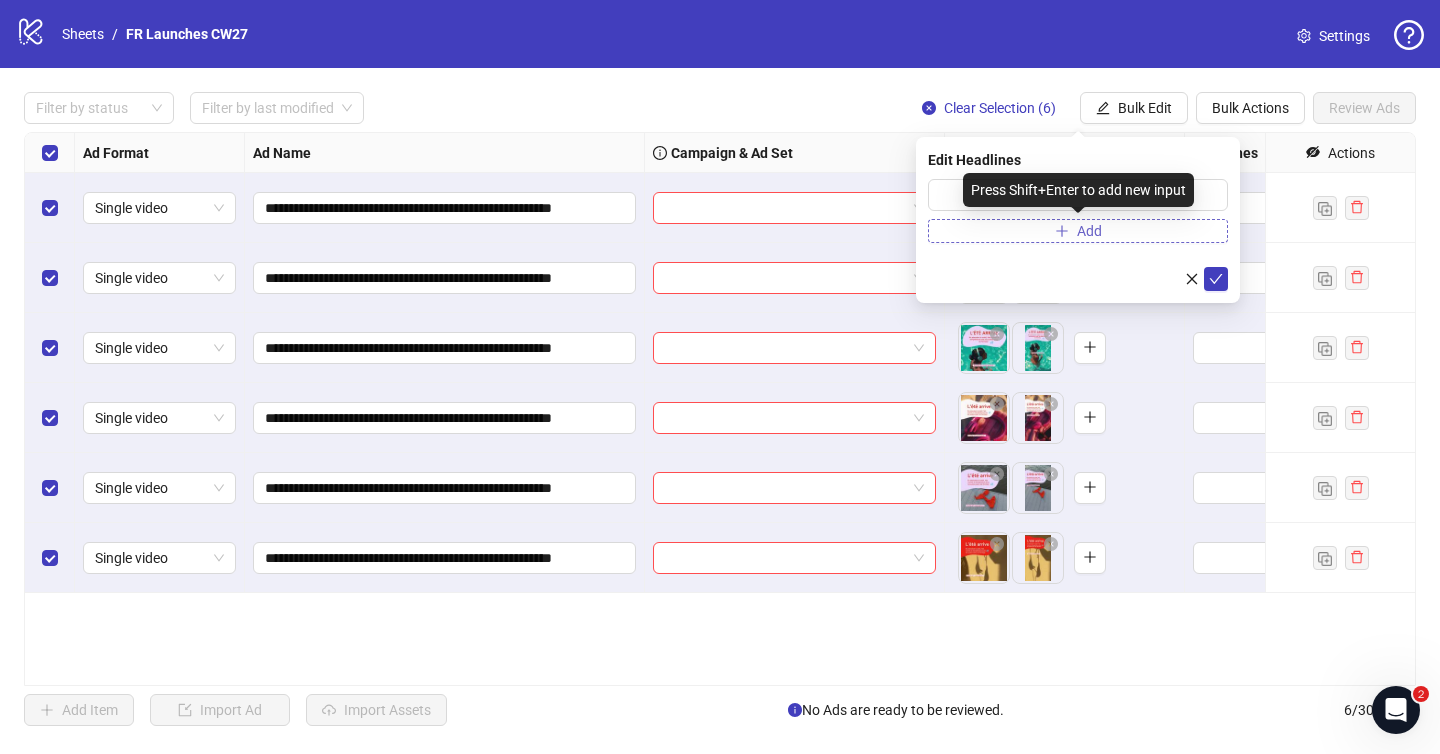 click on "Add" at bounding box center (1078, 231) 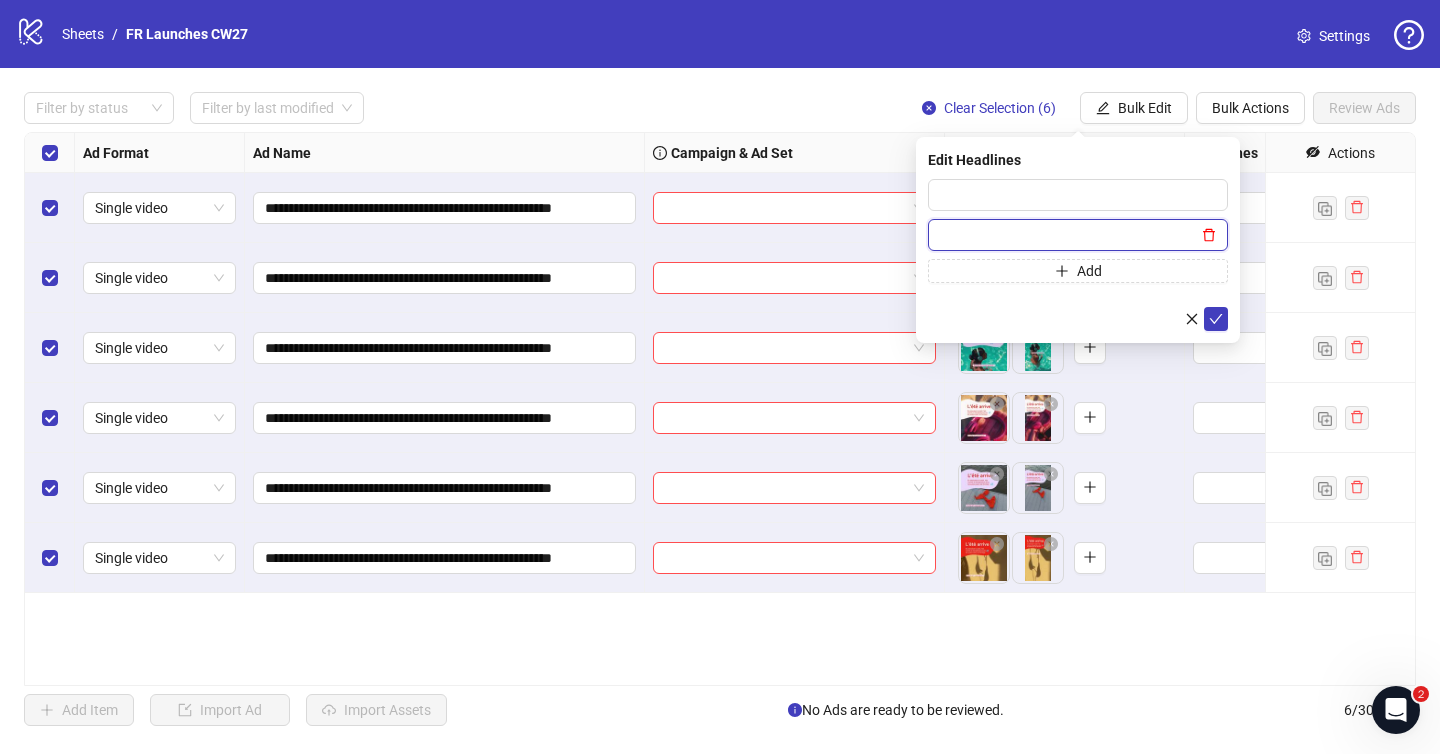 click 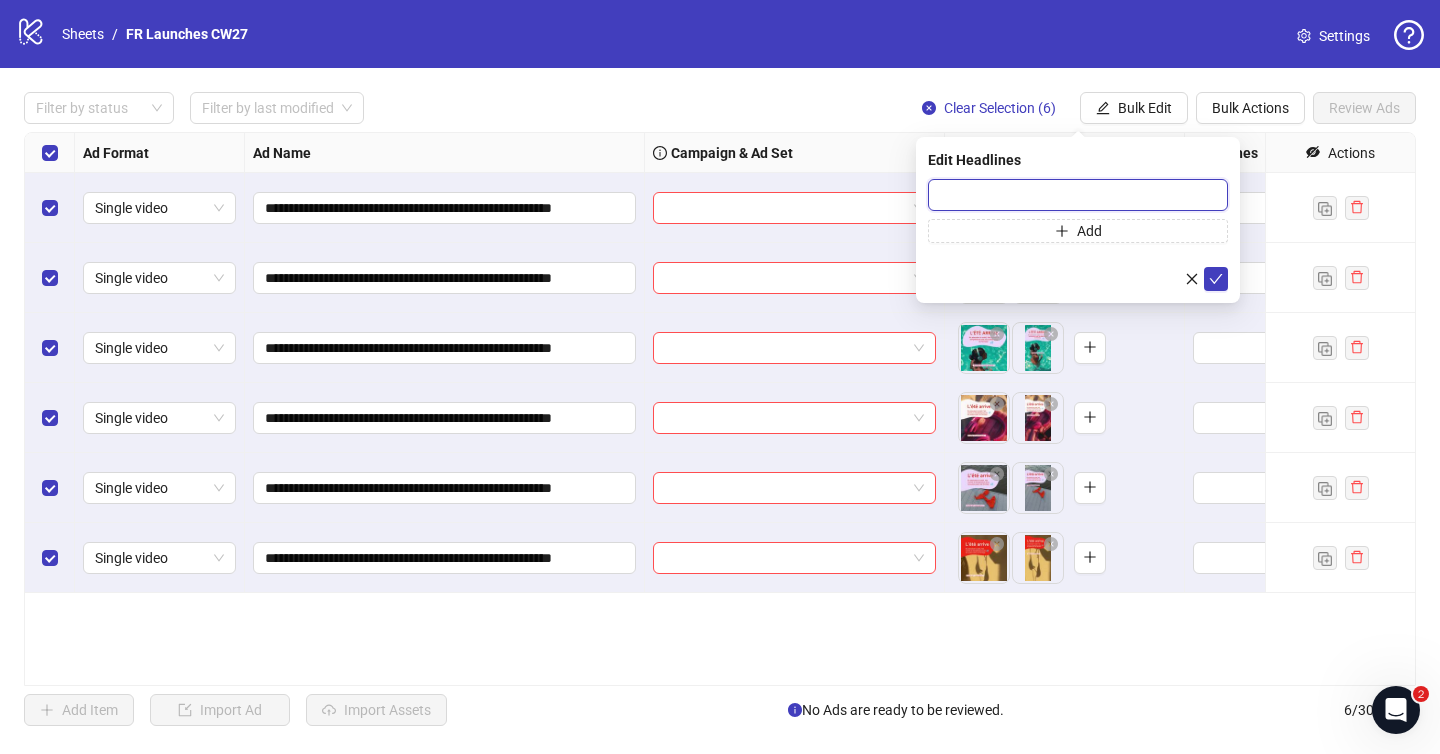 click at bounding box center (1078, 195) 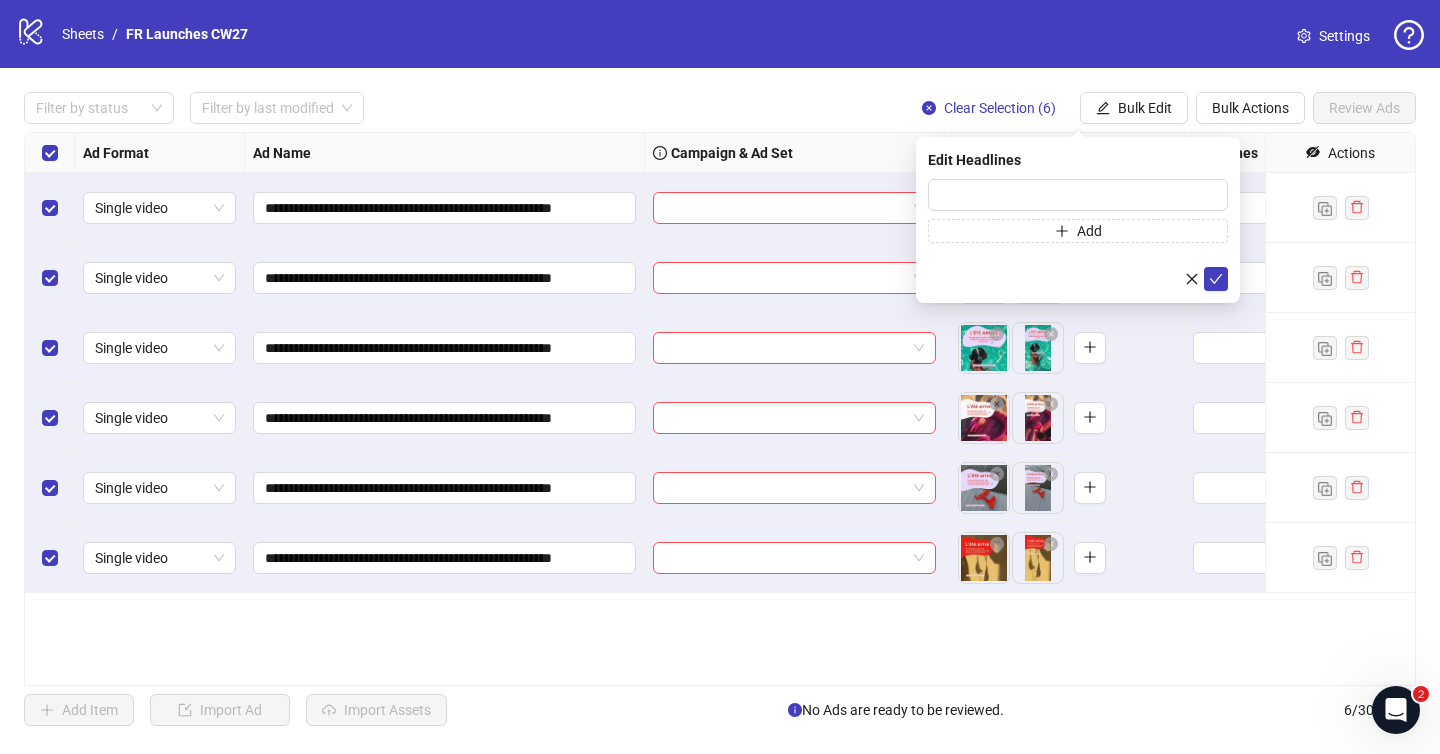 click at bounding box center [1335, 418] 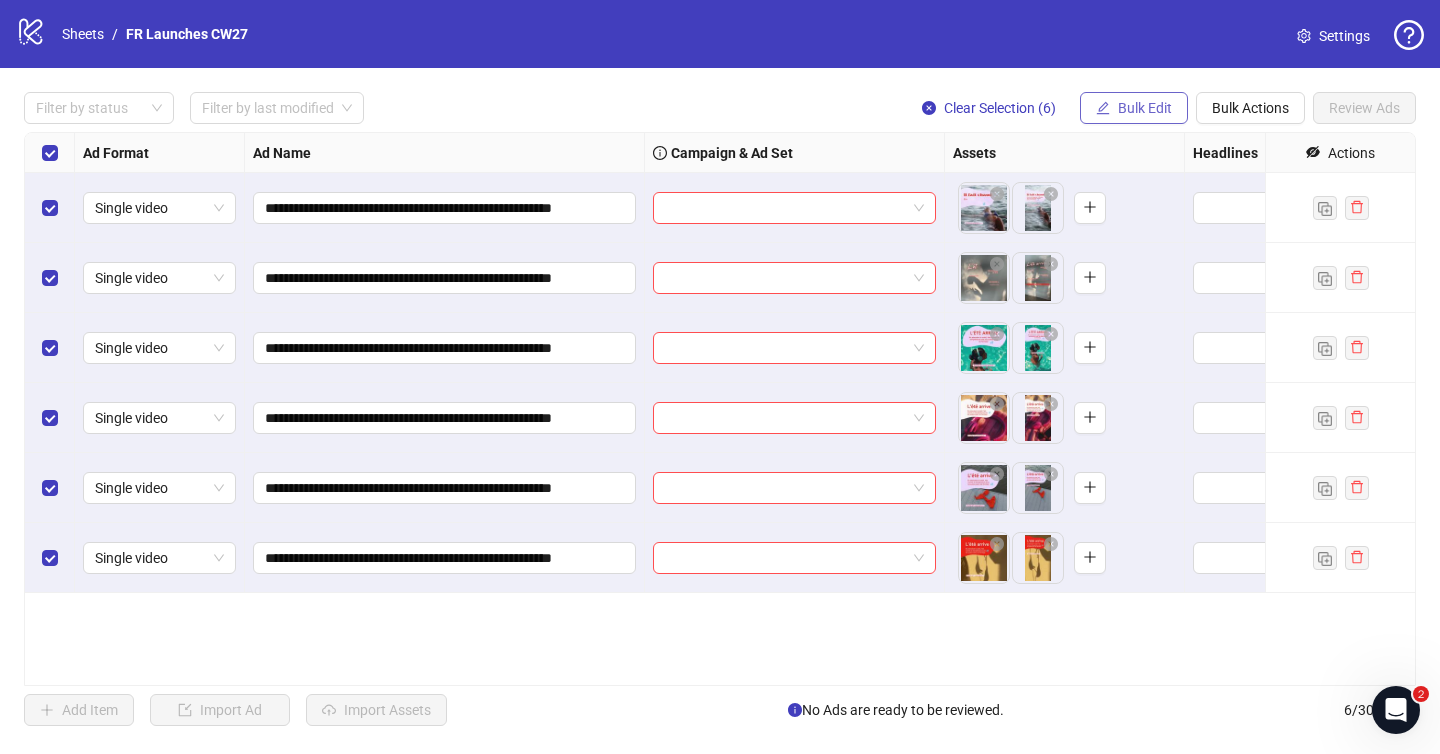click on "Bulk Edit" at bounding box center [1145, 108] 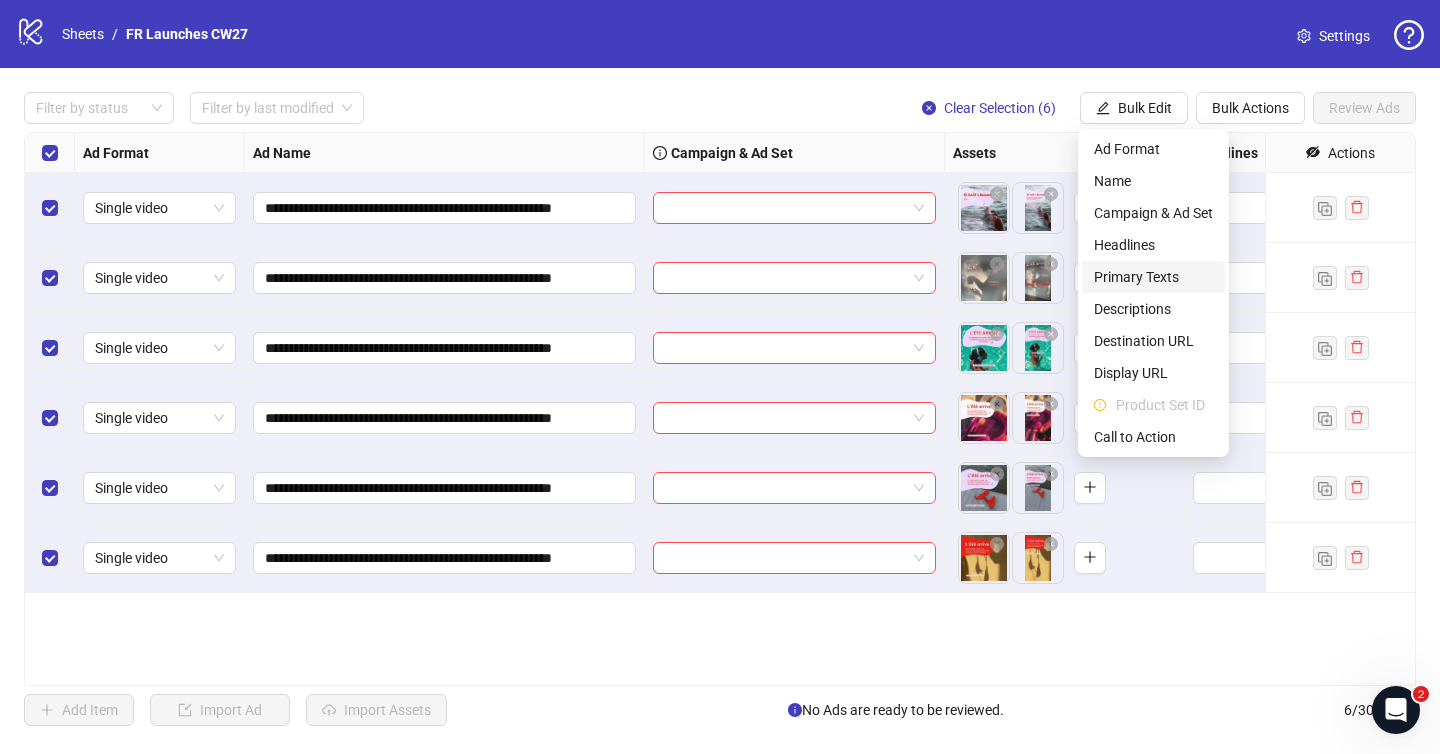 click on "Primary Texts" at bounding box center (1153, 277) 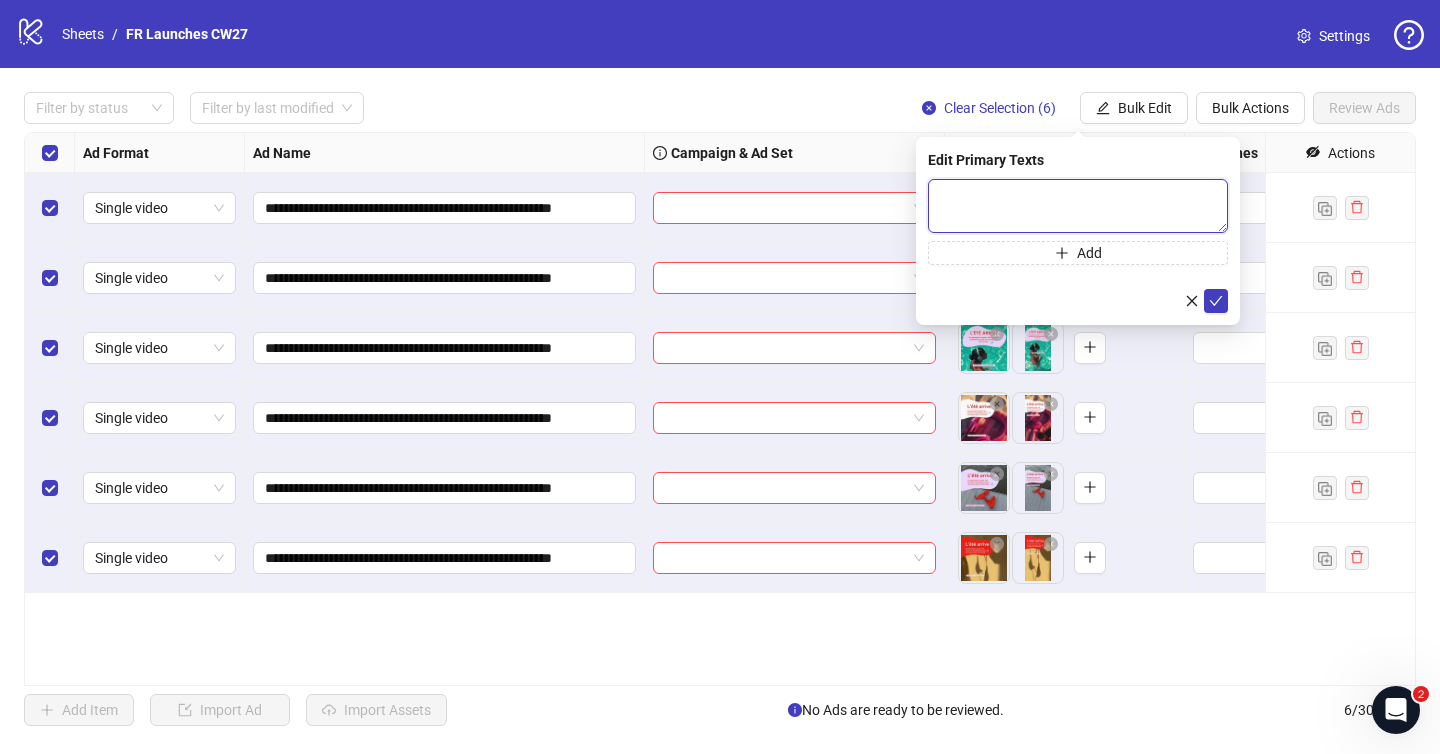 click at bounding box center (1078, 206) 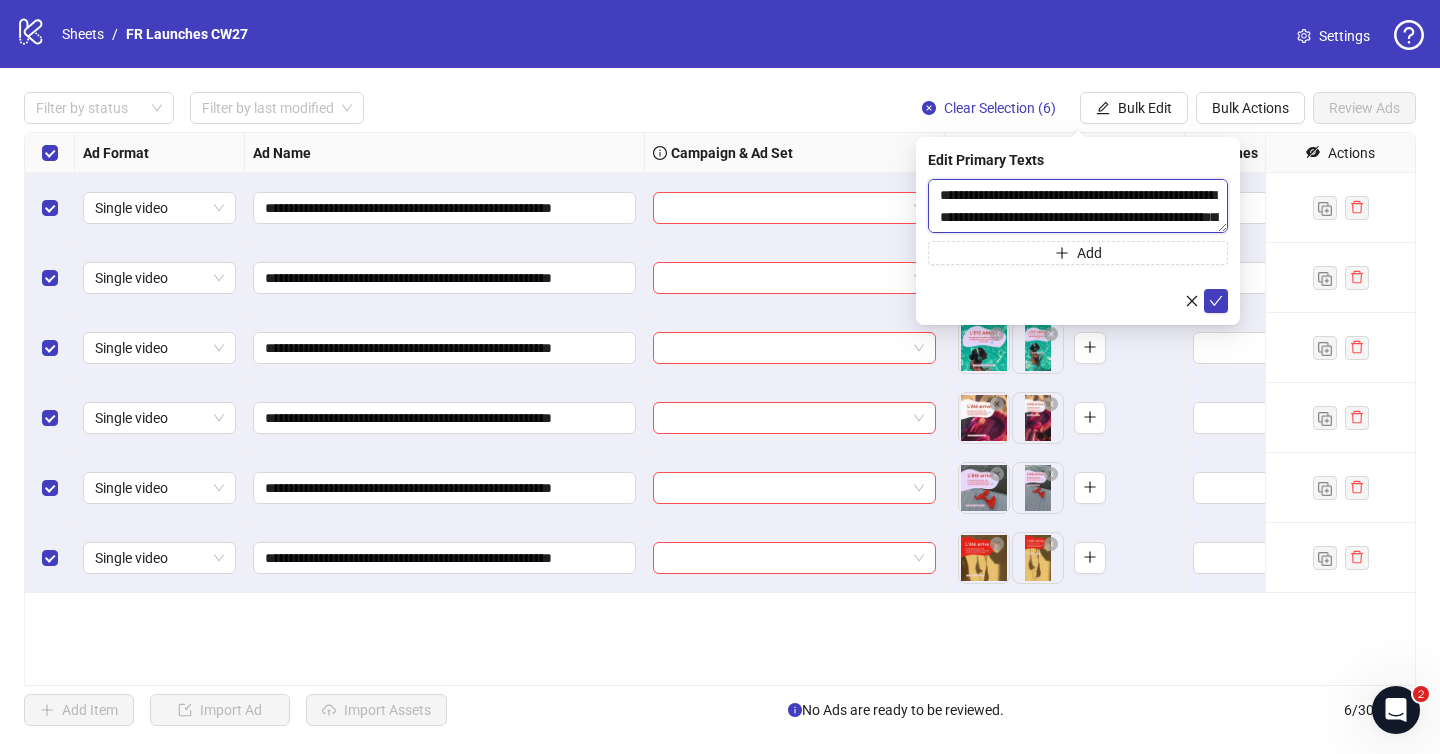 scroll, scrollTop: 15, scrollLeft: 0, axis: vertical 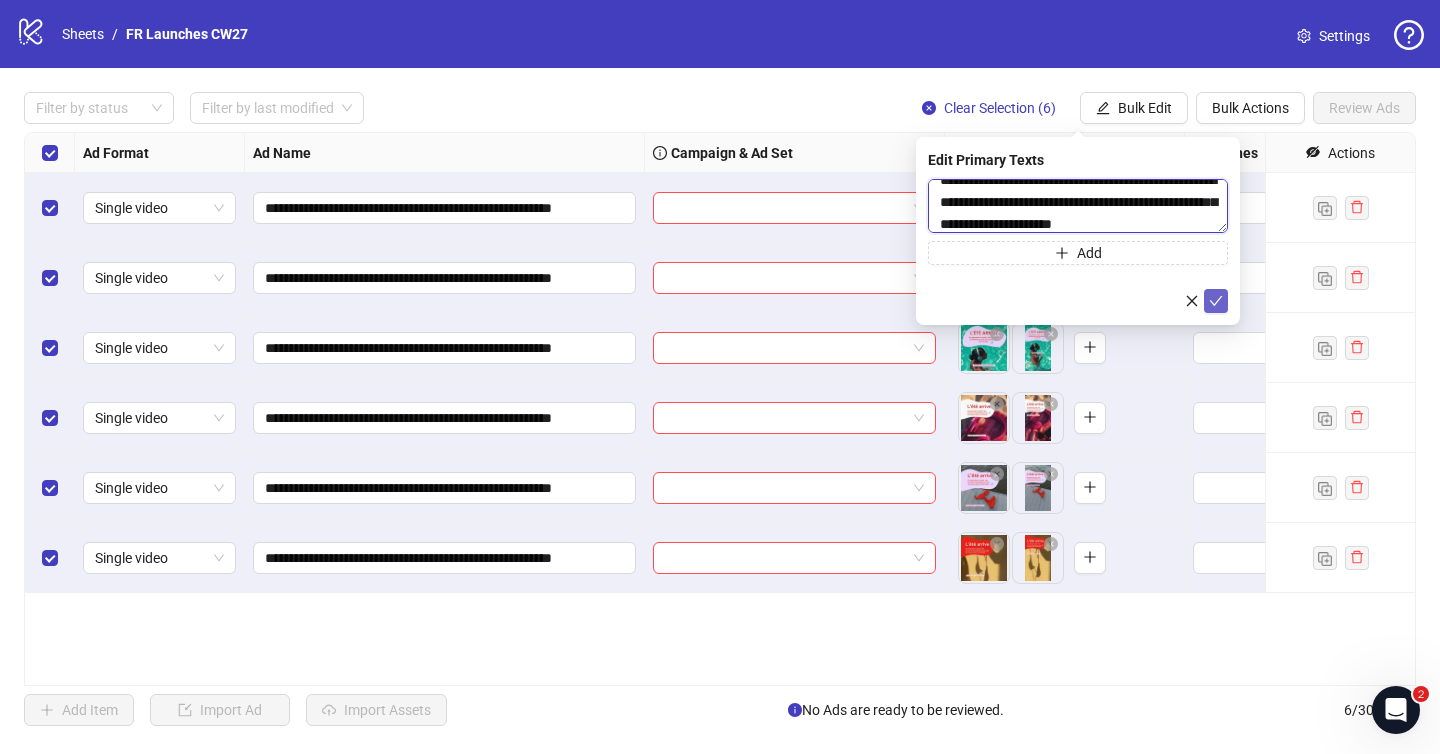 type on "**********" 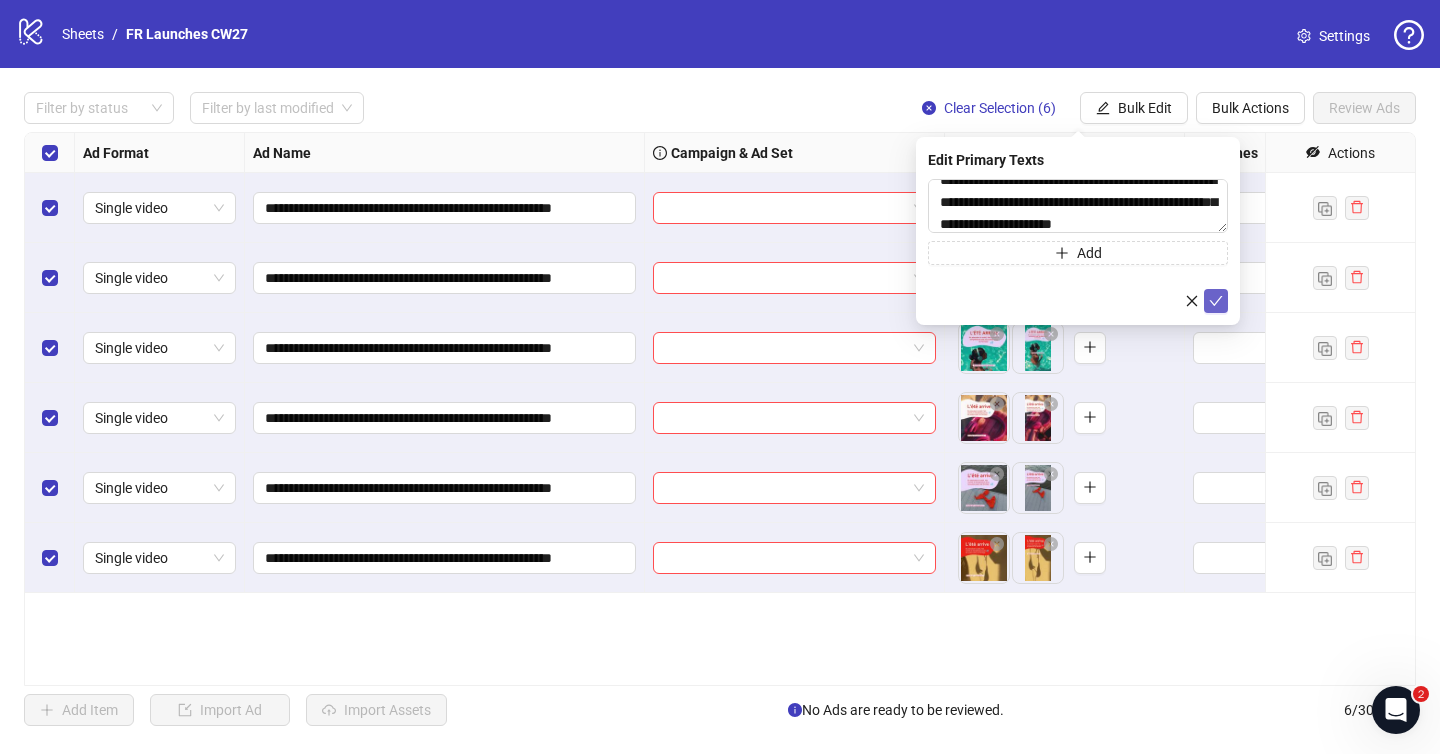 click 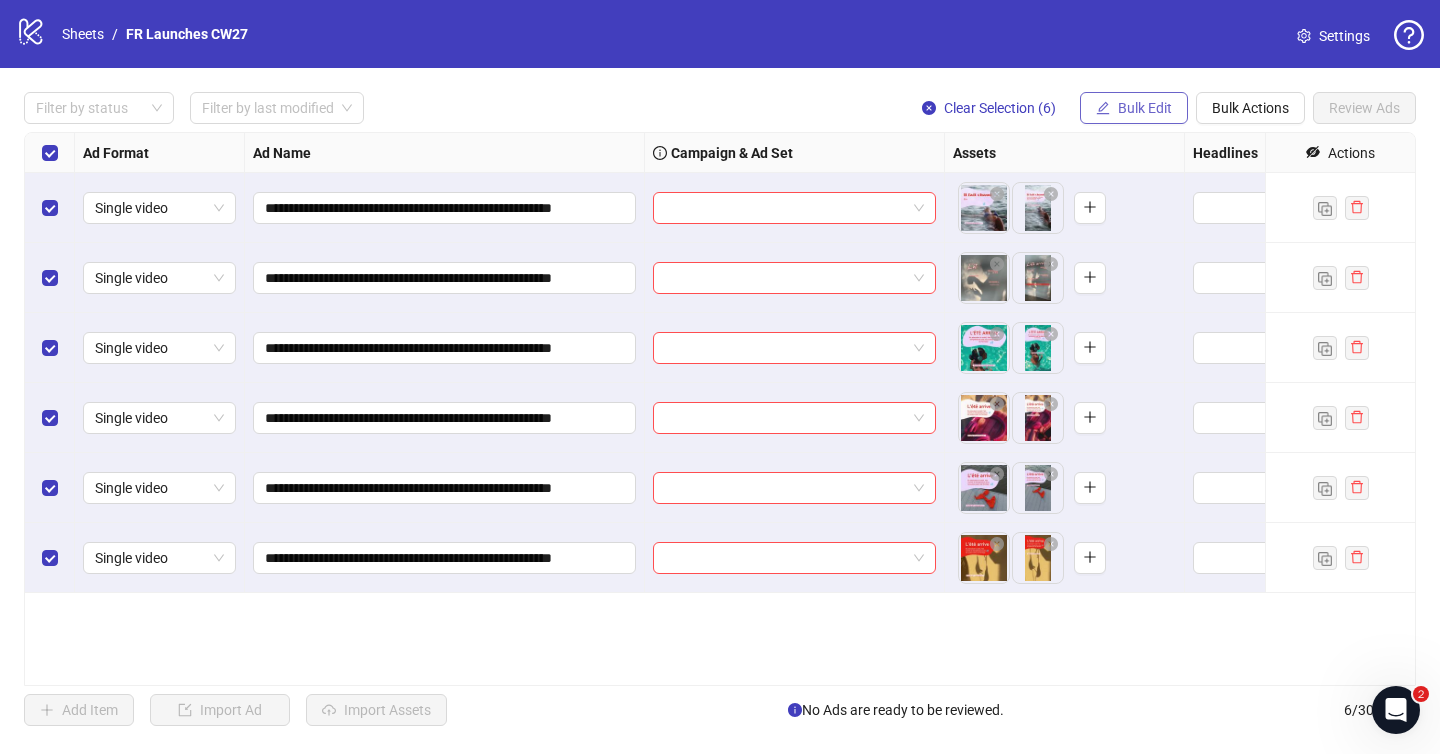click on "Bulk Edit" at bounding box center (1145, 108) 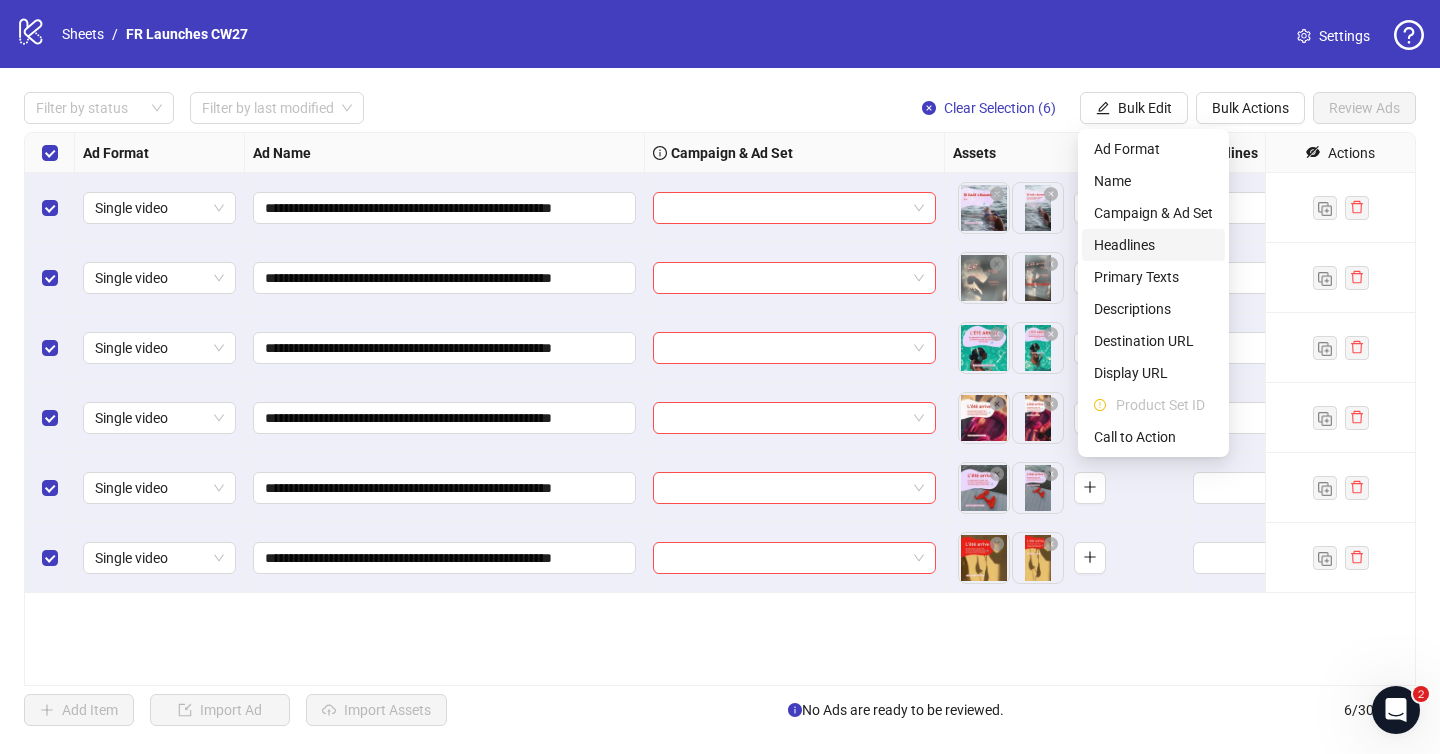 click on "Headlines" at bounding box center [1153, 245] 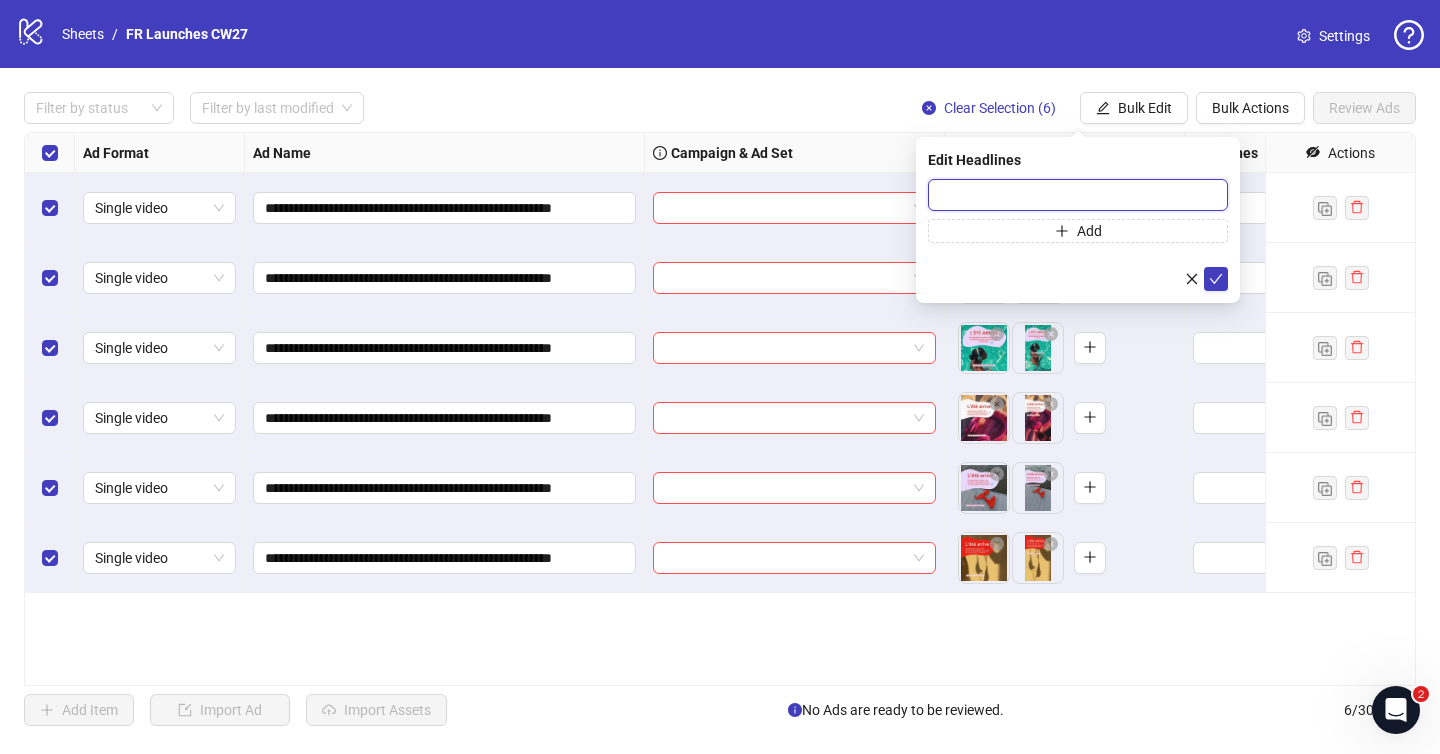 click at bounding box center [1078, 195] 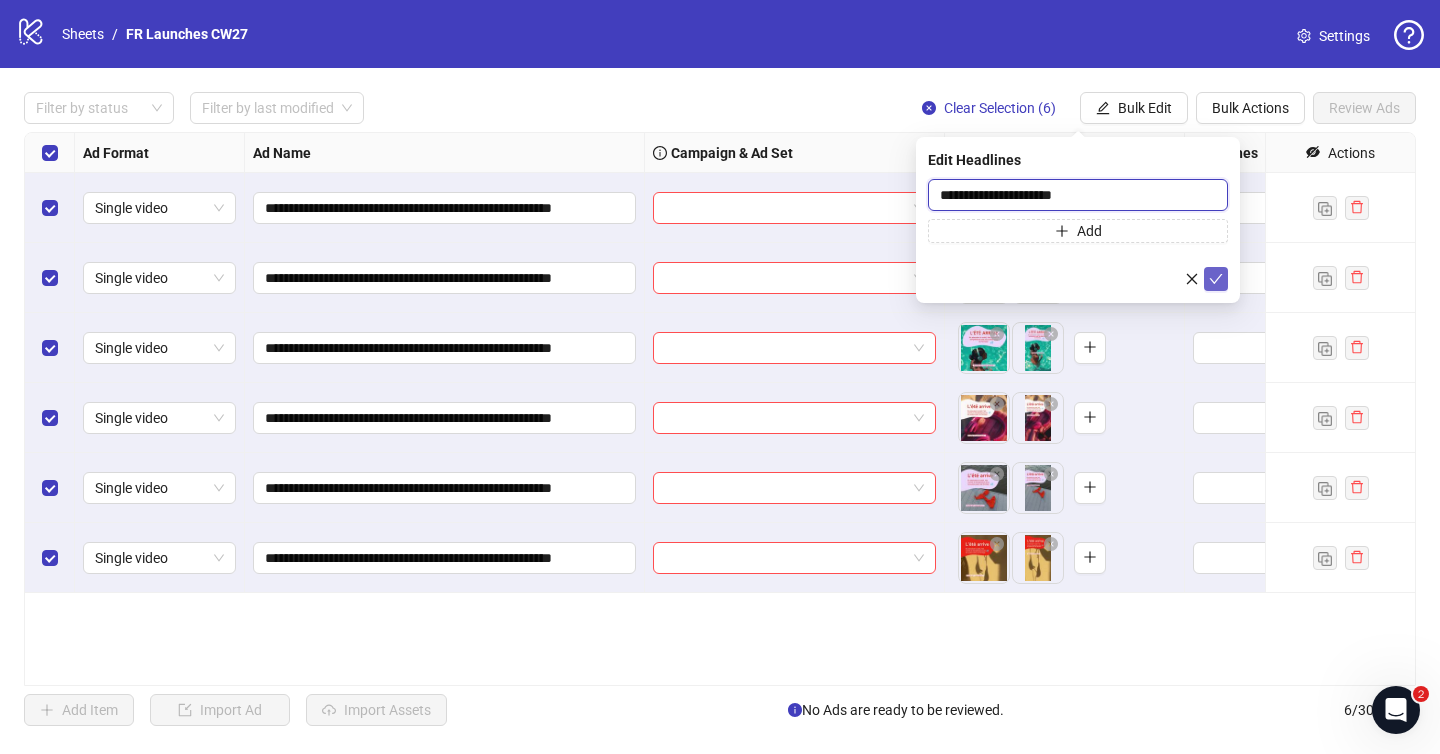 type on "**********" 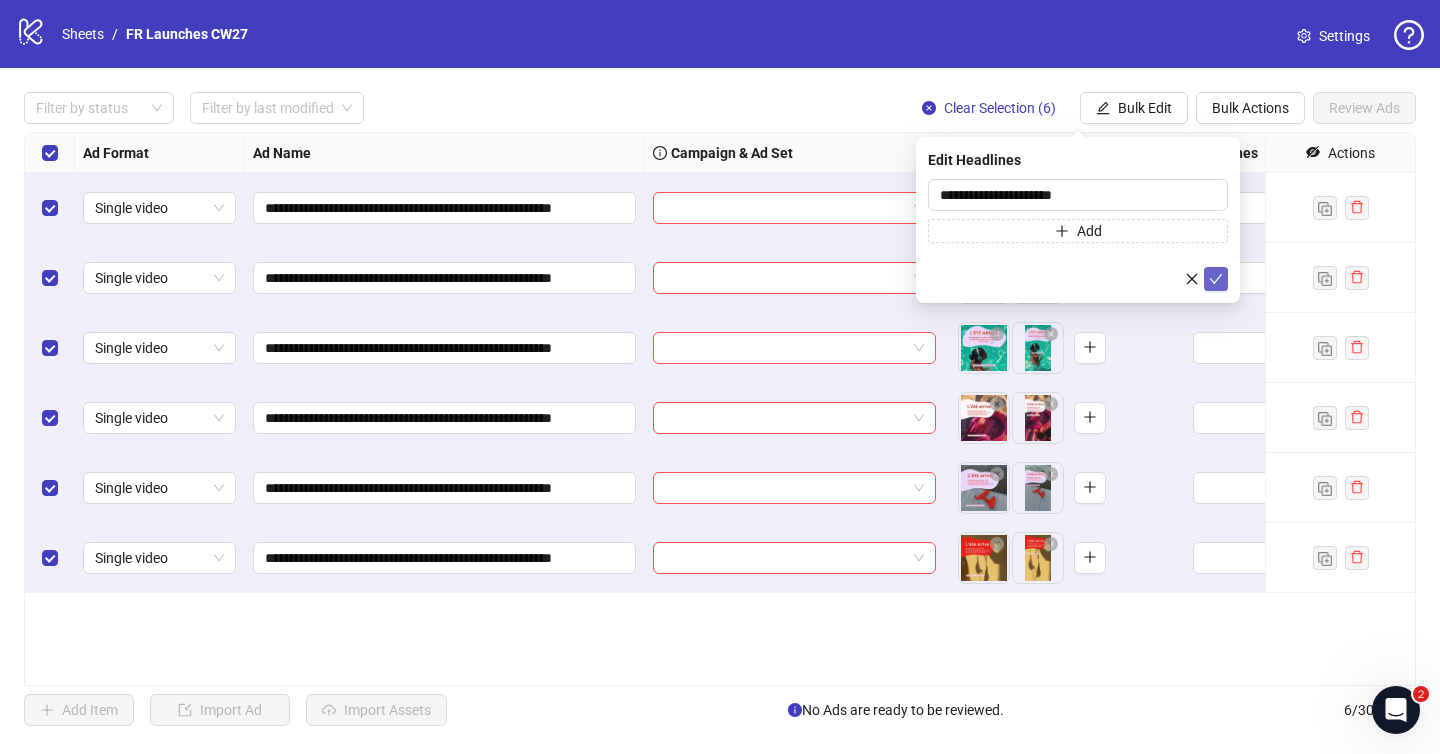 click 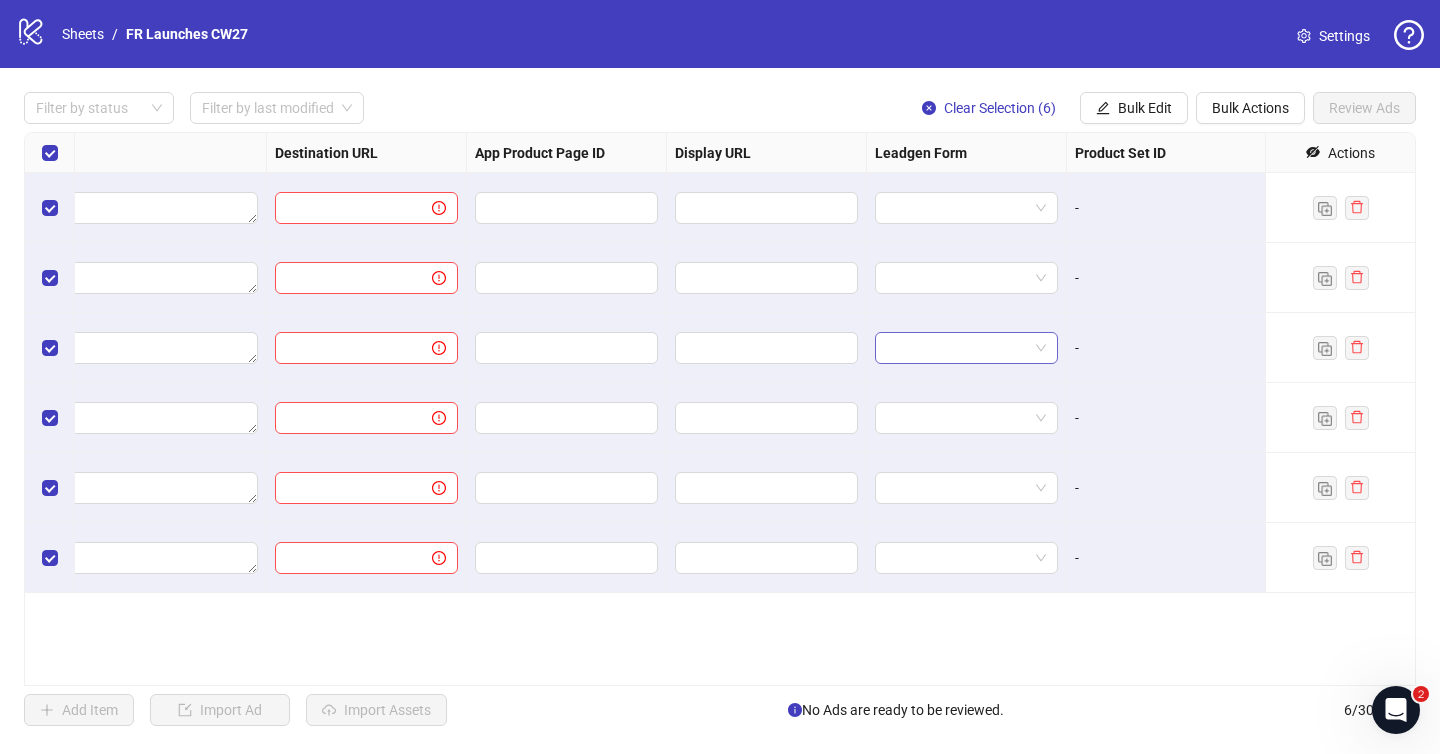 scroll, scrollTop: 0, scrollLeft: 0, axis: both 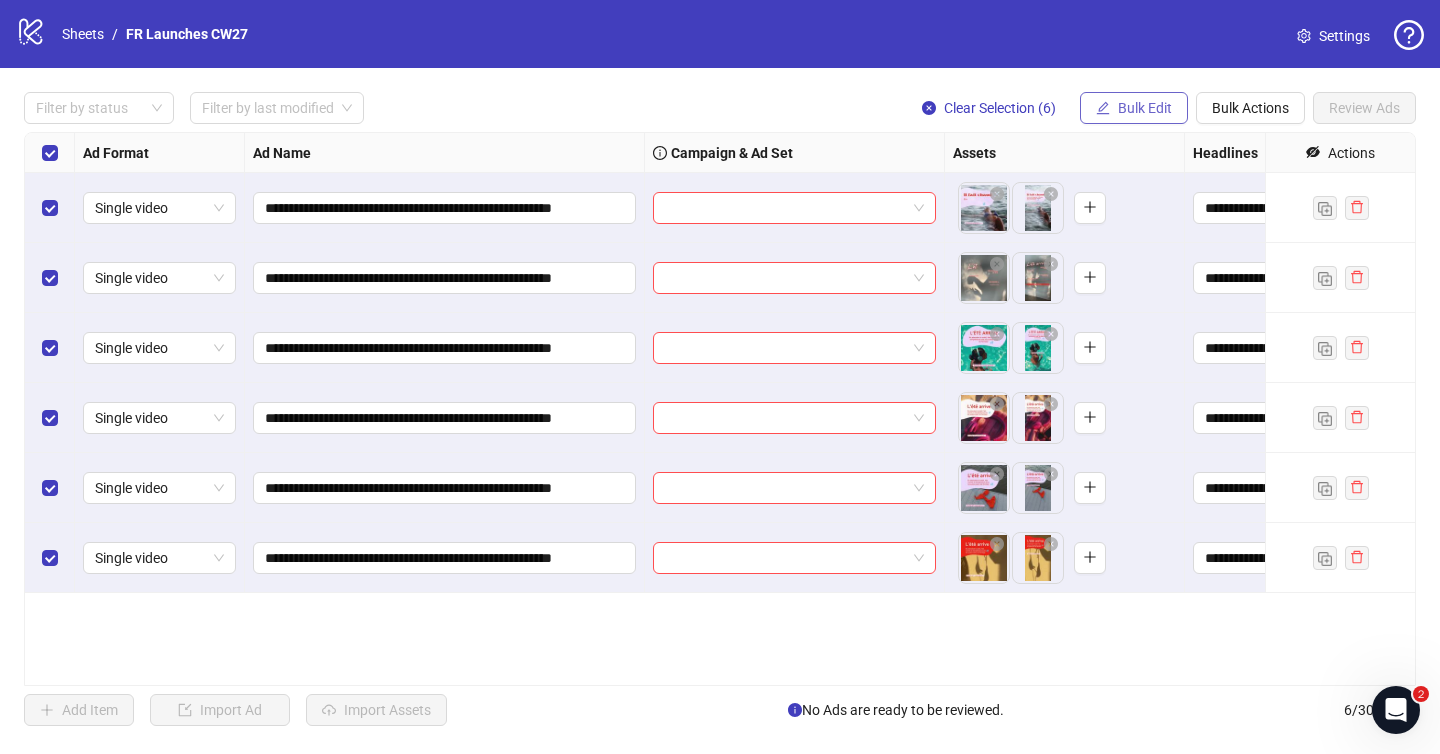 click on "Bulk Edit" at bounding box center [1145, 108] 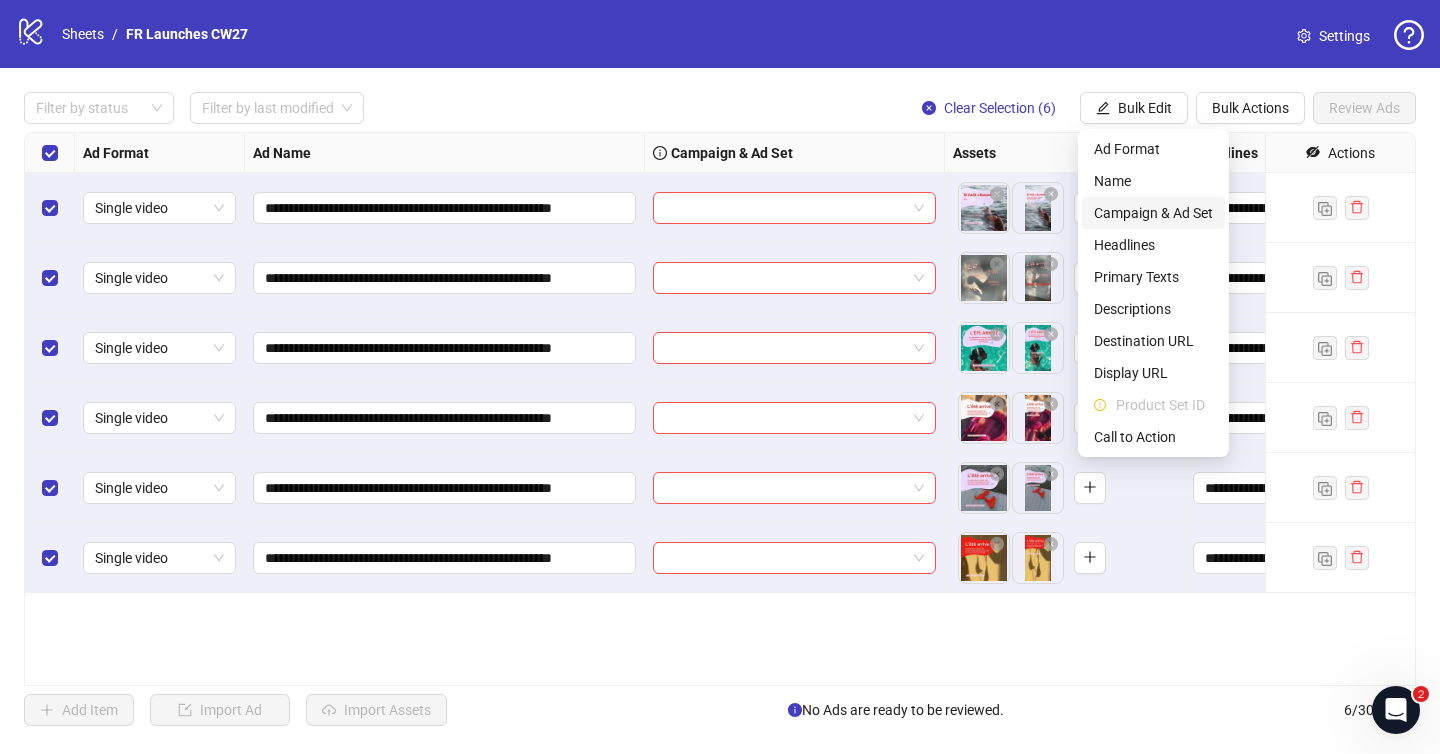 click on "Campaign & Ad Set" at bounding box center [1153, 213] 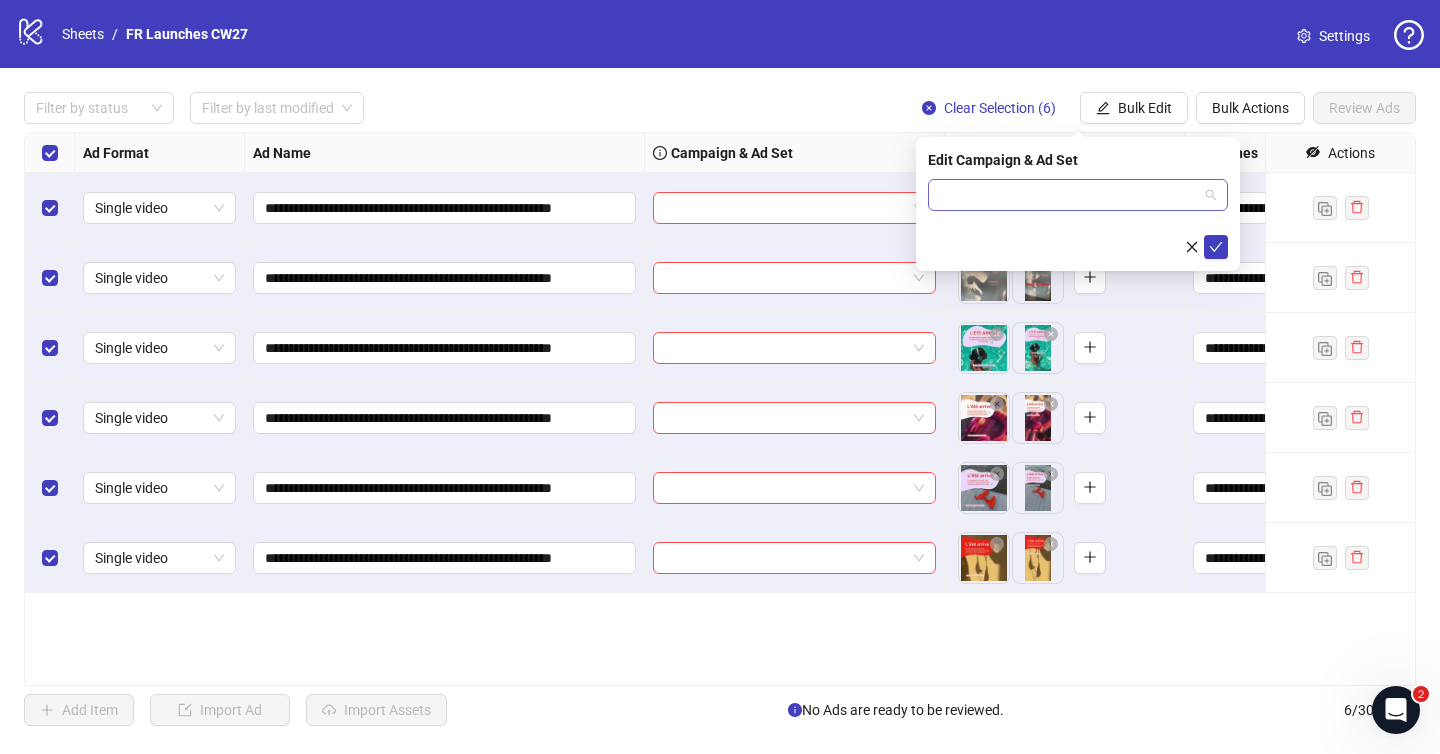 click at bounding box center [1069, 195] 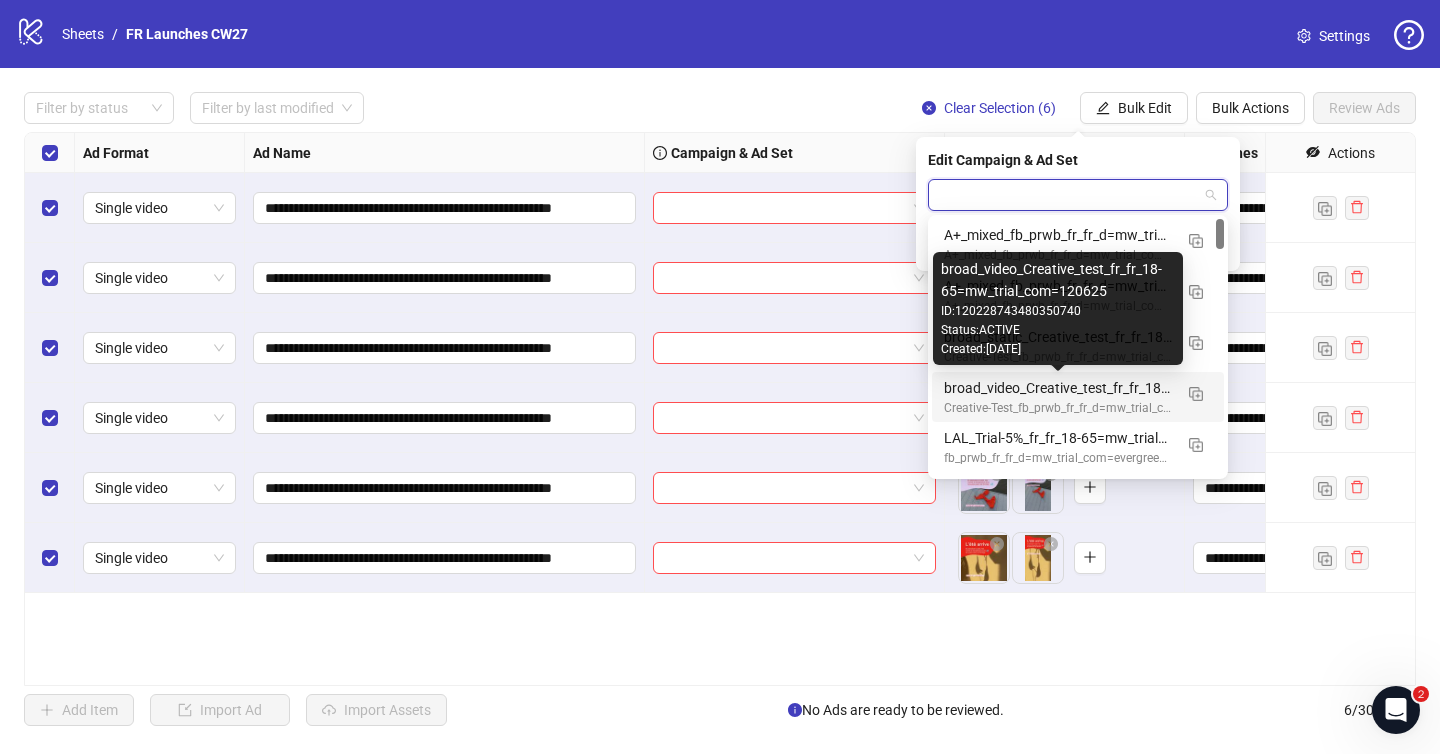 click on "broad_video_Creative_test_fr_fr_18-65=mw_trial_com=120625" at bounding box center (1058, 388) 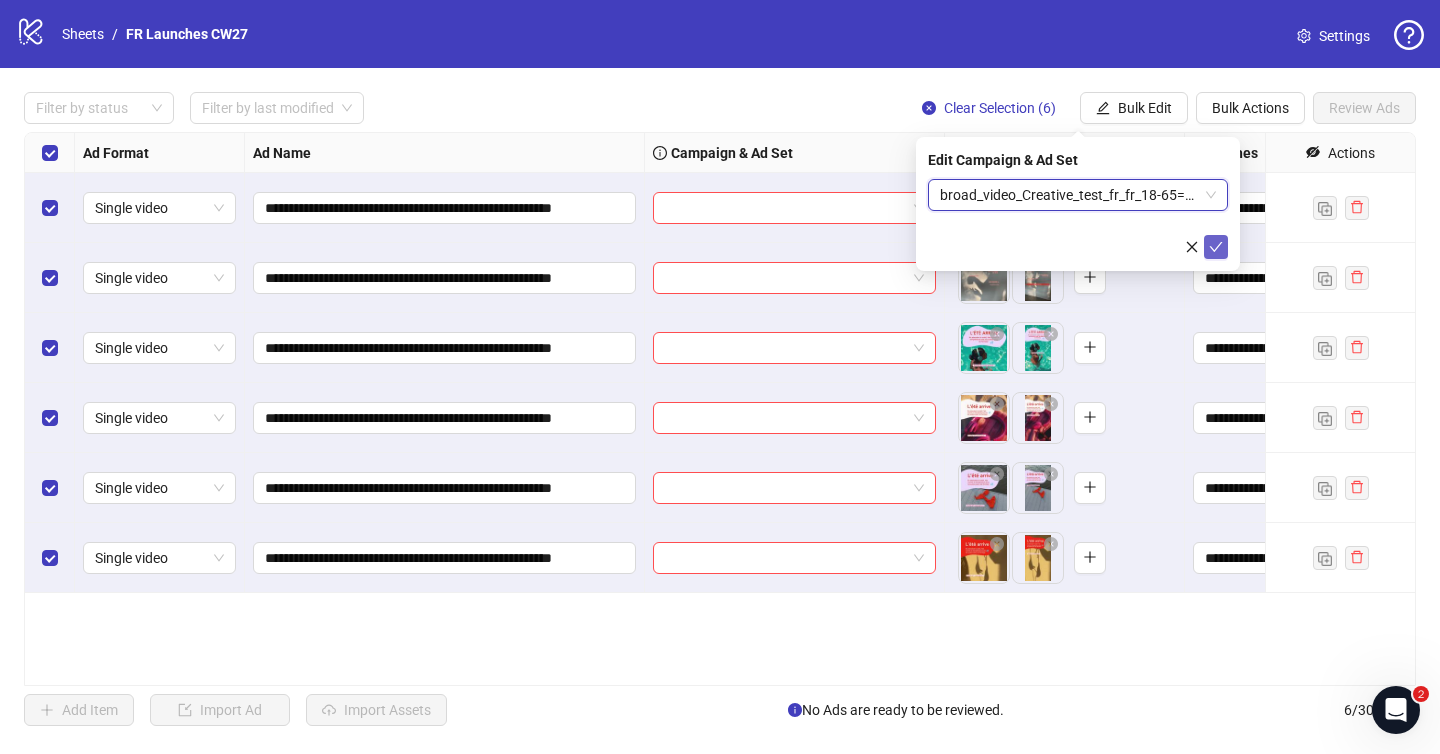 click at bounding box center [1216, 247] 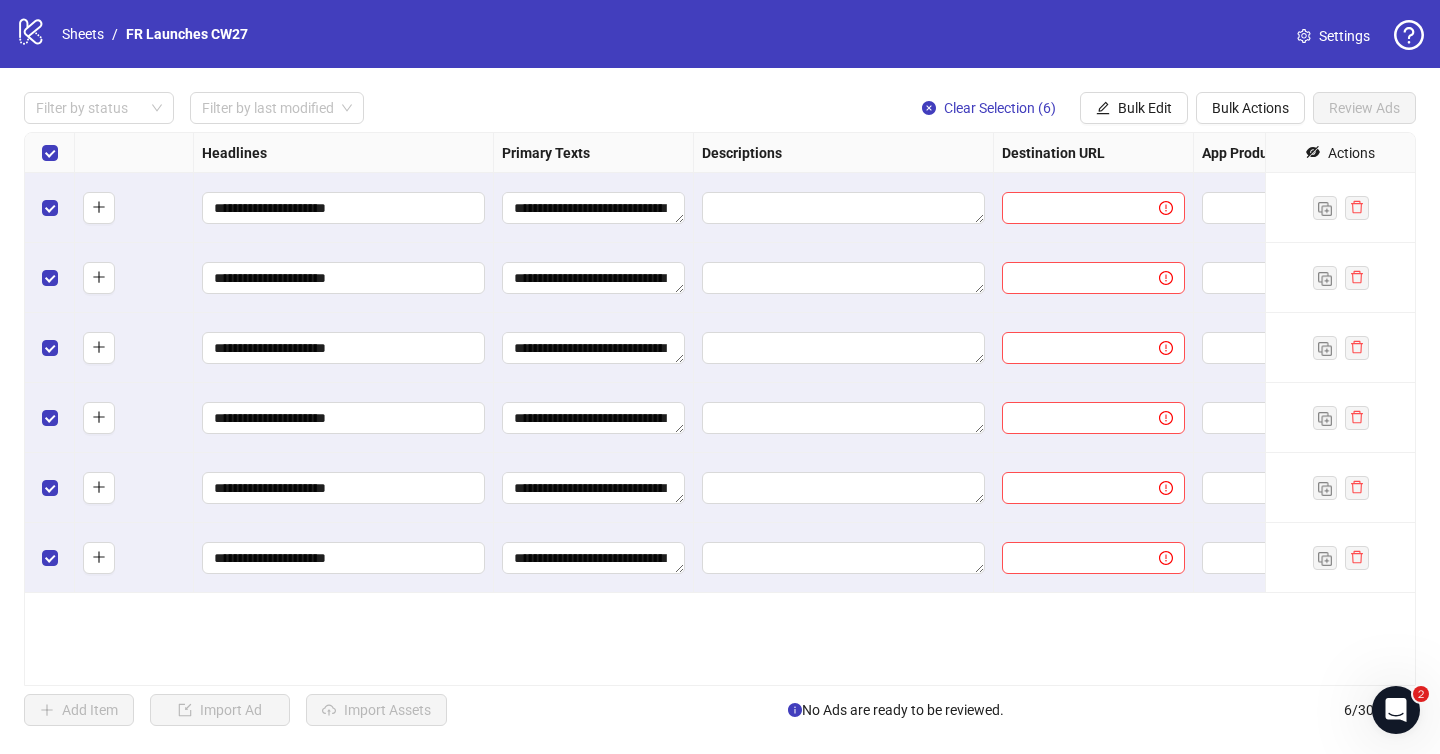 scroll, scrollTop: 0, scrollLeft: 1198, axis: horizontal 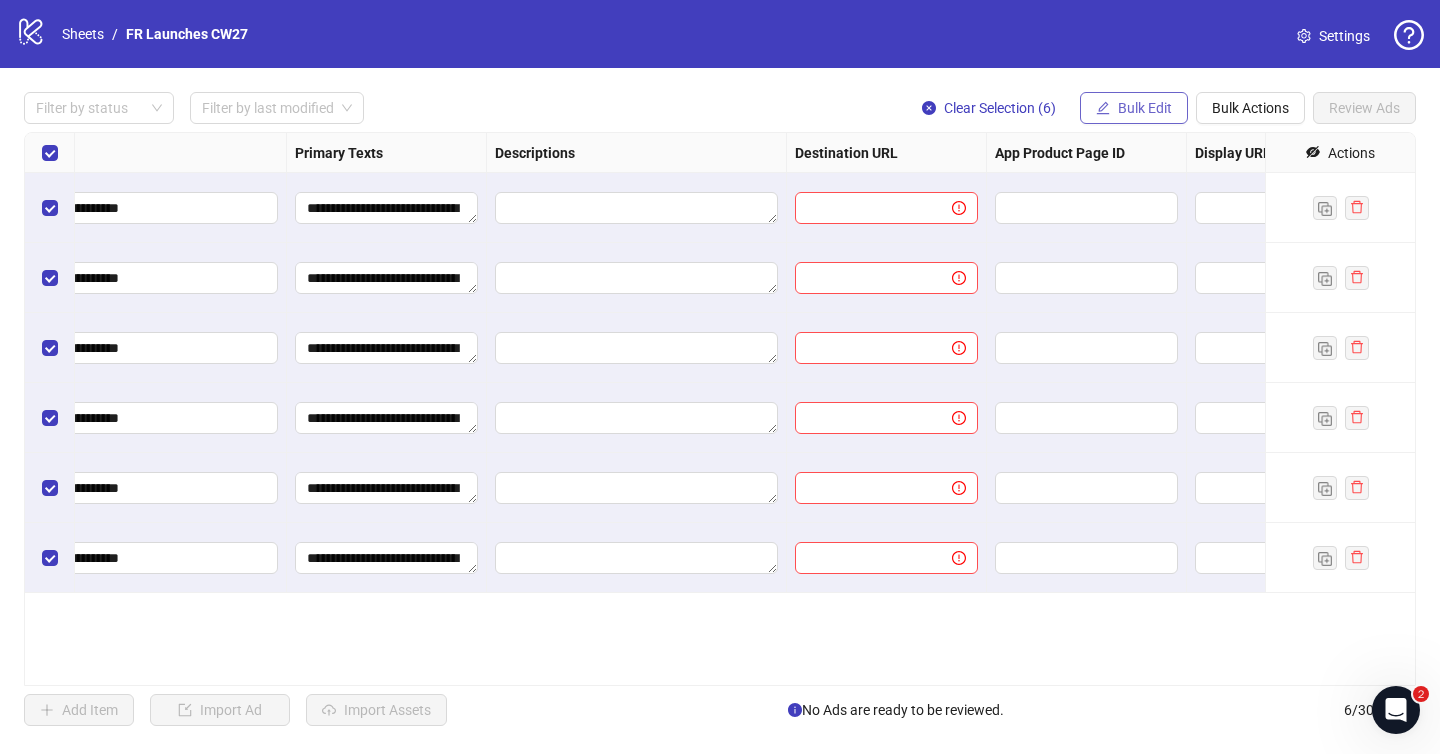 click on "Bulk Edit" at bounding box center (1134, 108) 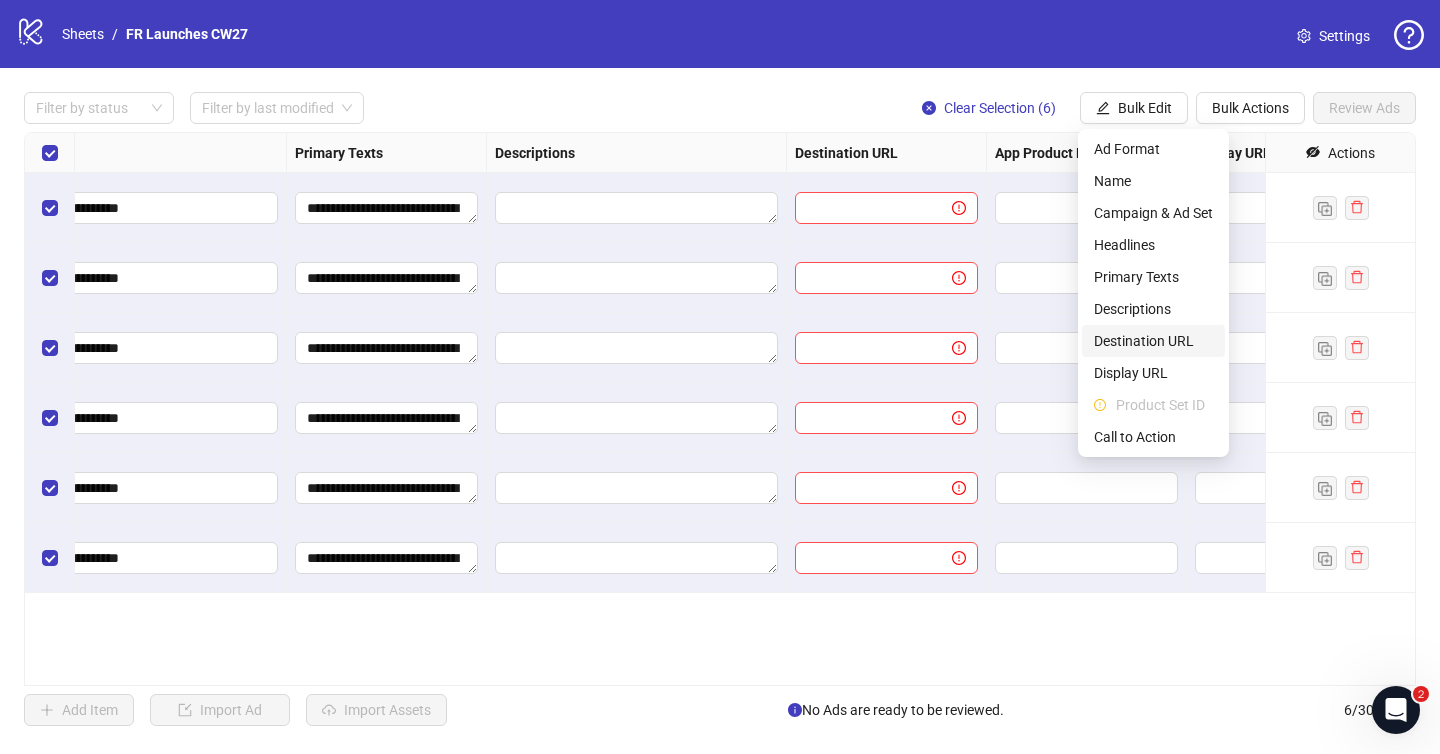 click on "Destination URL" at bounding box center [1153, 341] 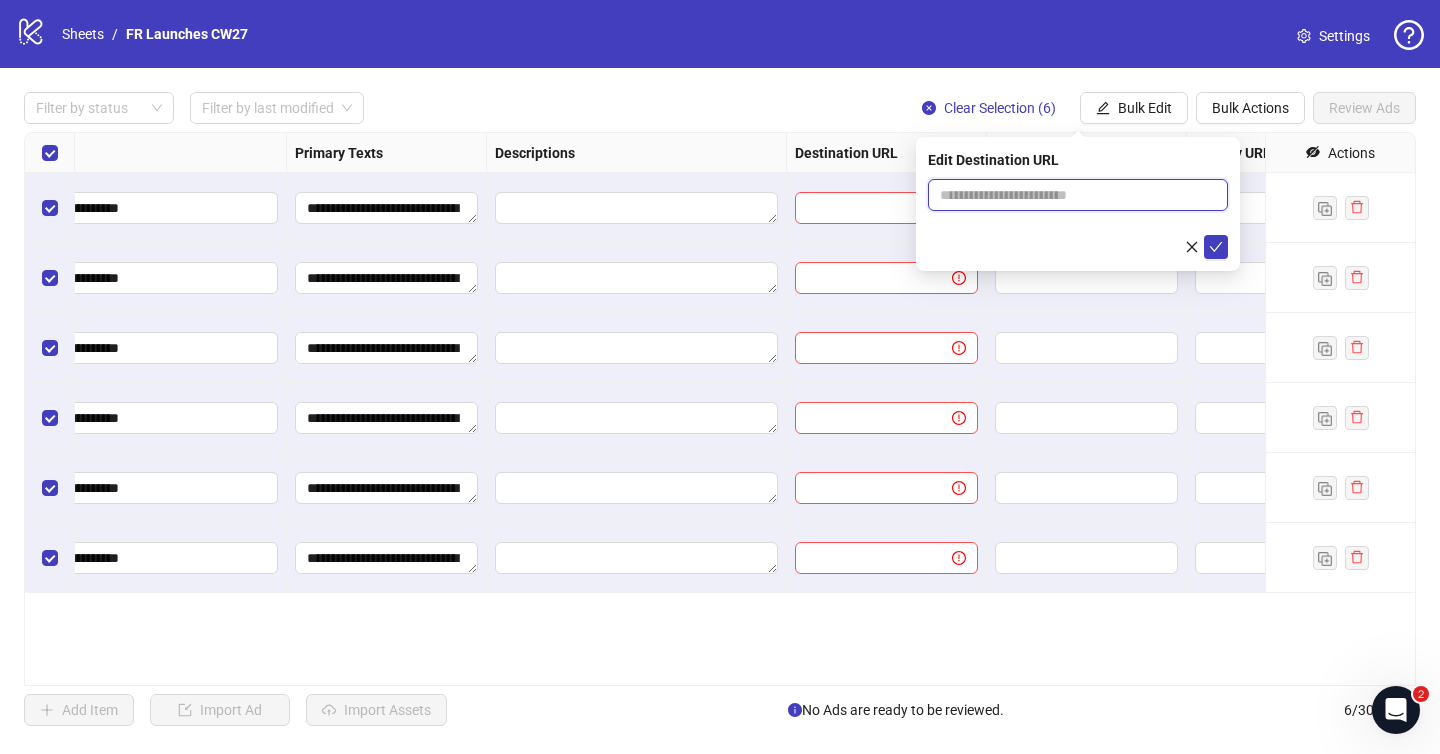 click at bounding box center (1070, 195) 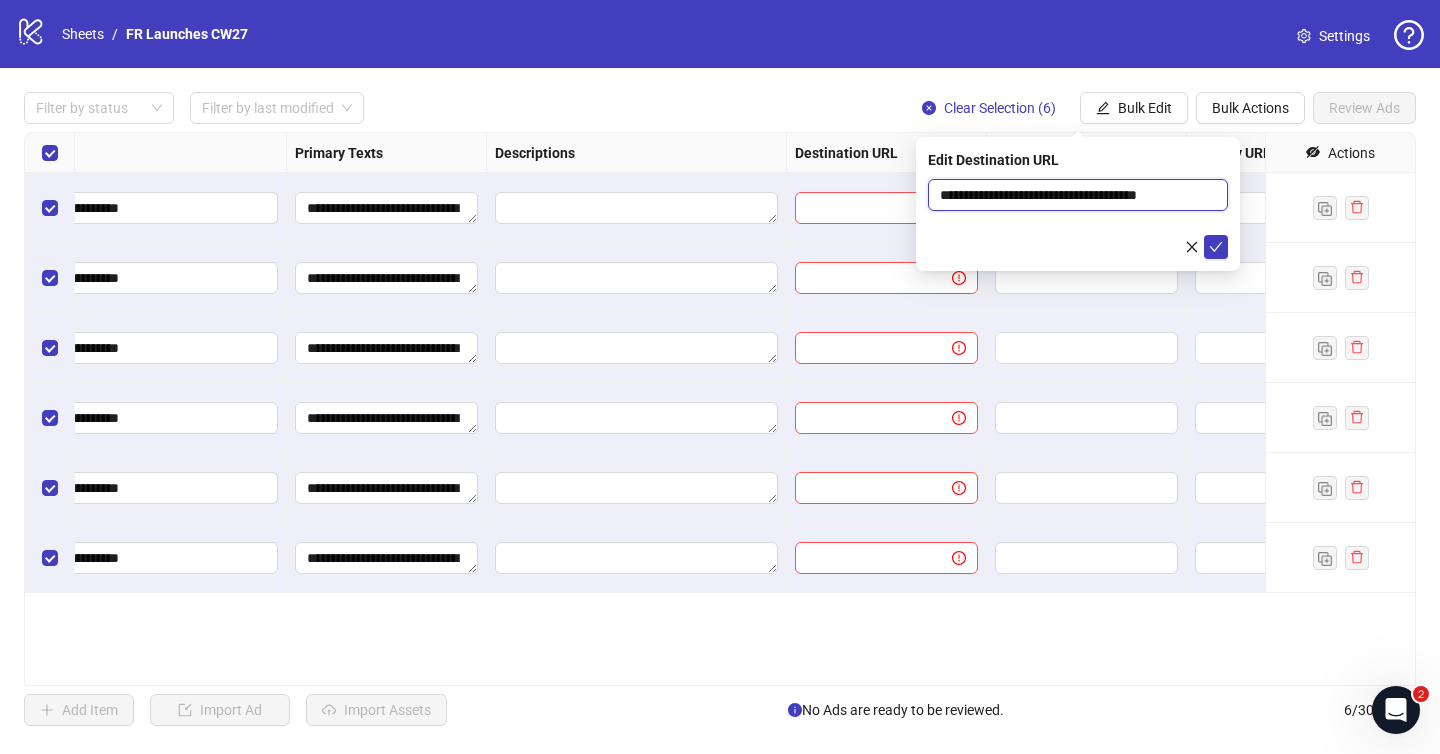 scroll, scrollTop: 0, scrollLeft: 1, axis: horizontal 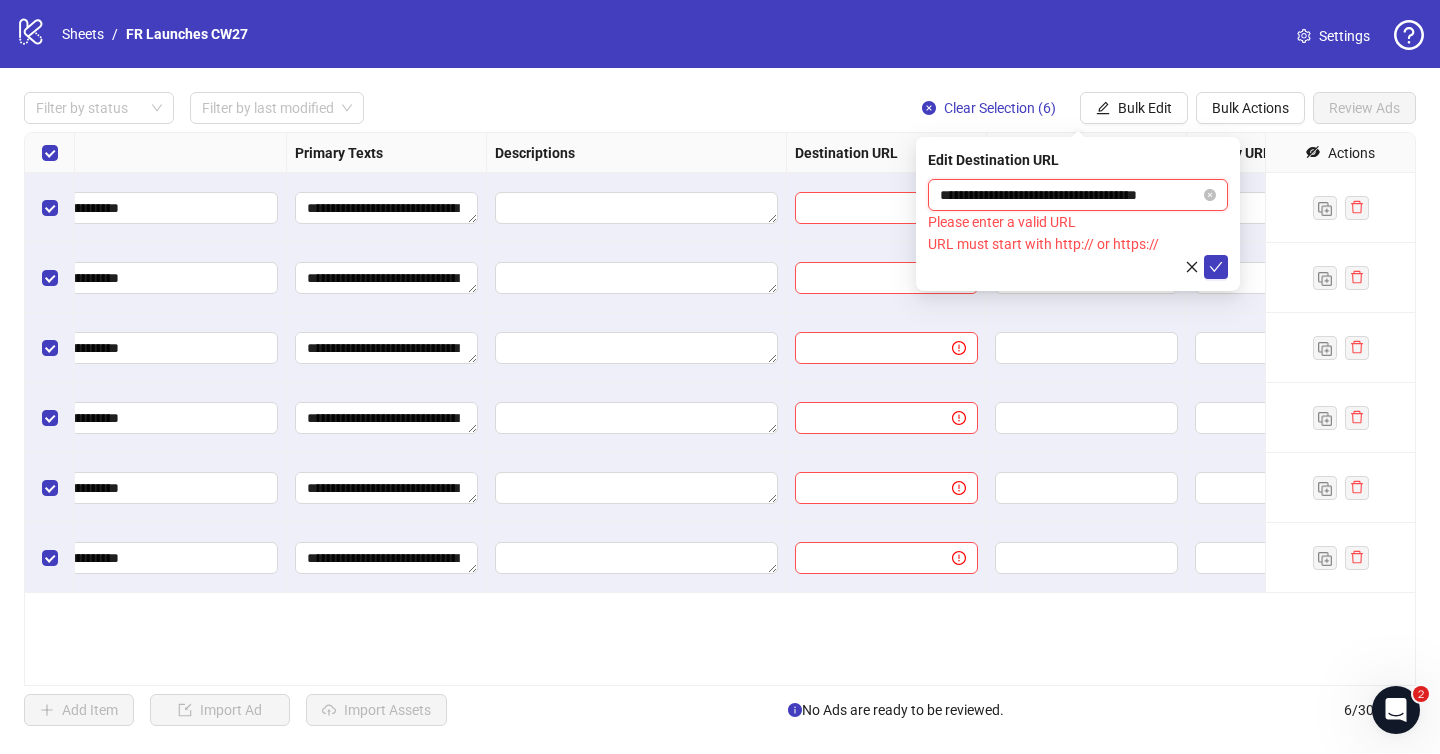 click on "**********" at bounding box center (1070, 195) 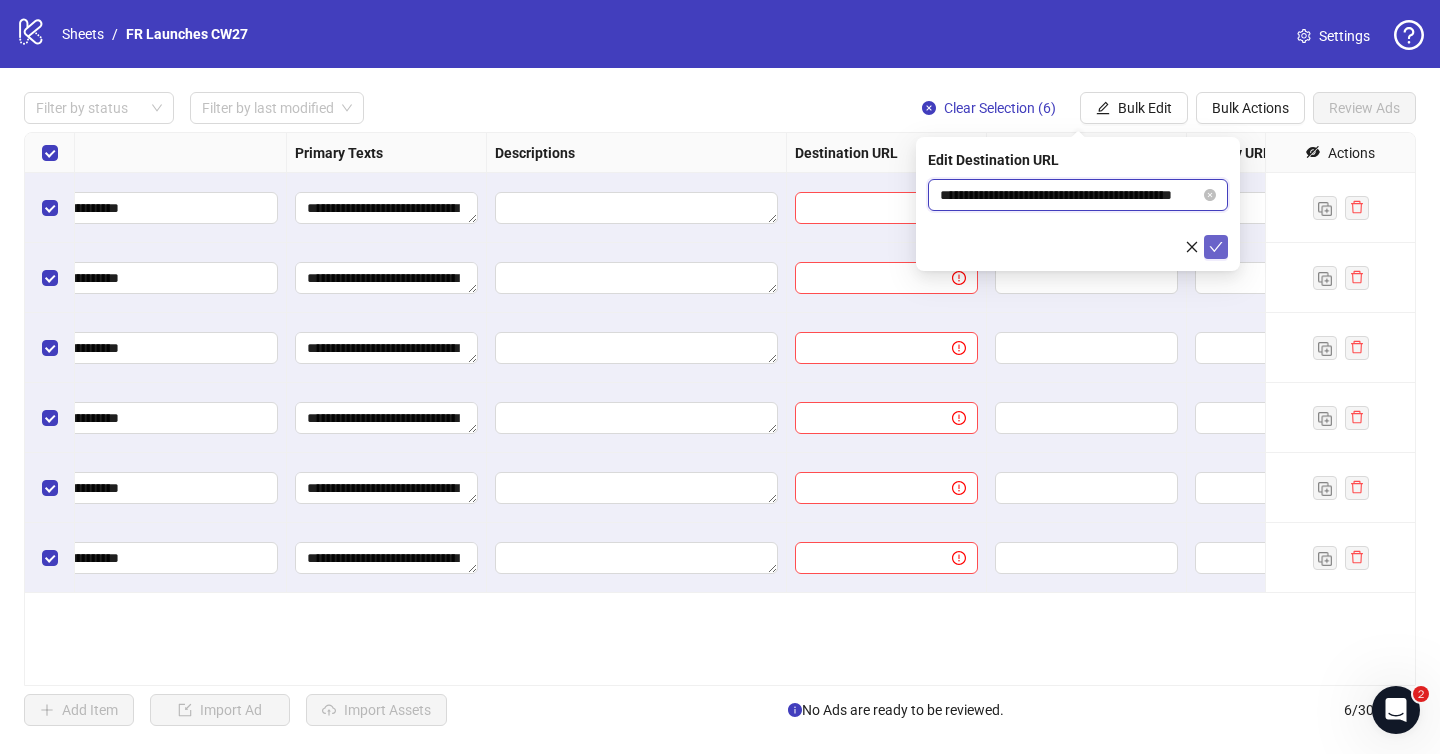 type on "**********" 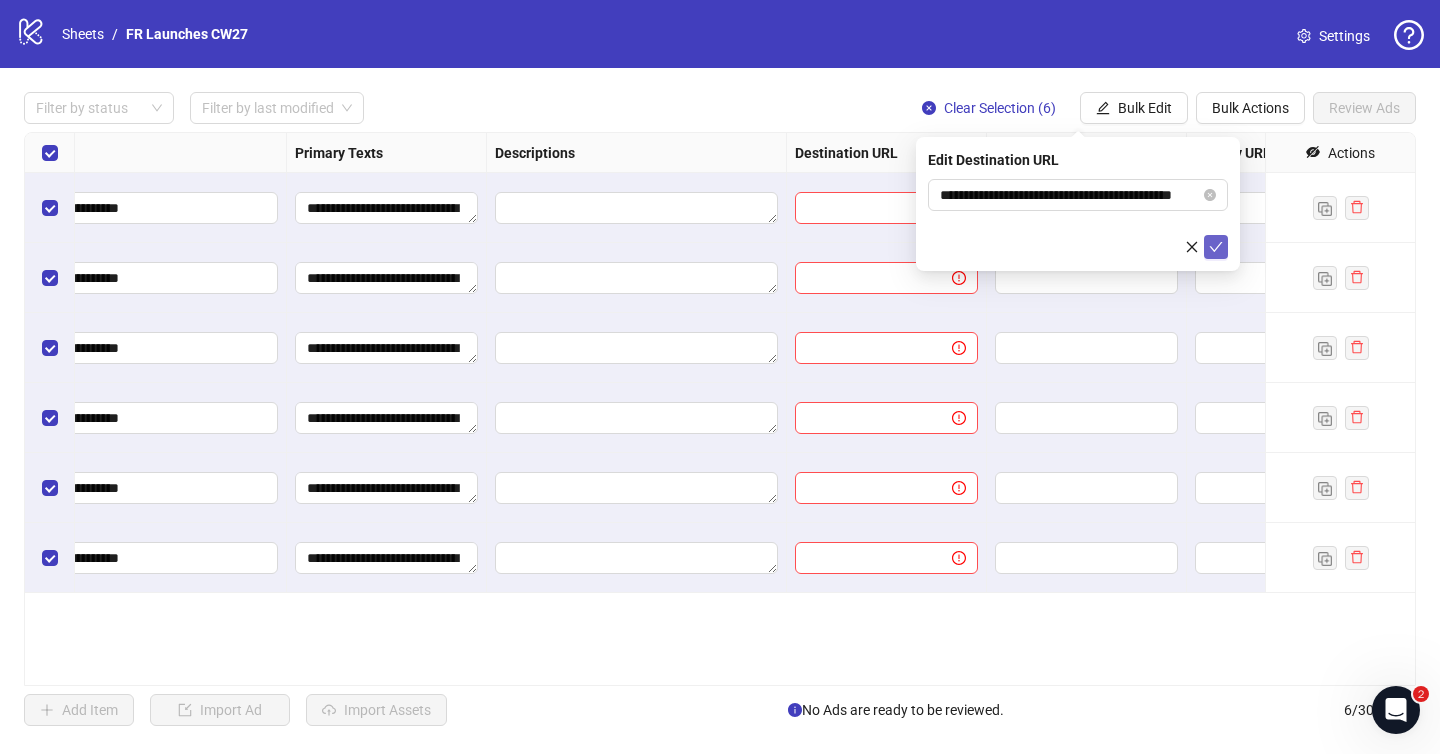 click 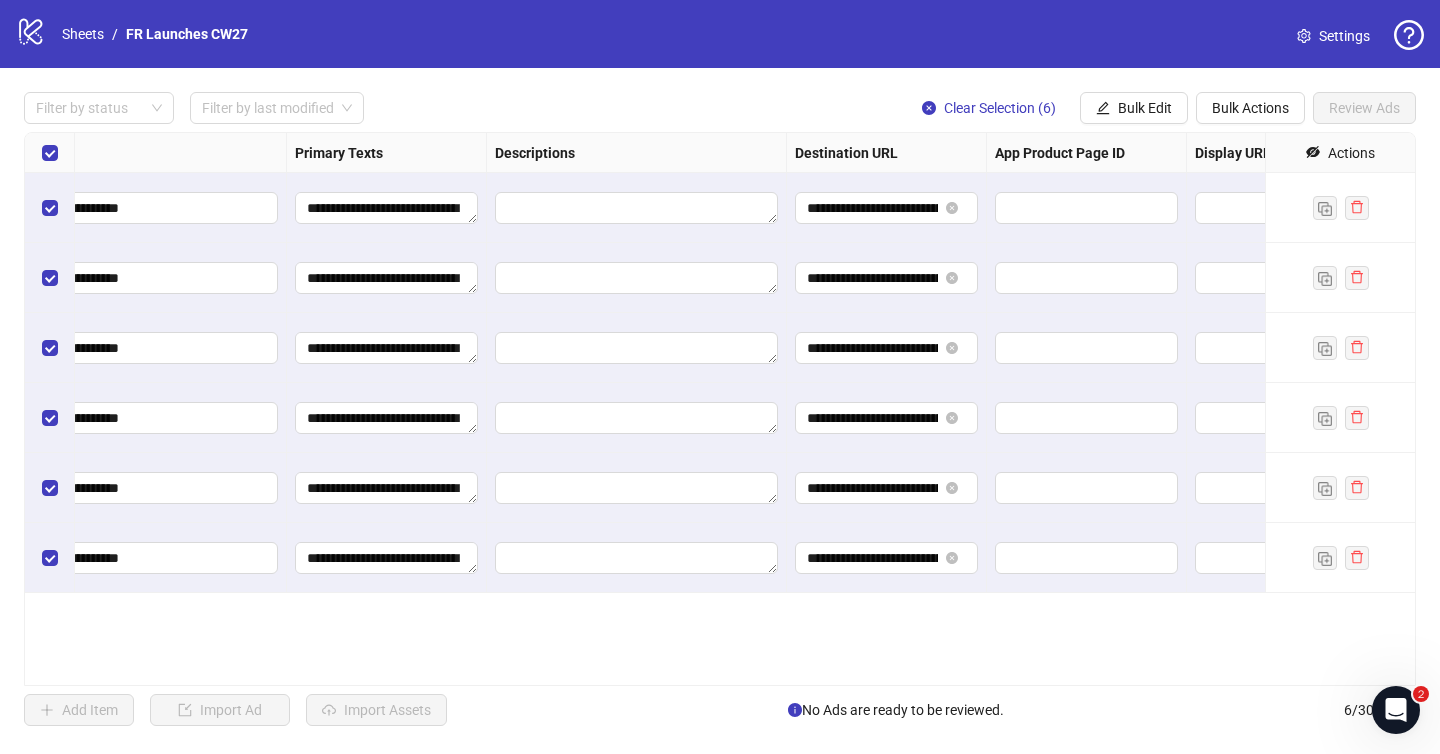 scroll, scrollTop: 0, scrollLeft: 1880, axis: horizontal 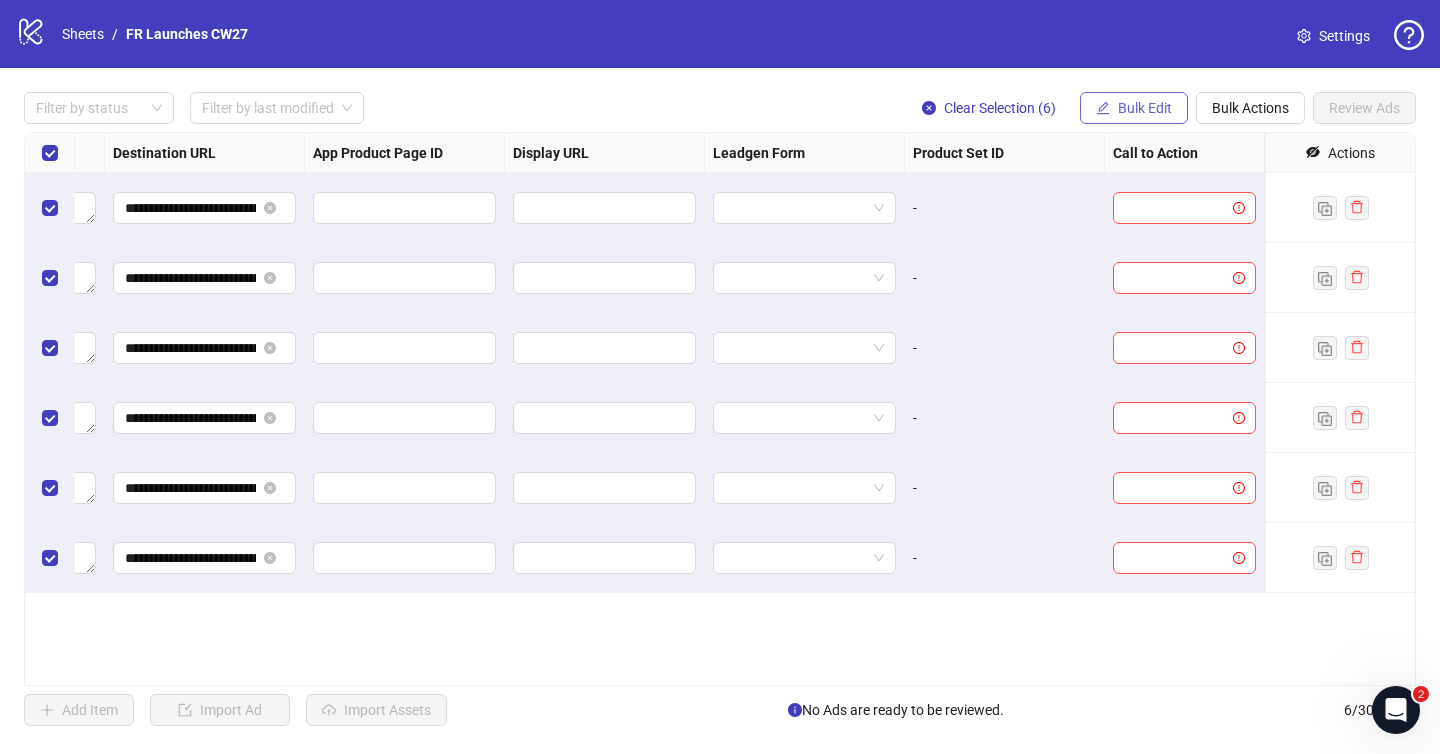 click on "Bulk Edit" 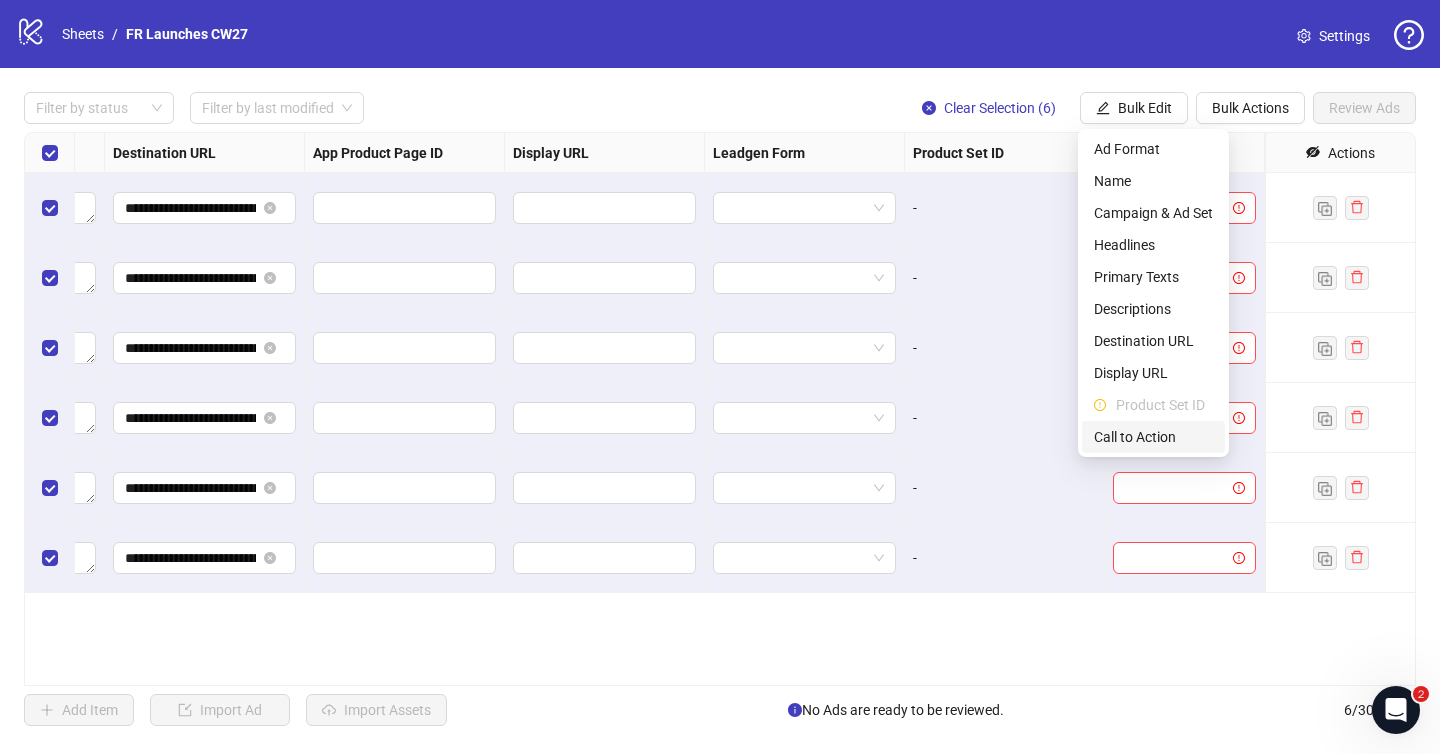 click on "Call to Action" 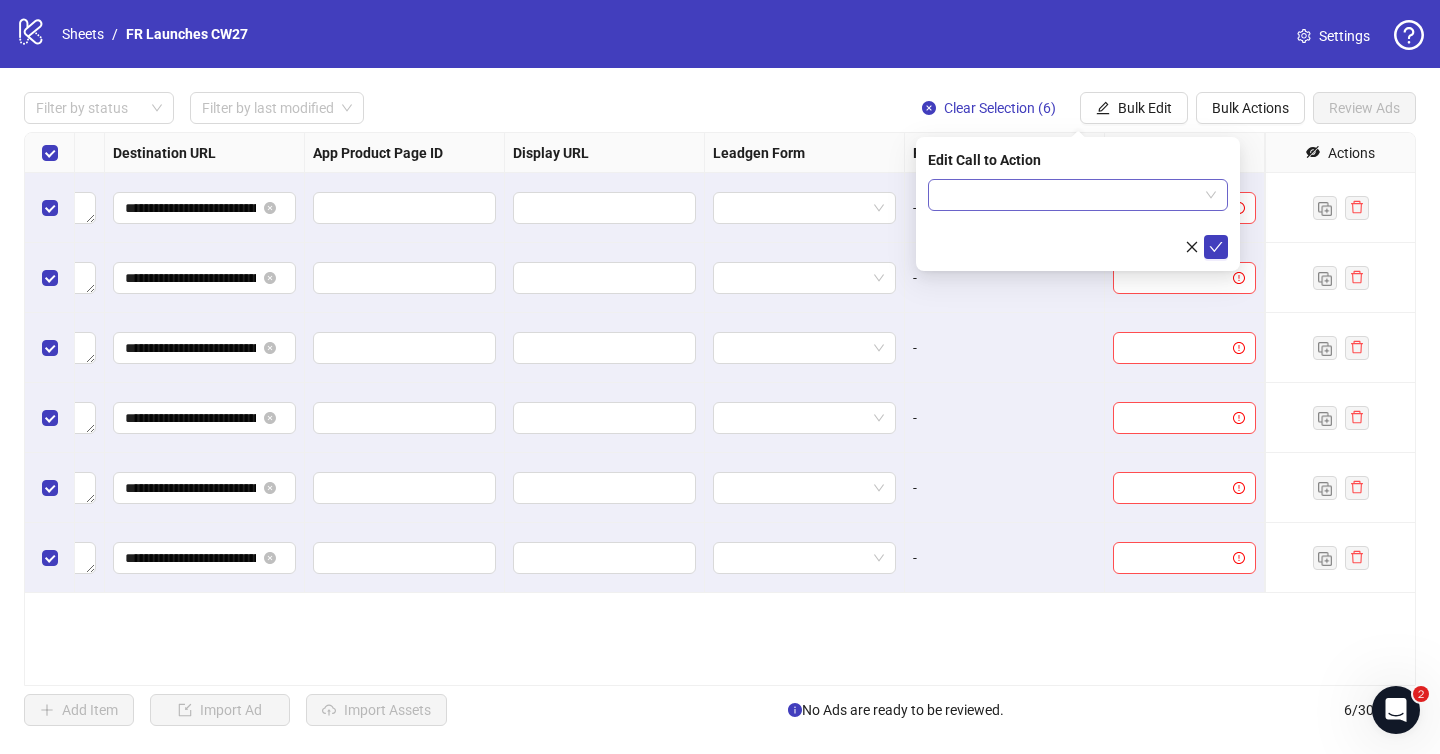 click 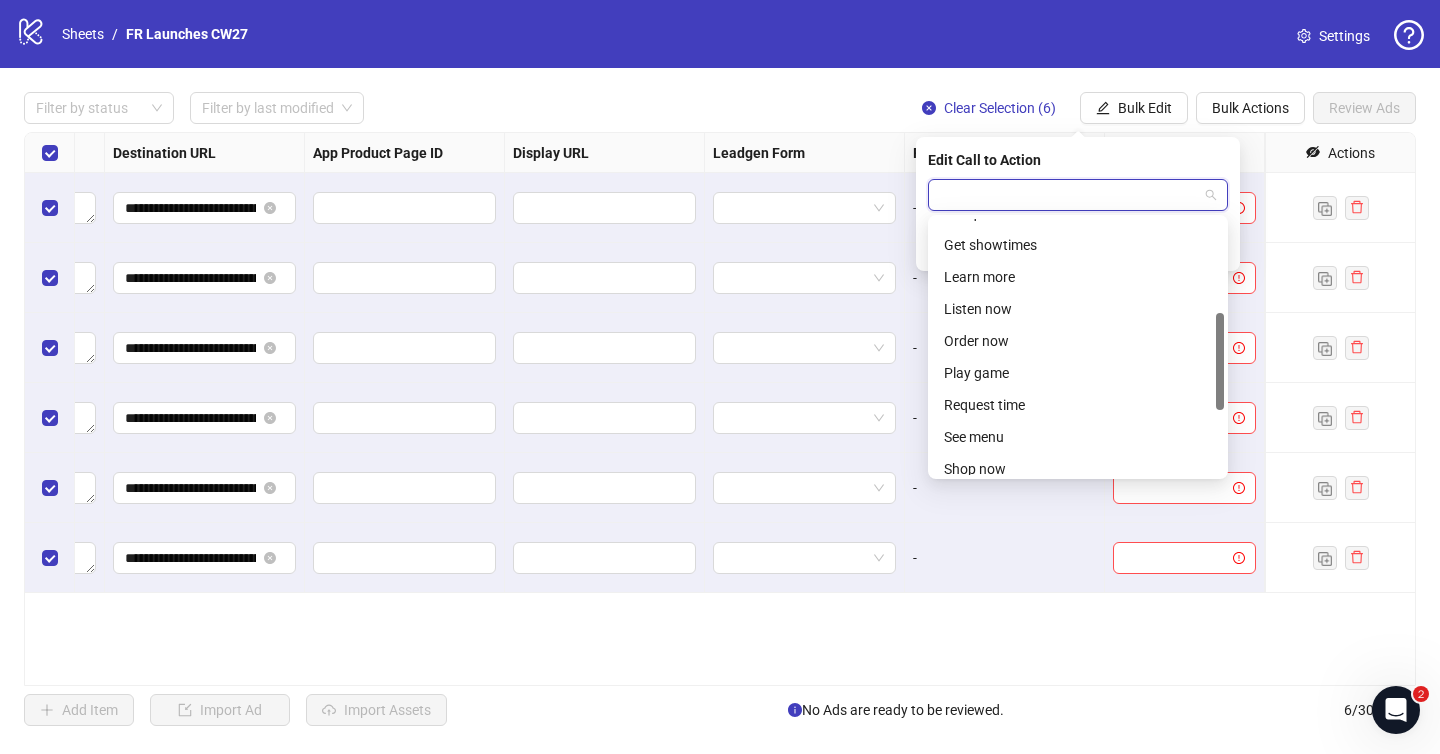 scroll, scrollTop: 241, scrollLeft: 0, axis: vertical 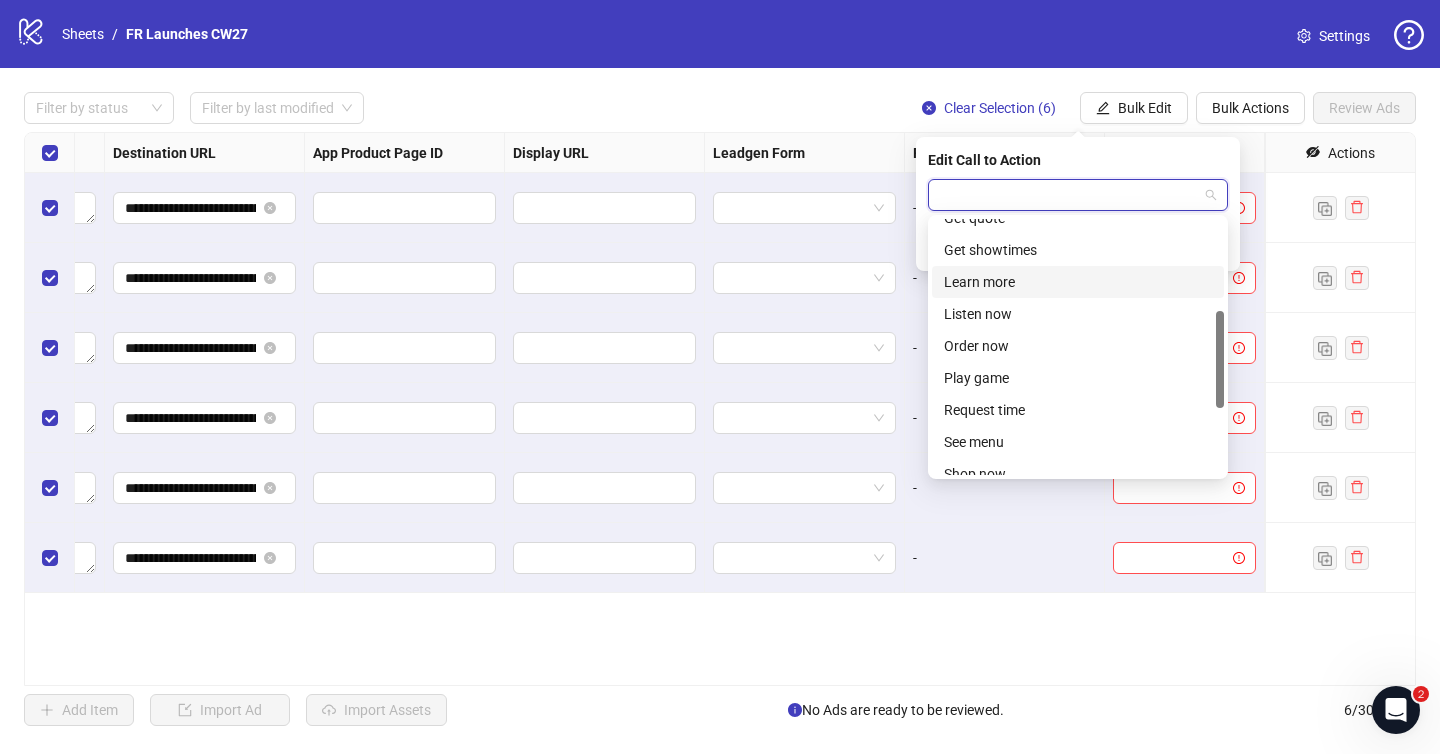 click on "Learn more" 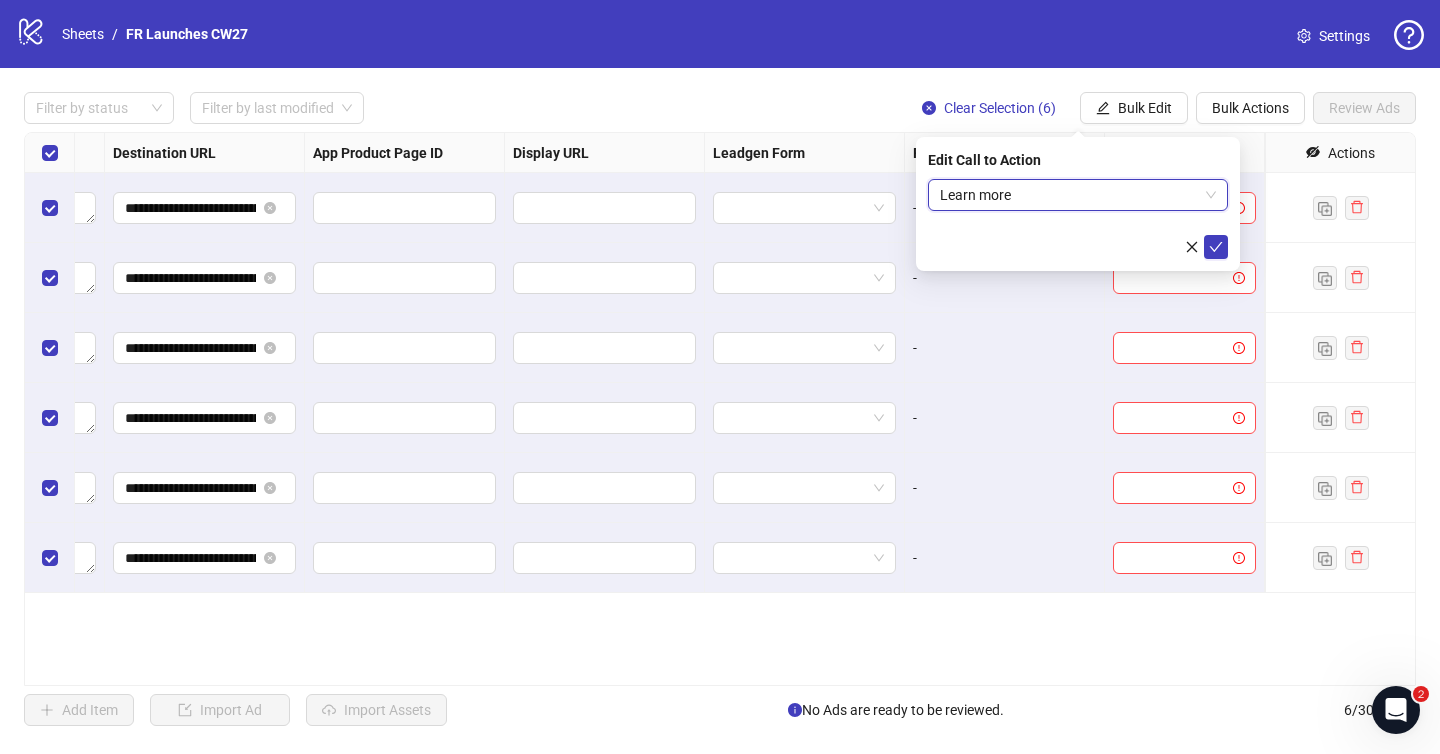 click on "-" 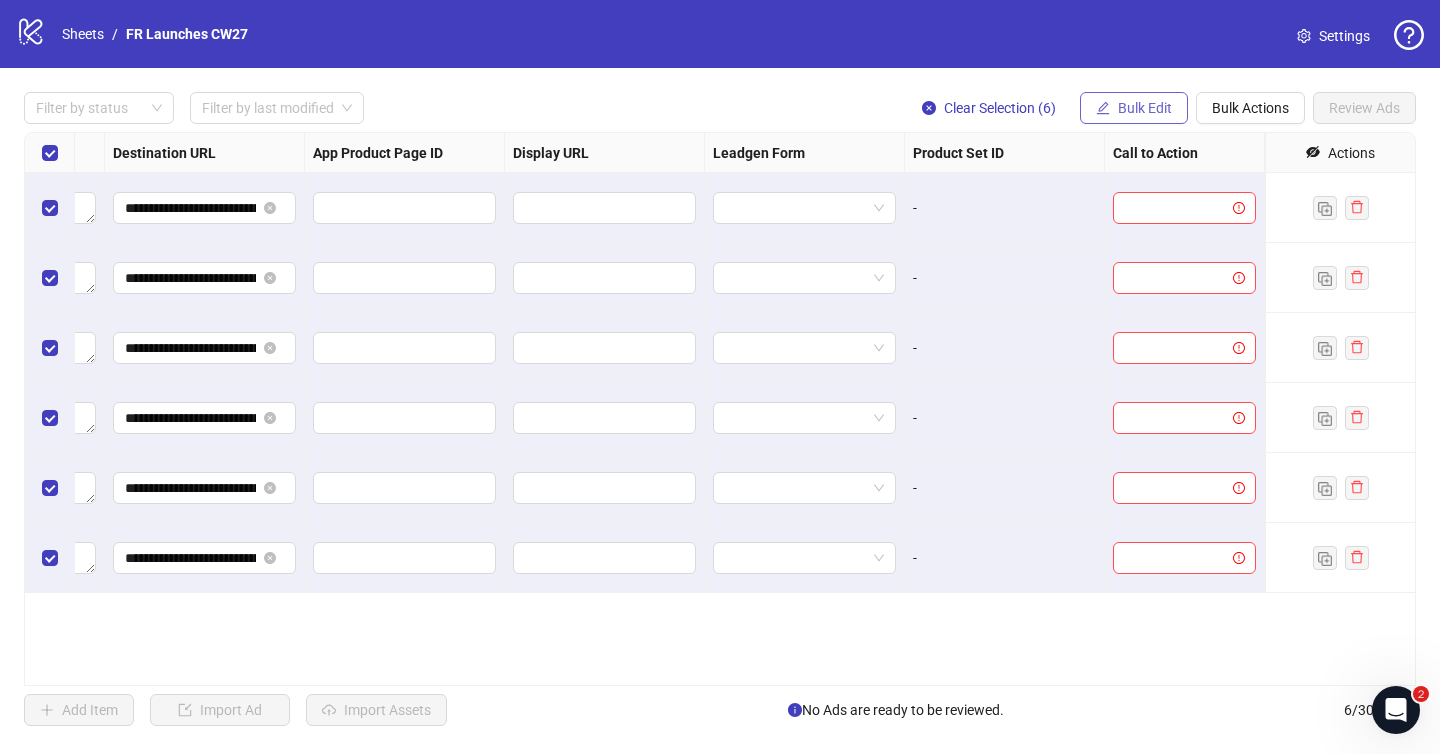 click on "Bulk Edit" 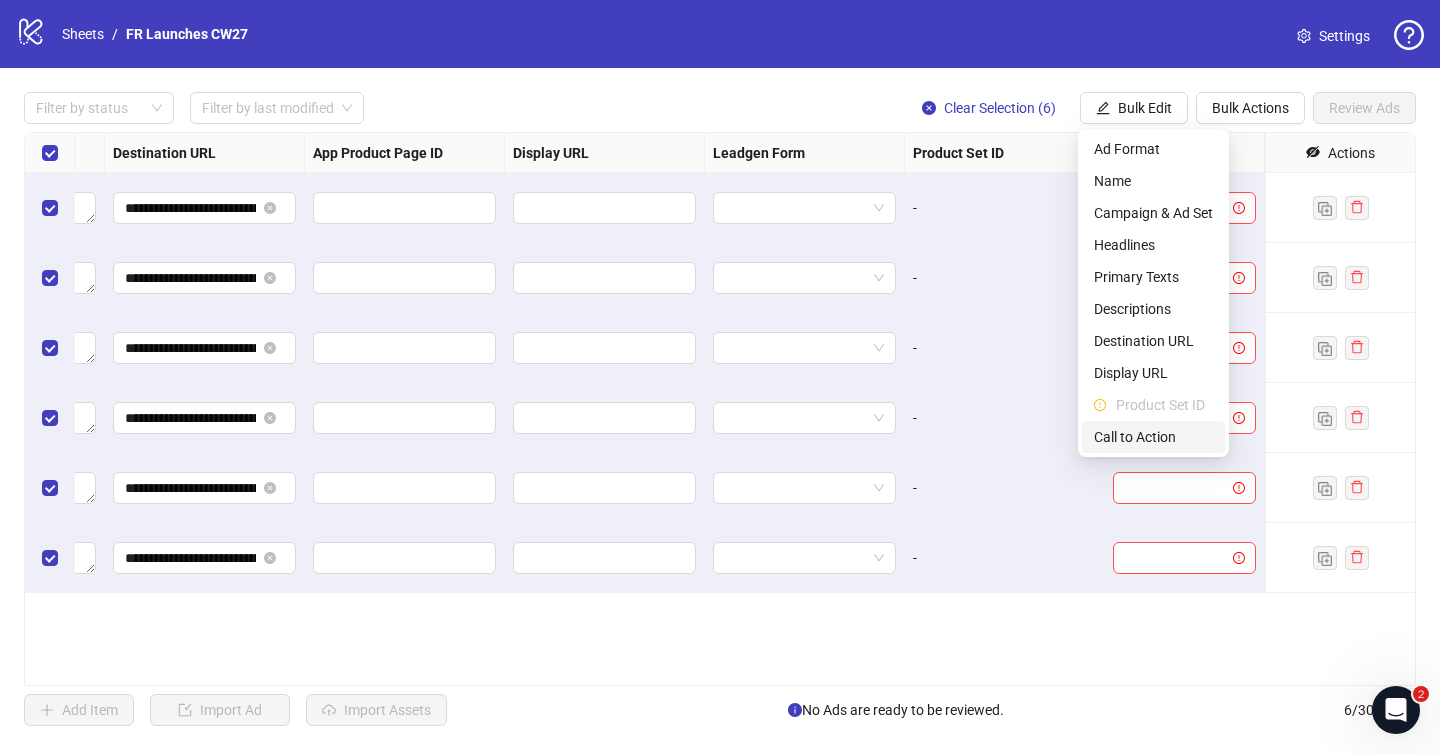 click on "Call to Action" 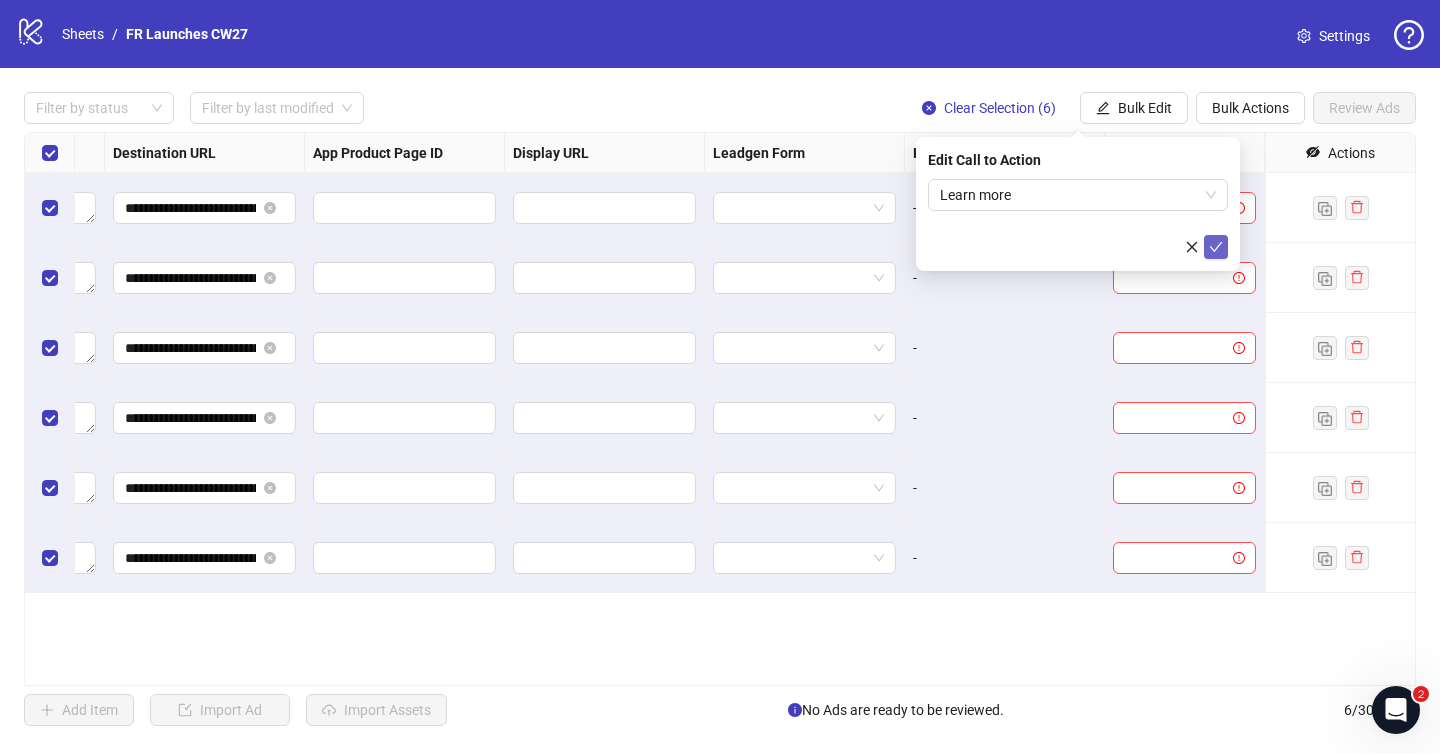click 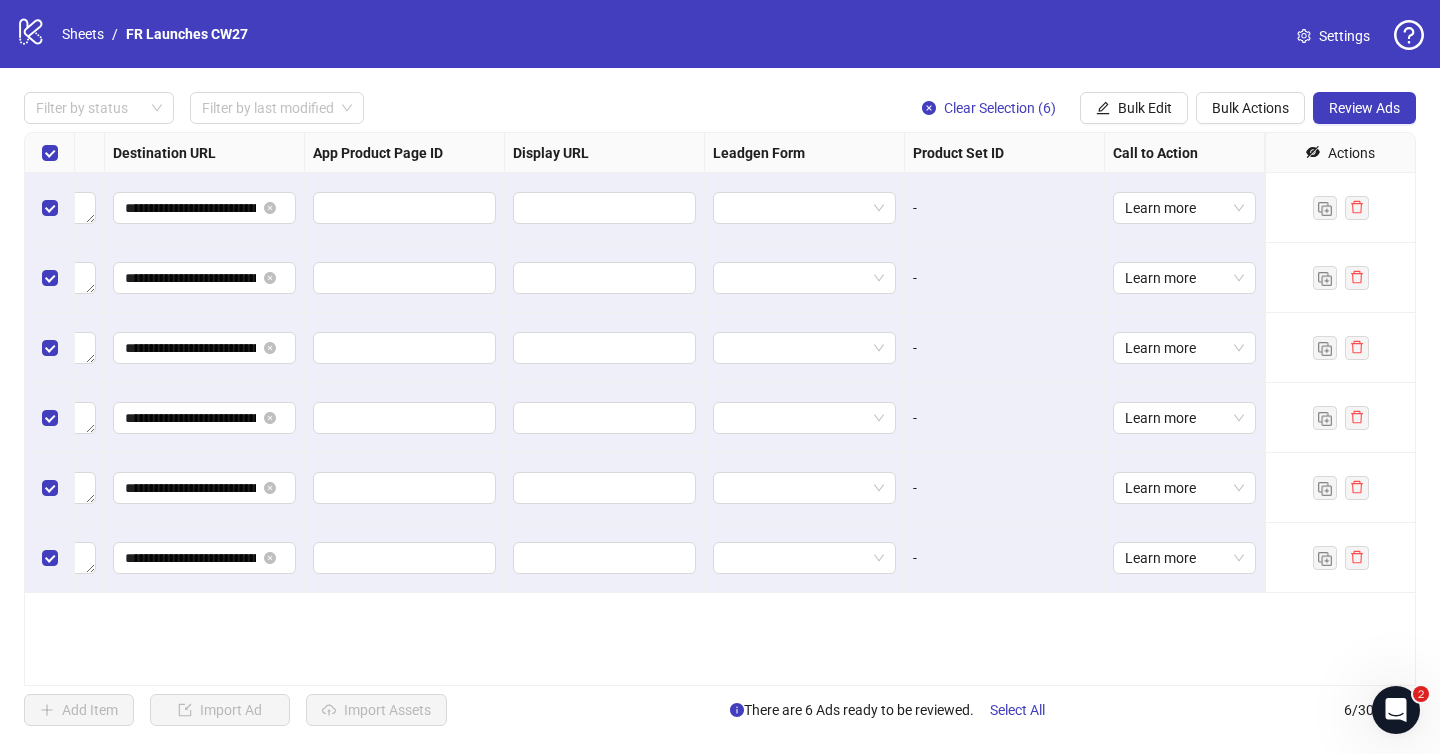 click on "-" 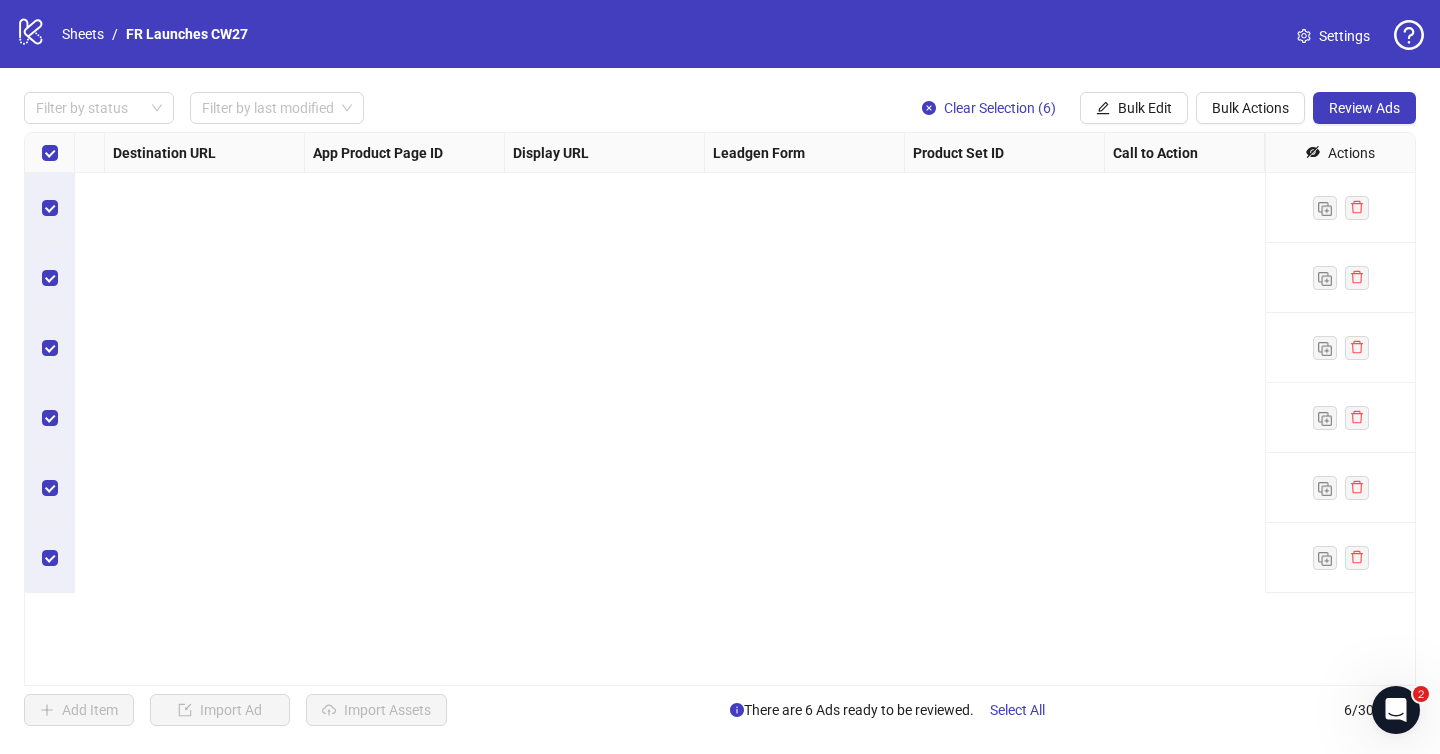 scroll, scrollTop: 0, scrollLeft: 0, axis: both 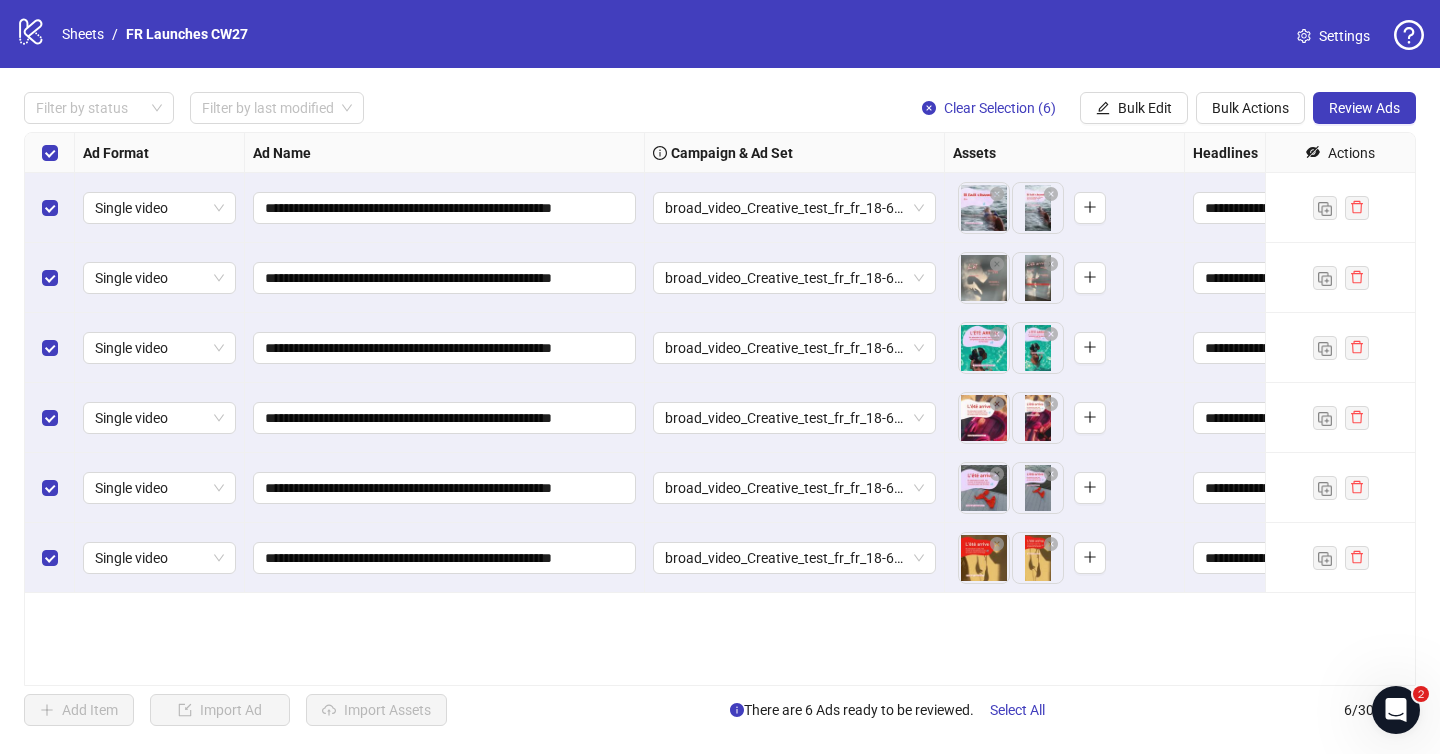 click on "Settings" 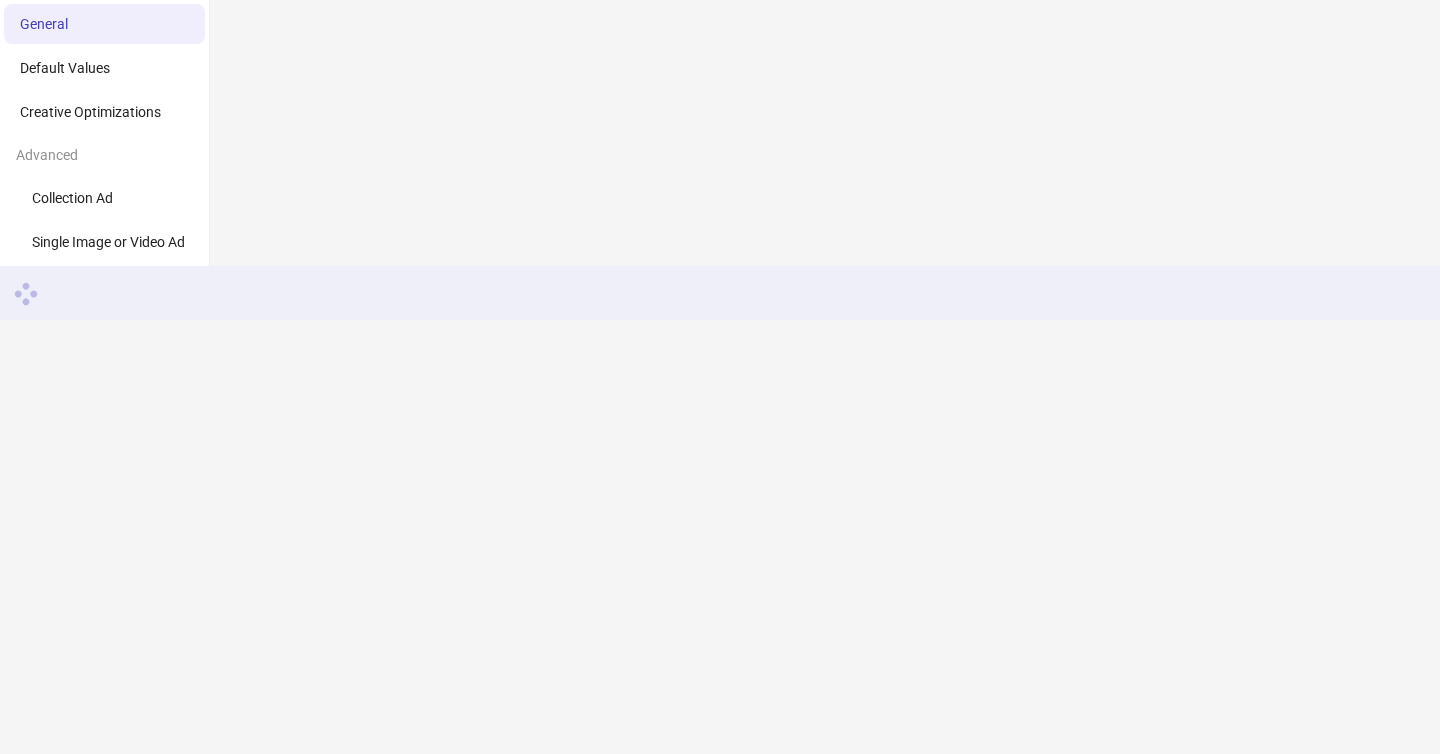 scroll, scrollTop: 0, scrollLeft: 0, axis: both 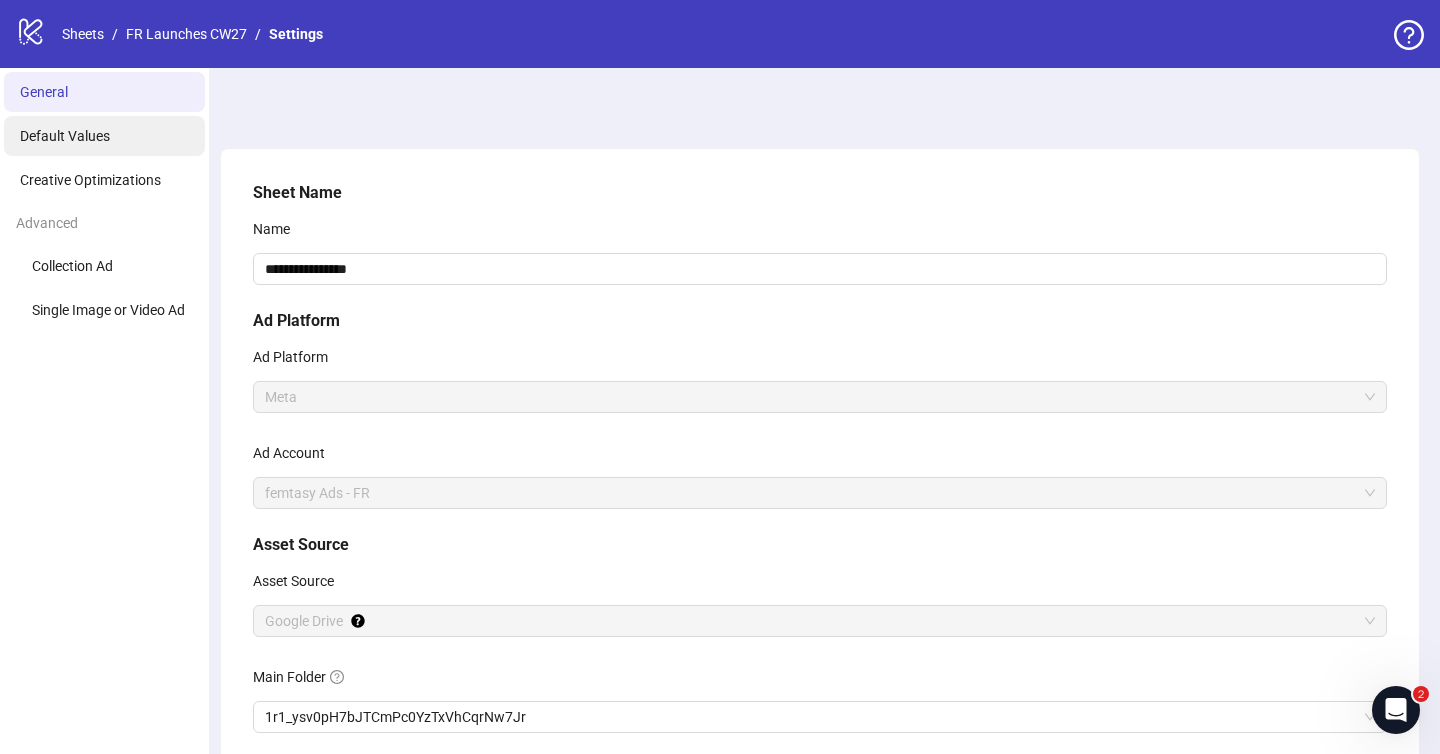 click on "Default Values" at bounding box center [65, 136] 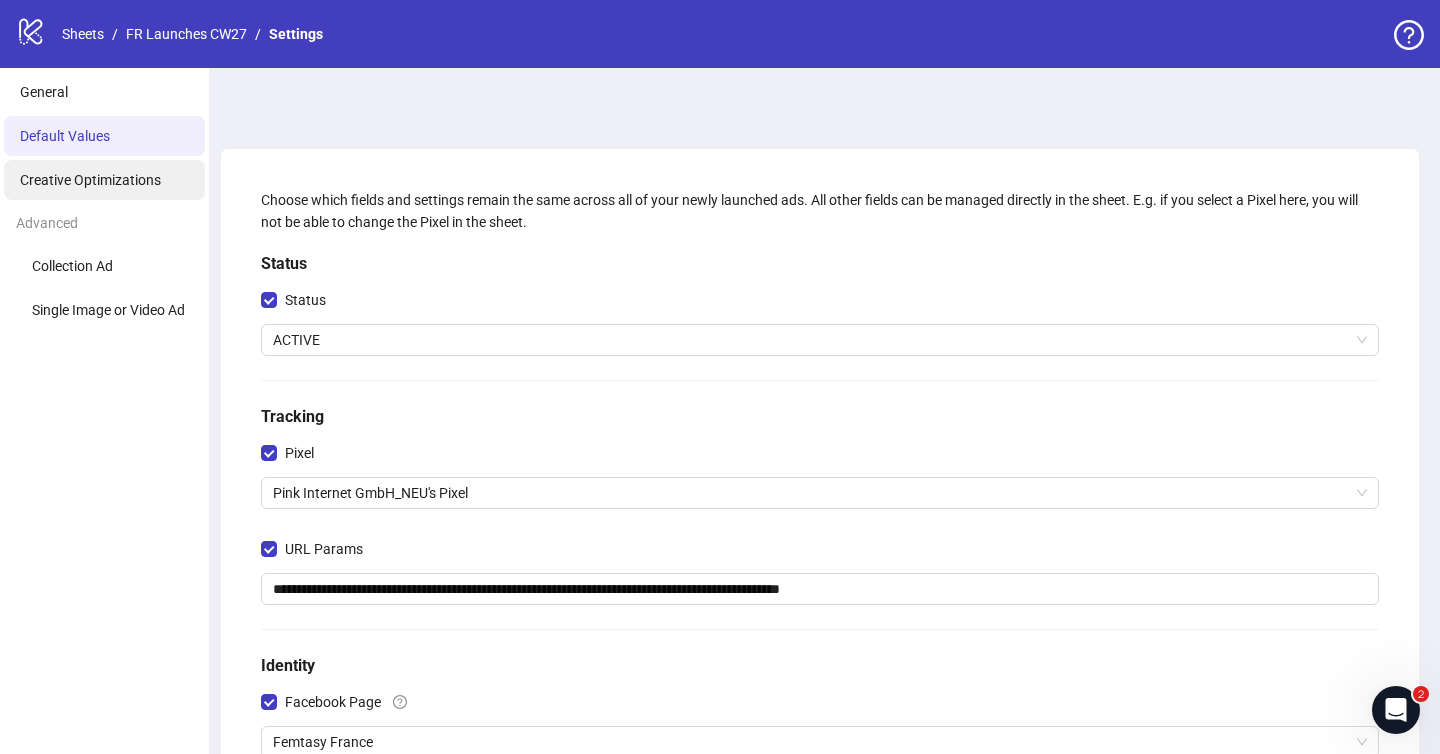 click on "Creative Optimizations" at bounding box center [90, 180] 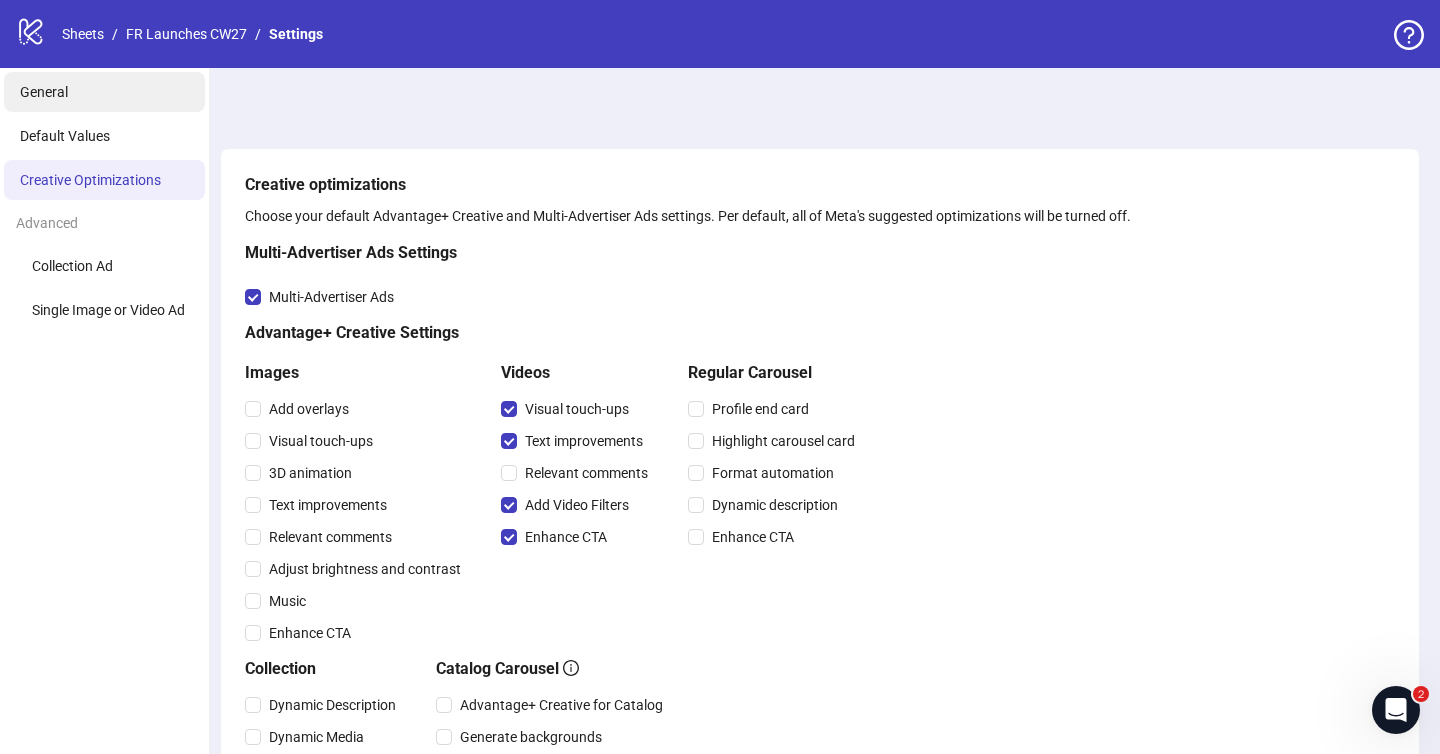 click on "General" at bounding box center [104, 92] 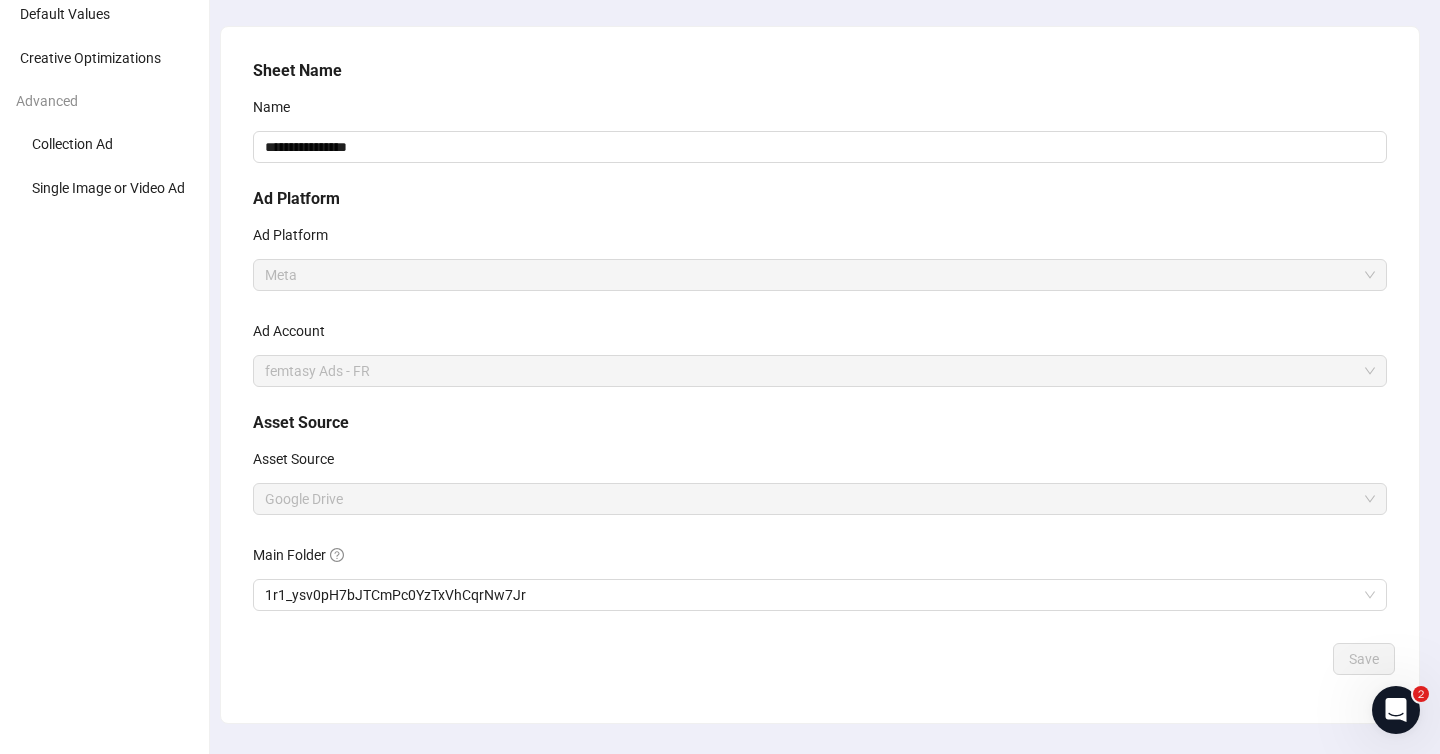scroll, scrollTop: 172, scrollLeft: 0, axis: vertical 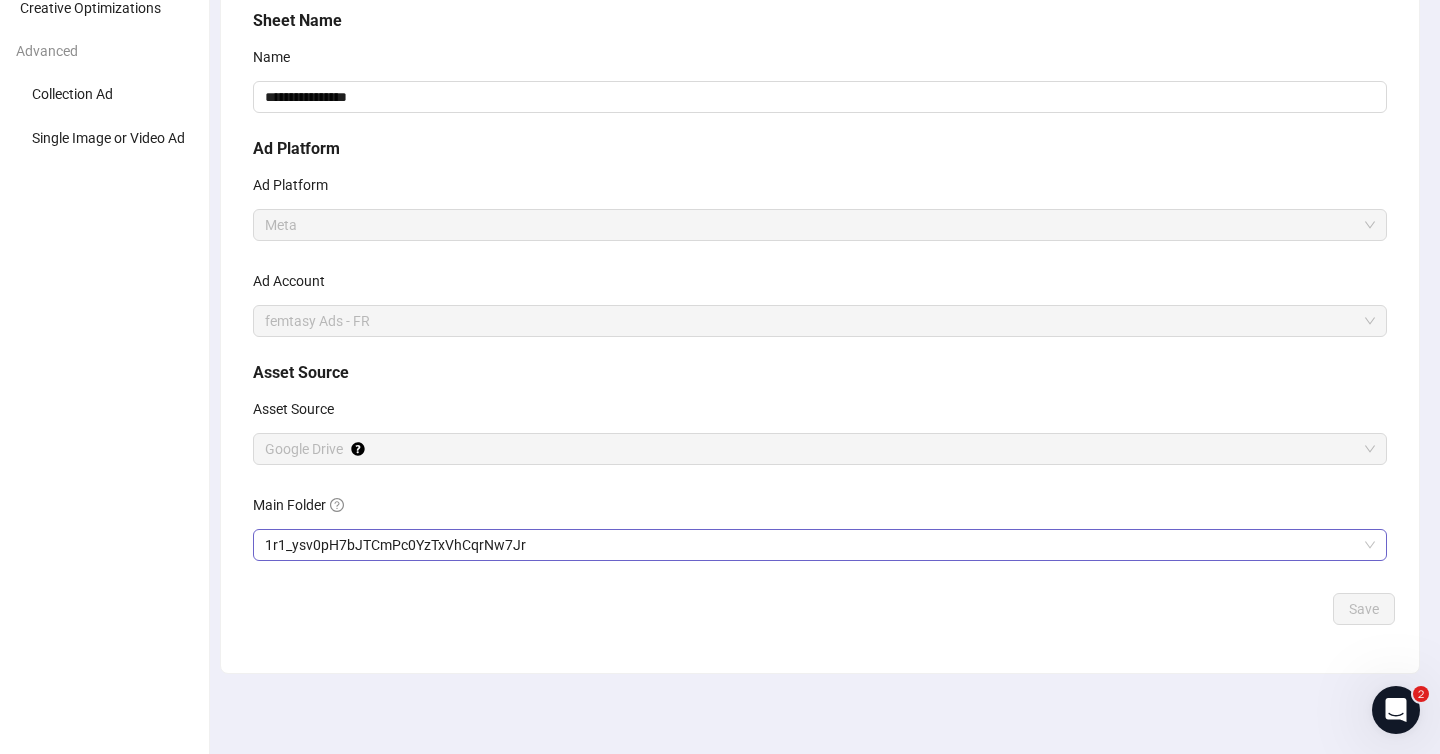 click on "1r1_ysv0pH7bJTCmPc0YzTxVhCqrNw7Jr" at bounding box center [820, 545] 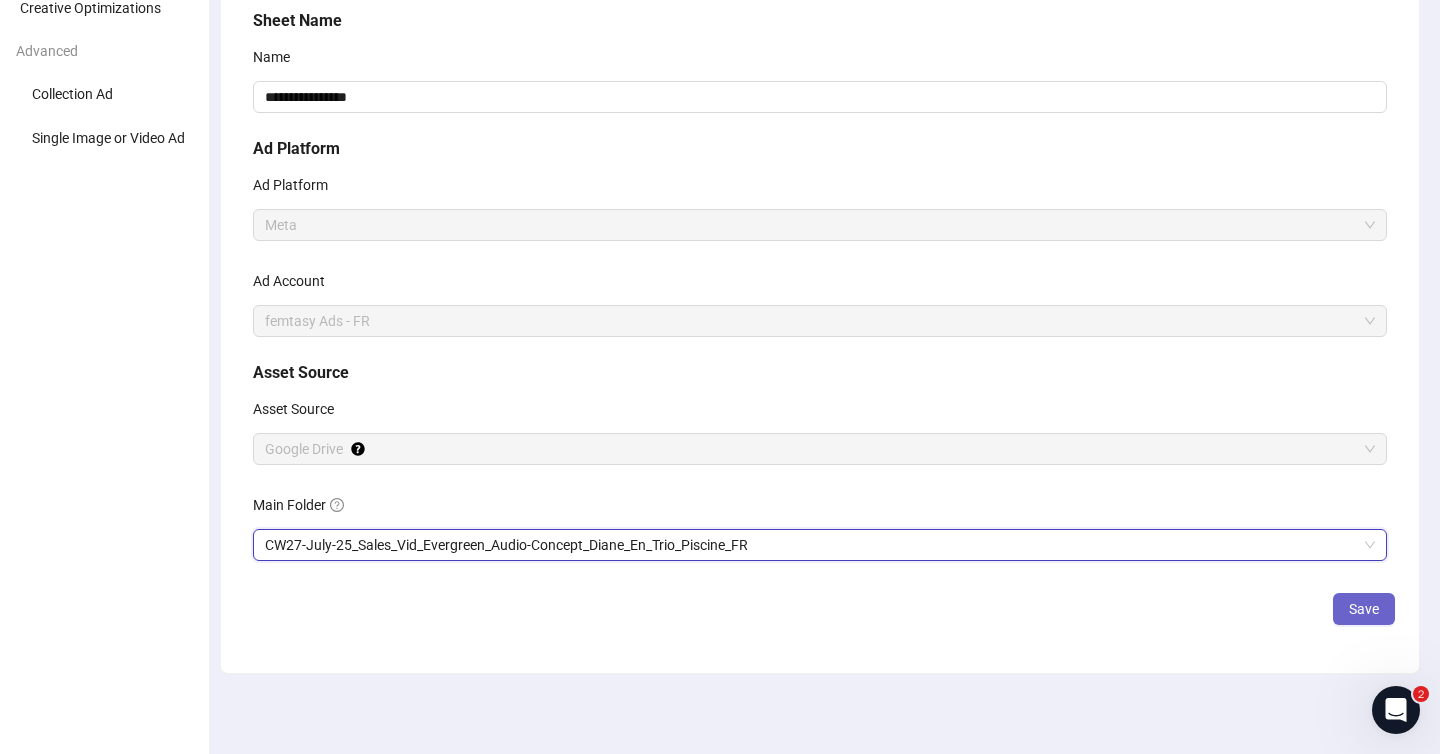 click on "Save" at bounding box center [1364, 609] 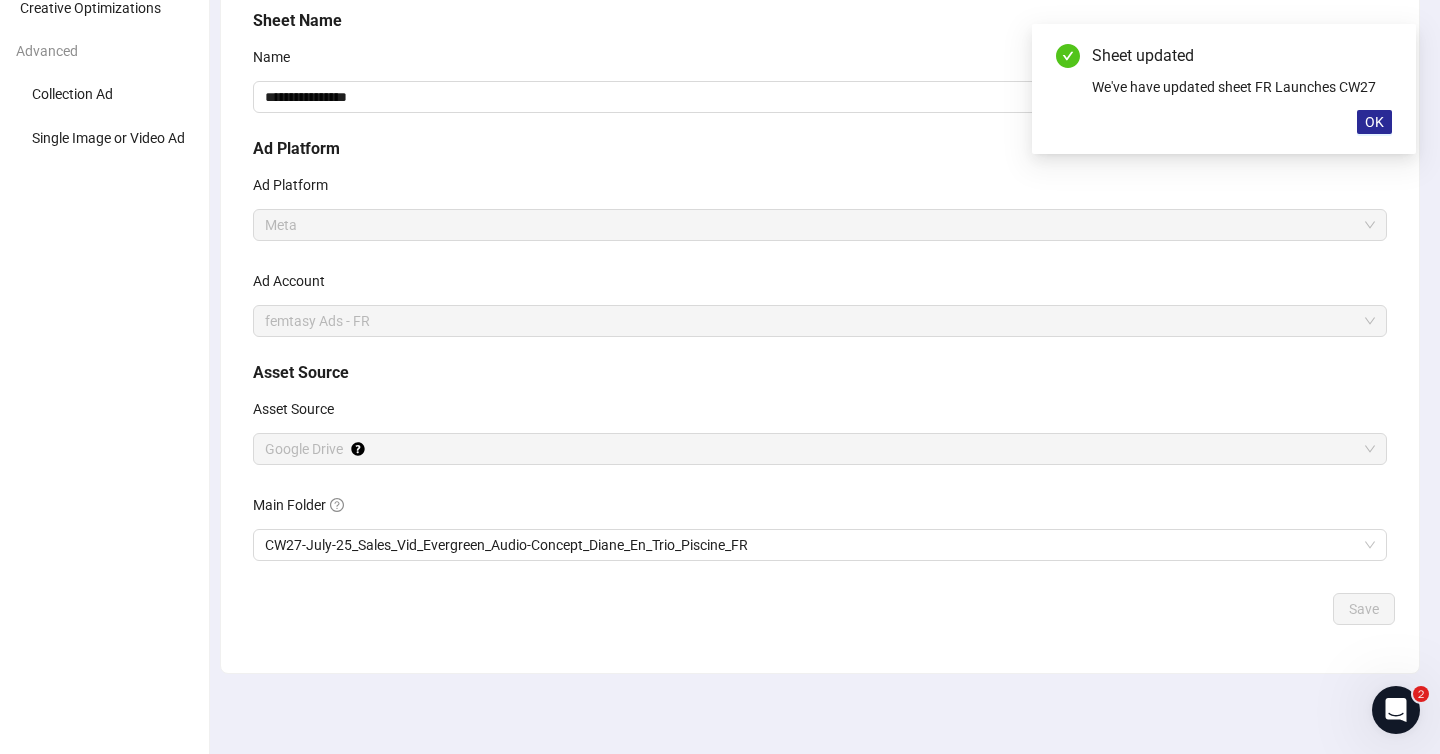 click on "OK" at bounding box center (1374, 122) 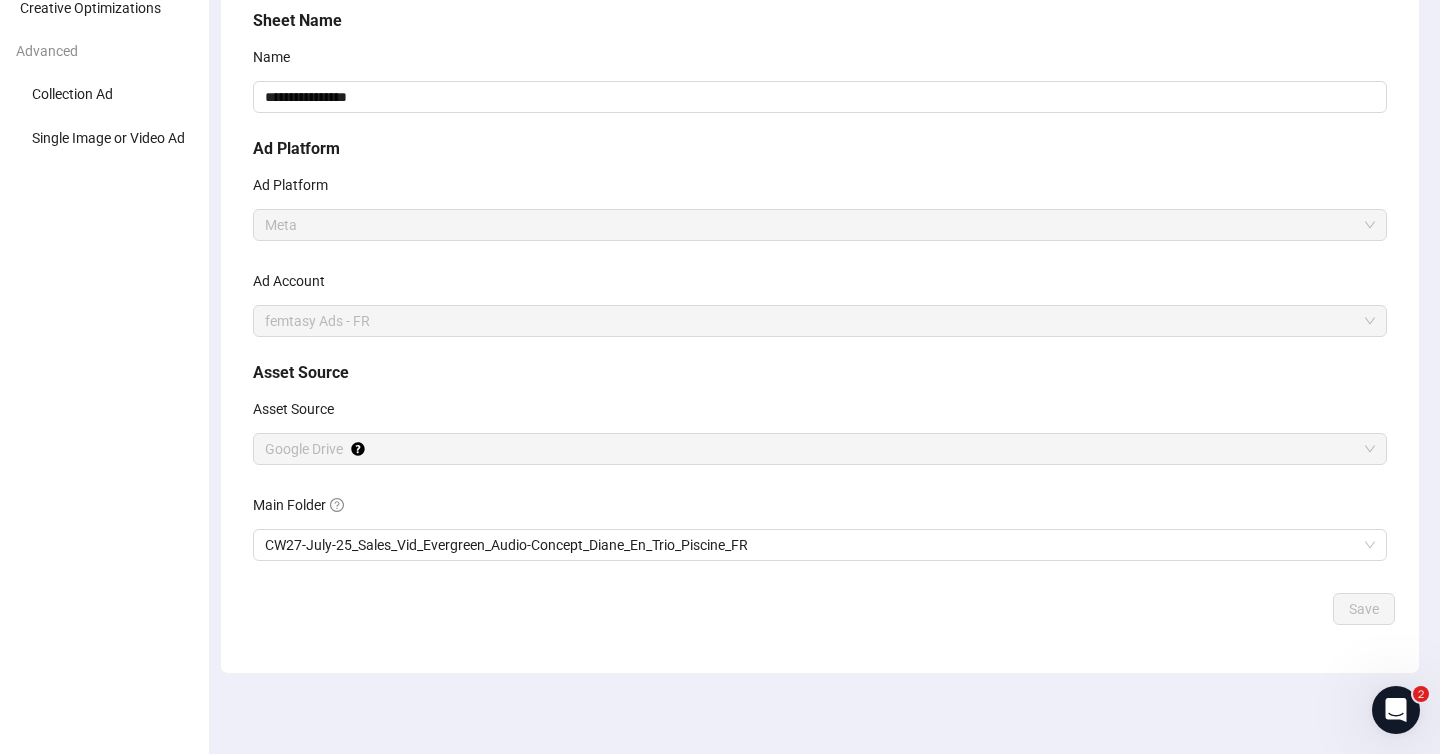 scroll, scrollTop: 0, scrollLeft: 0, axis: both 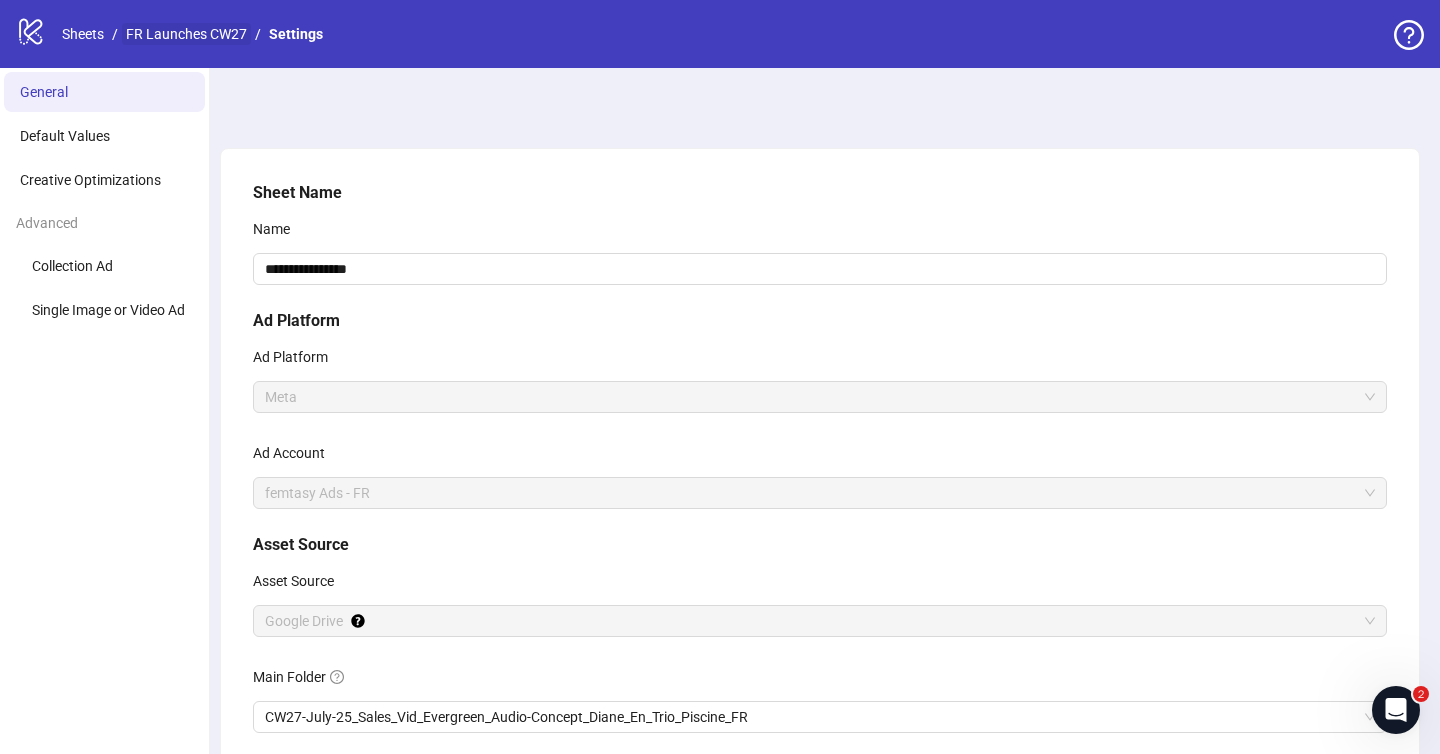 click on "FR Launches CW27" at bounding box center (186, 34) 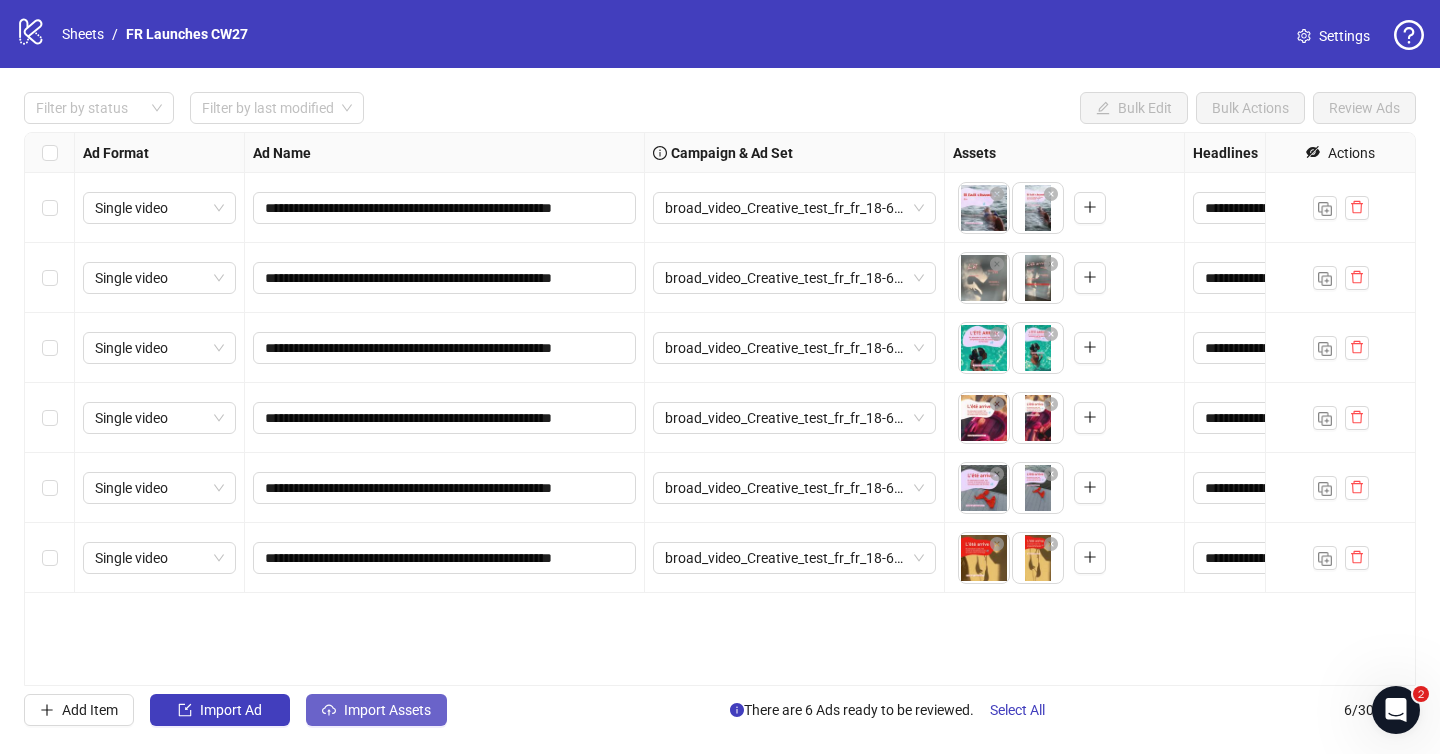 click on "Import Assets" at bounding box center (376, 710) 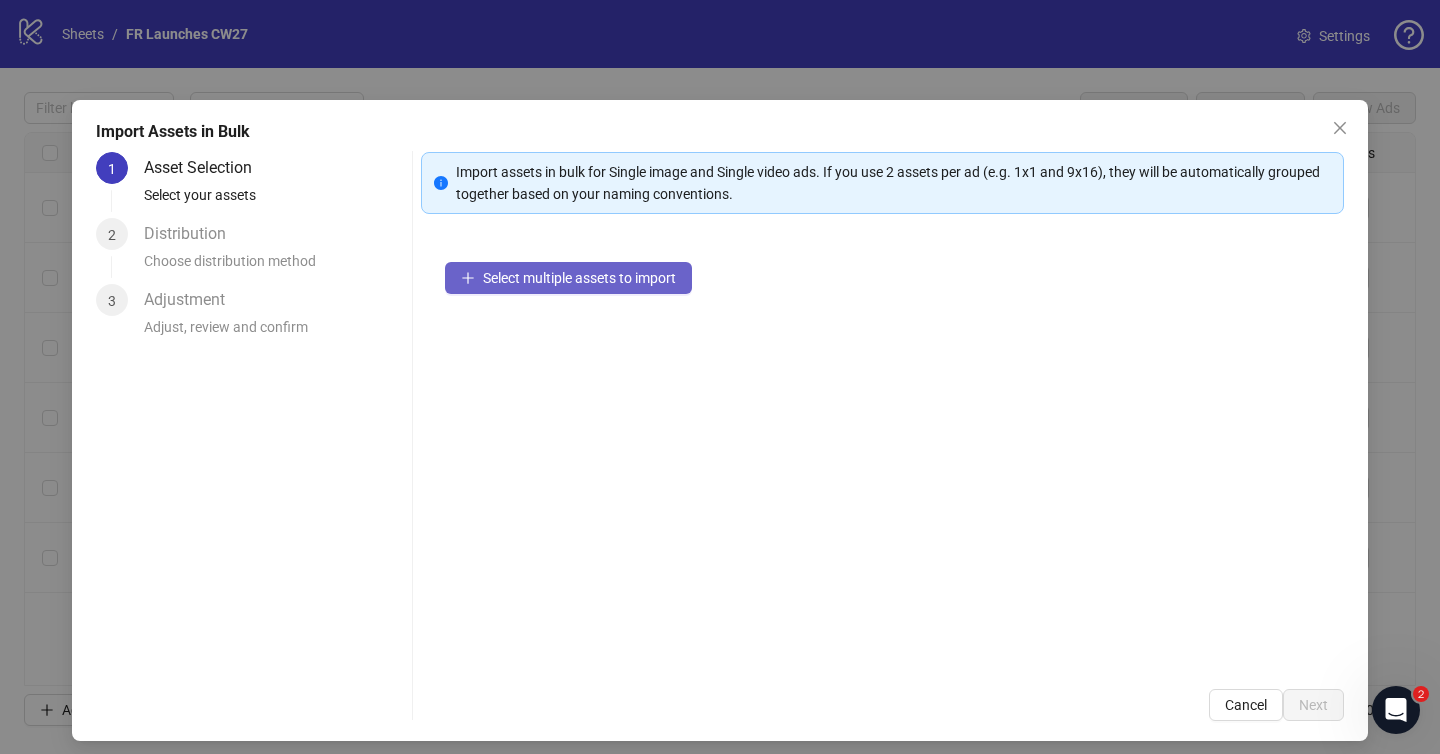 click on "Select multiple assets to import" at bounding box center (568, 278) 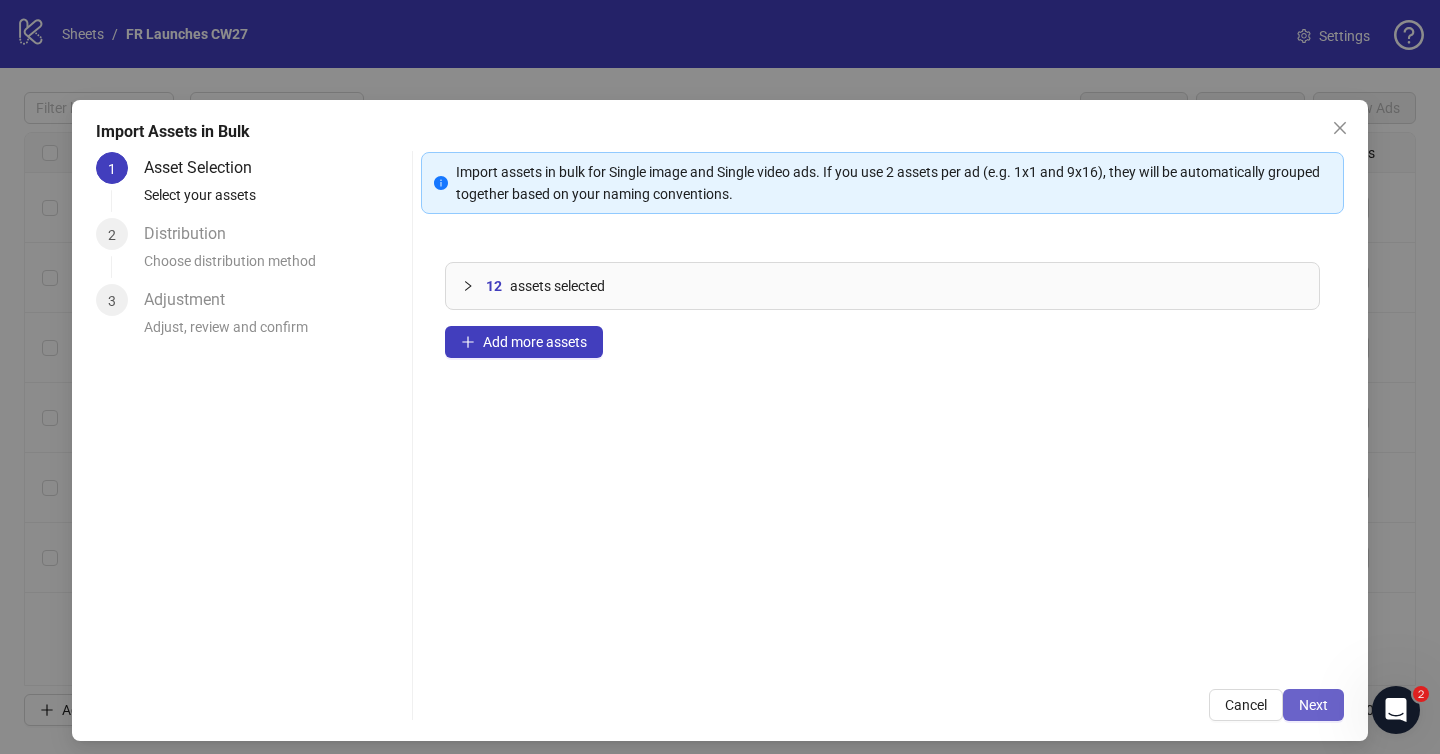 click on "Next" at bounding box center [1313, 705] 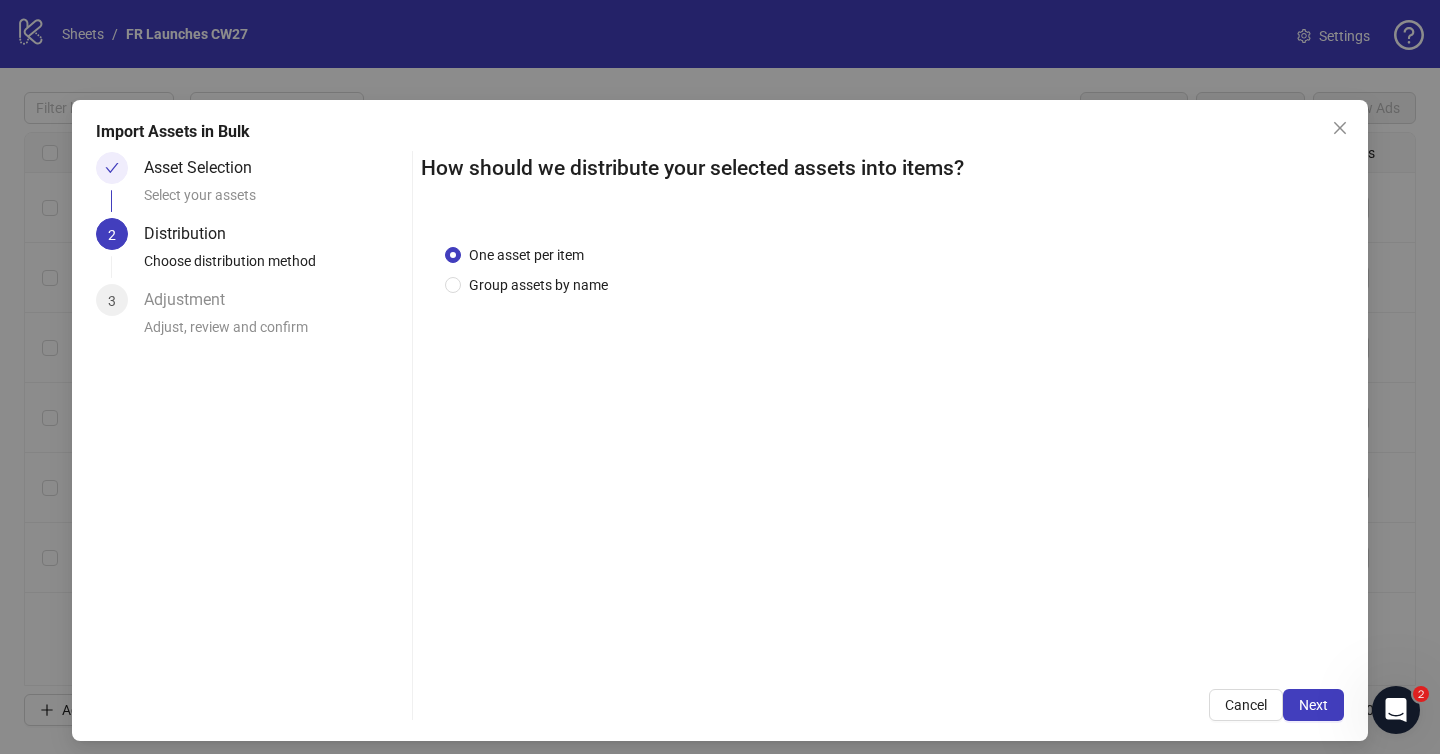click on "One asset per item Group assets by name" at bounding box center [530, 270] 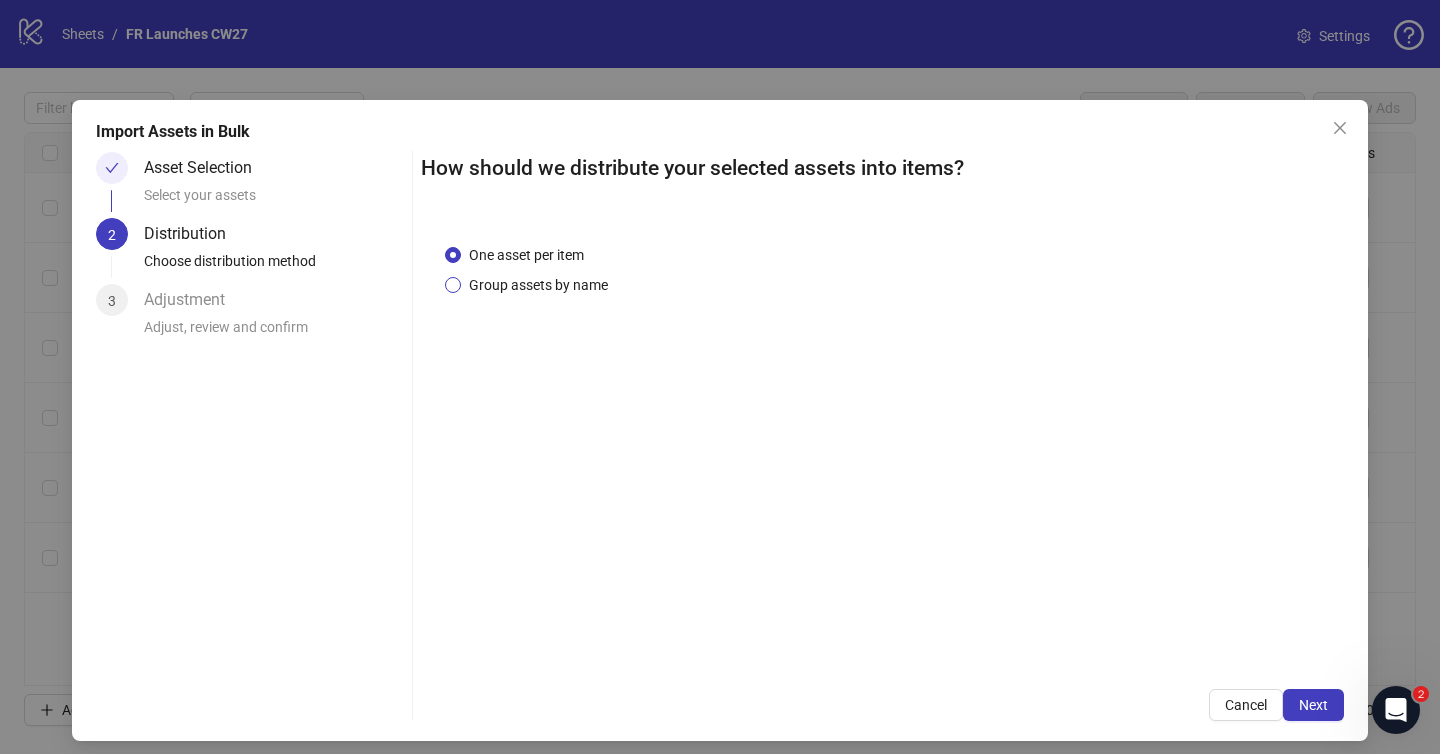 click on "Group assets by name" at bounding box center (538, 285) 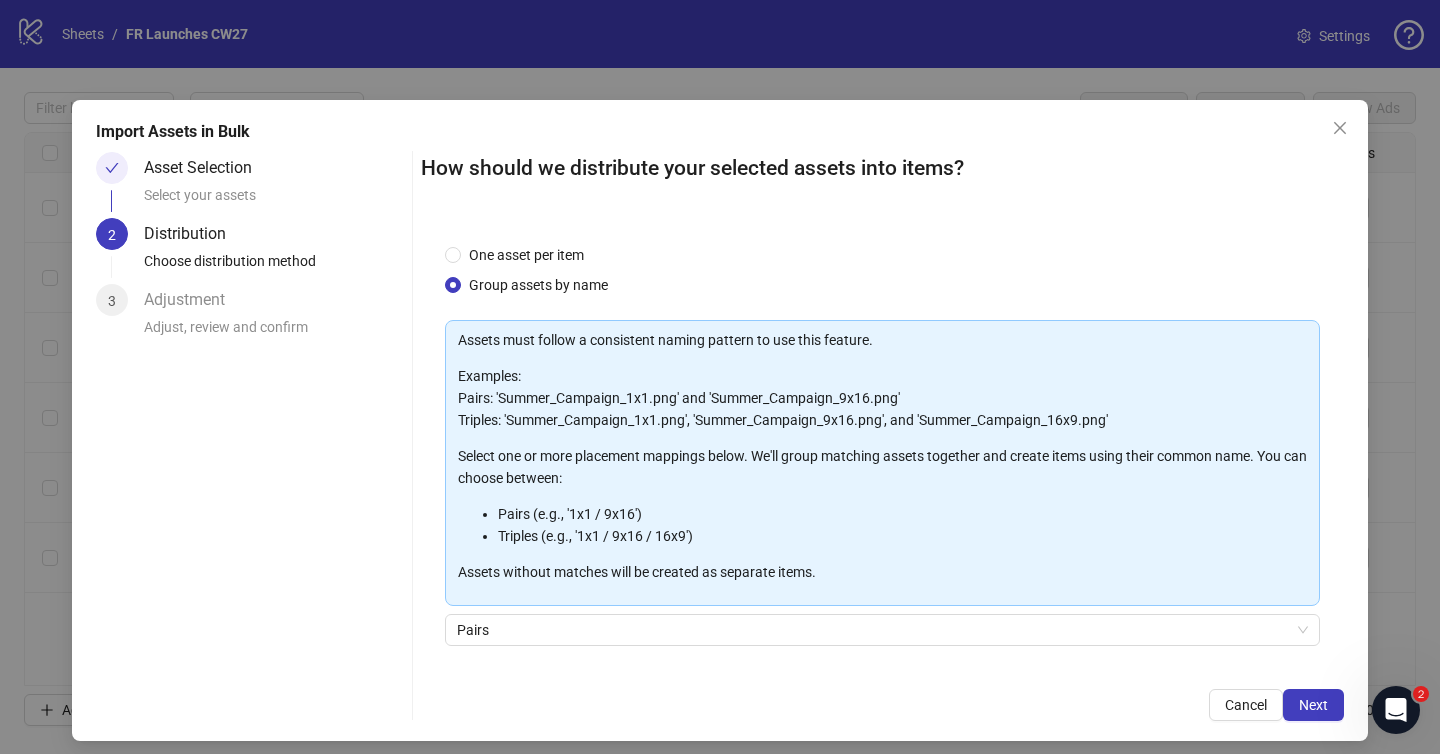 scroll, scrollTop: 141, scrollLeft: 0, axis: vertical 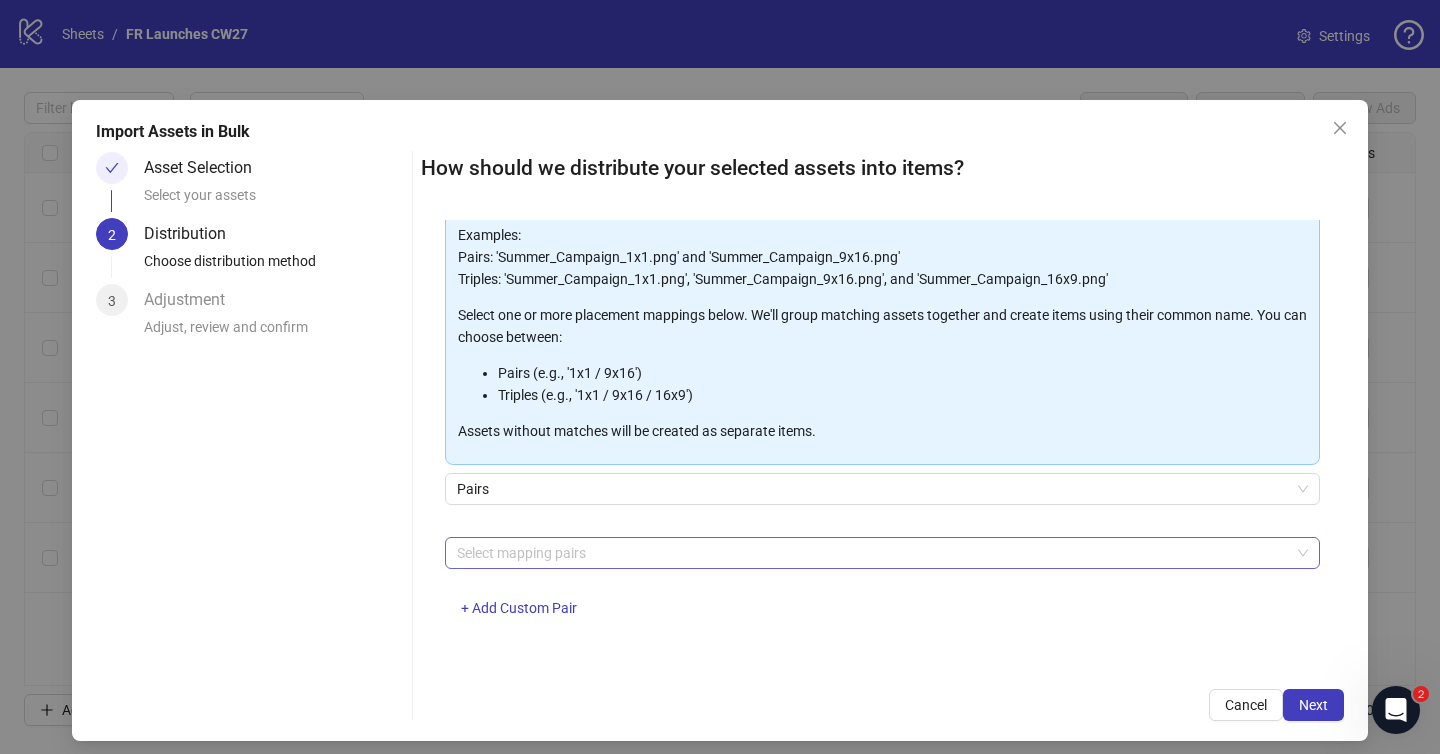 click at bounding box center (872, 553) 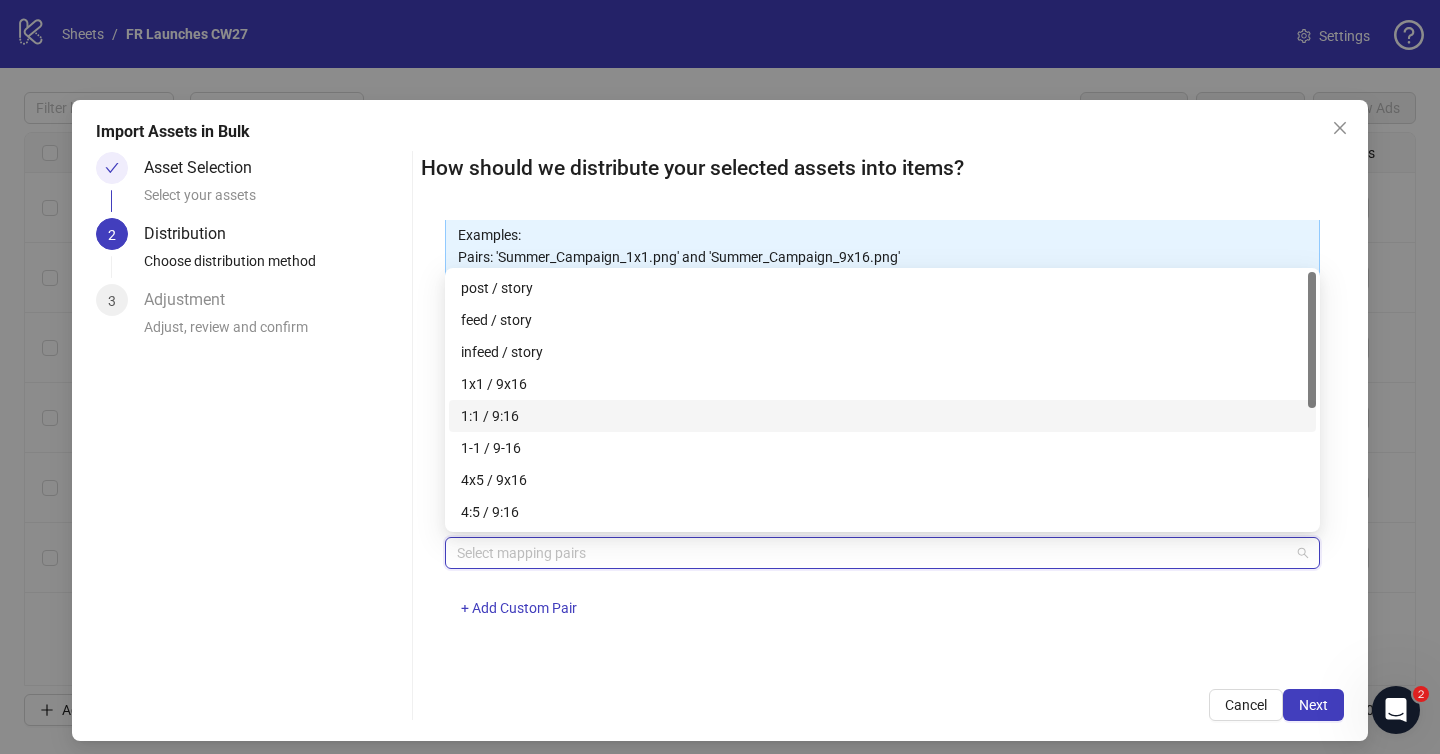 click on "1:1 / 9:16" at bounding box center [882, 416] 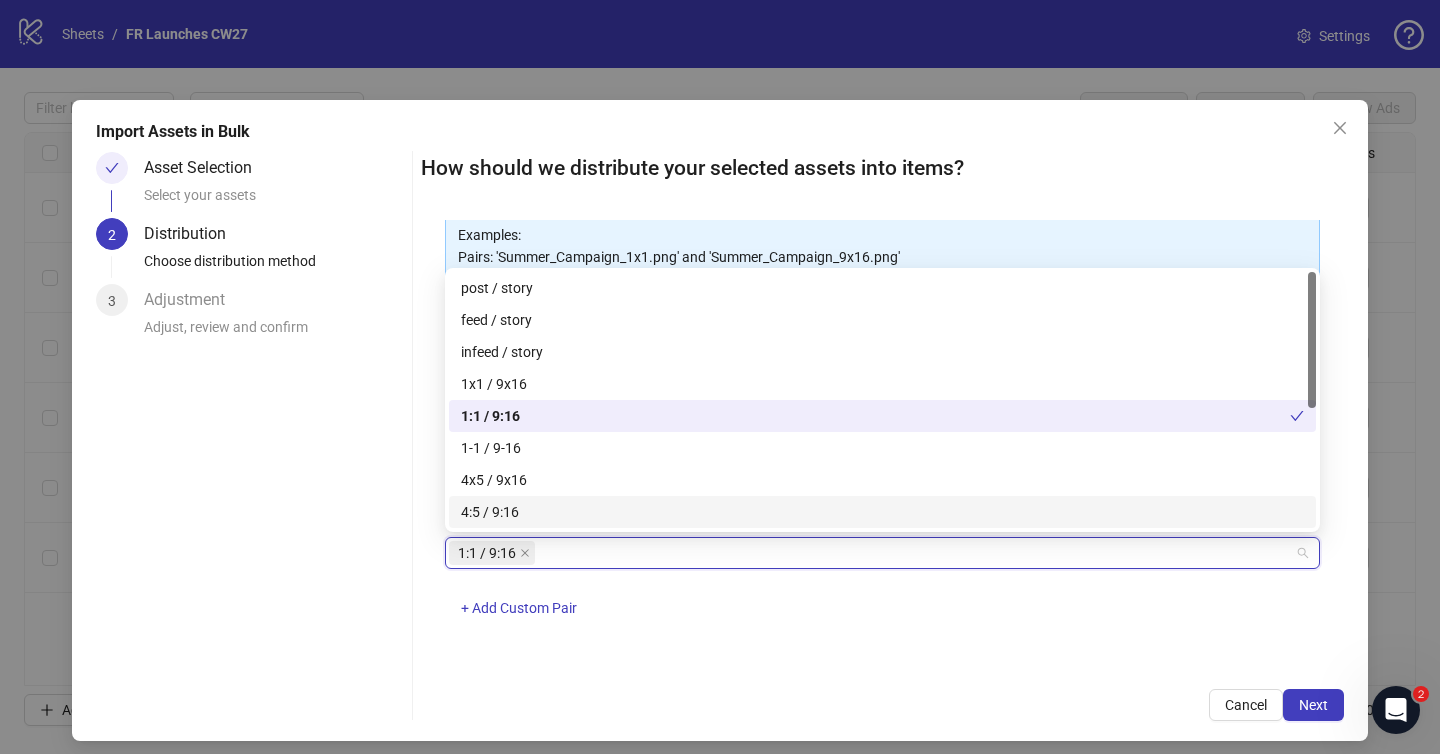 click on "1:1 / 9:16   + Add Custom Pair" at bounding box center [882, 589] 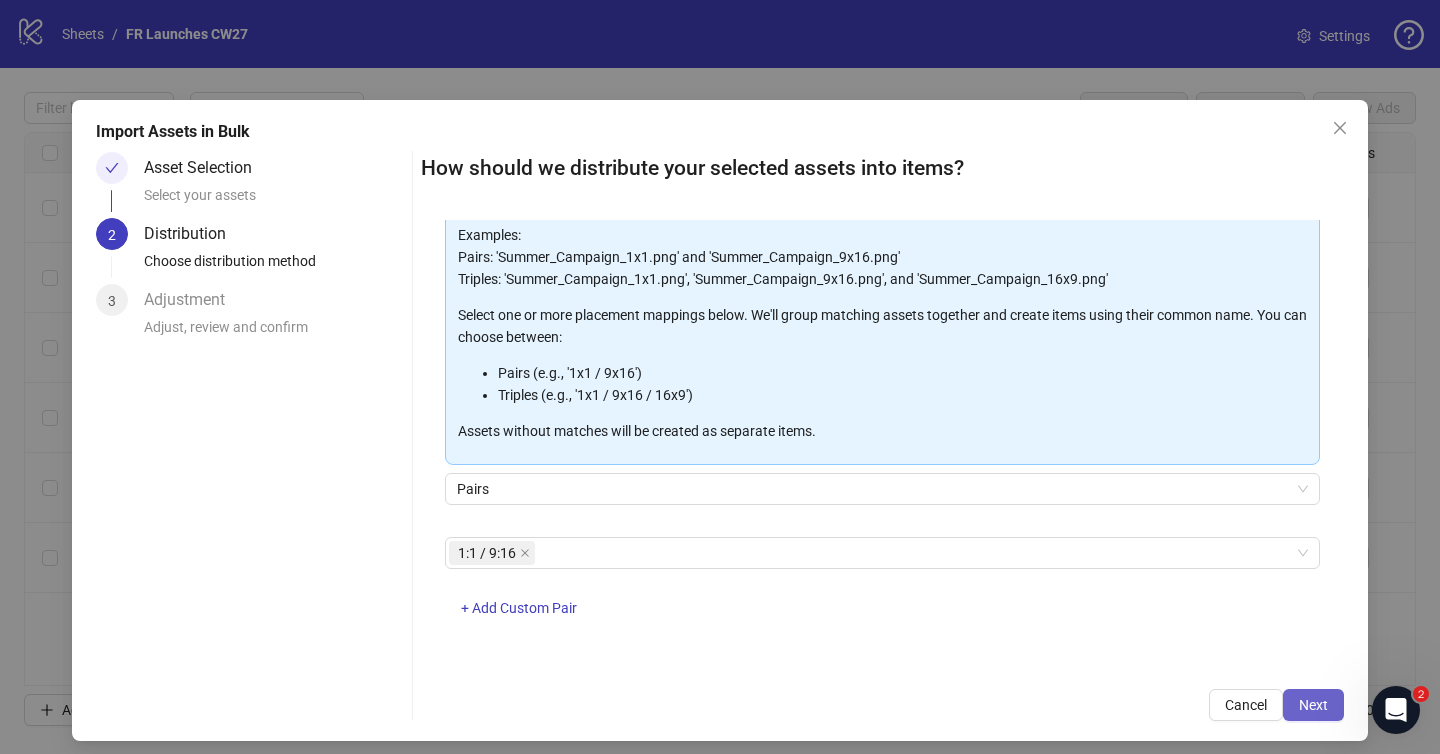 click on "Next" at bounding box center (1313, 705) 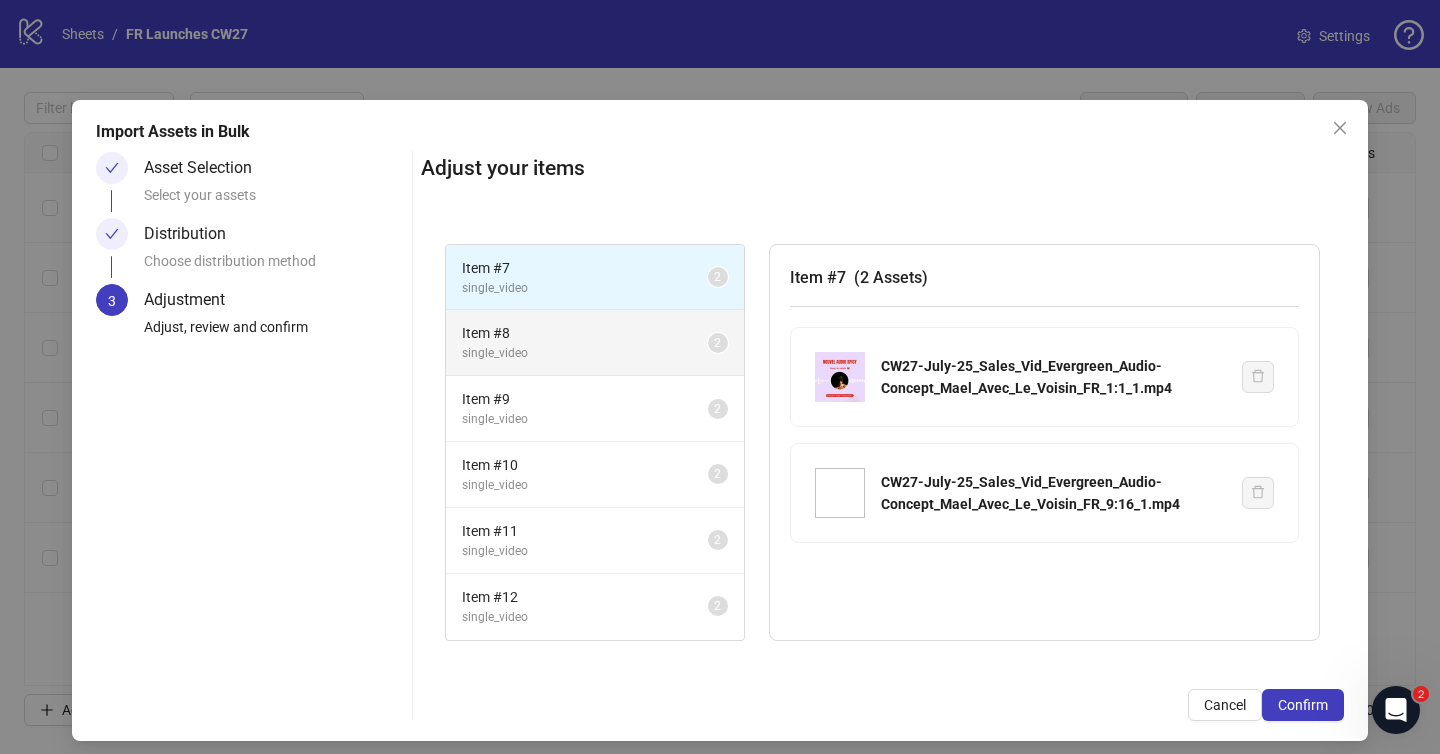 click on "Item # 8" at bounding box center (585, 333) 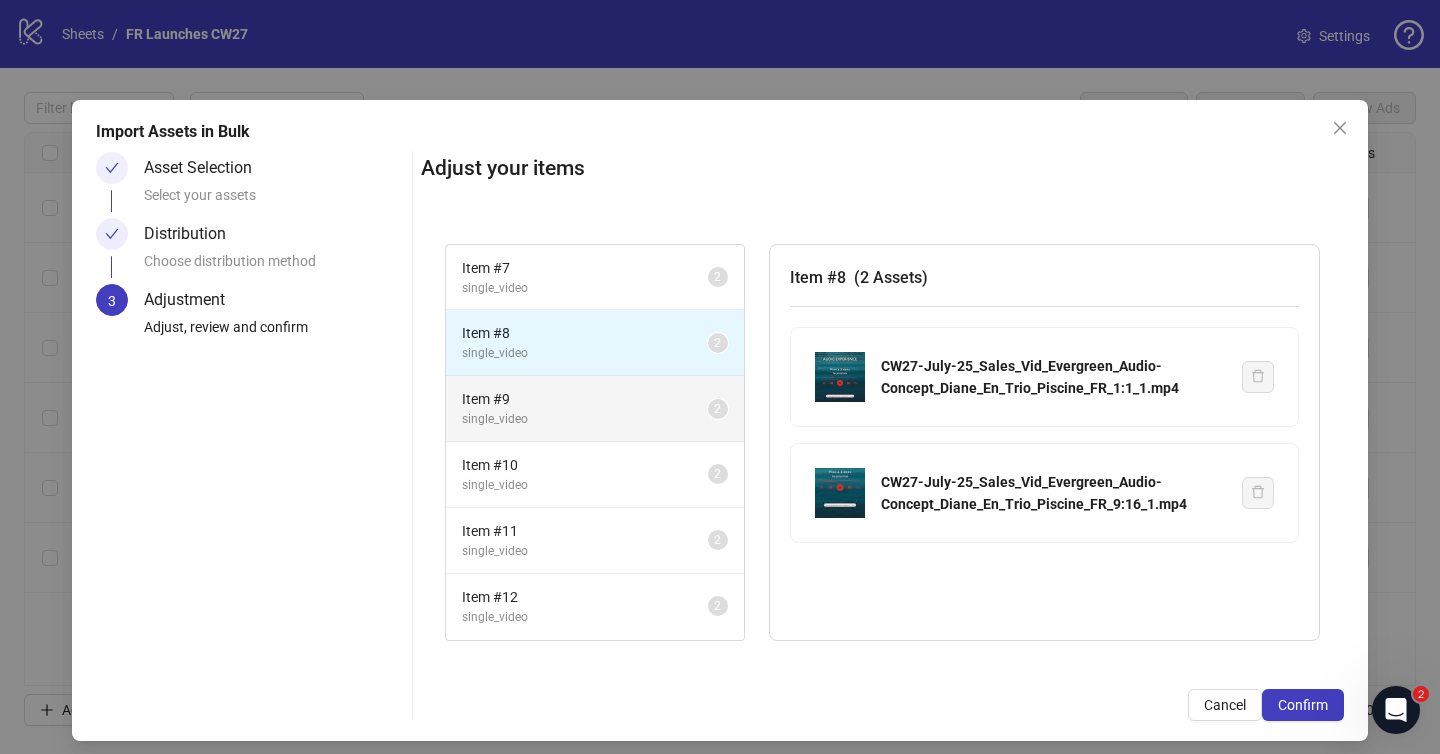 click on "Item # 9" at bounding box center [585, 399] 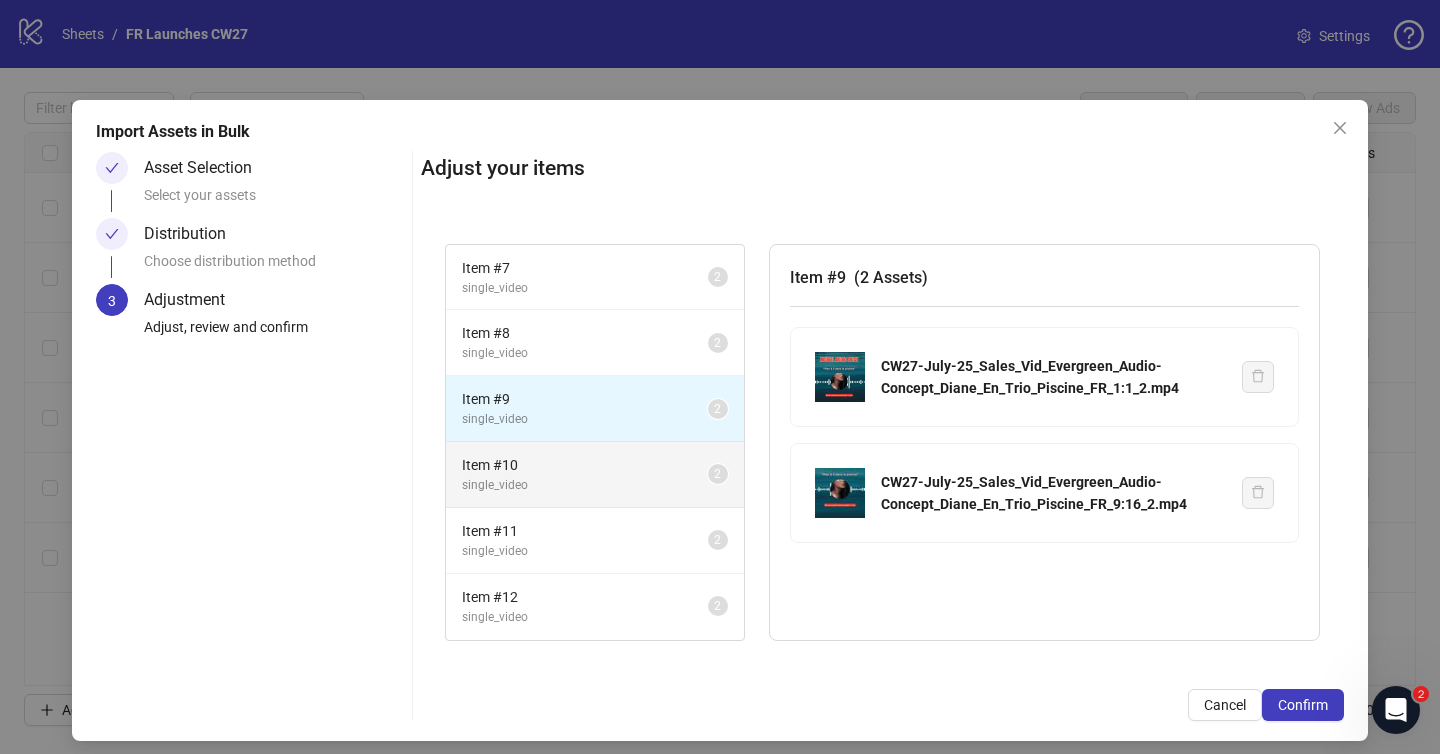 click on "Item # 10" at bounding box center (585, 465) 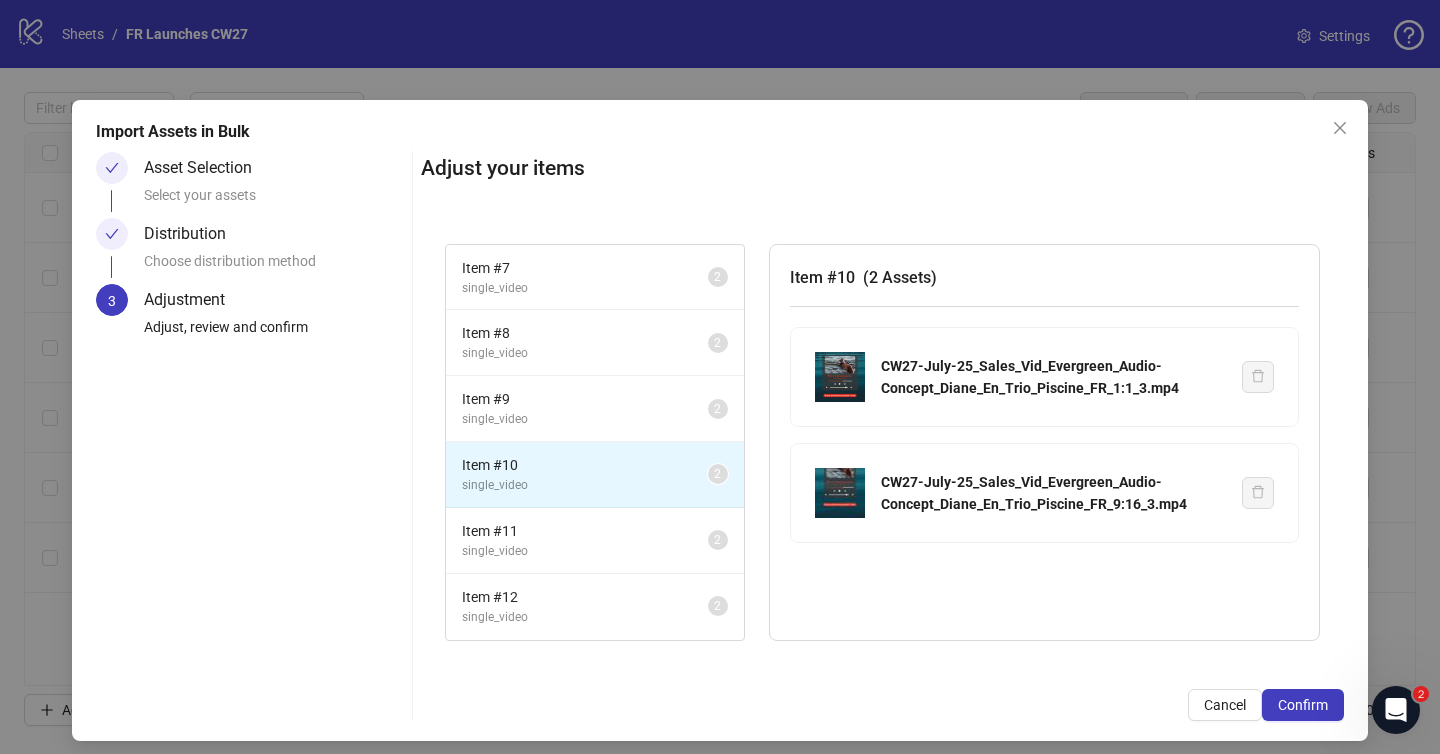 scroll, scrollTop: 10, scrollLeft: 0, axis: vertical 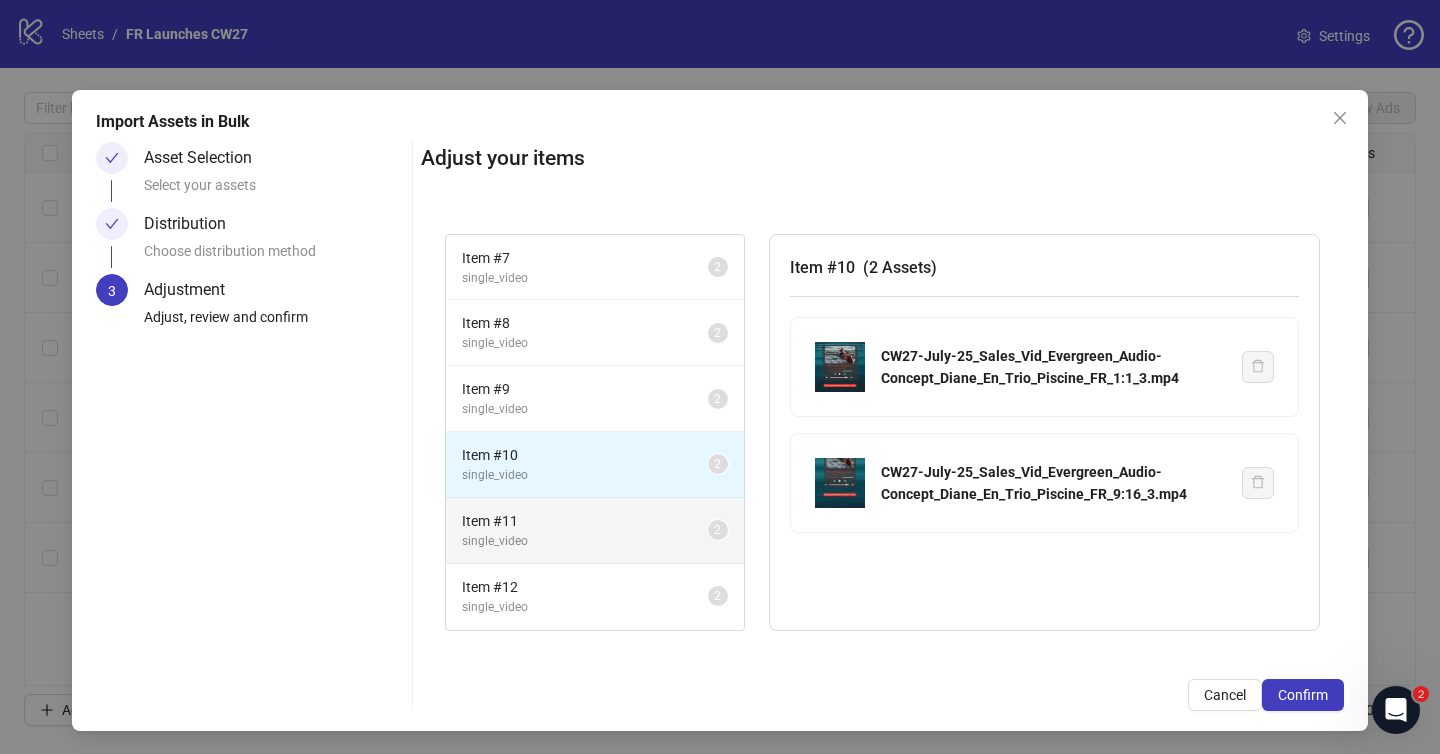 click on "Item # 11 single_video 2" at bounding box center (595, 531) 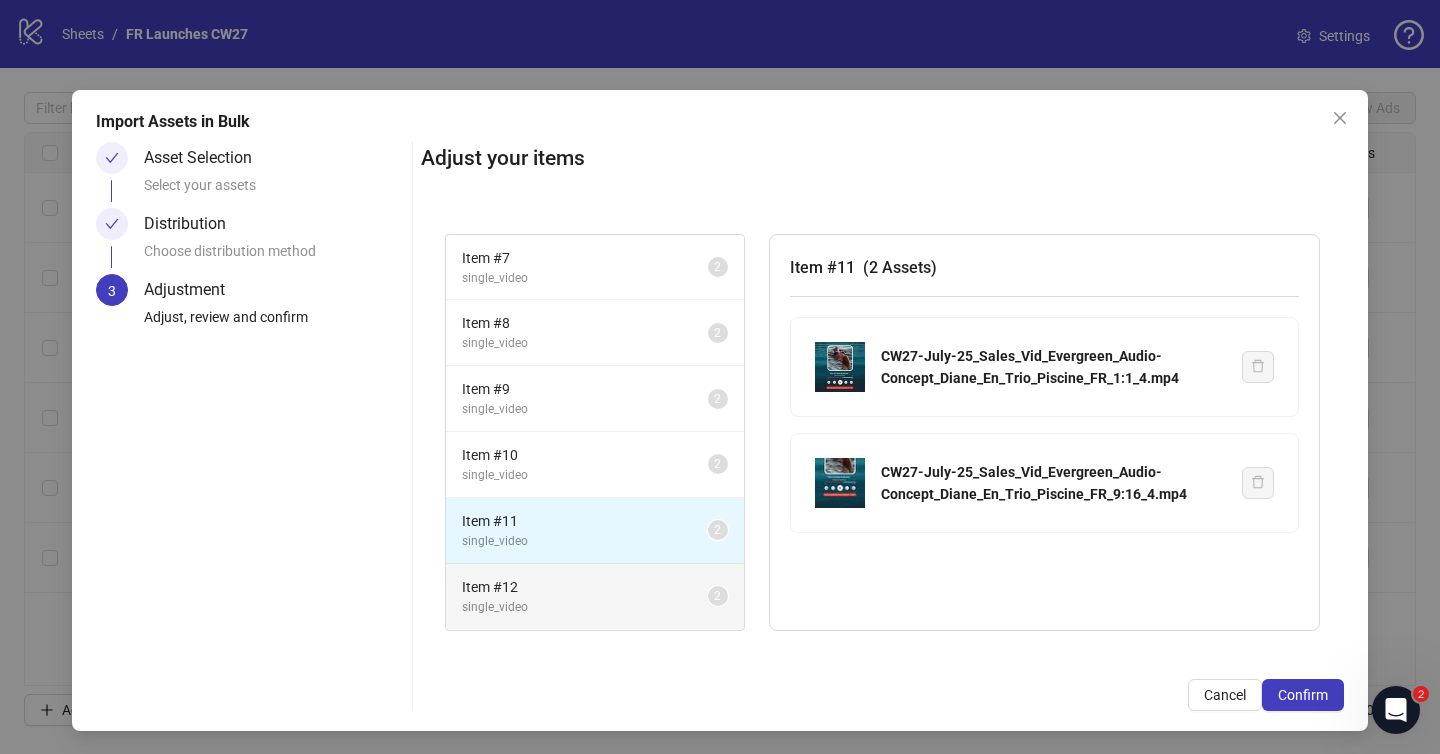 click on "Item # 12 single_video 2" at bounding box center [595, 596] 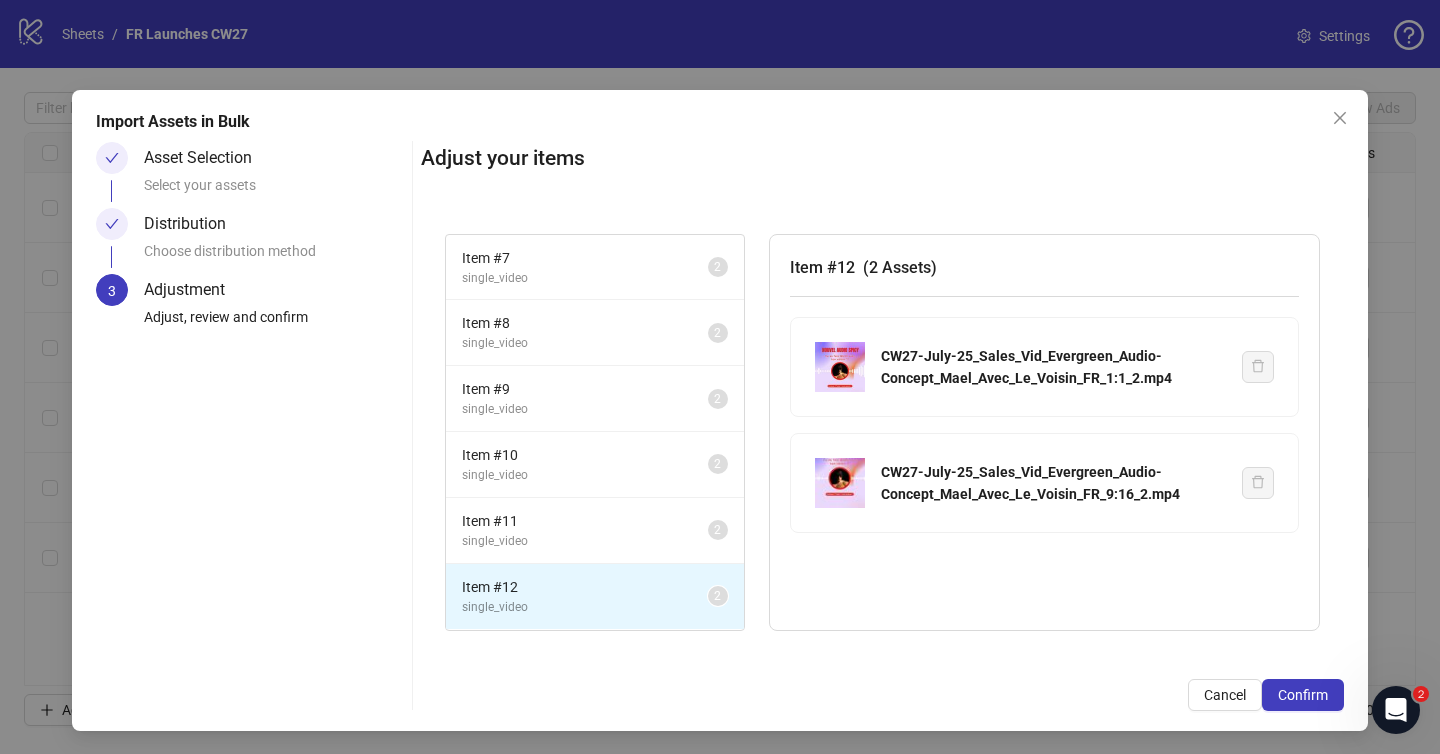 click on "Item # 12 single_video 2" at bounding box center [595, 596] 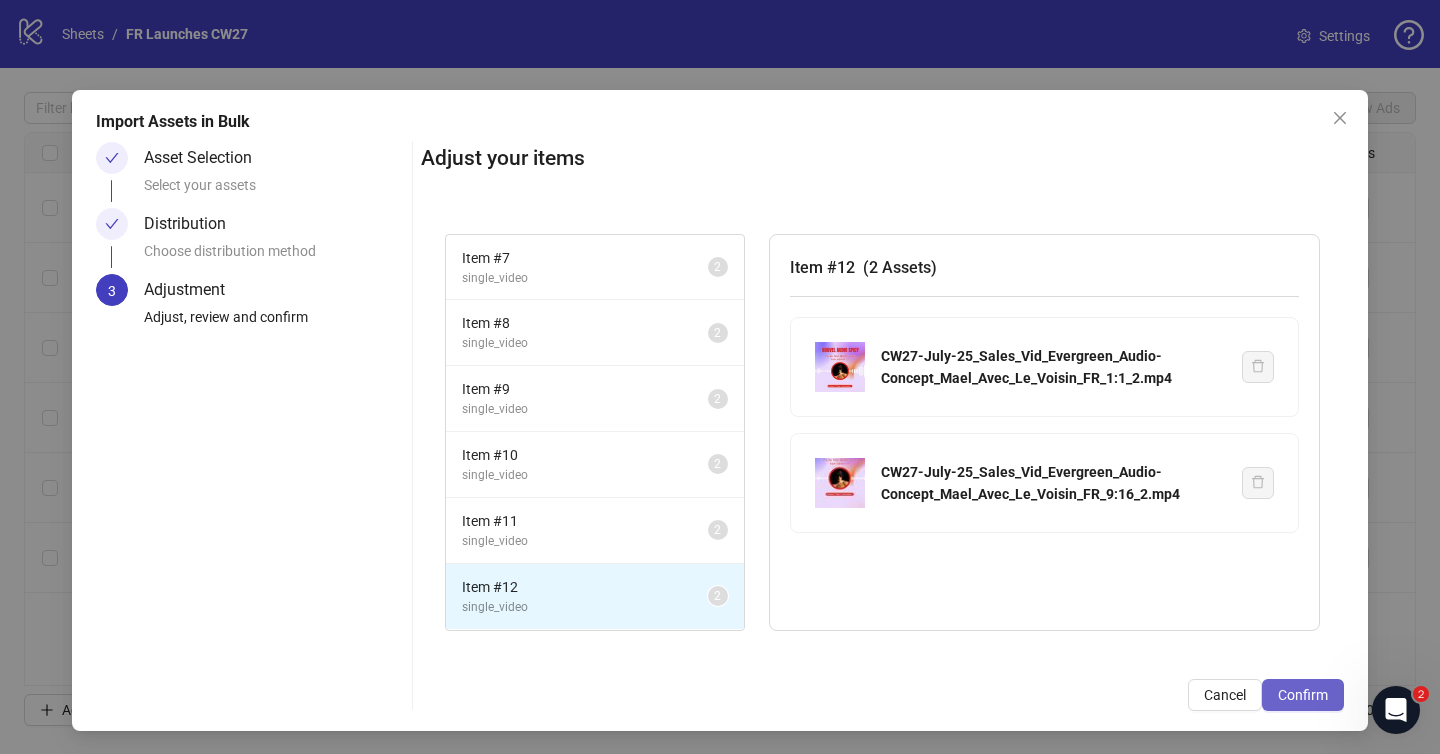 click on "Confirm" at bounding box center (1303, 695) 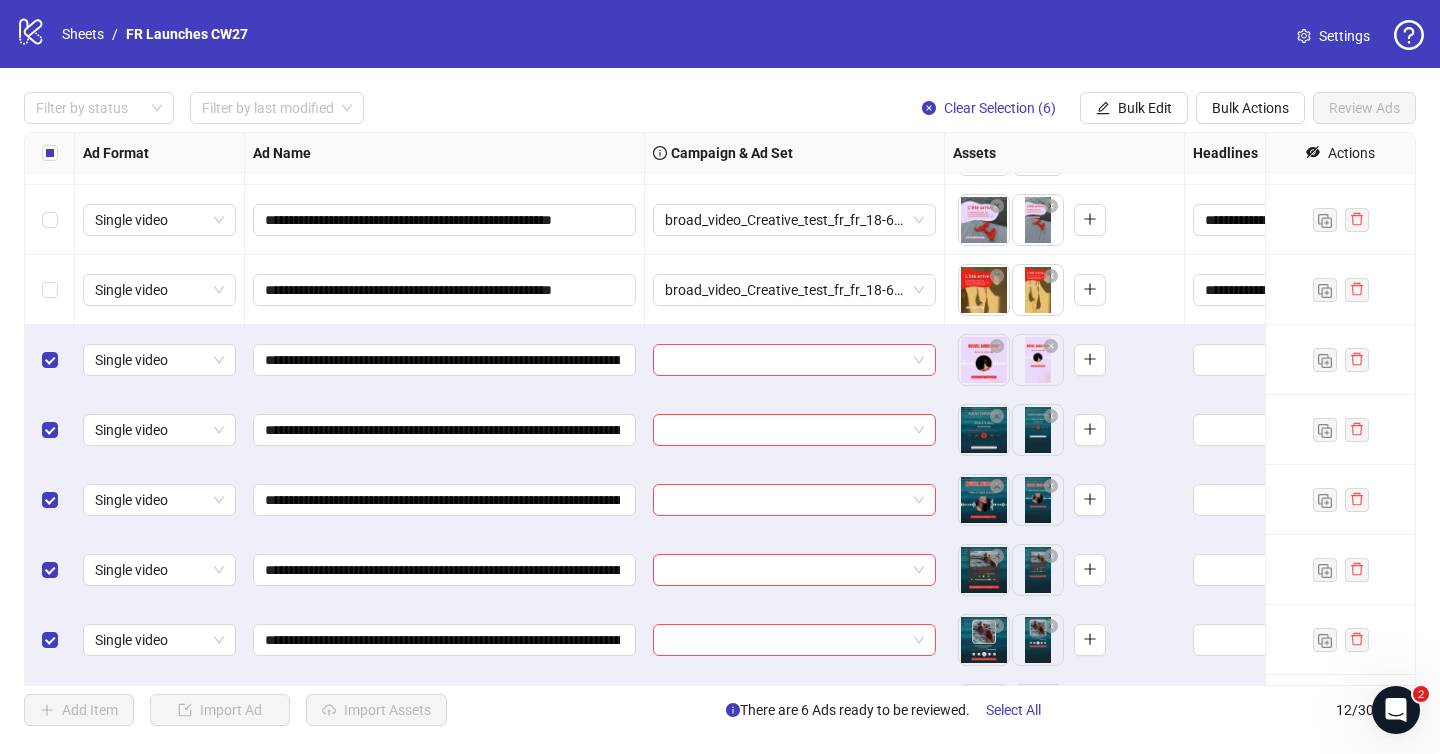 scroll, scrollTop: 328, scrollLeft: 0, axis: vertical 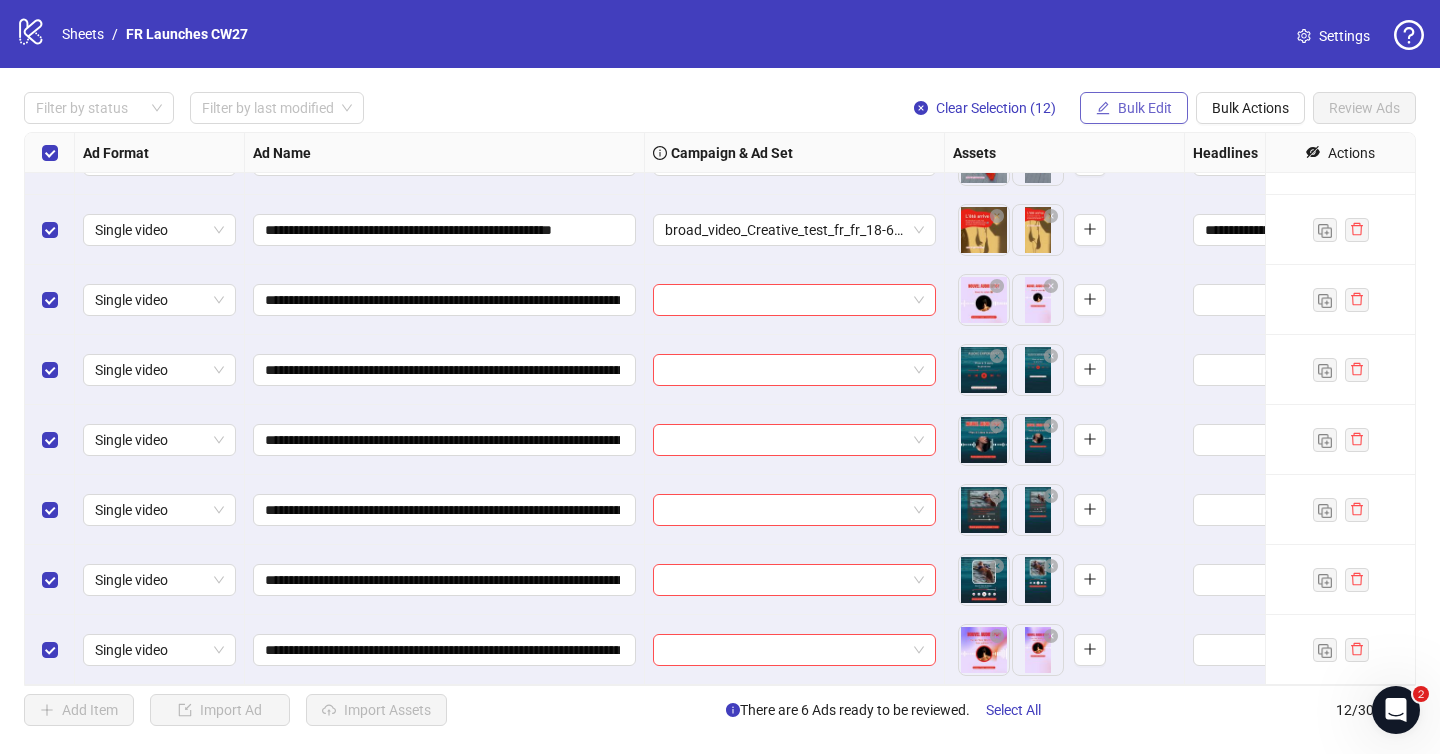 click on "Bulk Edit" at bounding box center [1145, 108] 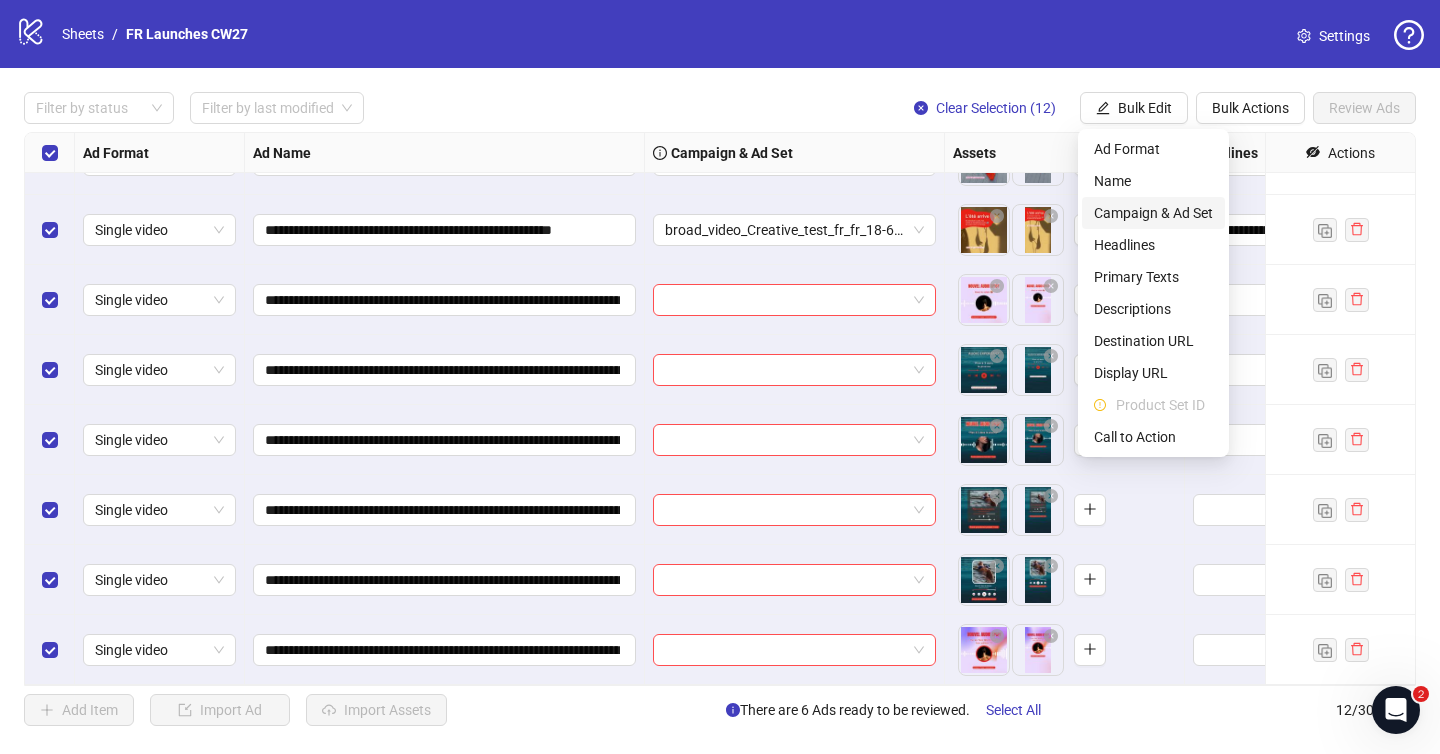 click on "Campaign & Ad Set" at bounding box center (1153, 213) 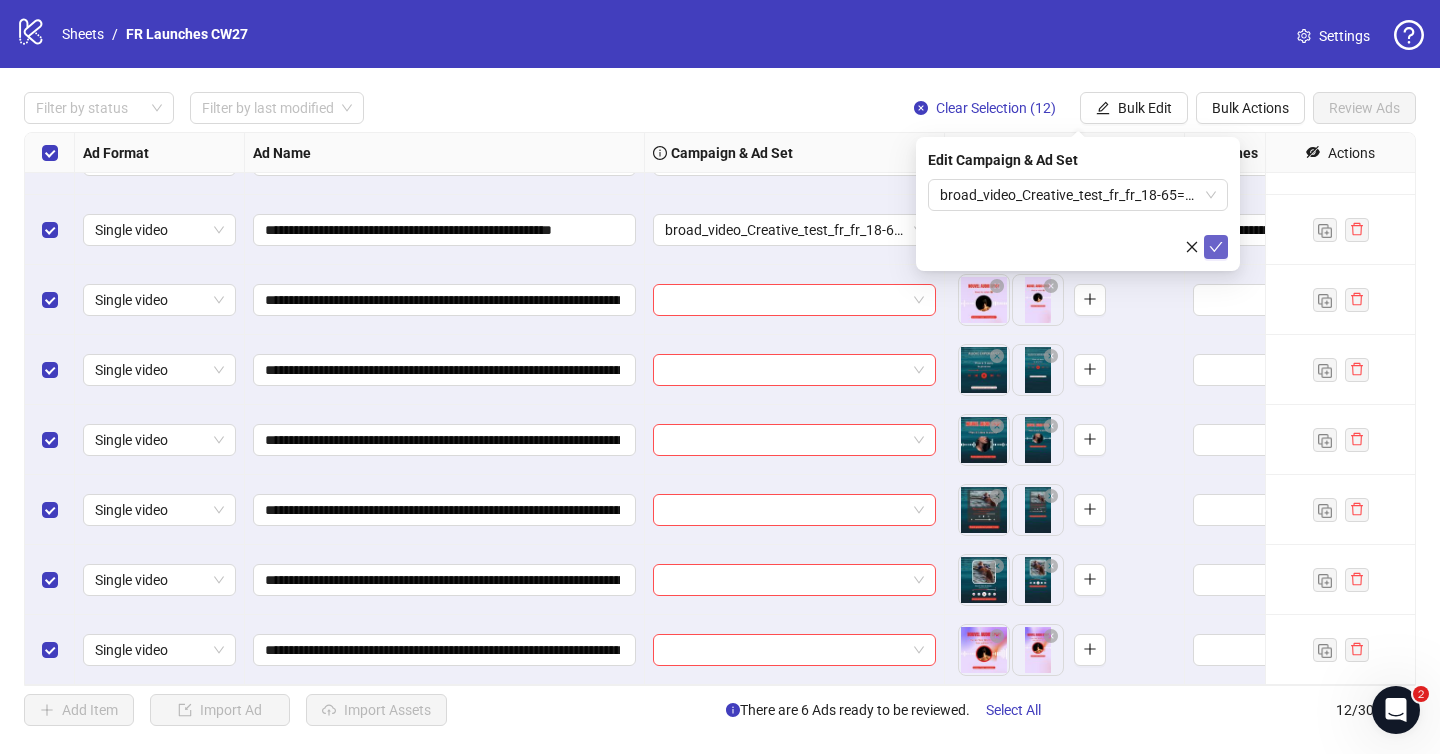 click 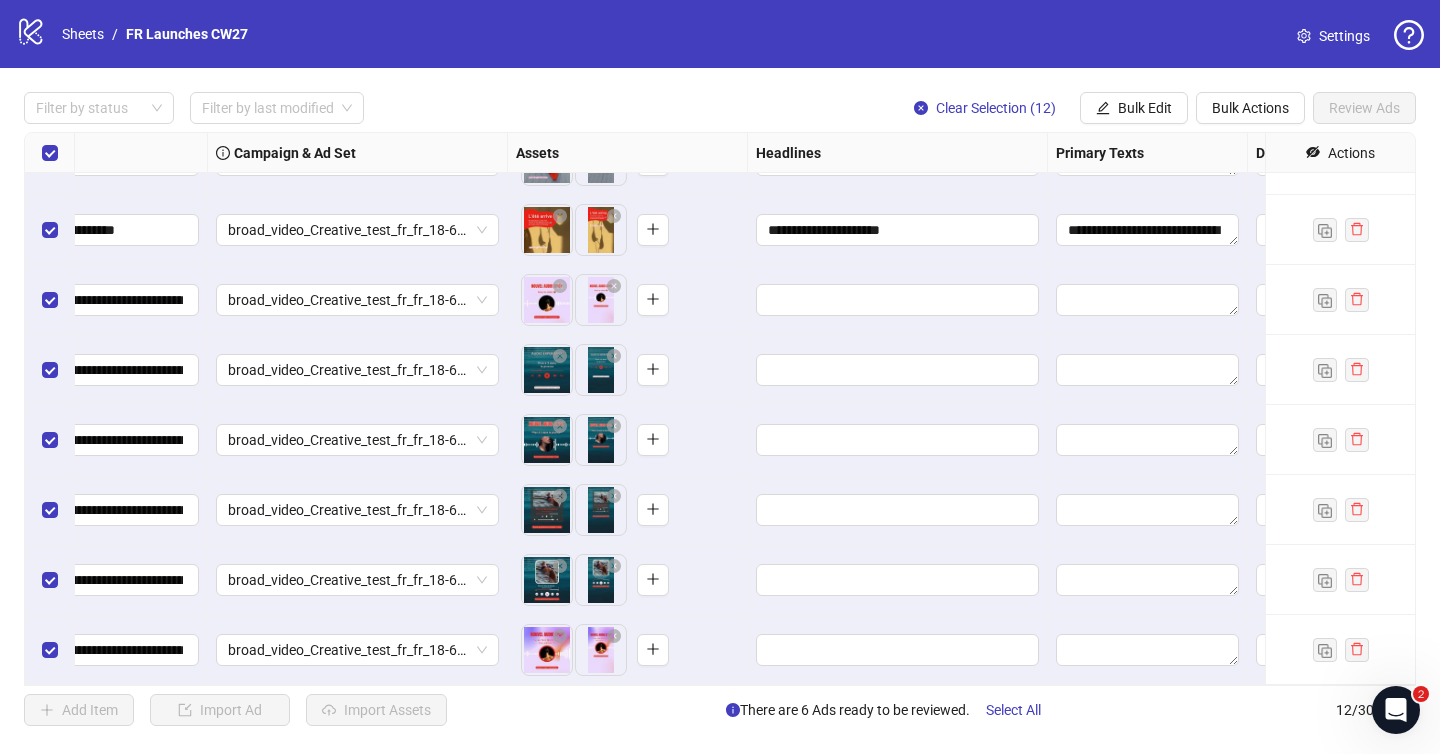 scroll, scrollTop: 328, scrollLeft: 675, axis: both 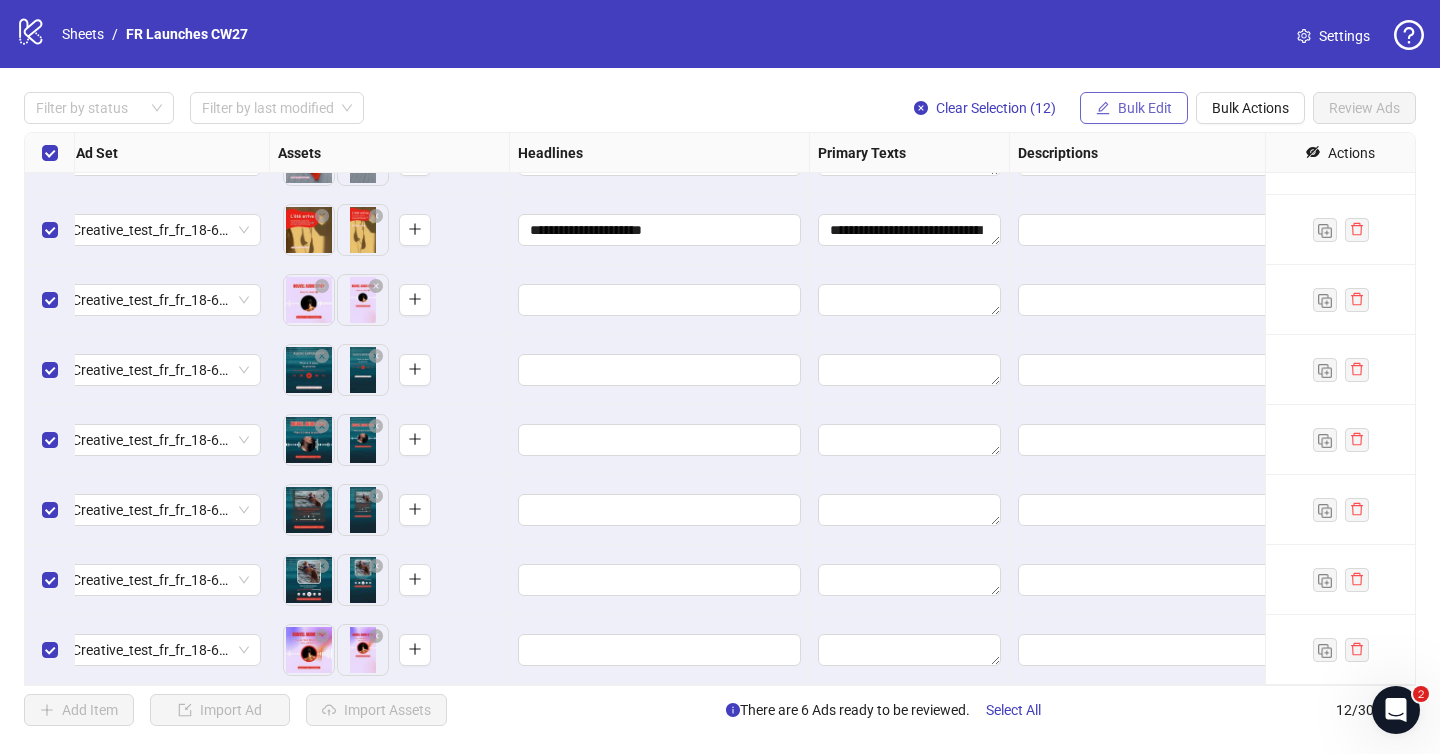 click on "Bulk Edit" at bounding box center [1145, 108] 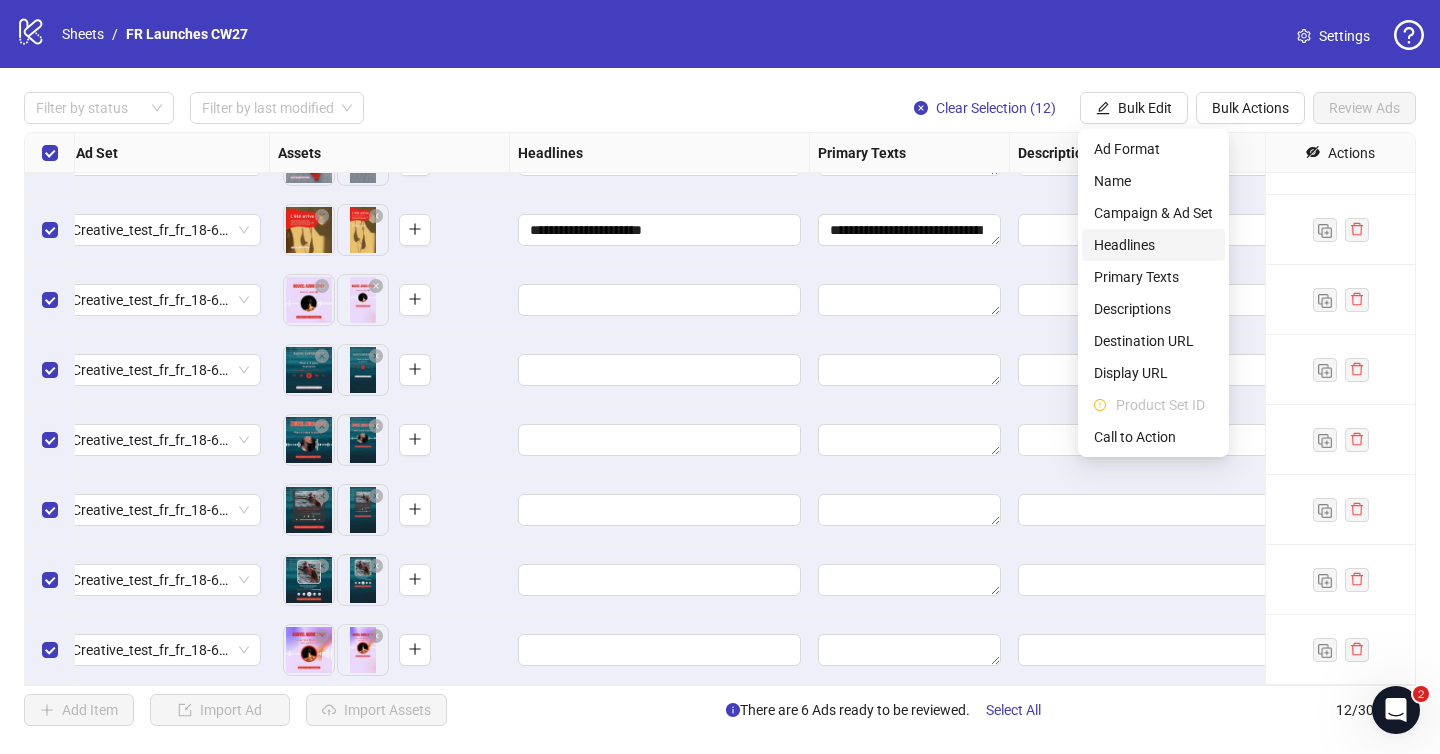 click on "Headlines" at bounding box center [1153, 245] 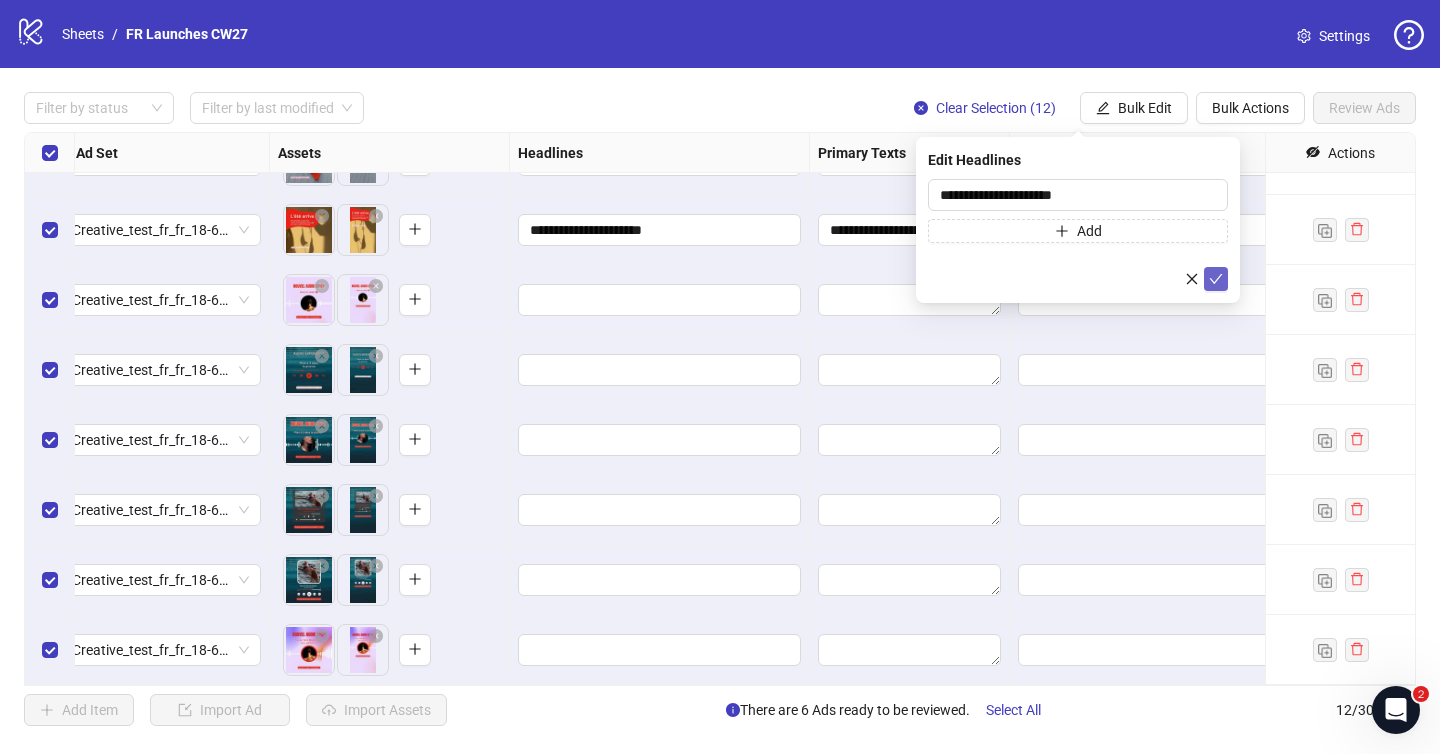 click at bounding box center [1216, 279] 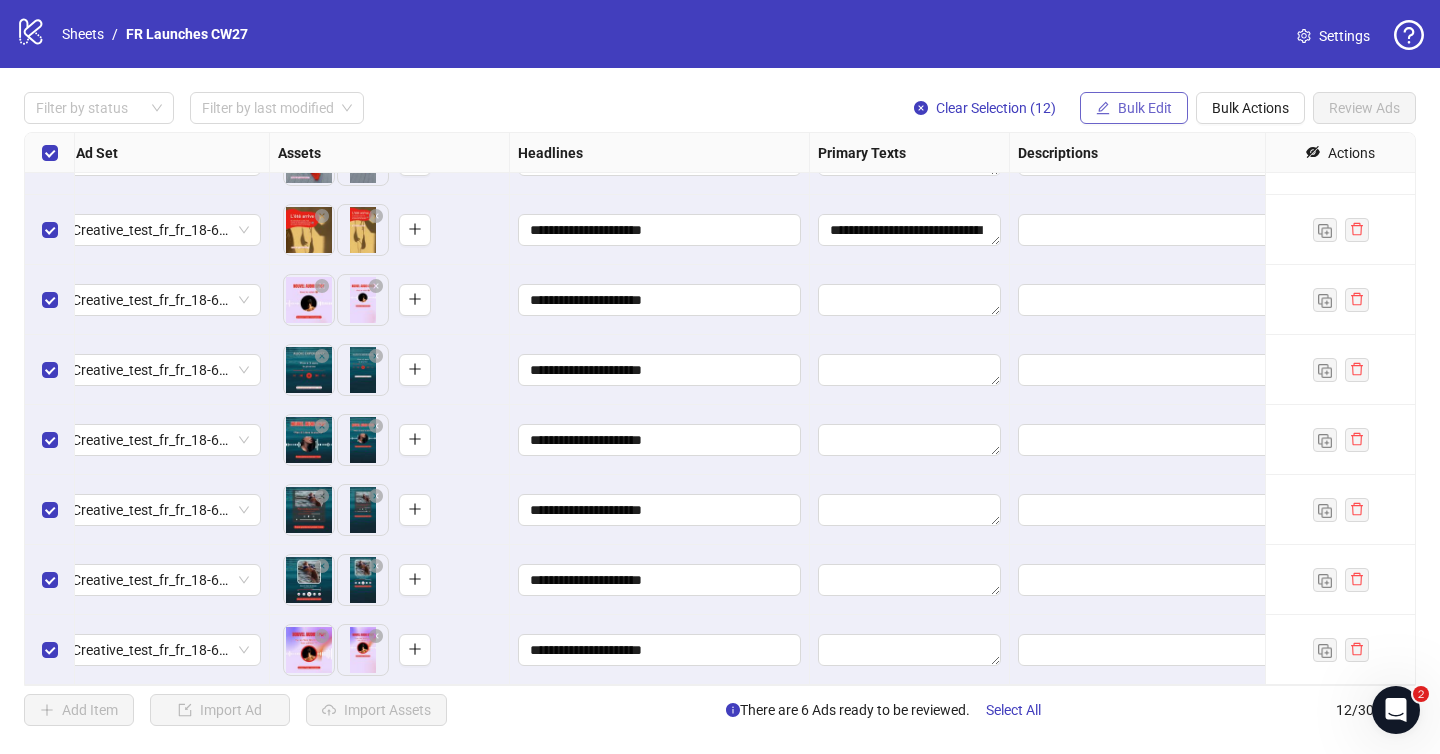 click on "Bulk Edit" at bounding box center [1134, 108] 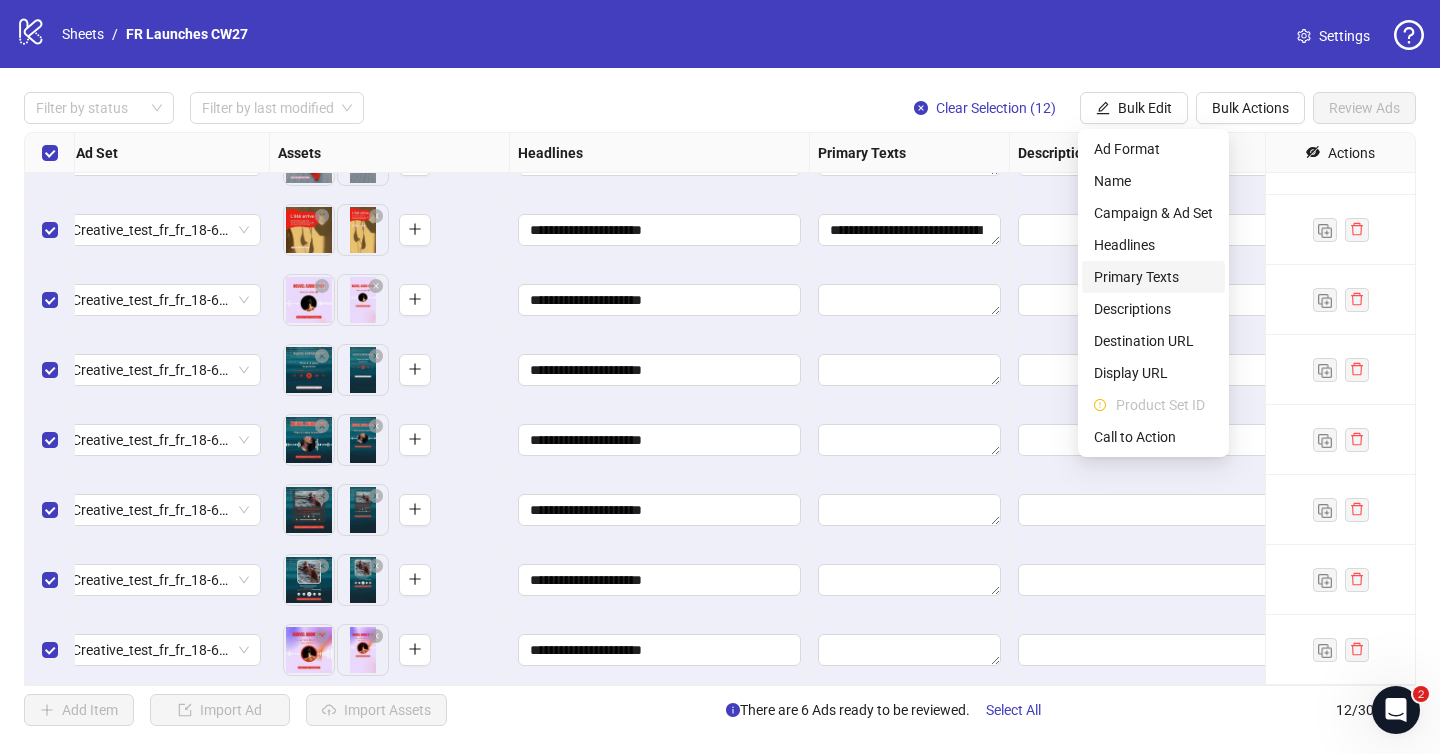 click on "Primary Texts" at bounding box center [1153, 277] 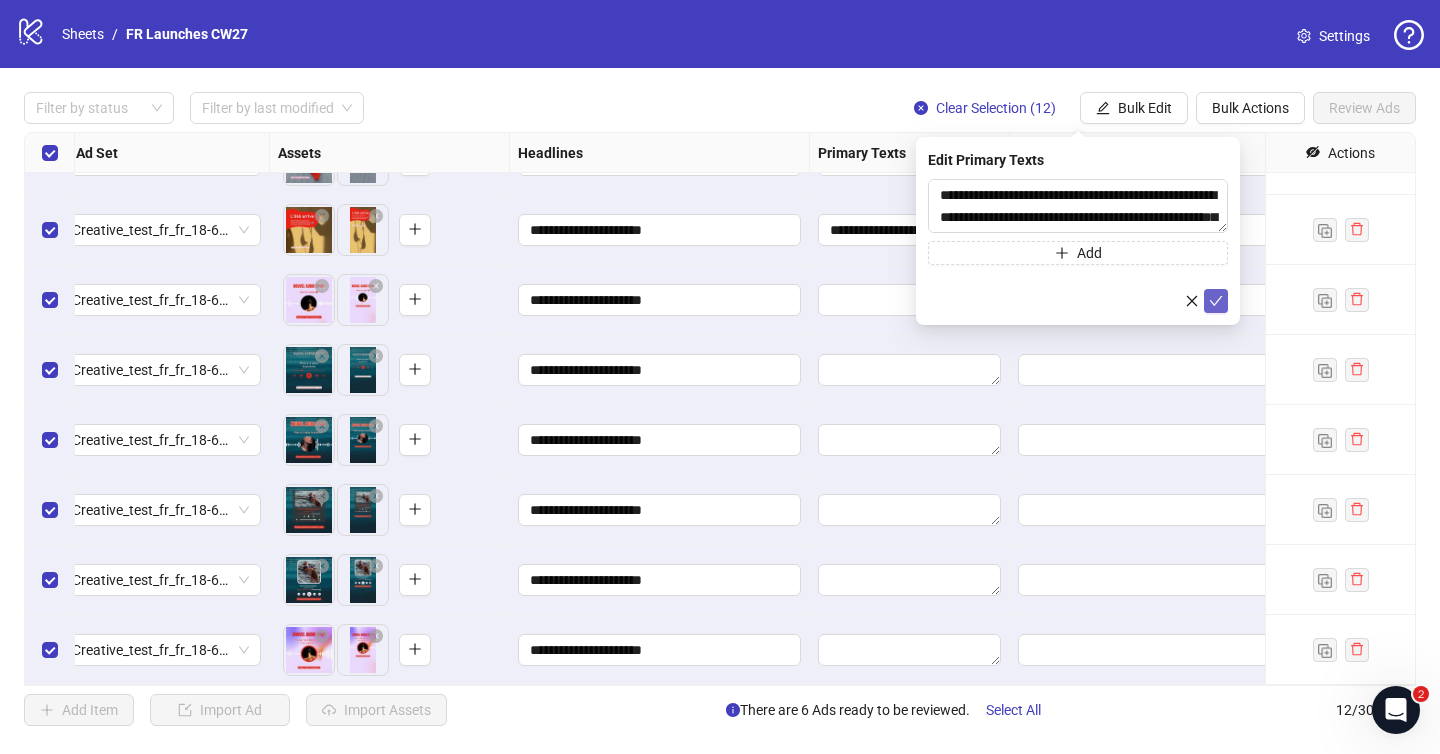 click 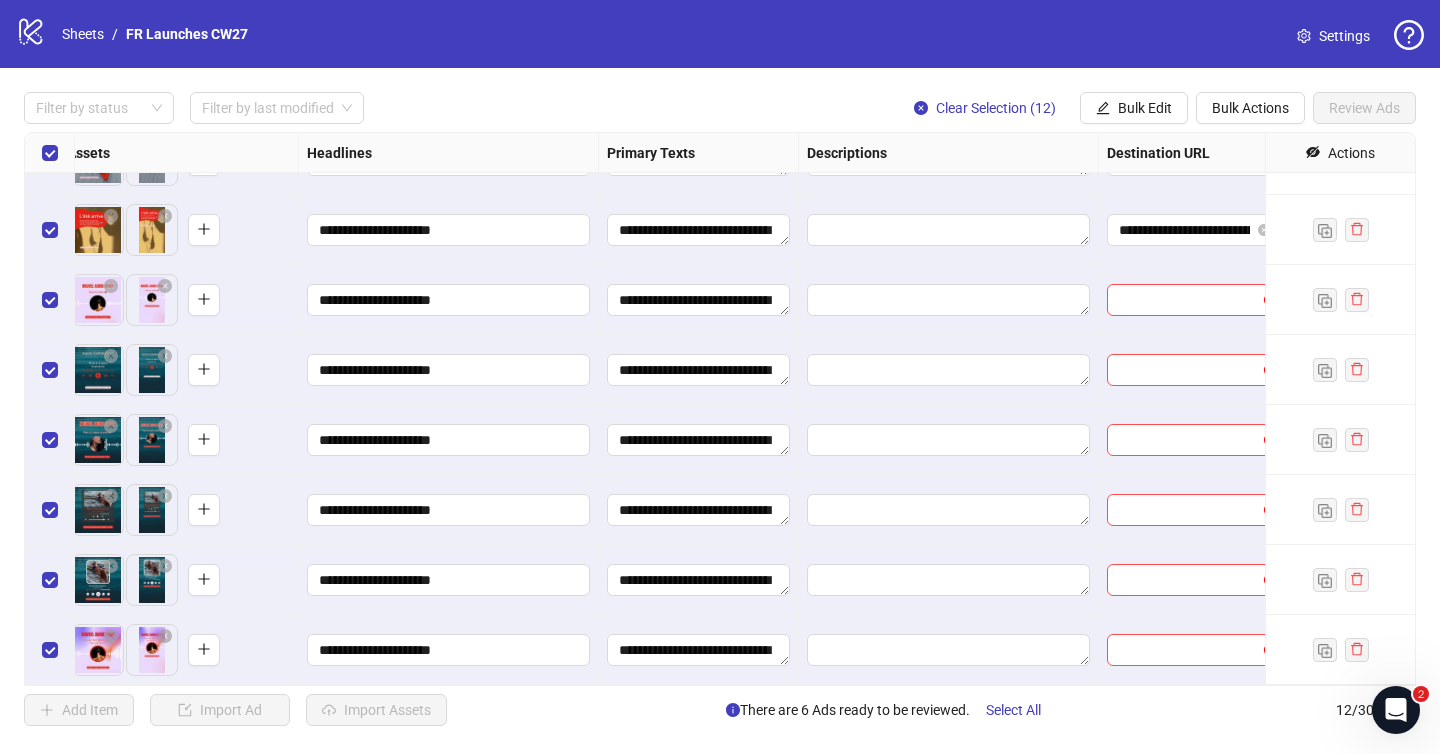 scroll, scrollTop: 328, scrollLeft: 1425, axis: both 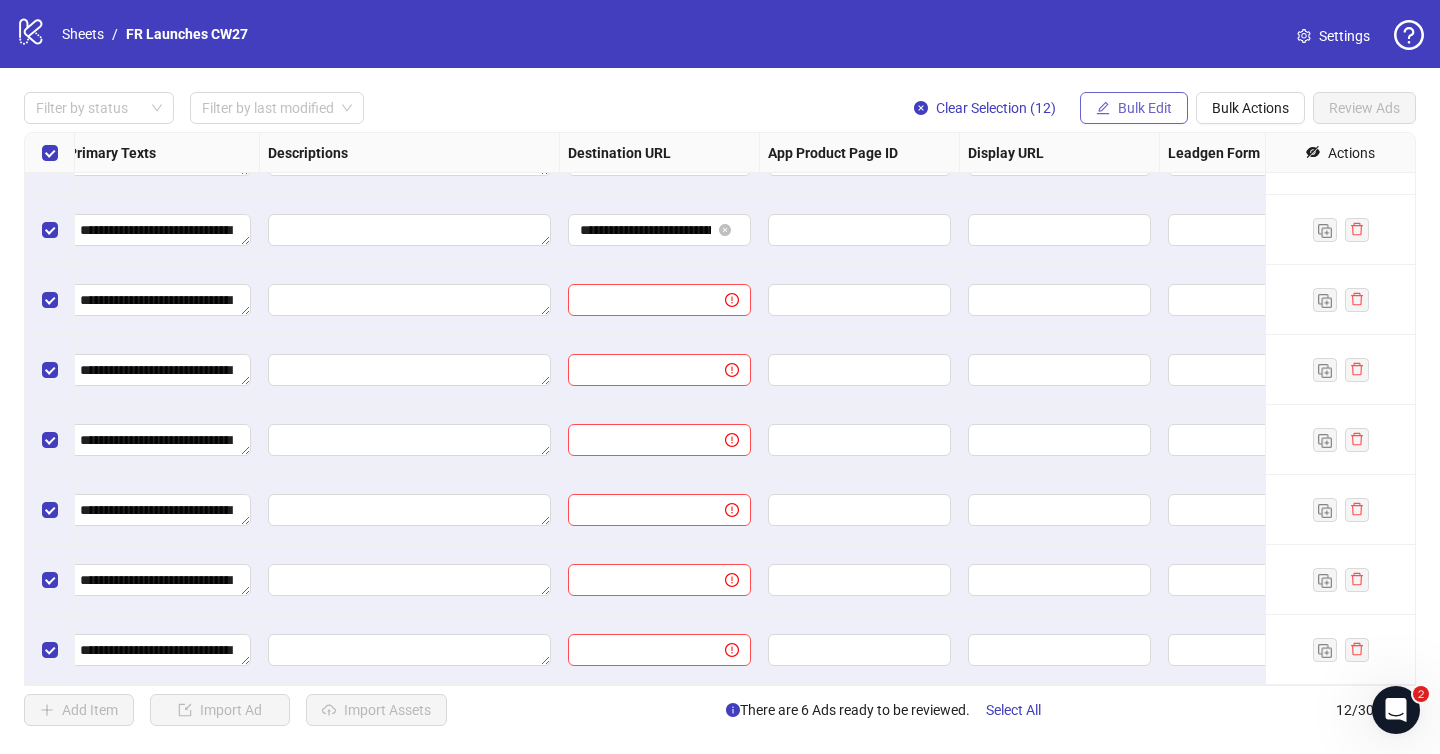 click on "Bulk Edit" at bounding box center (1145, 108) 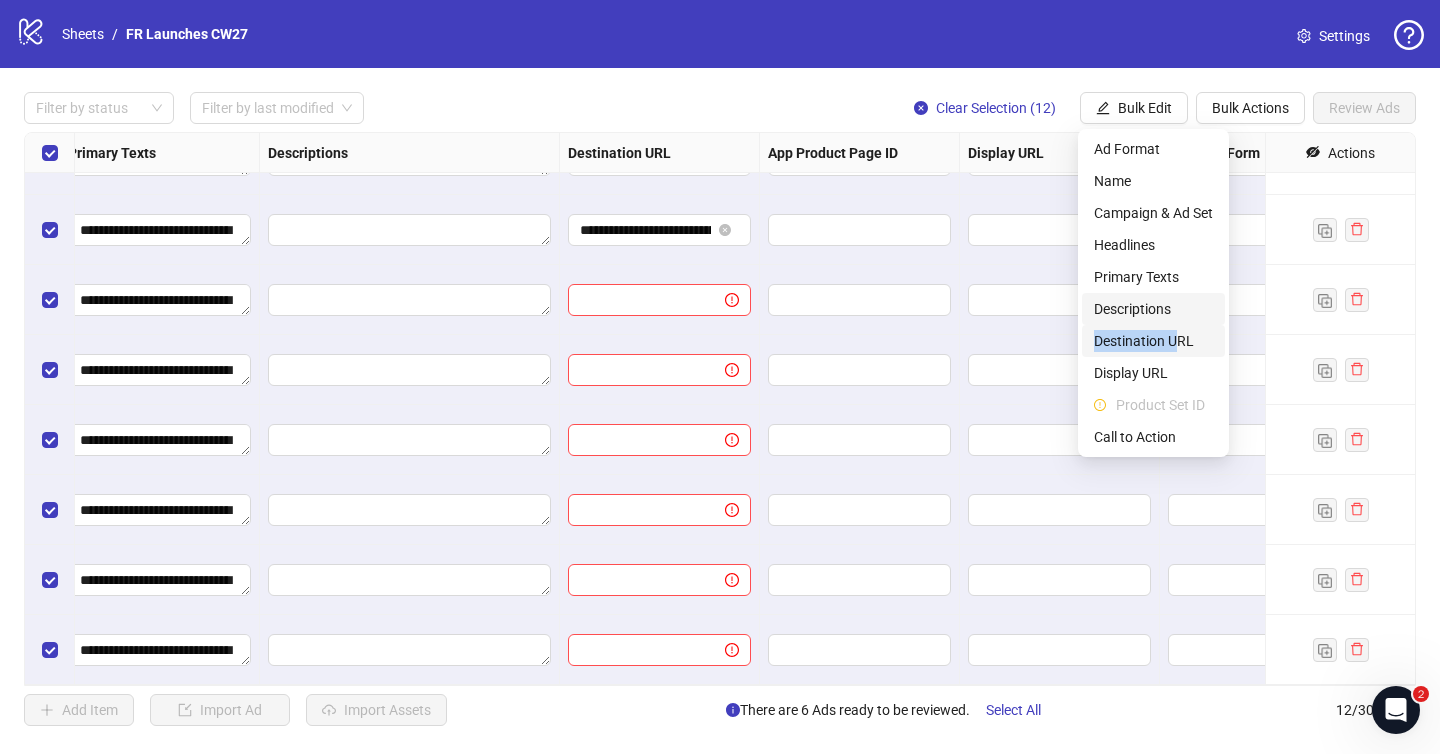 click on "Destination URL" at bounding box center (1153, 341) 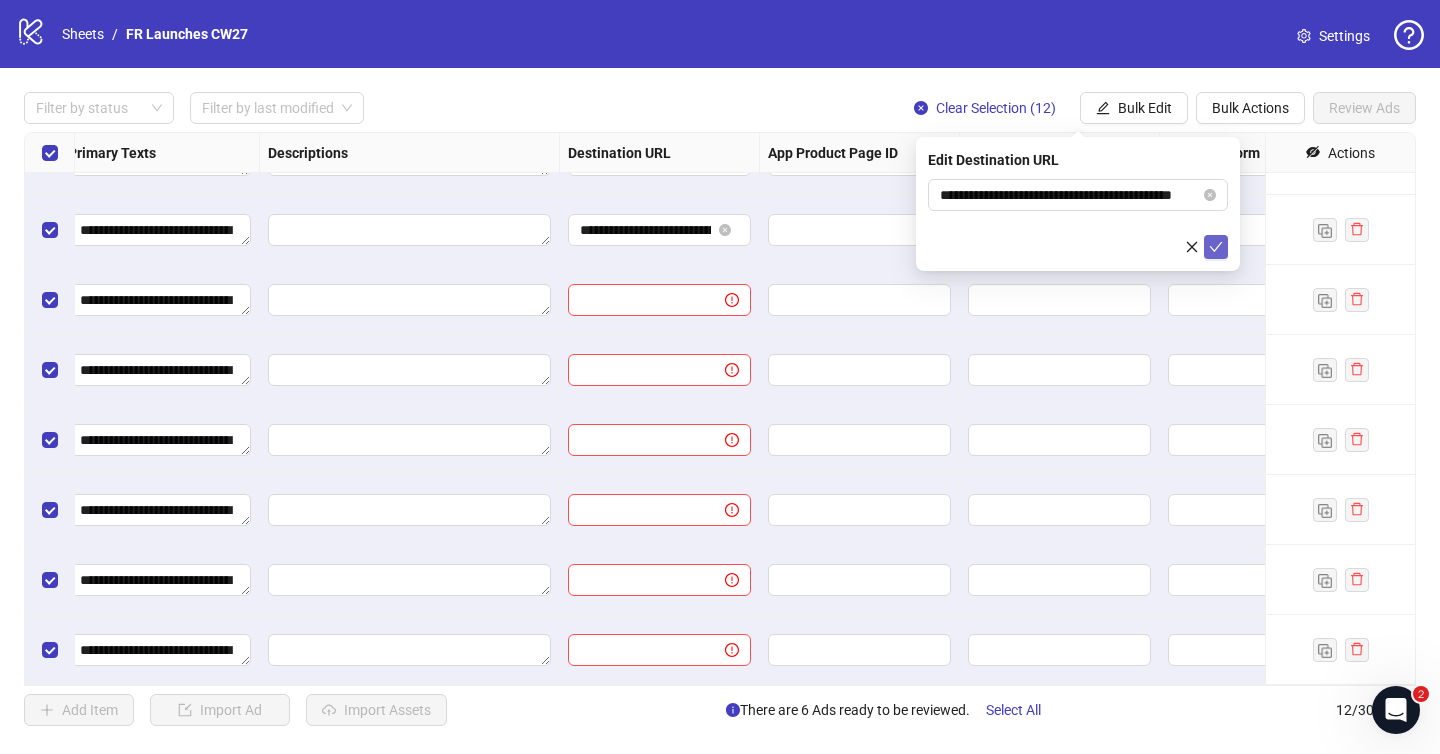 click 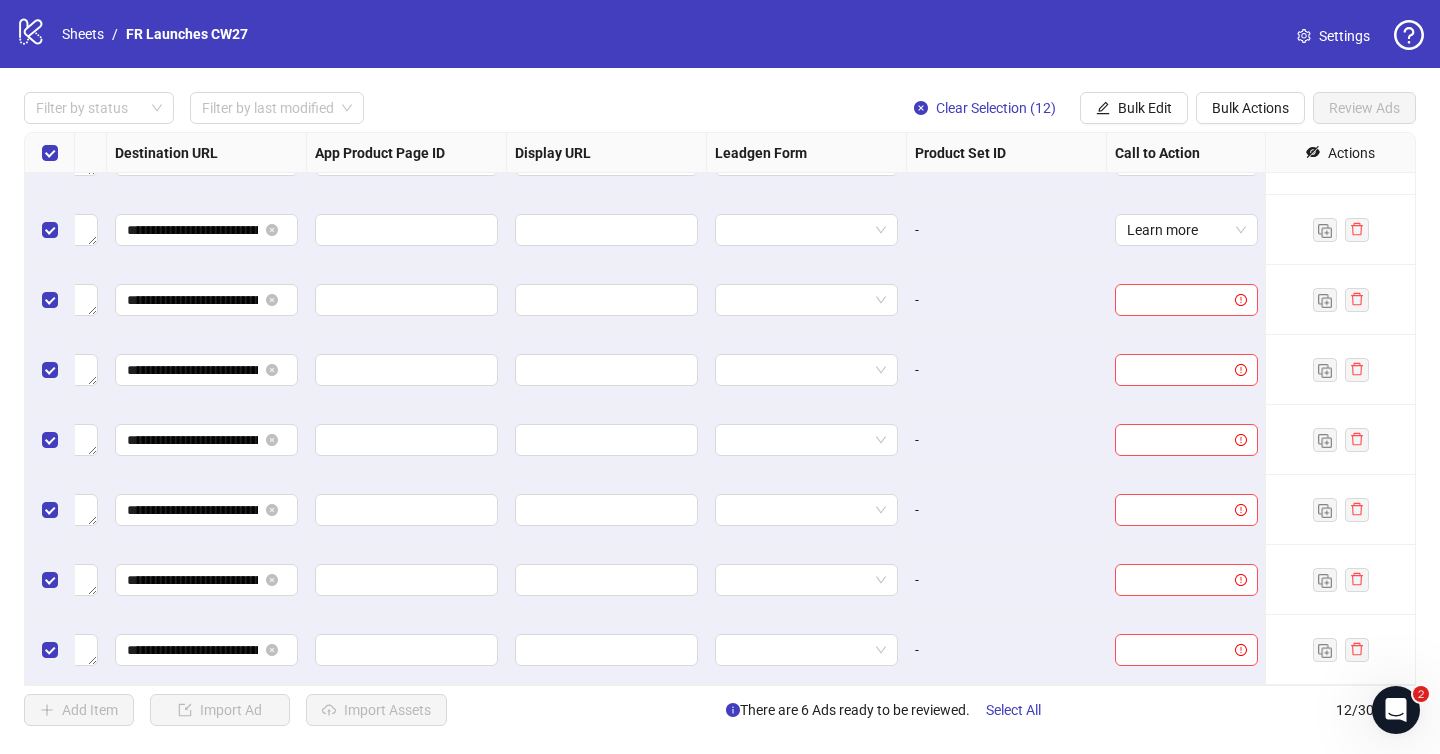 scroll, scrollTop: 328, scrollLeft: 1880, axis: both 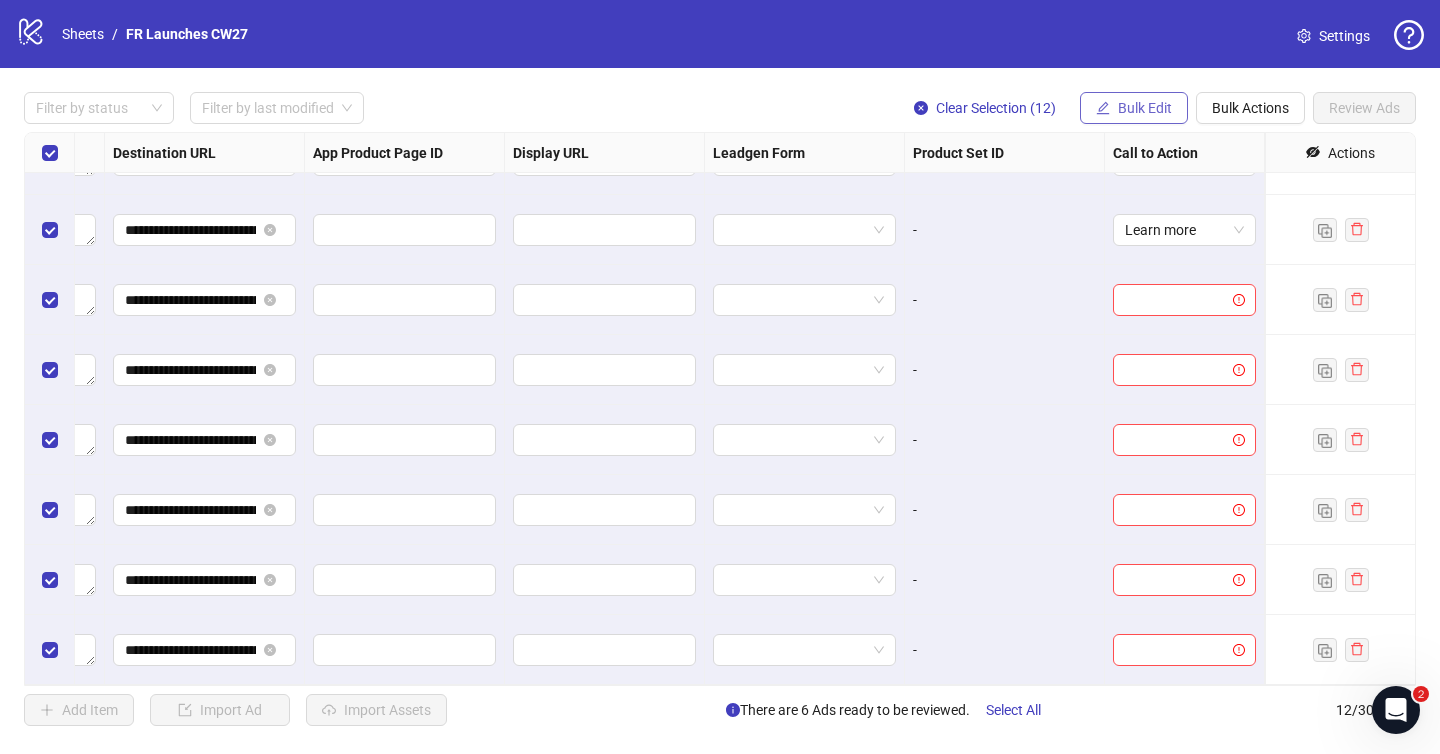 click on "Bulk Edit" at bounding box center [1134, 108] 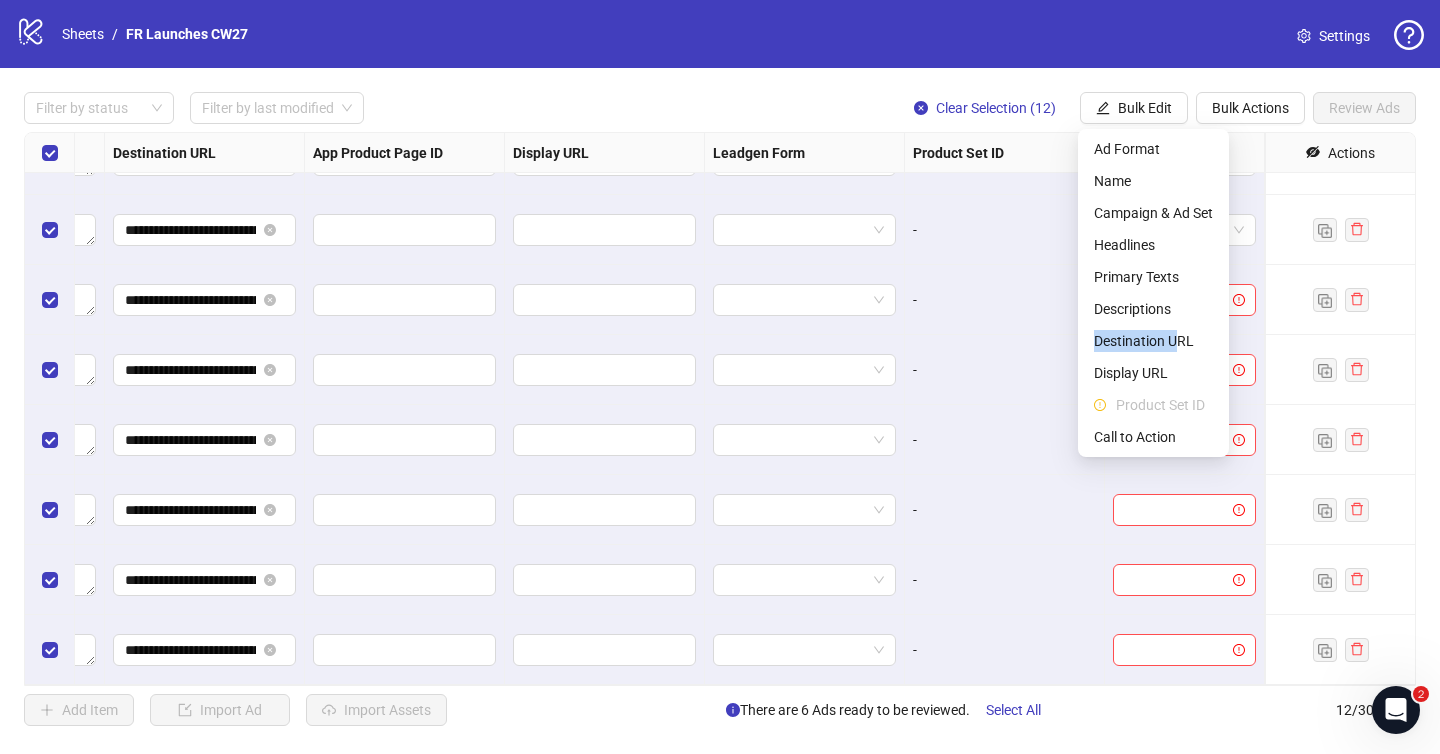 click on "Product Set ID" at bounding box center [1153, 405] 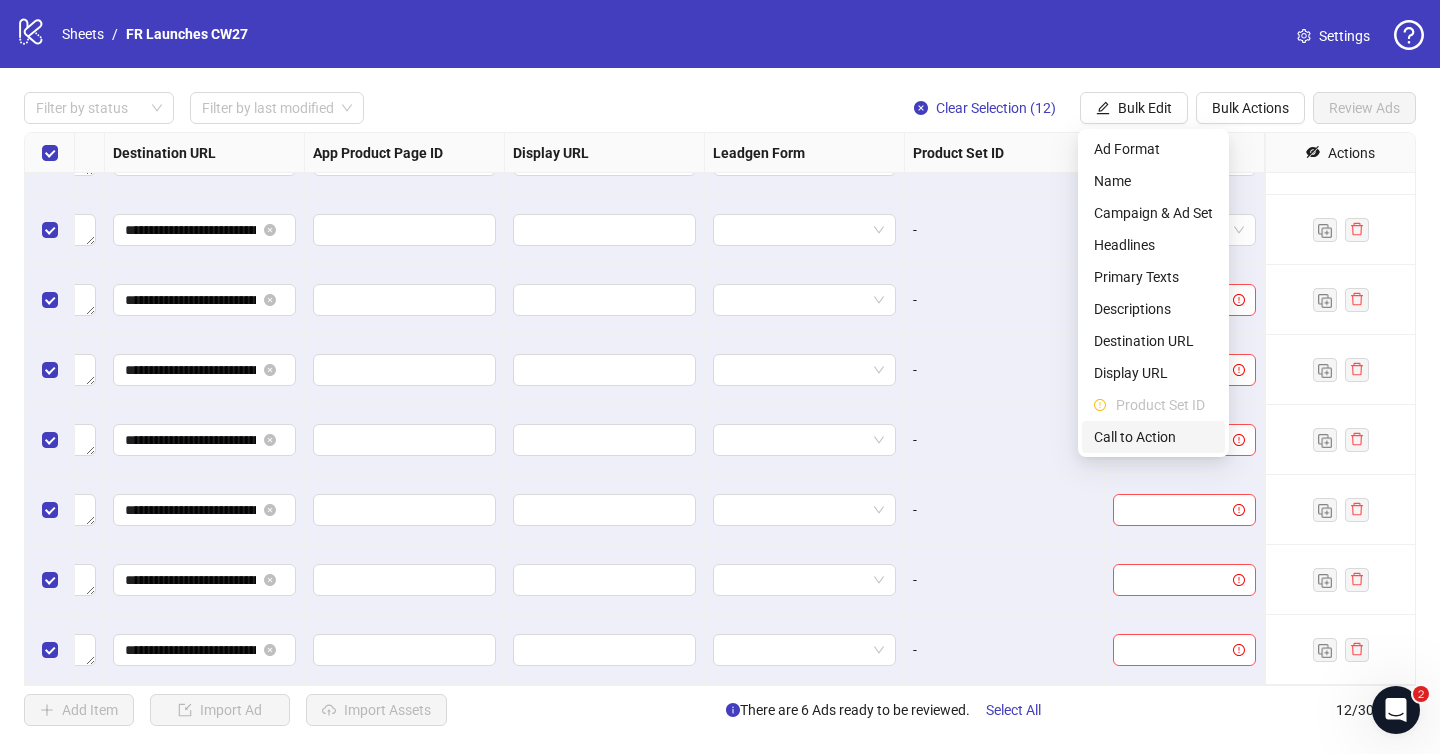 click on "Call to Action" at bounding box center (1153, 437) 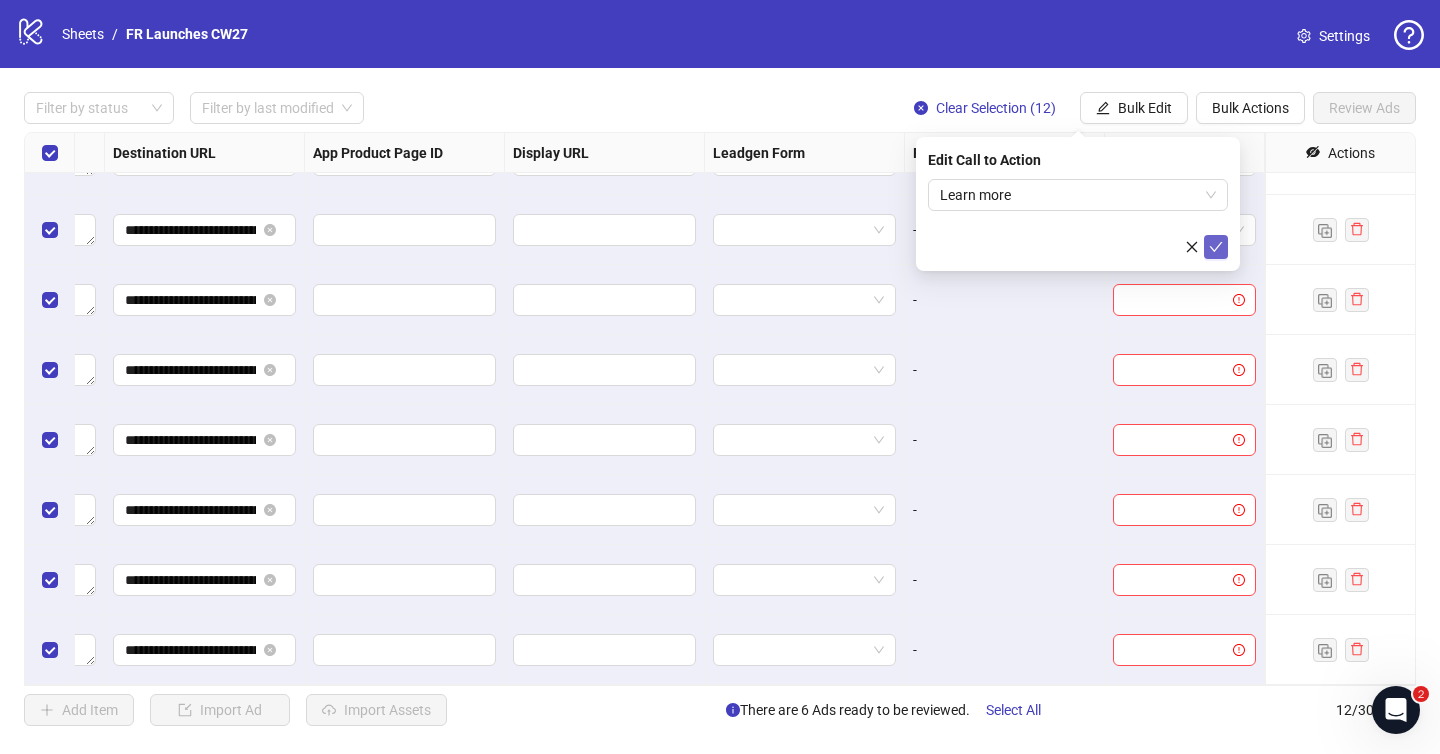 click 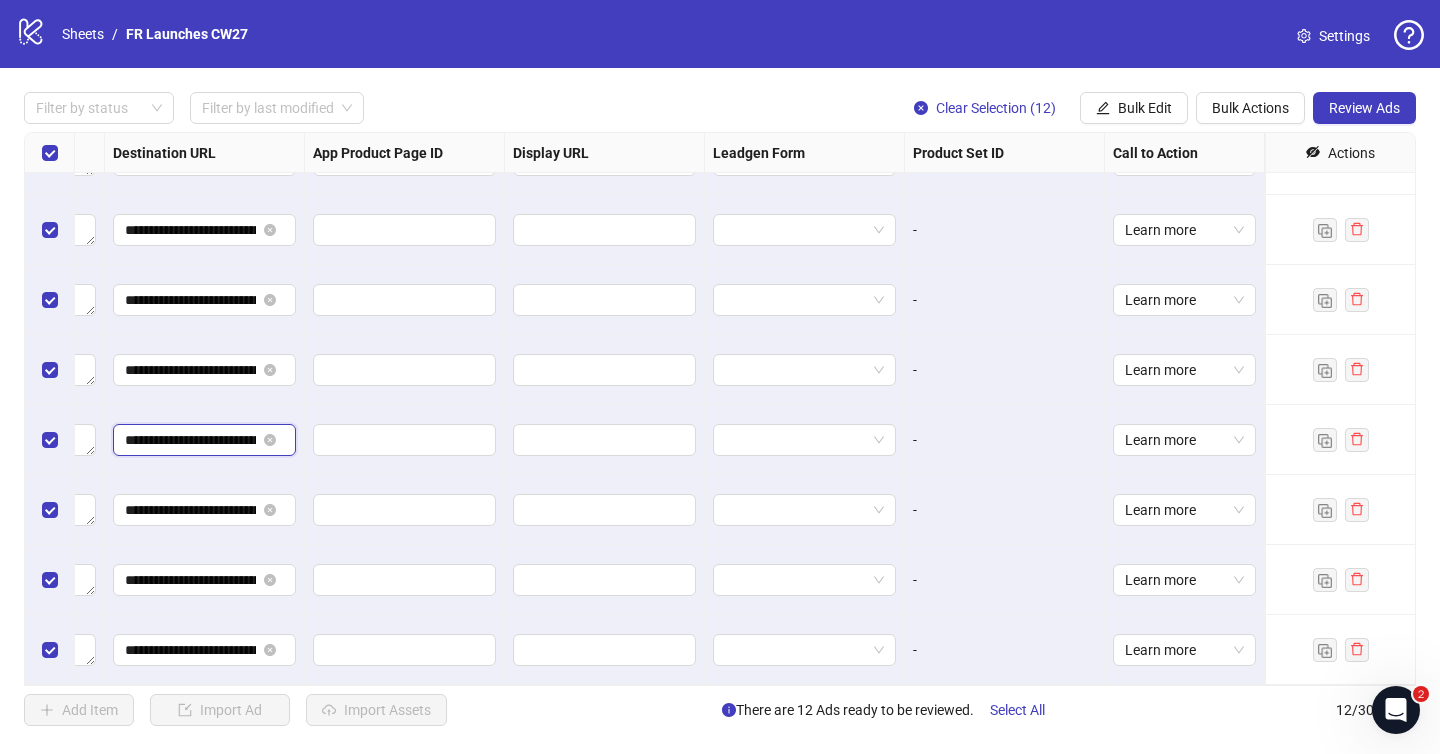 click on "**********" at bounding box center [190, 440] 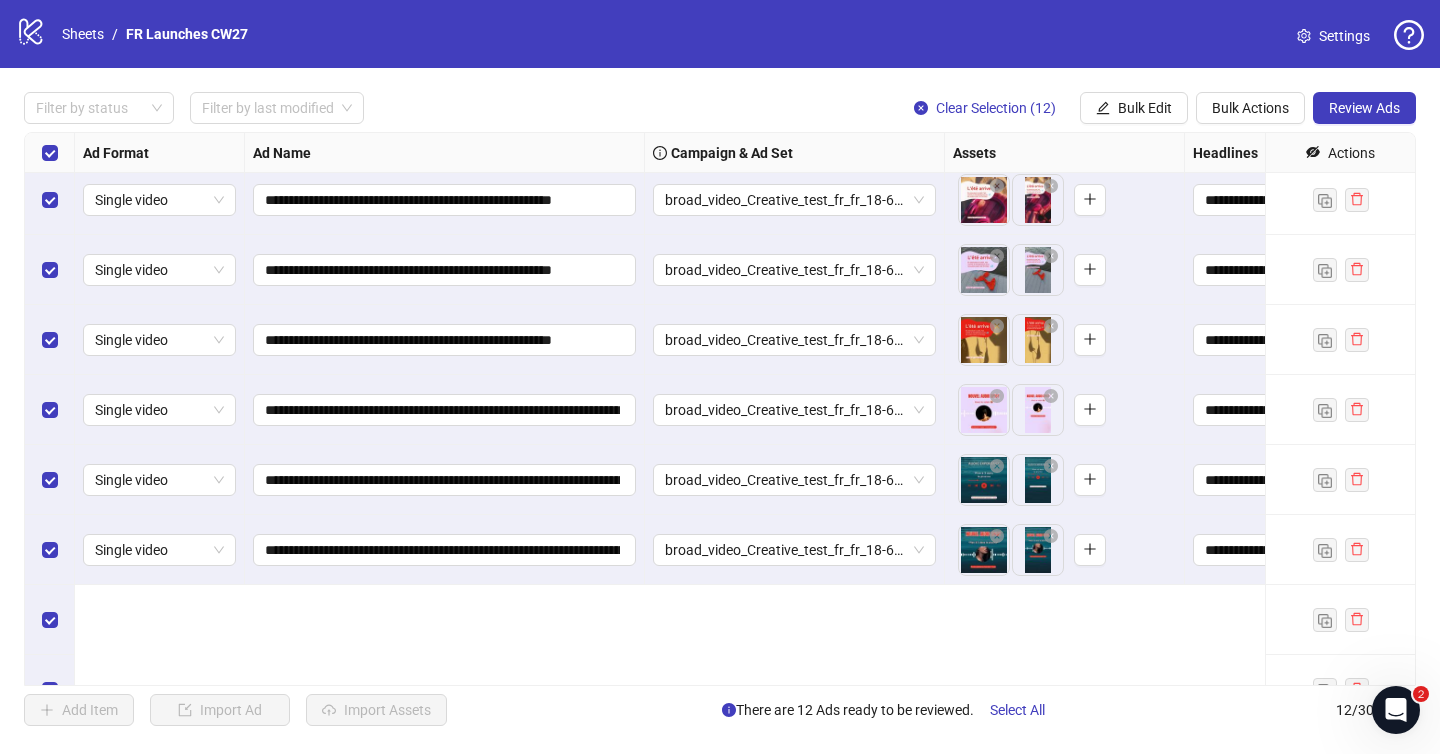 scroll, scrollTop: 0, scrollLeft: 0, axis: both 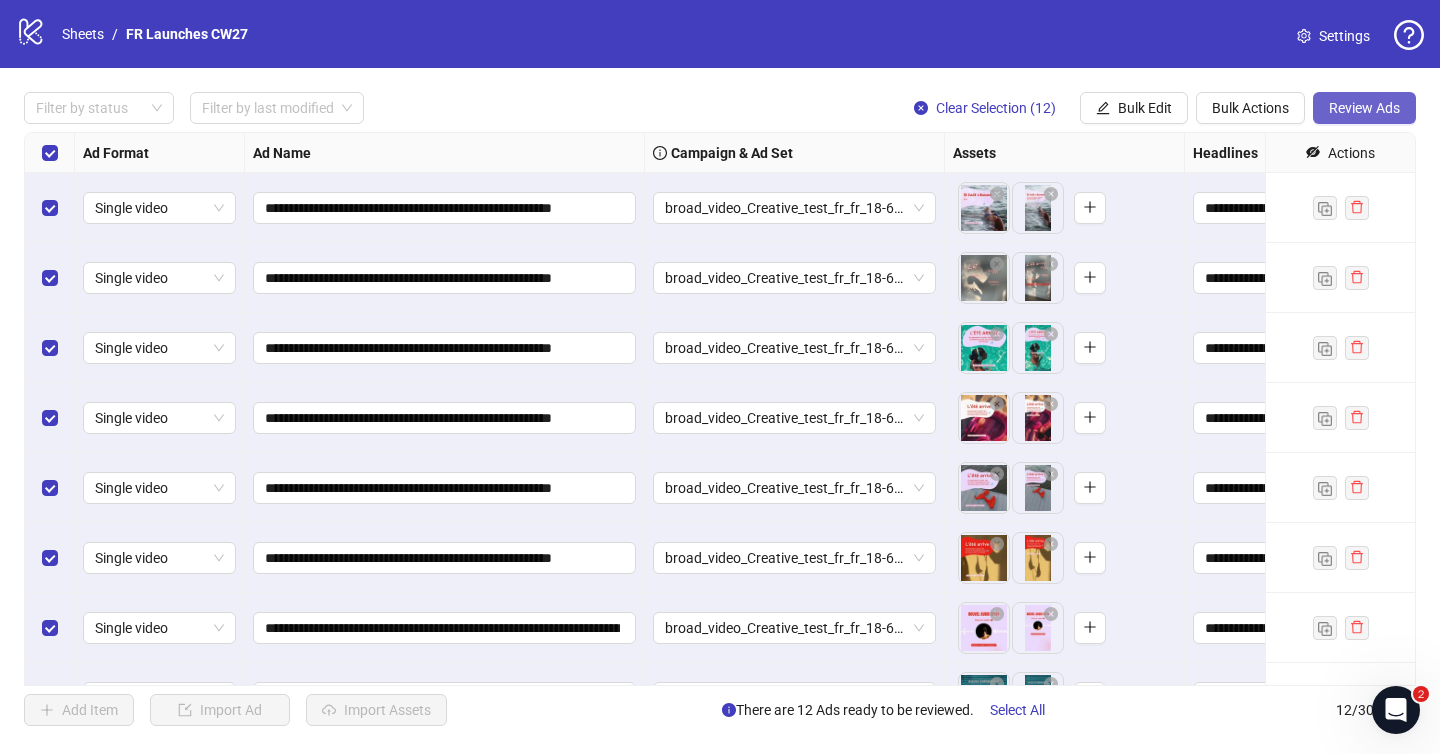 click on "Review Ads" at bounding box center [1364, 108] 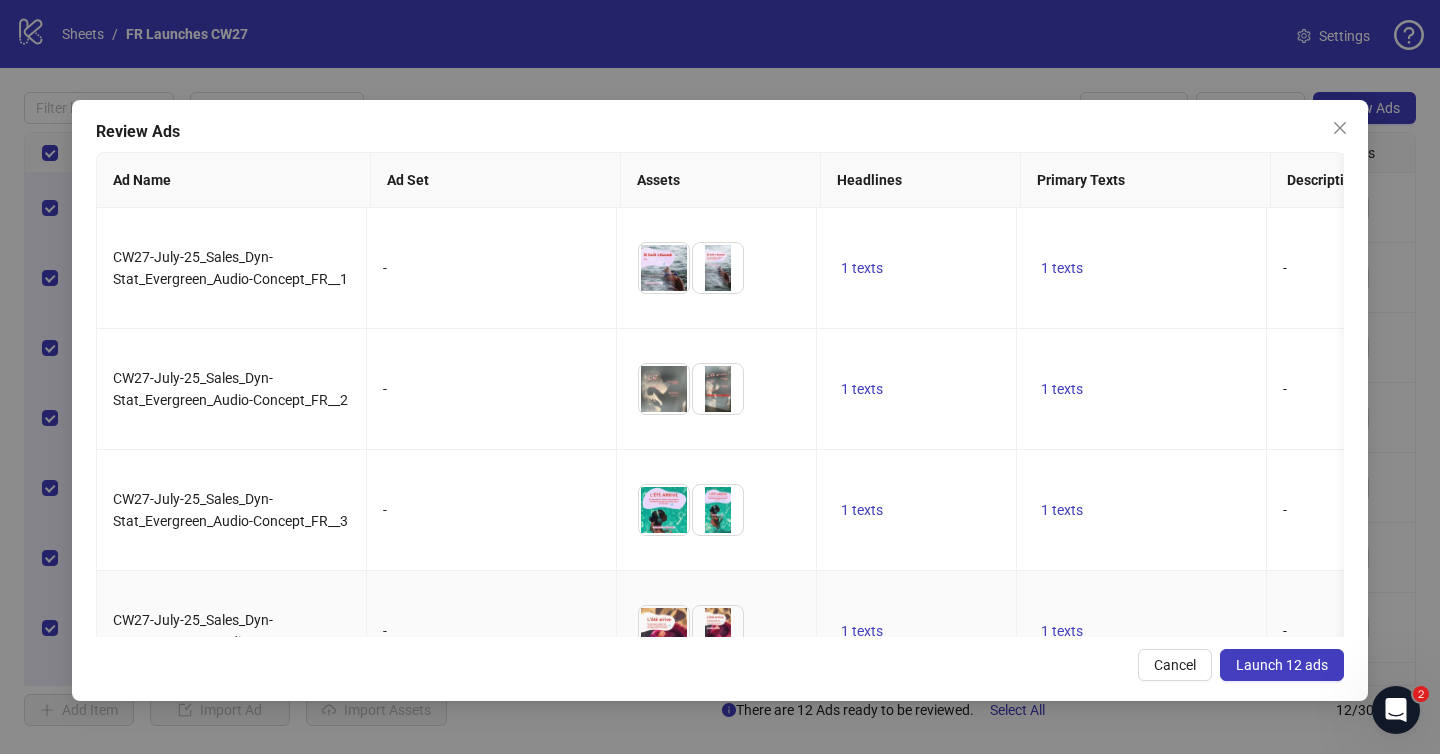 scroll, scrollTop: 759, scrollLeft: 0, axis: vertical 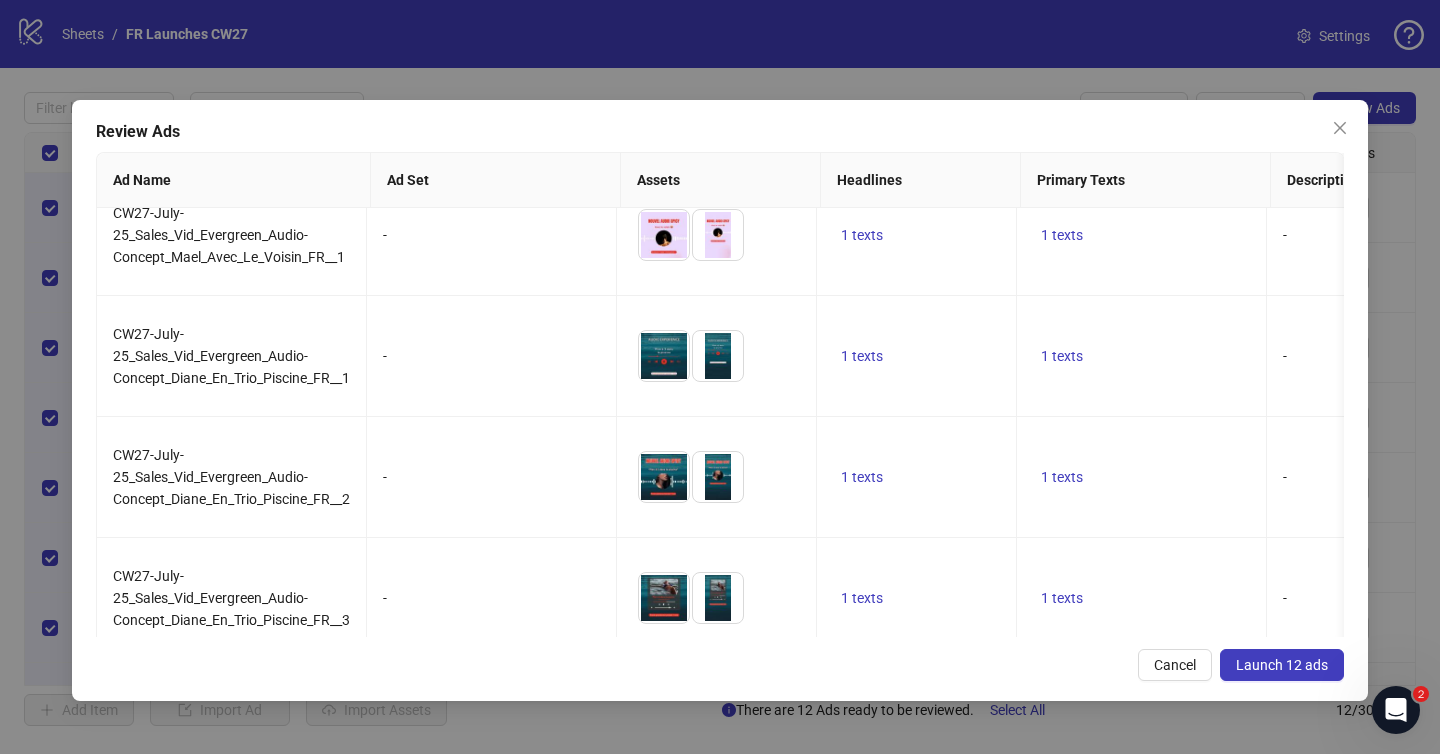 click on "Launch 12 ads" at bounding box center [1282, 665] 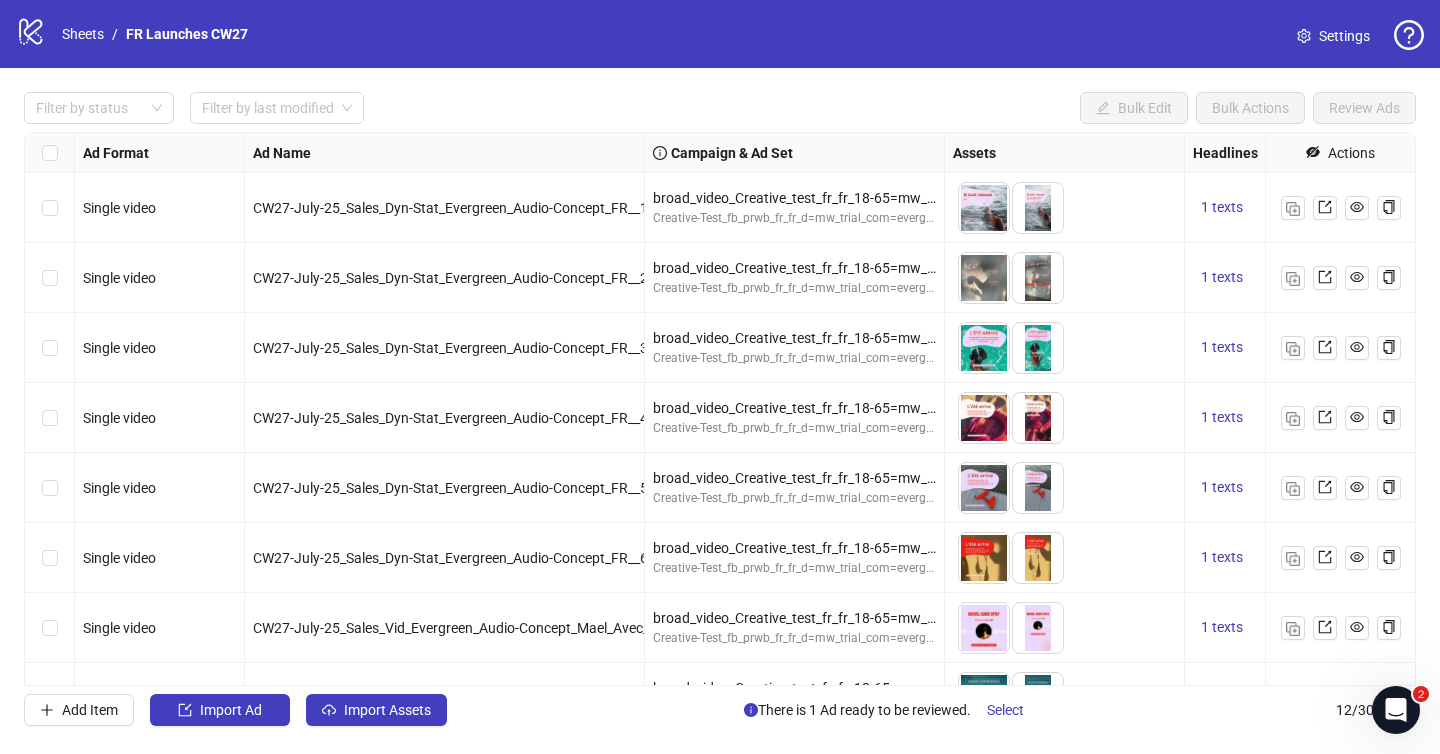 scroll, scrollTop: 328, scrollLeft: 0, axis: vertical 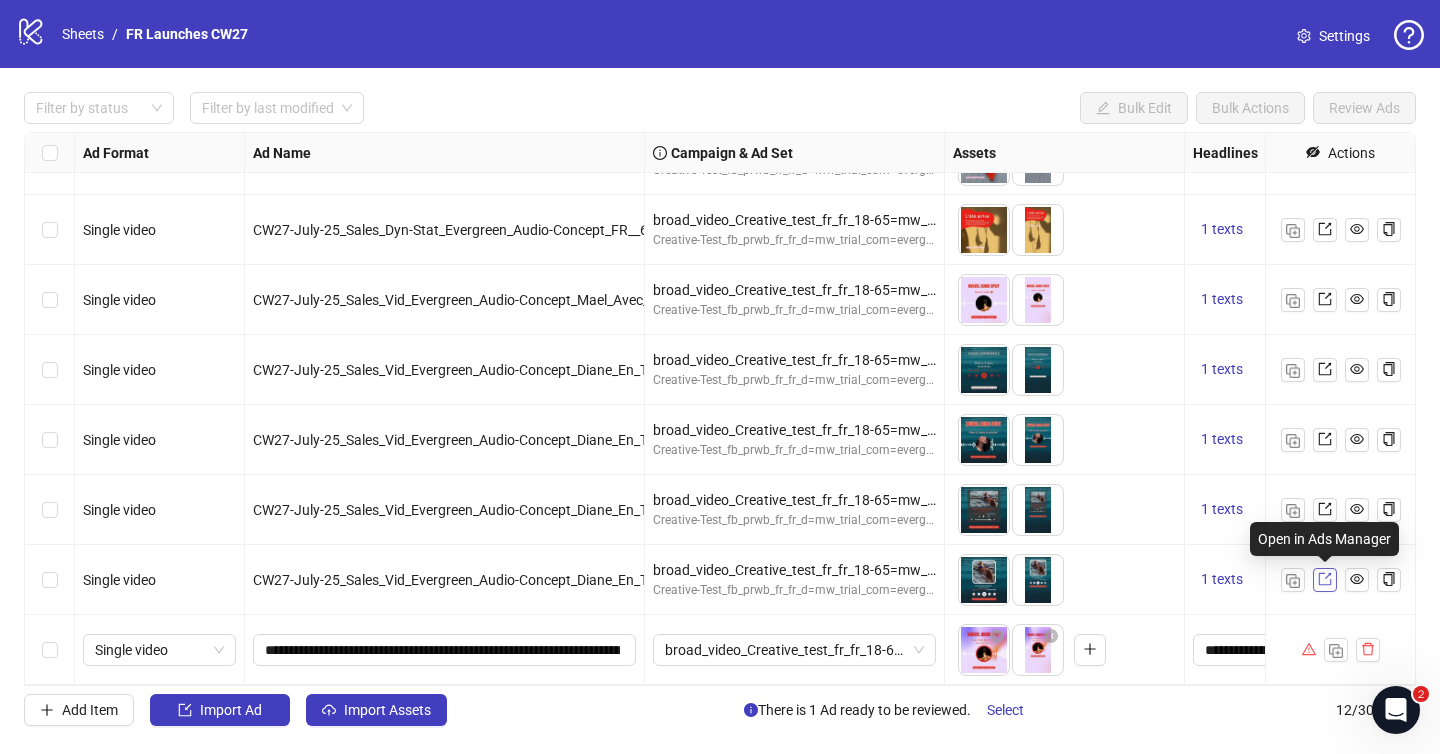 click 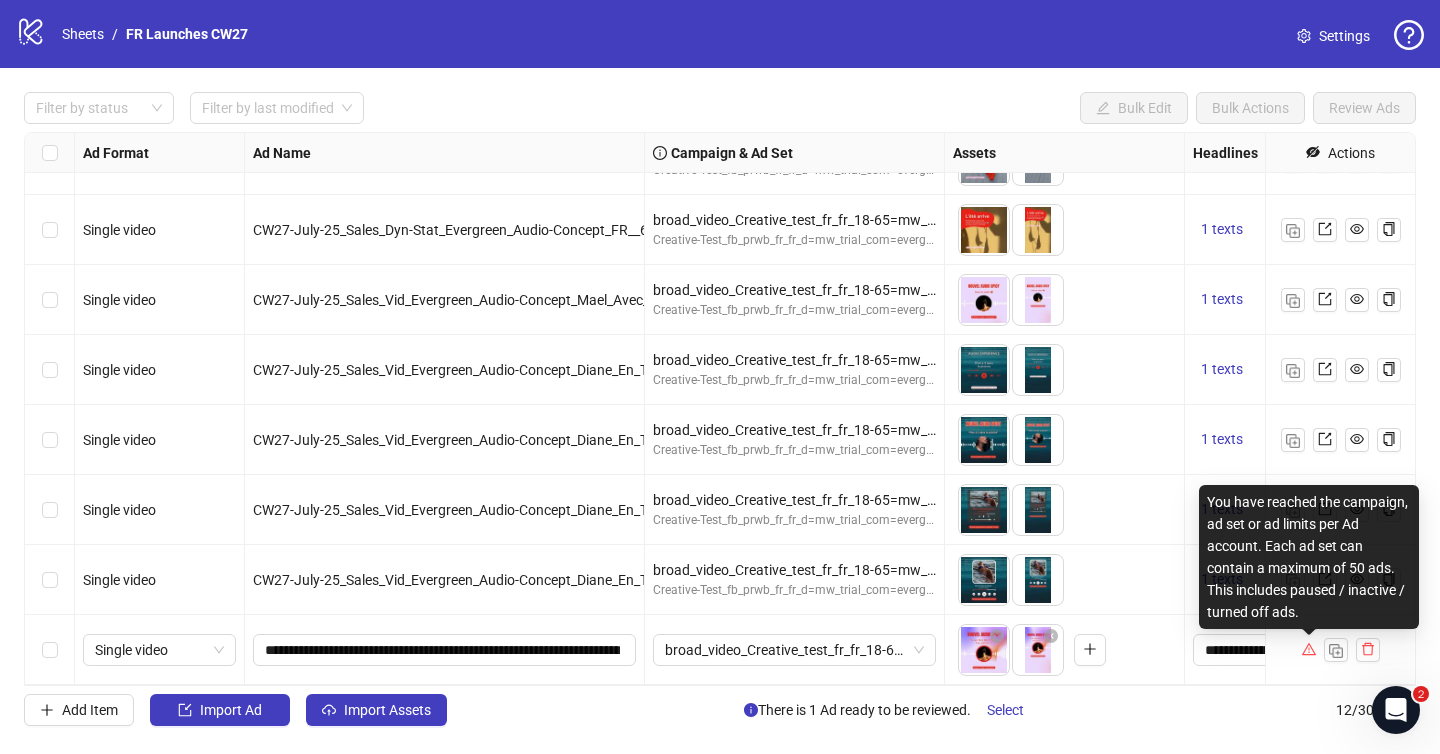 click 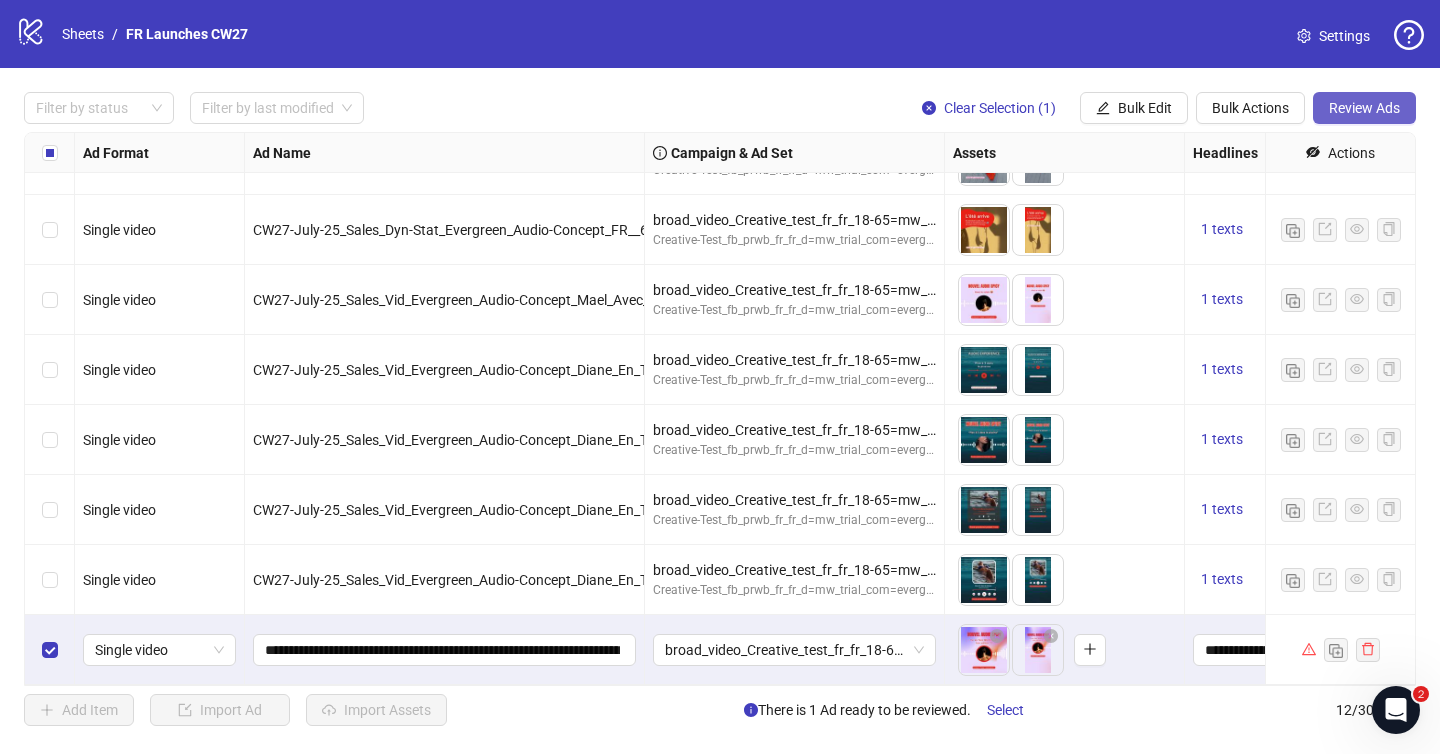 click on "Review Ads" at bounding box center [1364, 108] 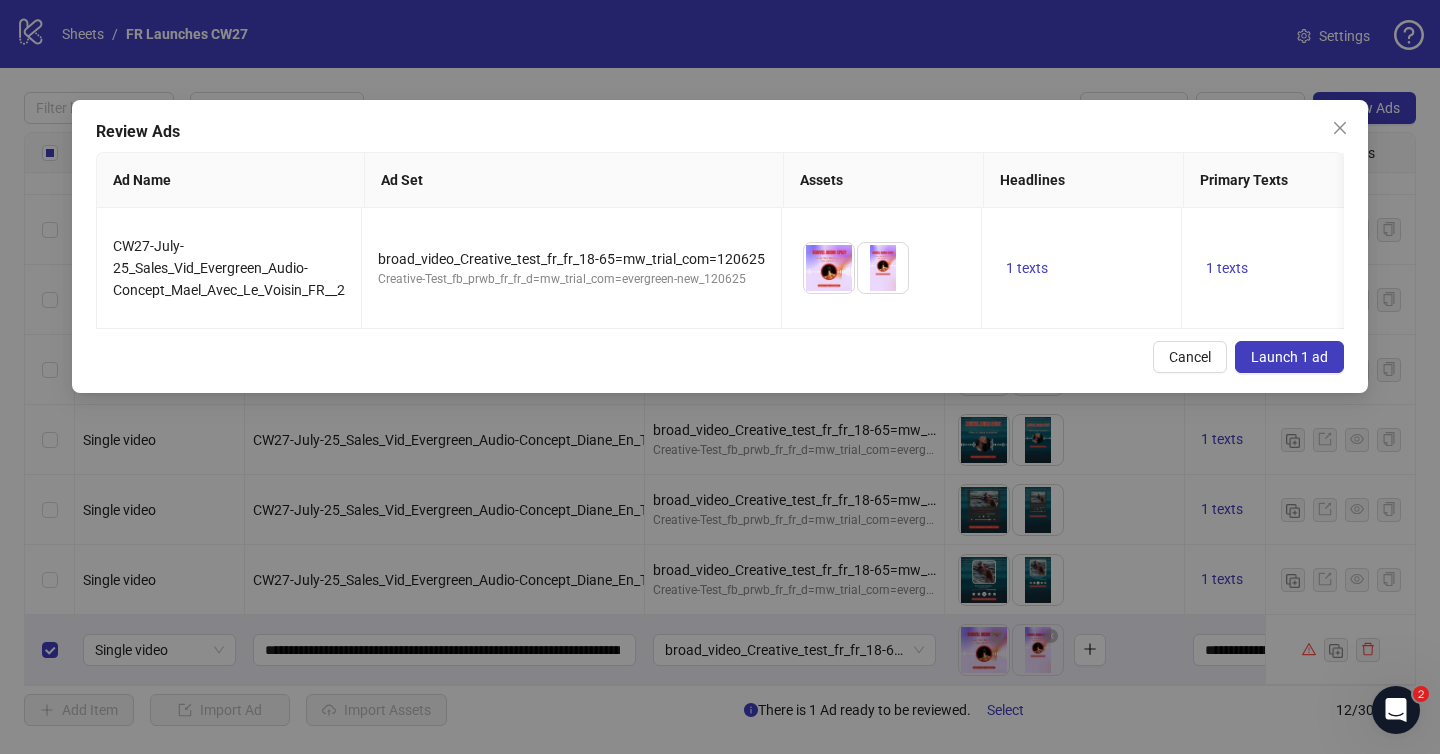 click on "Launch 1 ad" at bounding box center [1289, 357] 